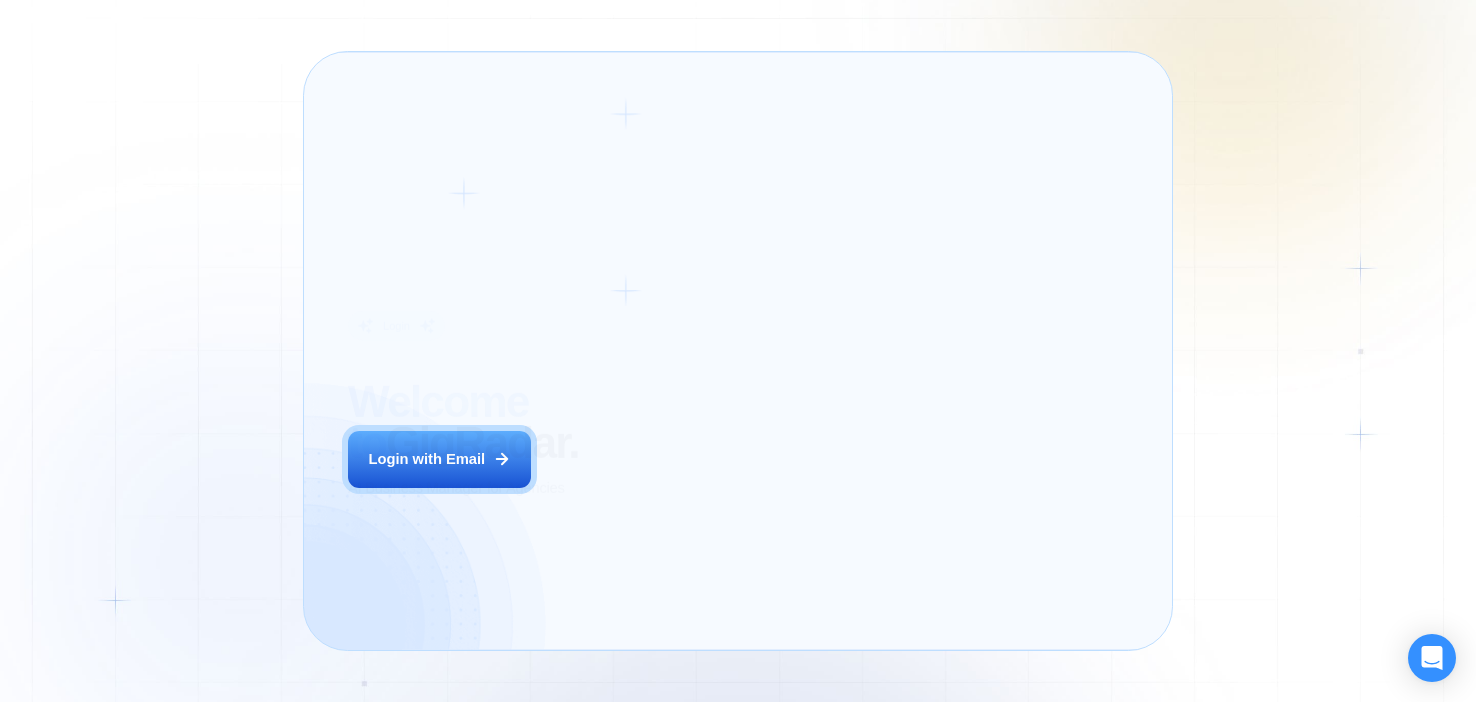 scroll, scrollTop: 0, scrollLeft: 0, axis: both 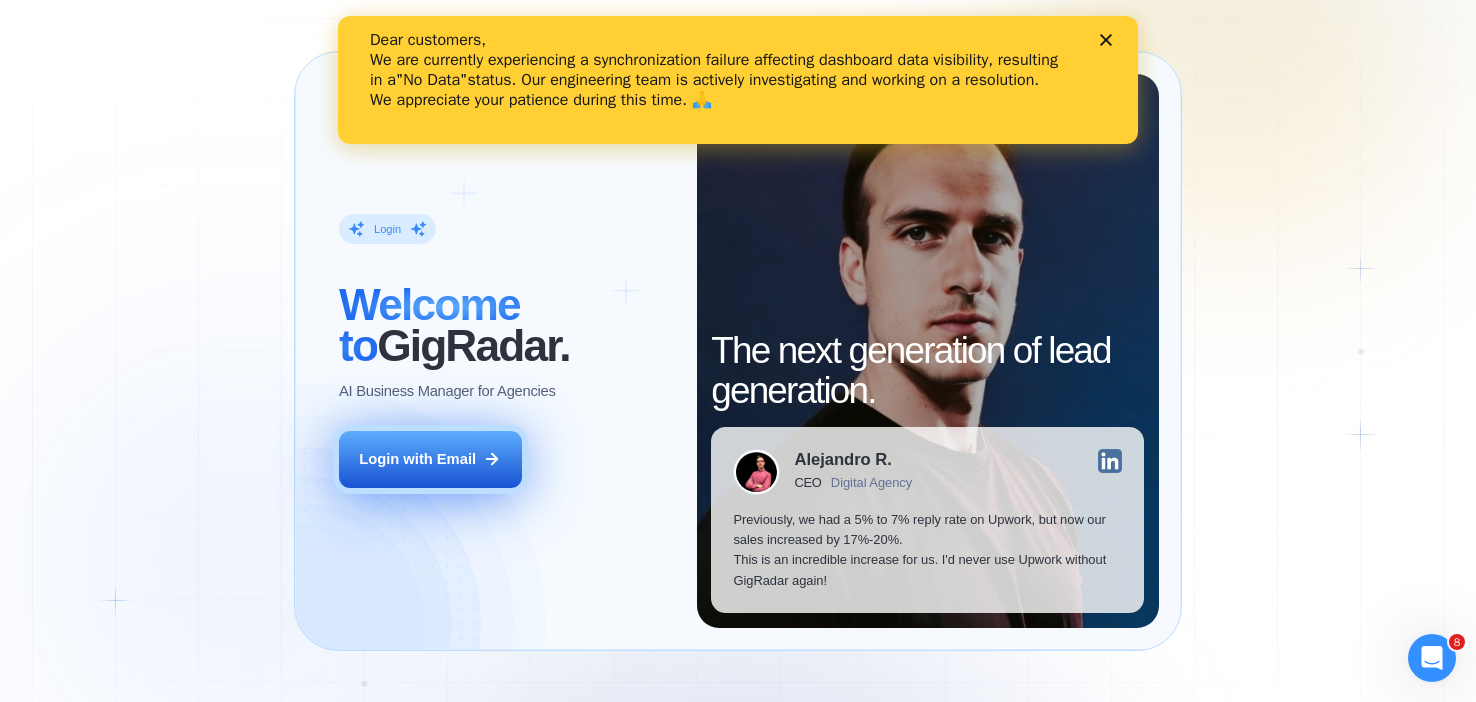 click on "Login with Email" at bounding box center (430, 459) 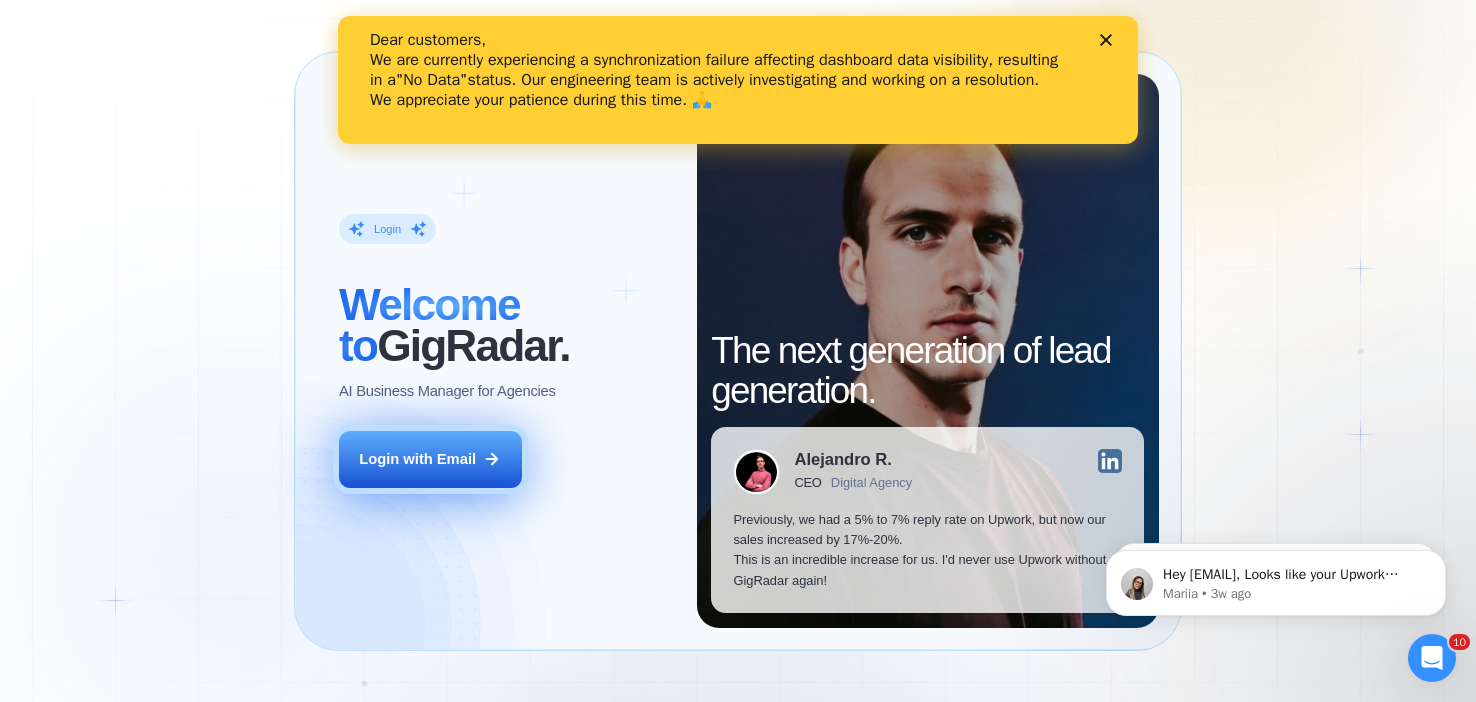 scroll, scrollTop: 0, scrollLeft: 0, axis: both 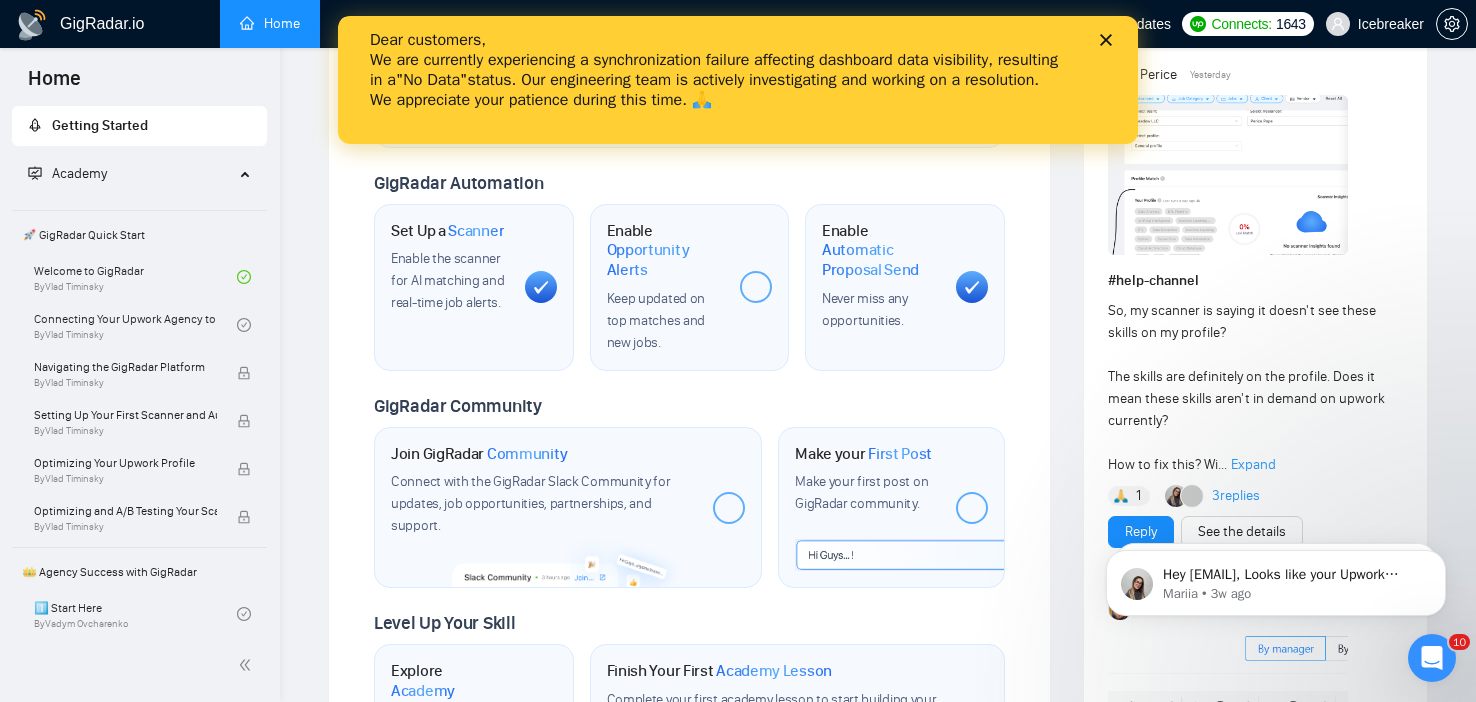 click 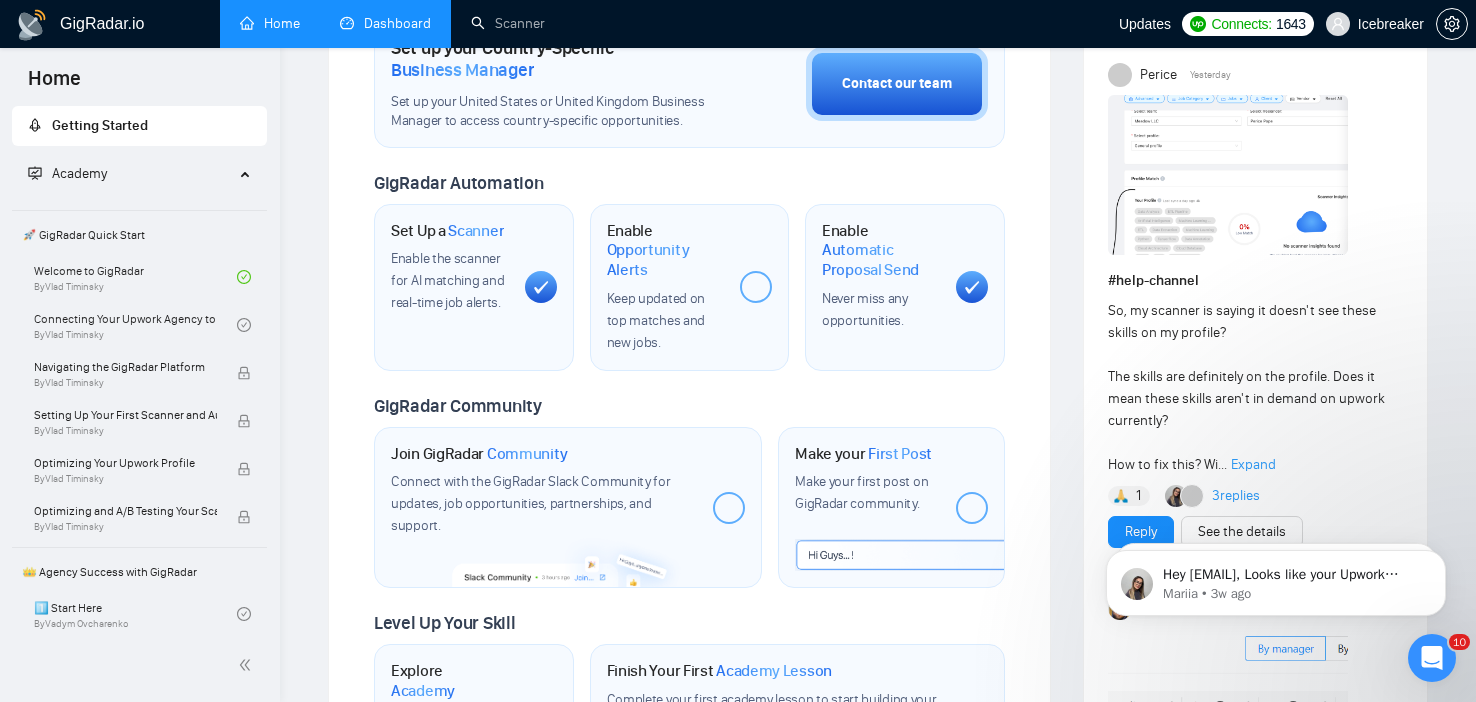 click on "Dashboard" at bounding box center [385, 23] 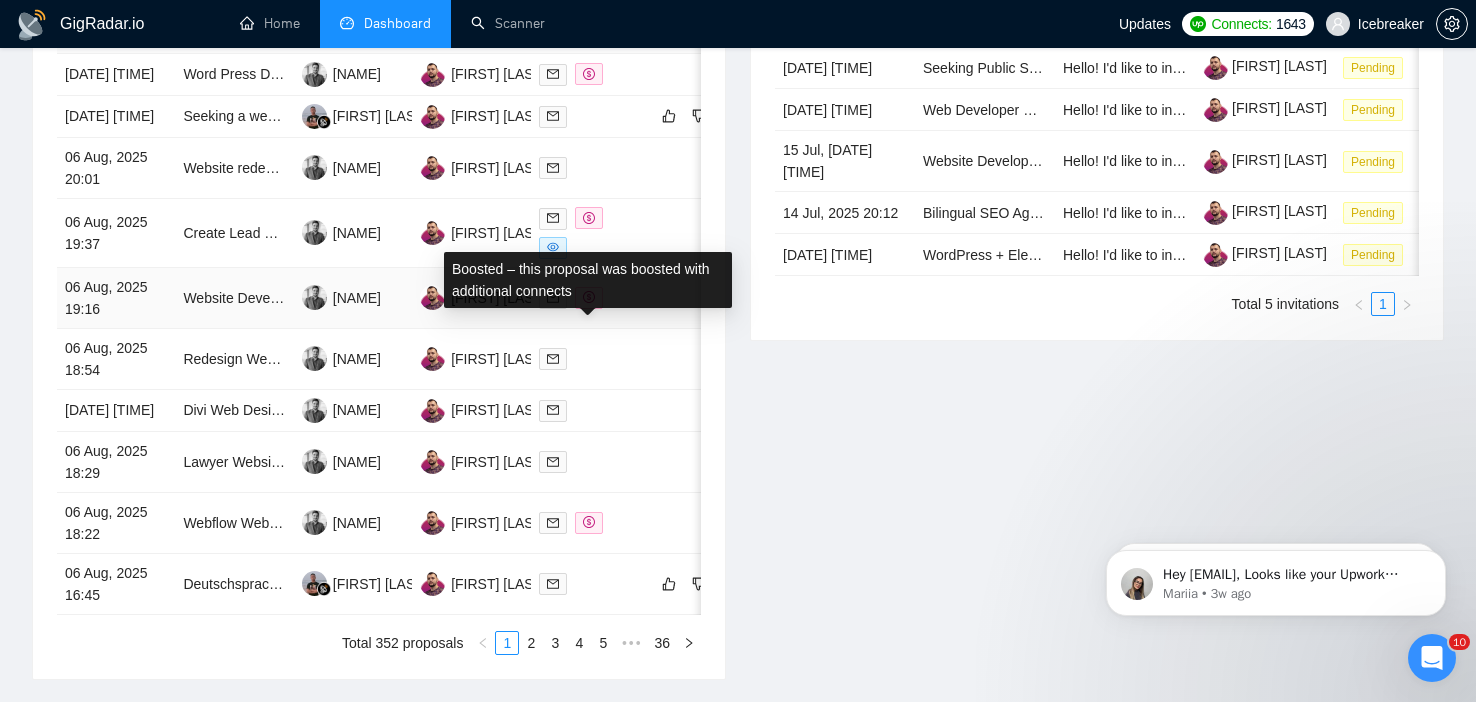 scroll, scrollTop: 1102, scrollLeft: 0, axis: vertical 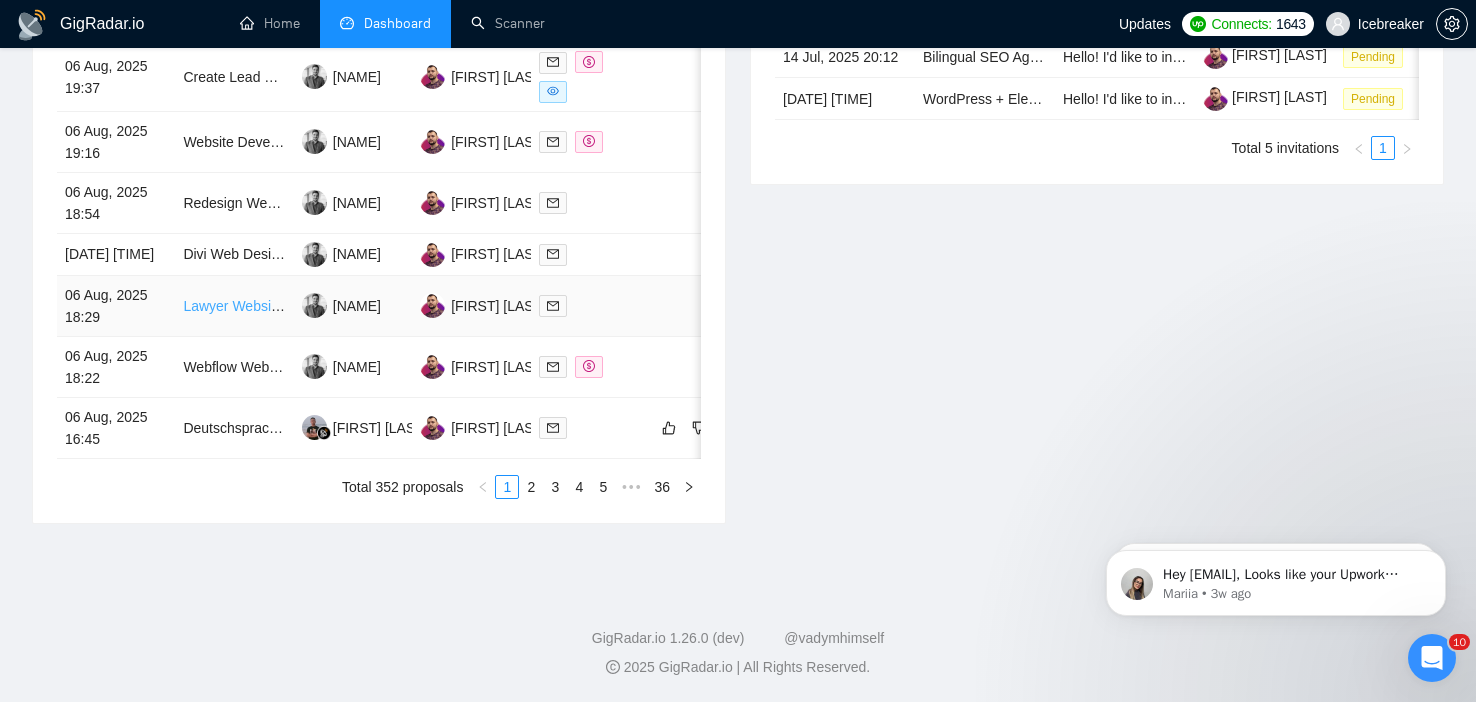 click on "Lawyer Website Development" at bounding box center [276, 306] 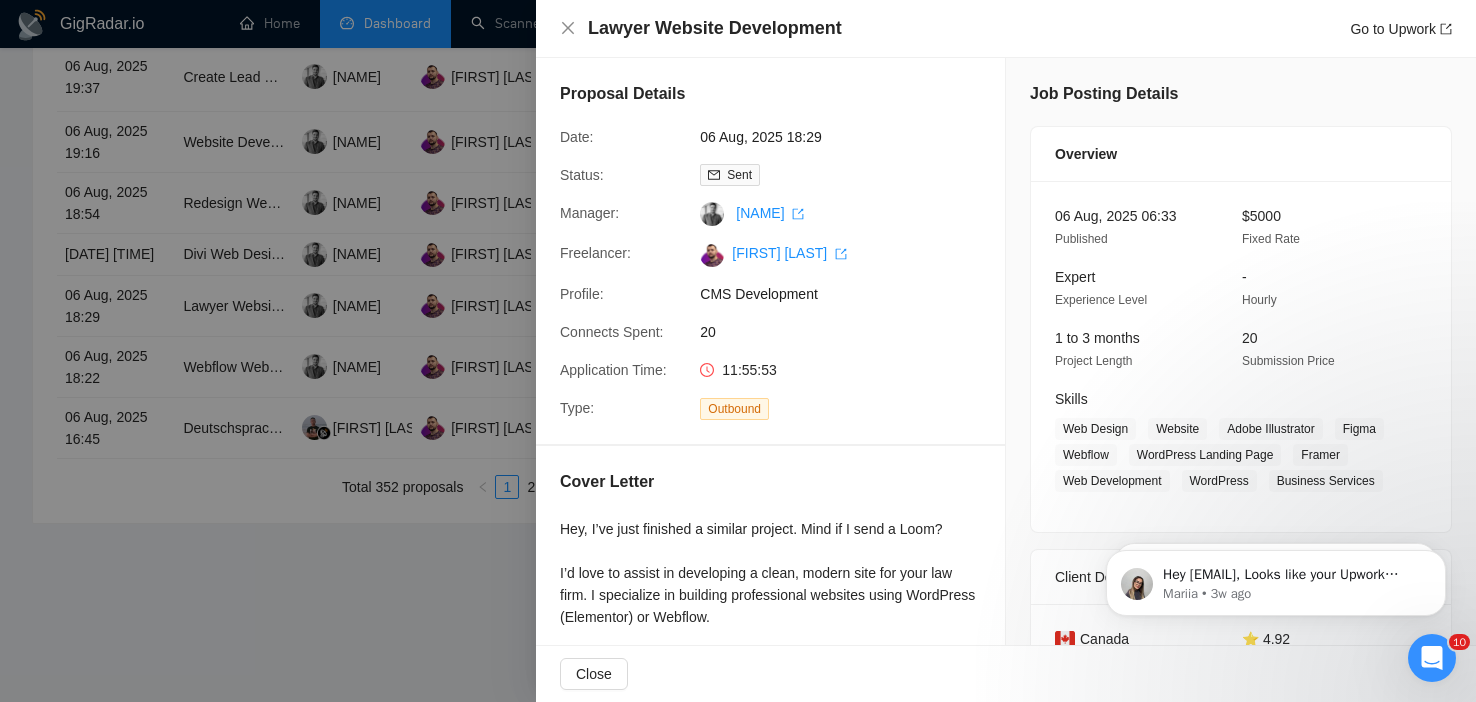 click at bounding box center [738, 351] 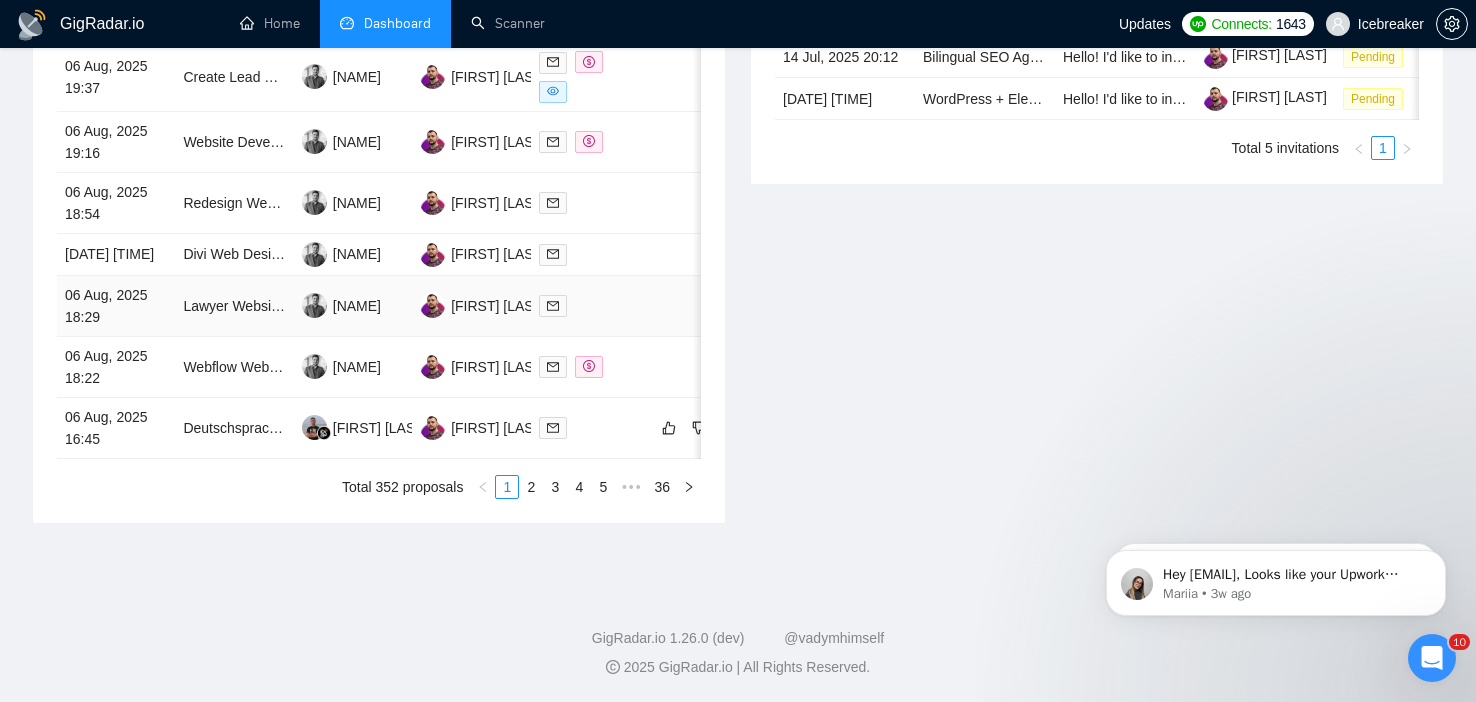 click at bounding box center (590, 306) 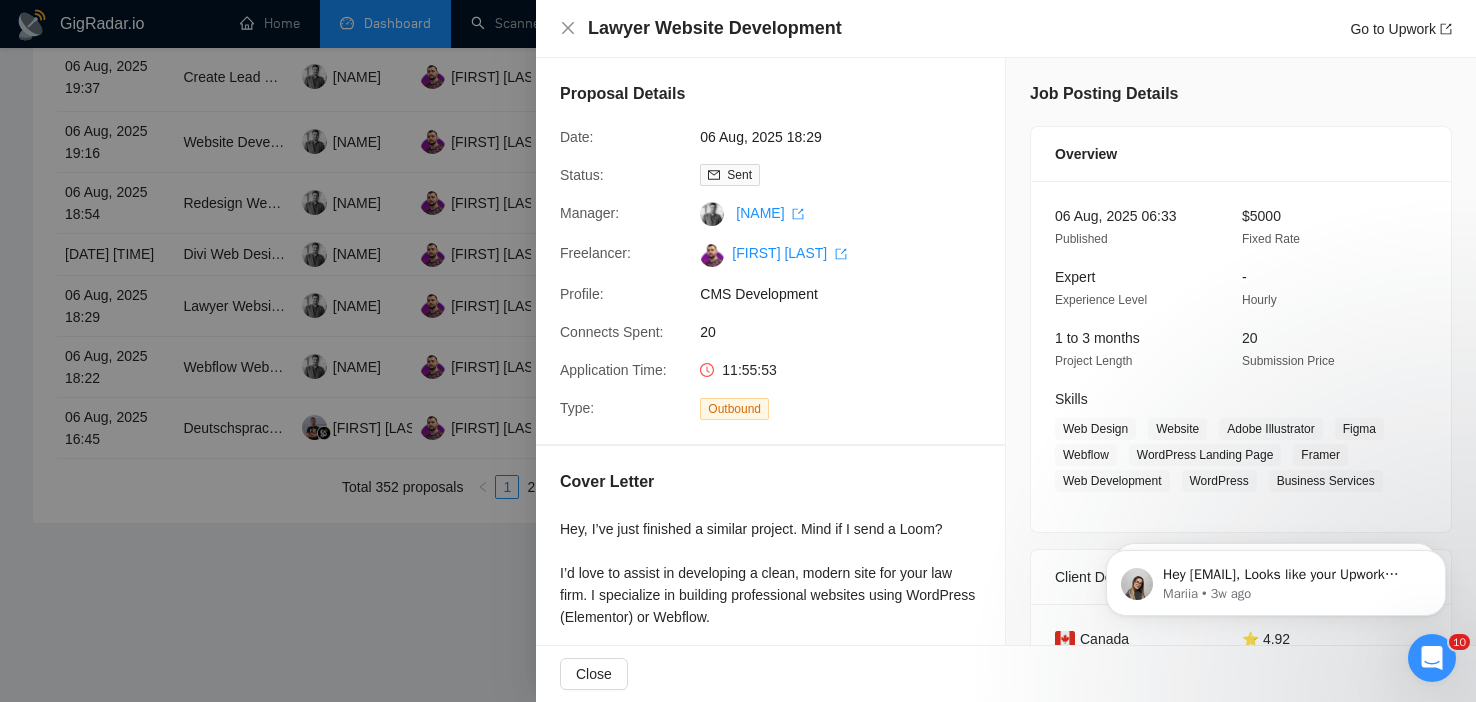 click at bounding box center (738, 351) 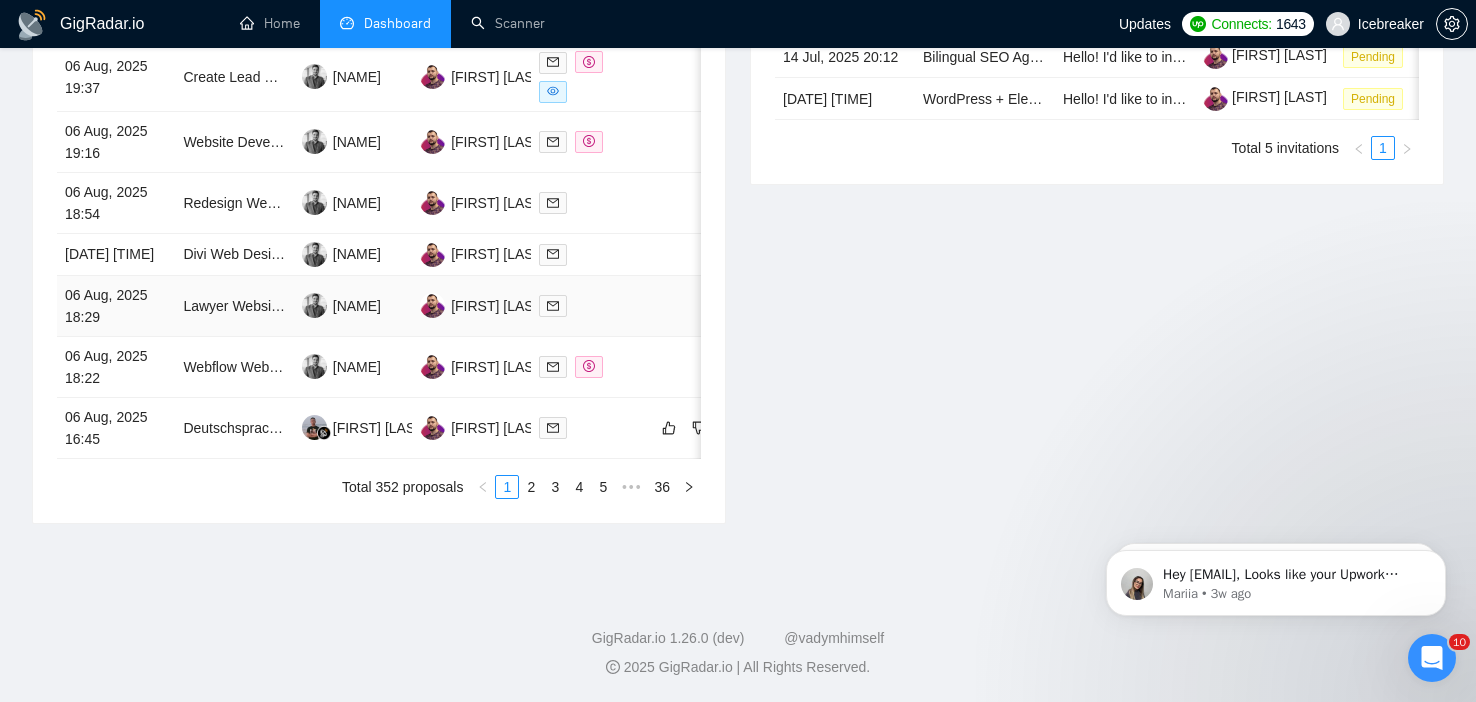 click at bounding box center (590, 305) 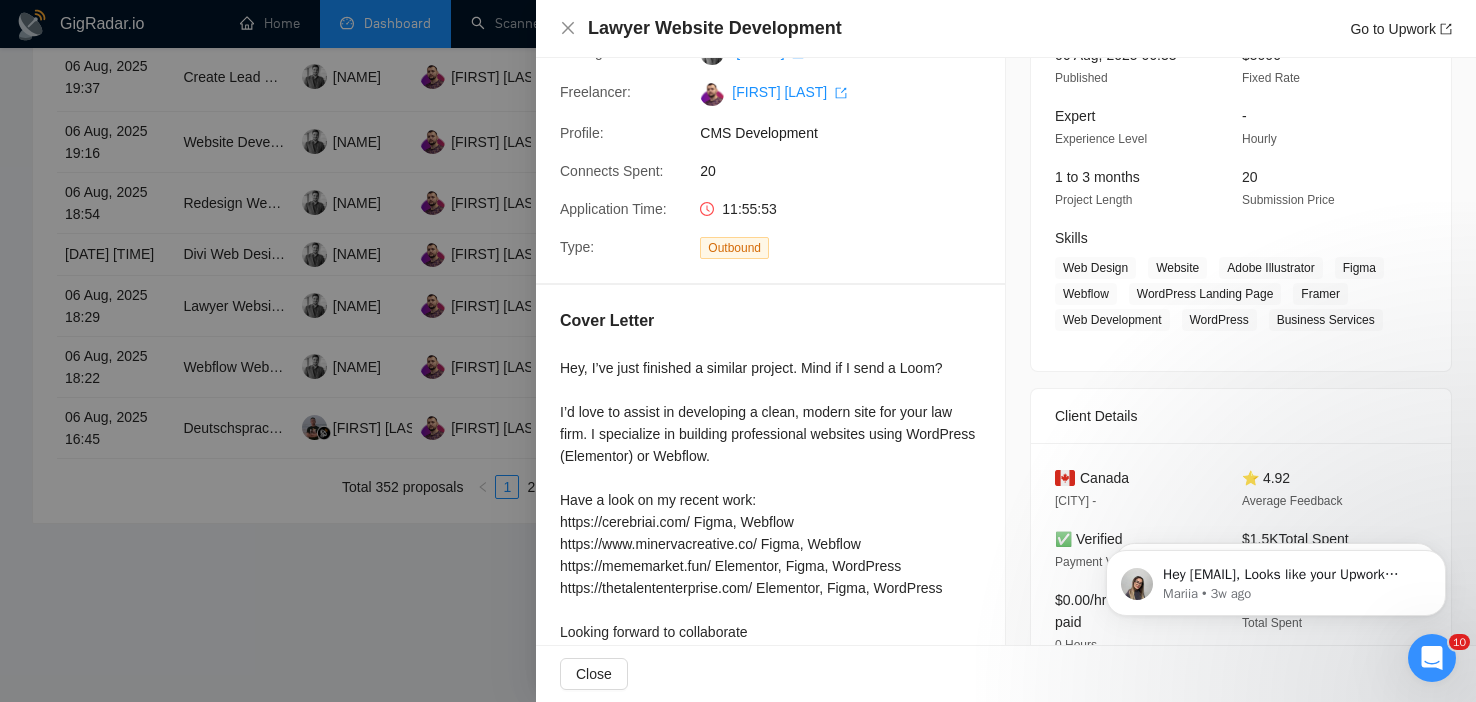 scroll, scrollTop: 162, scrollLeft: 0, axis: vertical 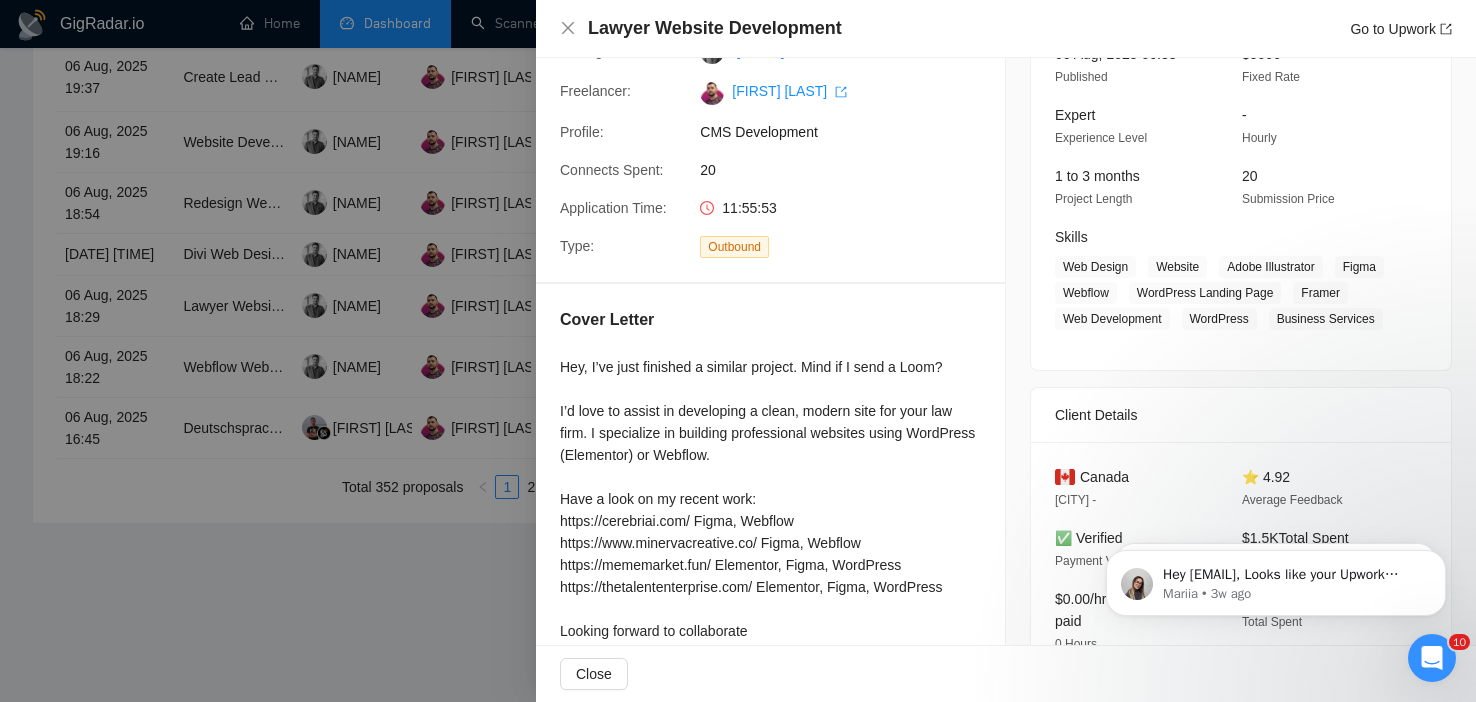click at bounding box center [738, 351] 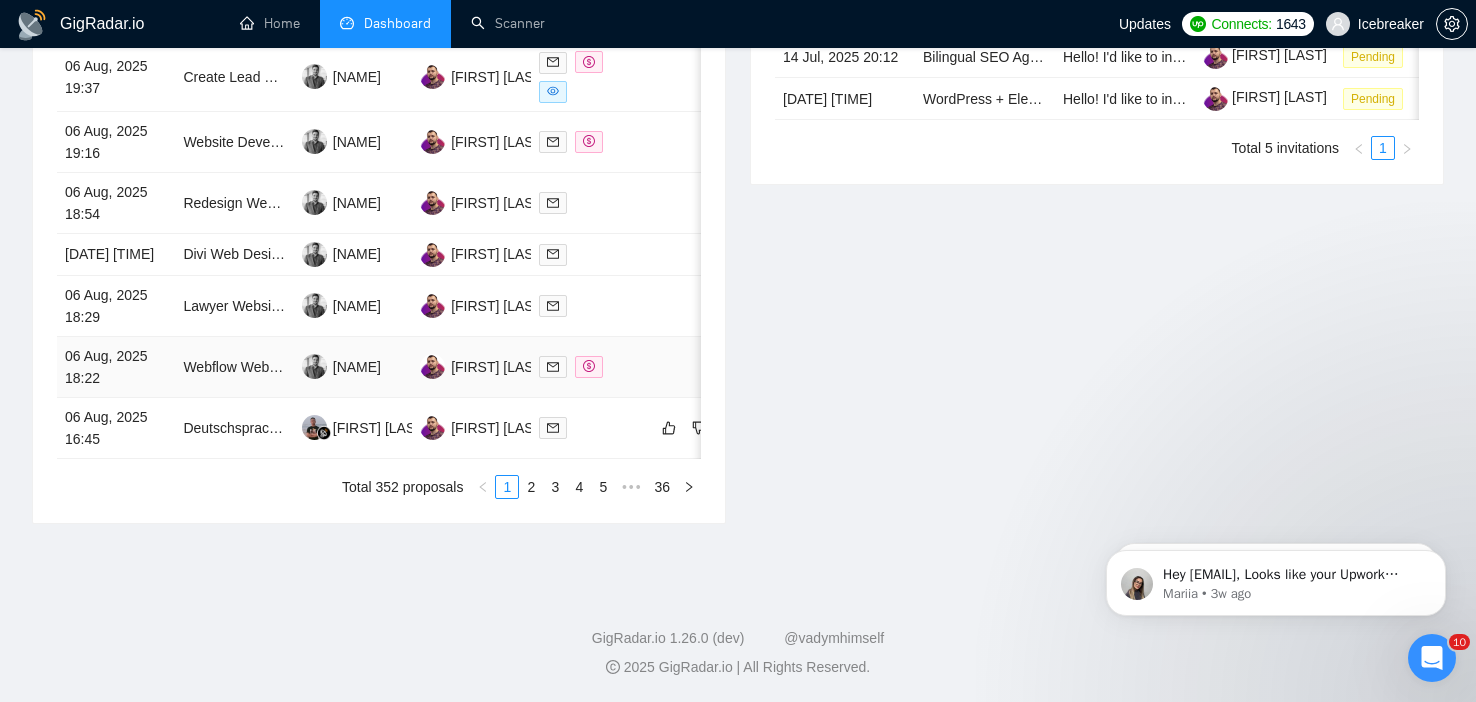 click at bounding box center (683, 367) 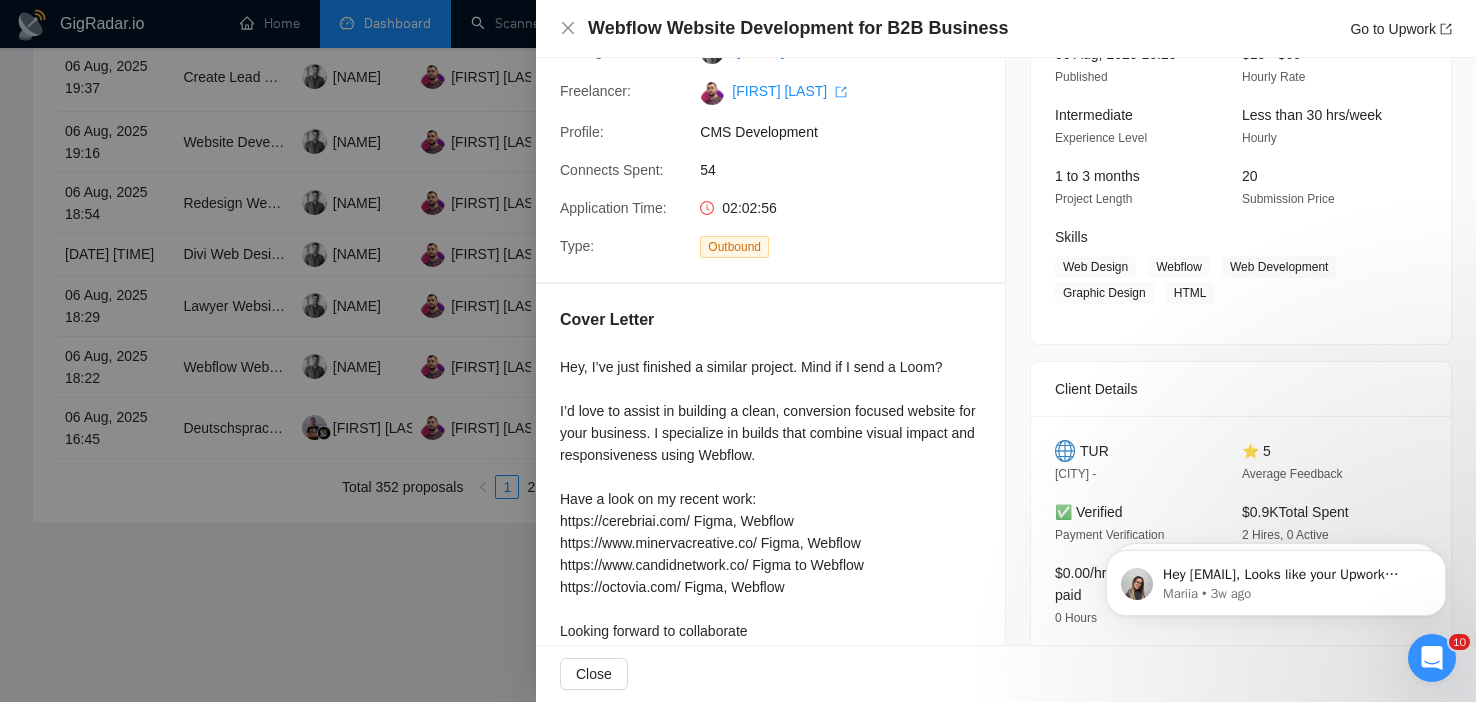 scroll, scrollTop: 556, scrollLeft: 0, axis: vertical 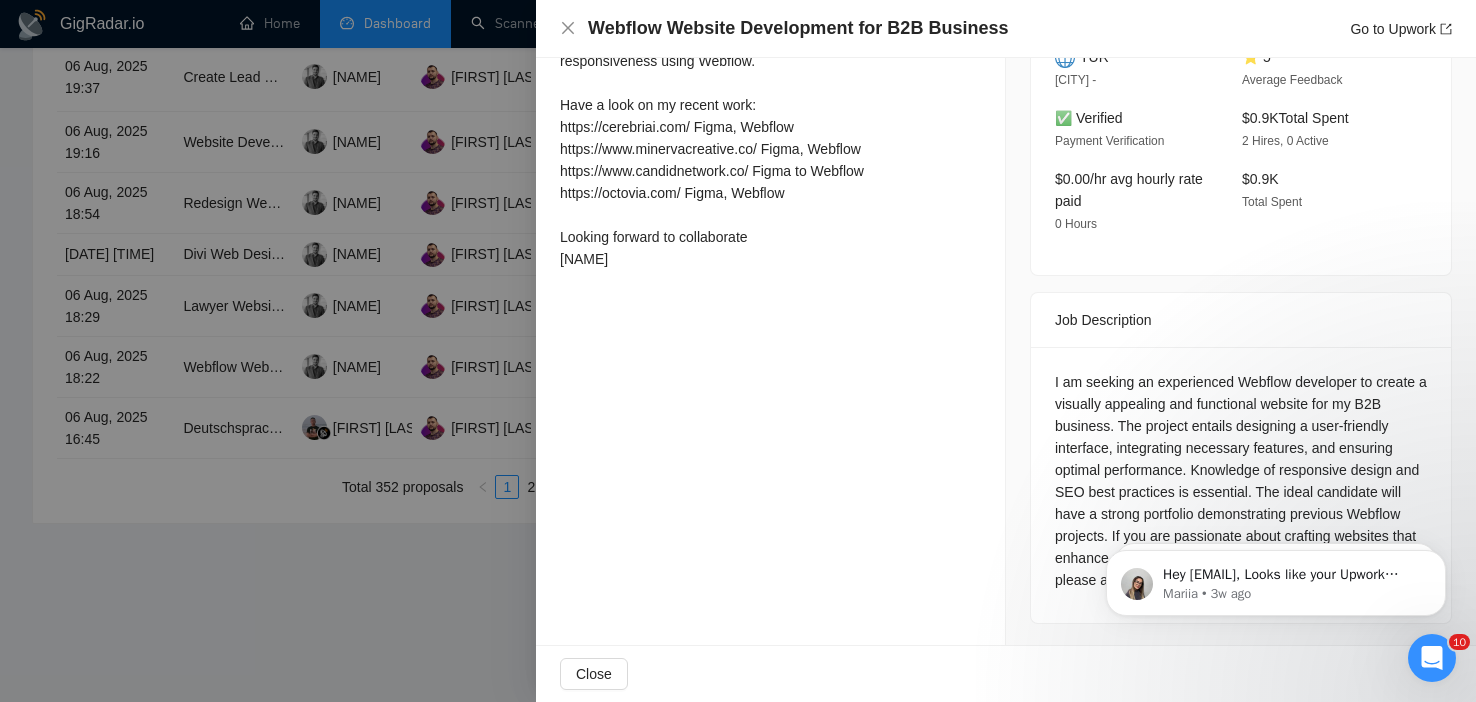 click at bounding box center [738, 351] 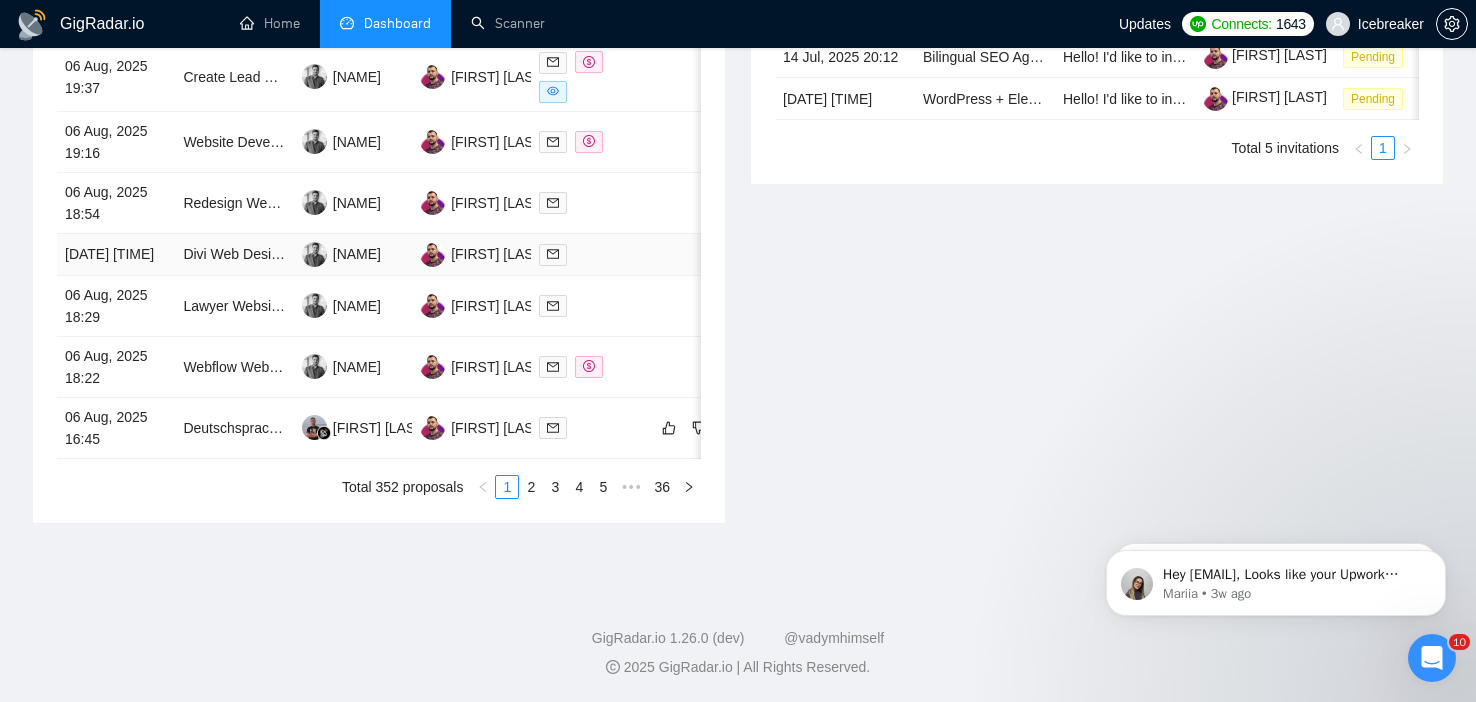 click at bounding box center [590, 255] 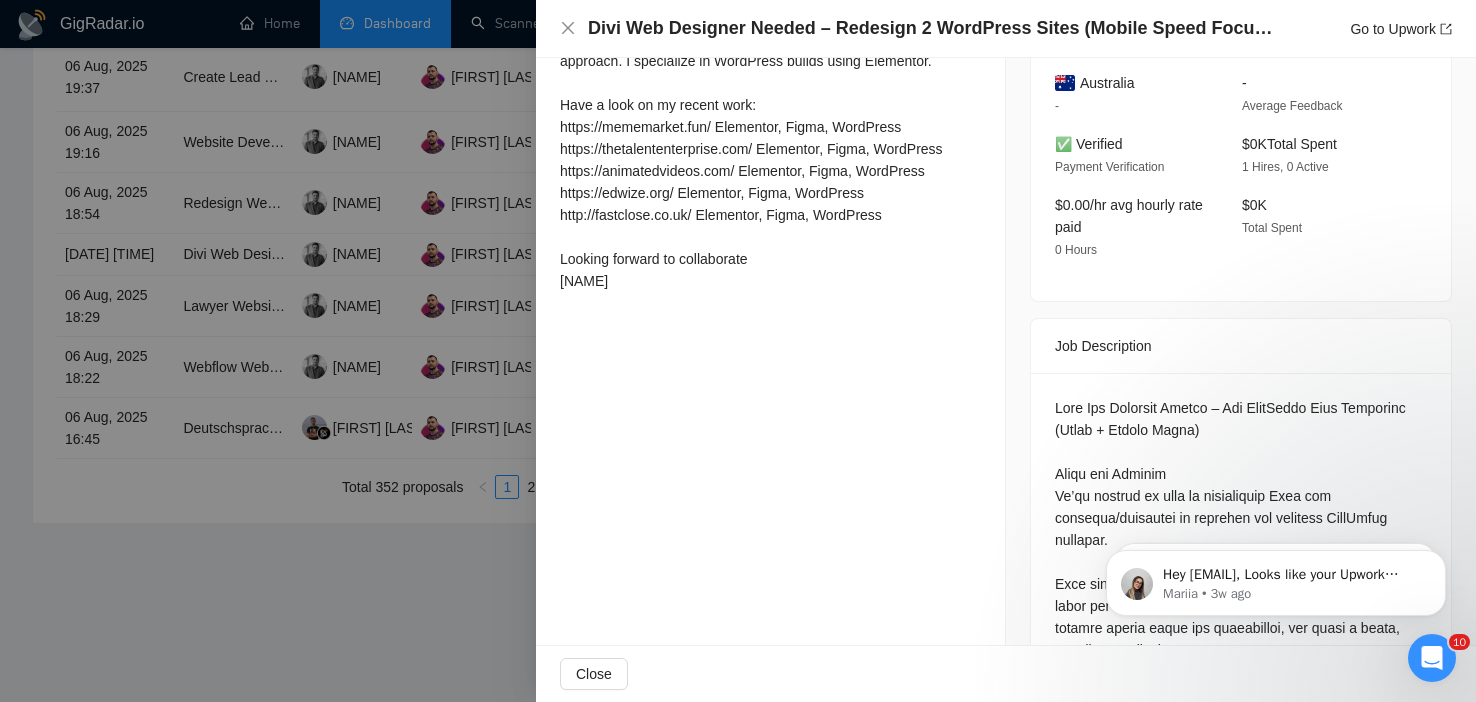 click at bounding box center (738, 351) 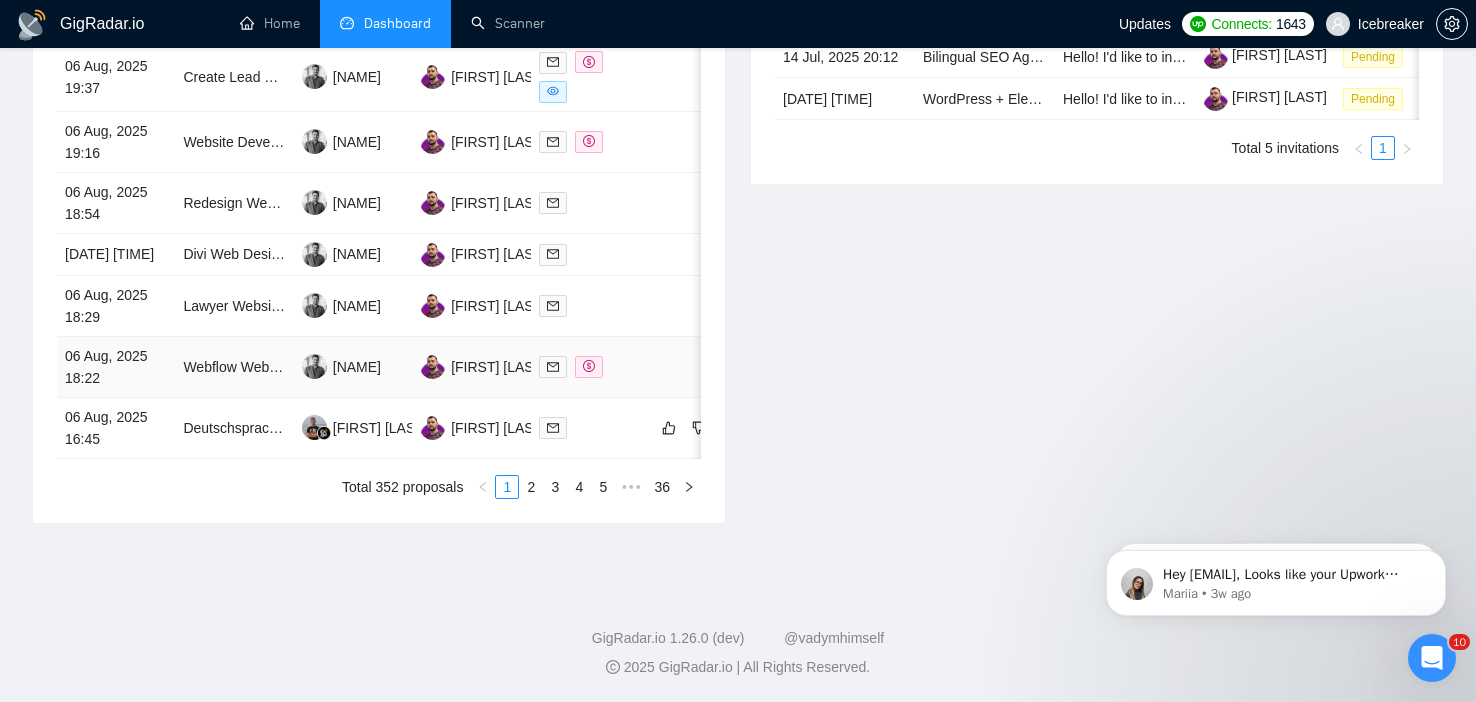 scroll, scrollTop: 1096, scrollLeft: 0, axis: vertical 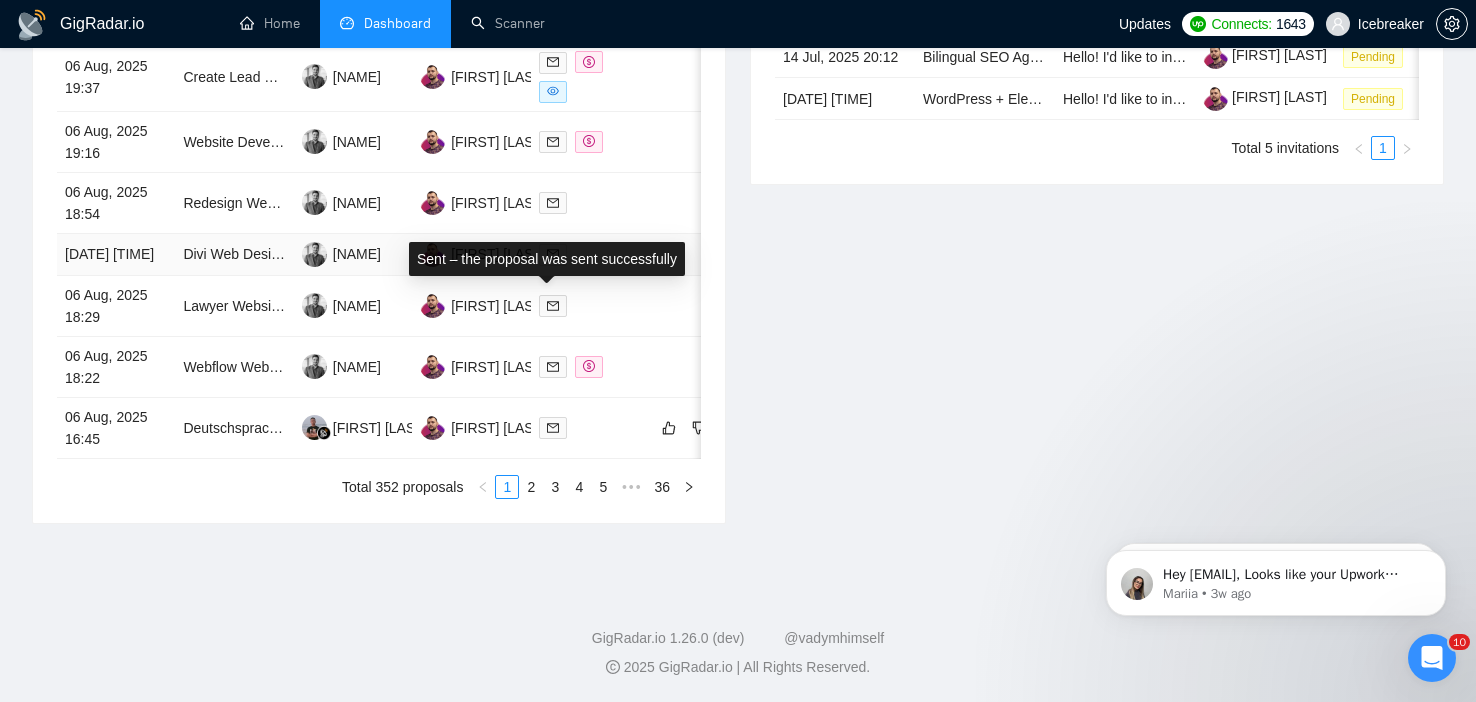 click on "Sent – the proposal was sent successfully" at bounding box center [547, 259] 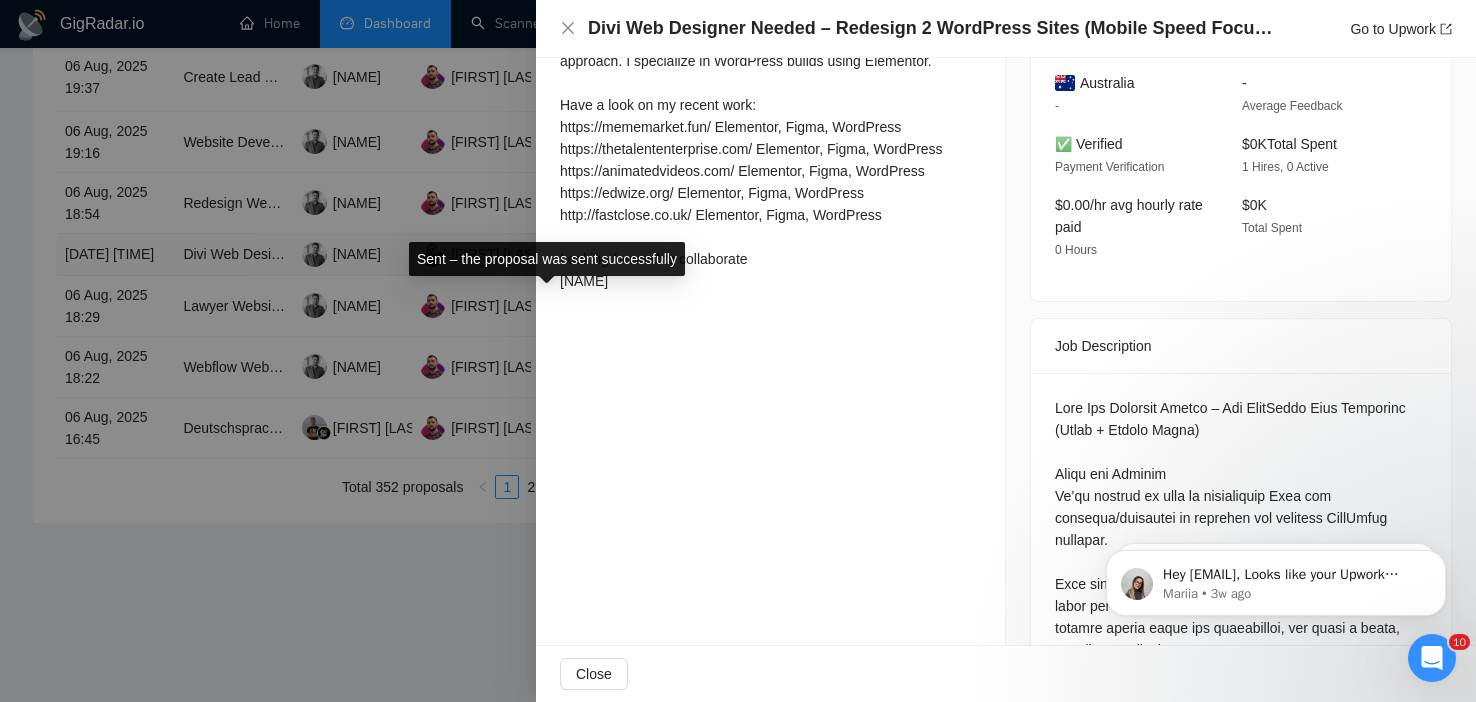 click at bounding box center (738, 351) 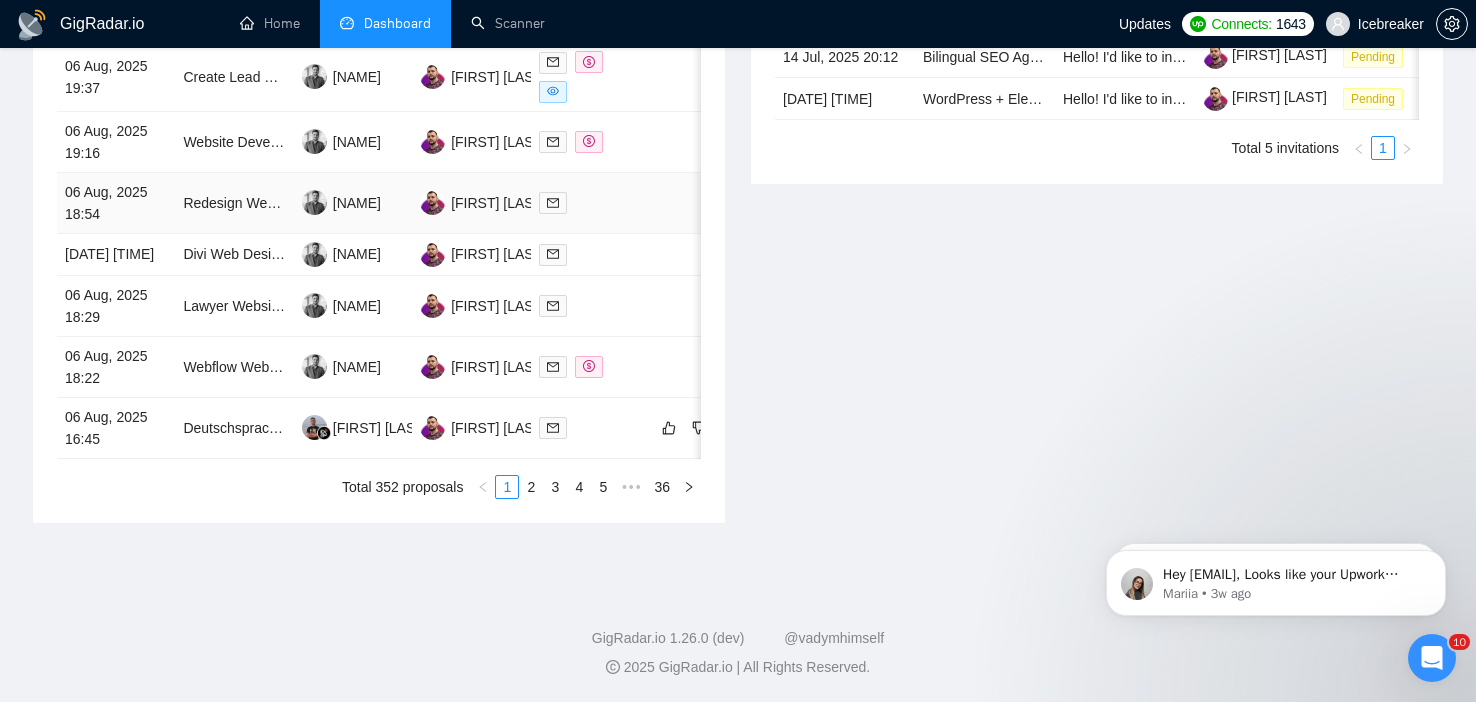 click at bounding box center (590, 202) 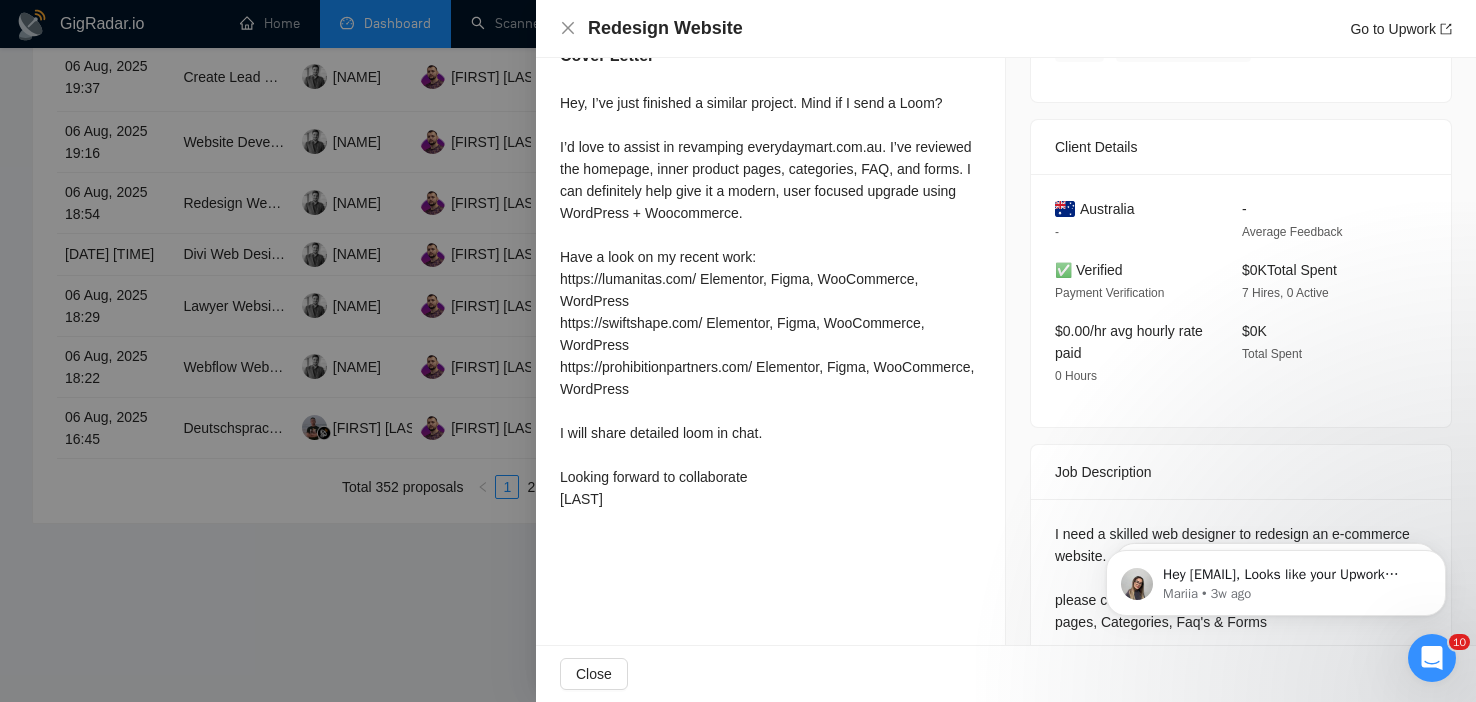 scroll, scrollTop: 347, scrollLeft: 0, axis: vertical 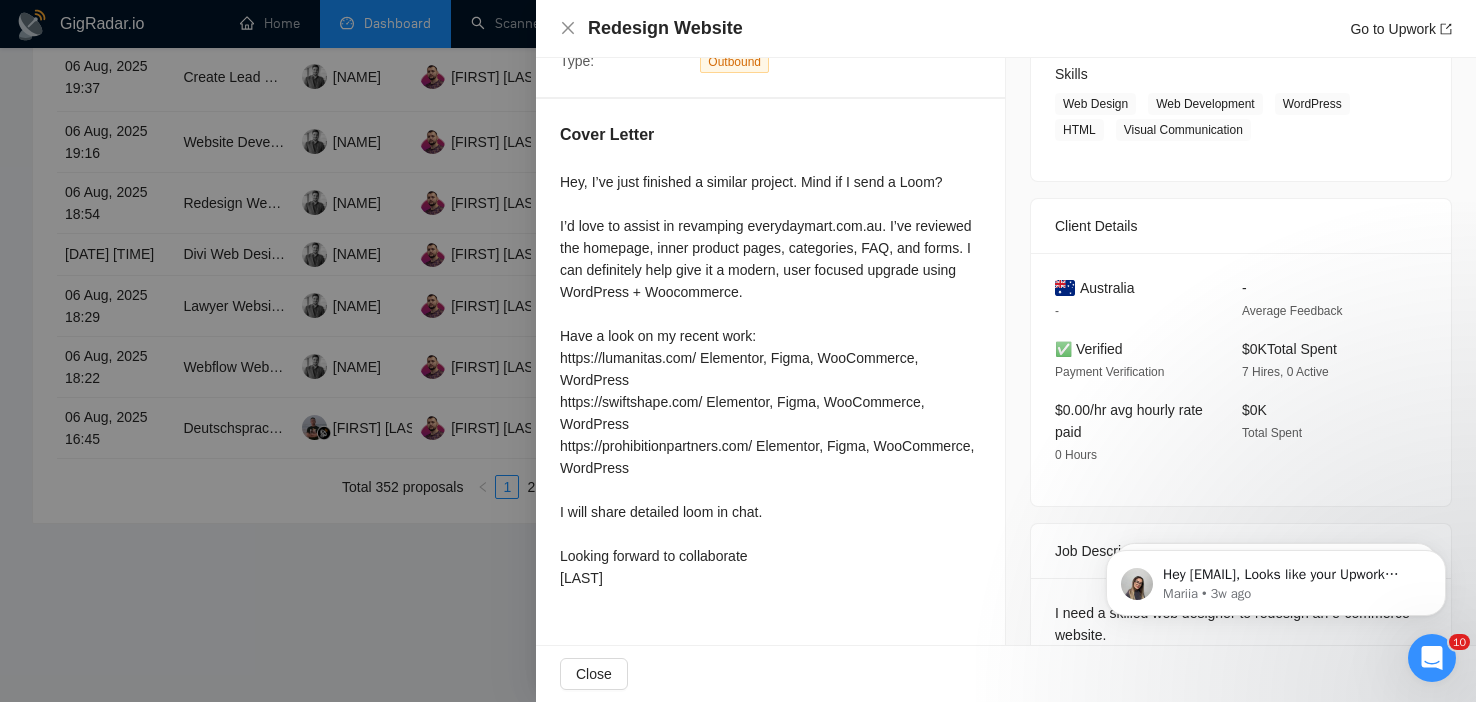 click at bounding box center (738, 351) 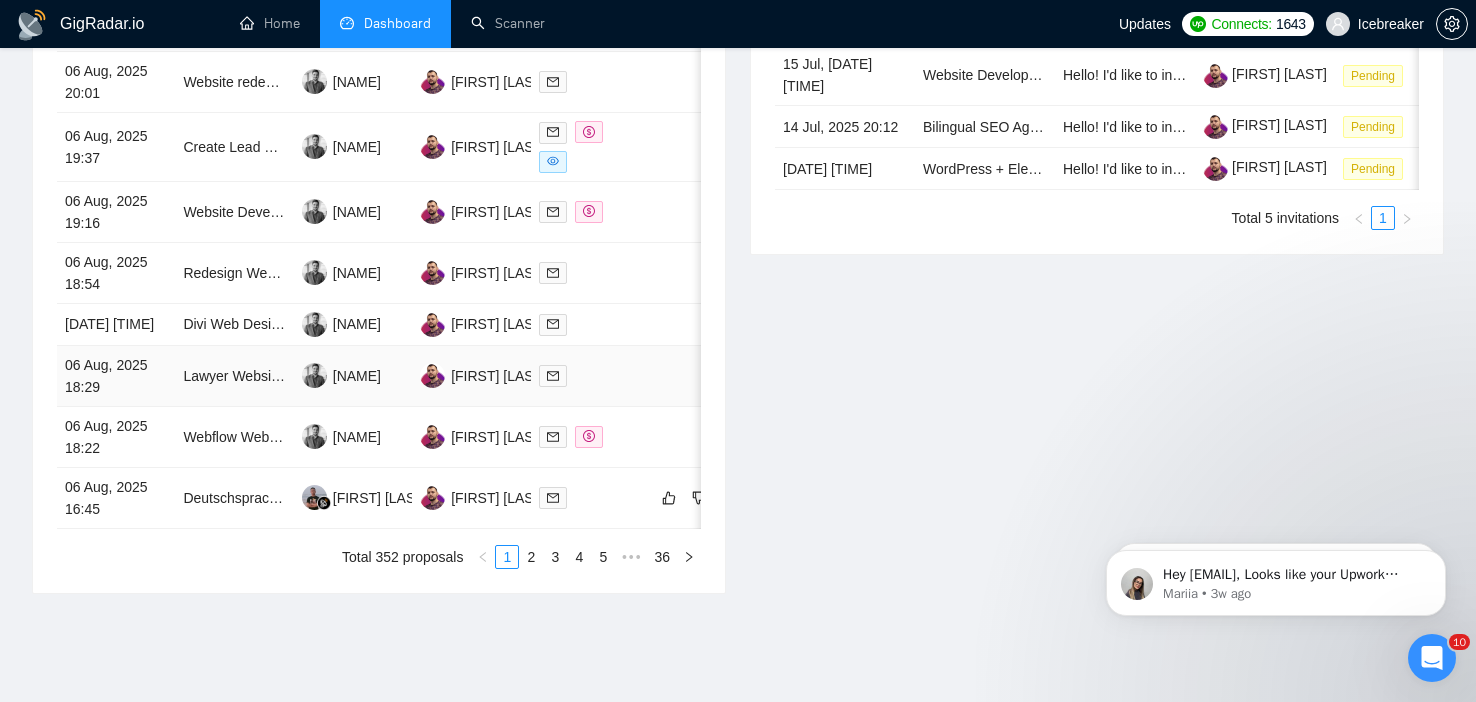 scroll, scrollTop: 928, scrollLeft: 0, axis: vertical 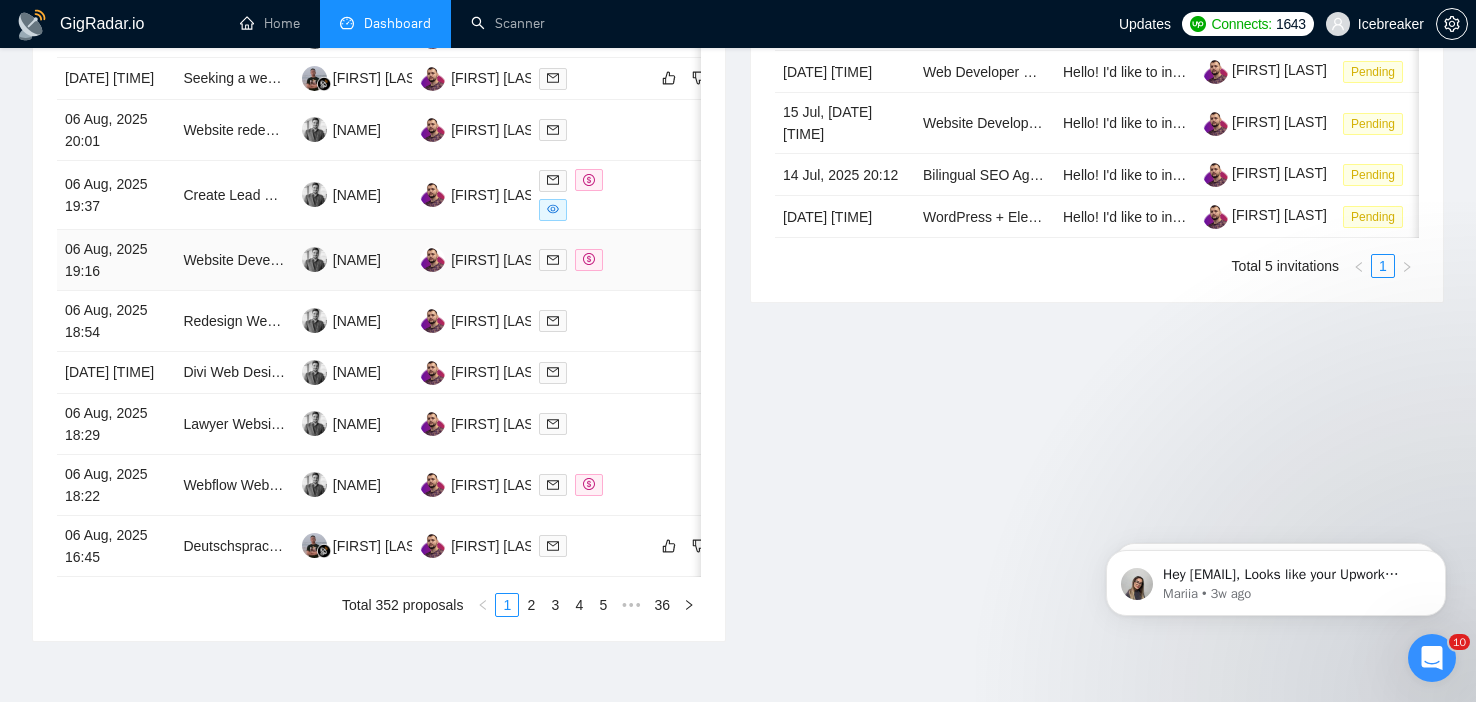 click at bounding box center [590, 259] 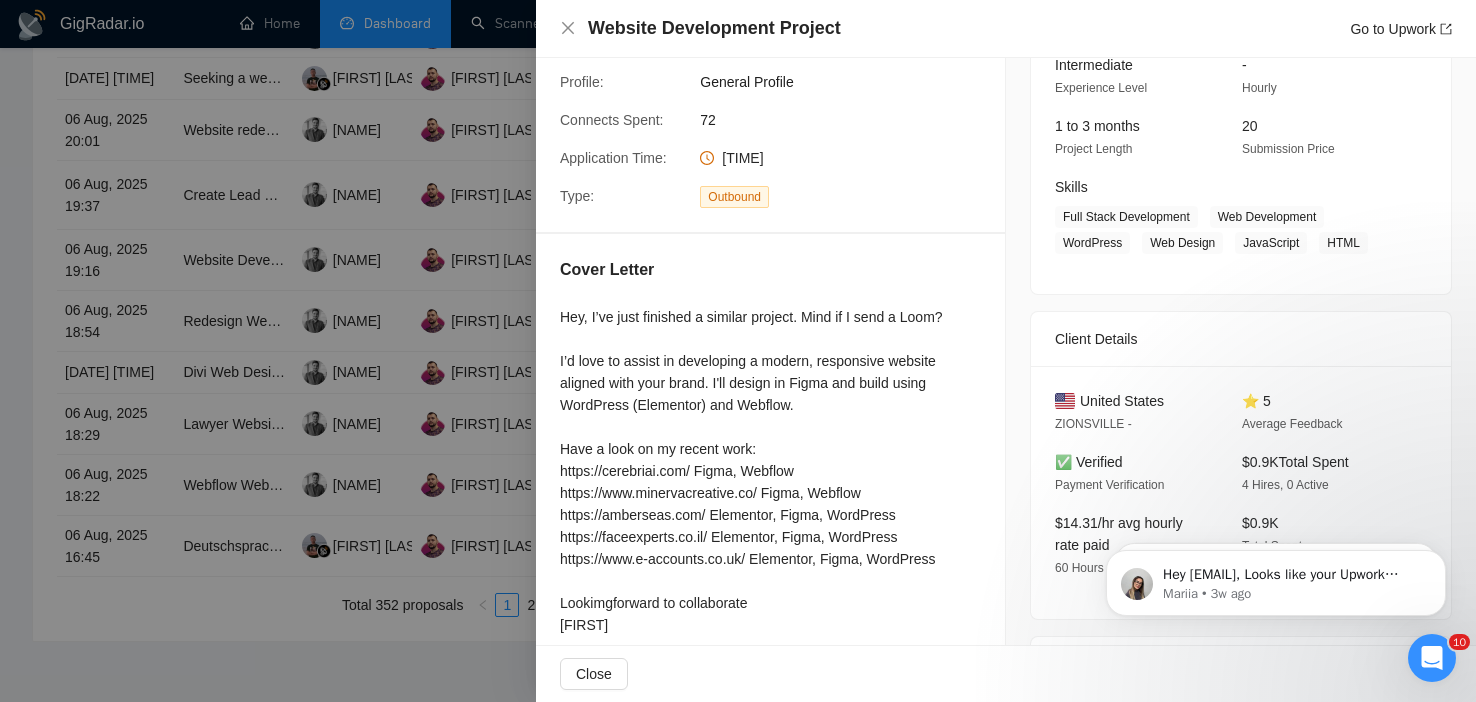 scroll, scrollTop: 0, scrollLeft: 0, axis: both 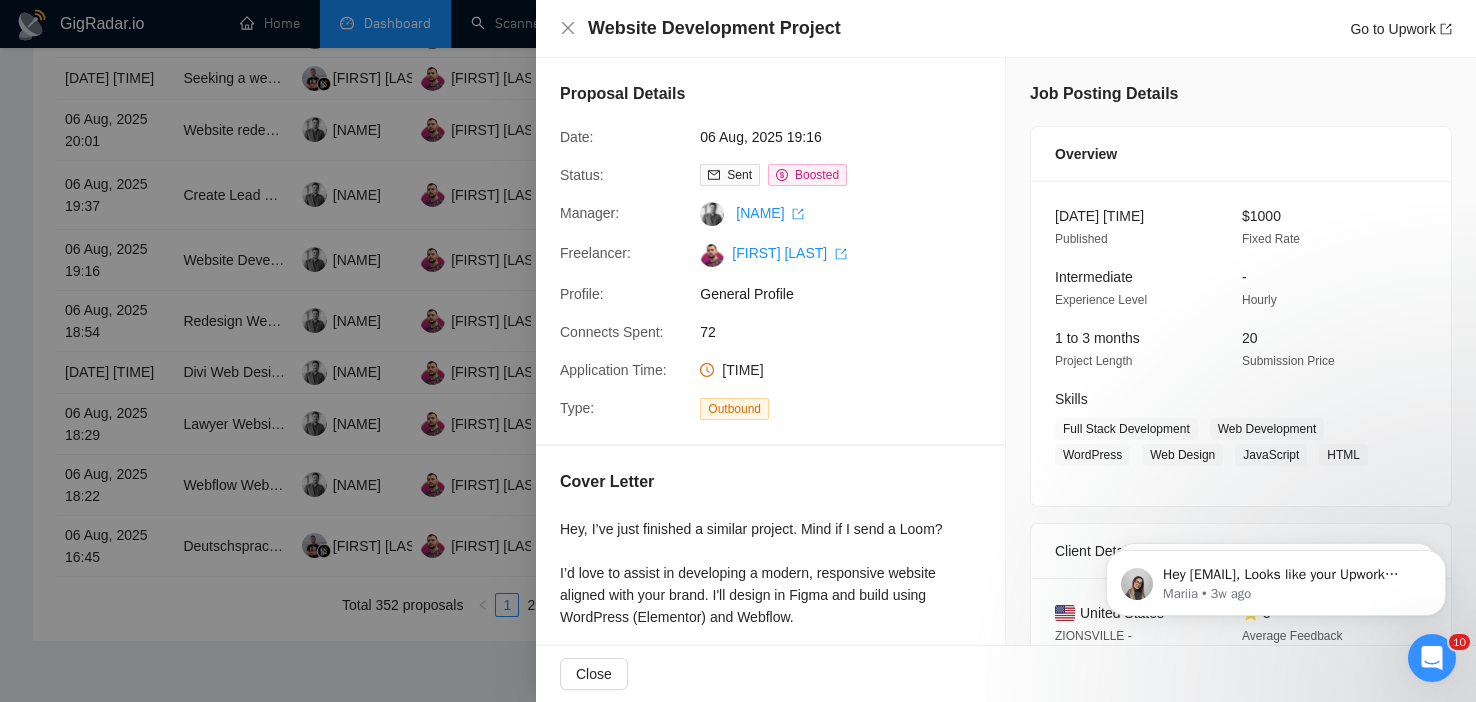 click at bounding box center (738, 351) 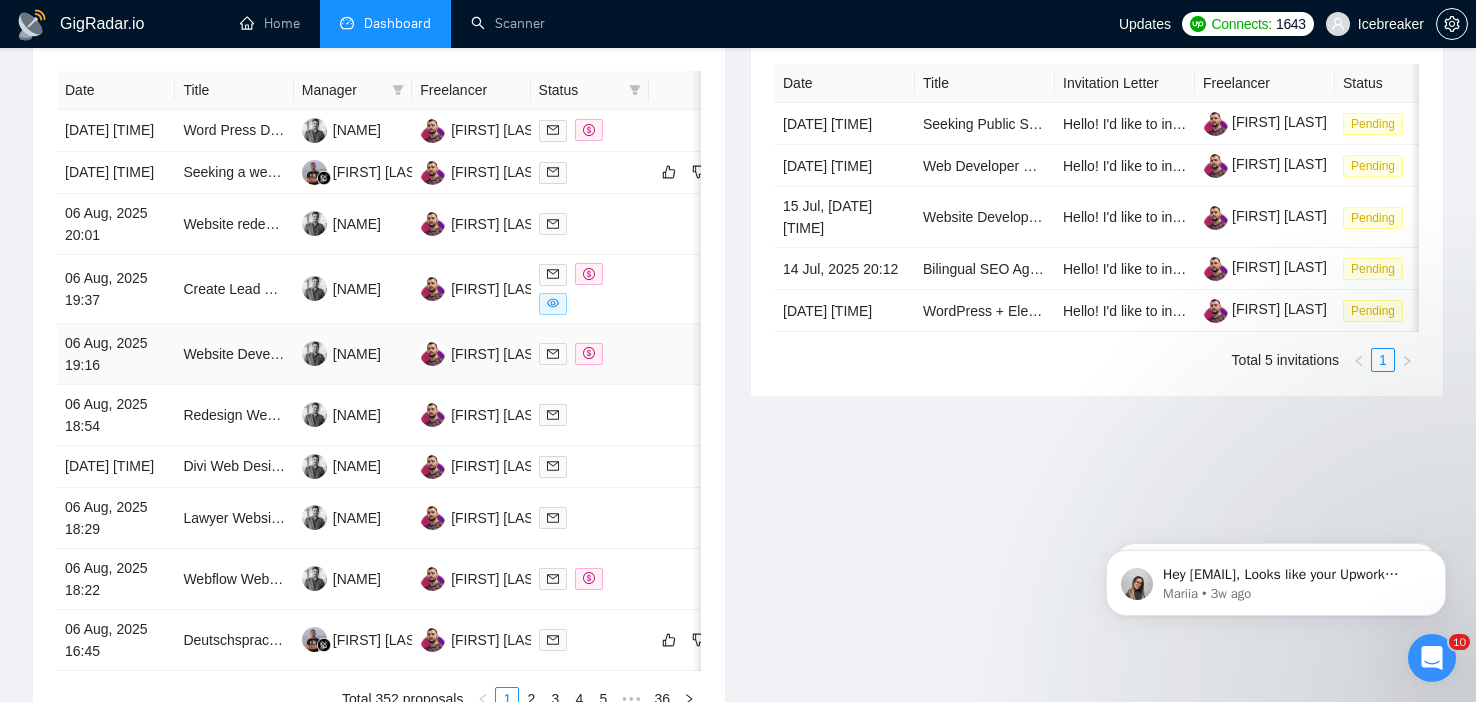 scroll, scrollTop: 736, scrollLeft: 0, axis: vertical 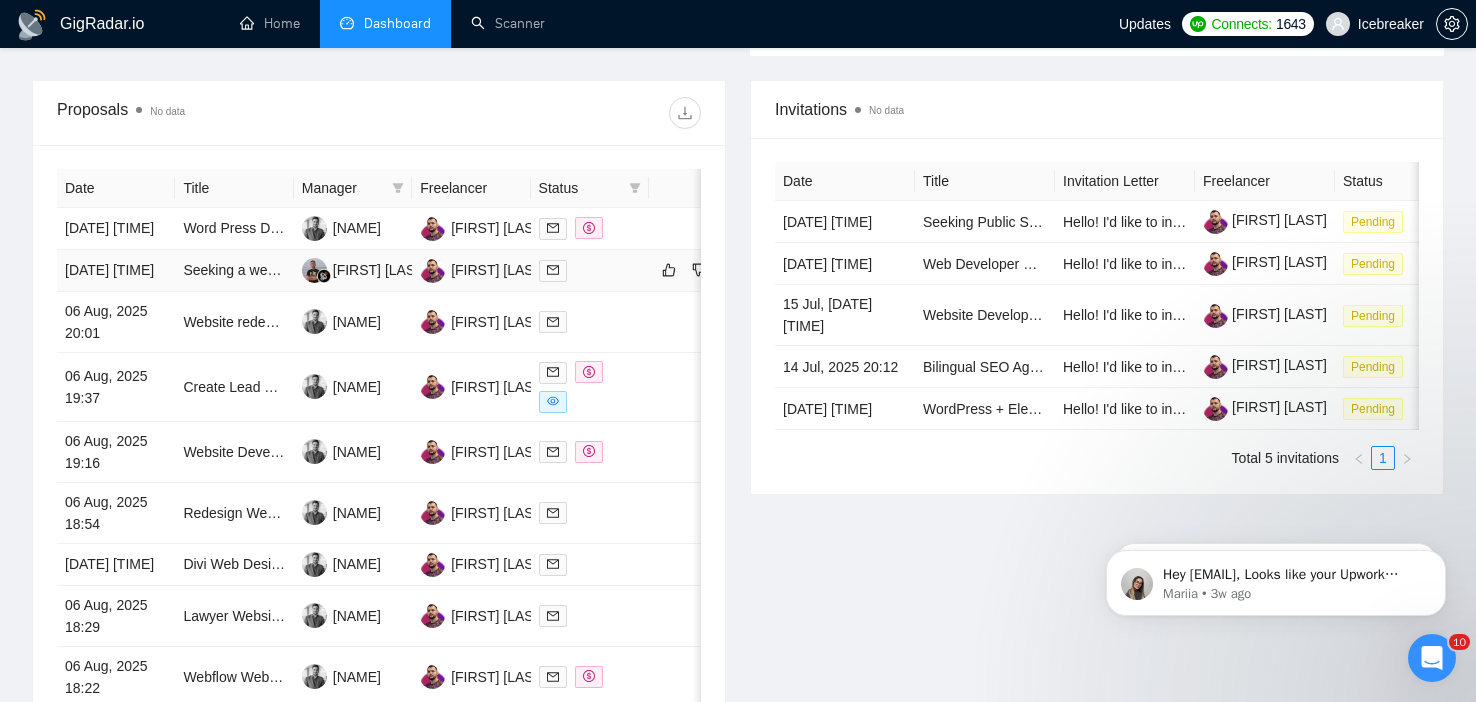 click at bounding box center [590, 271] 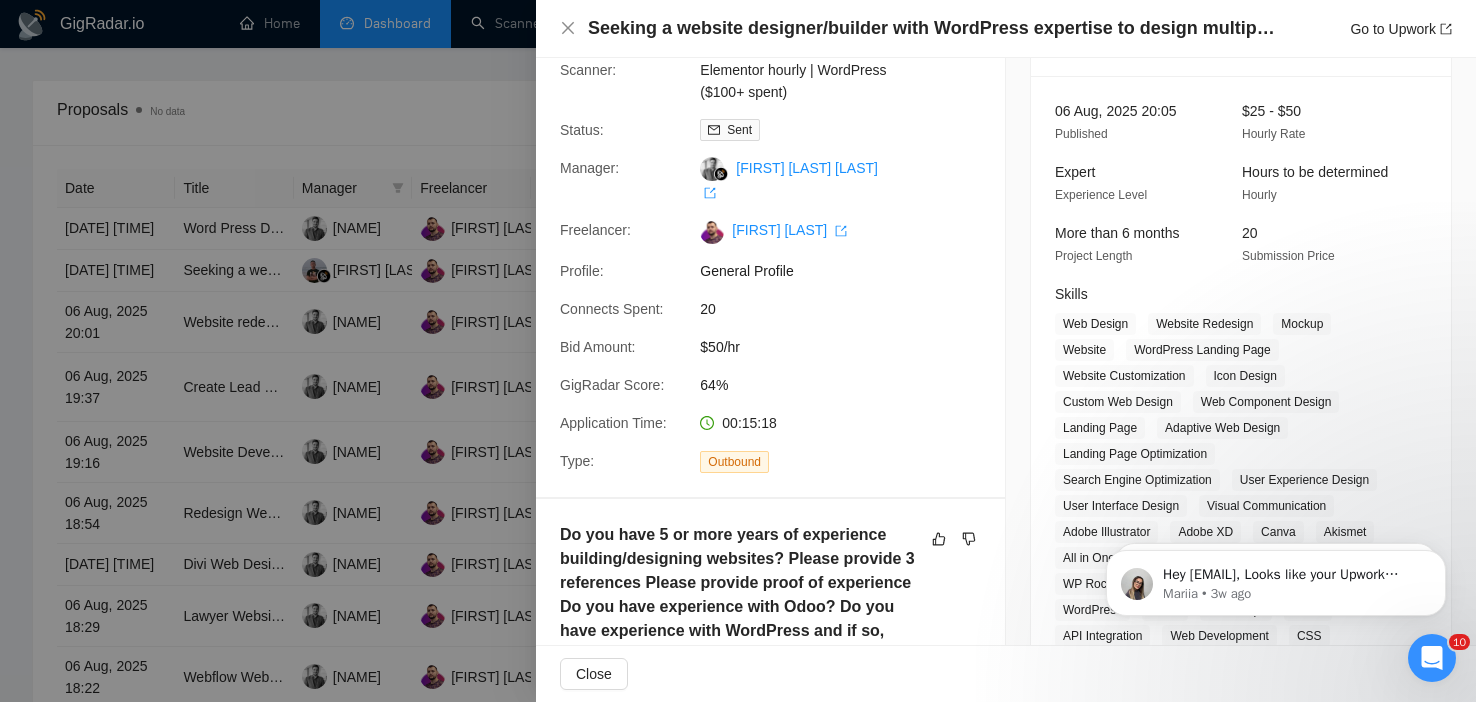 scroll, scrollTop: 124, scrollLeft: 0, axis: vertical 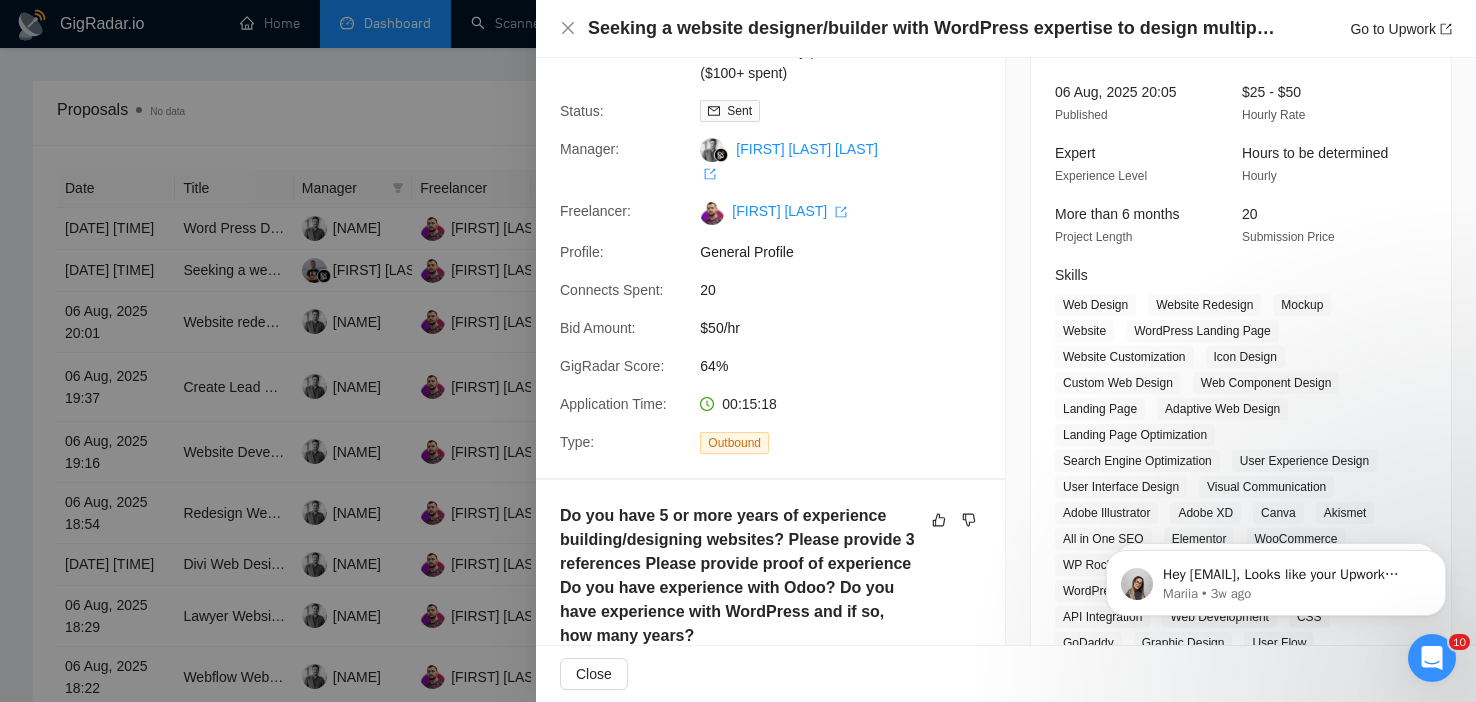 click at bounding box center [738, 351] 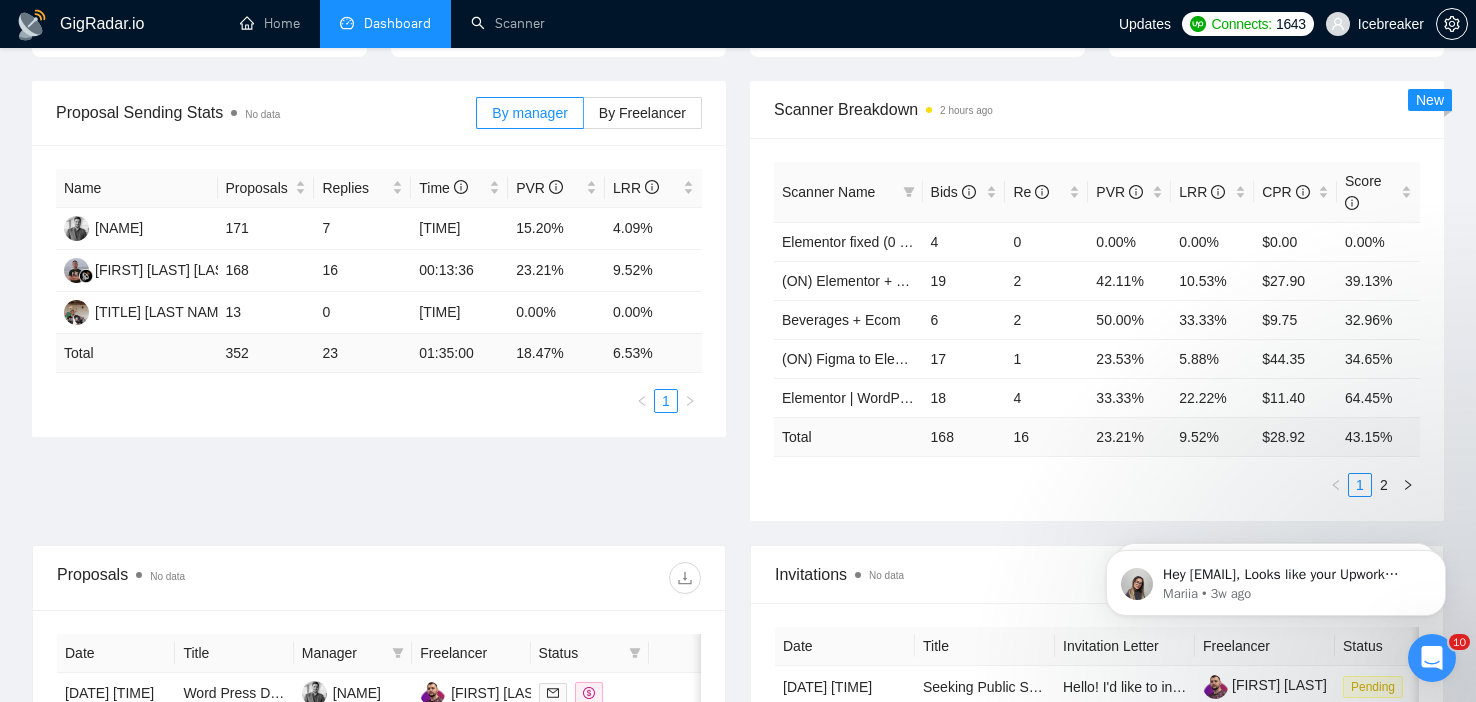 scroll, scrollTop: 0, scrollLeft: 0, axis: both 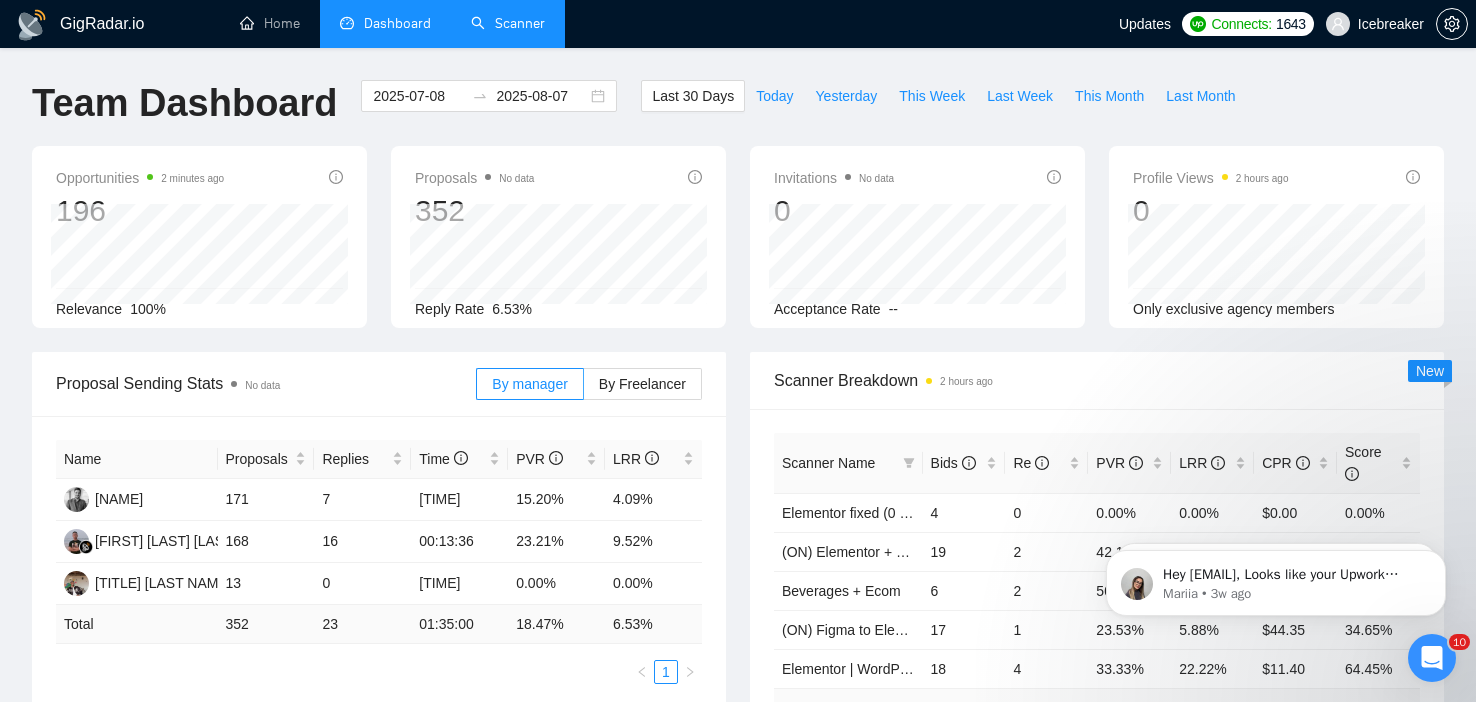 click on "Scanner" at bounding box center [508, 23] 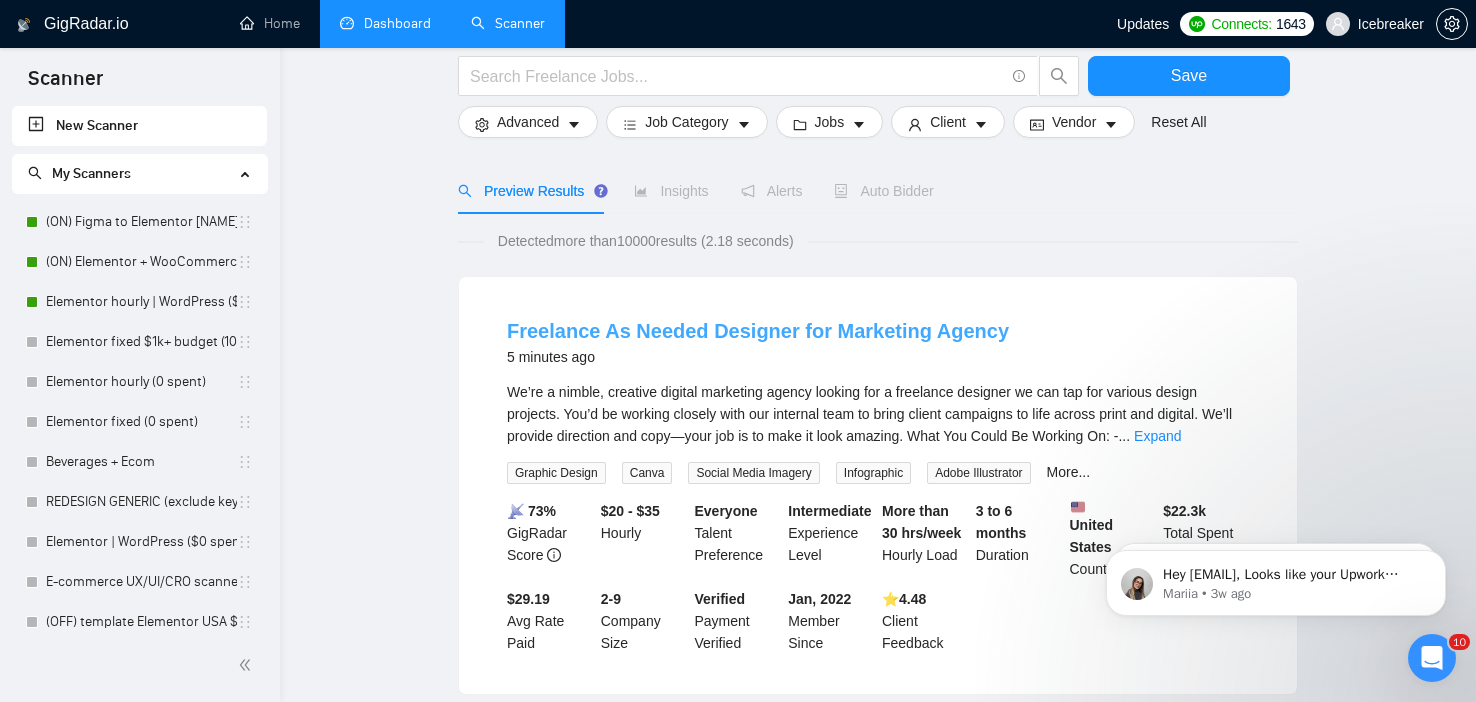 scroll, scrollTop: 53, scrollLeft: 0, axis: vertical 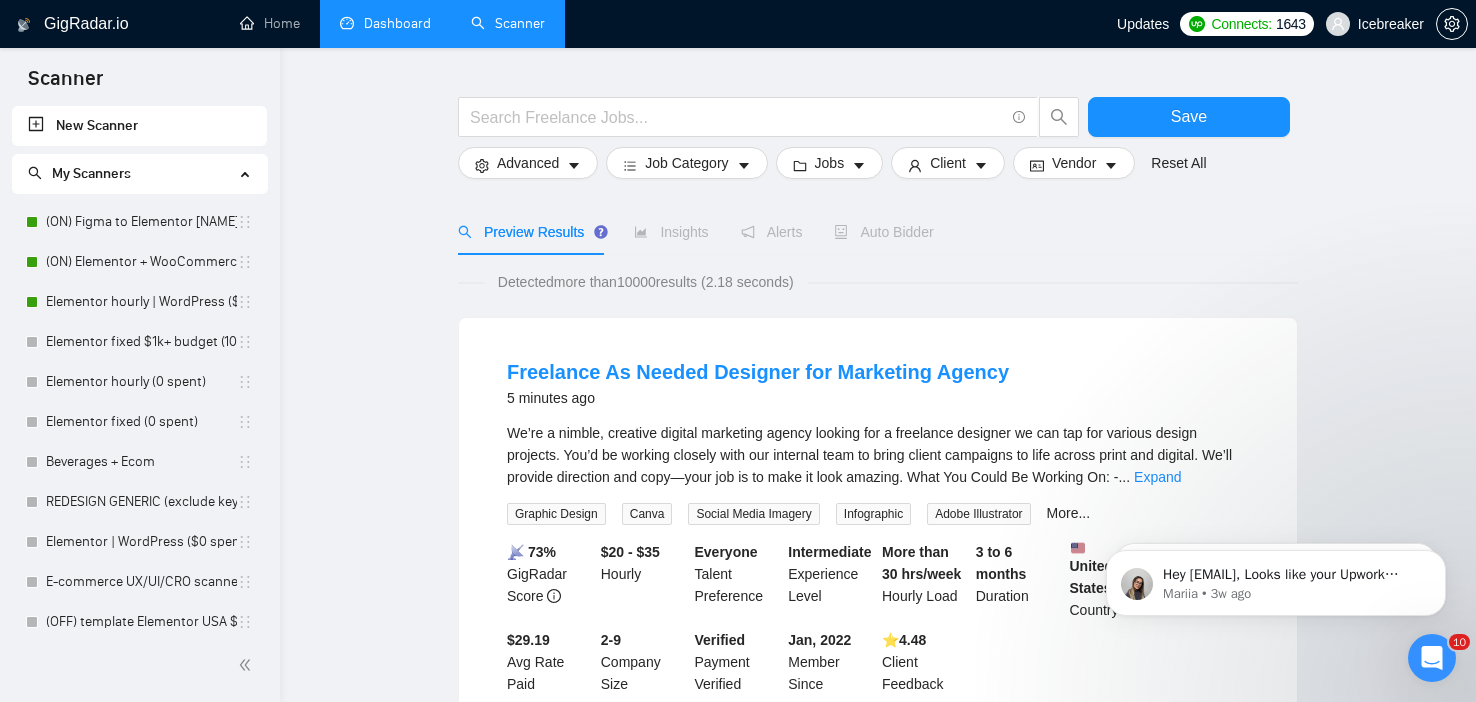 click 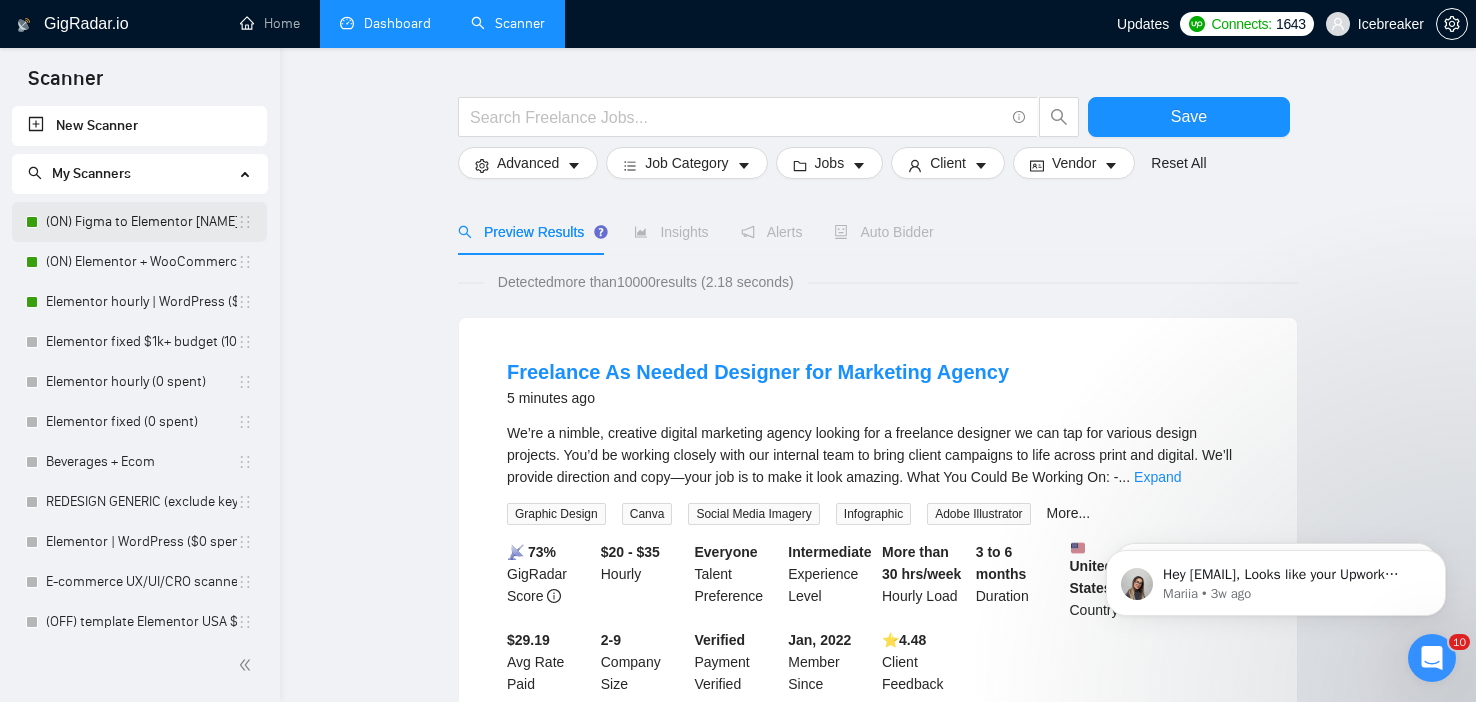 click on "(ON) Figma to Elementor [NAME]" at bounding box center [141, 222] 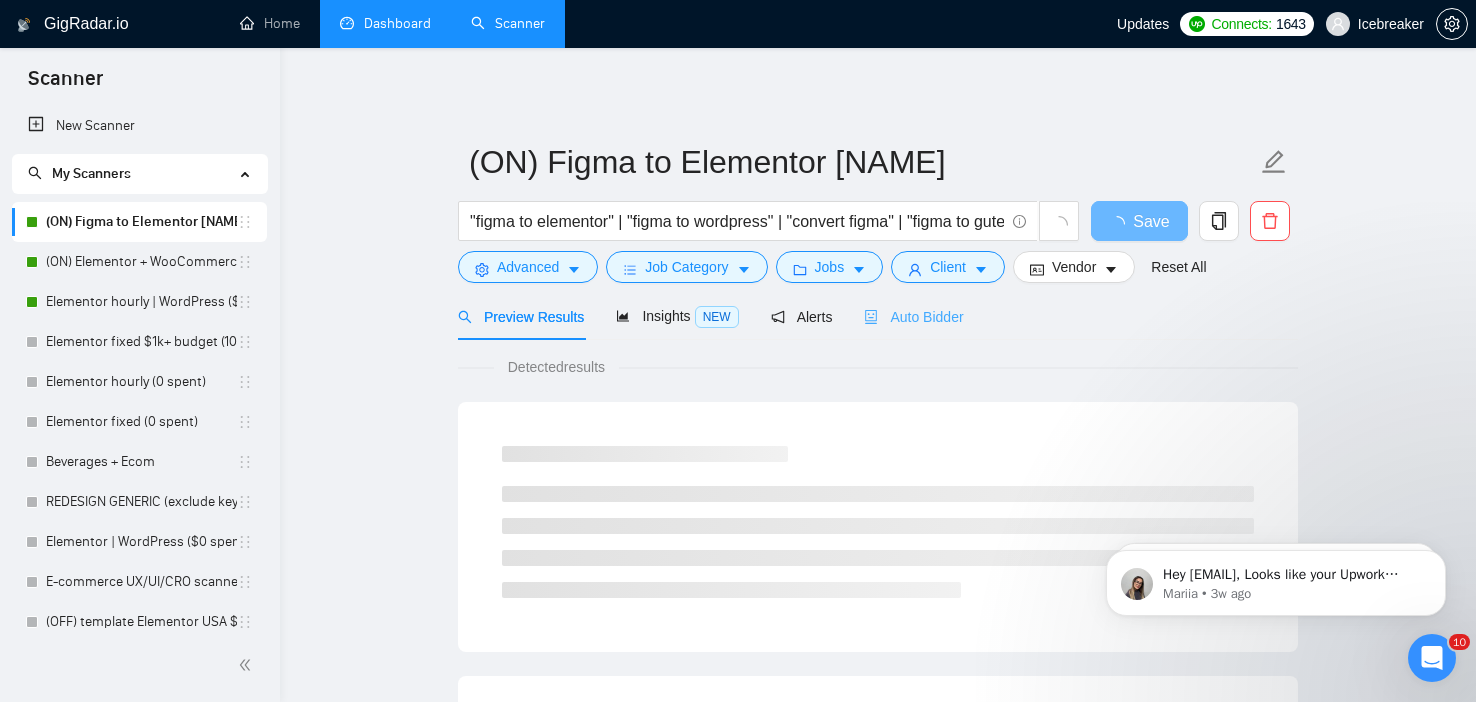 click on "Auto Bidder" at bounding box center [913, 316] 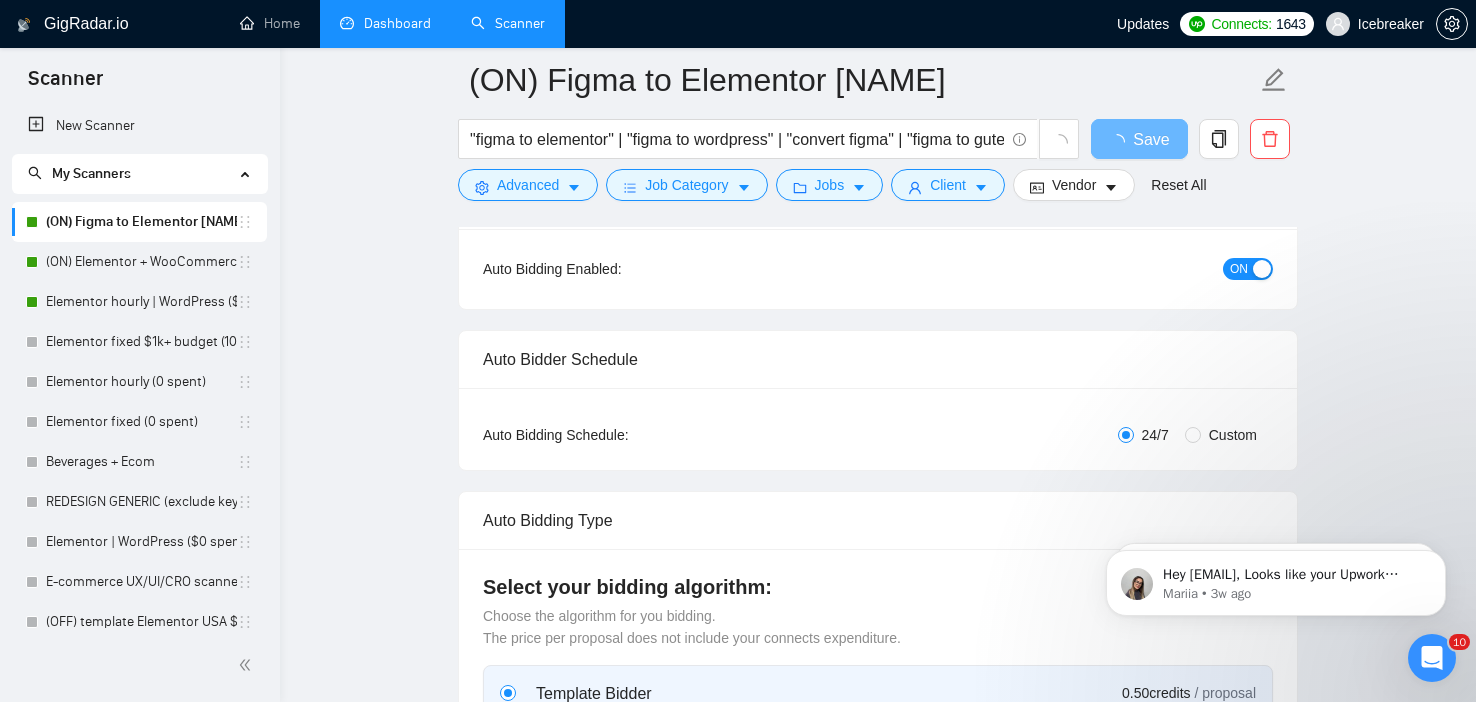 scroll, scrollTop: 0, scrollLeft: 0, axis: both 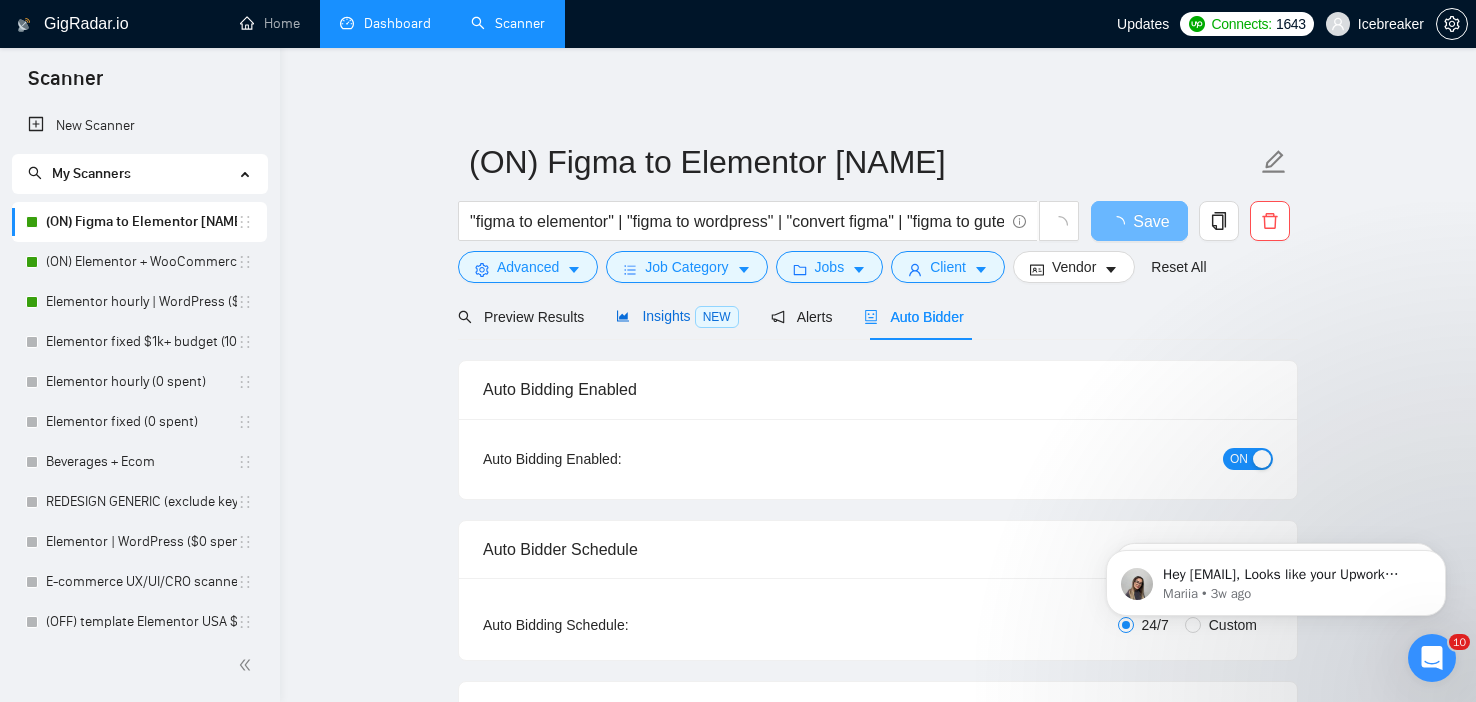 click on "Insights NEW" at bounding box center (677, 316) 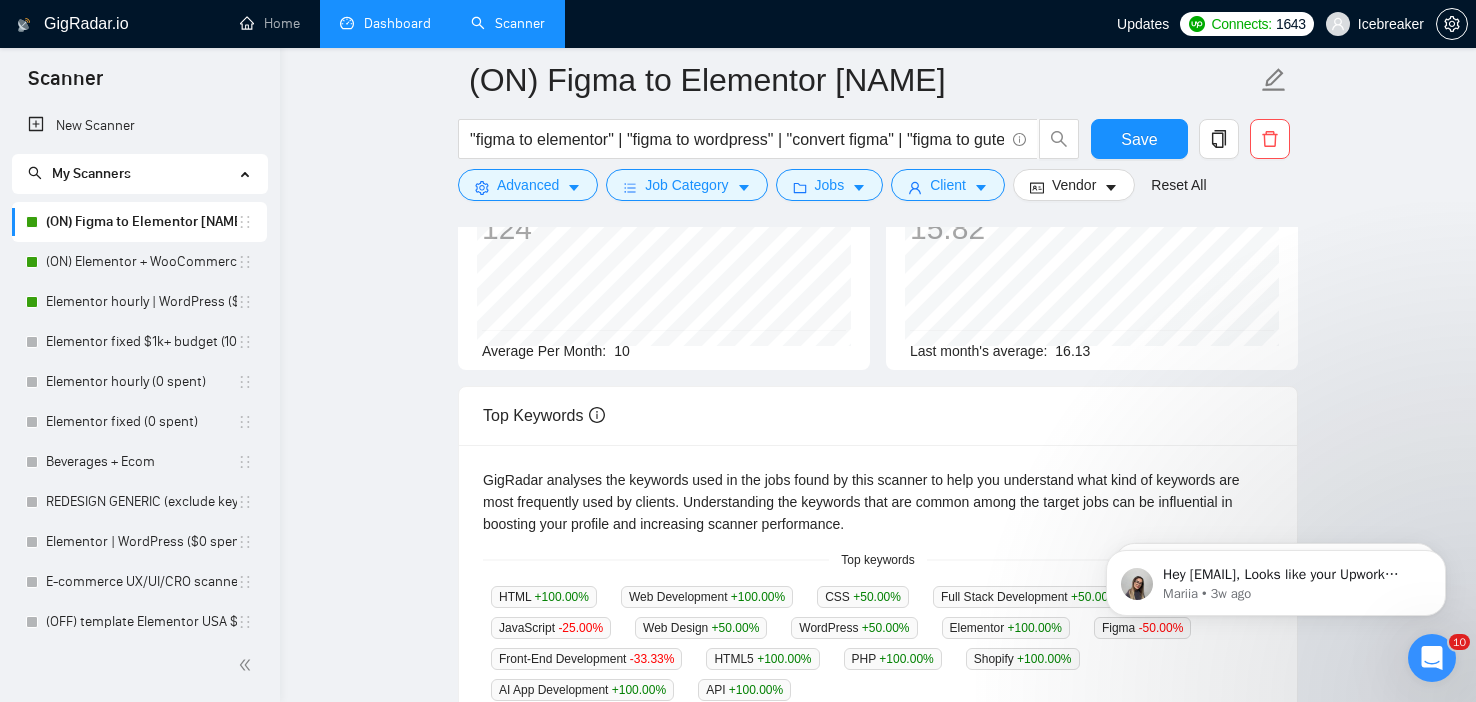 scroll, scrollTop: 0, scrollLeft: 0, axis: both 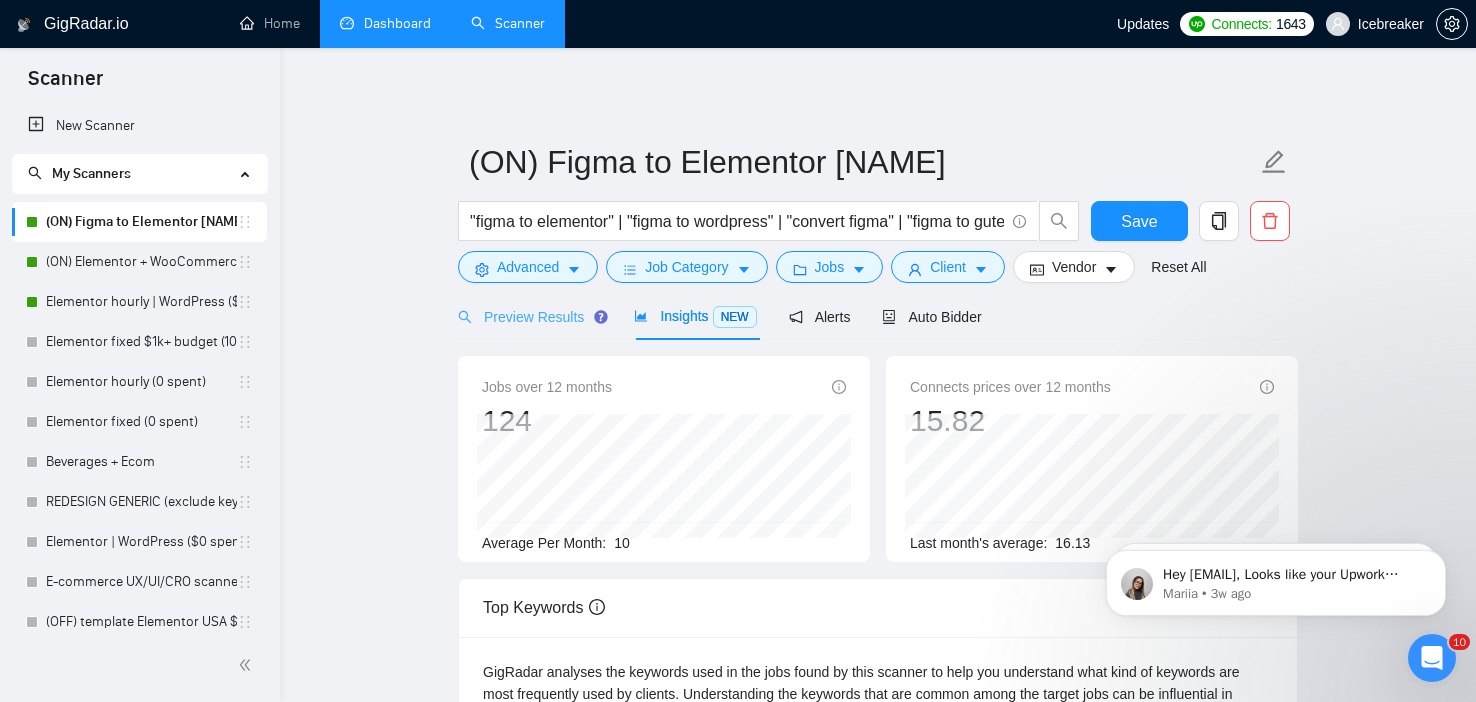 click on "Preview Results" at bounding box center [530, 316] 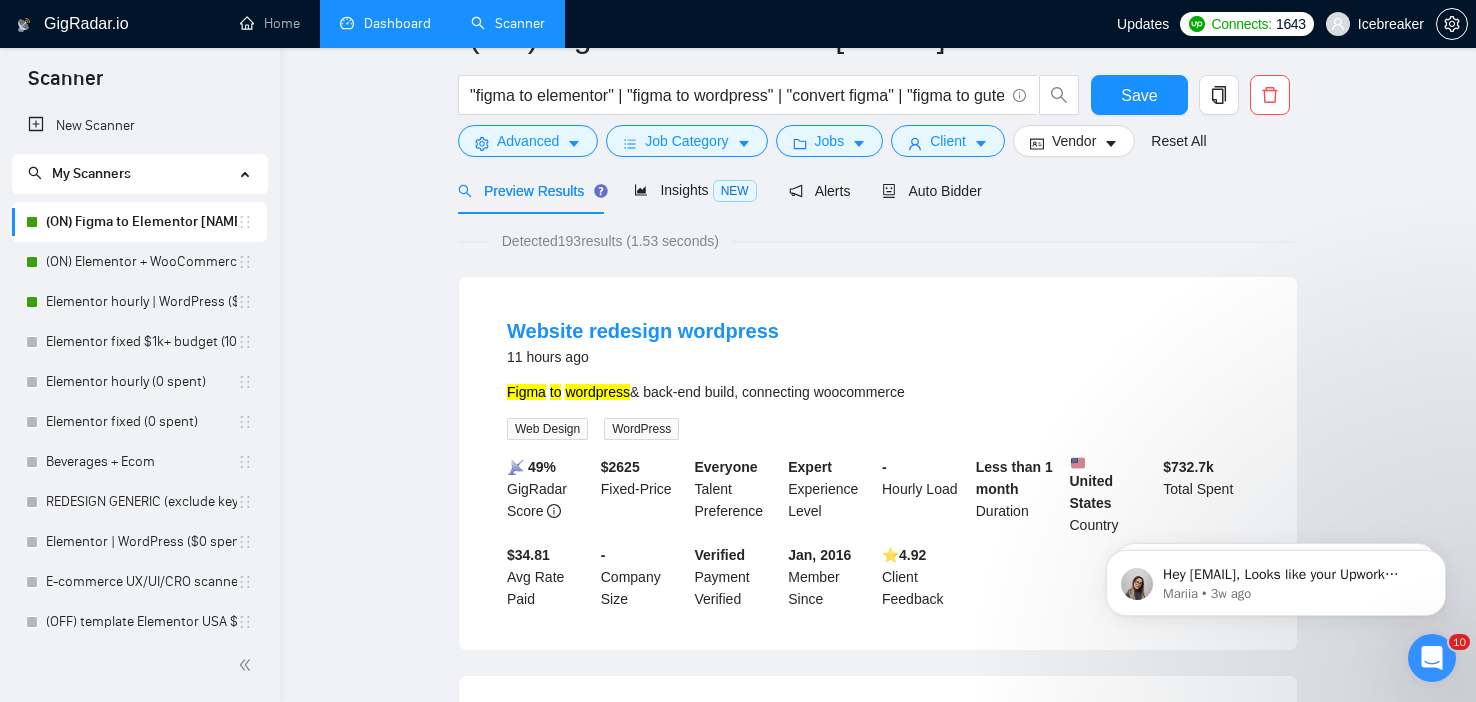 scroll, scrollTop: 0, scrollLeft: 0, axis: both 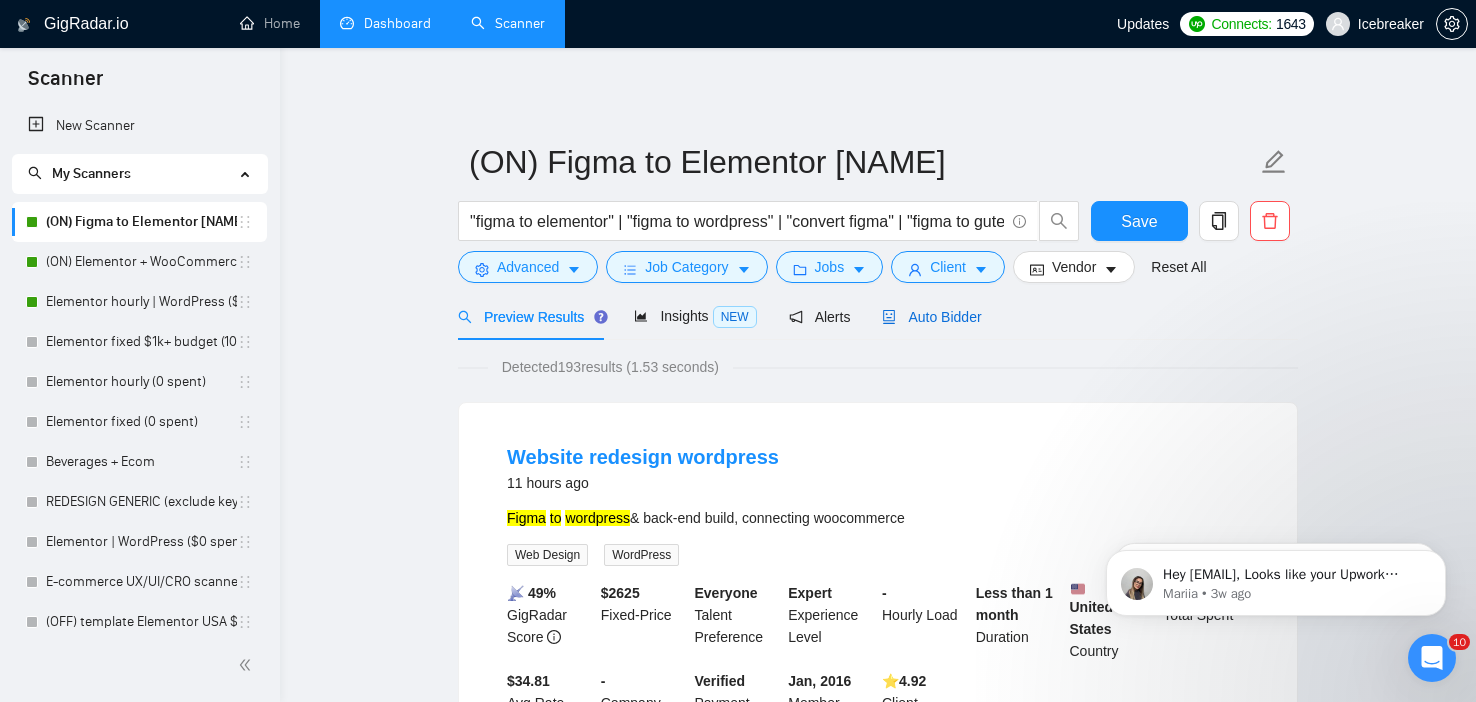 click on "Auto Bidder" at bounding box center [931, 317] 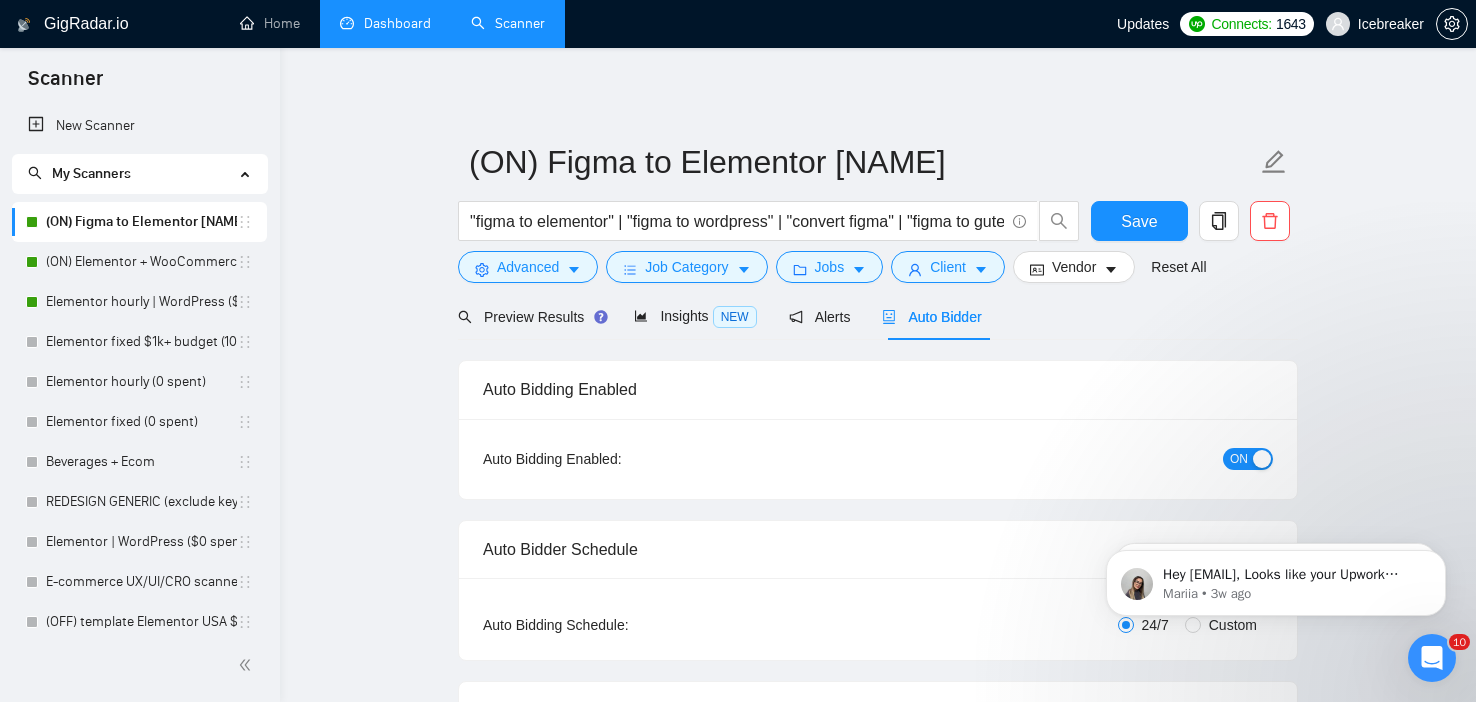type 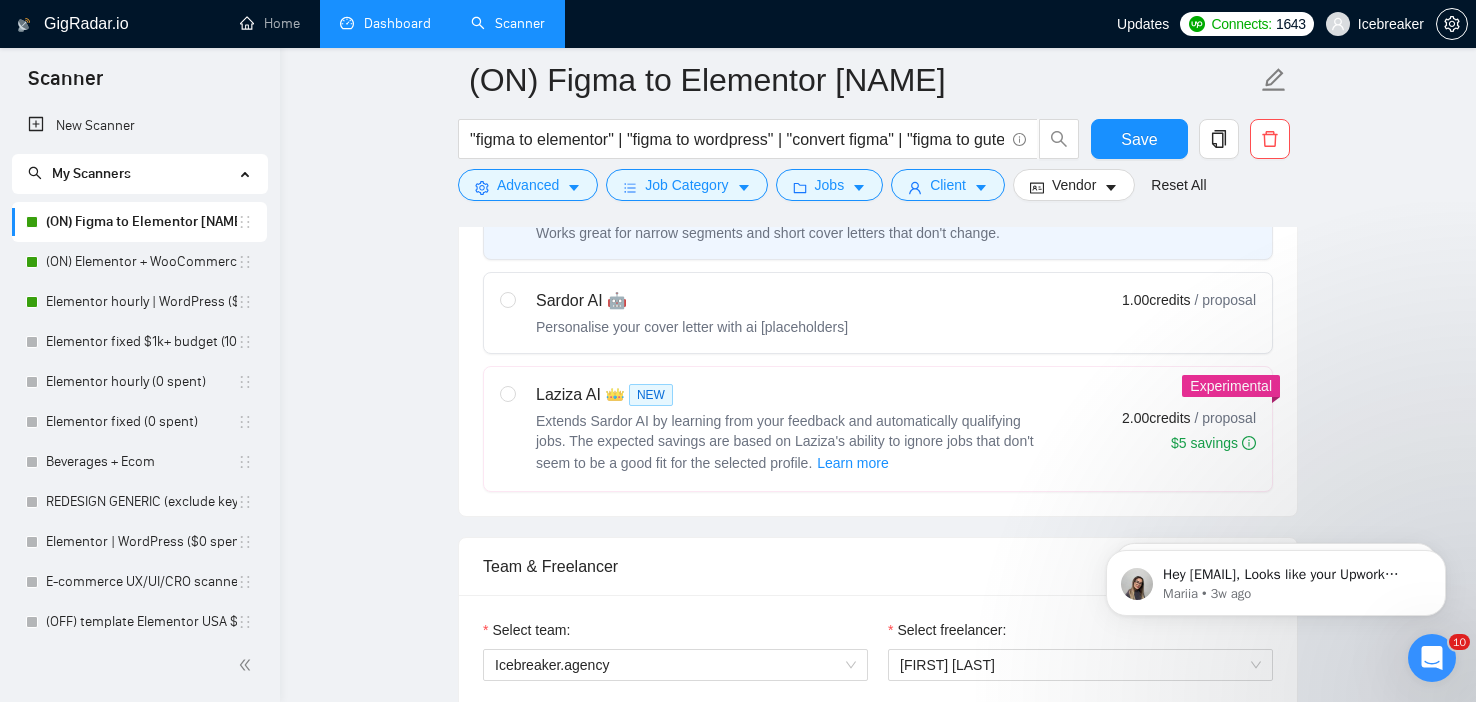 scroll, scrollTop: 655, scrollLeft: 0, axis: vertical 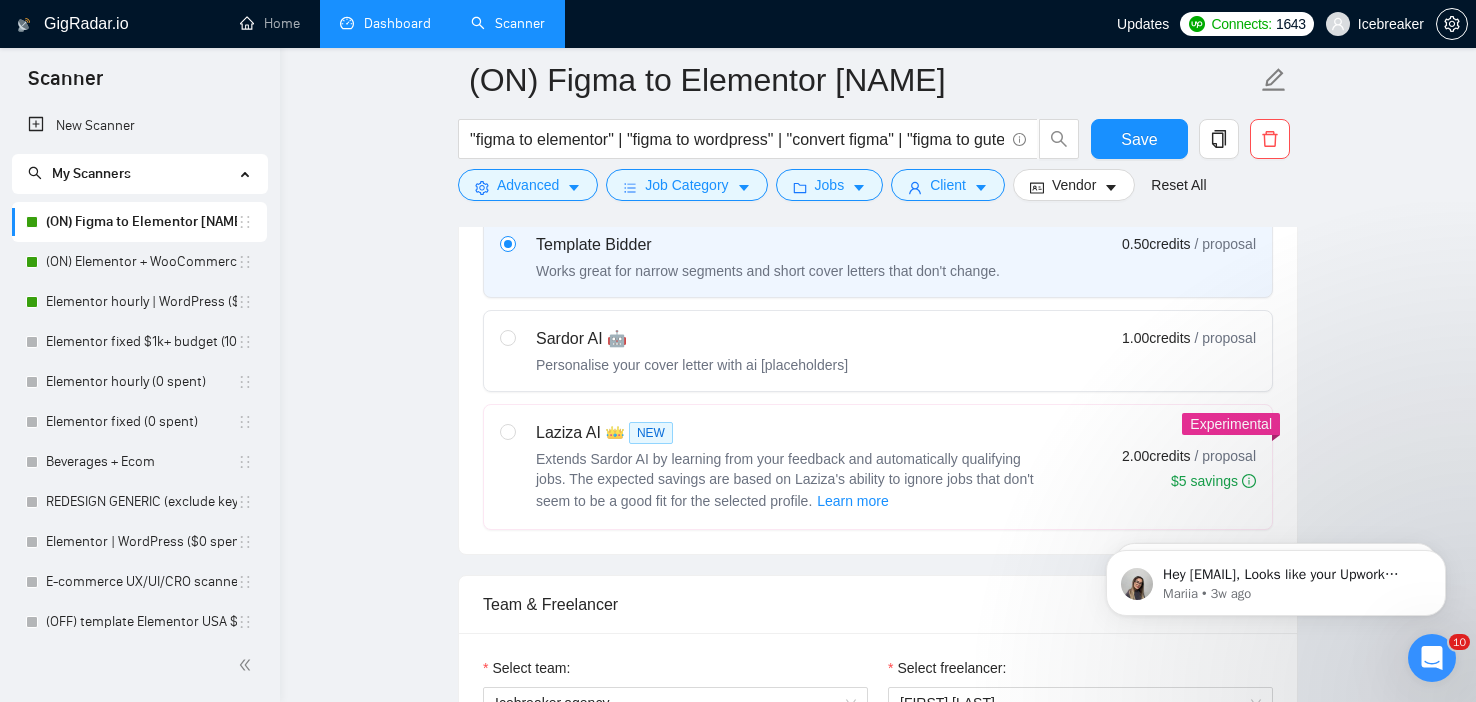 click on "Sardor AI 🤖 Personalise your cover letter with ai [placeholders] 1.00  credits / proposal" at bounding box center [878, 351] 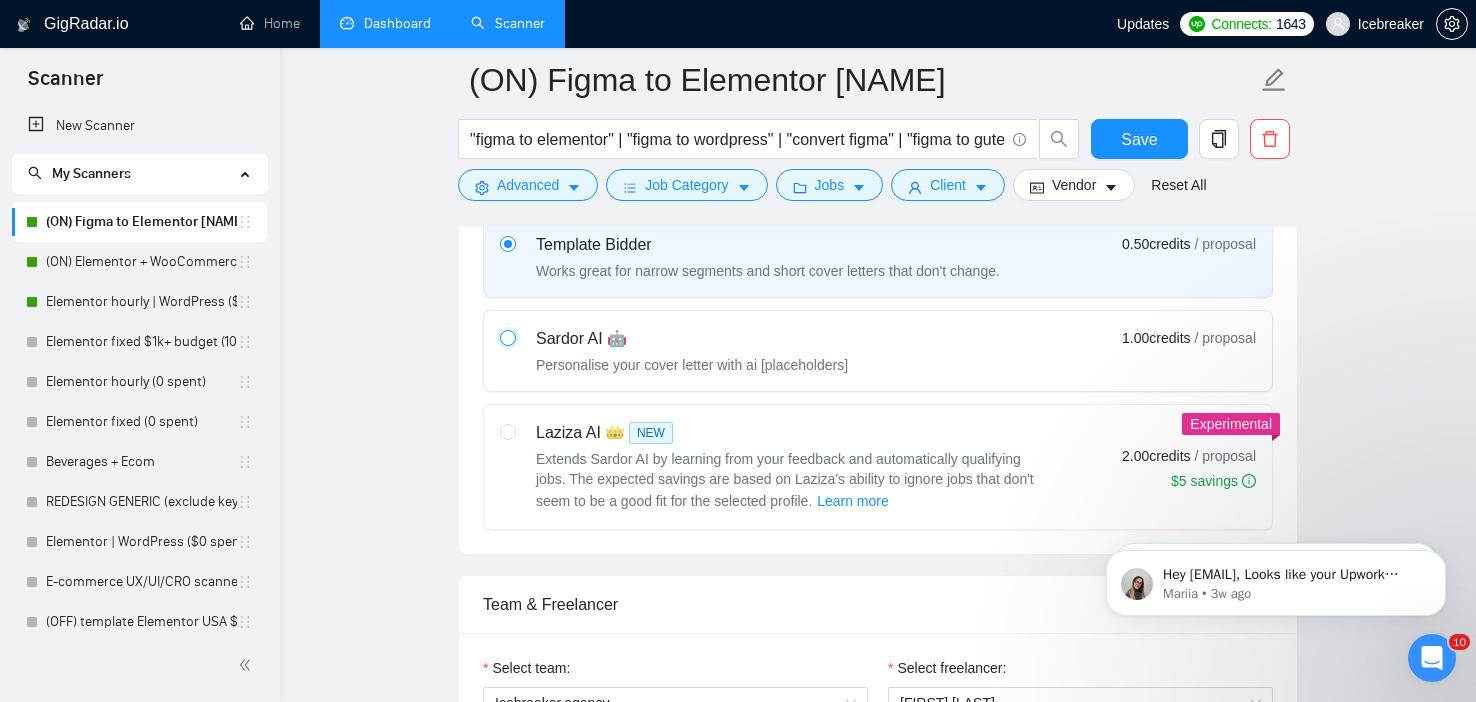click at bounding box center [507, 337] 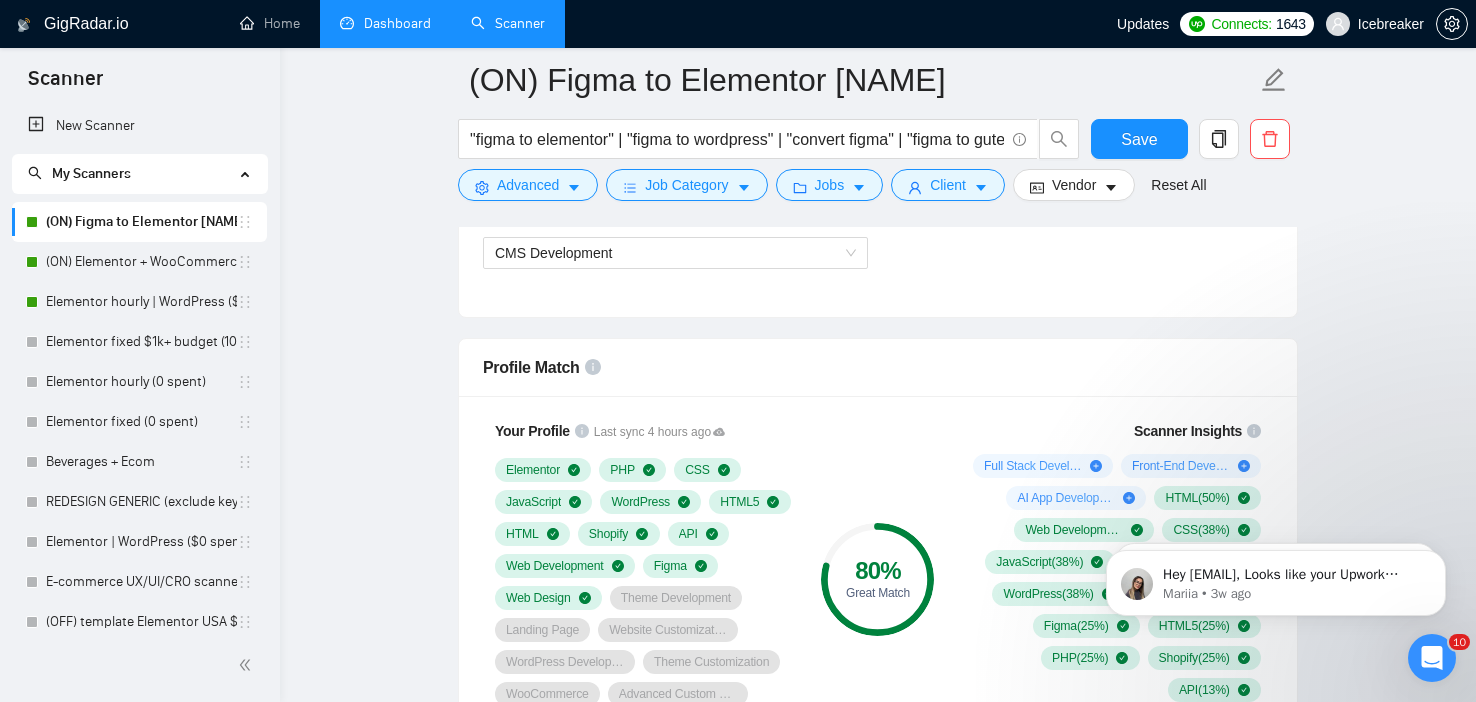 scroll, scrollTop: 1252, scrollLeft: 0, axis: vertical 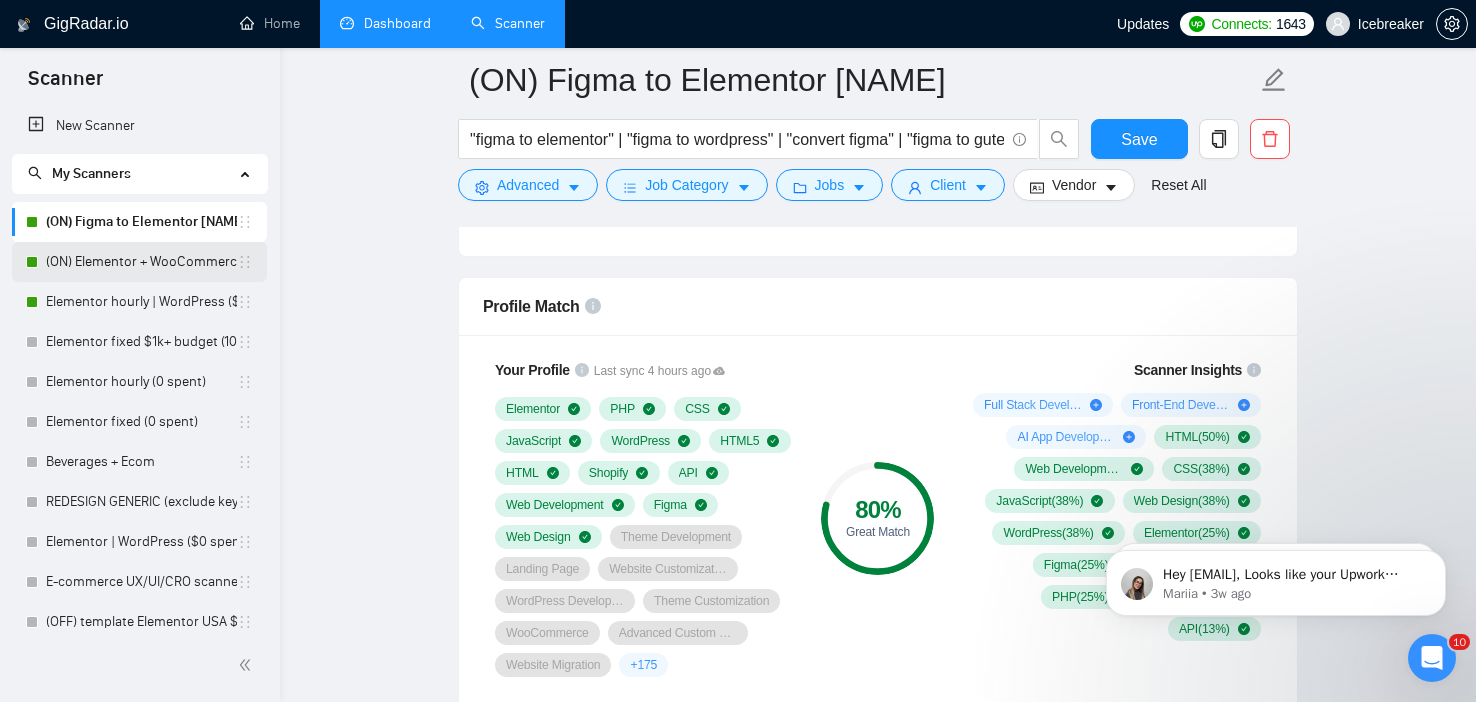 click on "(ON) Elementor + WooCommerce" at bounding box center (141, 262) 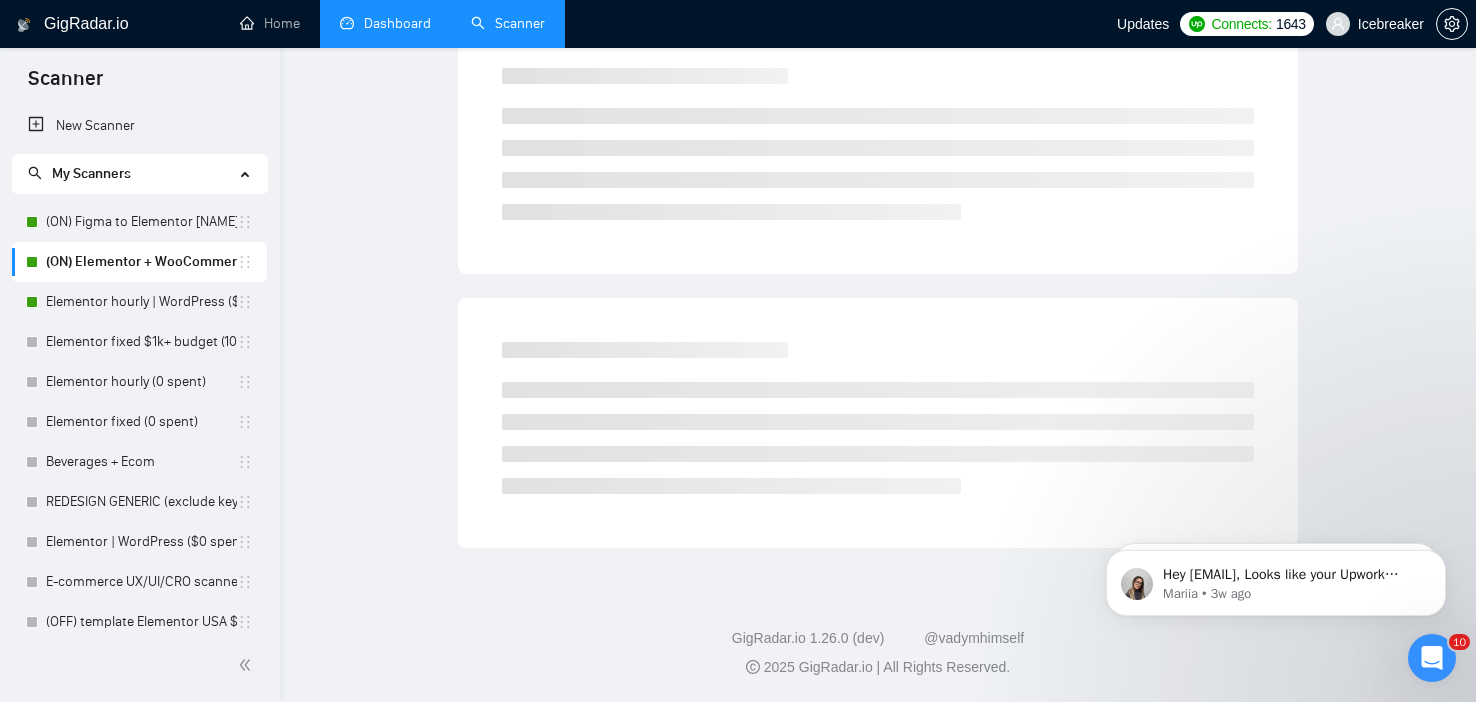 scroll, scrollTop: 28, scrollLeft: 0, axis: vertical 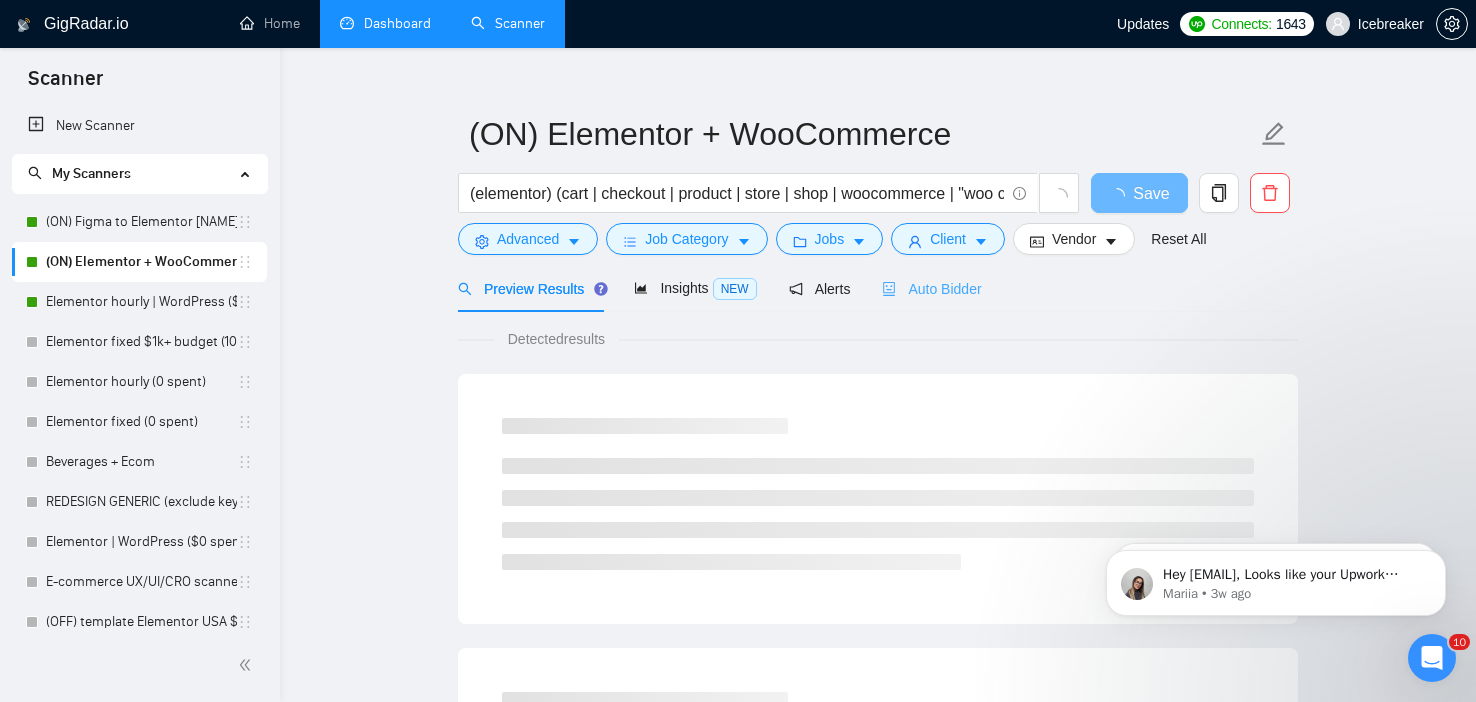 click on "Auto Bidder" at bounding box center (931, 288) 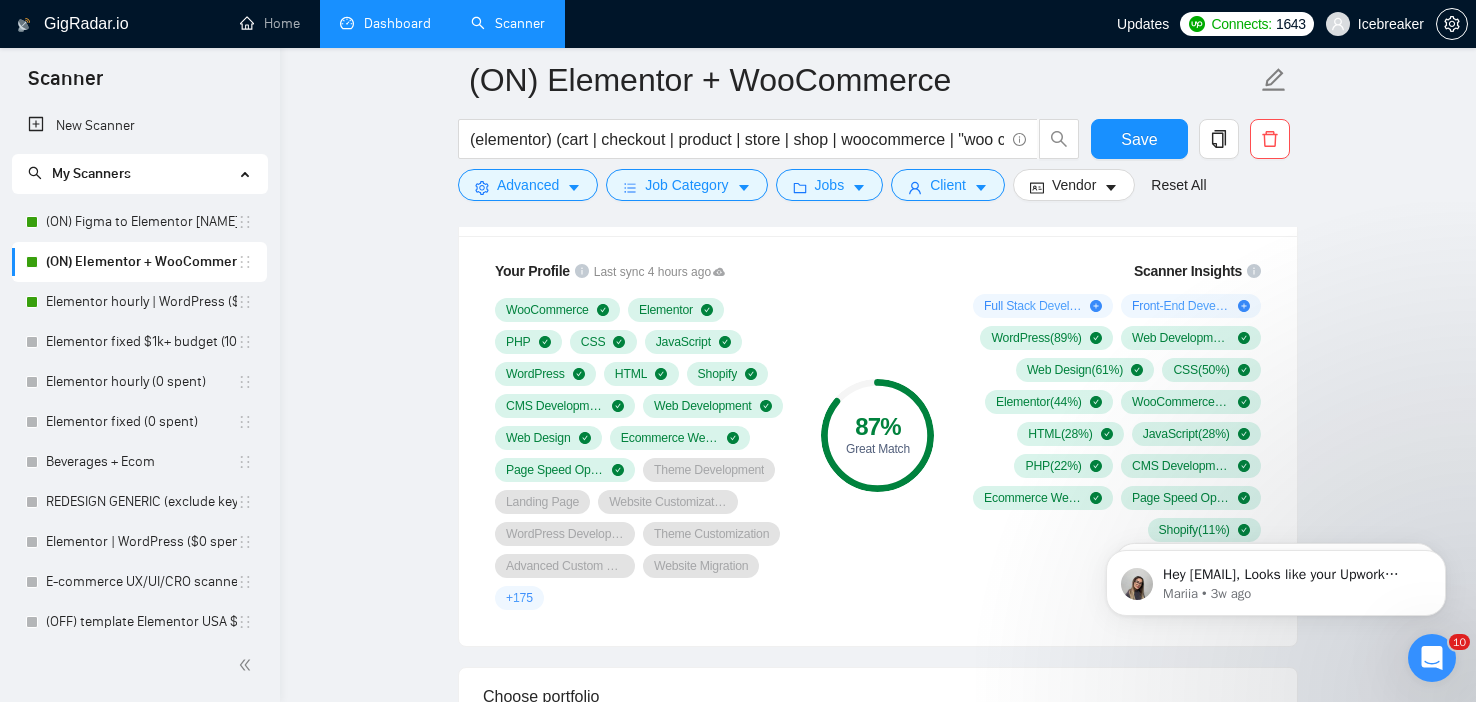 scroll, scrollTop: 1380, scrollLeft: 0, axis: vertical 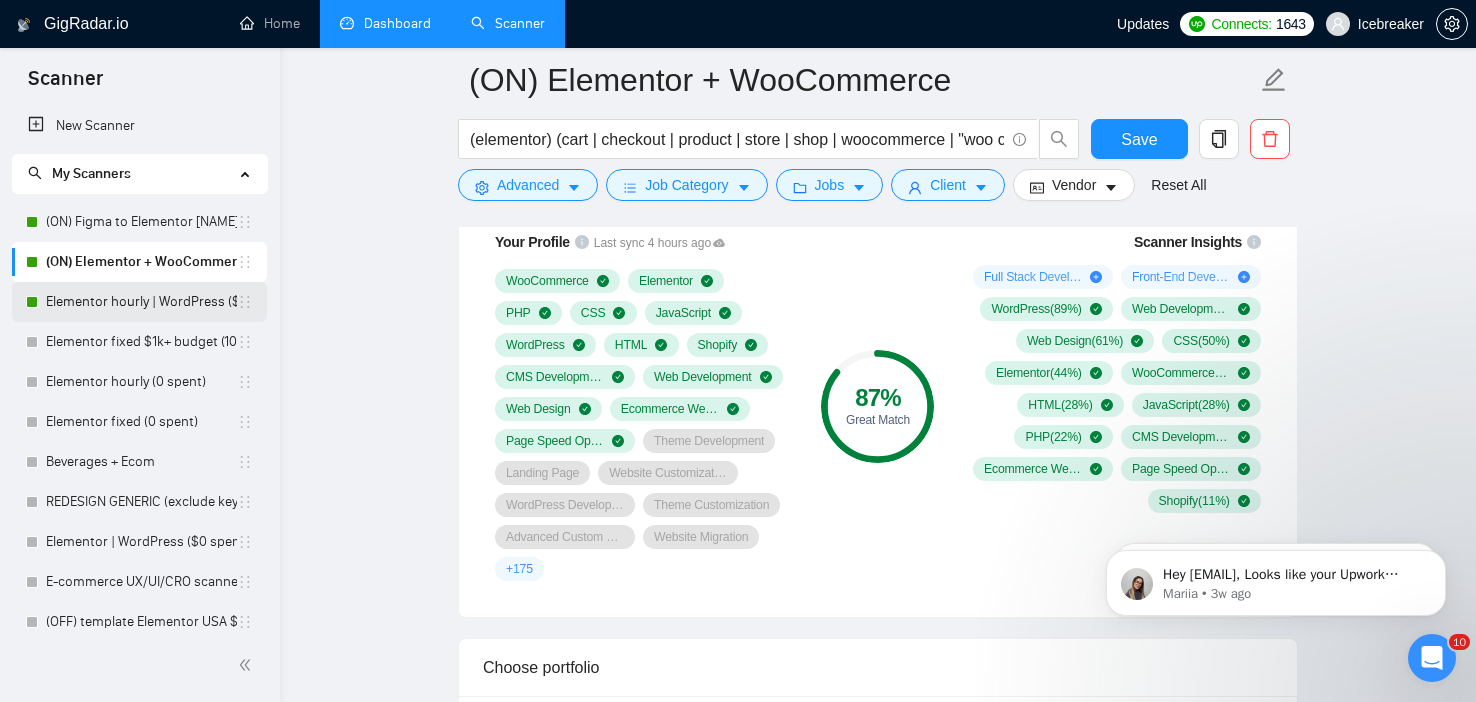 click on "Elementor hourly | WordPress ($100+ spent)" at bounding box center (141, 302) 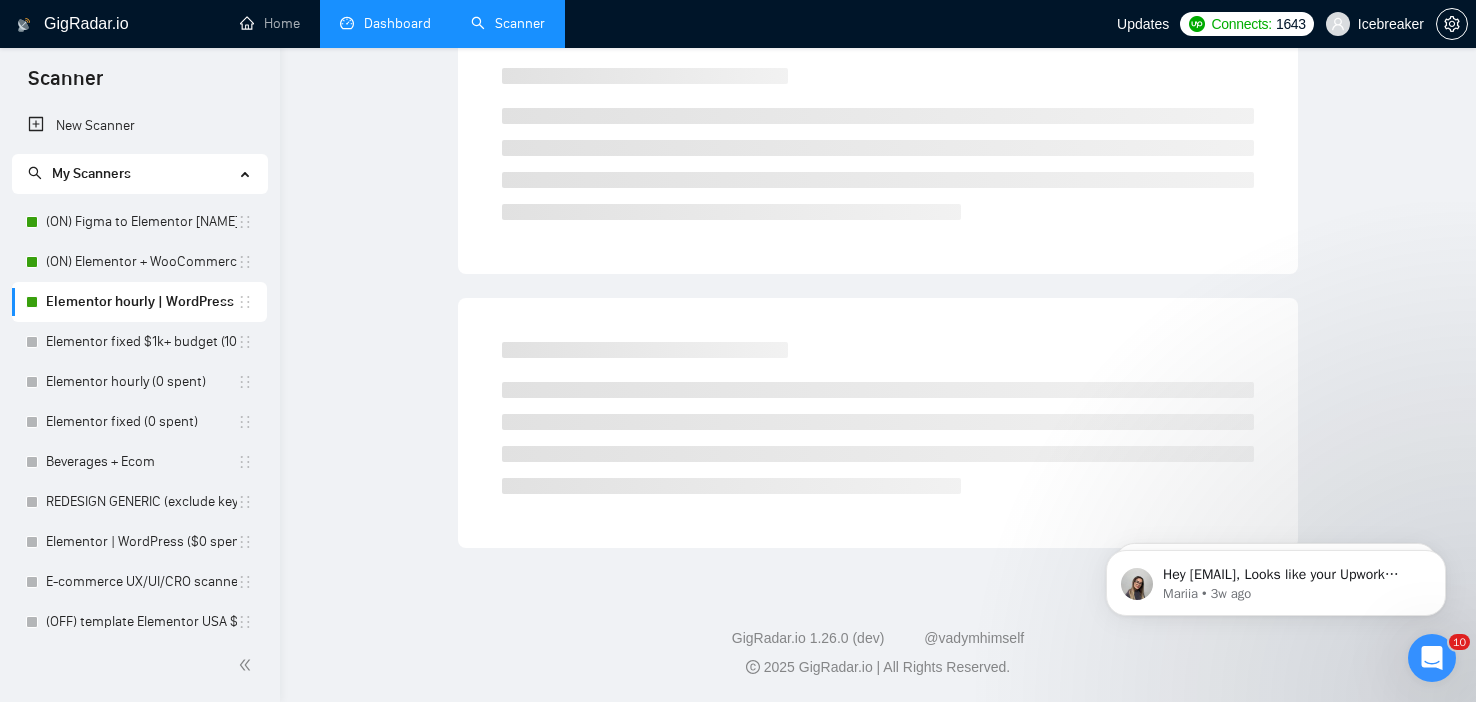 scroll, scrollTop: 28, scrollLeft: 0, axis: vertical 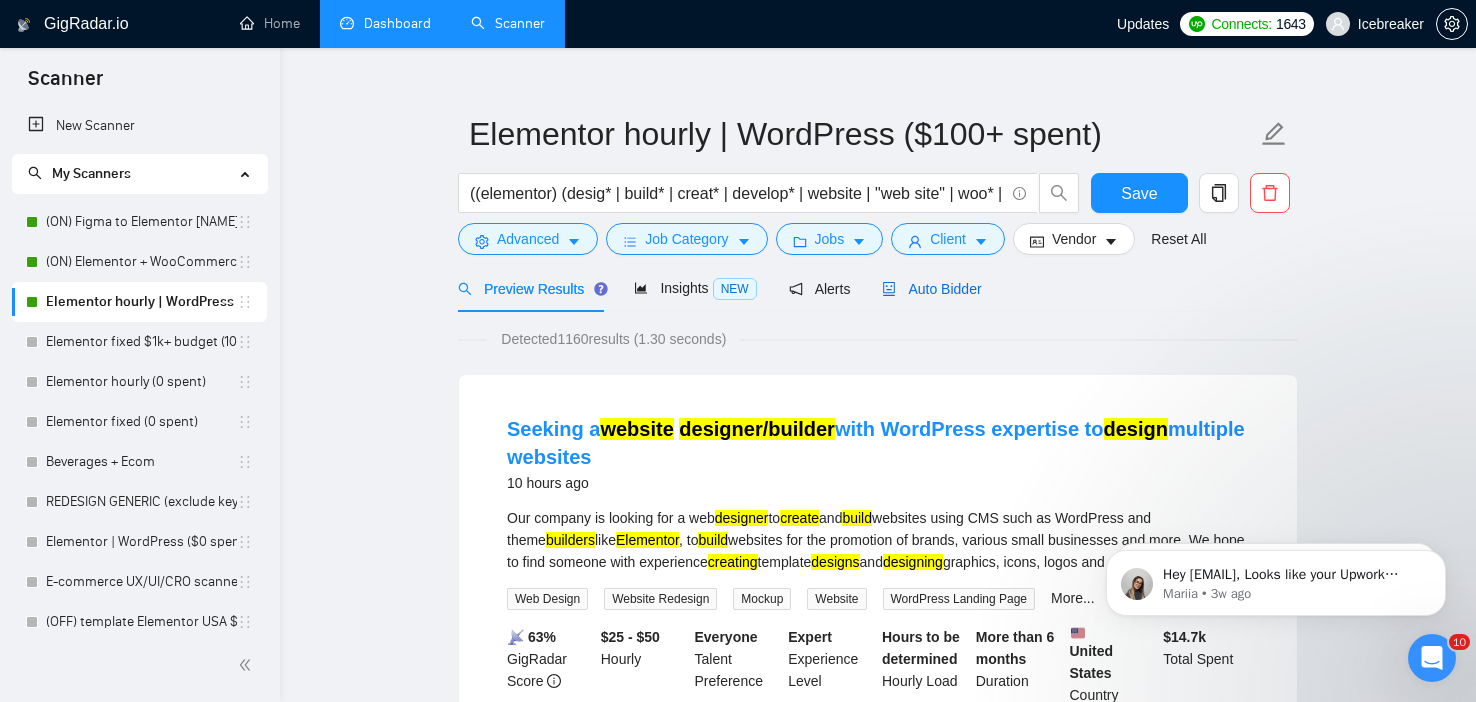 click on "Auto Bidder" at bounding box center (931, 289) 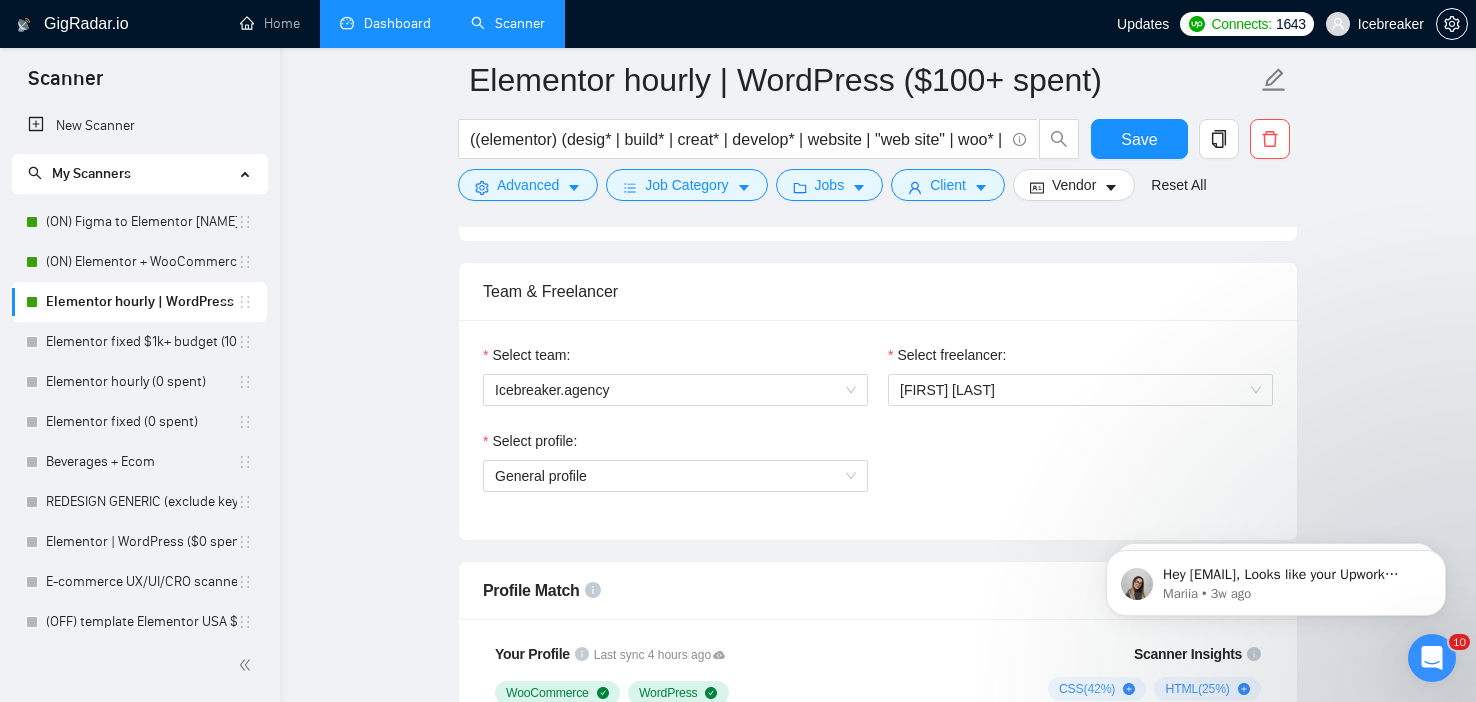 scroll, scrollTop: 971, scrollLeft: 0, axis: vertical 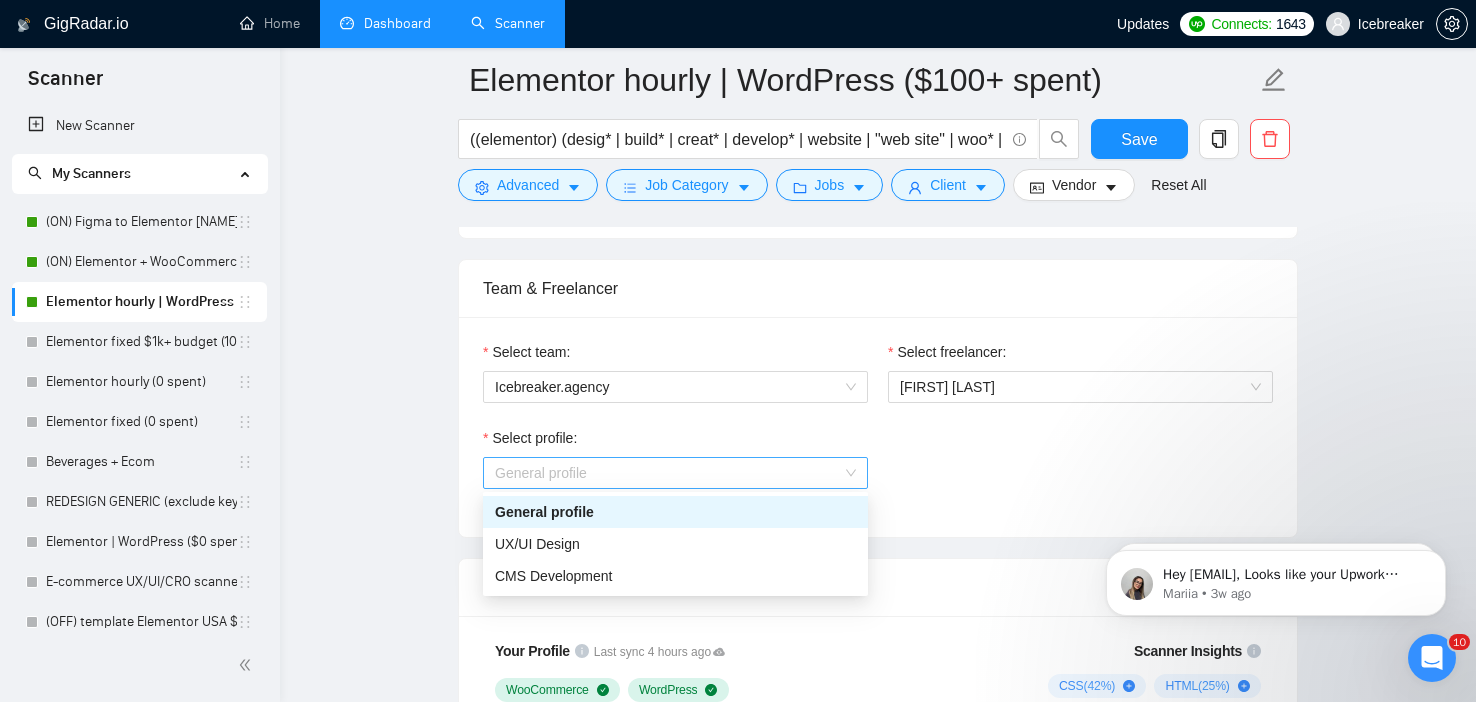 click on "General profile" at bounding box center (675, 473) 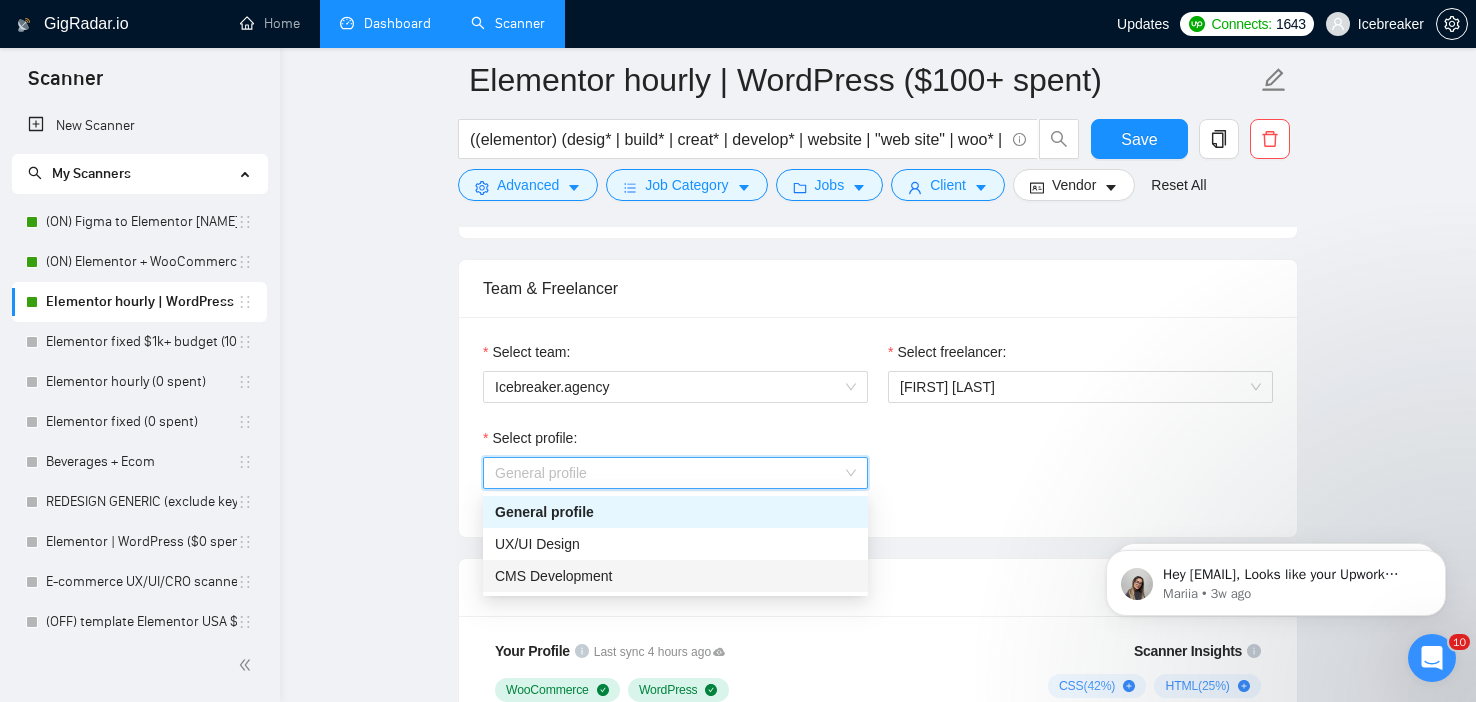 click on "CMS Development" at bounding box center [675, 576] 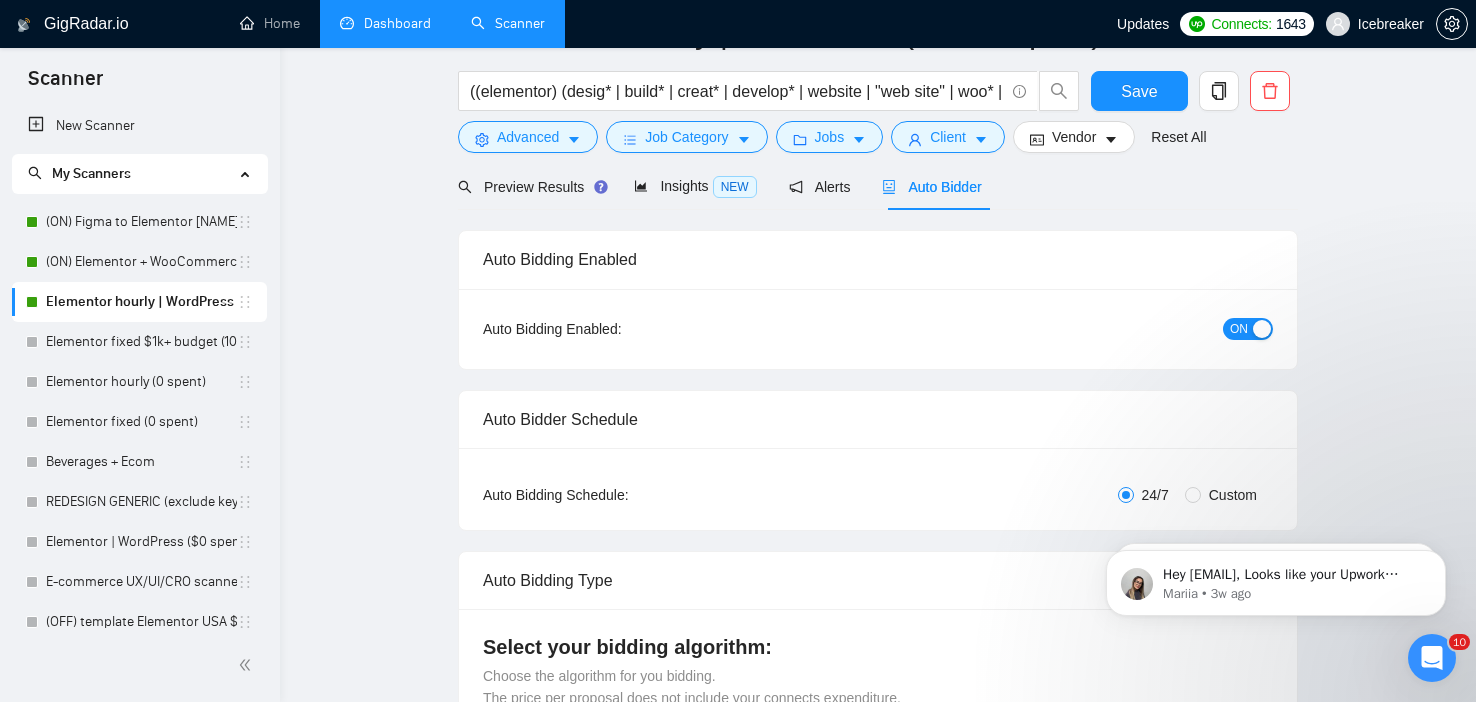 scroll, scrollTop: 0, scrollLeft: 0, axis: both 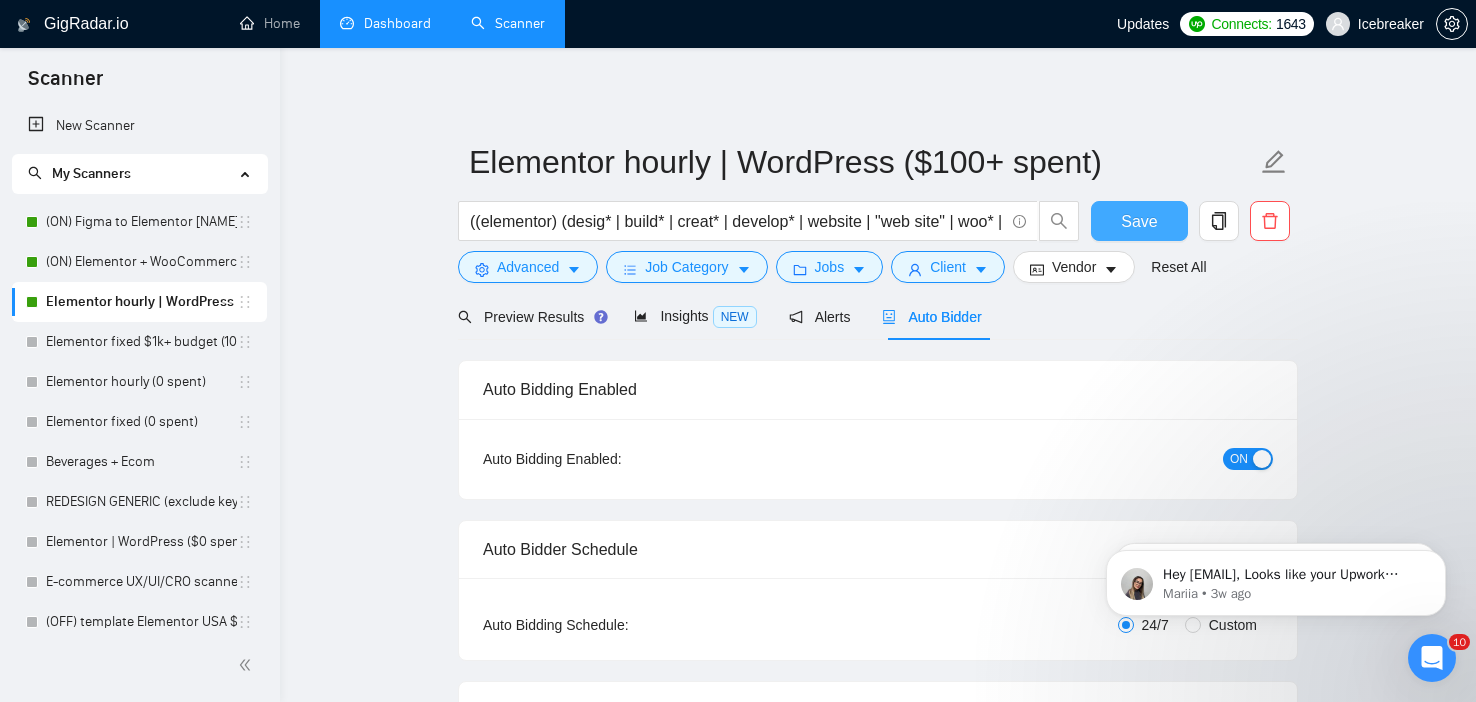 click on "Save" at bounding box center [1139, 221] 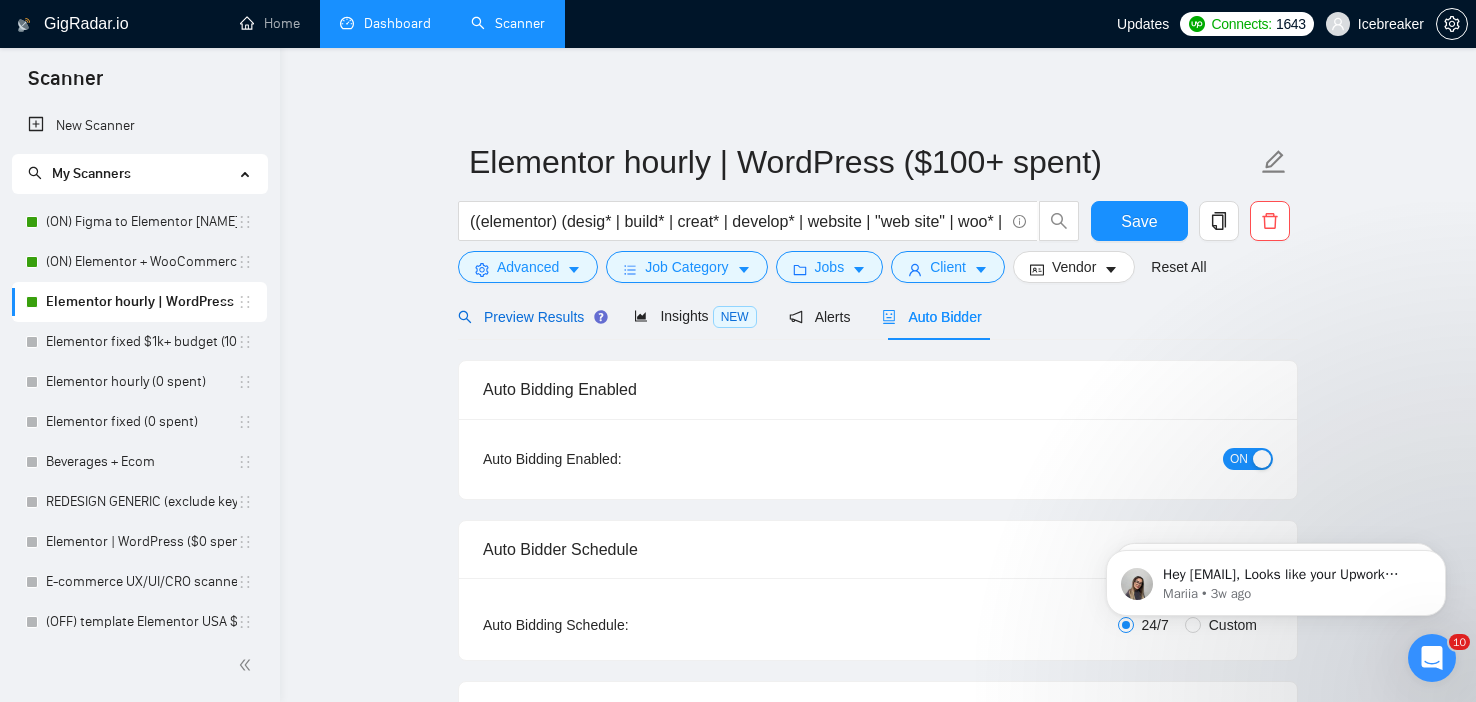 click on "Preview Results" at bounding box center [530, 317] 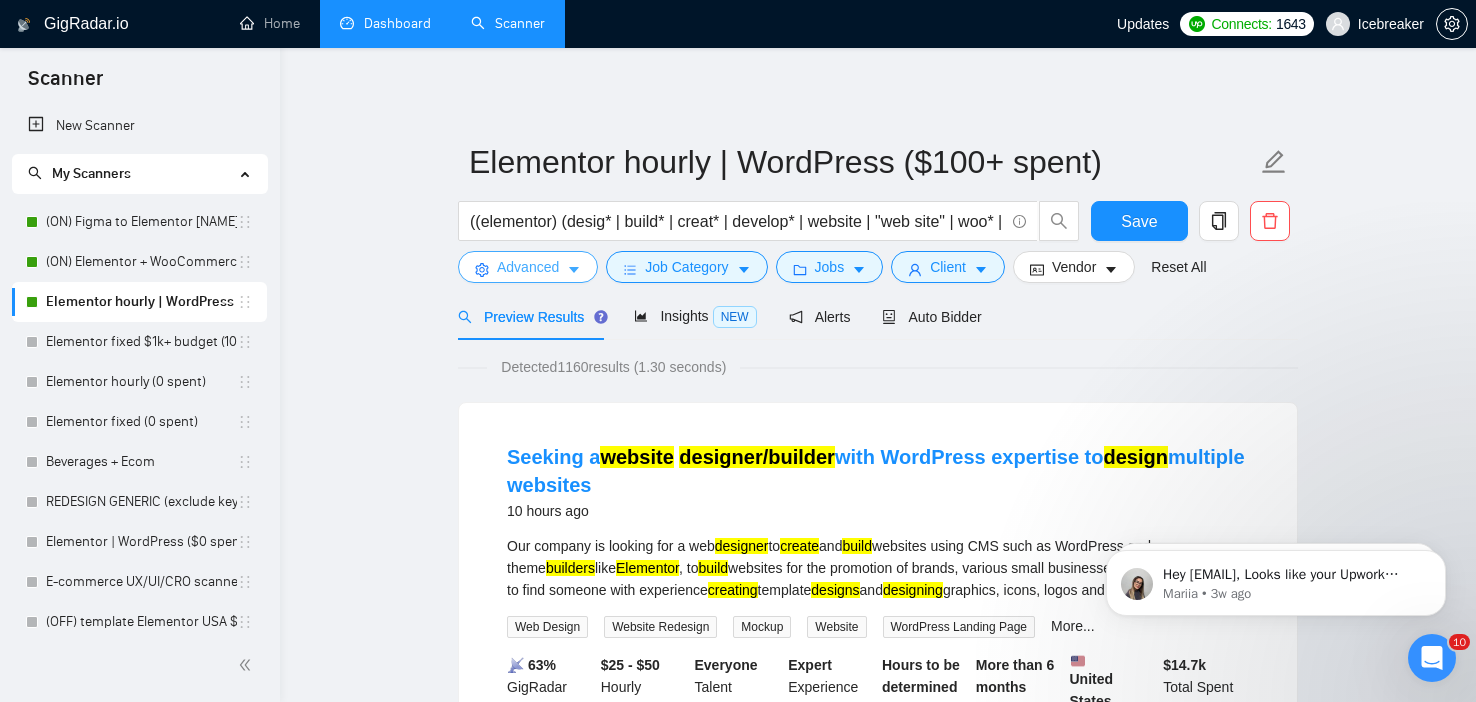 click on "Advanced" at bounding box center [528, 267] 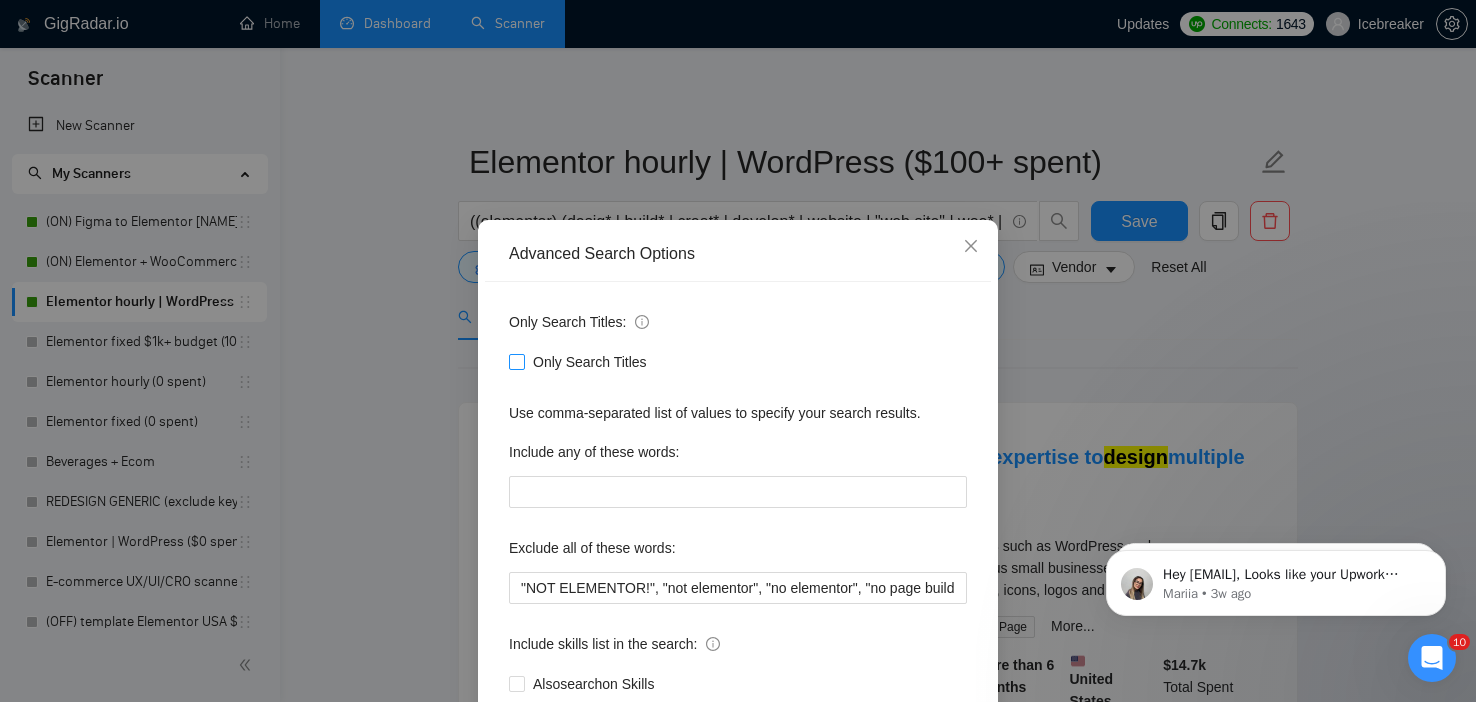 scroll, scrollTop: 130, scrollLeft: 0, axis: vertical 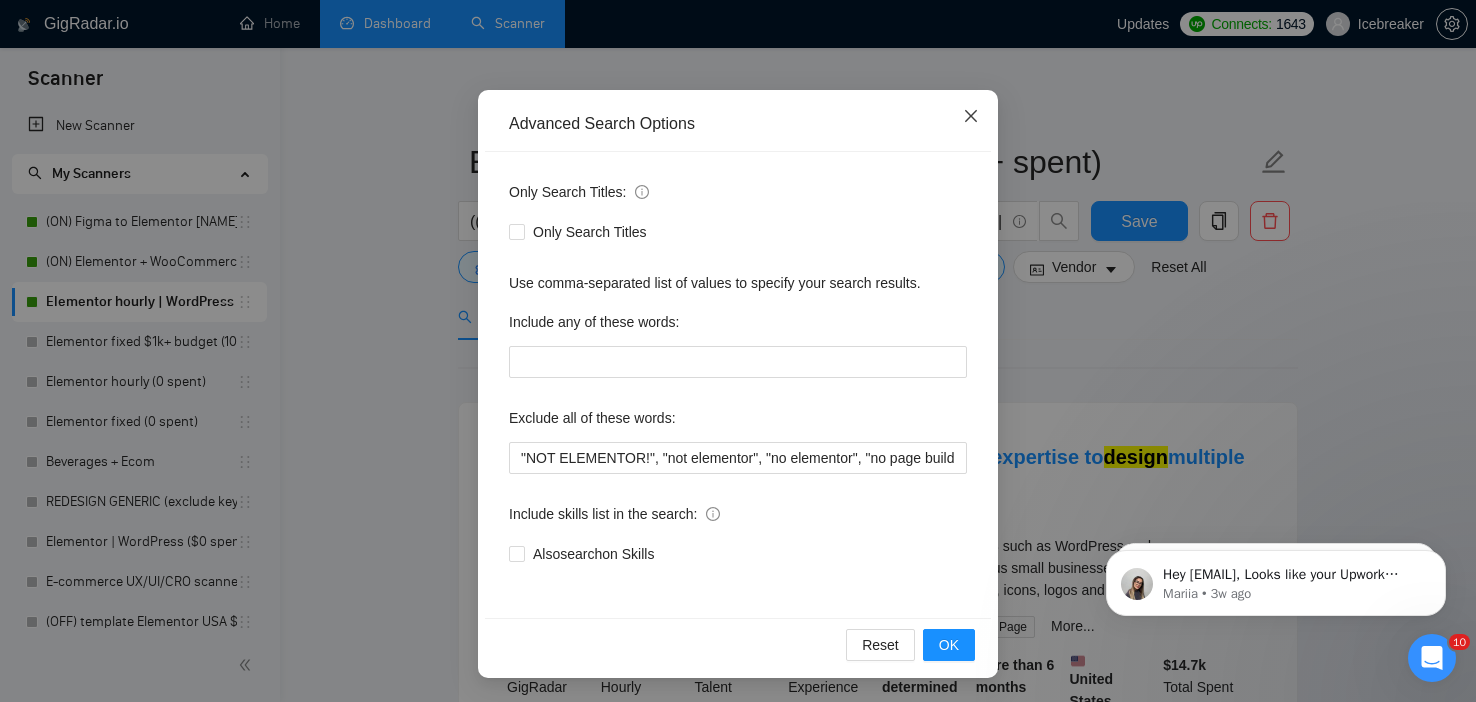 click 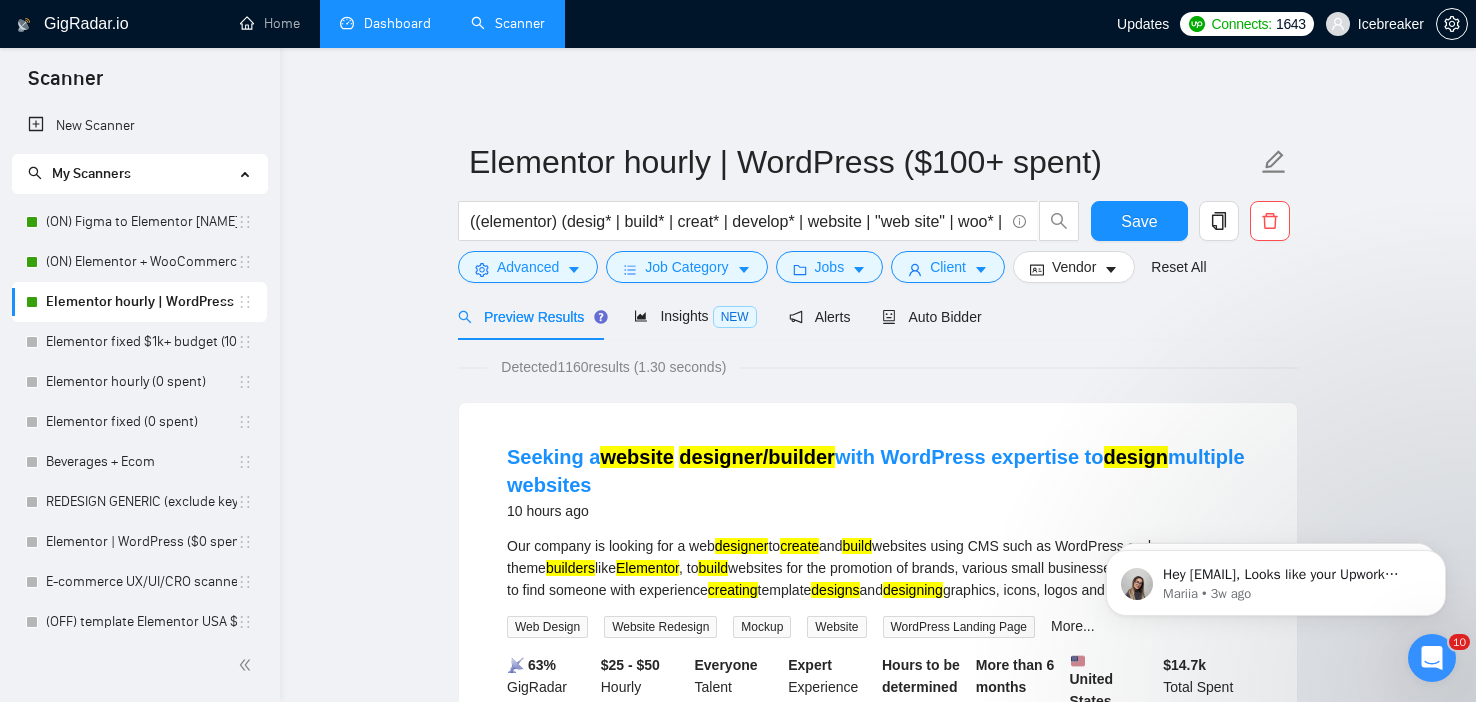 scroll, scrollTop: 30, scrollLeft: 0, axis: vertical 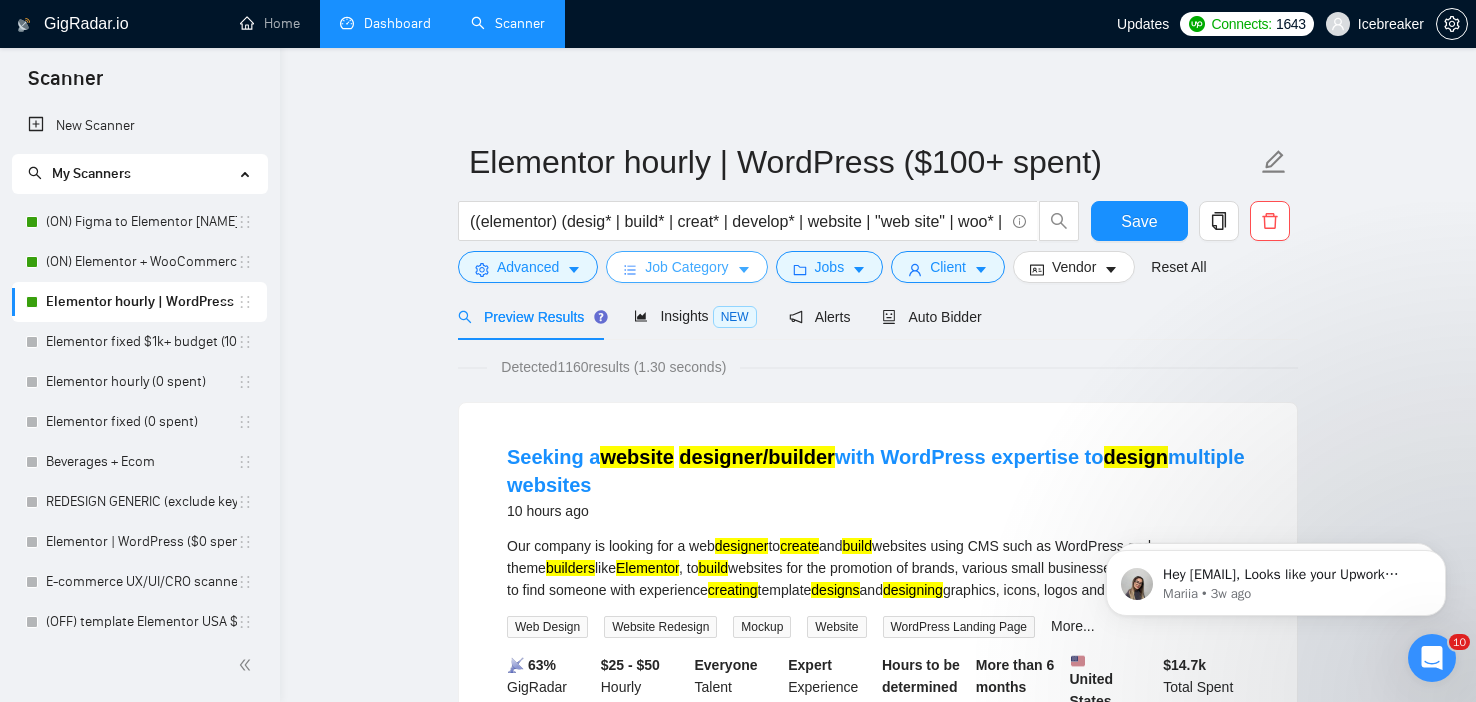 click on "Job Category" at bounding box center (686, 267) 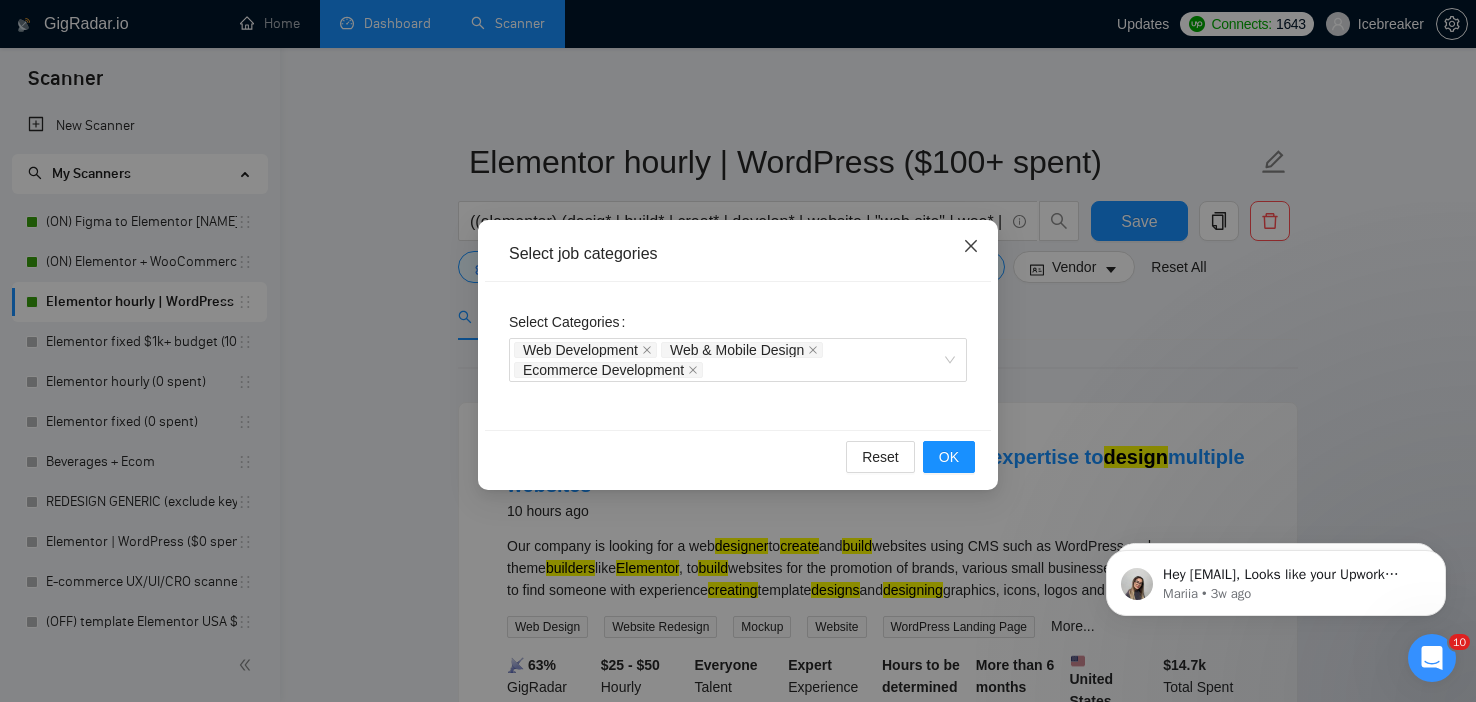 click at bounding box center [971, 247] 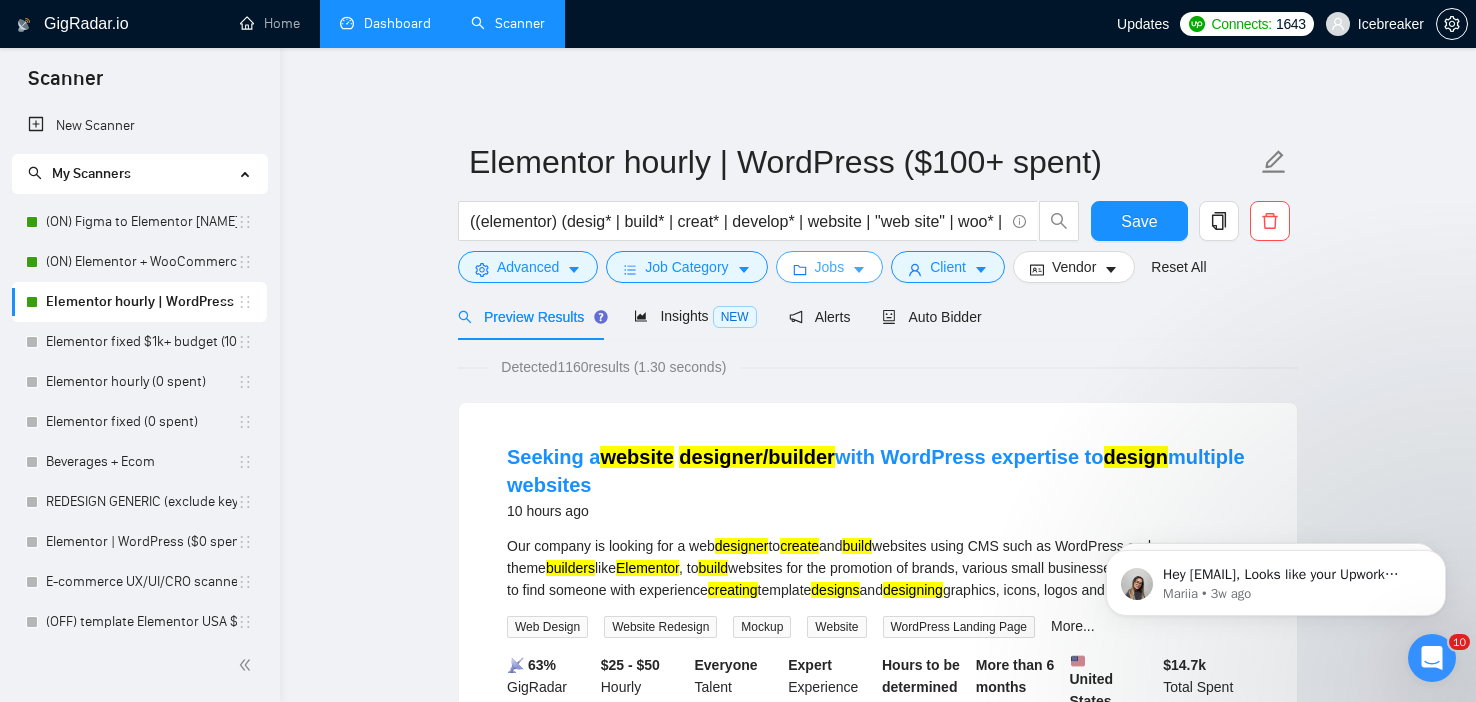 click on "Jobs" at bounding box center [830, 267] 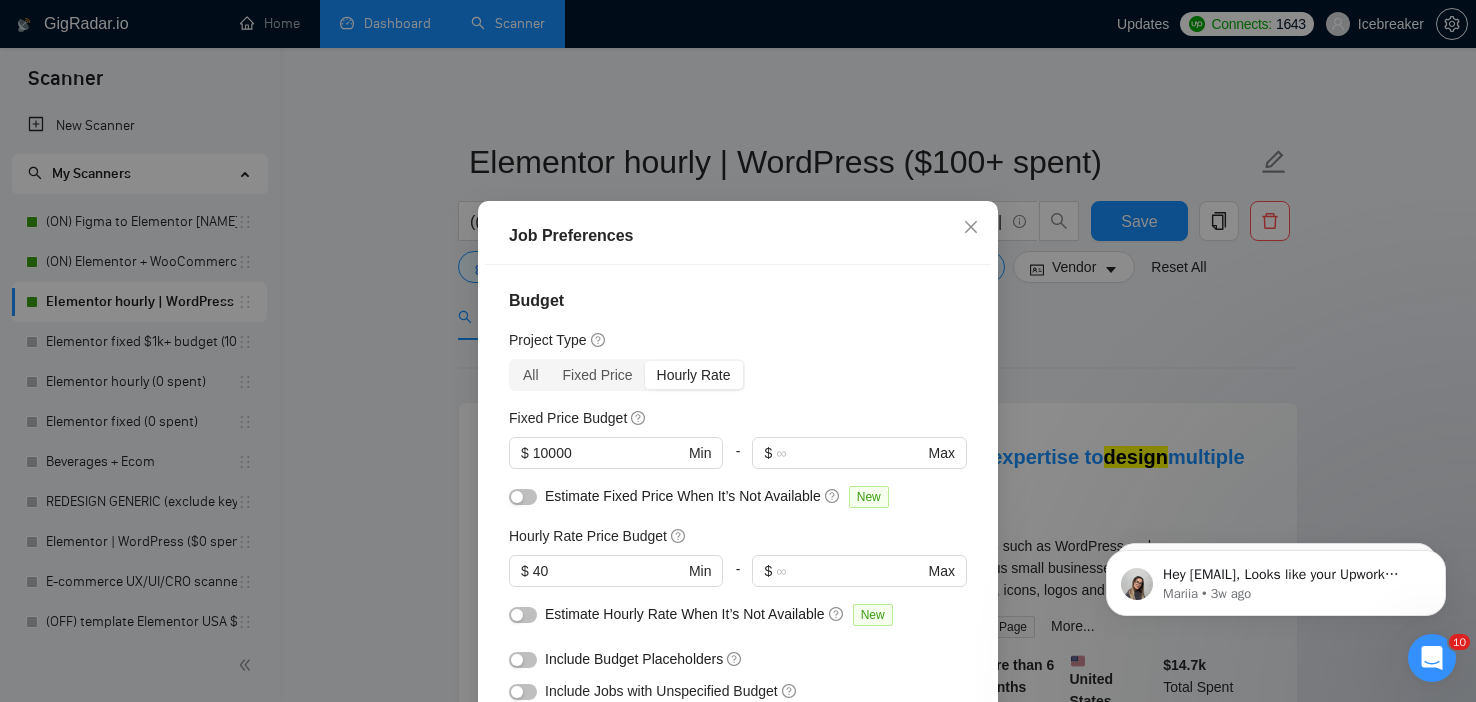 scroll, scrollTop: 123, scrollLeft: 0, axis: vertical 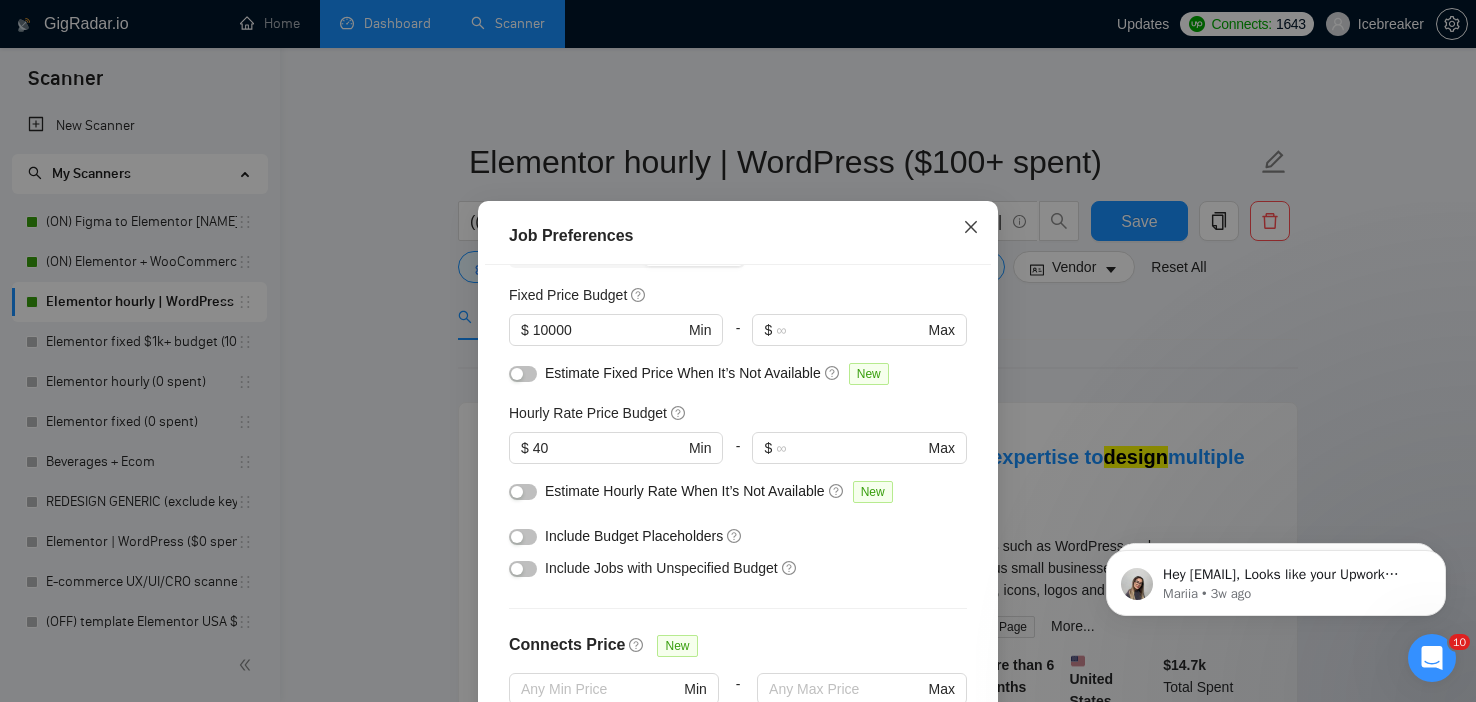 click at bounding box center [971, 228] 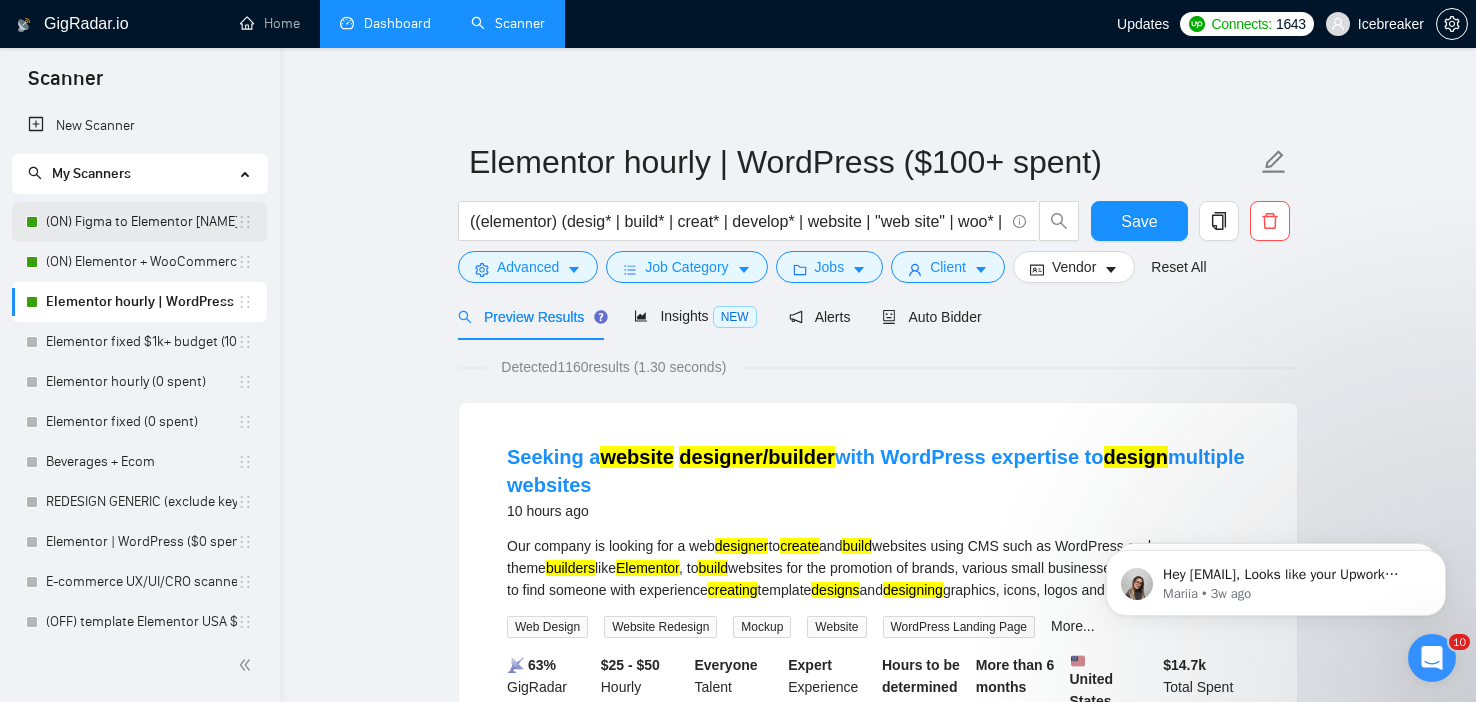 click on "(ON) Figma to Elementor [NAME]" at bounding box center [141, 222] 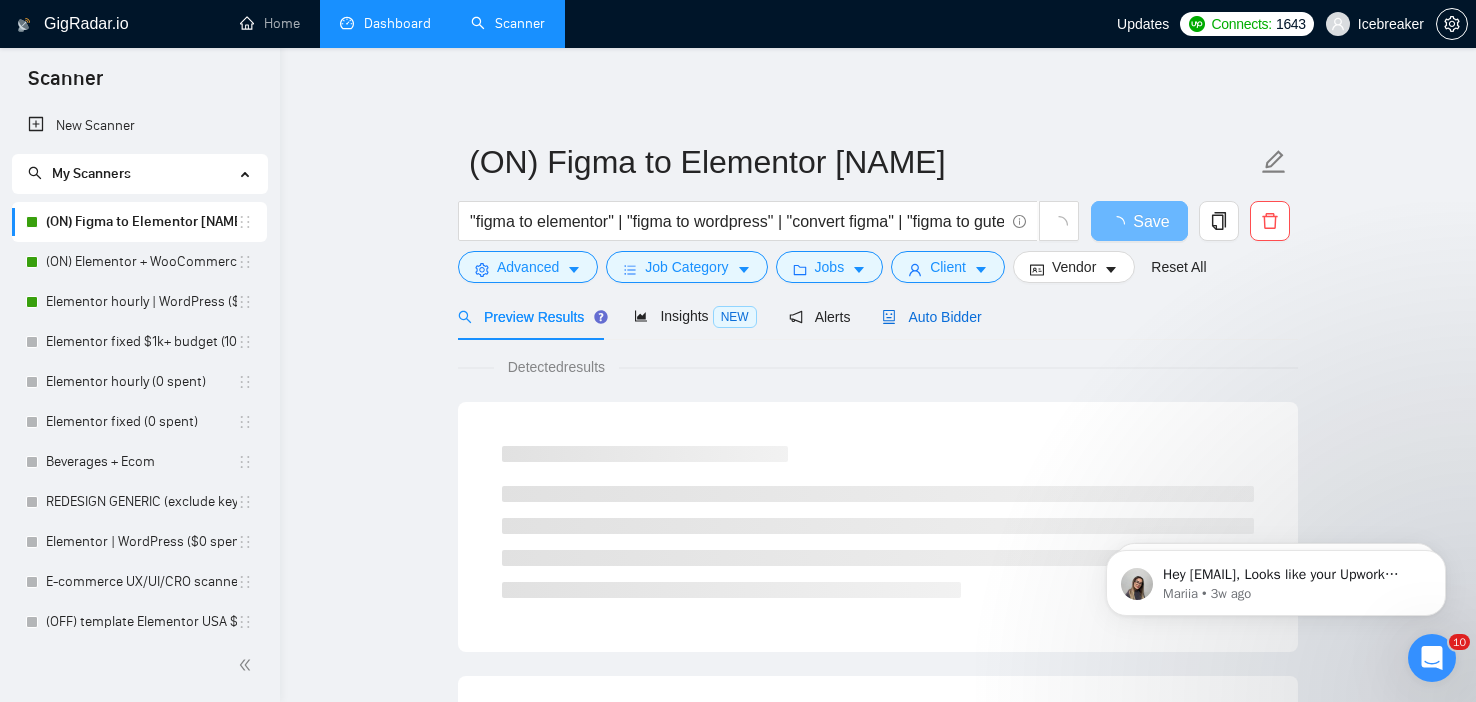 click on "Auto Bidder" at bounding box center [931, 317] 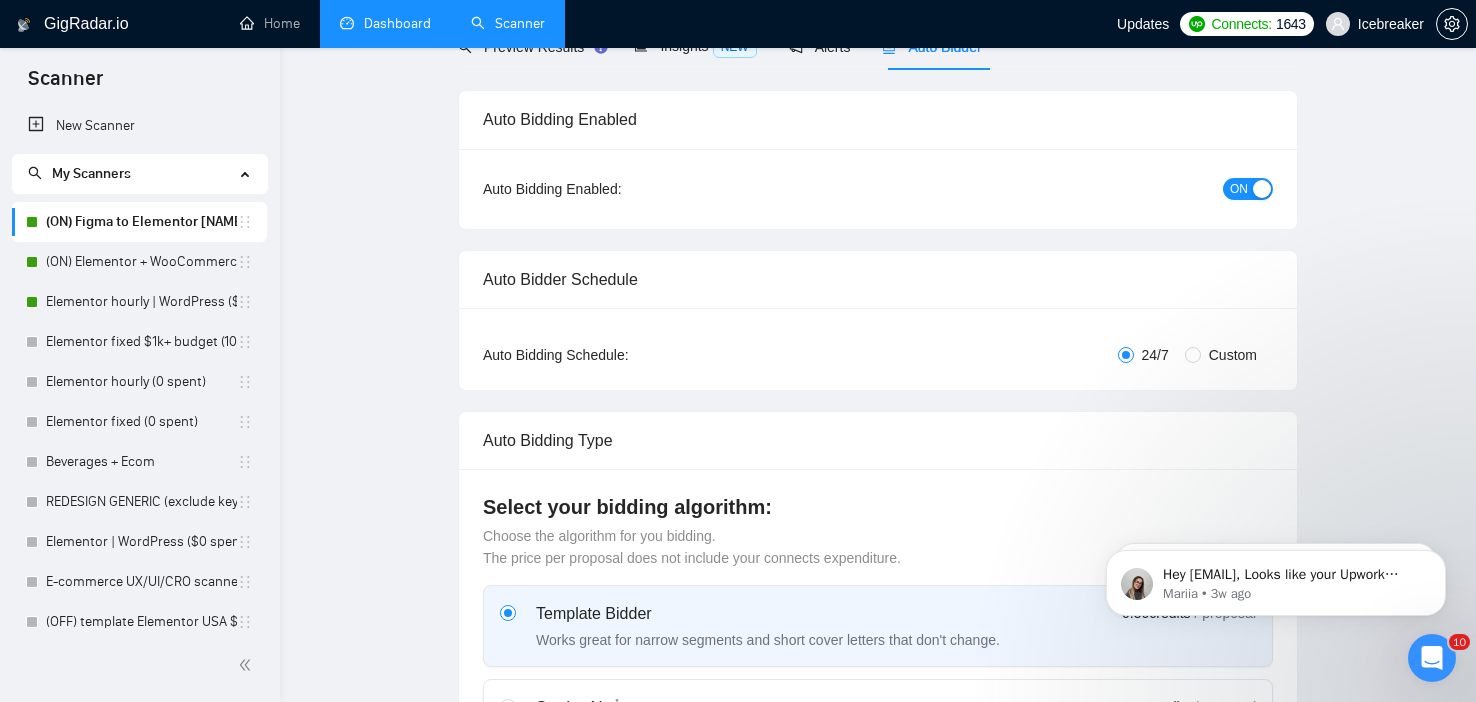 scroll, scrollTop: 283, scrollLeft: 0, axis: vertical 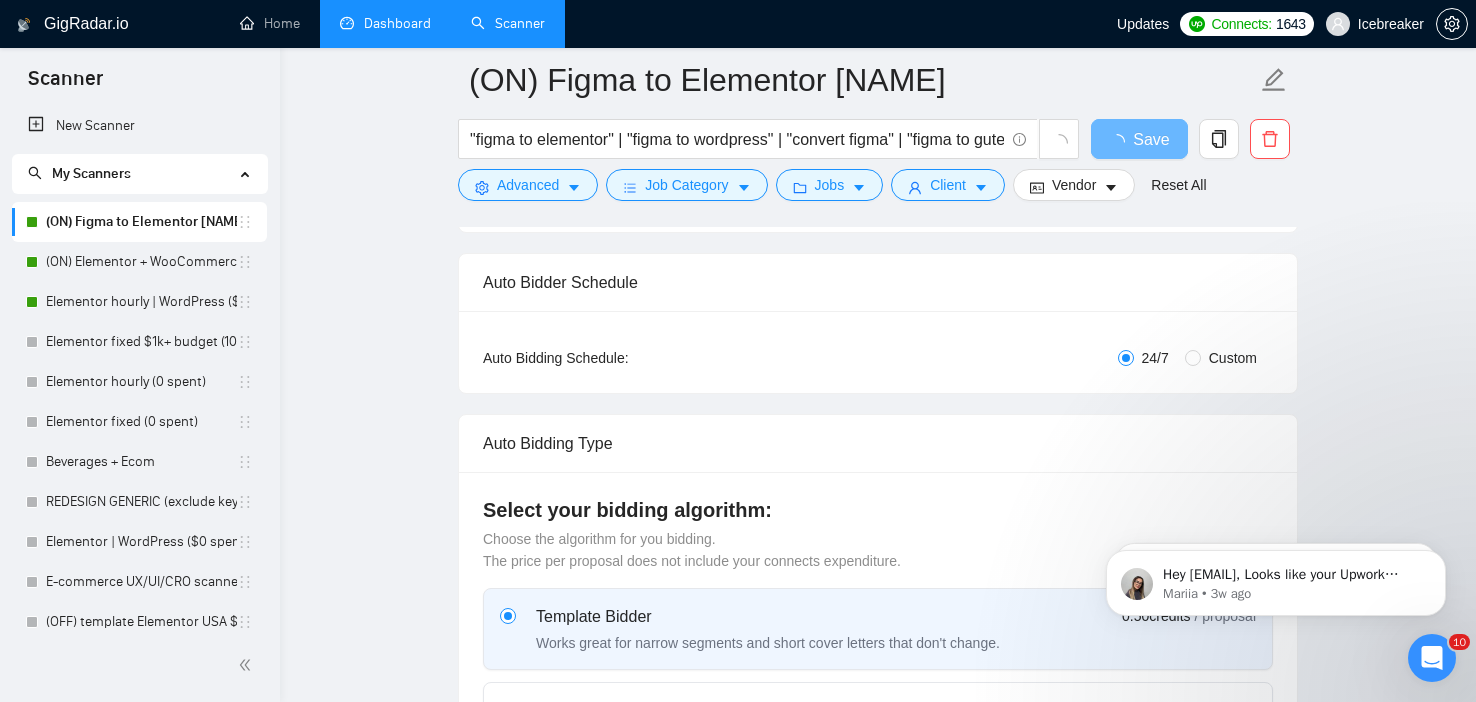 type 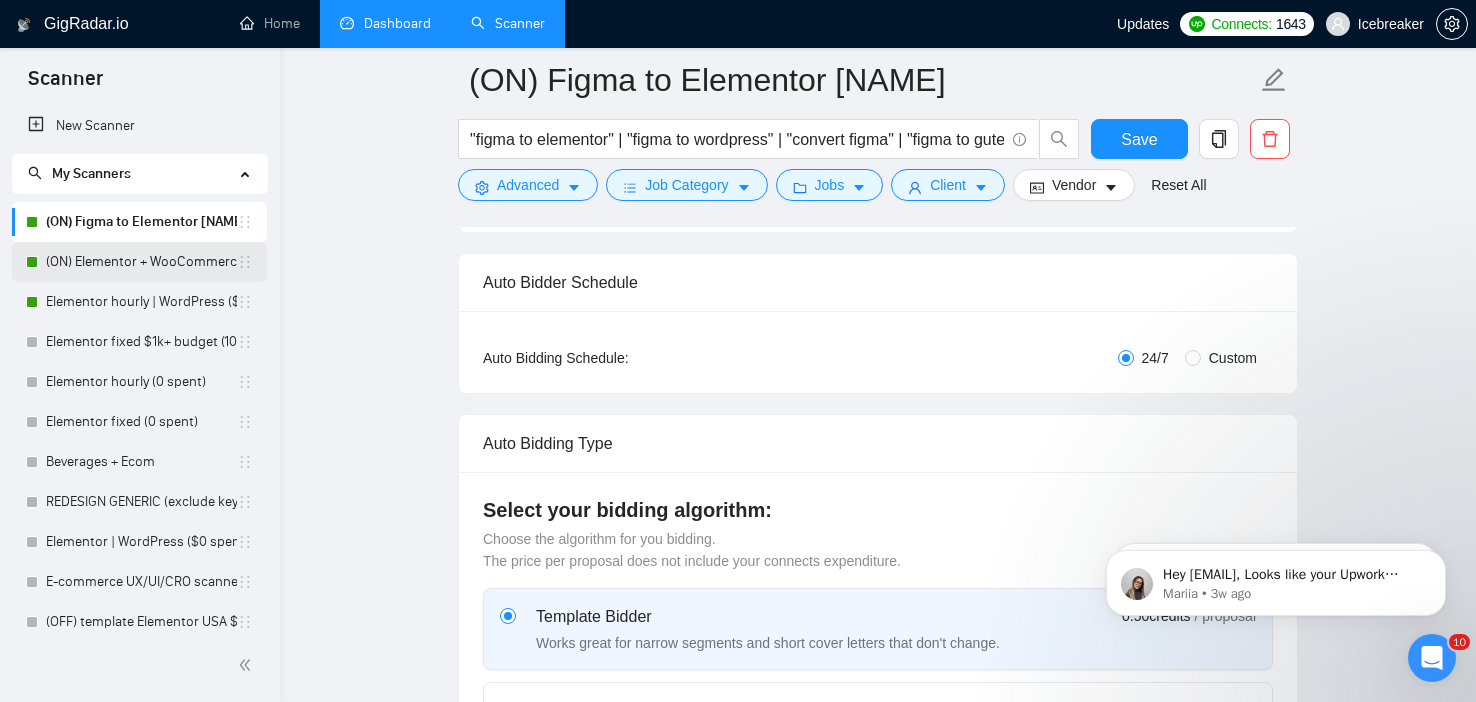 click on "(ON) Elementor + WooCommerce" at bounding box center [141, 262] 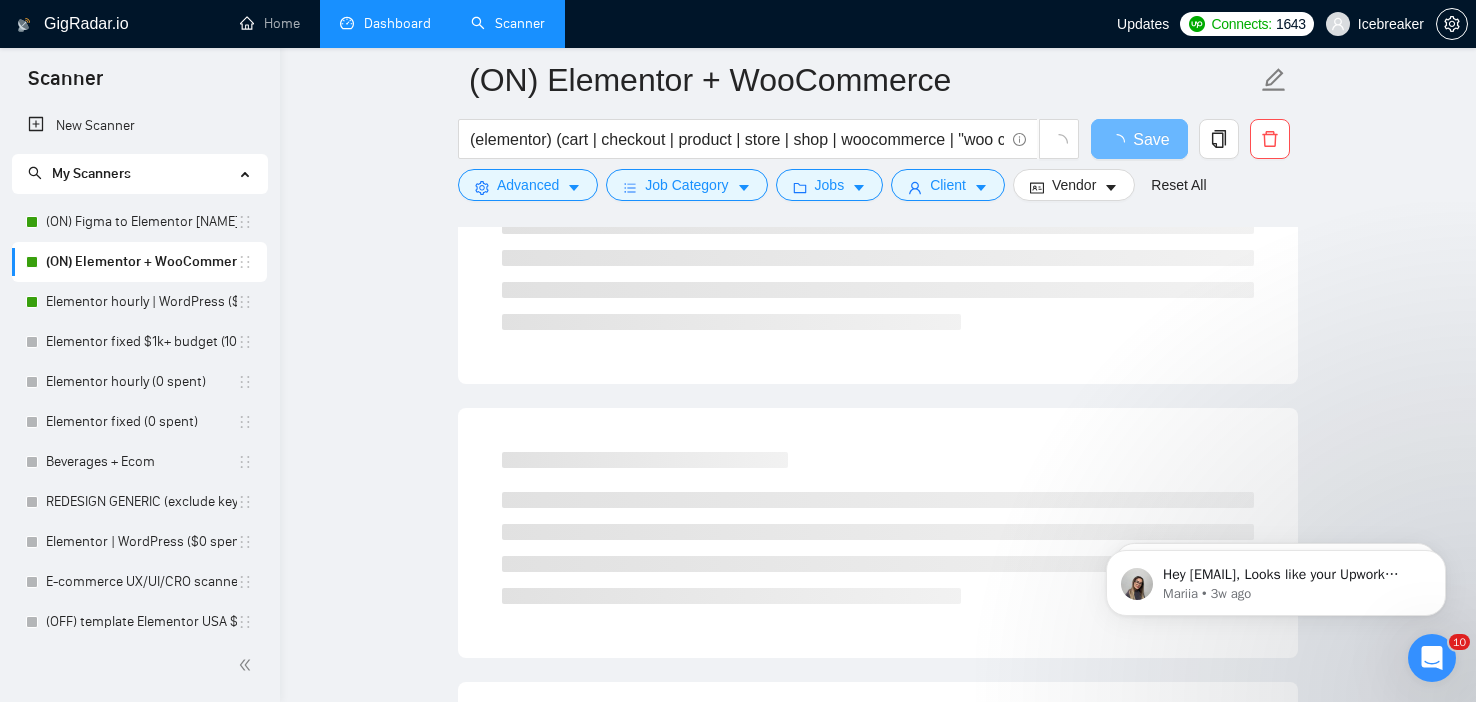 scroll, scrollTop: 737, scrollLeft: 0, axis: vertical 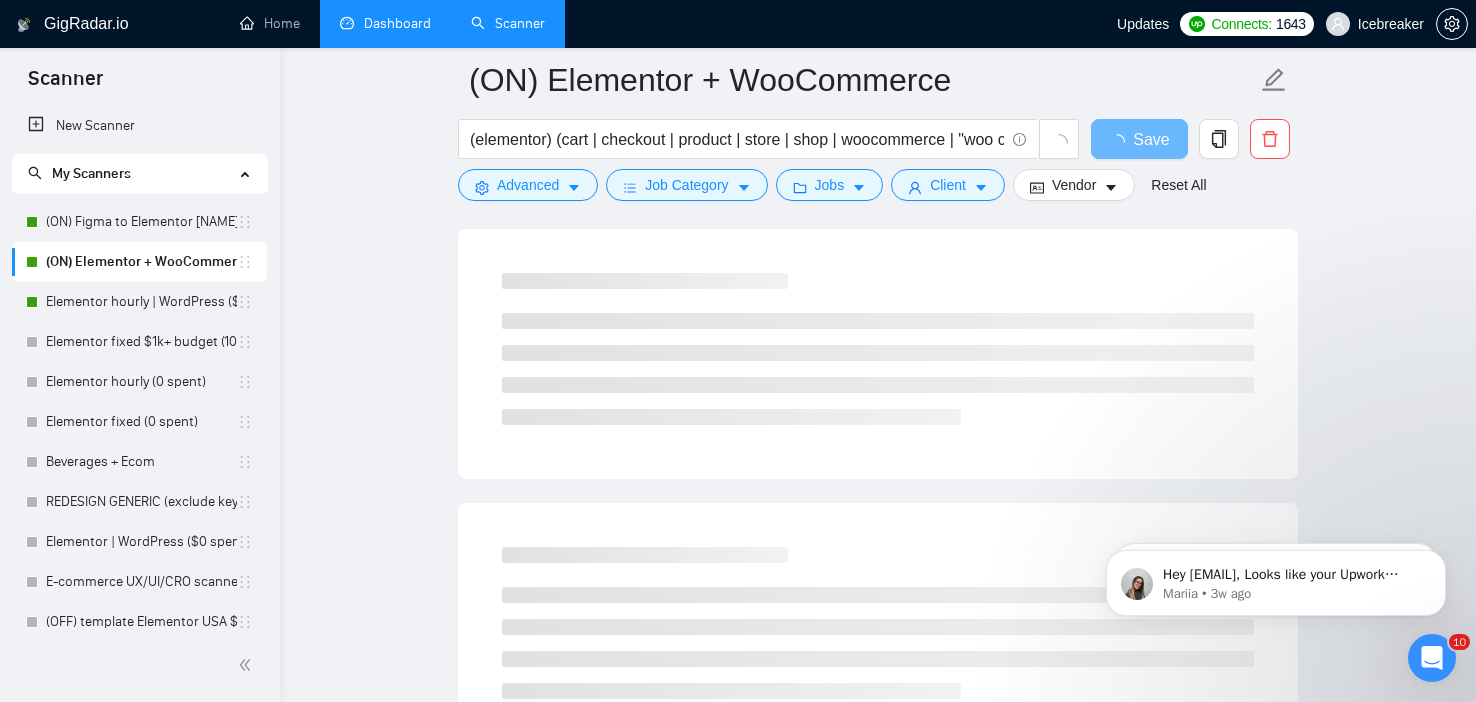click 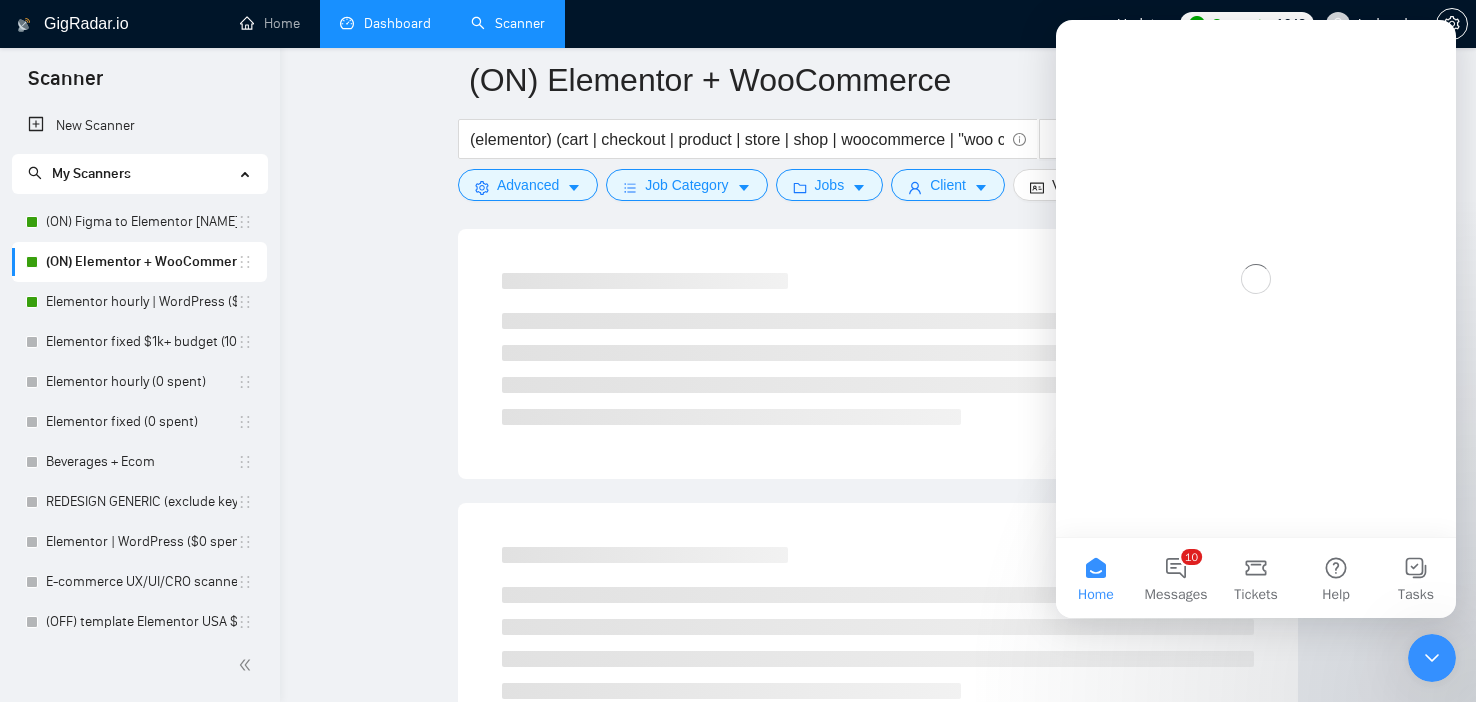 scroll, scrollTop: 0, scrollLeft: 0, axis: both 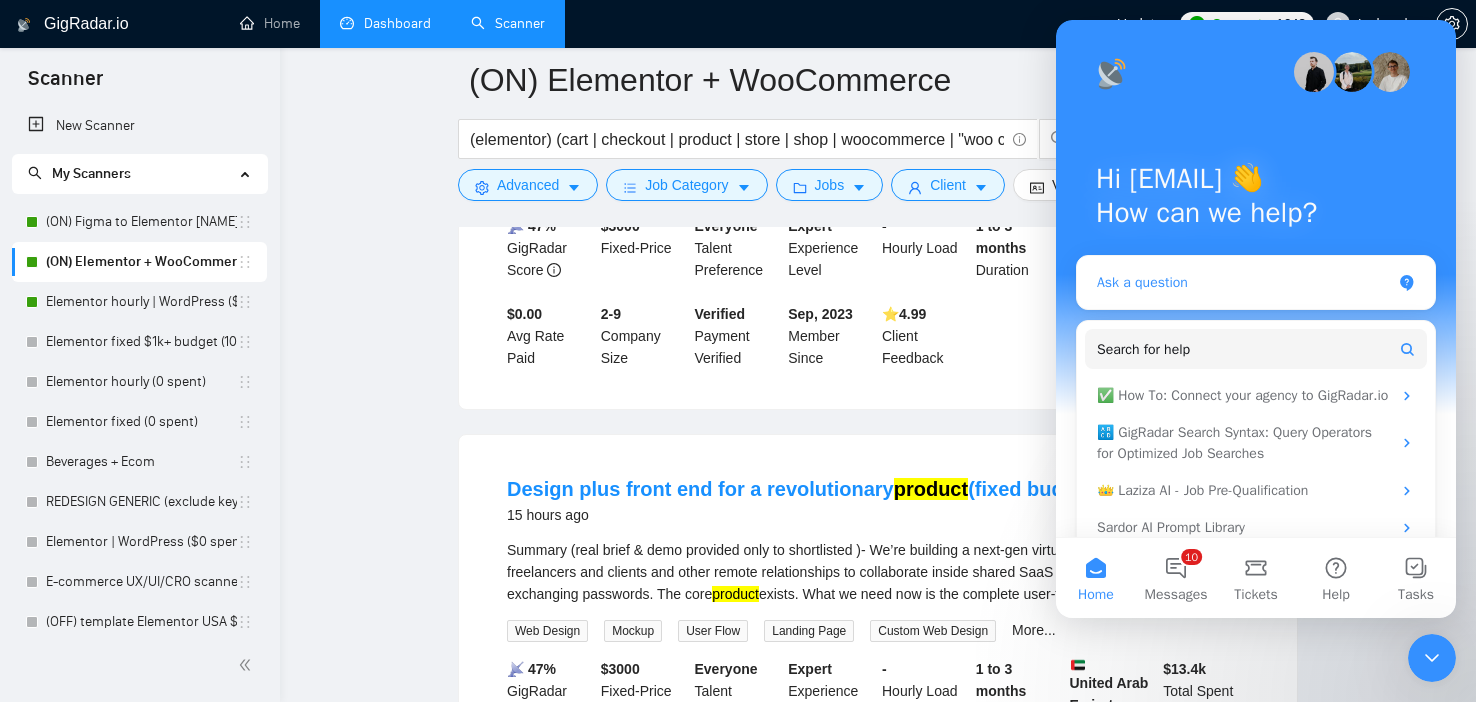 click on "Ask a question" at bounding box center (1244, 282) 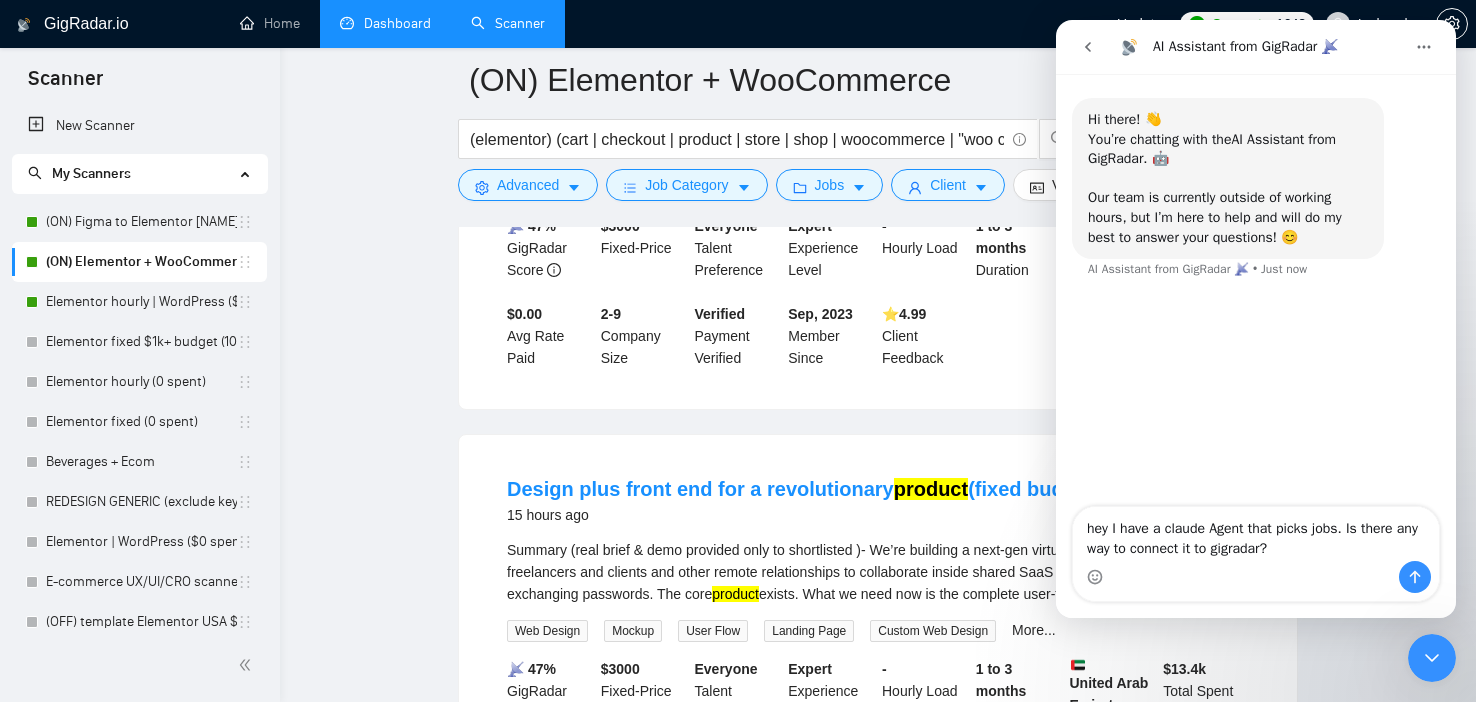 type on "hey I have a claude Agent that picks jobs. Is there any way to connect it to gigradar?" 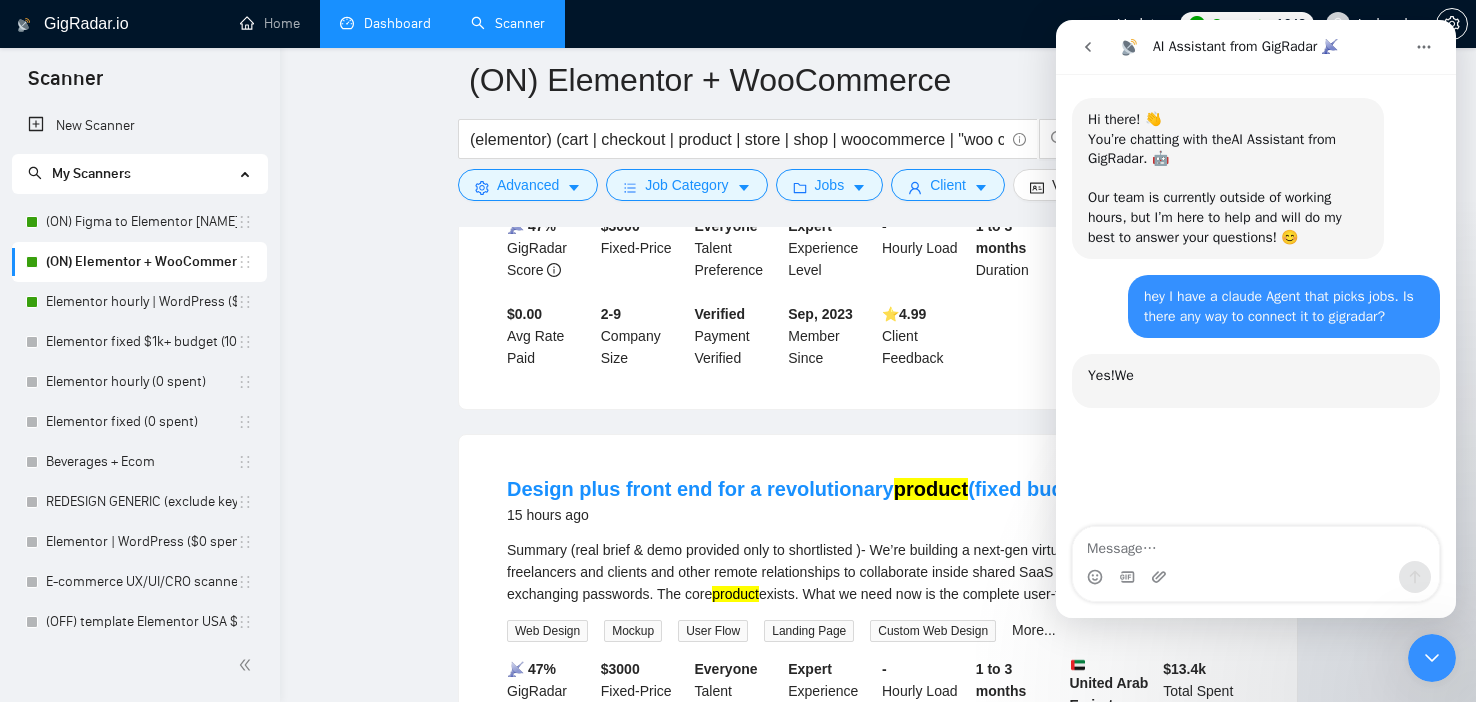 click 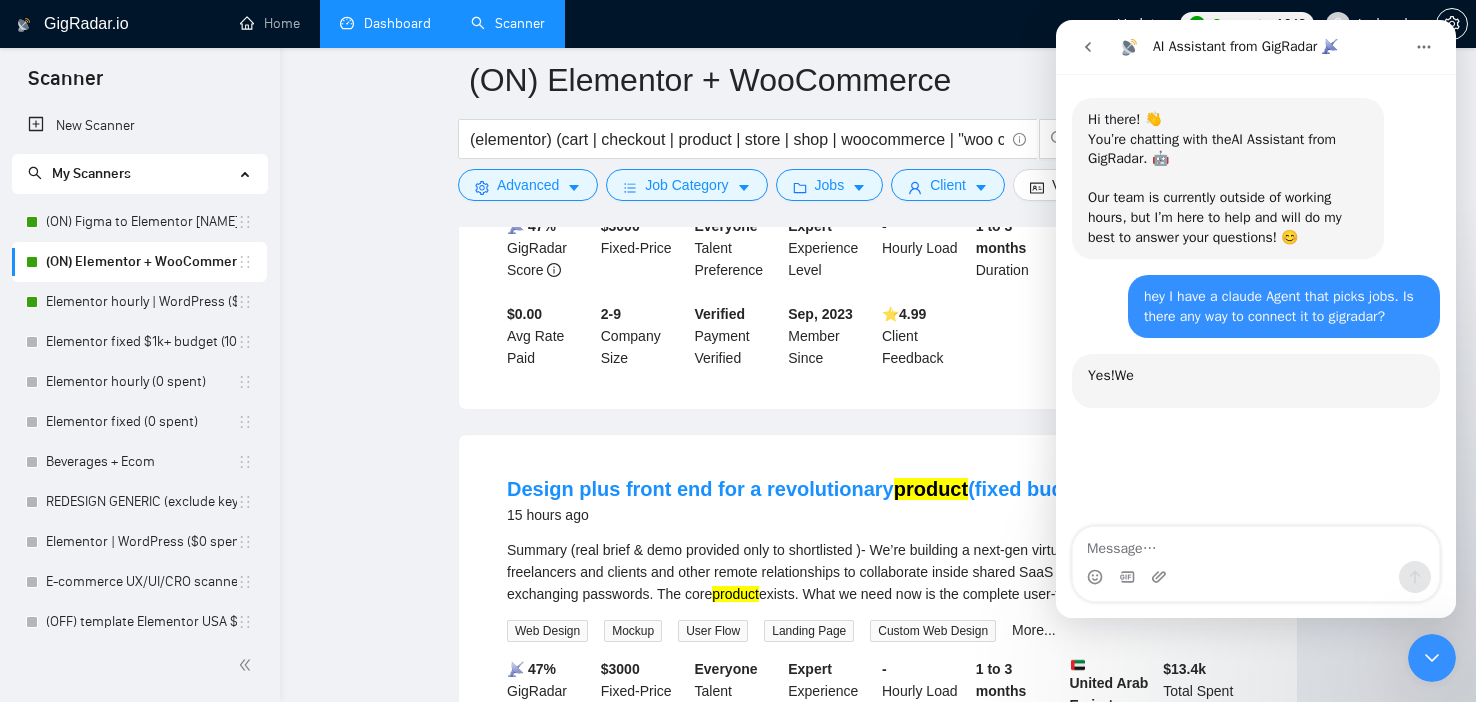 scroll, scrollTop: 3, scrollLeft: 0, axis: vertical 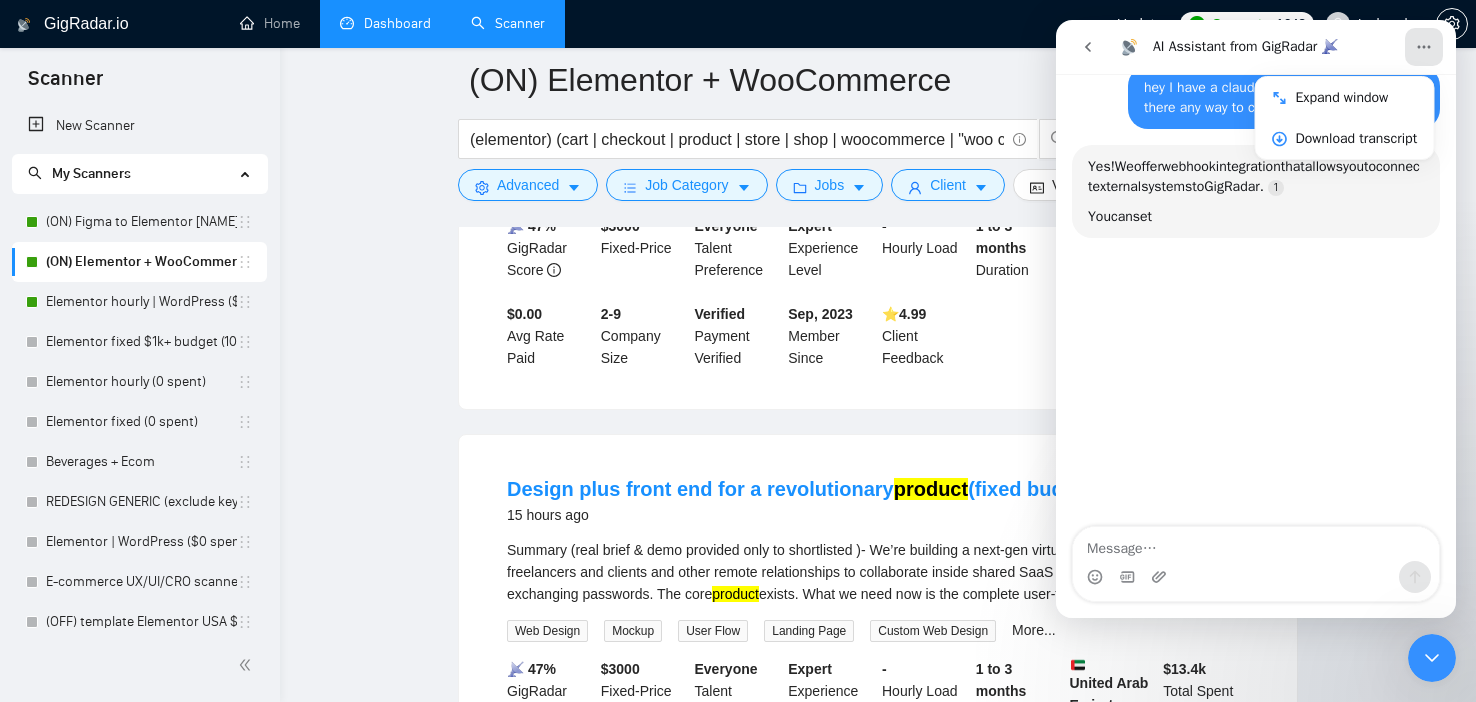 click on "Our support team can provide you with the detailed configuration instructions and webhook specifications needed for your Claude Agent integration." at bounding box center [1256, 195] 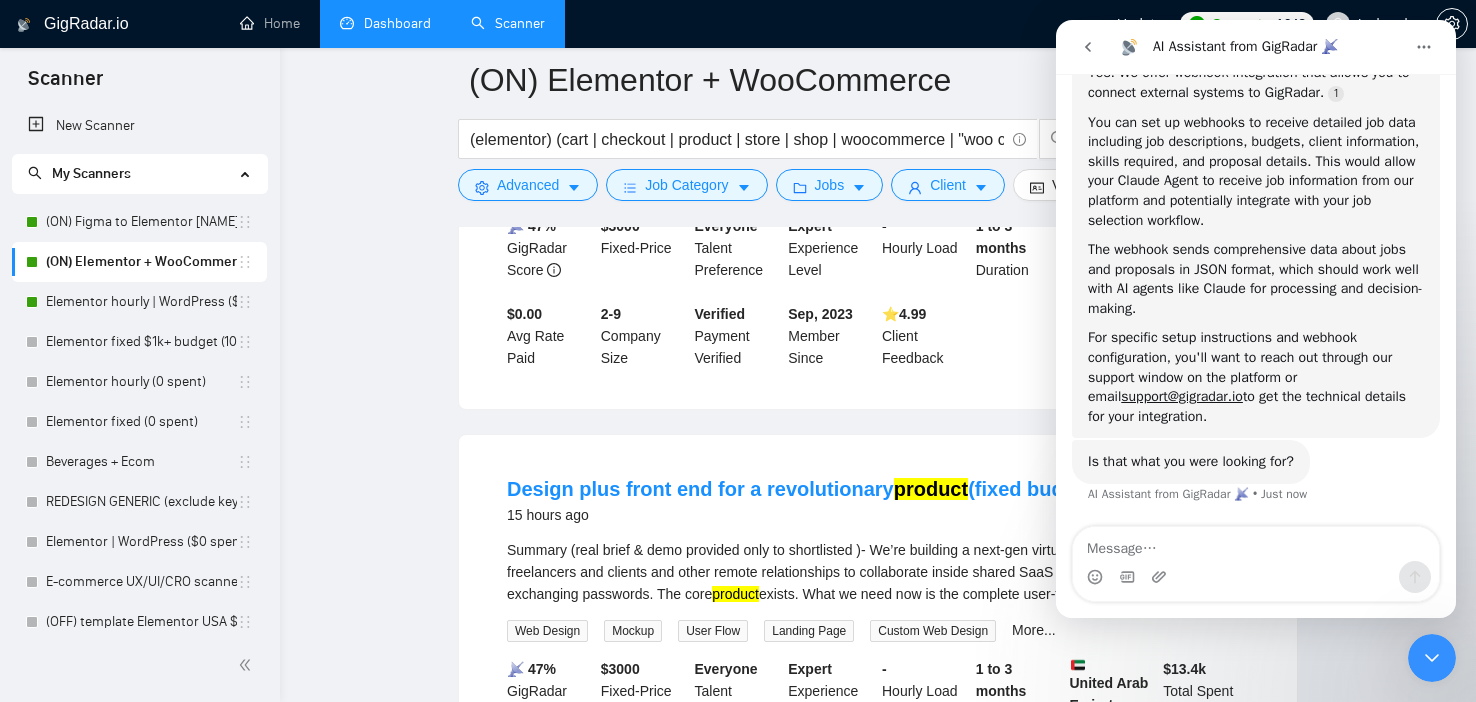 scroll, scrollTop: 302, scrollLeft: 0, axis: vertical 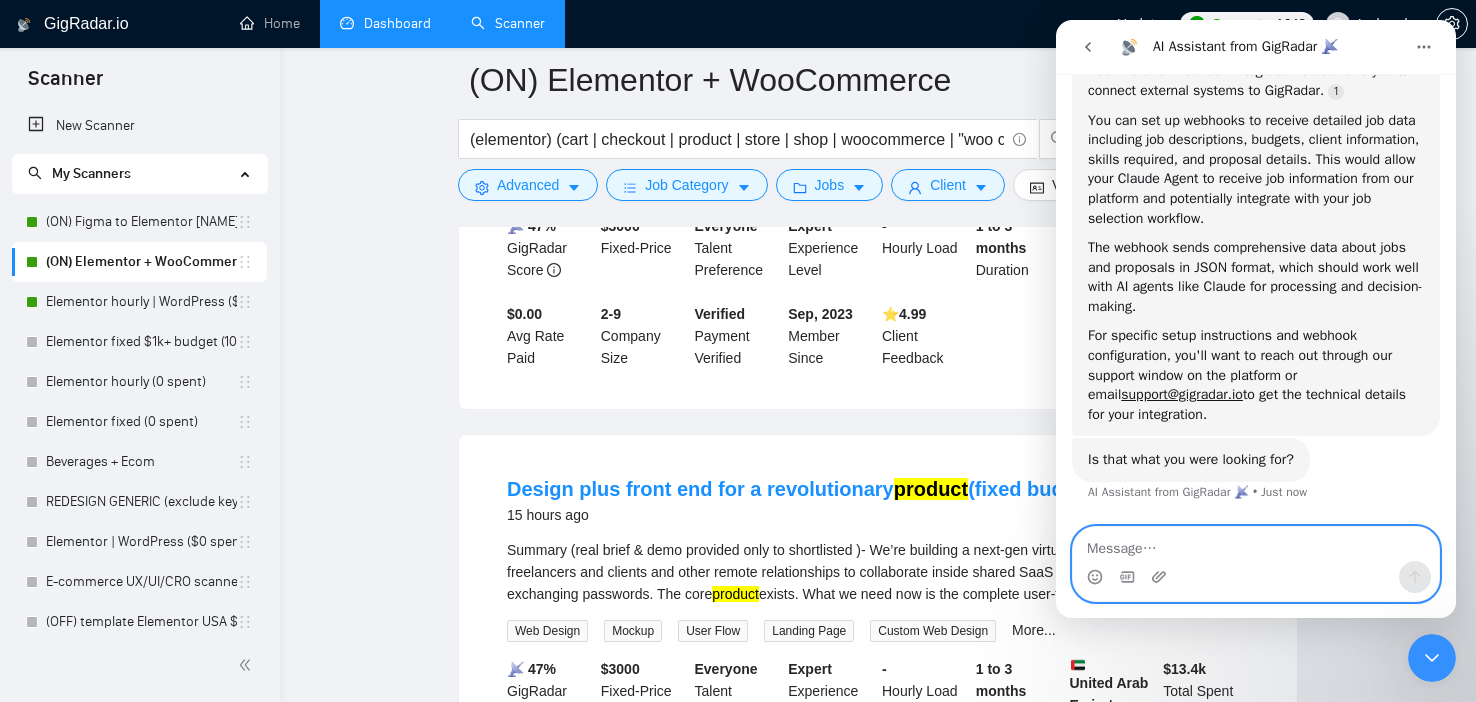 click at bounding box center (1256, 544) 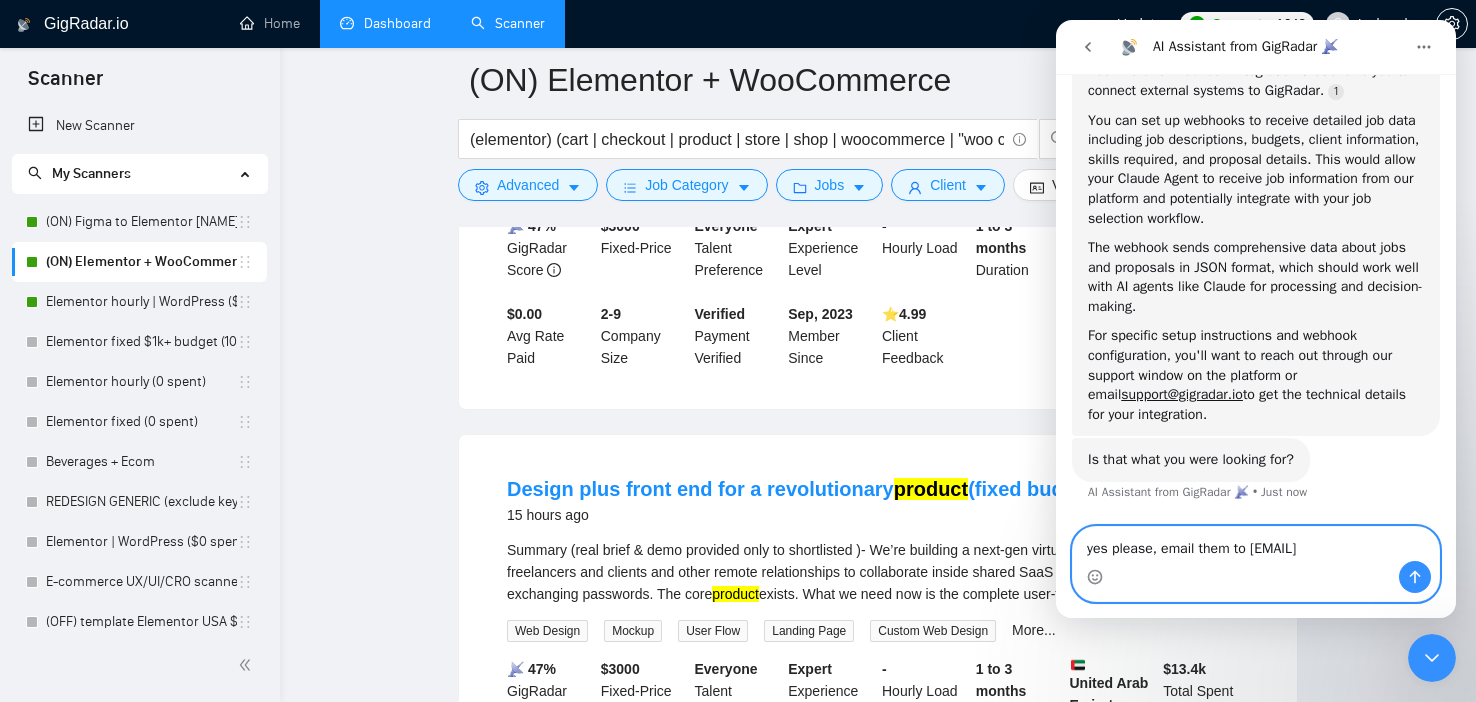 type on "yes please, email them to [EMAIL]" 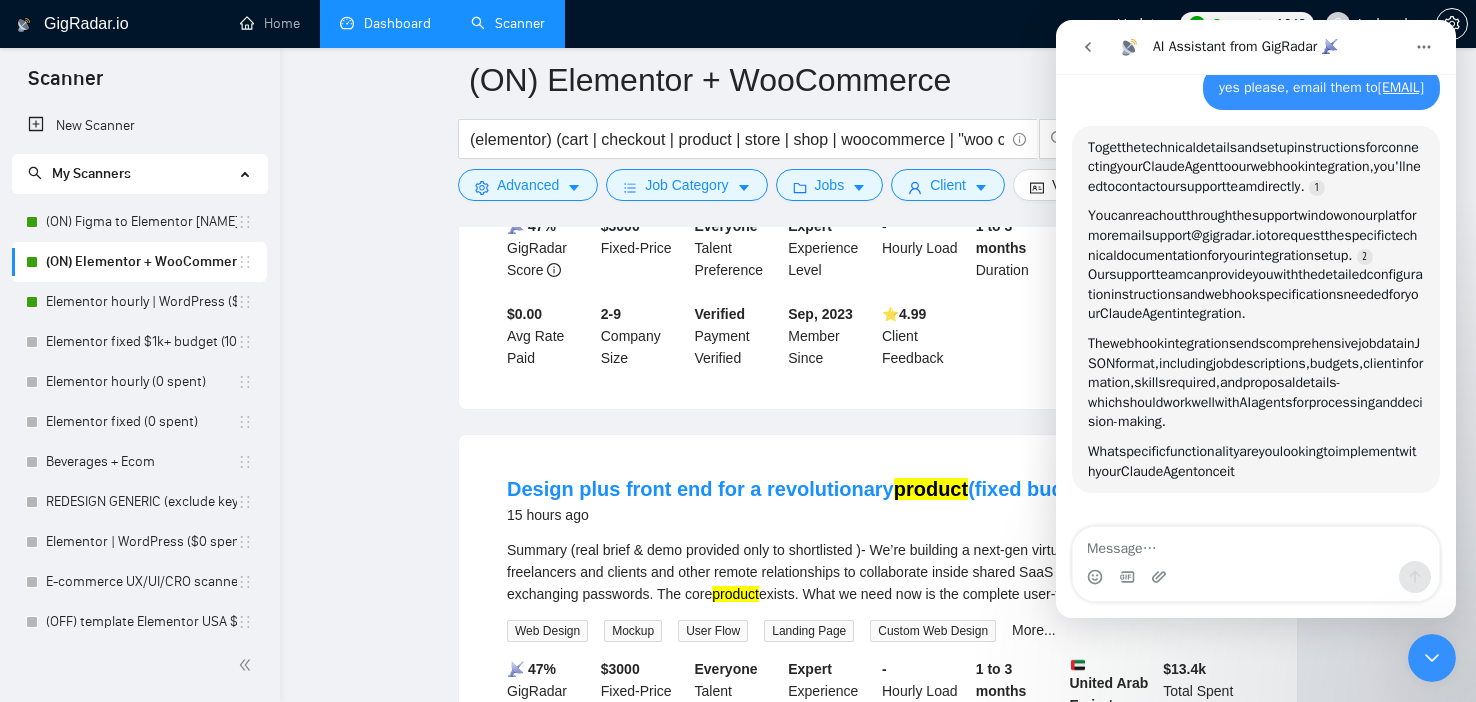 scroll, scrollTop: 795, scrollLeft: 0, axis: vertical 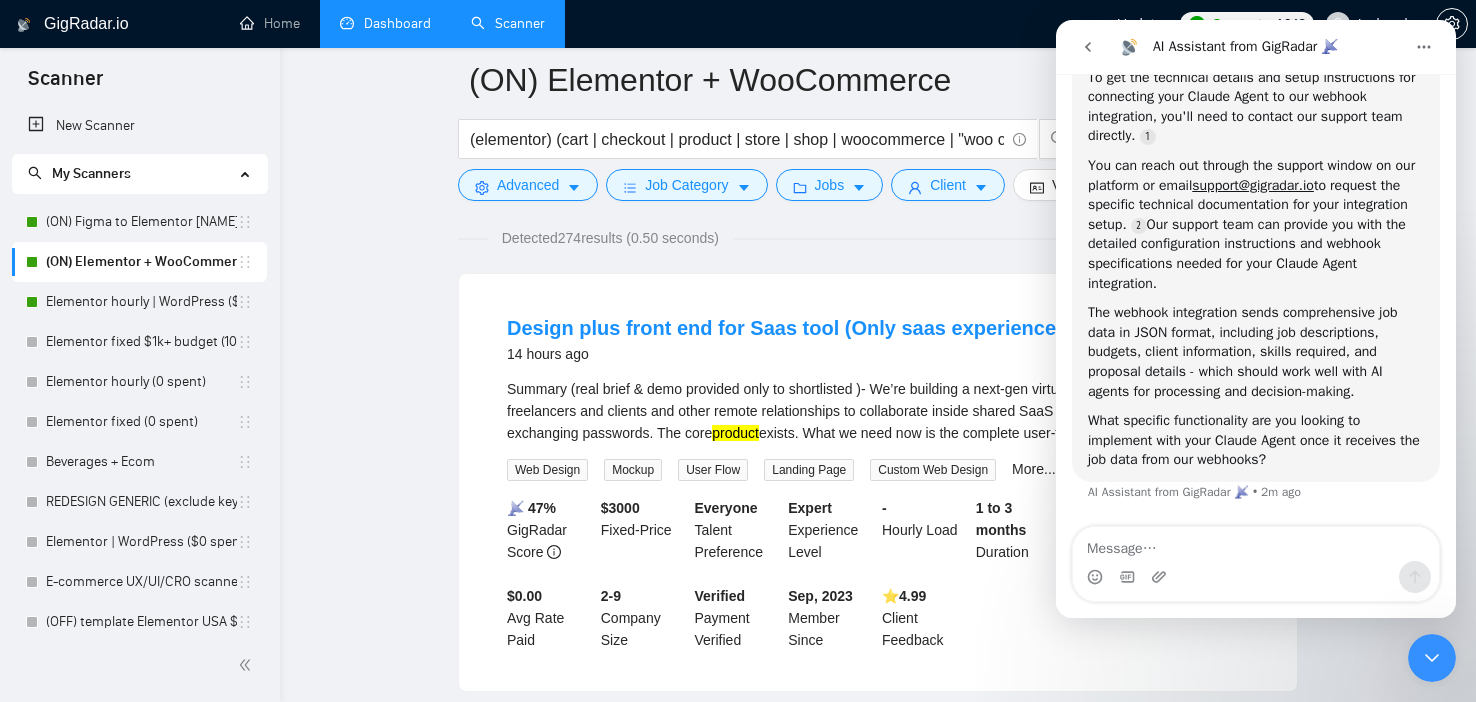 click at bounding box center [1432, 658] 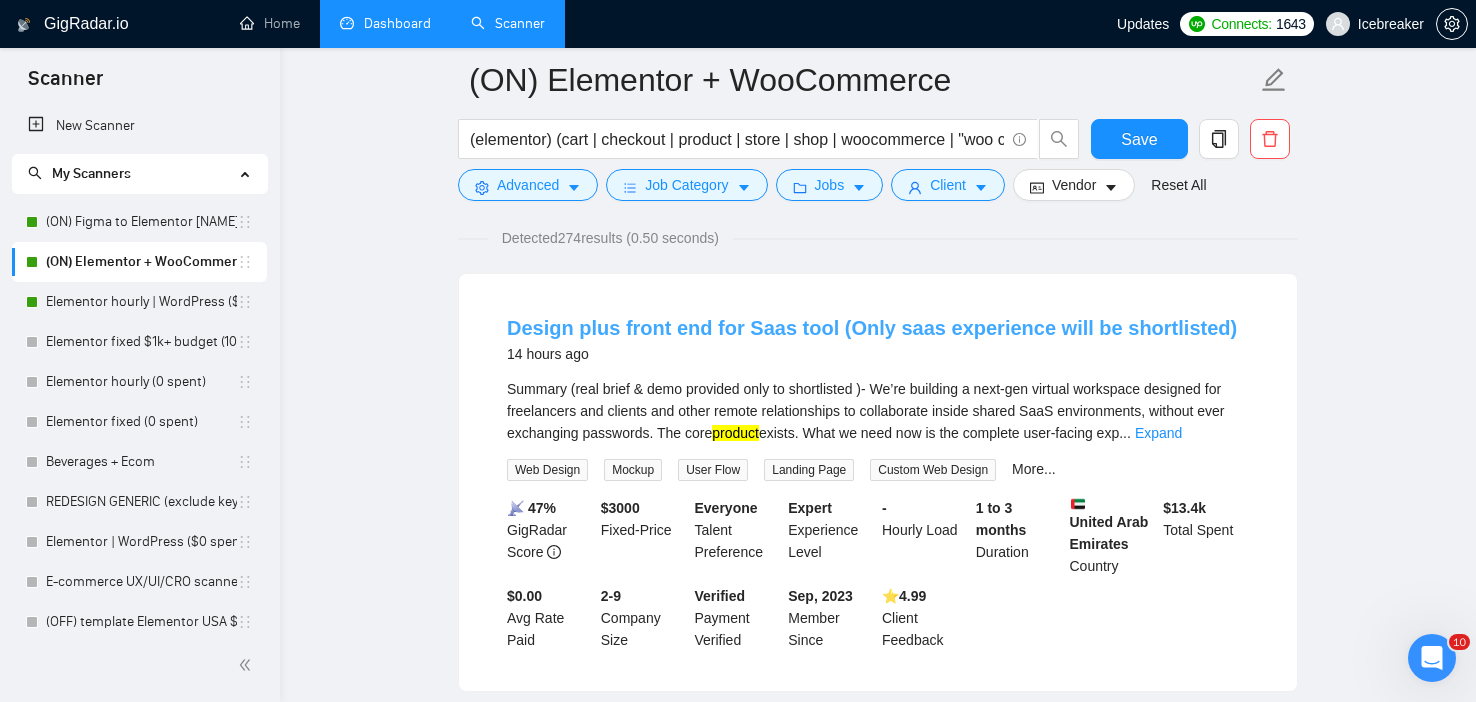 scroll, scrollTop: 0, scrollLeft: 0, axis: both 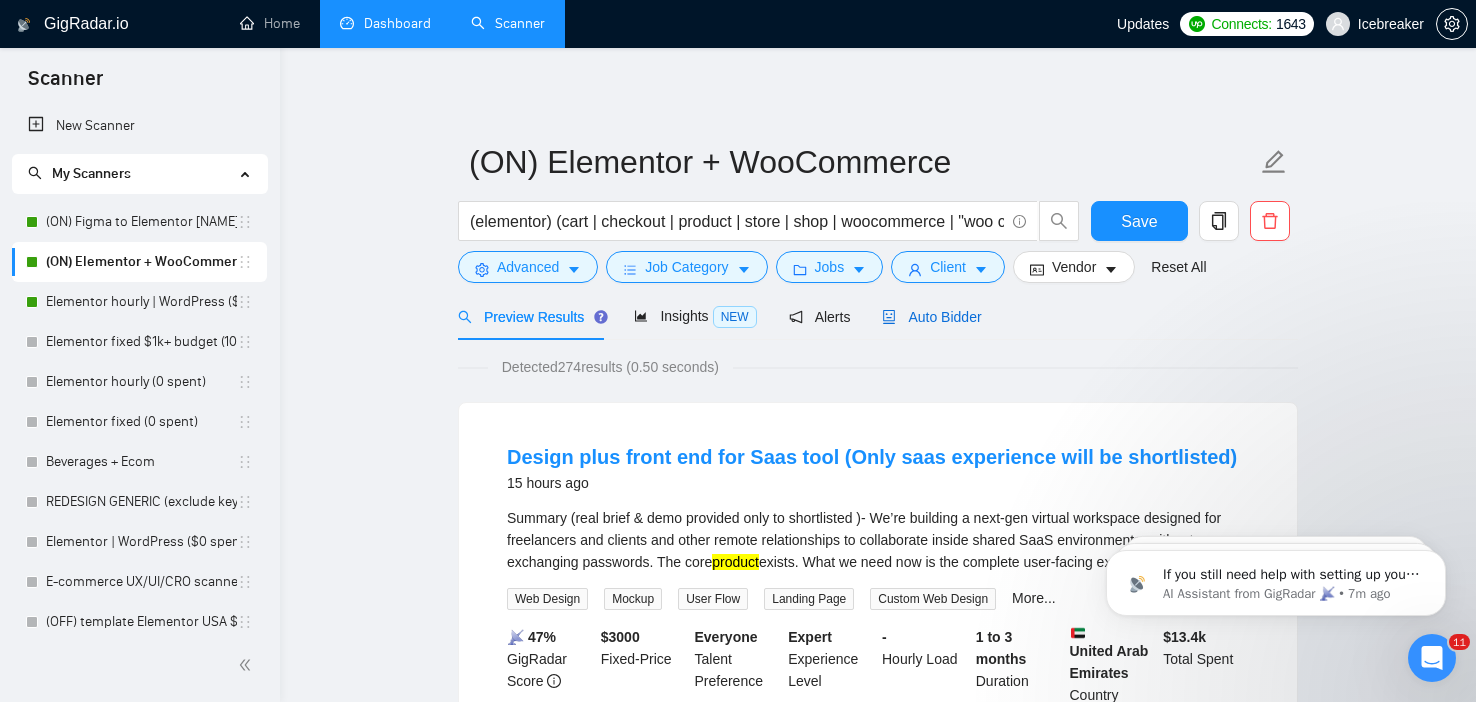 click on "Auto Bidder" at bounding box center (931, 317) 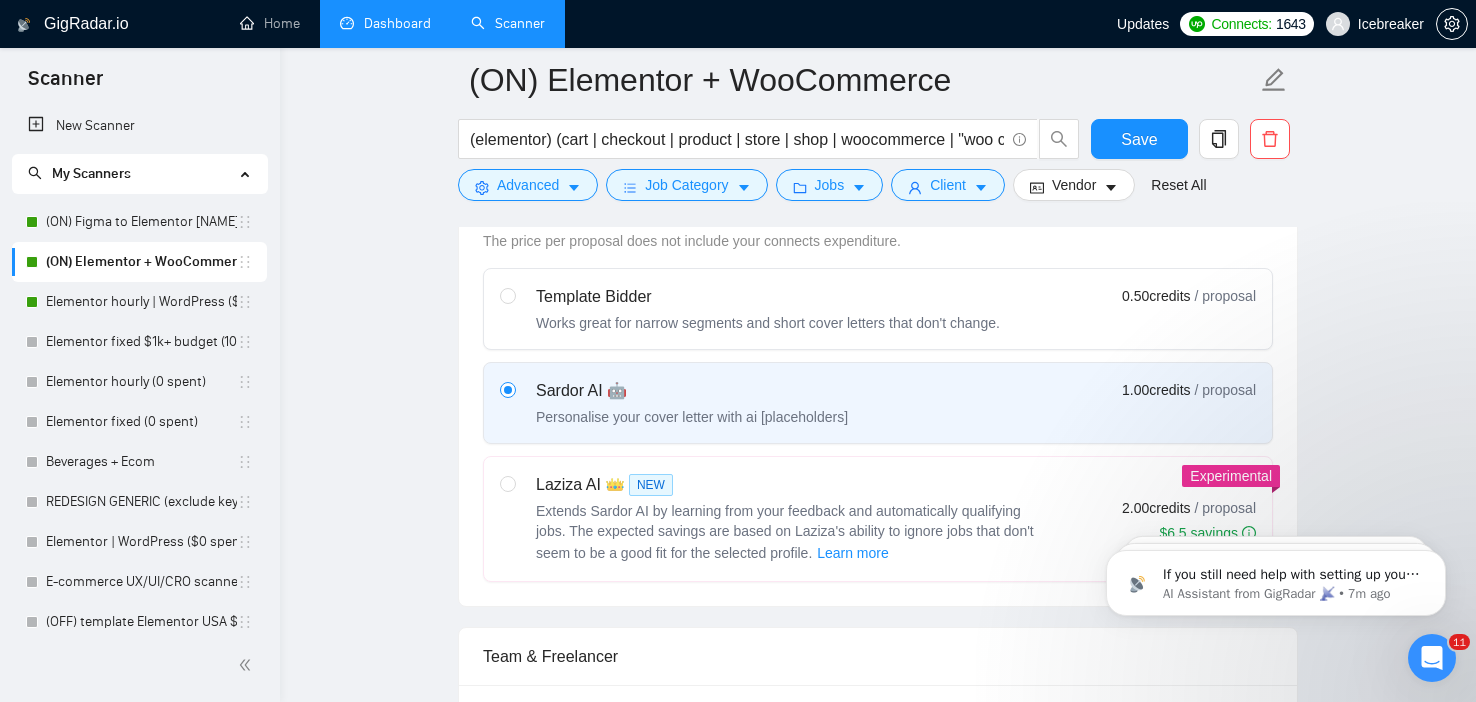 scroll, scrollTop: 599, scrollLeft: 0, axis: vertical 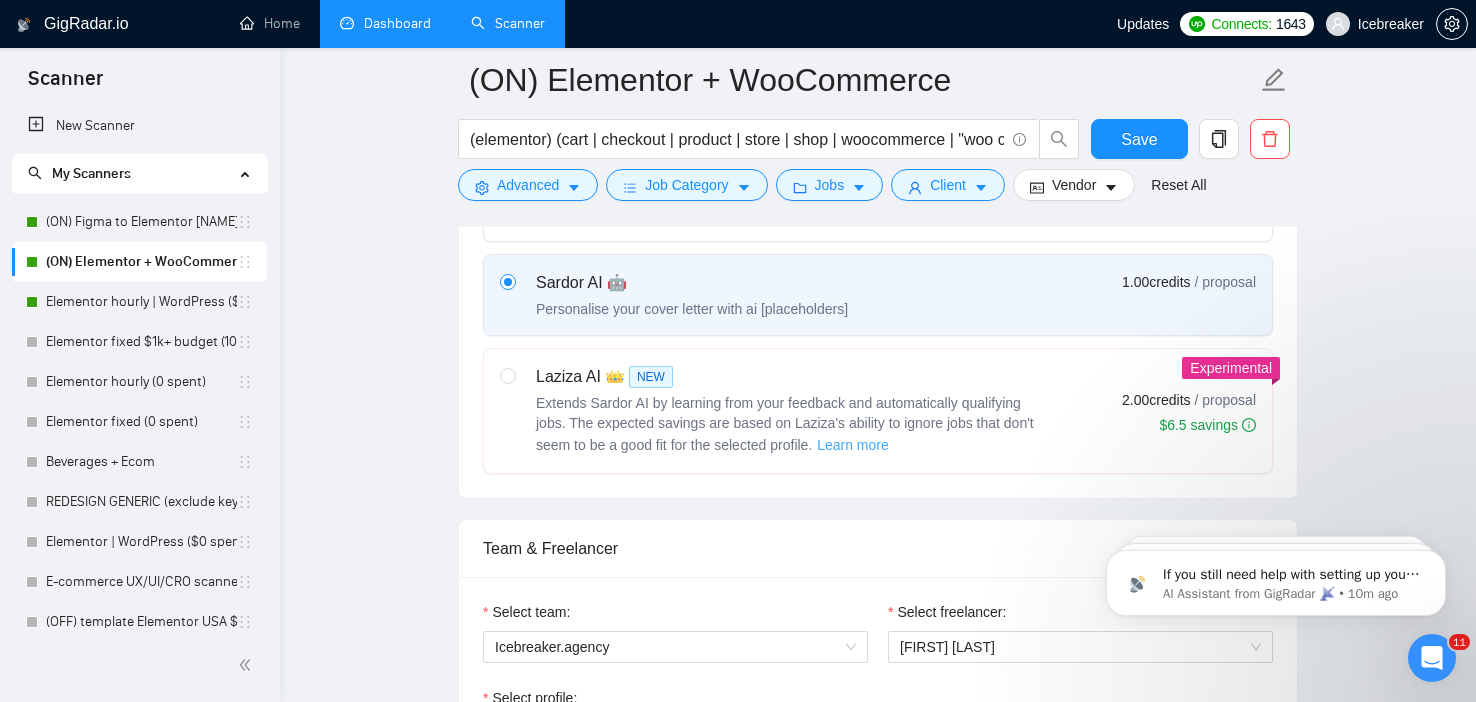 click on "Learn more" at bounding box center (853, 445) 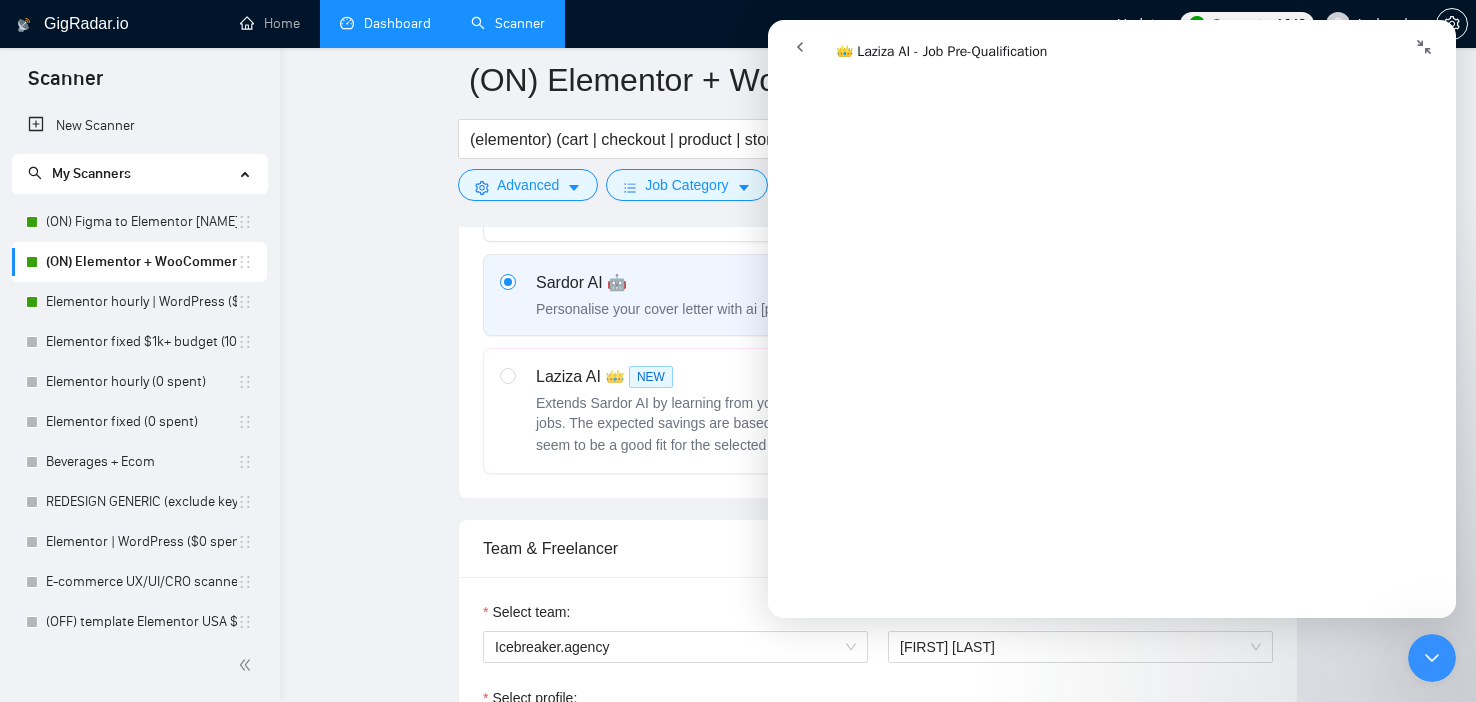 scroll, scrollTop: 3773, scrollLeft: 0, axis: vertical 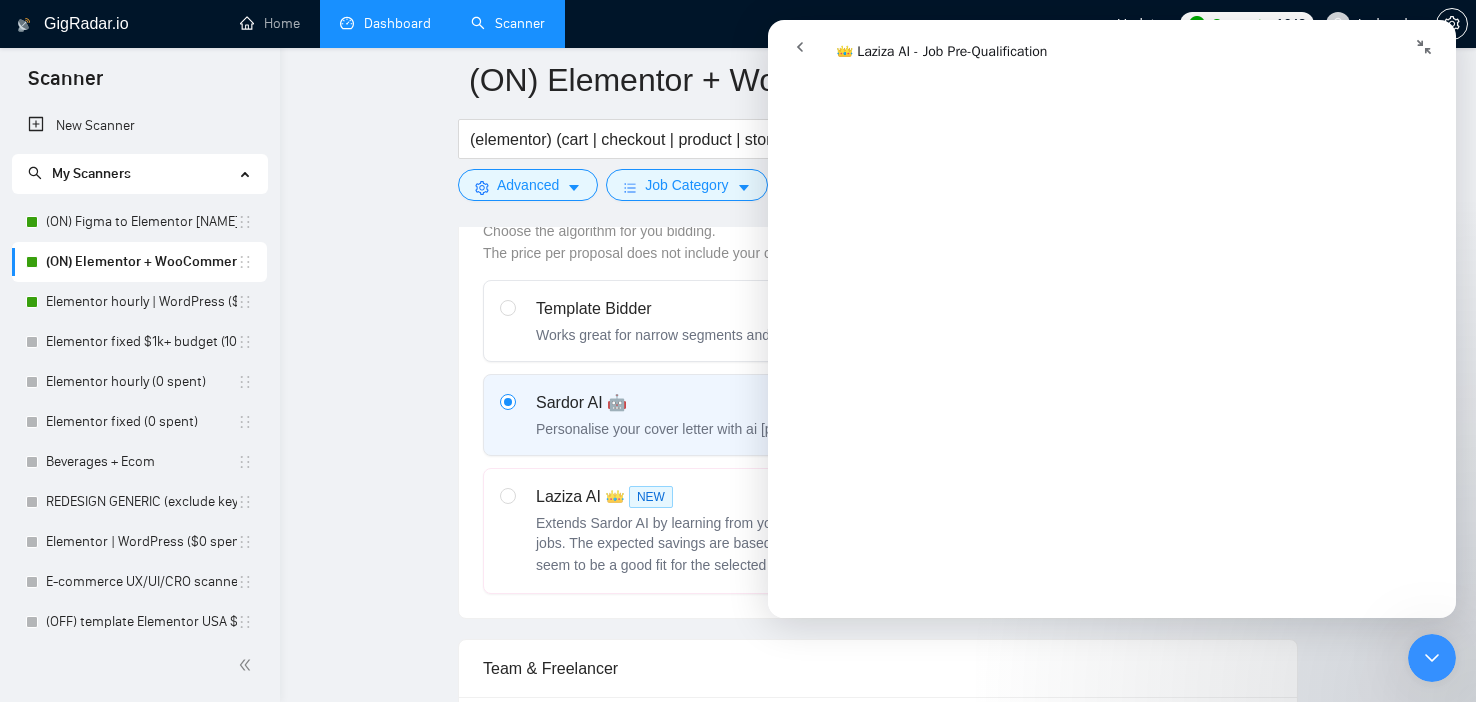 click 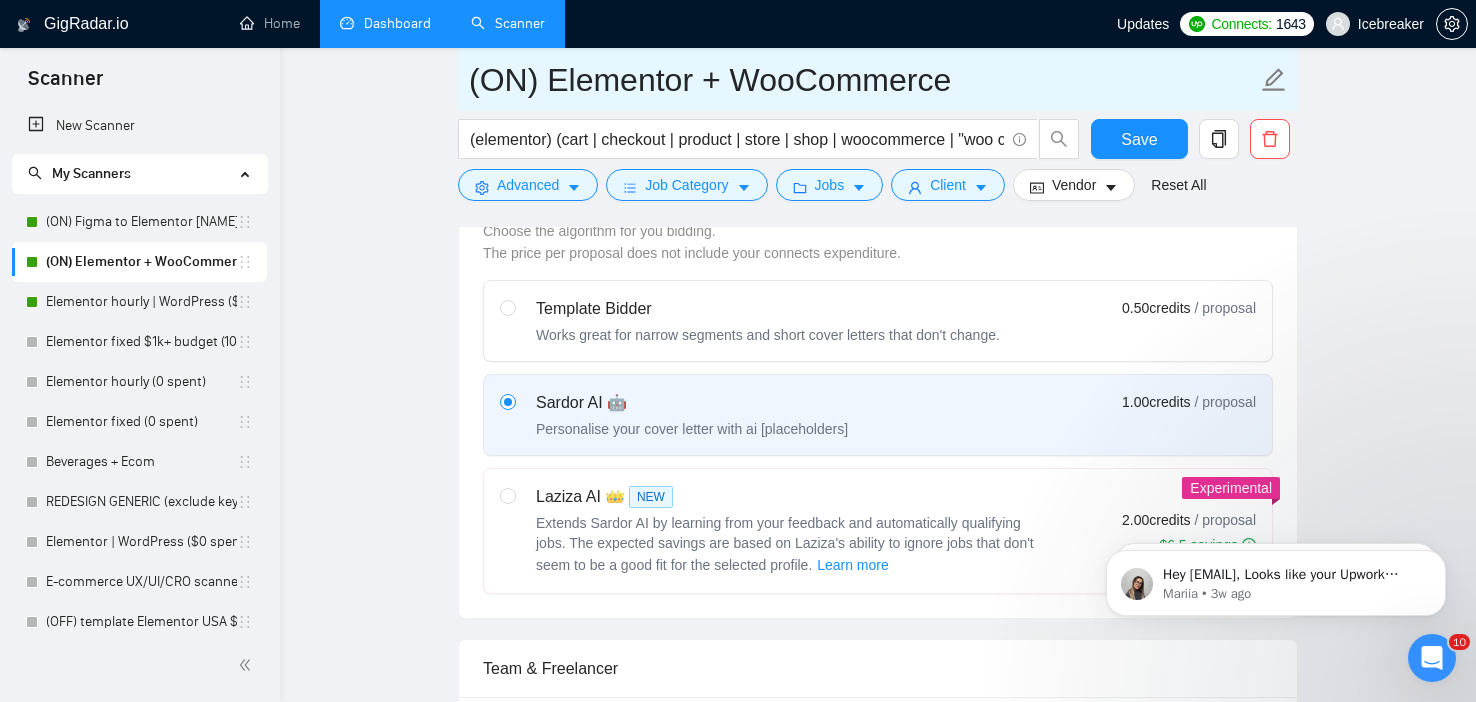 scroll, scrollTop: 0, scrollLeft: 0, axis: both 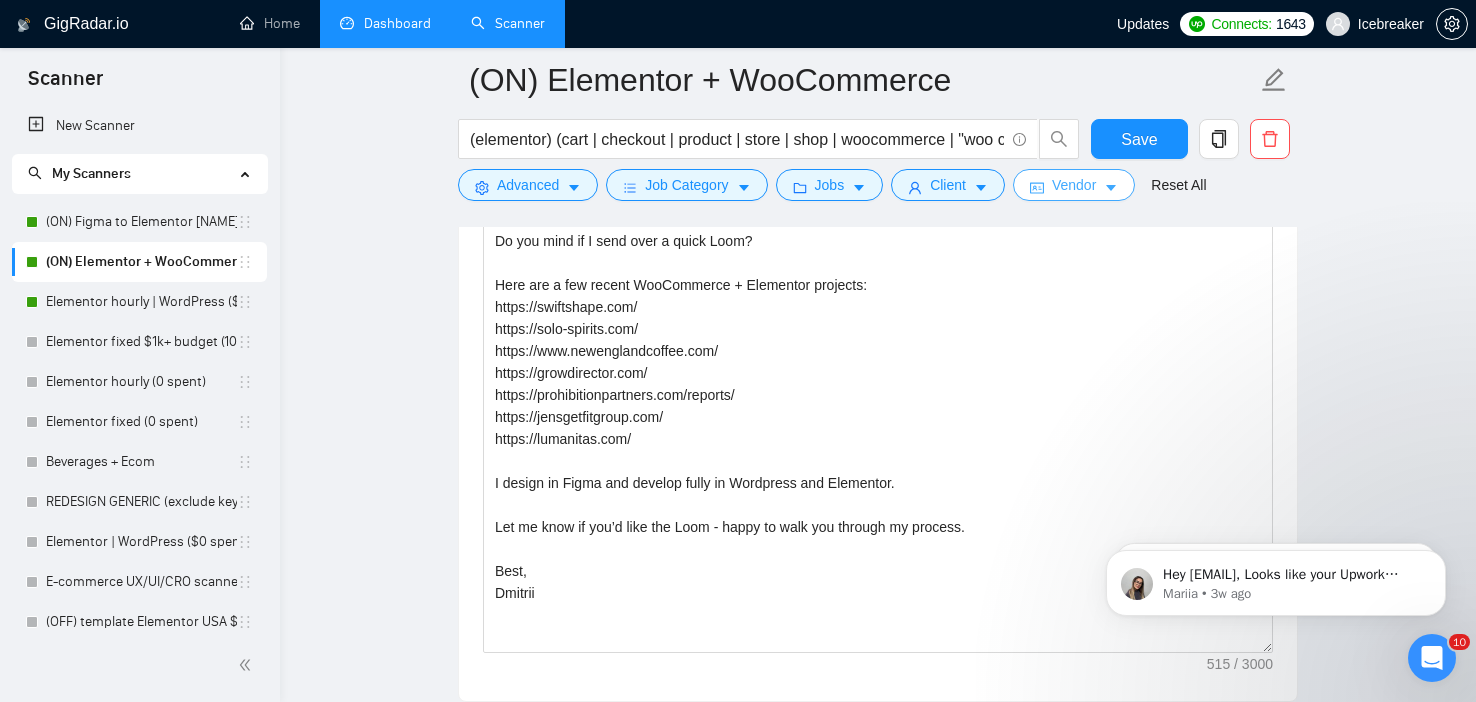 click on "Vendor" at bounding box center [1074, 185] 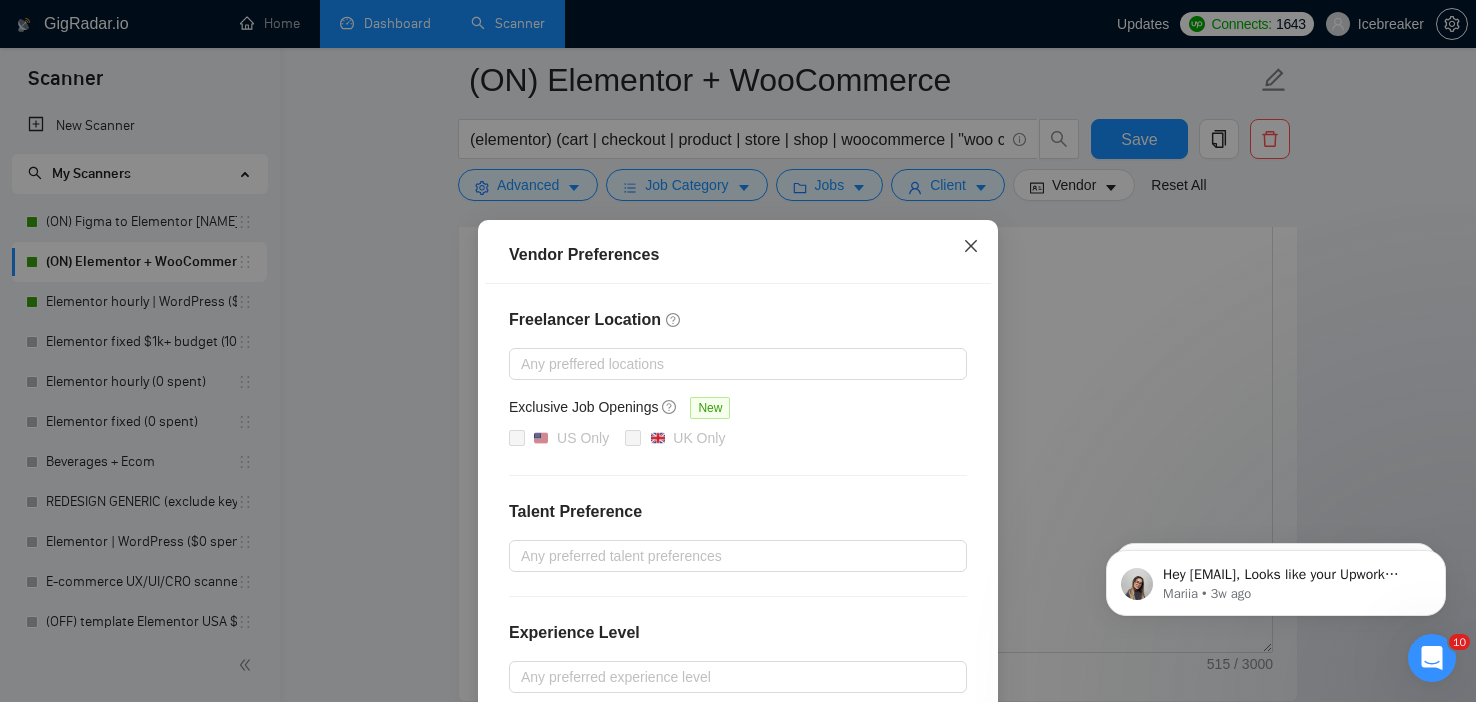 click at bounding box center [971, 247] 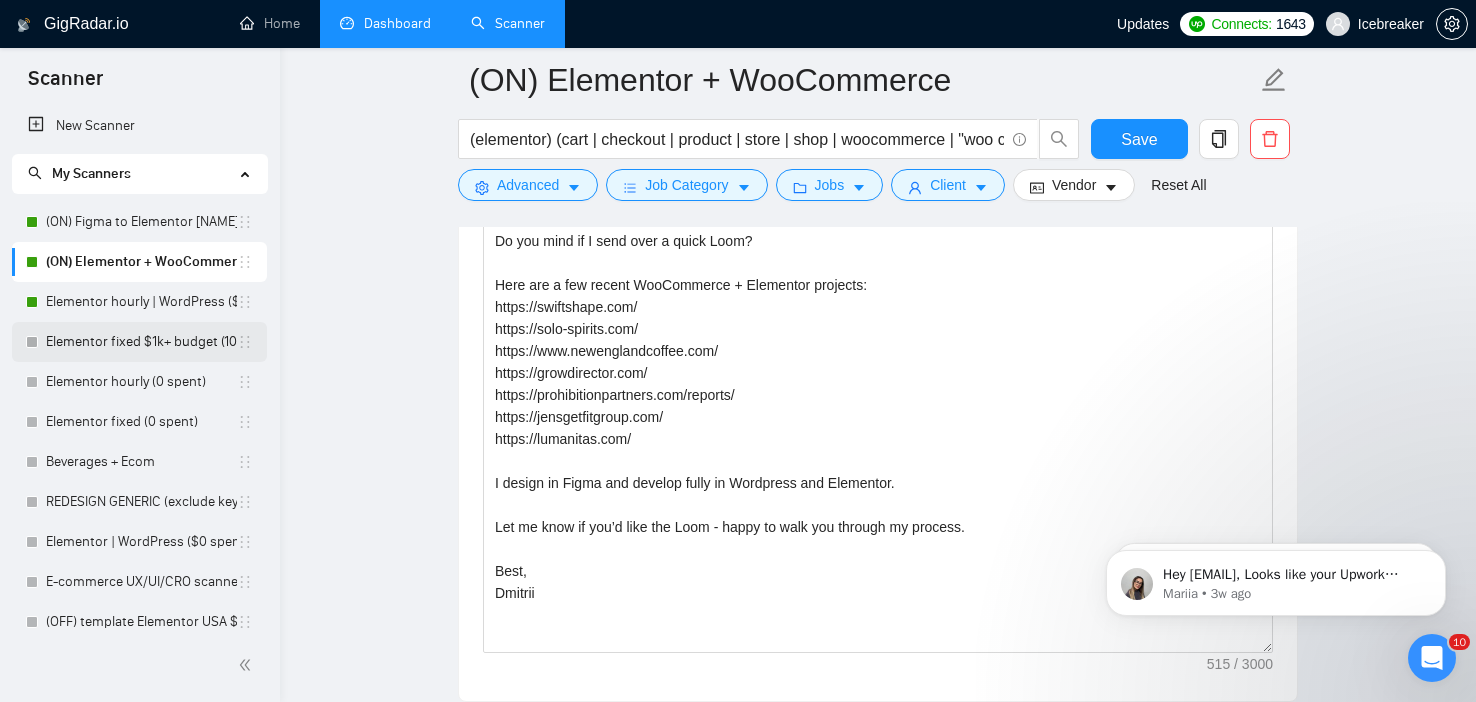 click on "Elementor fixed $1k+ budget (100+ spent)" at bounding box center [141, 342] 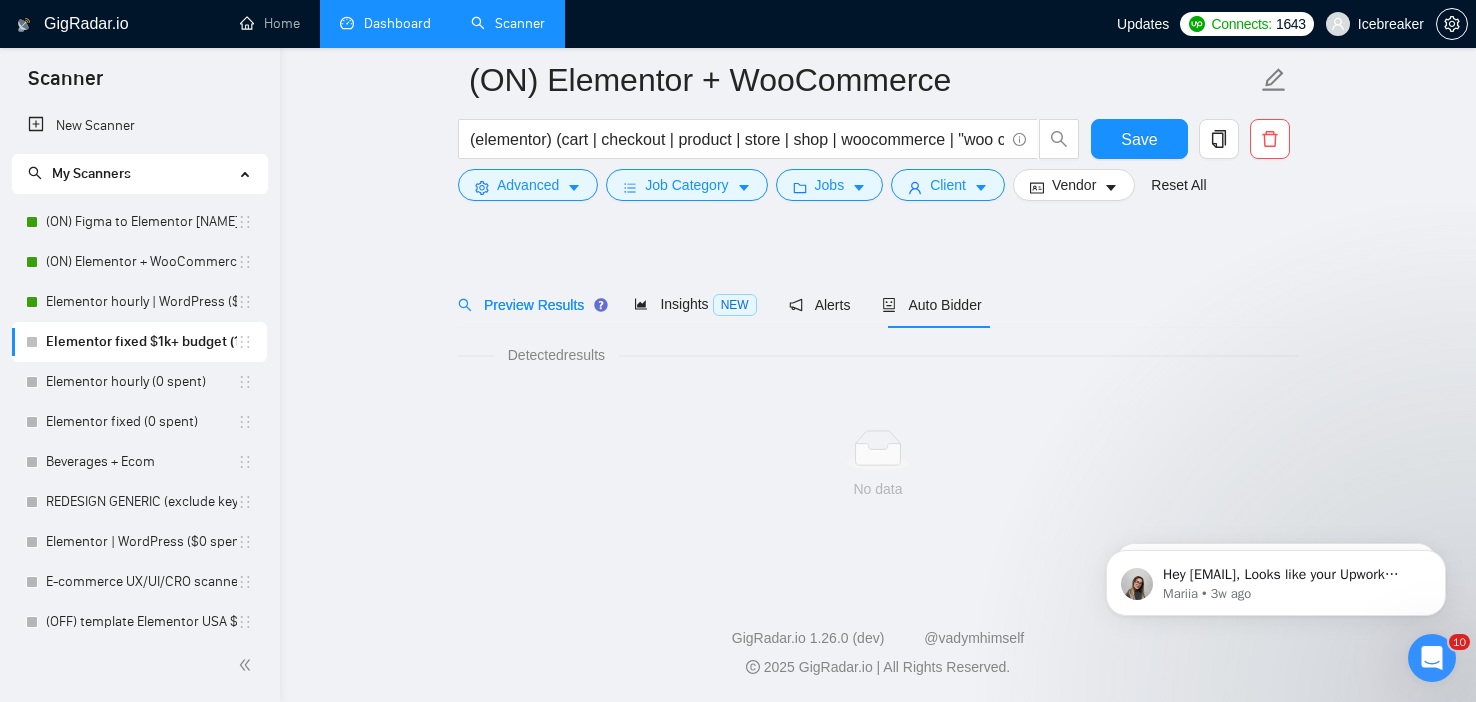 scroll, scrollTop: 28, scrollLeft: 0, axis: vertical 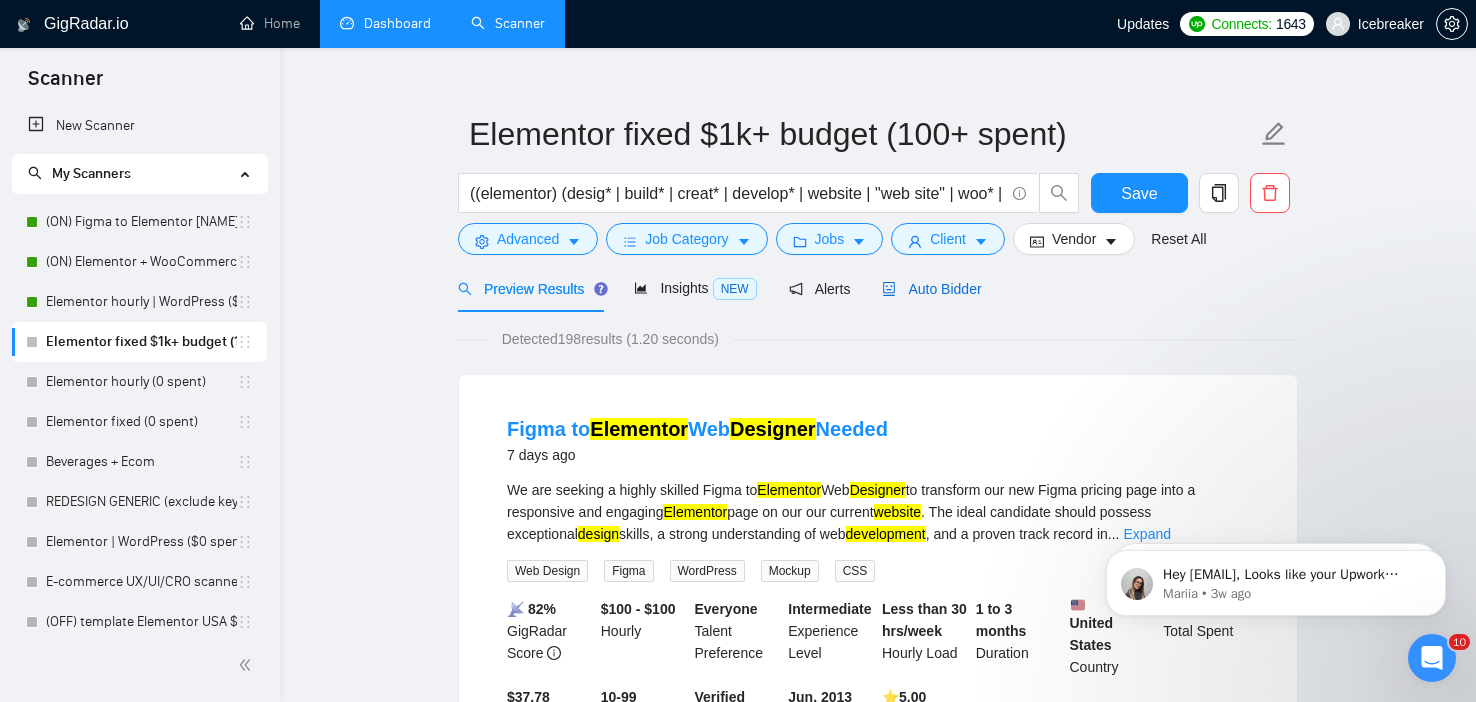 click on "Auto Bidder" at bounding box center (931, 289) 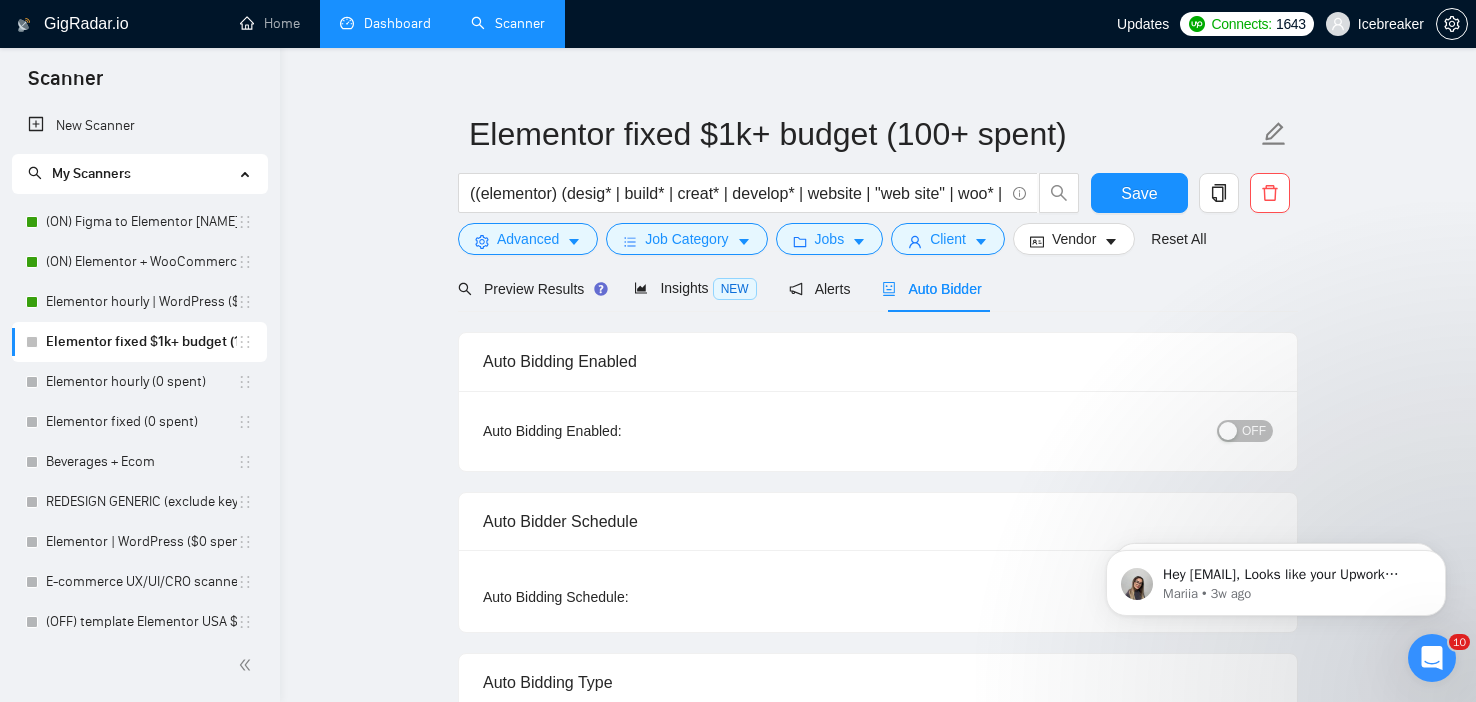 type 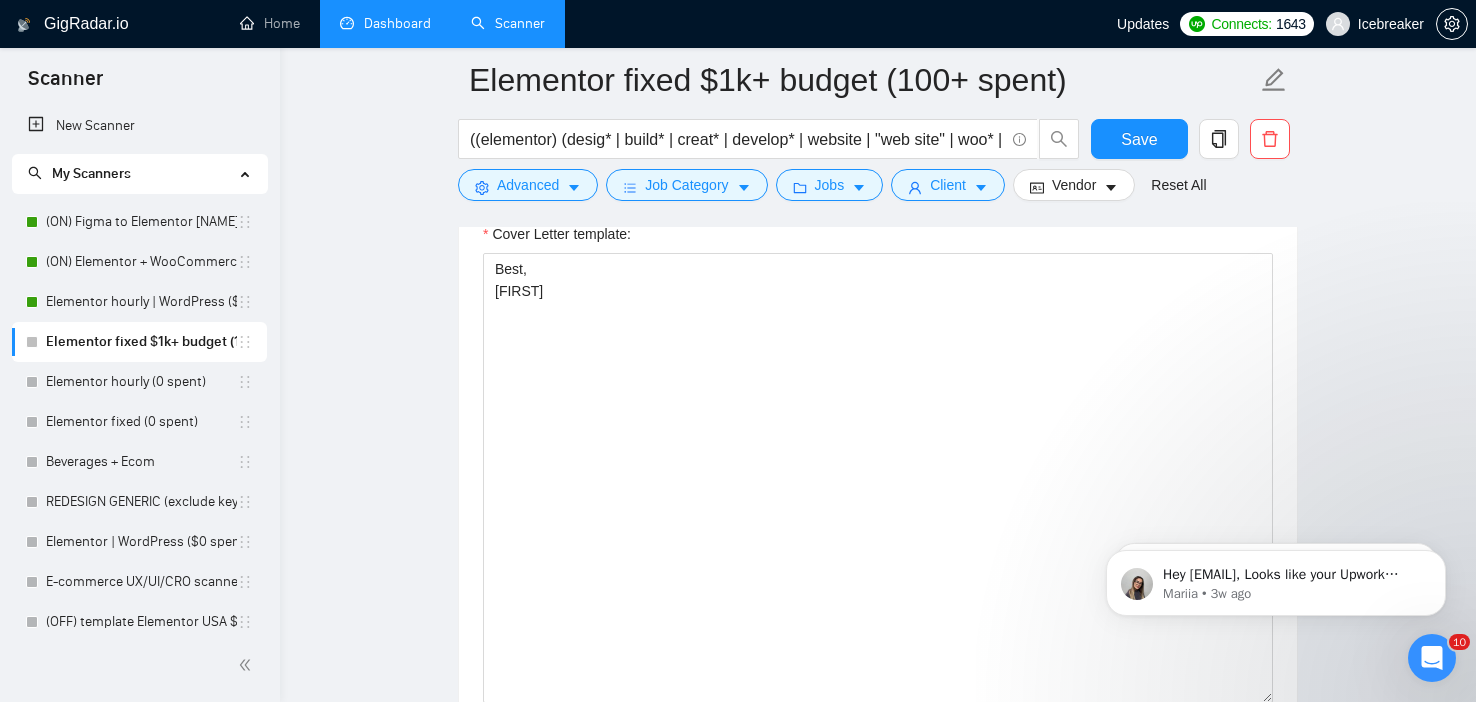 scroll, scrollTop: 1336, scrollLeft: 0, axis: vertical 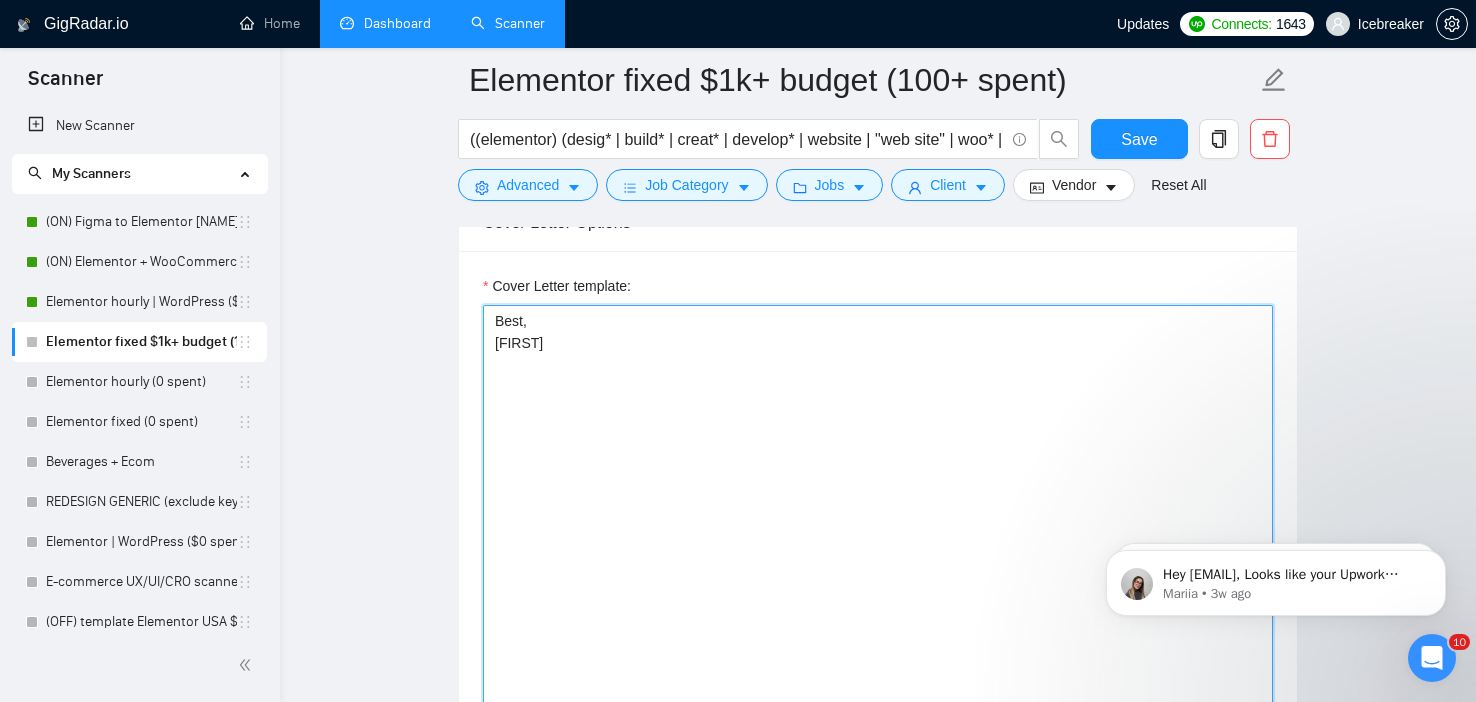 click on "Best,
[FIRST]" at bounding box center (878, 530) 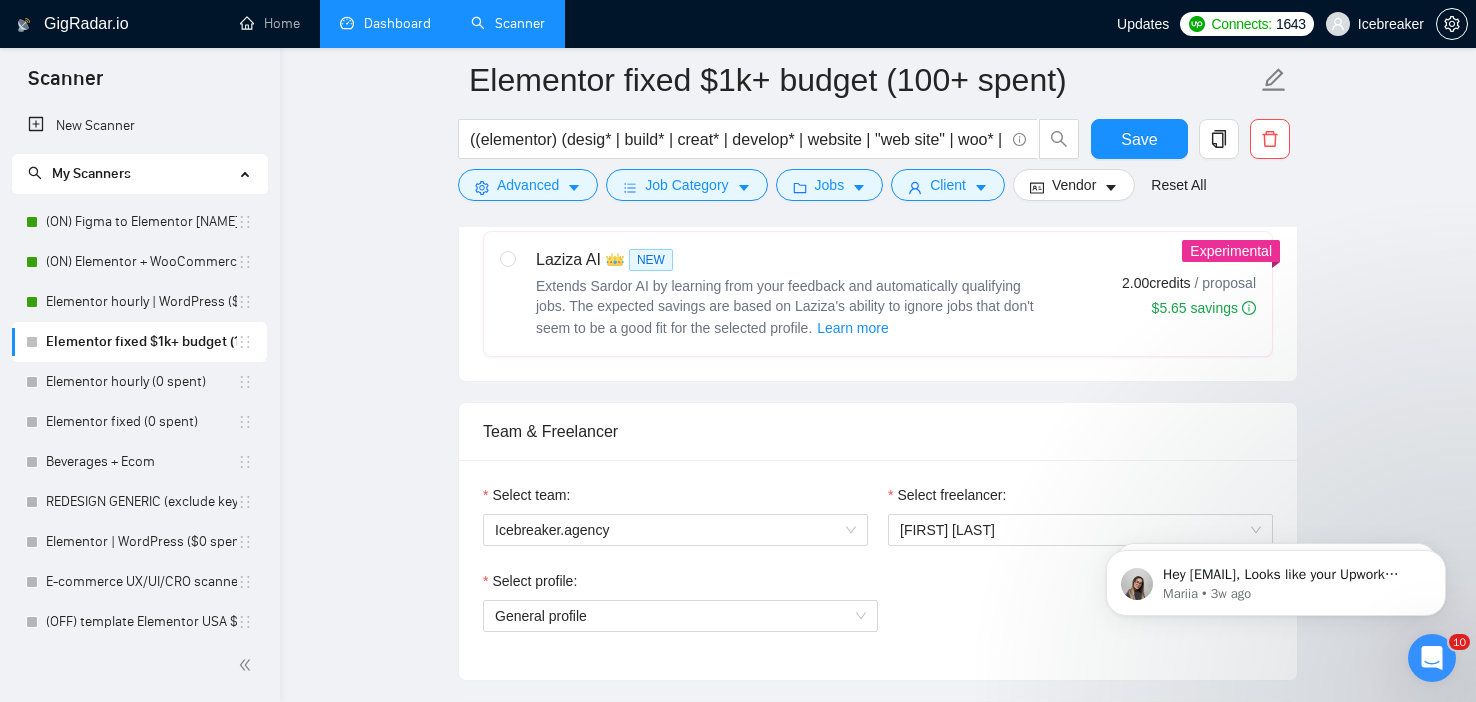 scroll, scrollTop: 559, scrollLeft: 0, axis: vertical 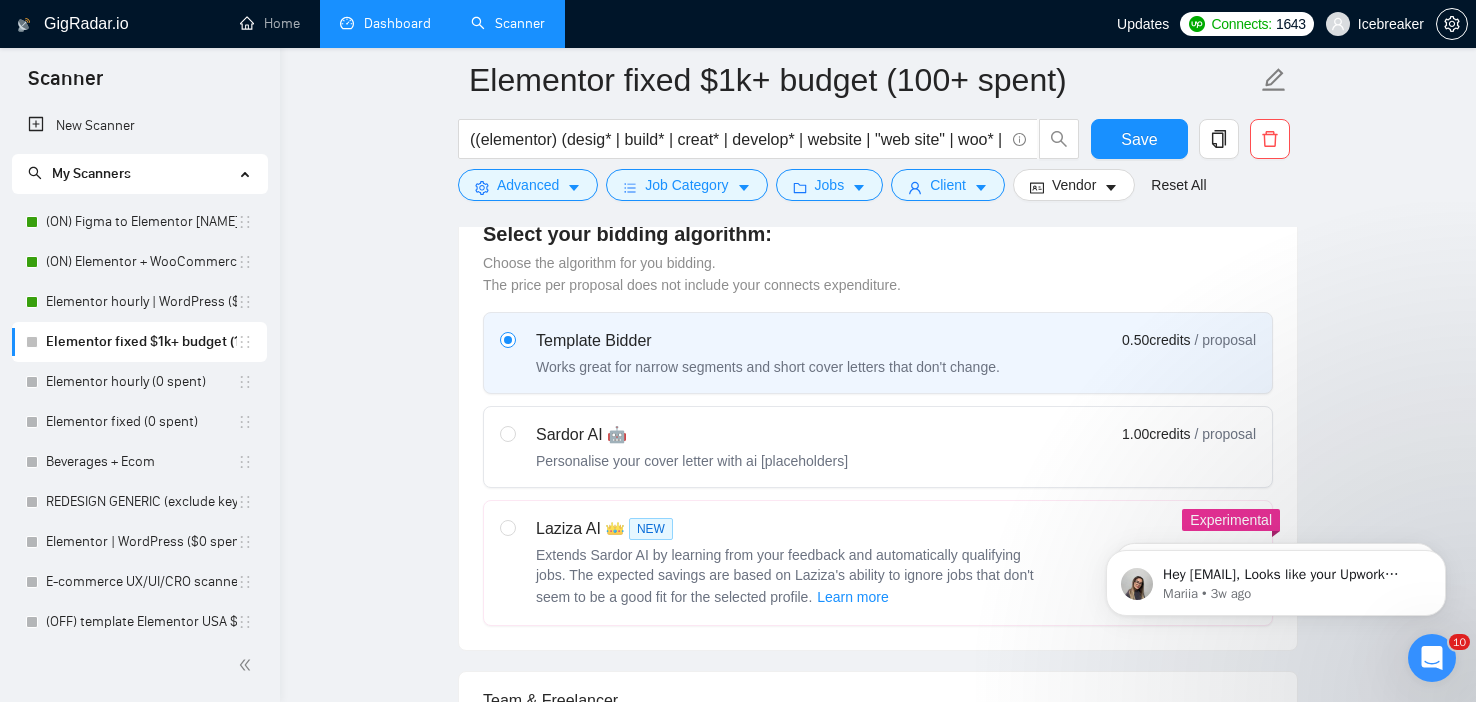 click on "Sardor AI 🤖 Personalise your cover letter with ai [placeholders] 1.00  credits / proposal" at bounding box center [878, 447] 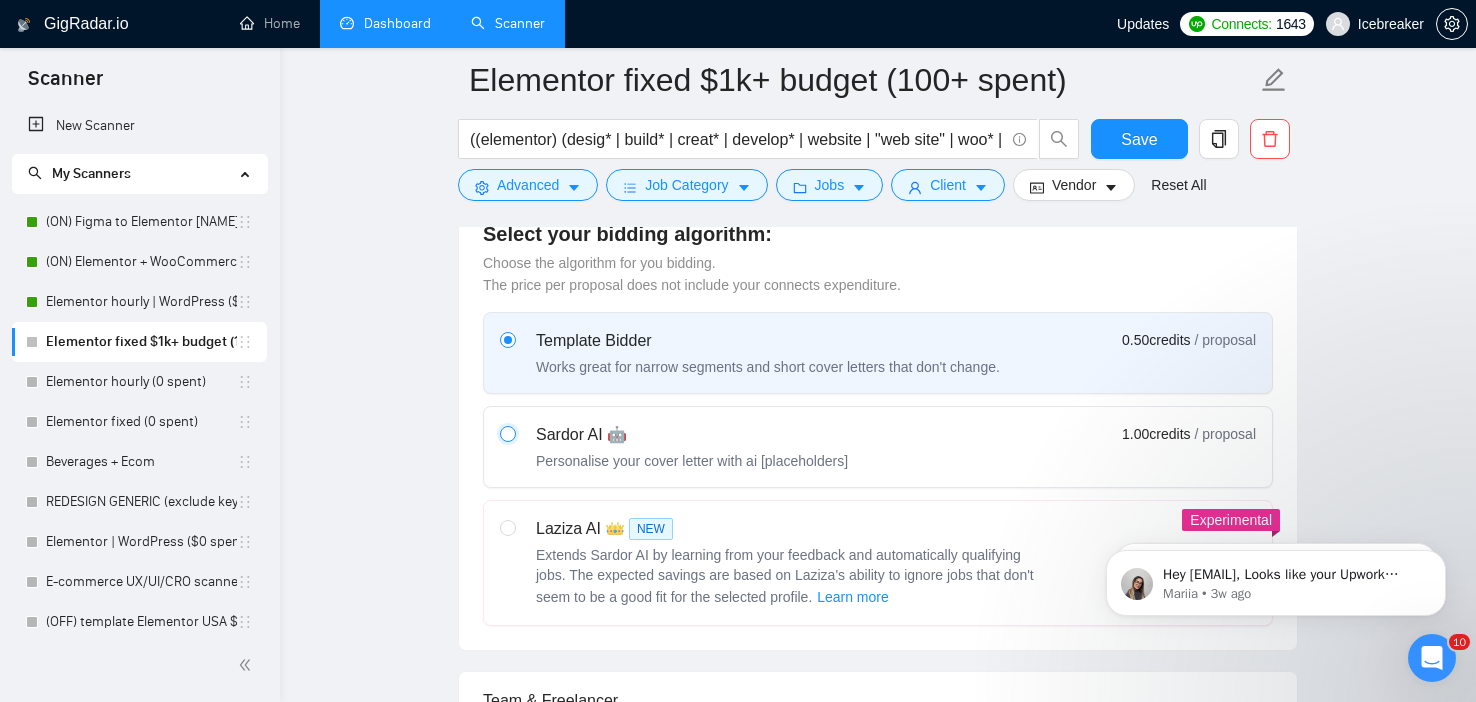 click at bounding box center [507, 433] 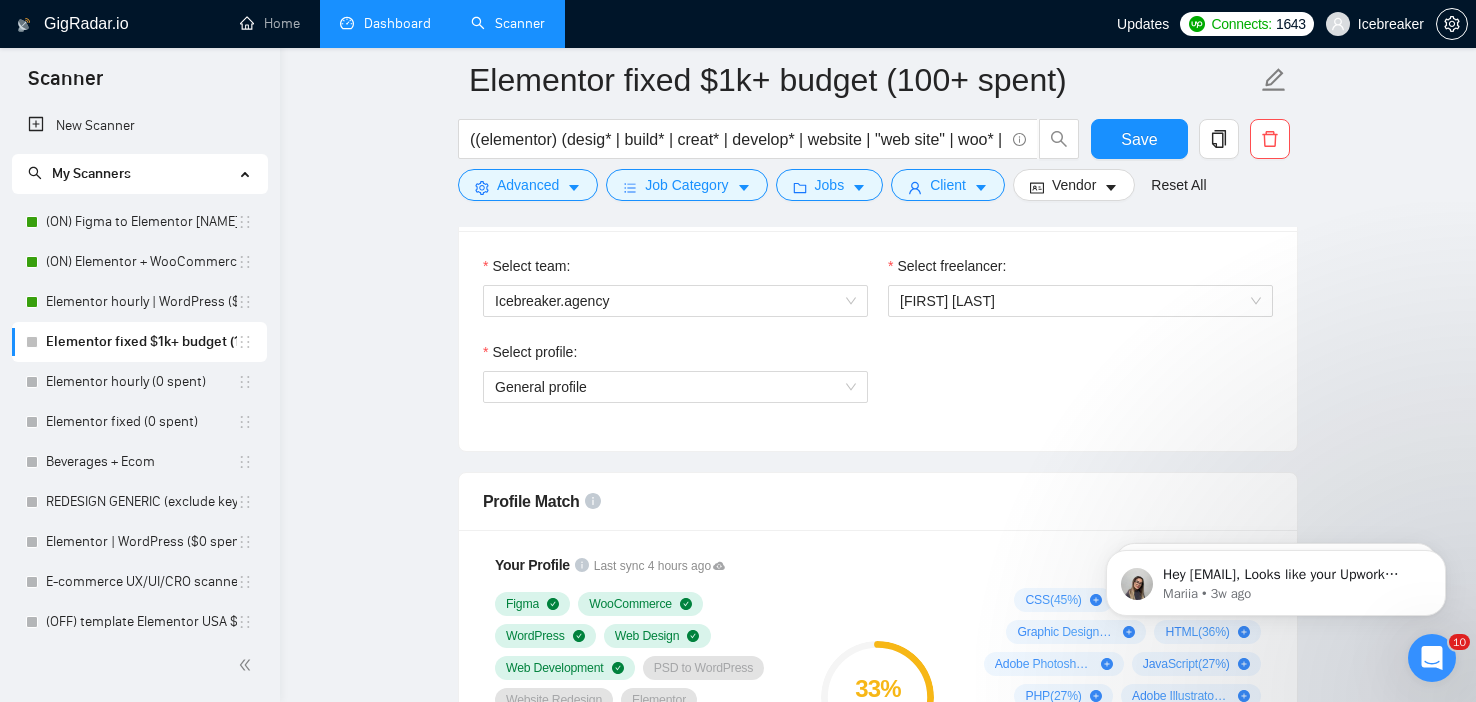 scroll, scrollTop: 993, scrollLeft: 0, axis: vertical 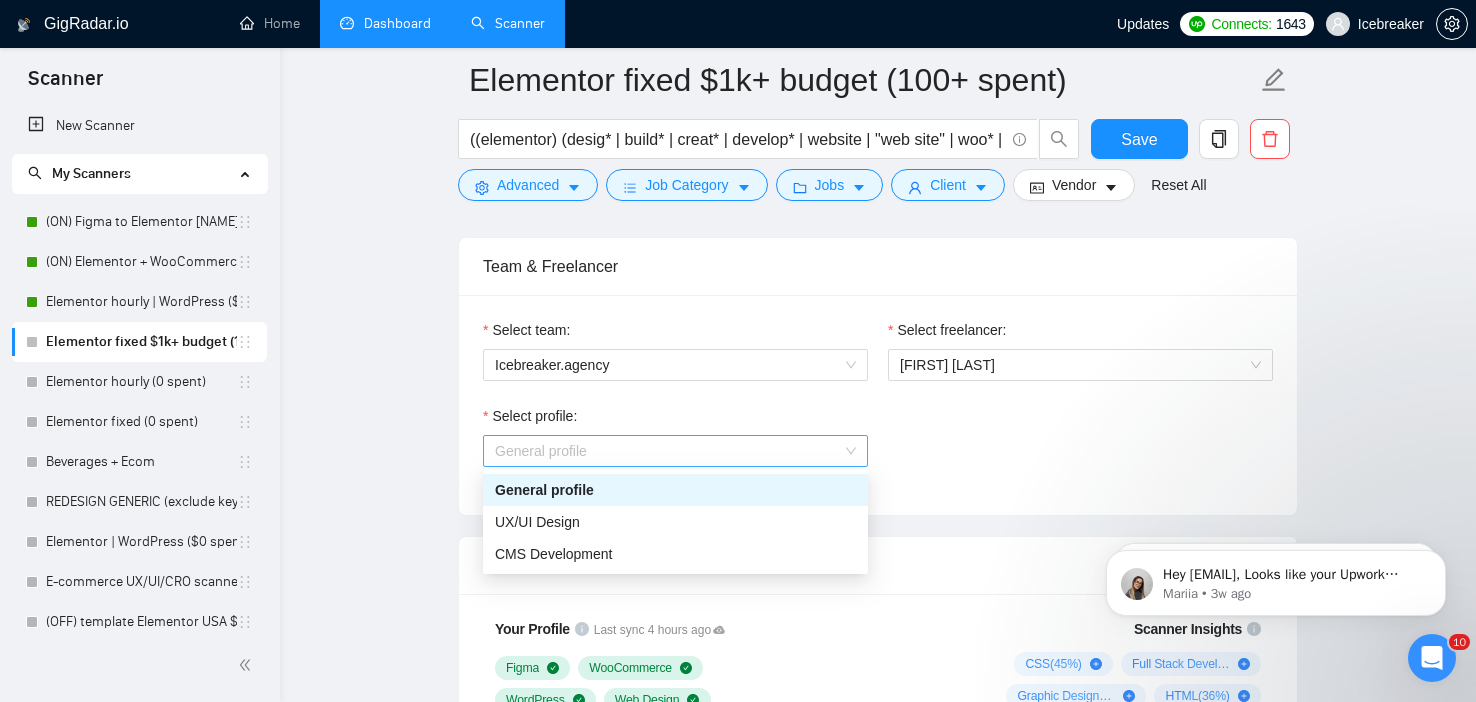 click on "General profile" at bounding box center (675, 451) 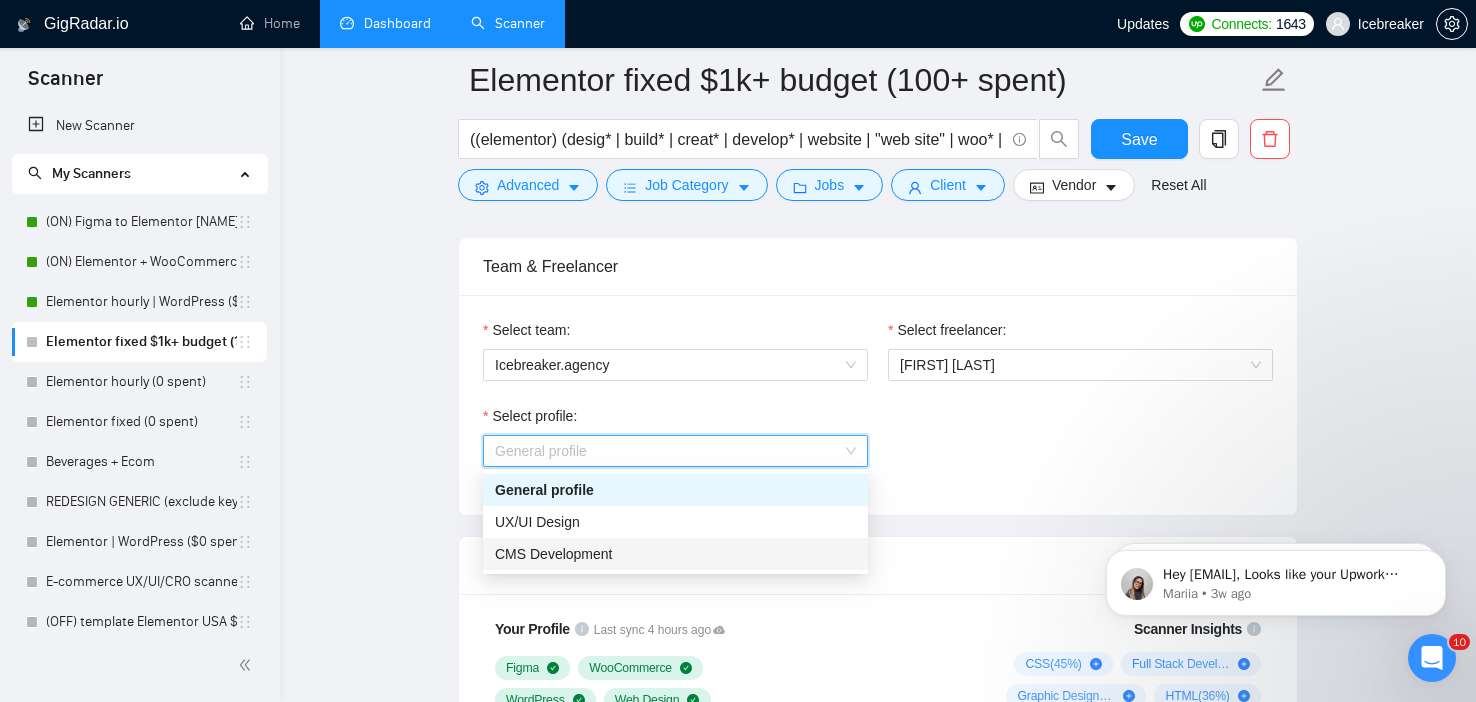 click on "CMS Development" at bounding box center [675, 554] 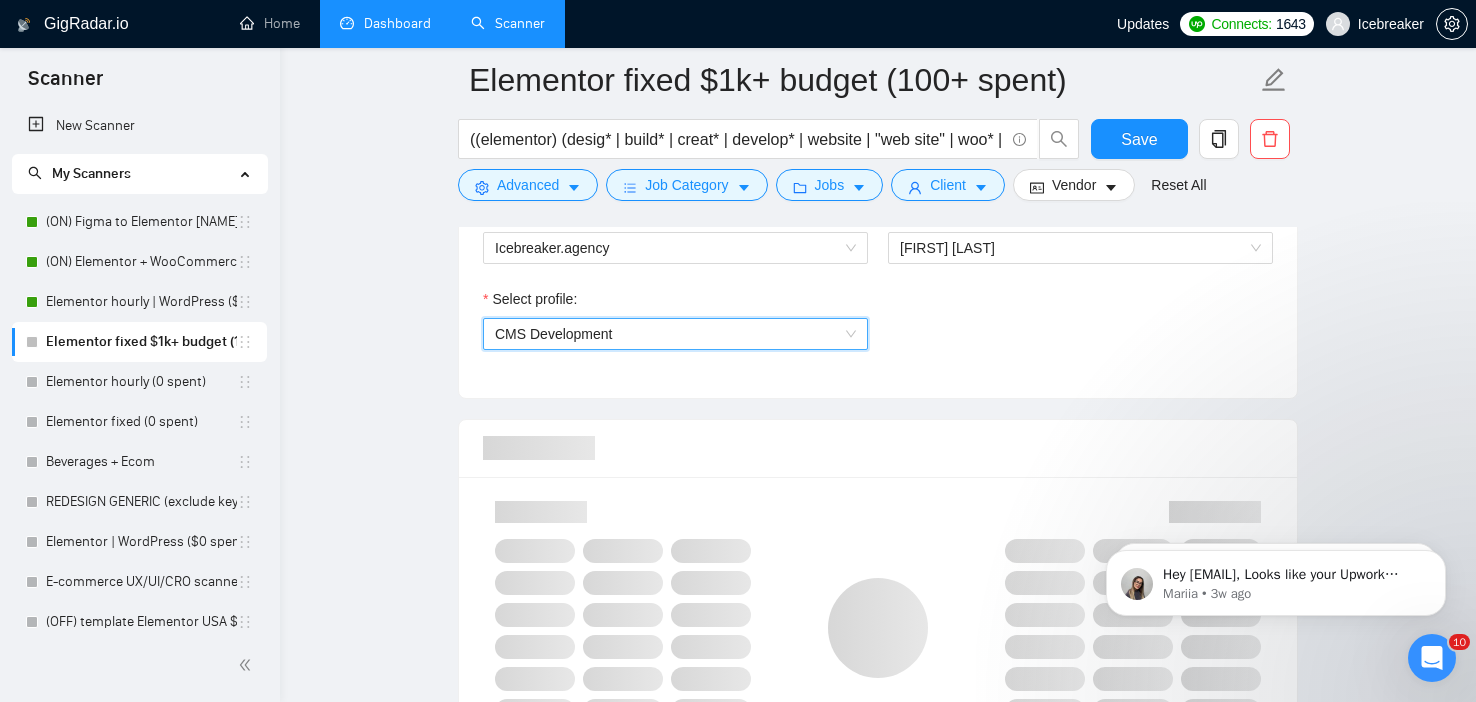 scroll, scrollTop: 1147, scrollLeft: 0, axis: vertical 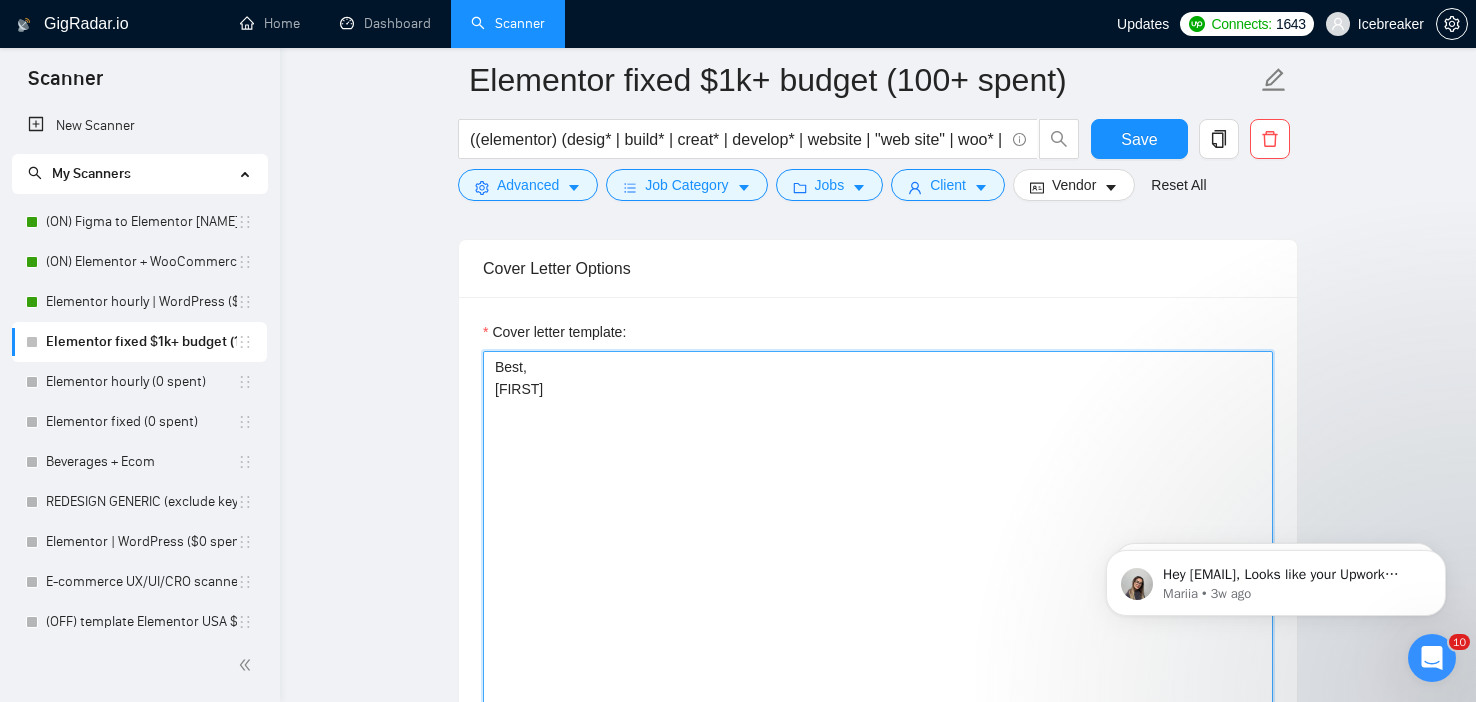 click on "Best,
[FIRST]" at bounding box center (878, 576) 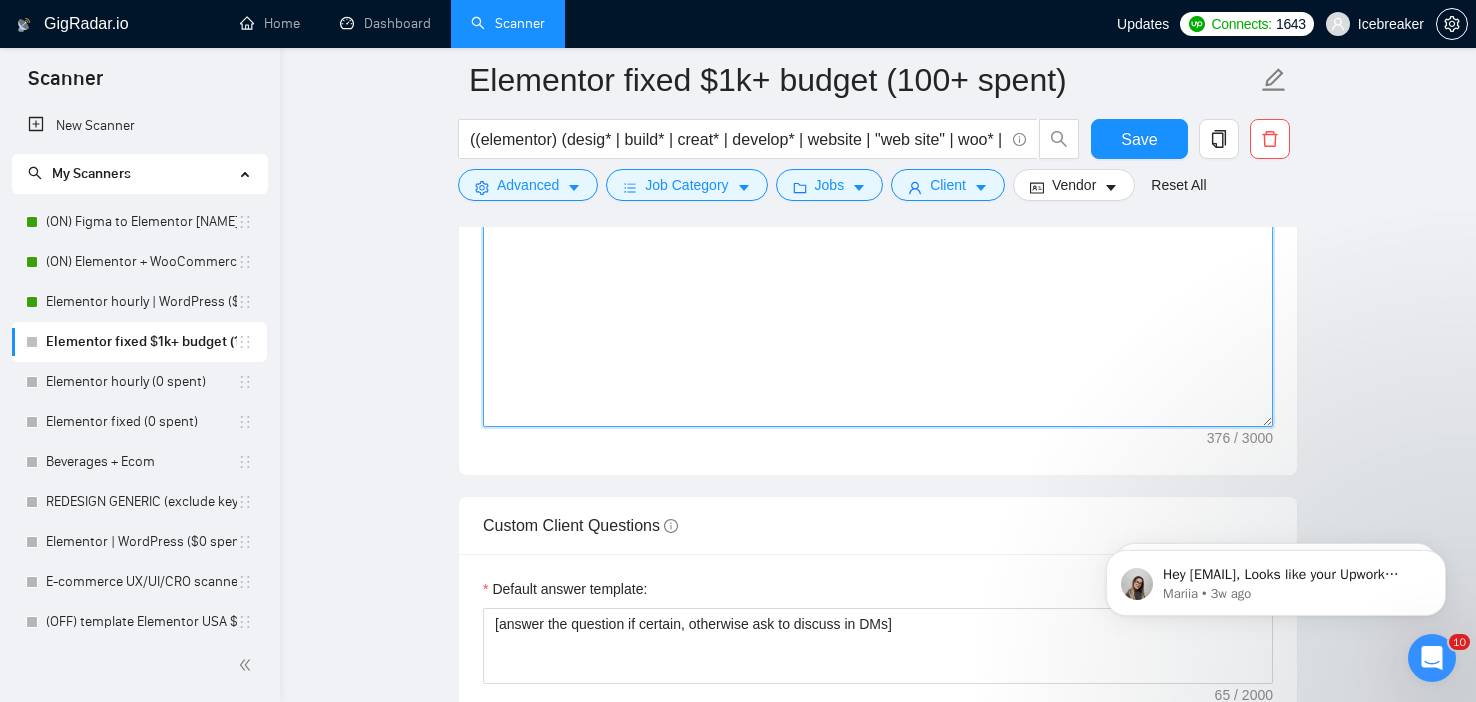 scroll, scrollTop: 2863, scrollLeft: 0, axis: vertical 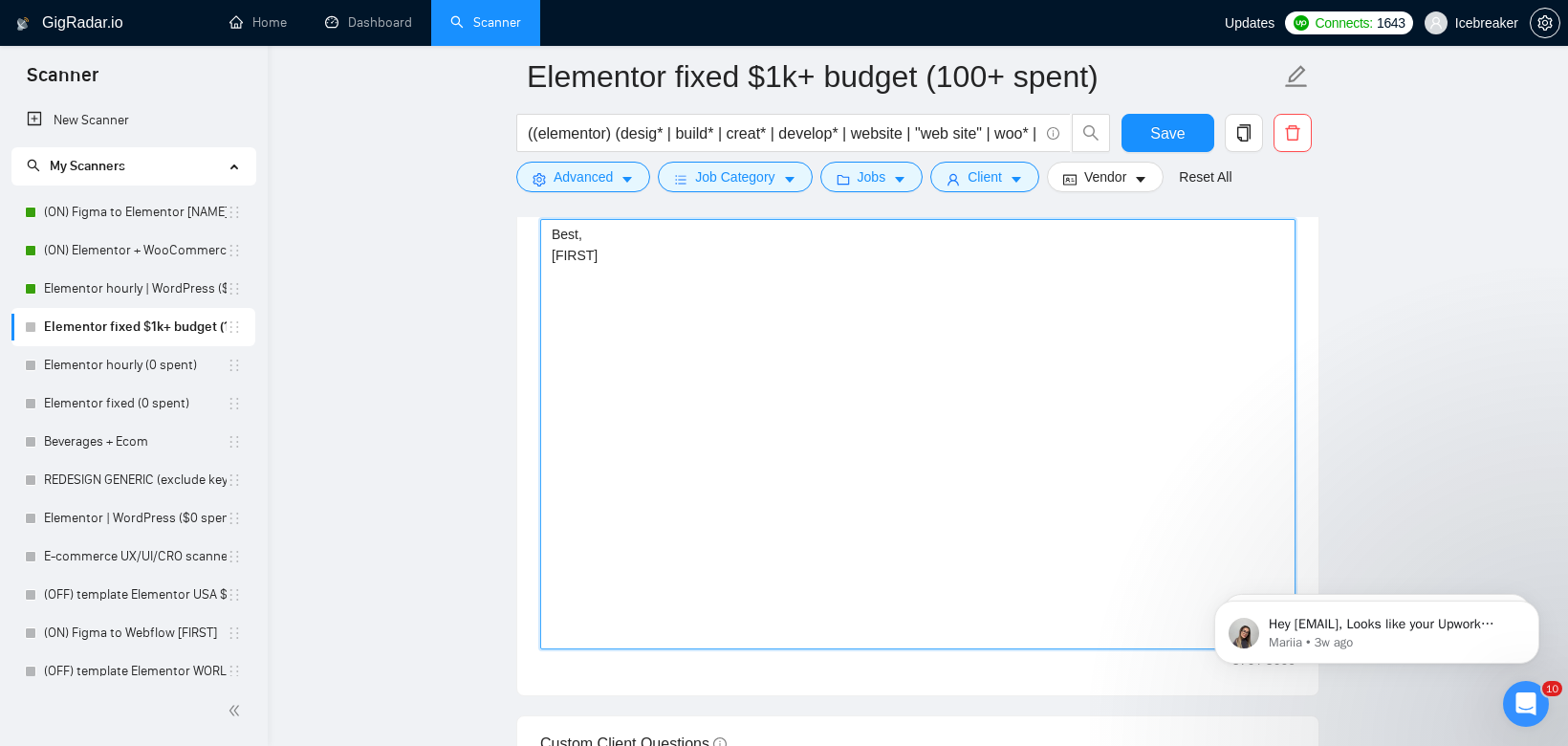 type 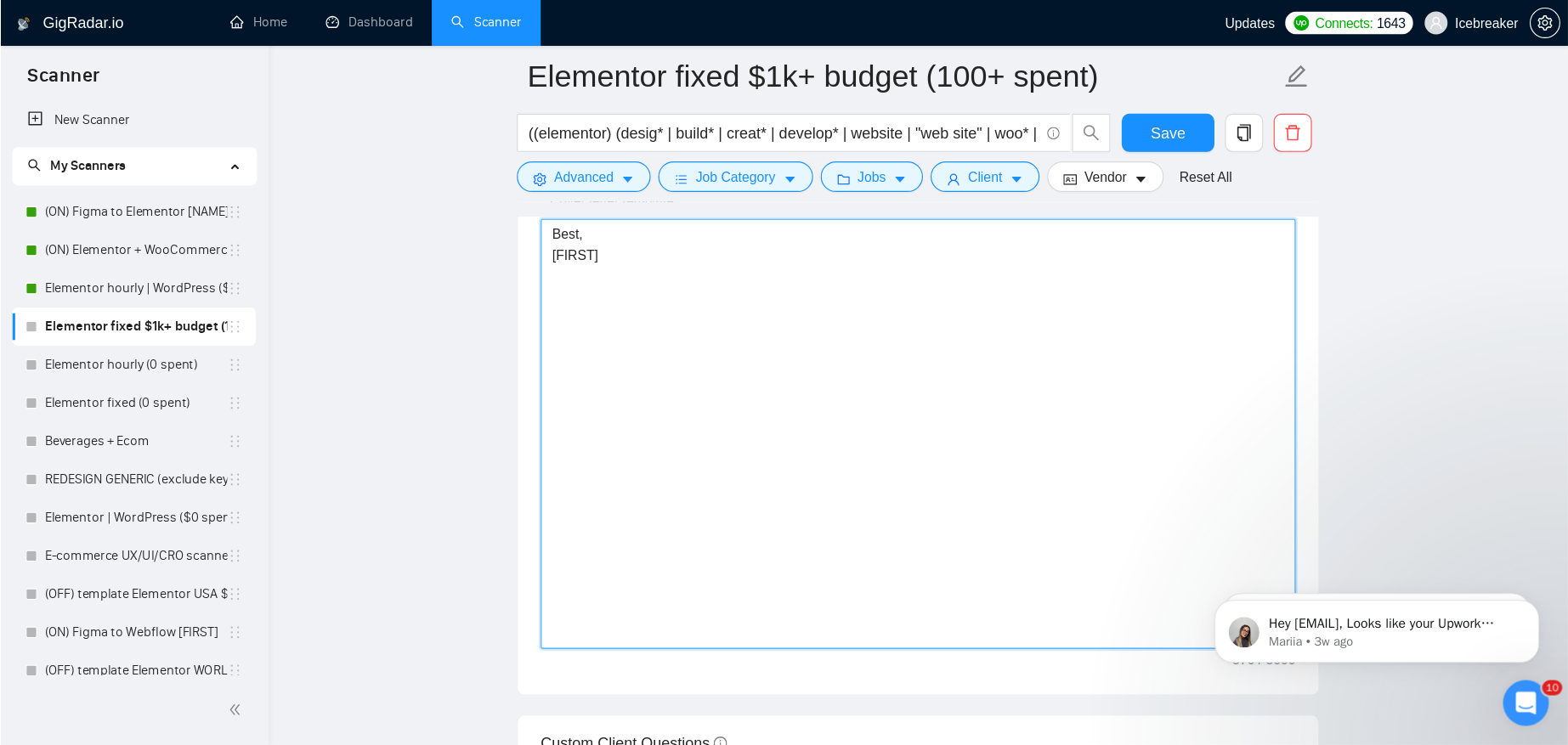 scroll, scrollTop: 2057, scrollLeft: 0, axis: vertical 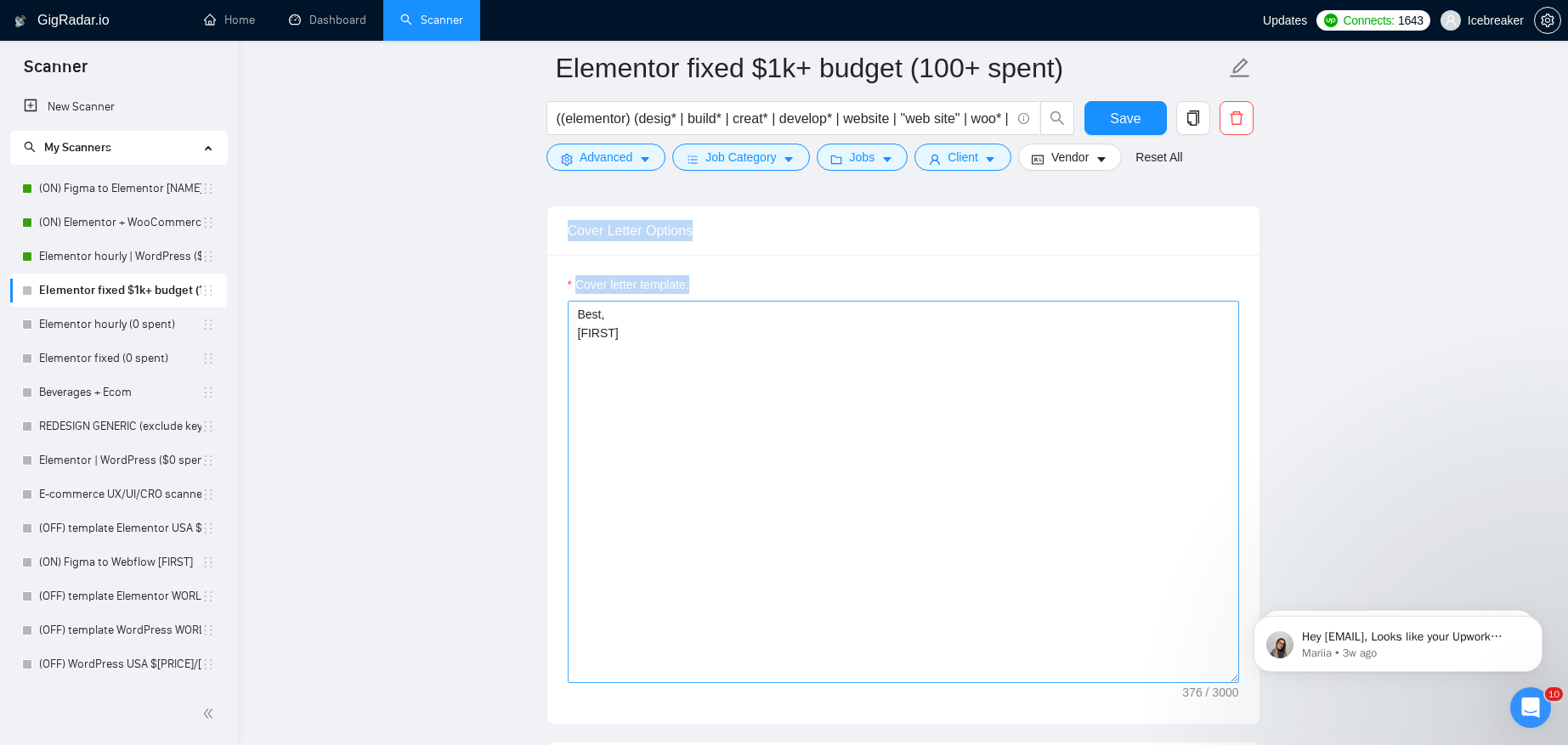 drag, startPoint x: 522, startPoint y: 187, endPoint x: 1016, endPoint y: 574, distance: 627.53884 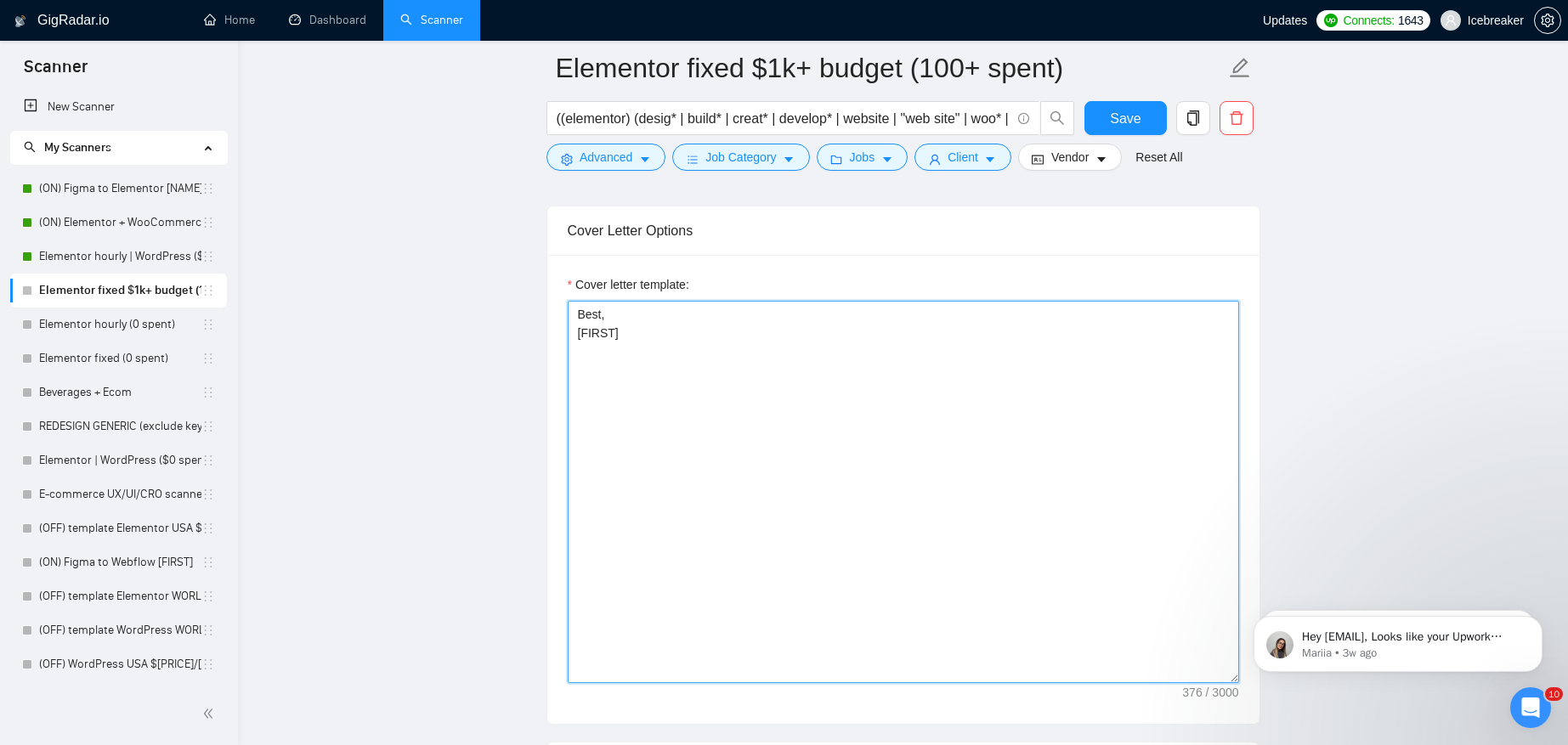 click on "Best,
[FIRST]" at bounding box center (903, 492) 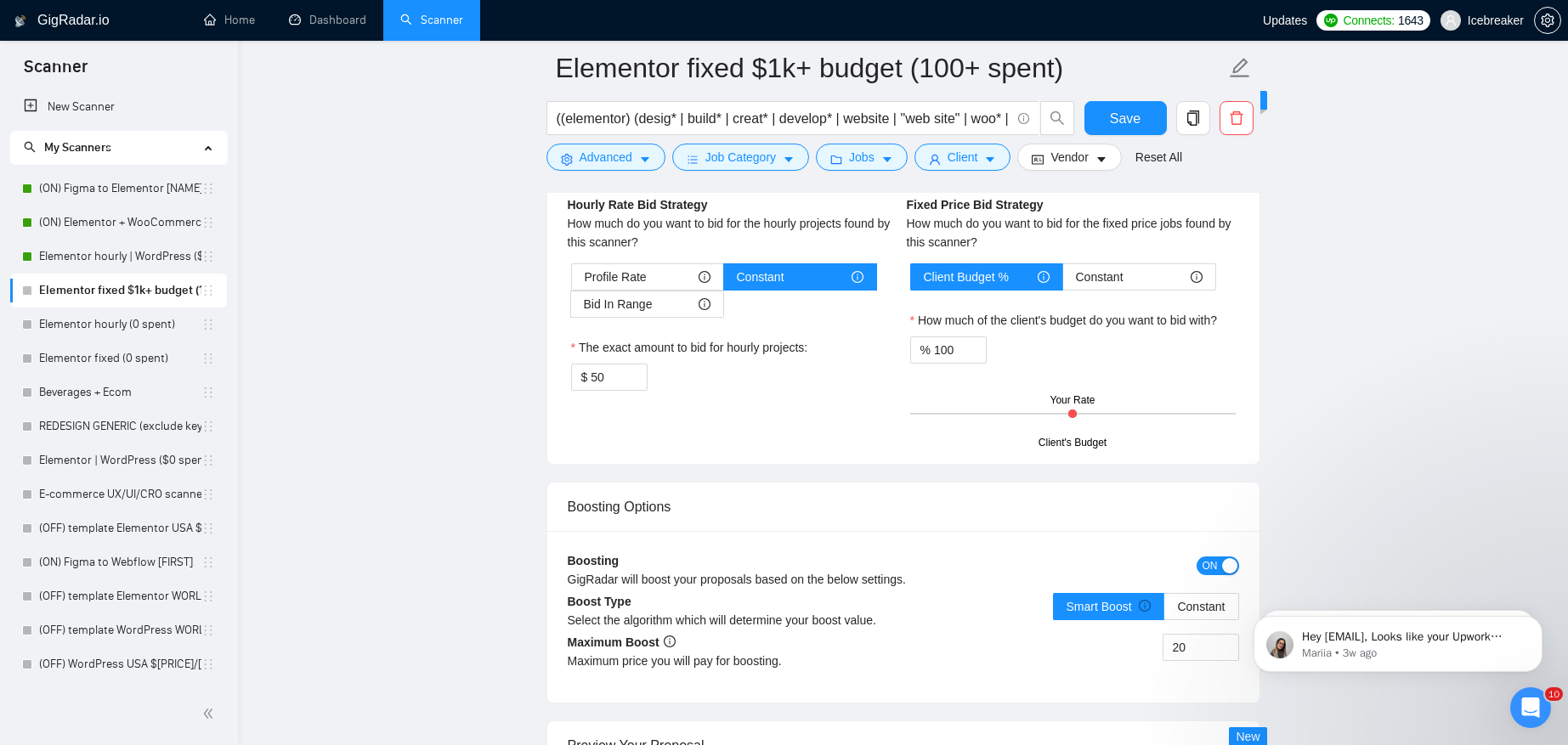 scroll, scrollTop: 3056, scrollLeft: 0, axis: vertical 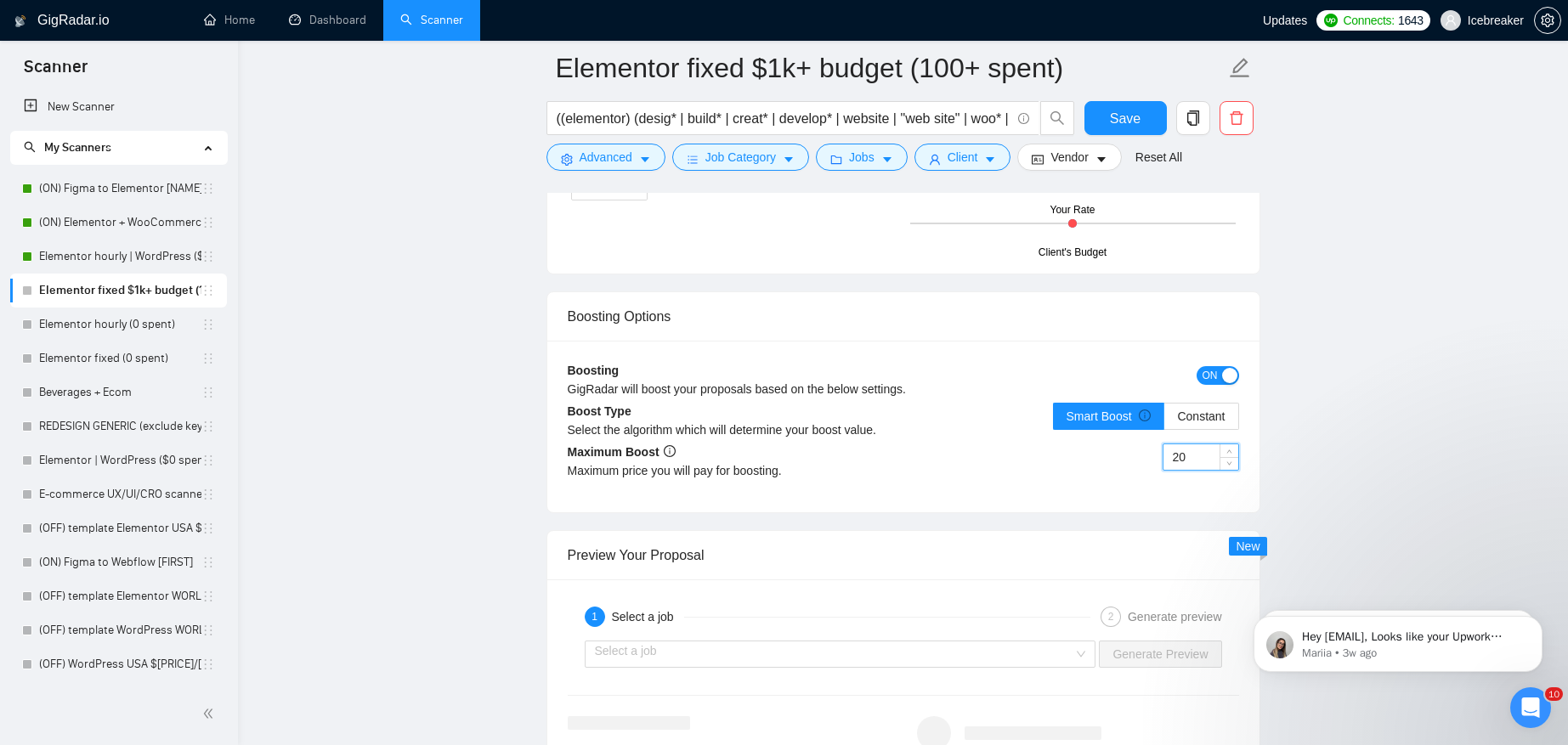 click on "20" at bounding box center [1201, 457] 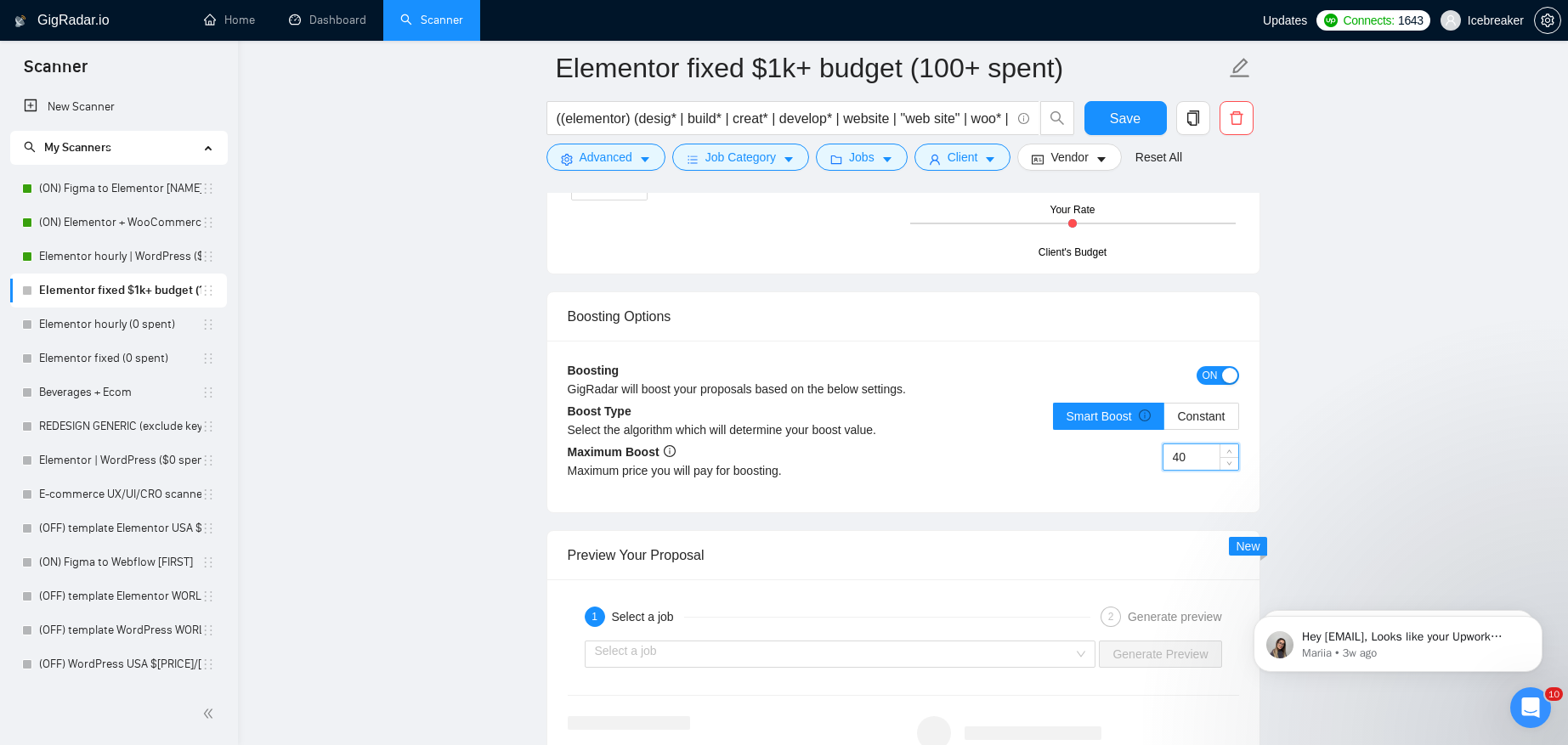 type on "40" 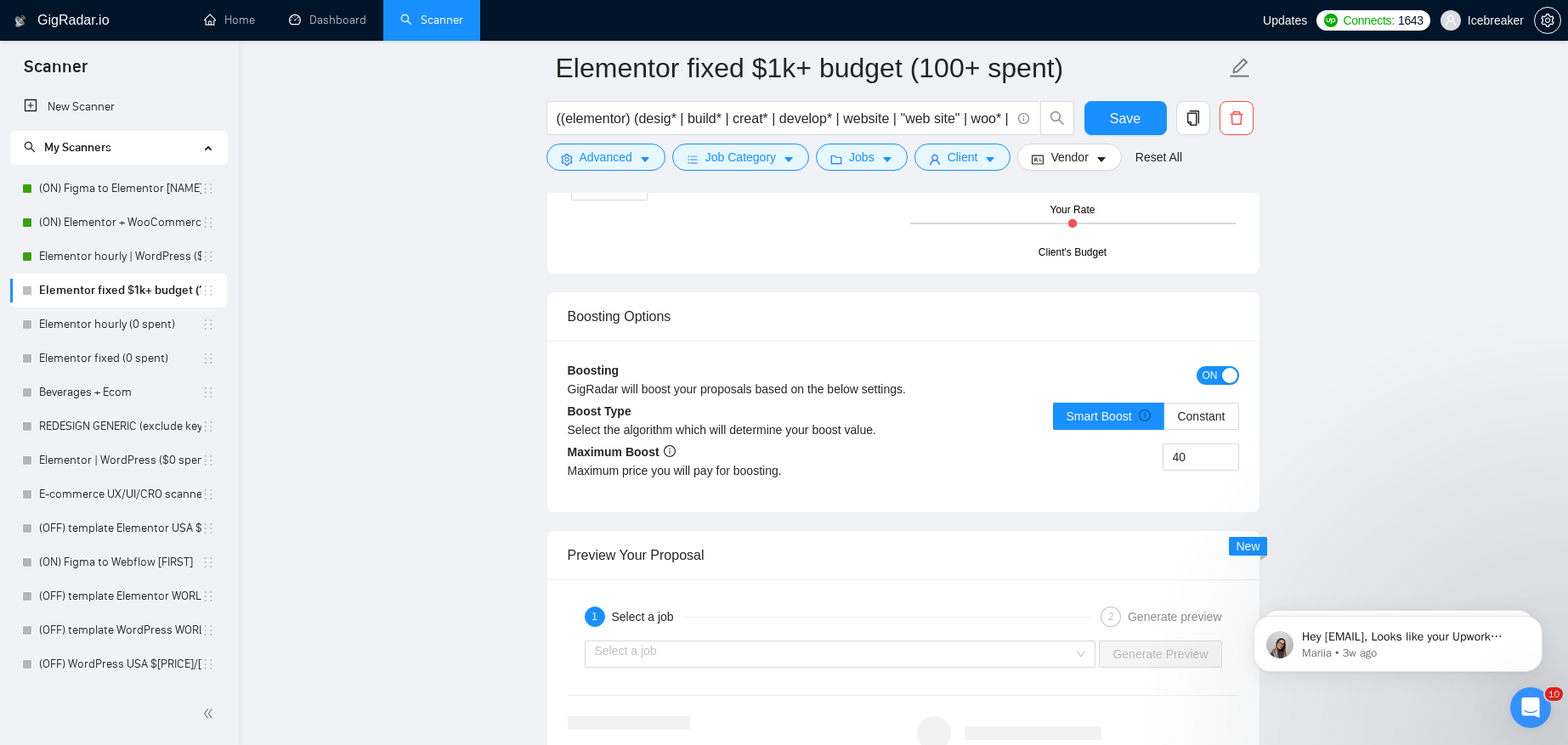 click on "Elementor fixed $[PRICE]+ budget ($[PRICE]+ spent) ((elementor) (desig* | build* | creat* | develop* | website | "web site" | woo* | redesign*)) Save Advanced   Job Category   Jobs   Client   Vendor   Reset All Preview Results Insights NEW Alerts Auto Bidder Auto Bidding Enabled Auto Bidding Enabled: OFF Auto Bidder Schedule Auto Bidding Type: Automated (recommended) Semi-automated Auto Bidding Schedule: 24/7 Custom Custom Auto Bidder Schedule Repeat every week on Monday Tuesday Wednesday Thursday Friday Saturday Sunday Active Hours ( Europe/Madrid ): From: To: ( 24  hours) Europe/Madrid Auto Bidding Type Select your bidding algorithm: Choose the algorithm for you bidding. The price per proposal does not include your connects expenditure. Template Bidder Works great for narrow segments and short cover letters that don't change. $[PRICE]  credits / proposal Sardor AI 🤖 Personalise your cover letter with ai [placeholders] $[PRICE]  credits / proposal Experimental Laziza AI  👑   NEW   Learn more $[PRICE]  credits / proposal PHP" at bounding box center (903, -431) 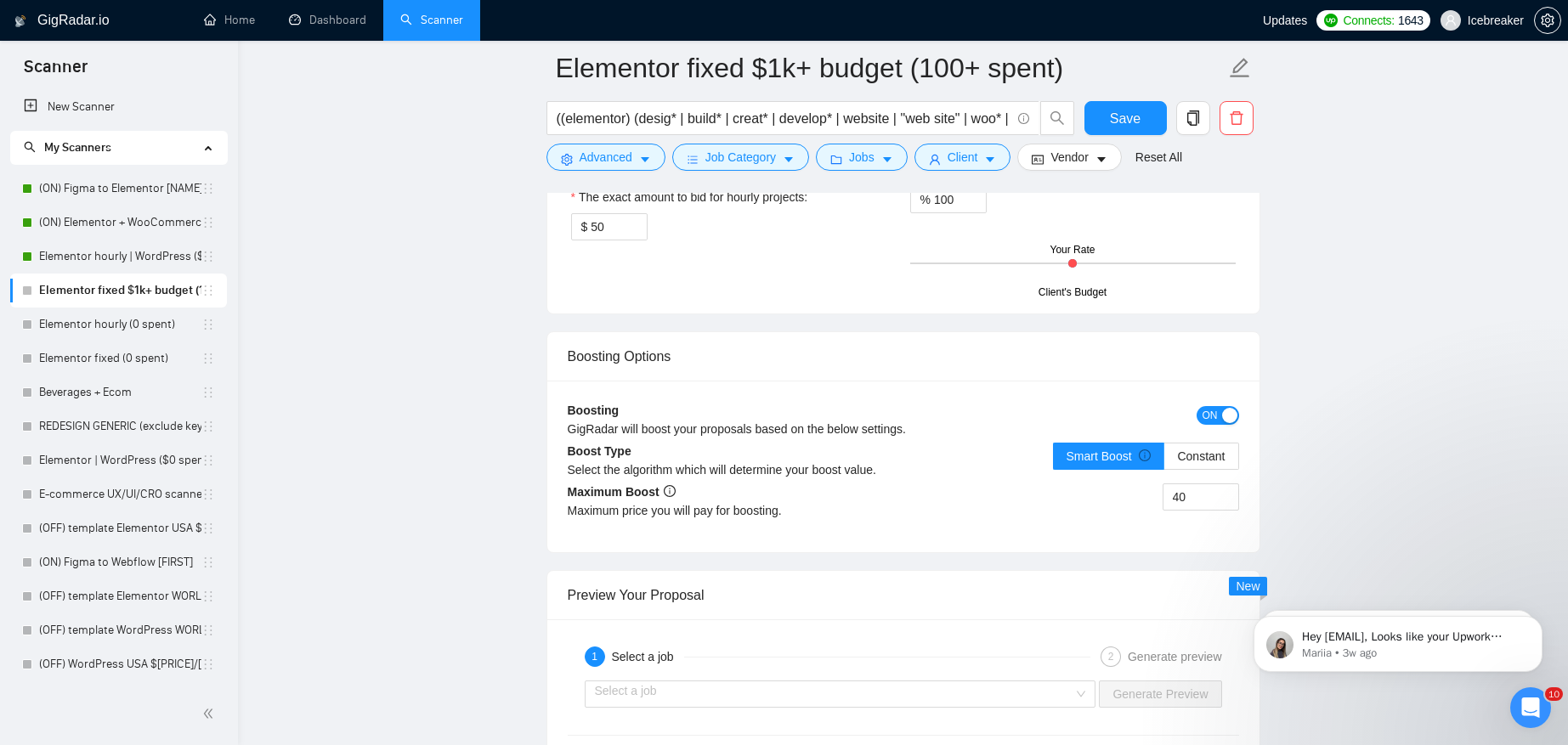 scroll, scrollTop: 2928, scrollLeft: 0, axis: vertical 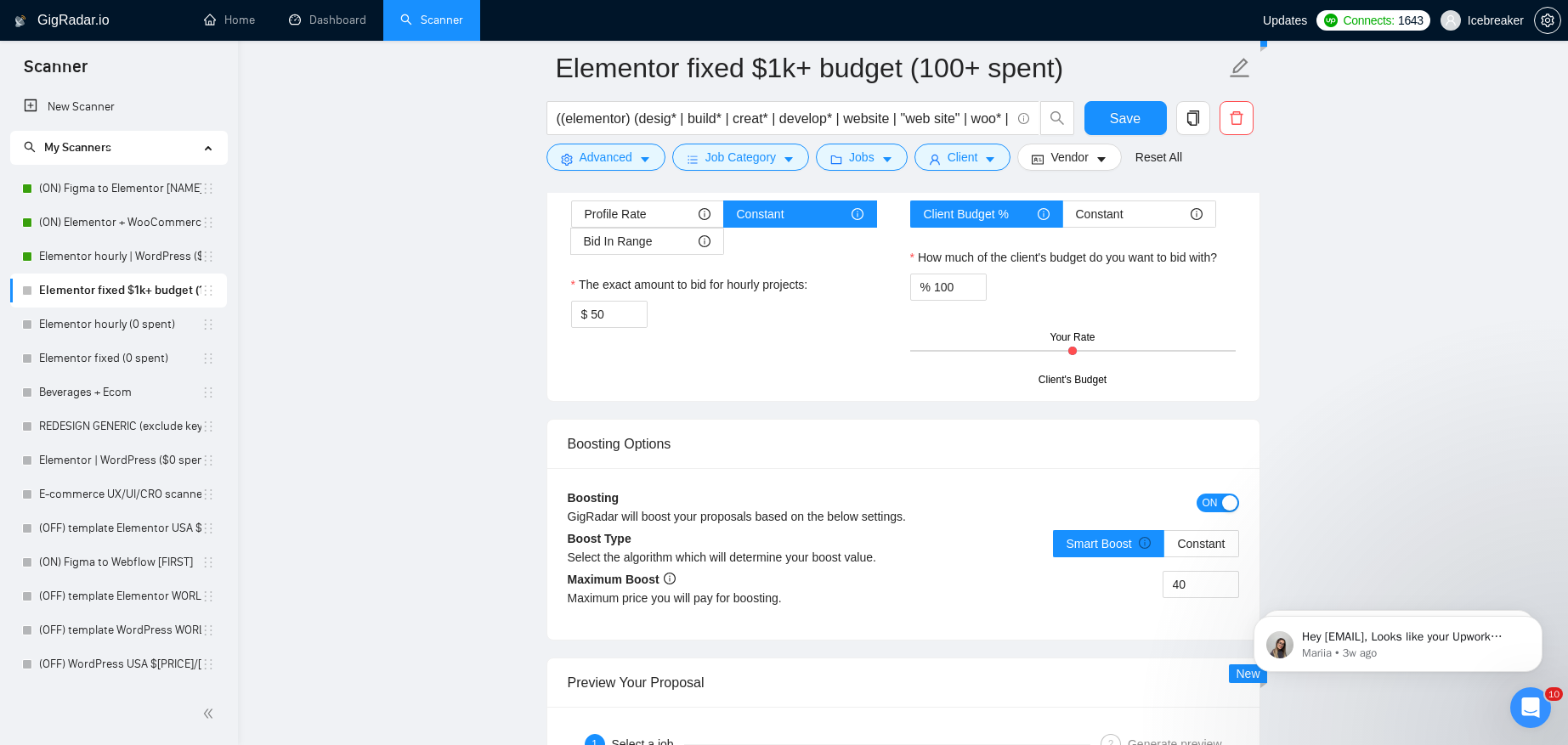 click on "Elementor fixed $[PRICE]+ budget ([NUMBER]+ spent) ((elementor) (desig* | build* | creat* | develop* | website | "web site" | woo* | redesign*)) Save Advanced   Job Category   Jobs   Client   Vendor   Reset All" at bounding box center (903, 110) 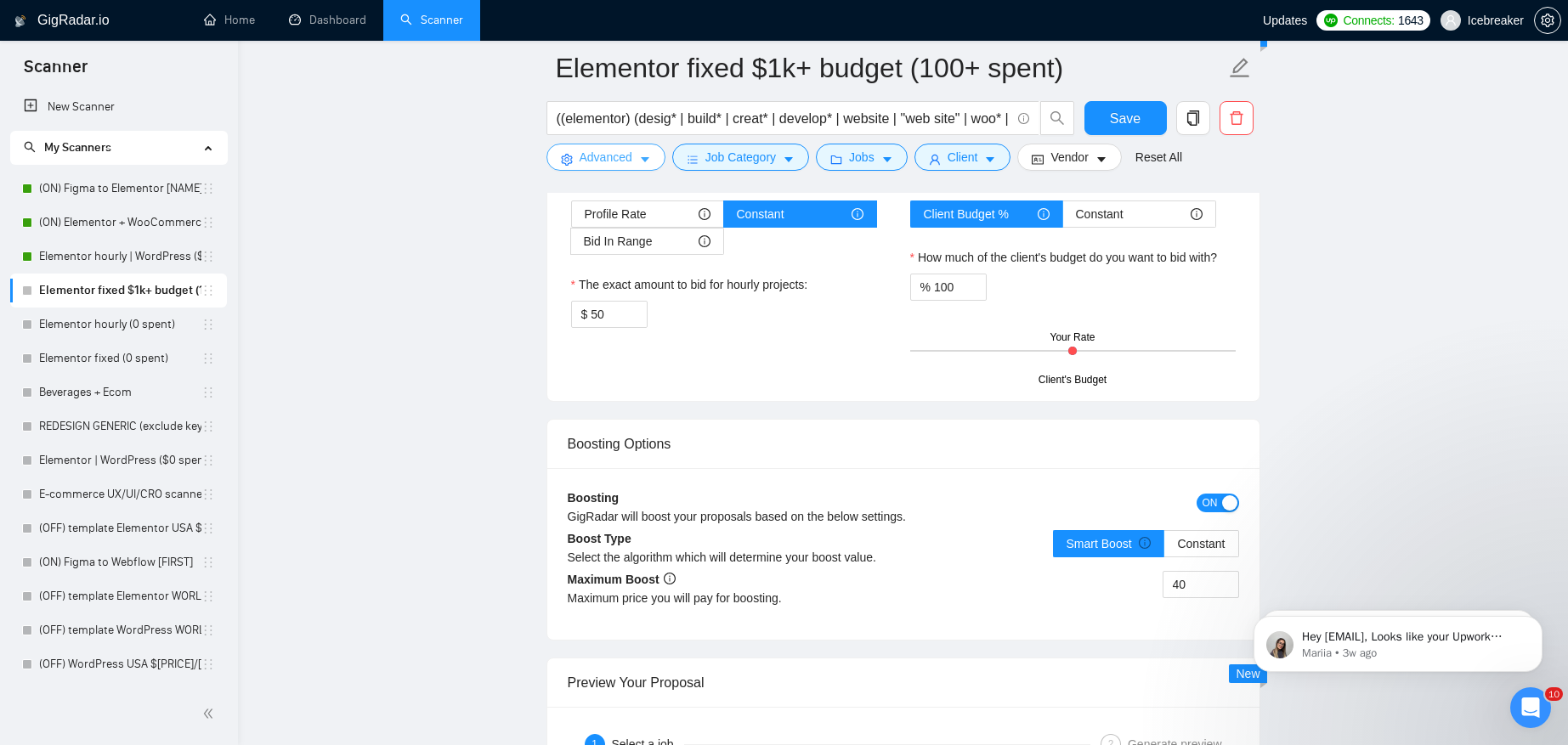click on "Advanced" at bounding box center [606, 157] 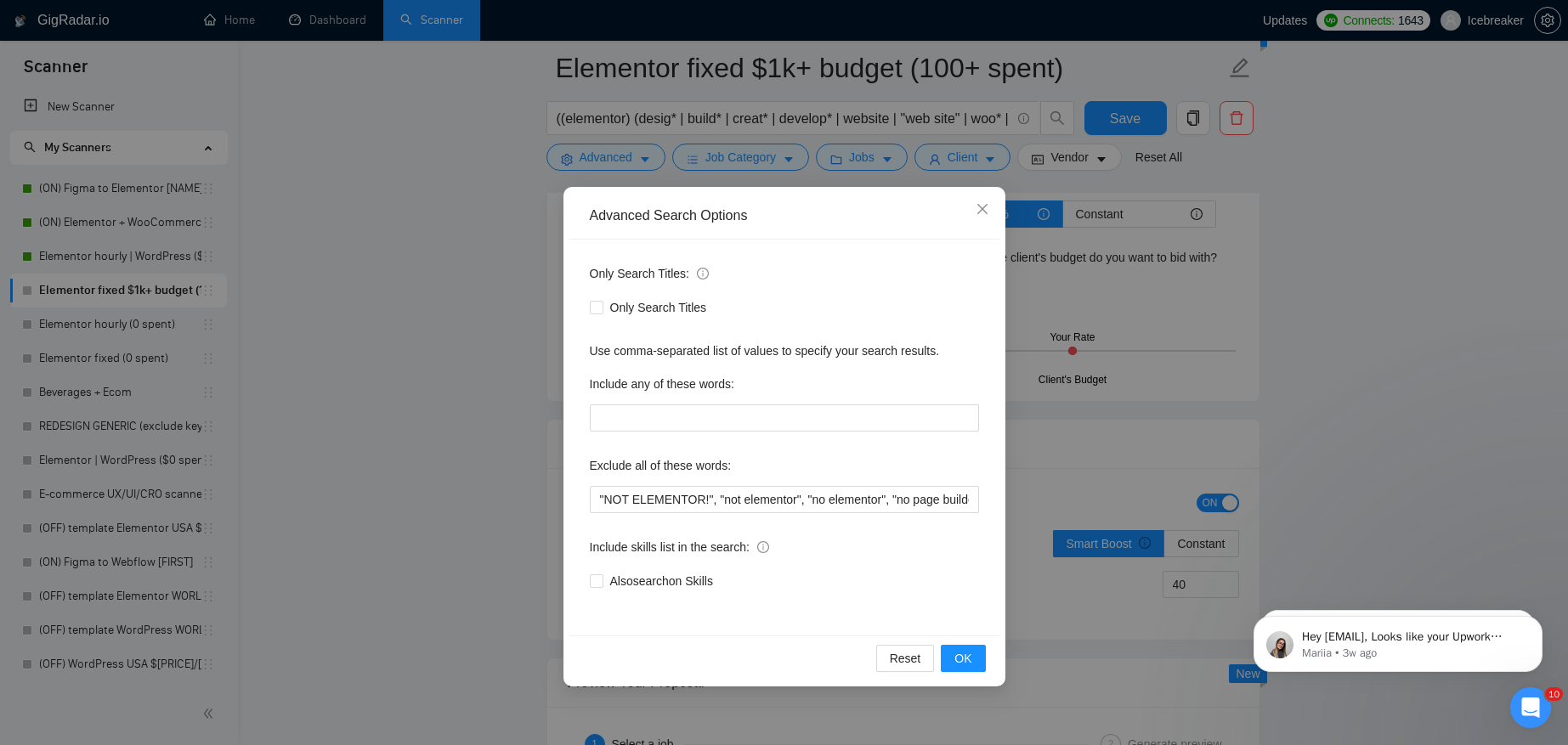 click on "Advanced Search Options" at bounding box center (784, 216) 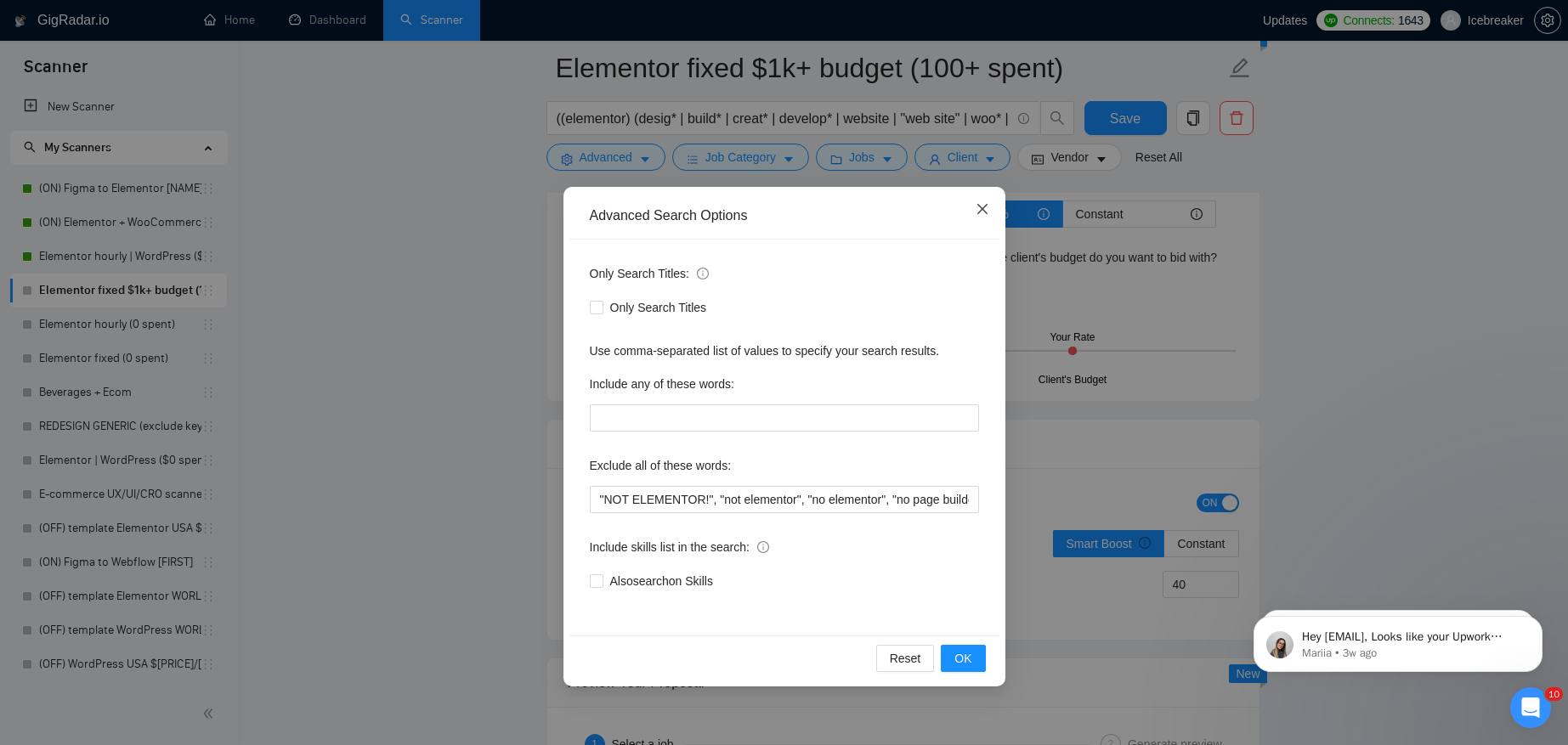 click 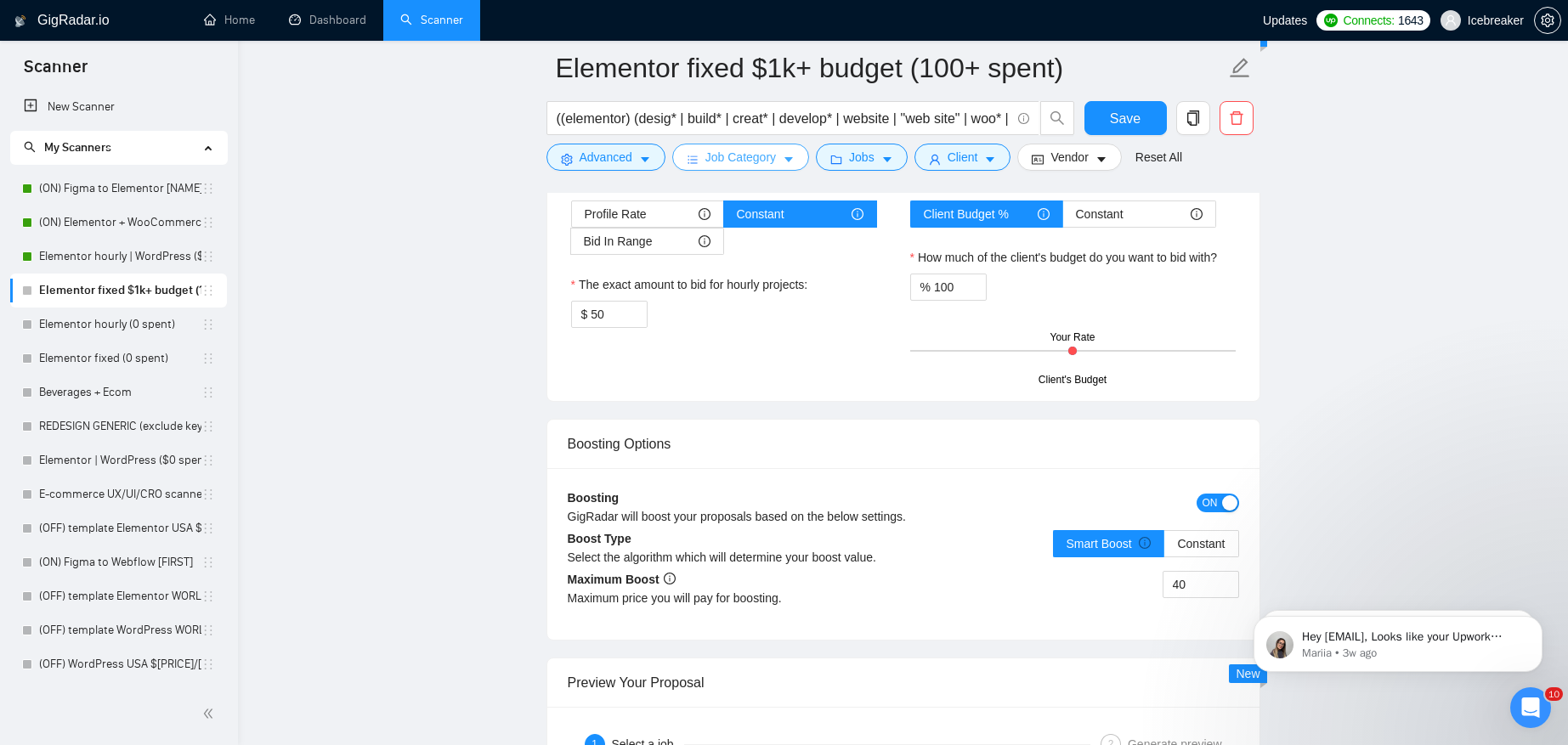 click on "Job Category" at bounding box center (740, 157) 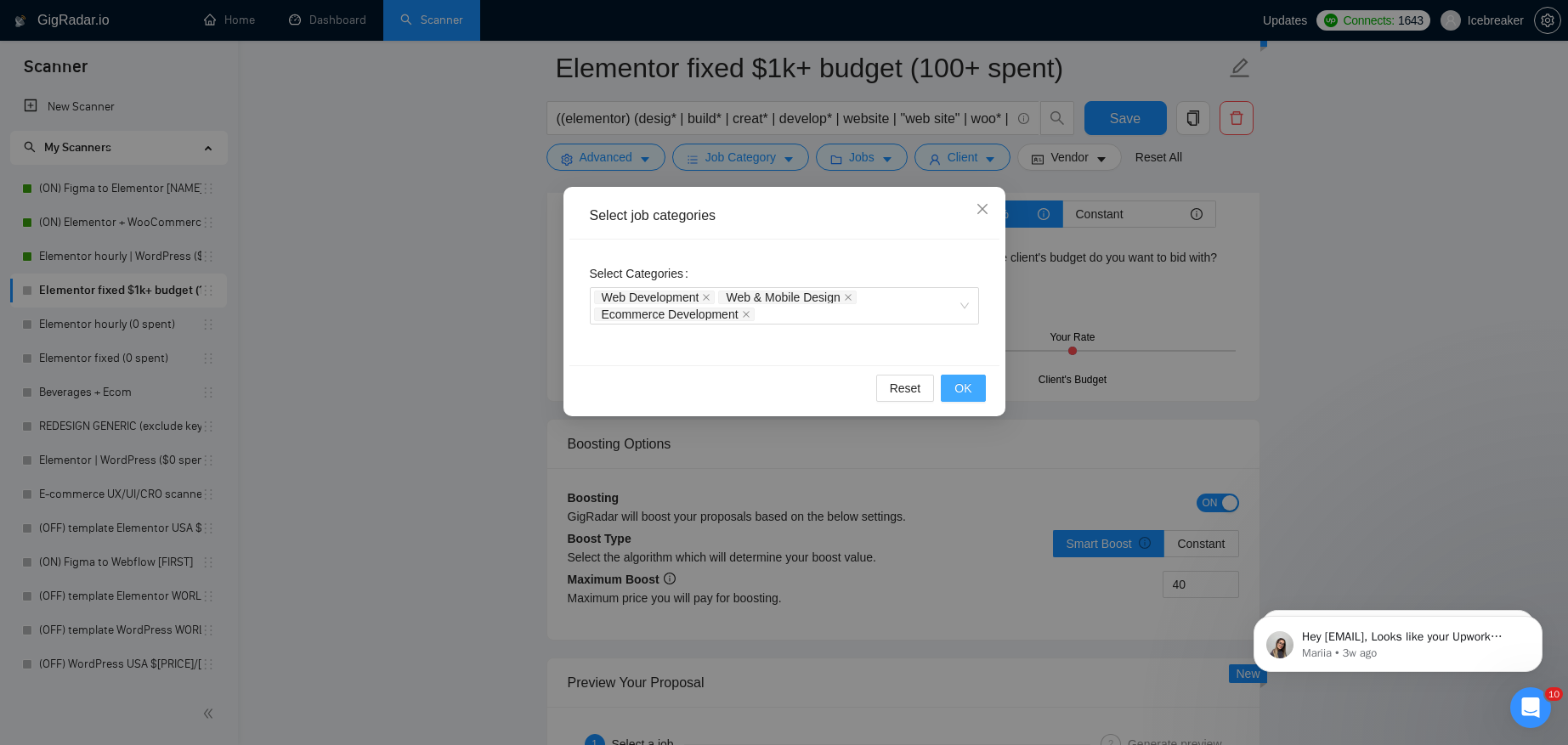 click on "OK" at bounding box center [963, 388] 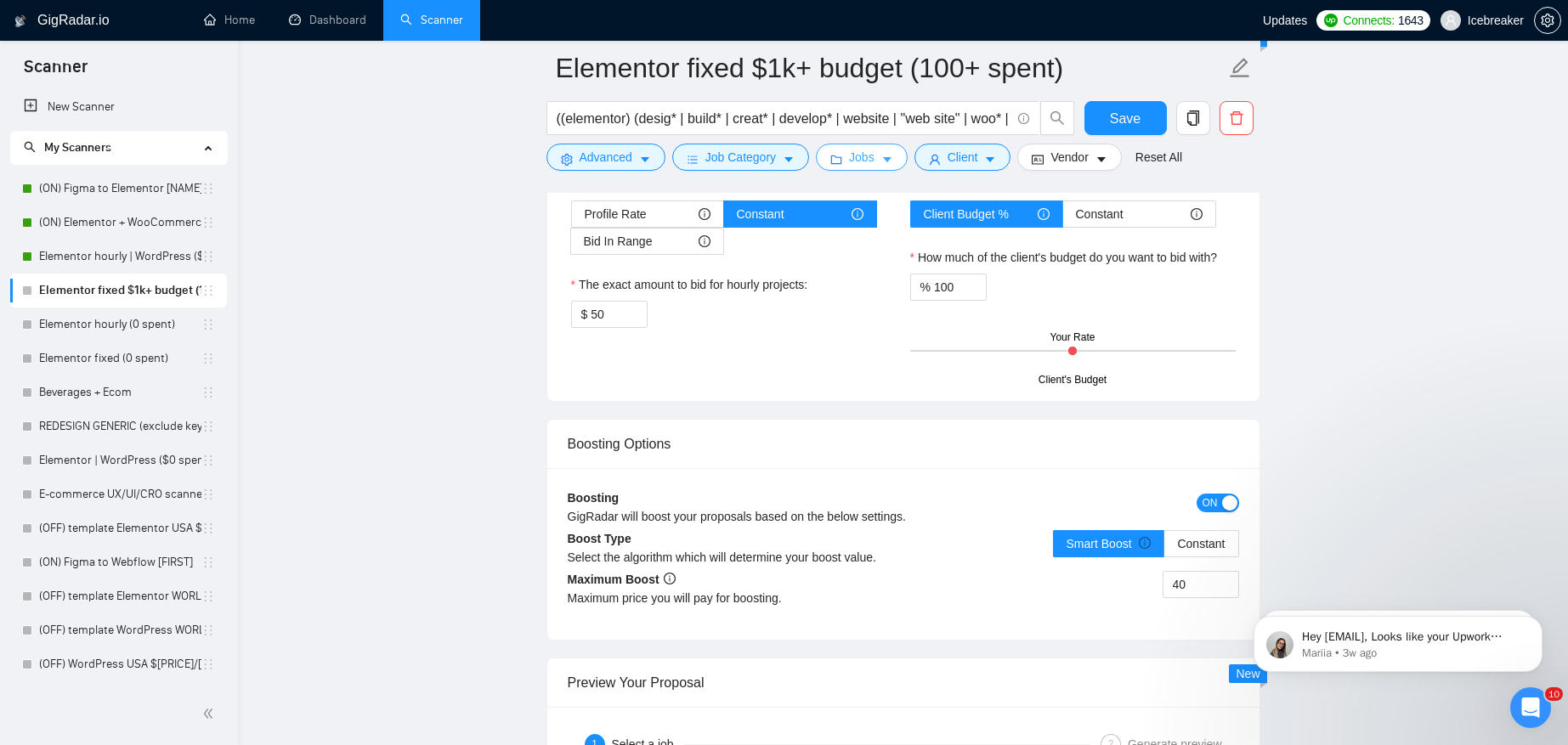 click on "Jobs" at bounding box center [862, 157] 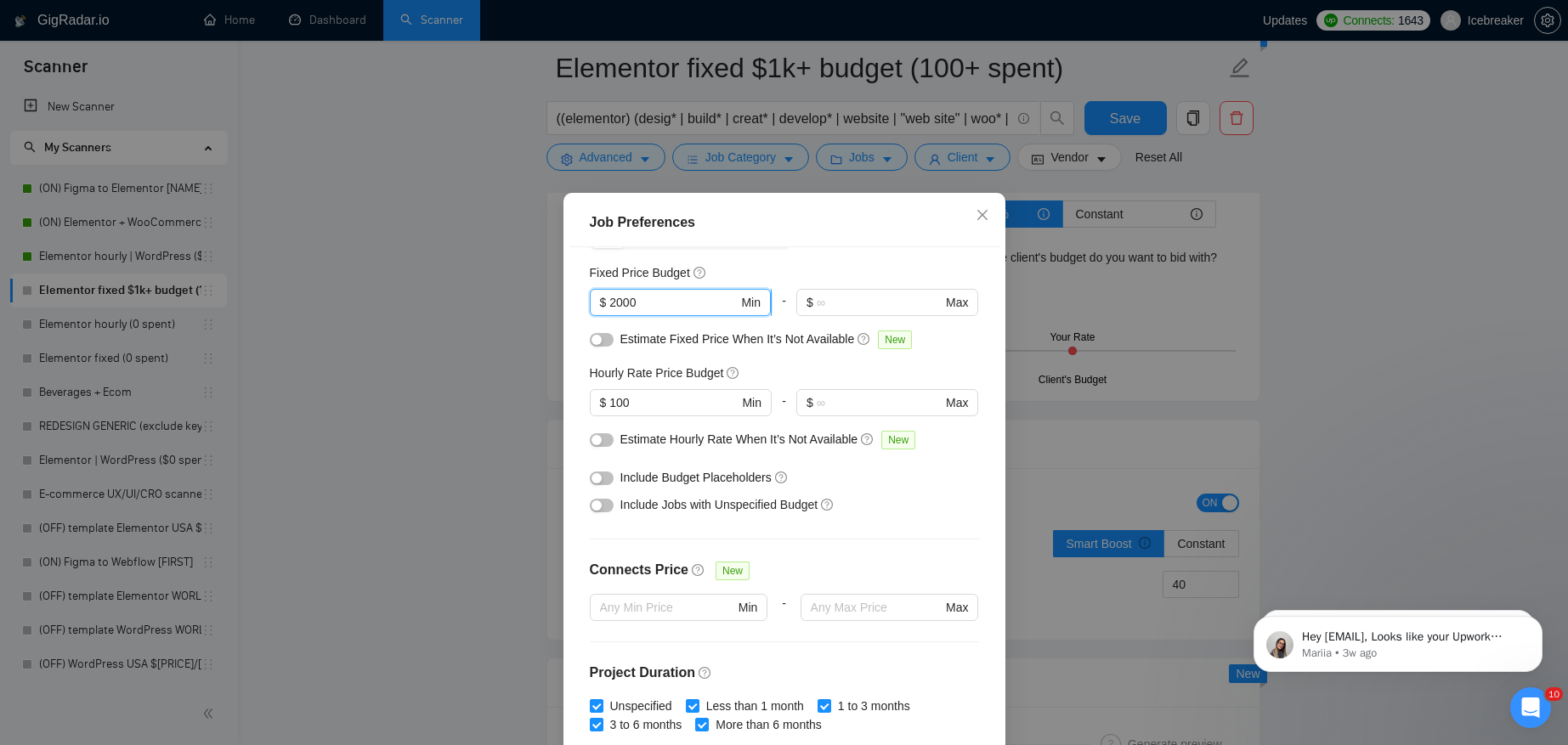 drag, startPoint x: 616, startPoint y: 274, endPoint x: 603, endPoint y: 274, distance: 13 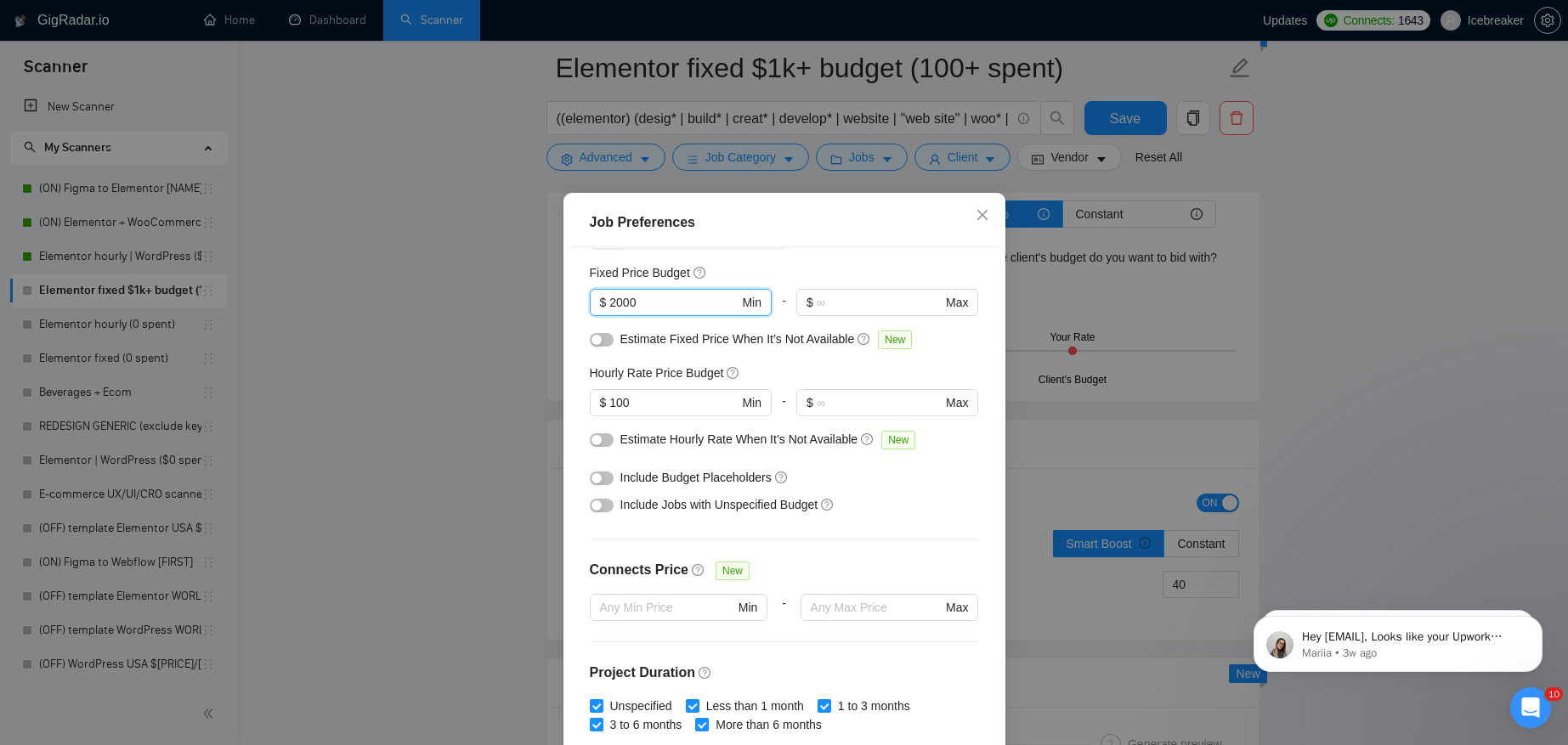 type on "3000" 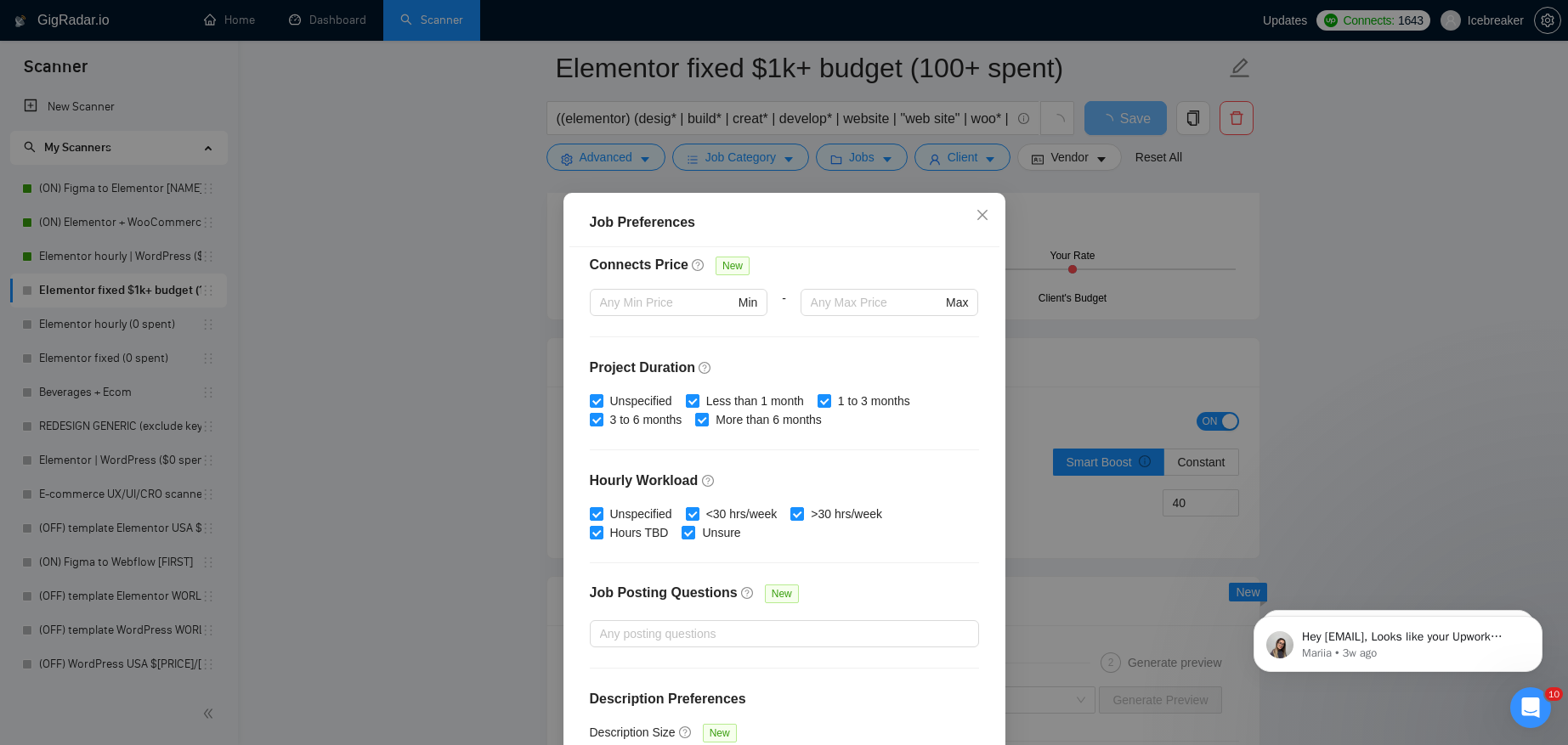 scroll, scrollTop: 434, scrollLeft: 0, axis: vertical 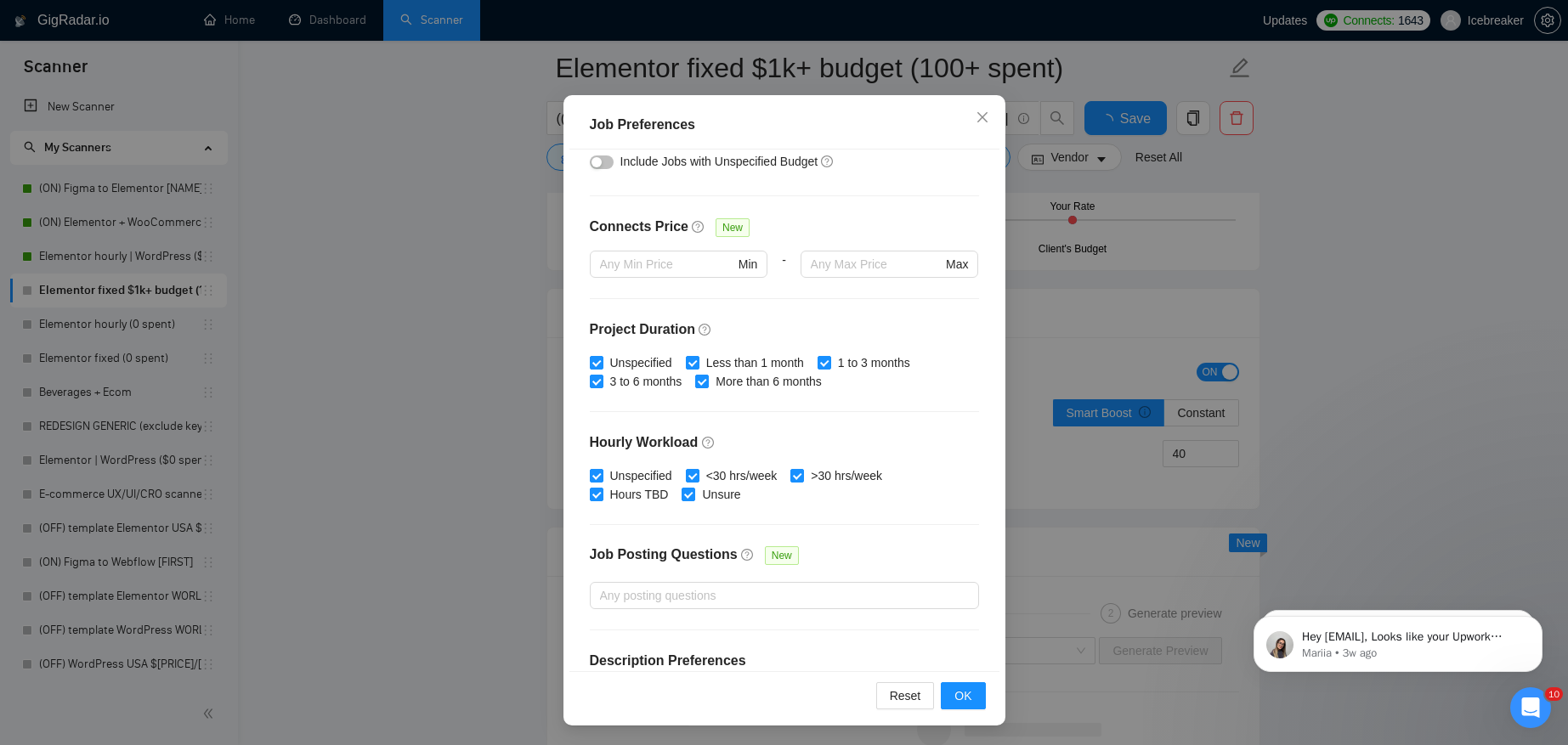 type 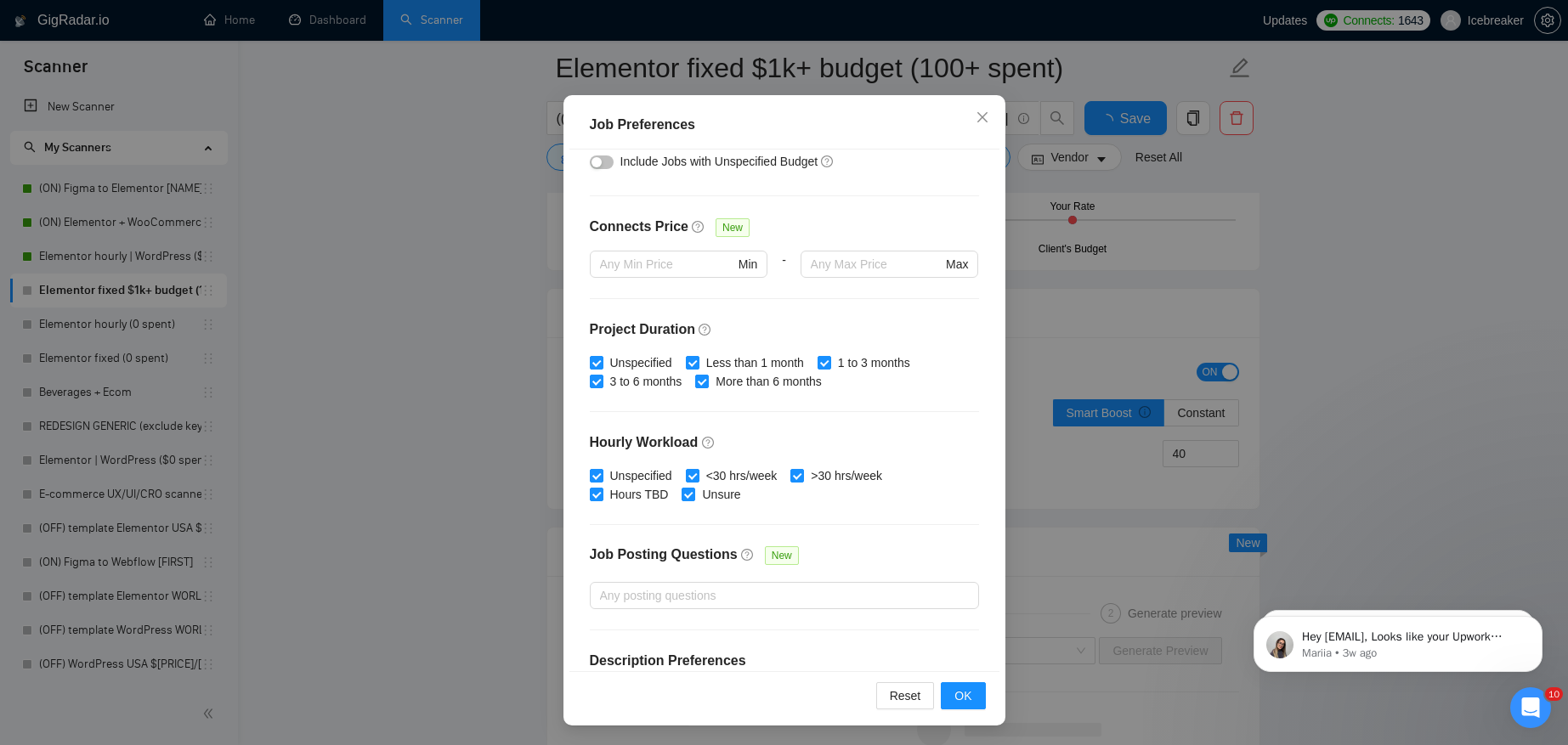 scroll, scrollTop: 0, scrollLeft: 0, axis: both 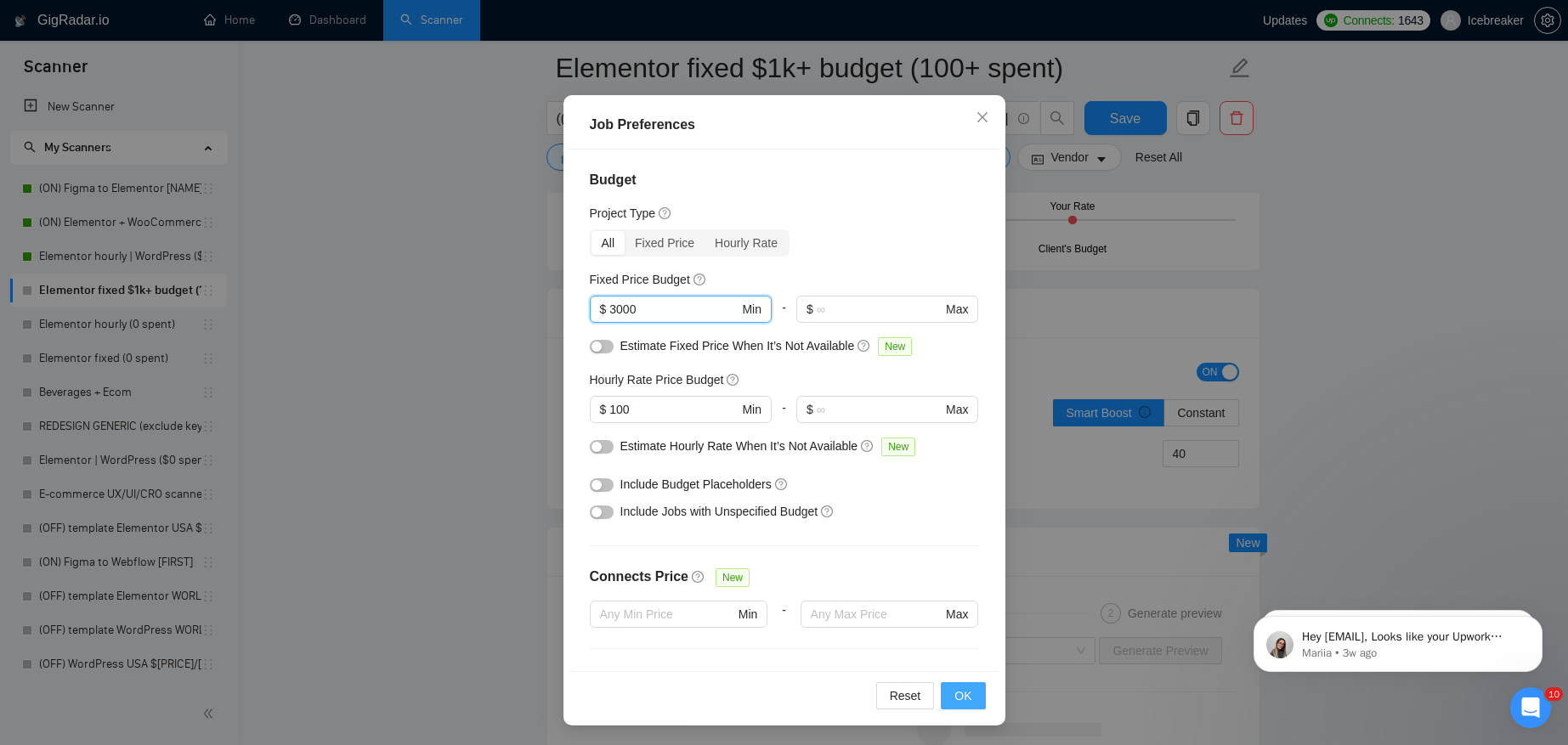 type on "3000" 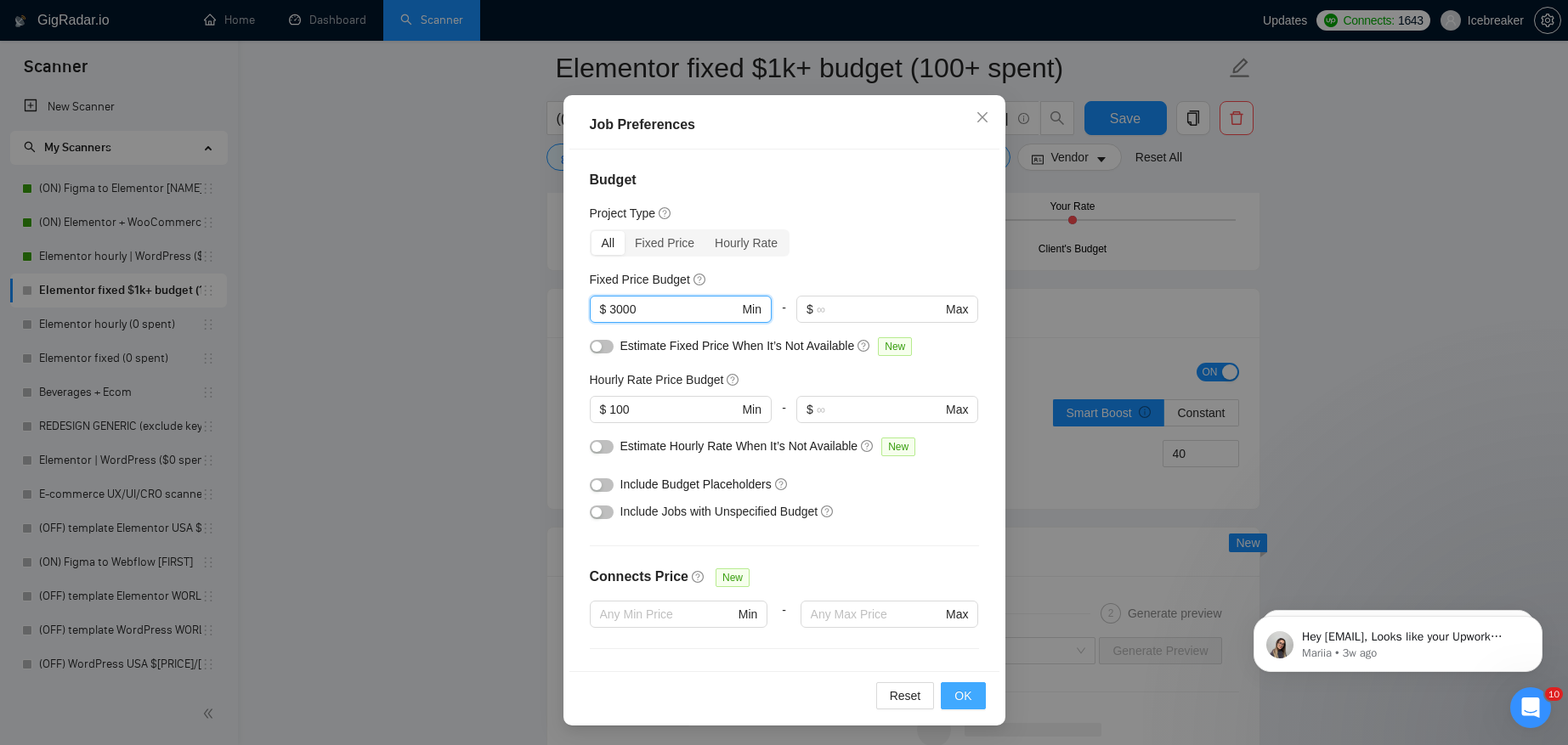 click on "OK" at bounding box center [963, 696] 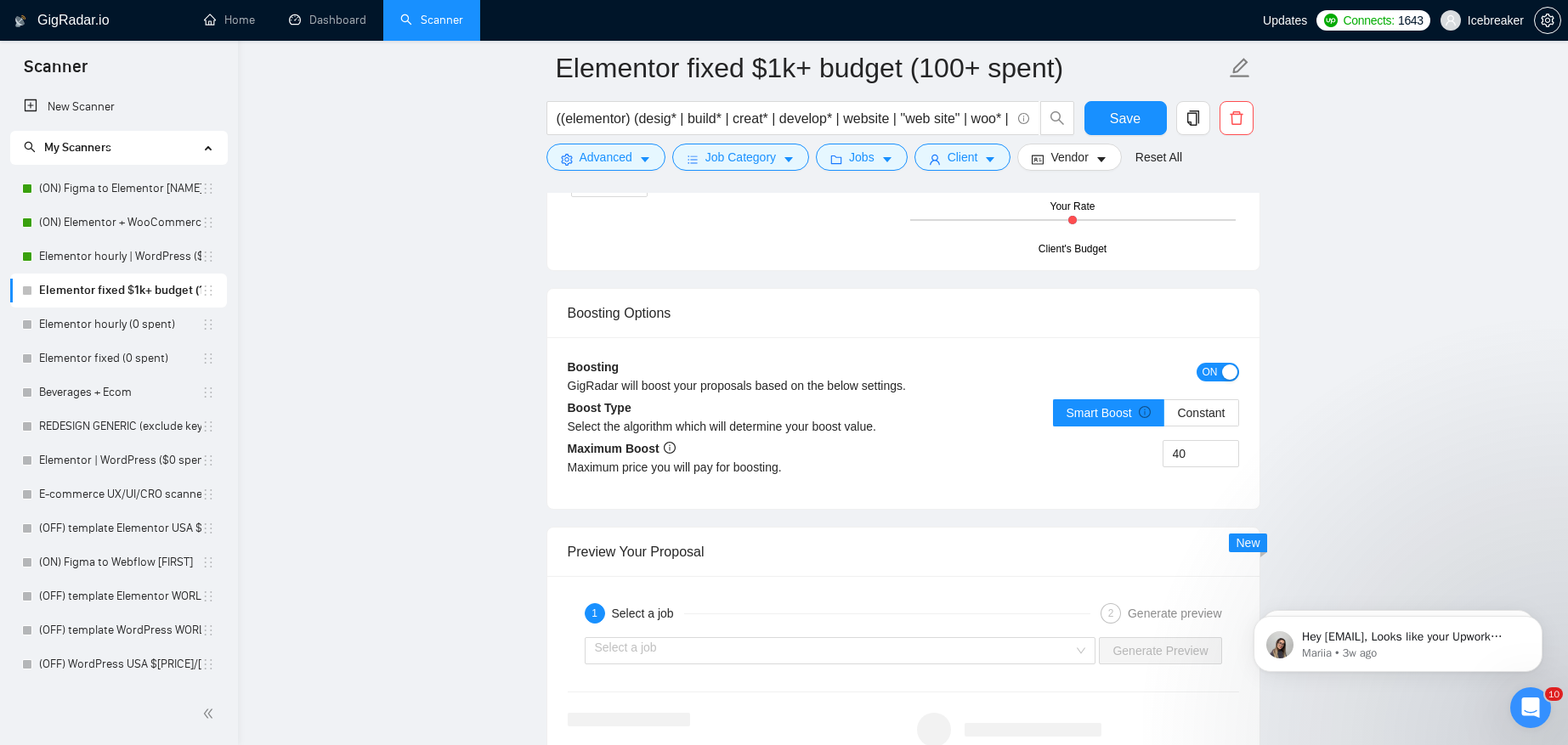 scroll, scrollTop: 7, scrollLeft: 0, axis: vertical 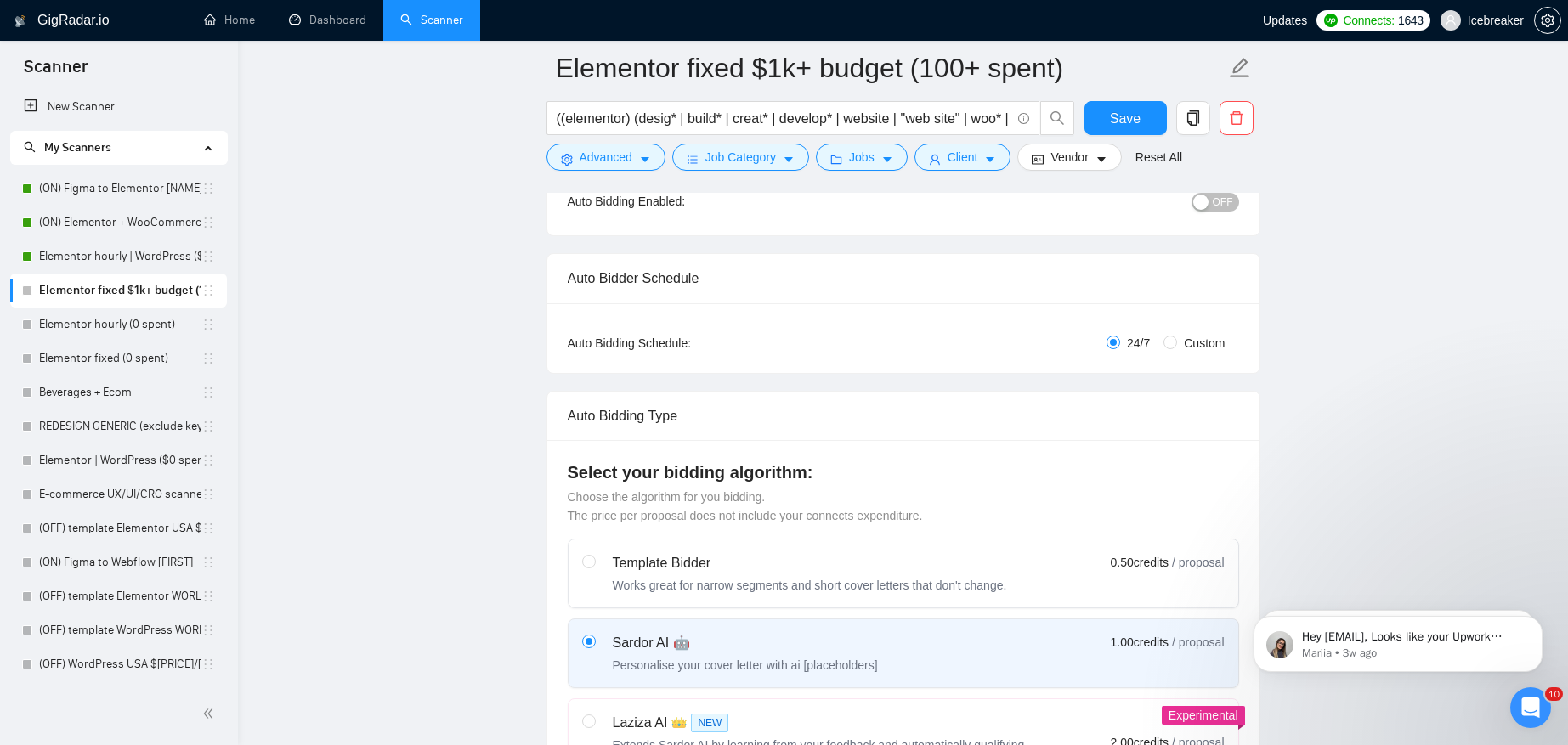 click on "OFF" at bounding box center [1215, 202] 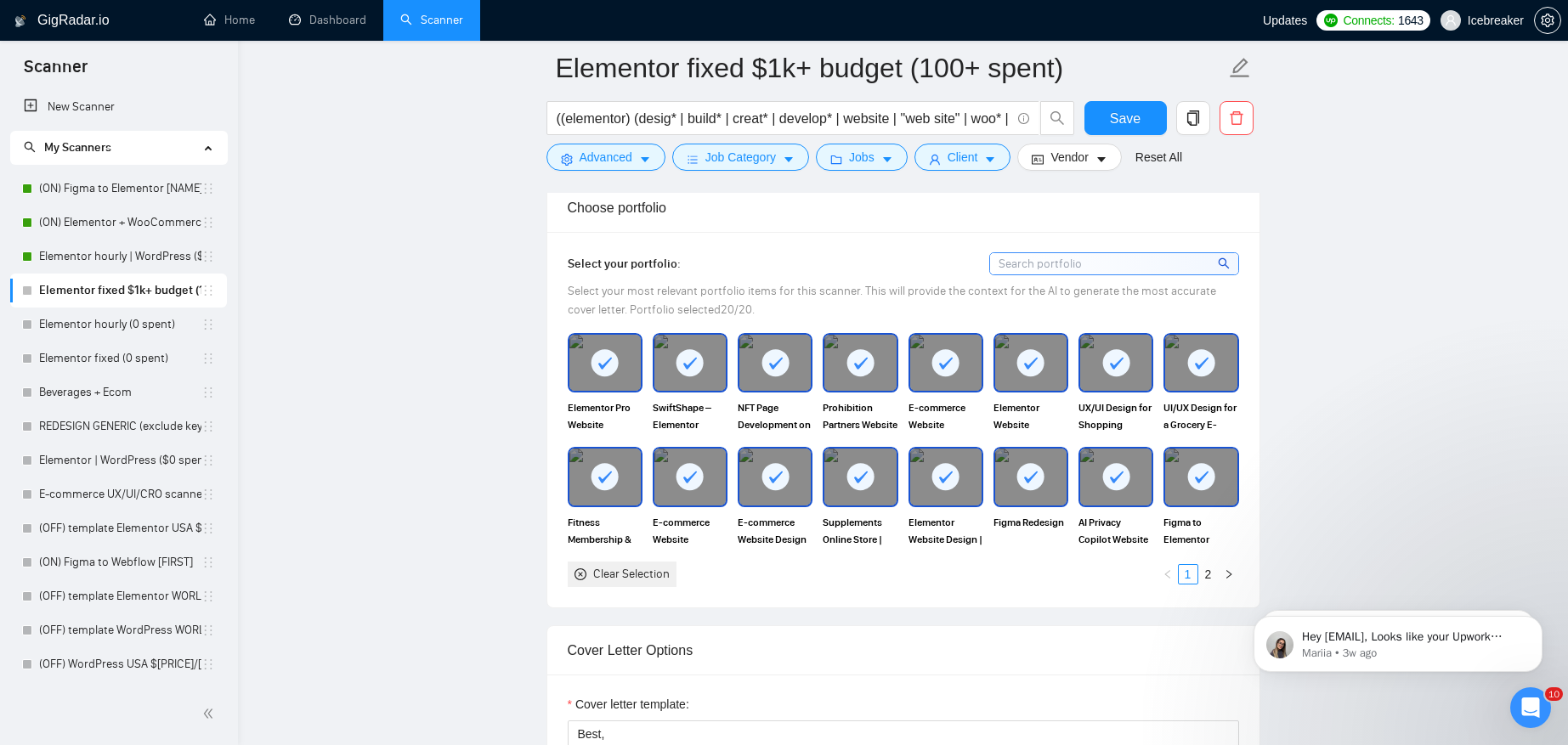 scroll, scrollTop: 1629, scrollLeft: 0, axis: vertical 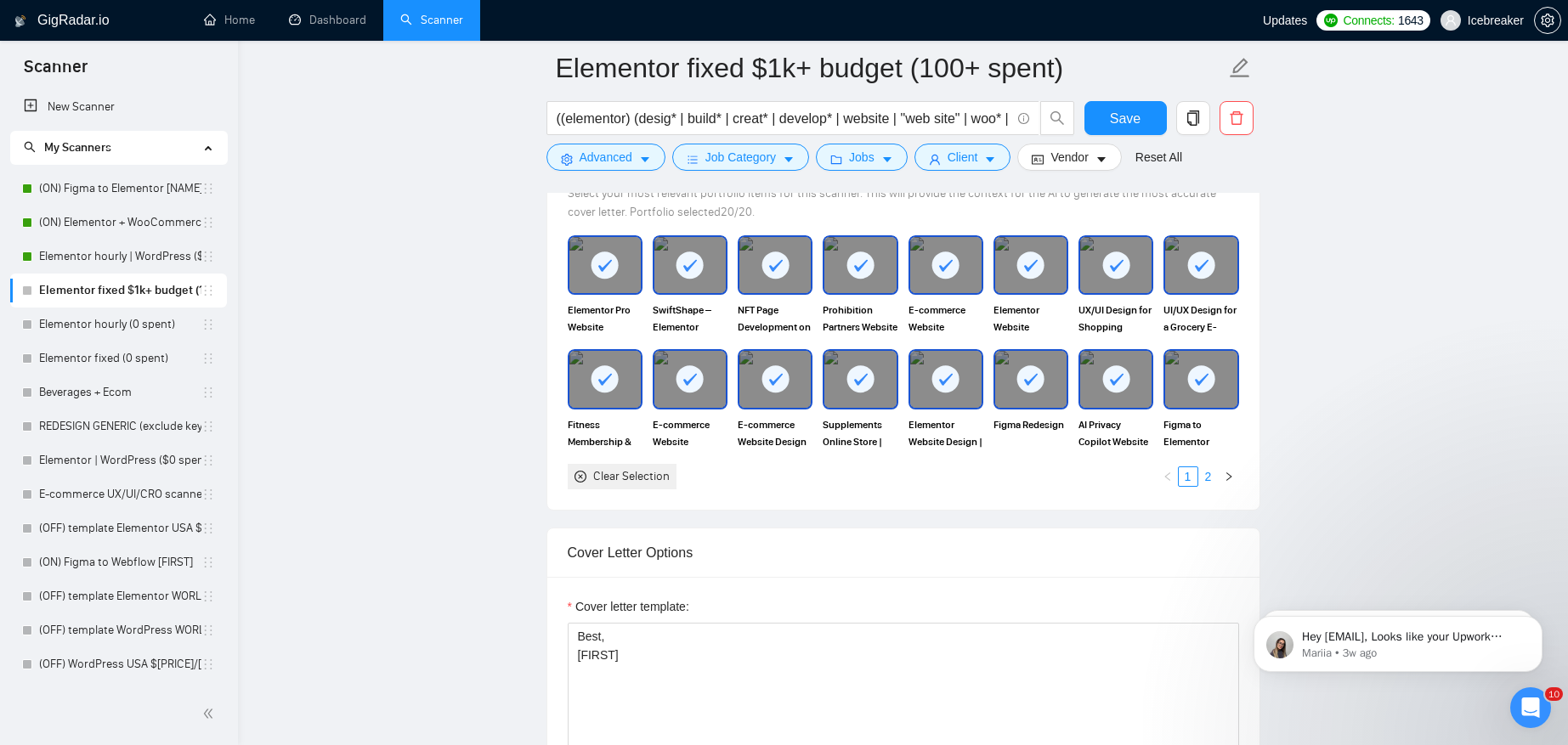 click on "2" at bounding box center [1209, 477] 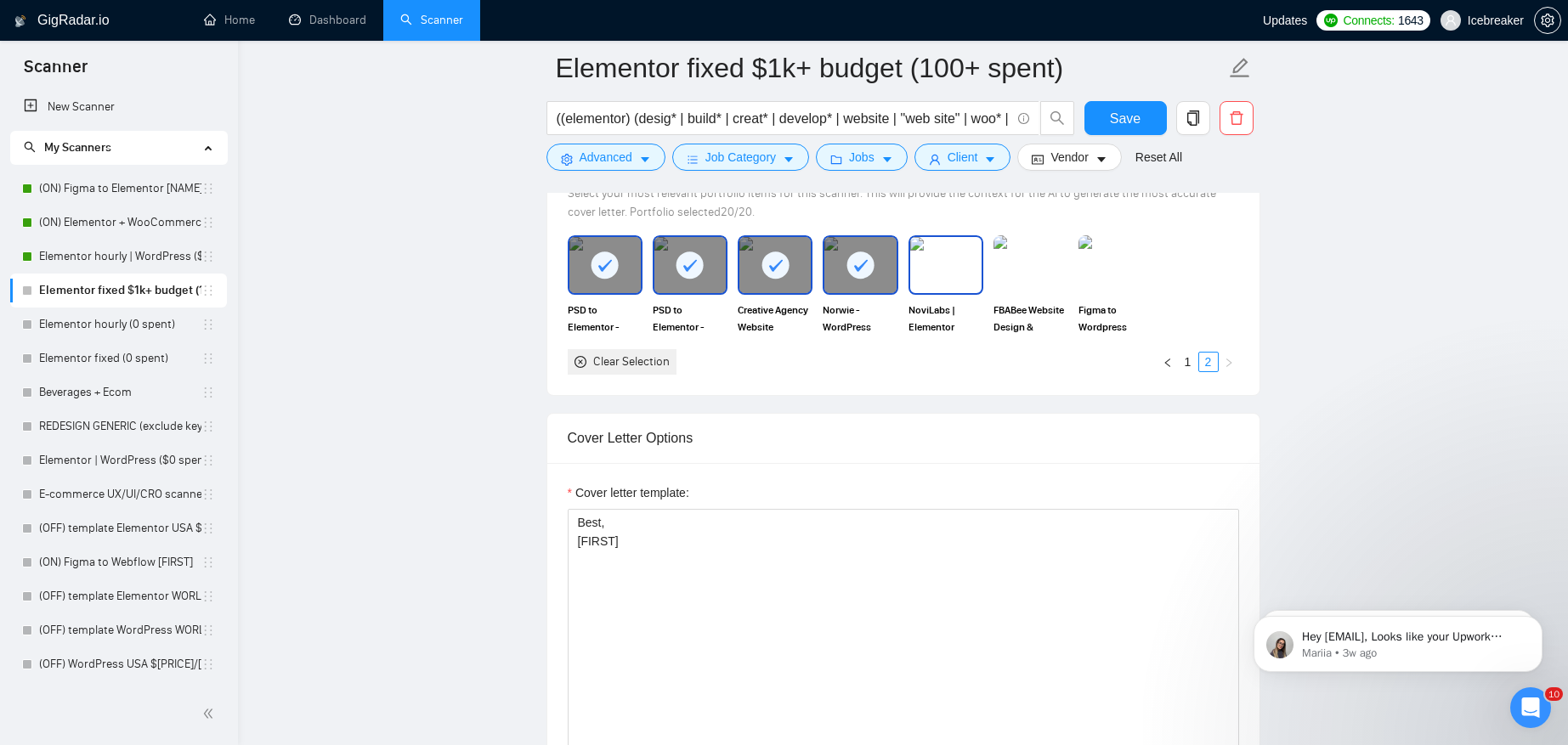 click at bounding box center (946, 265) 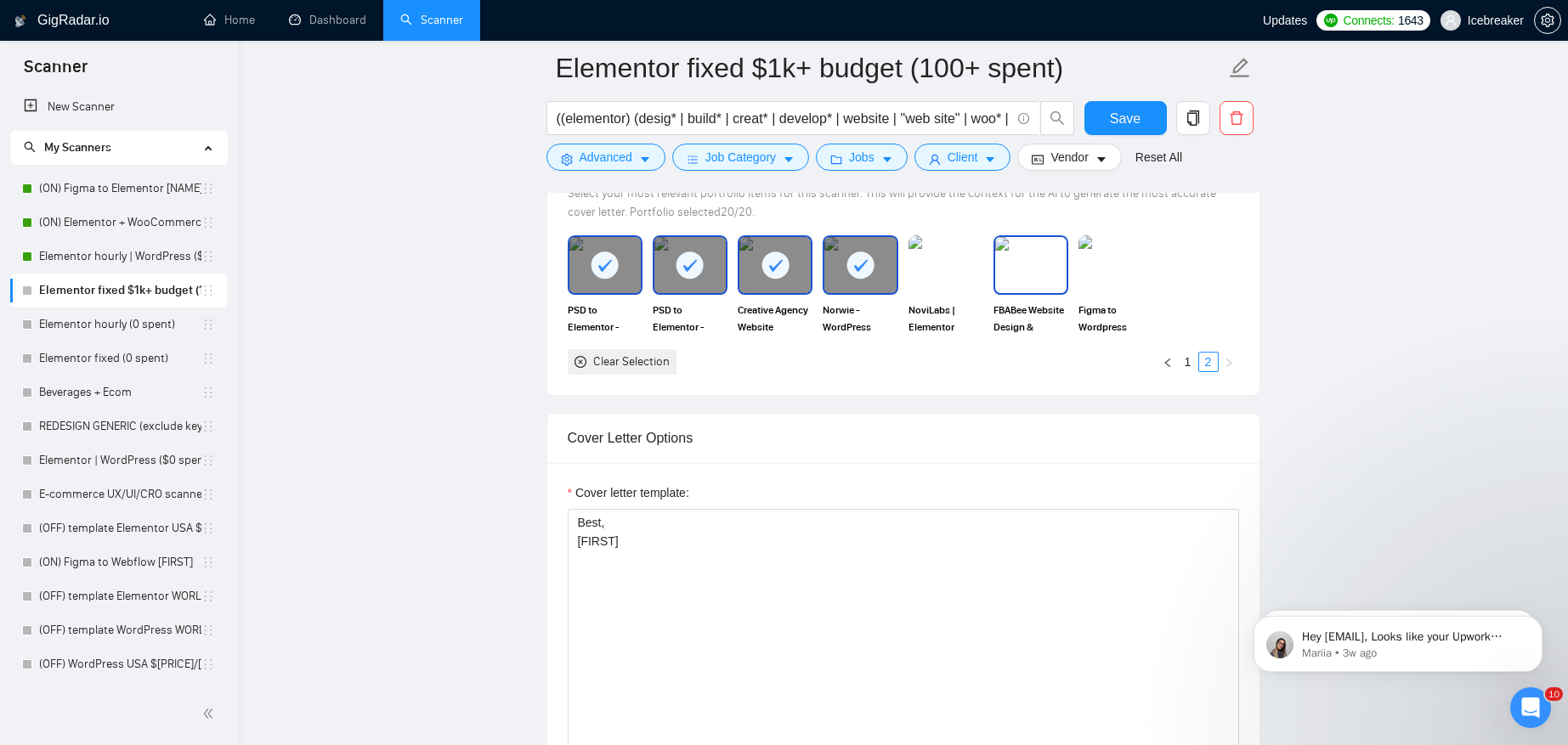 click at bounding box center (1031, 265) 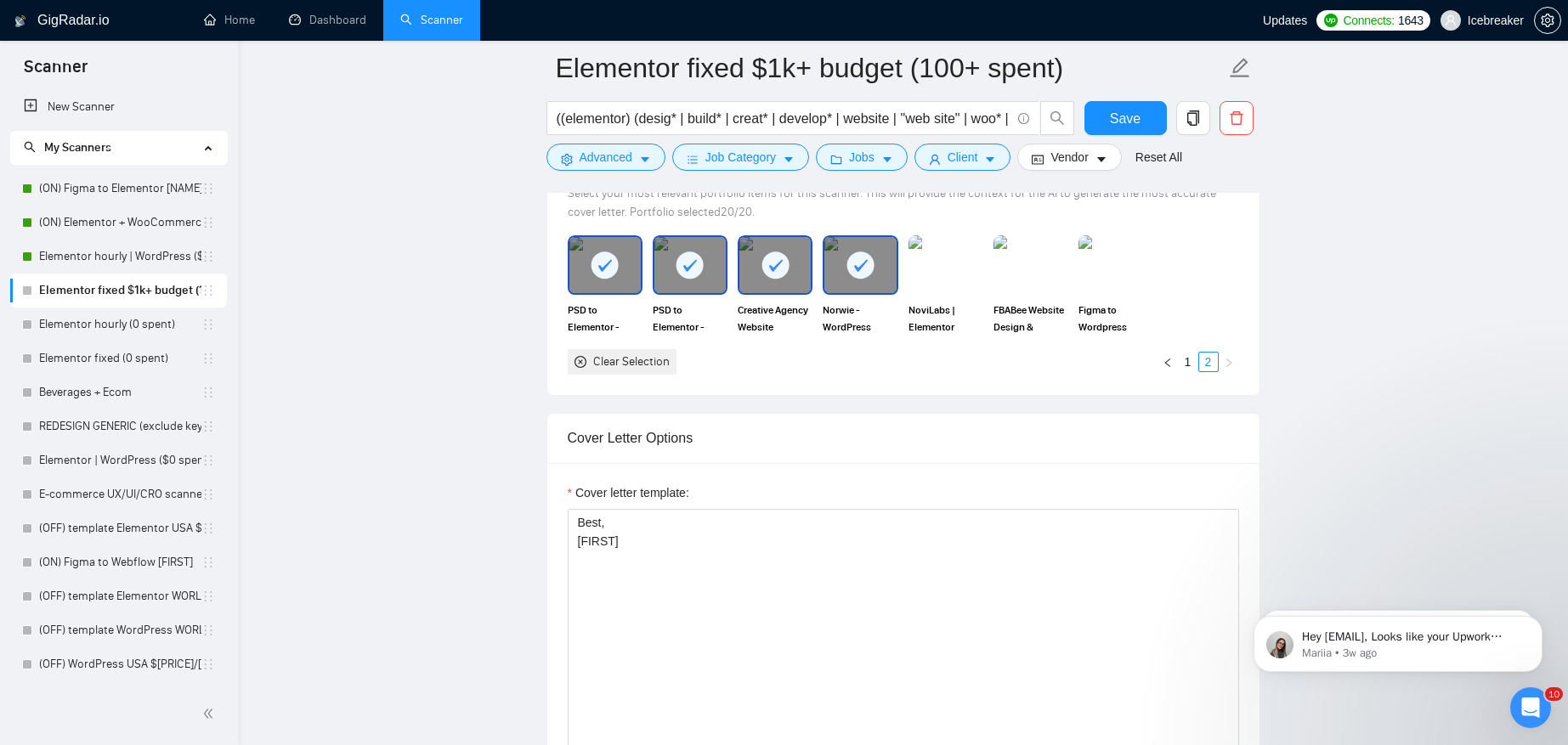 click at bounding box center (690, 265) 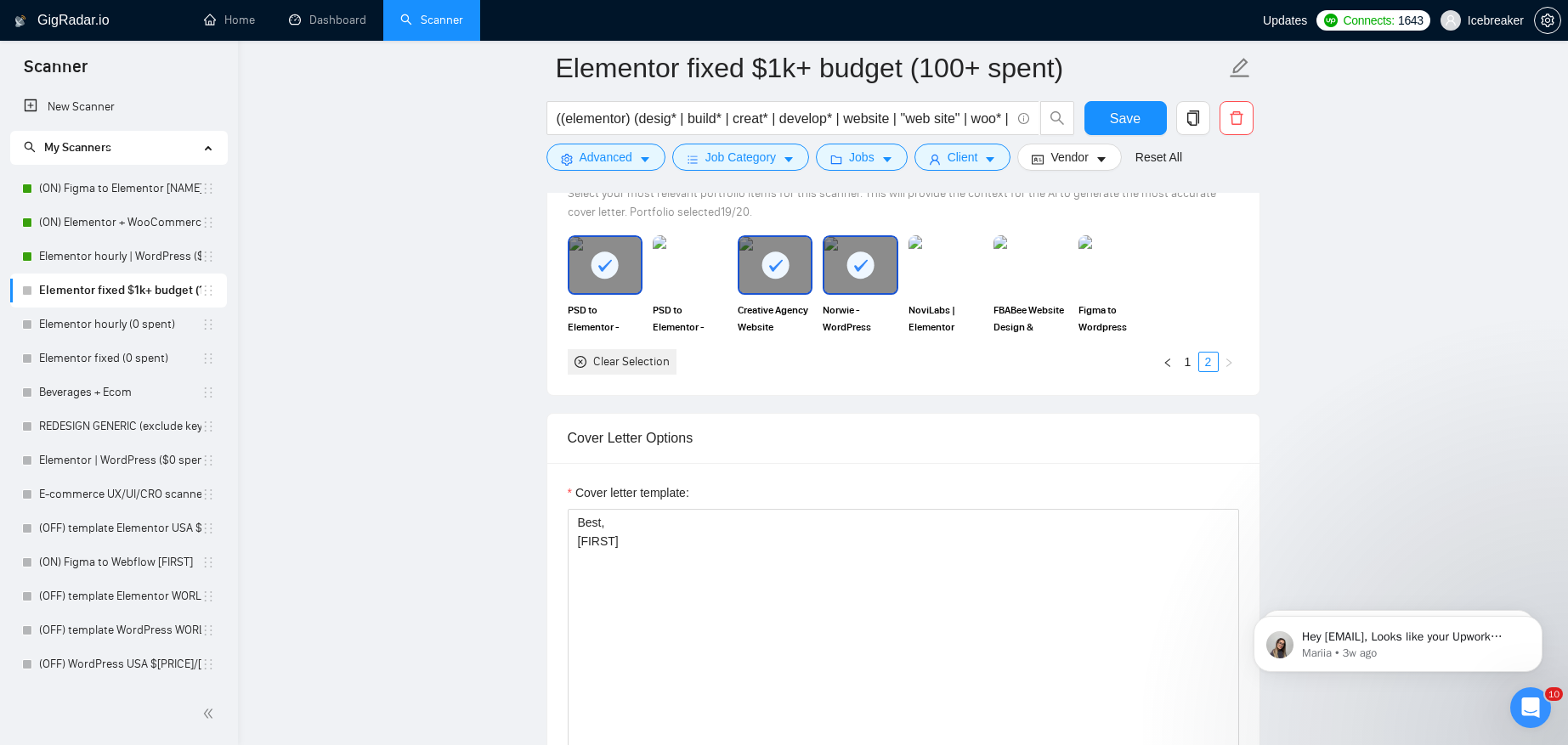 click 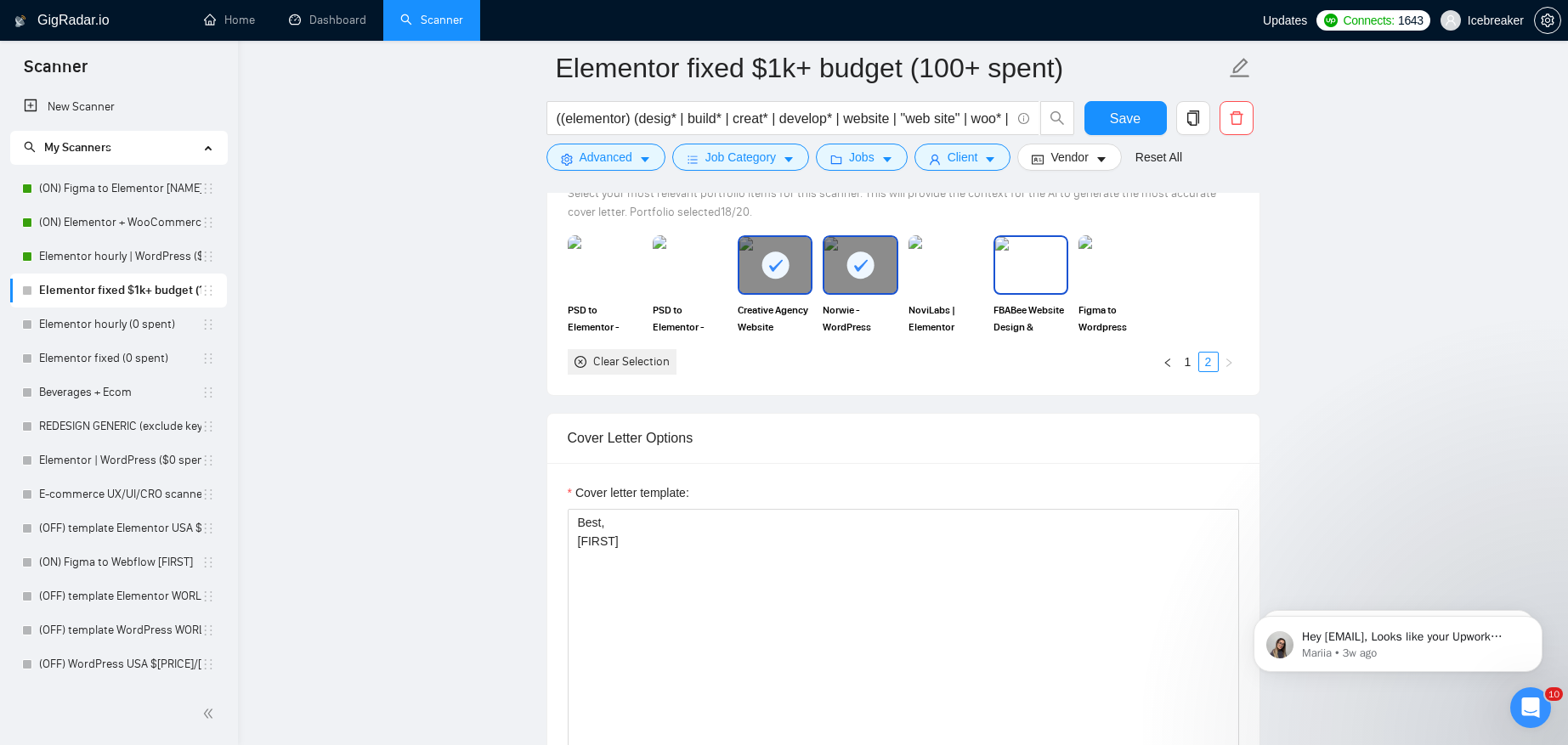 click at bounding box center (1031, 265) 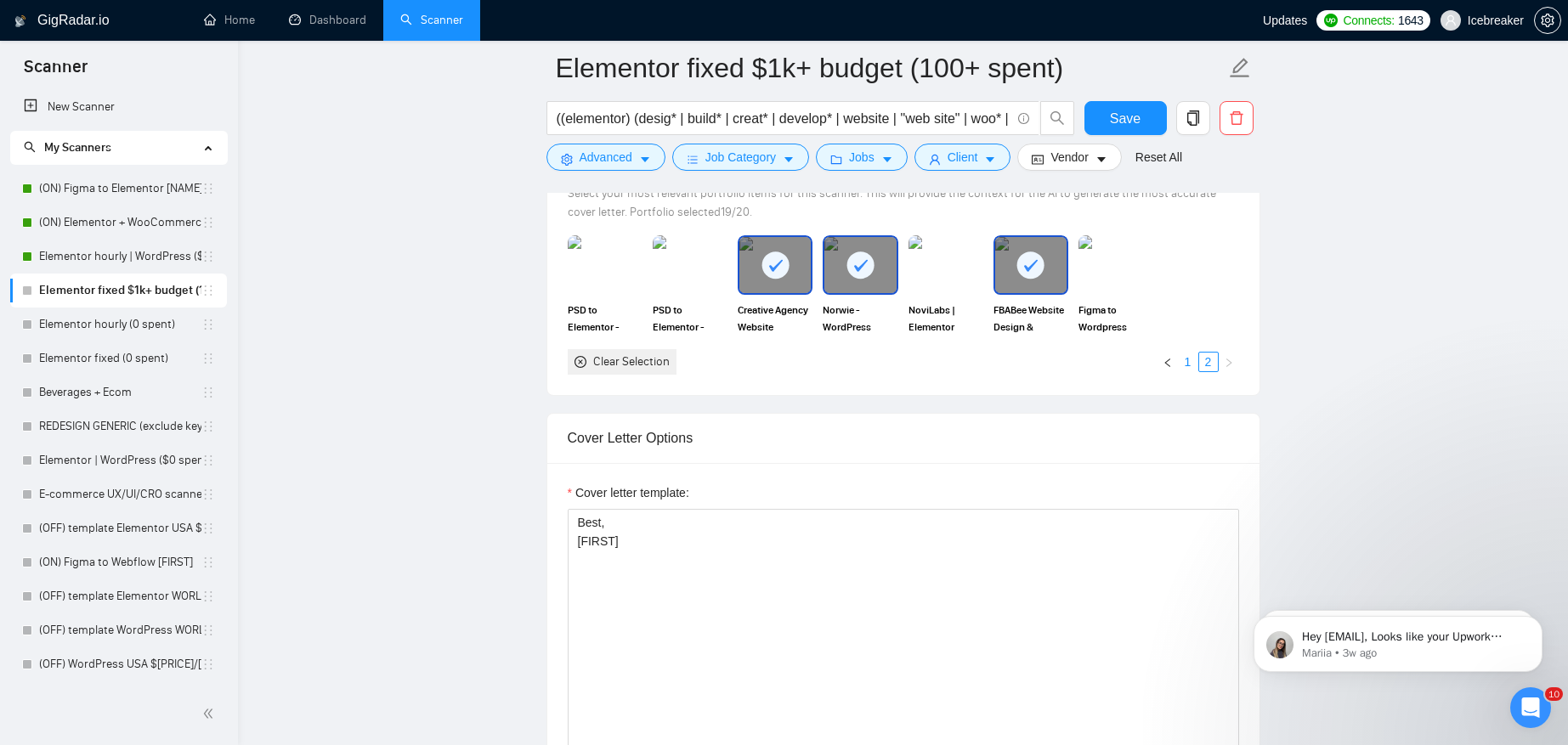 click on "1" at bounding box center (1188, 362) 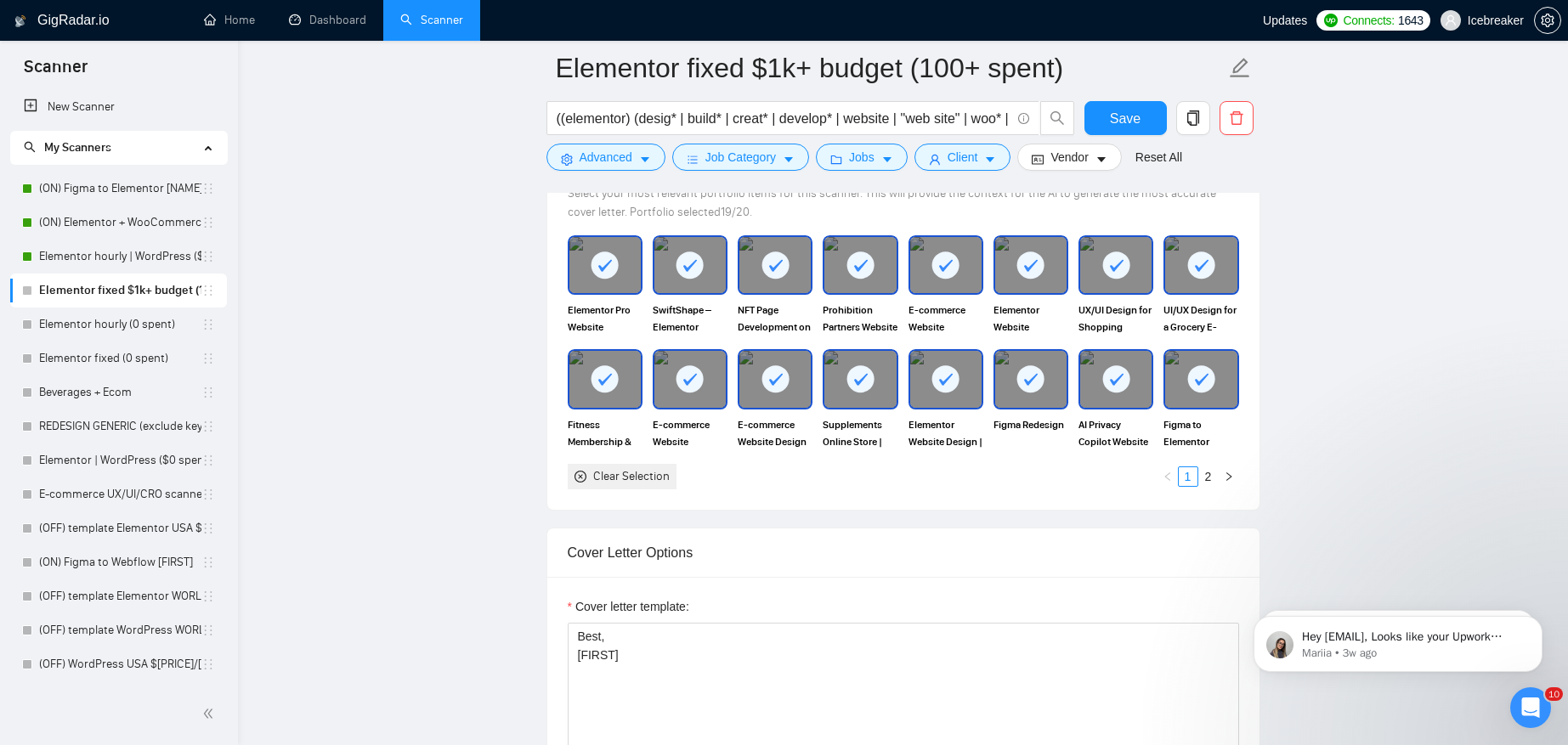 click at bounding box center [860, 379] 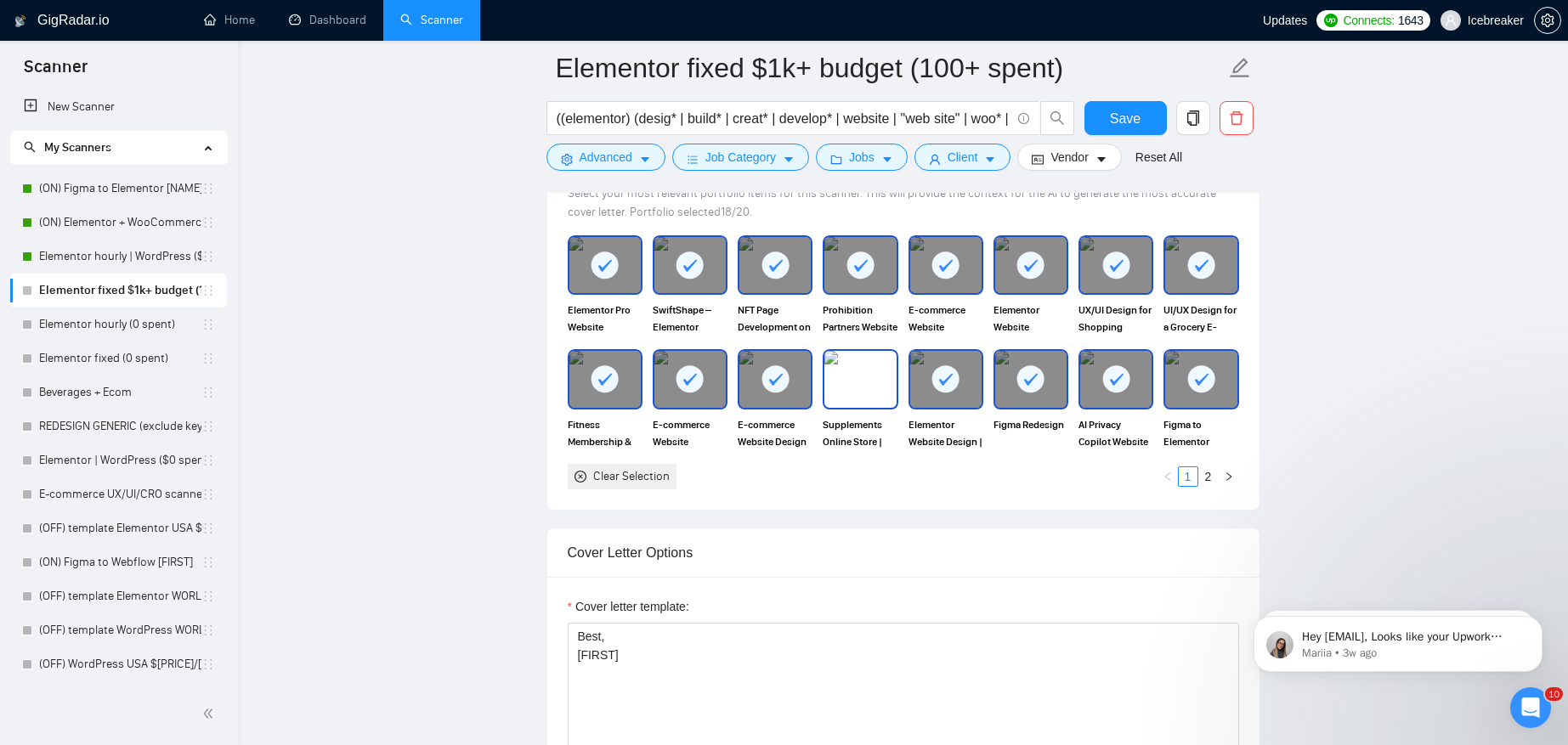 click at bounding box center (860, 379) 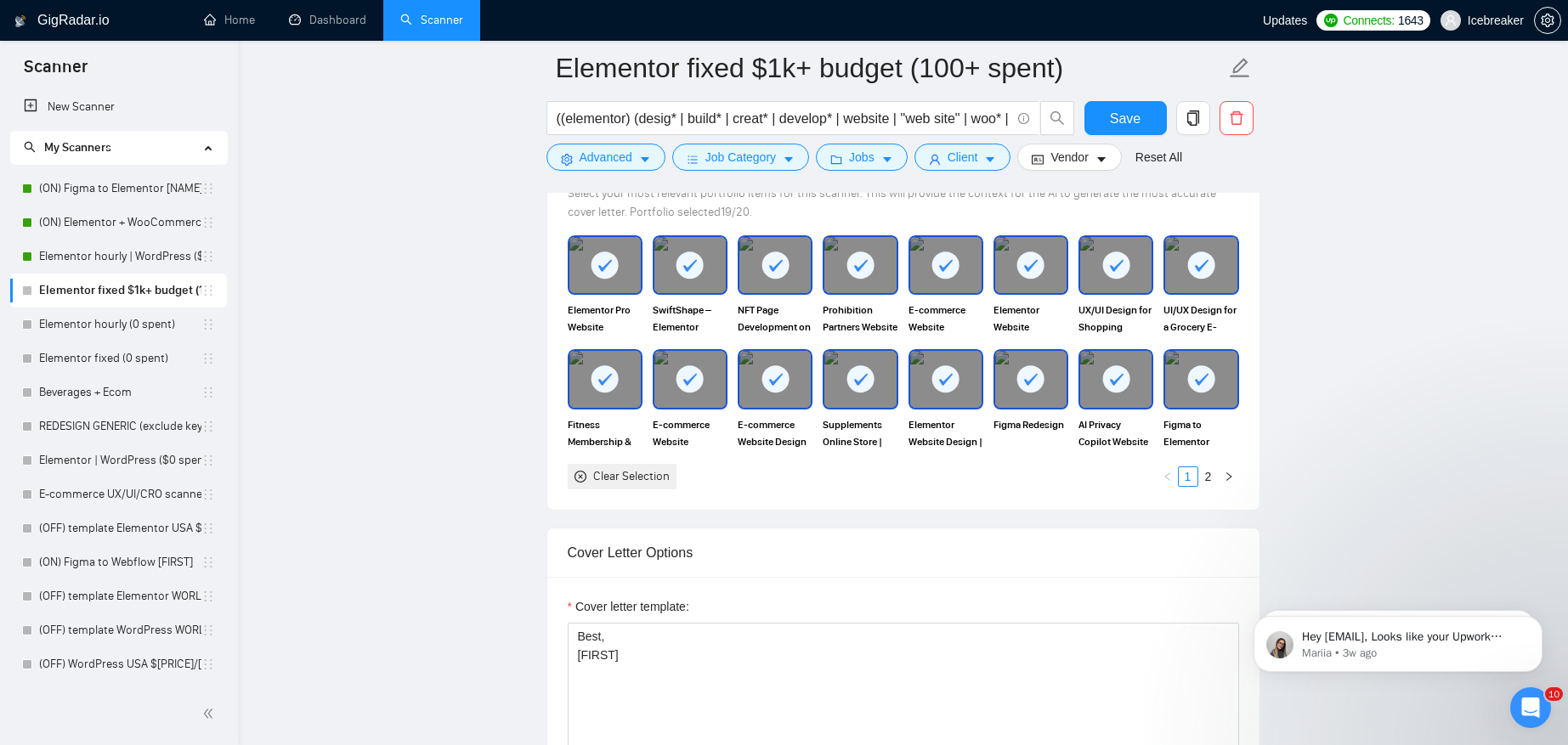 click 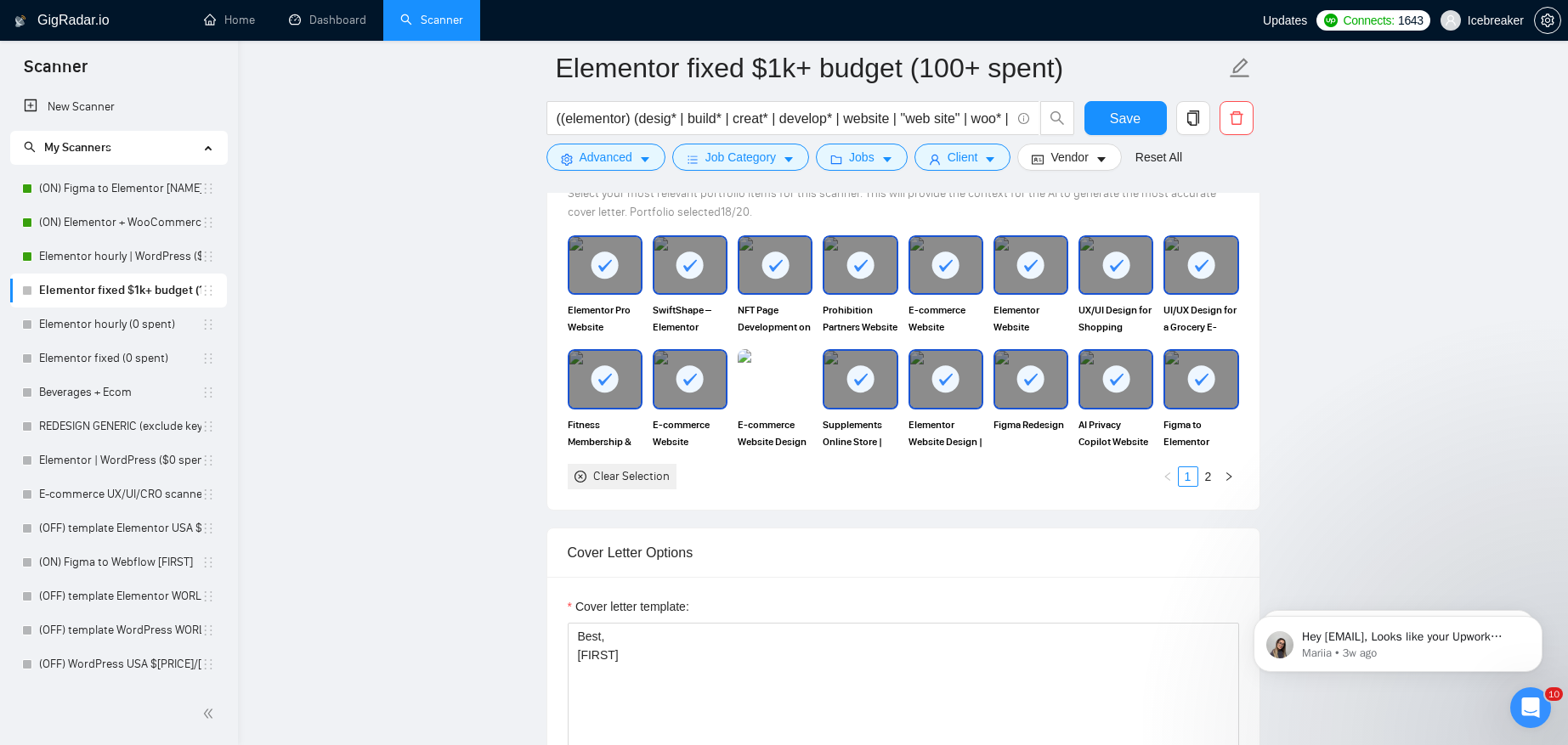 click at bounding box center [860, 379] 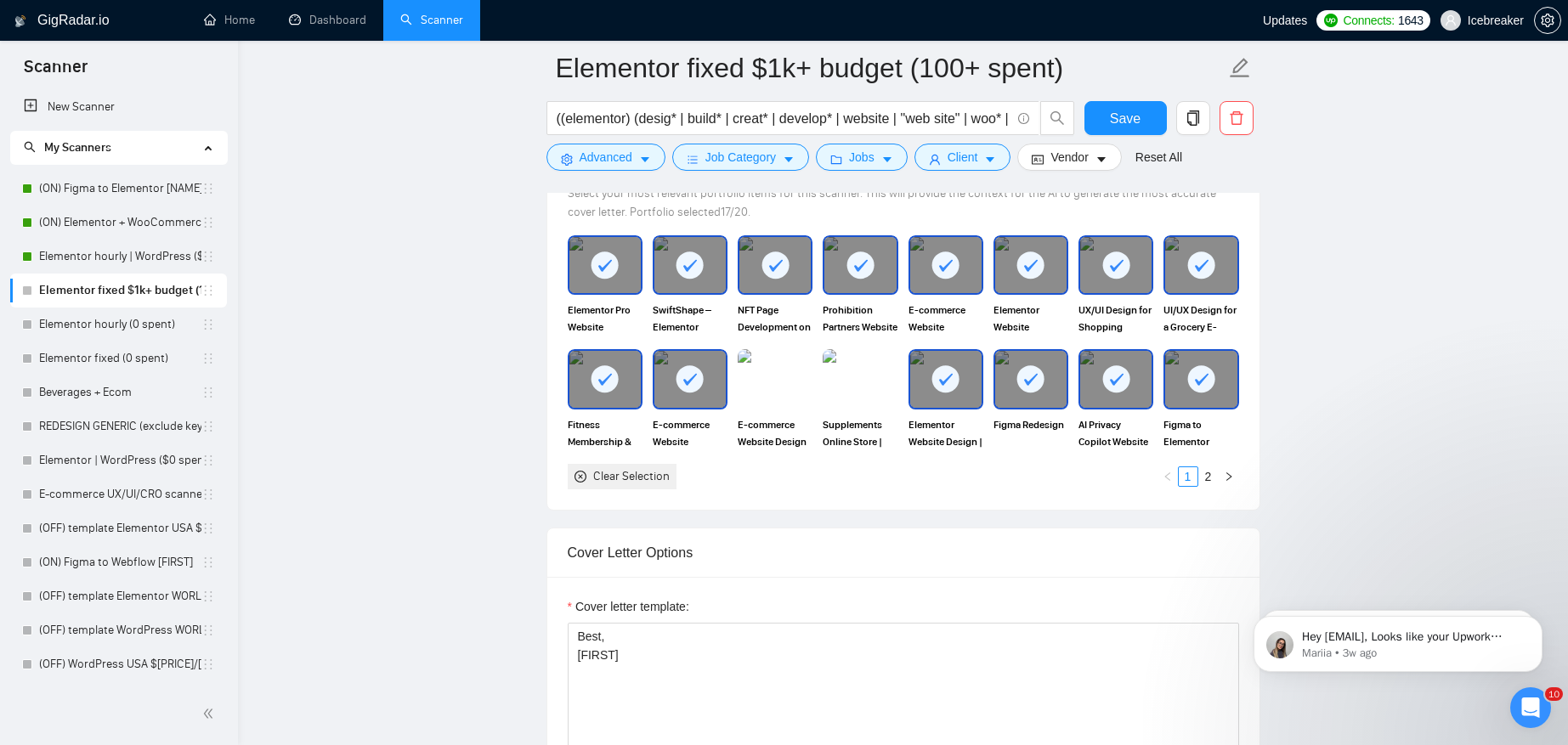 click 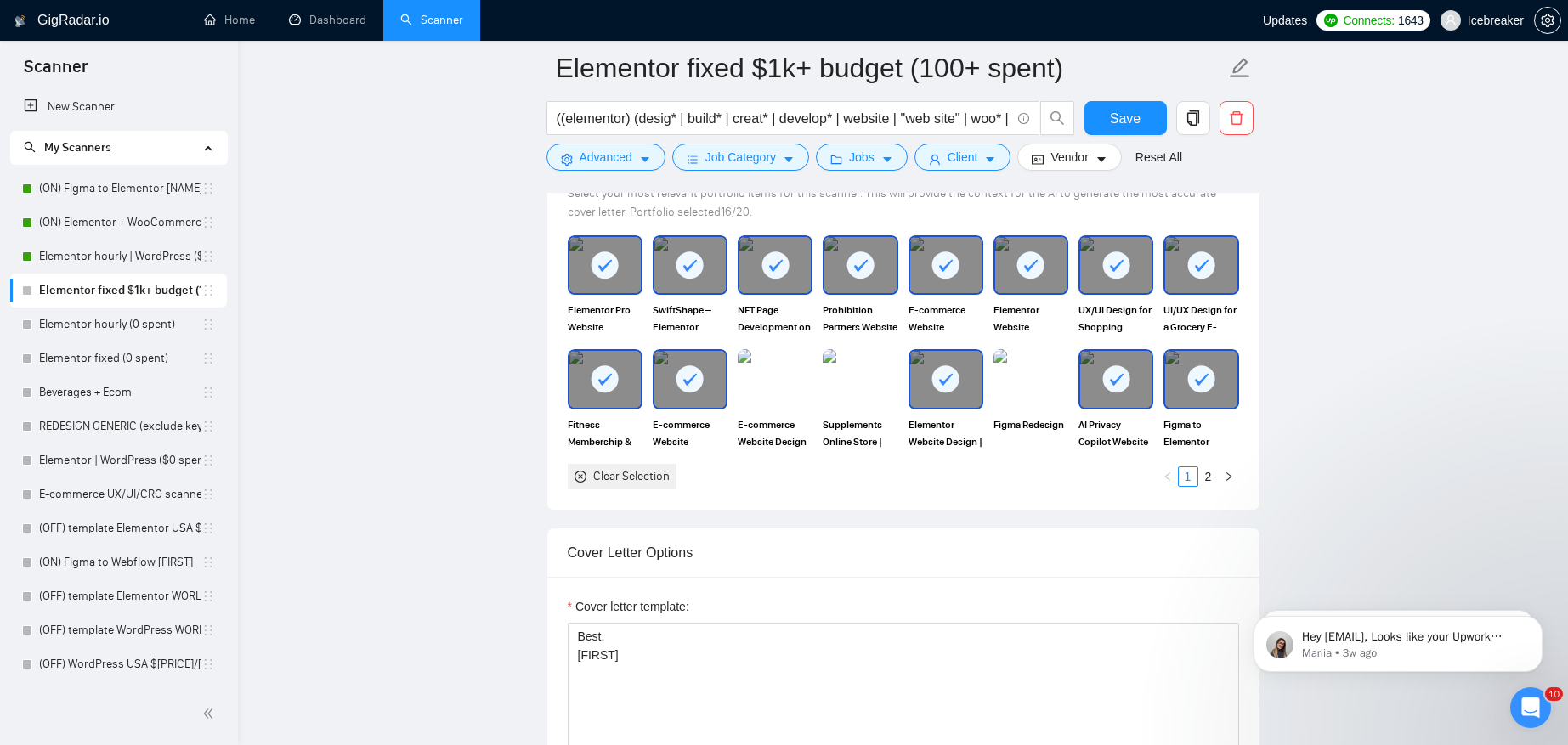 click at bounding box center (1201, 379) 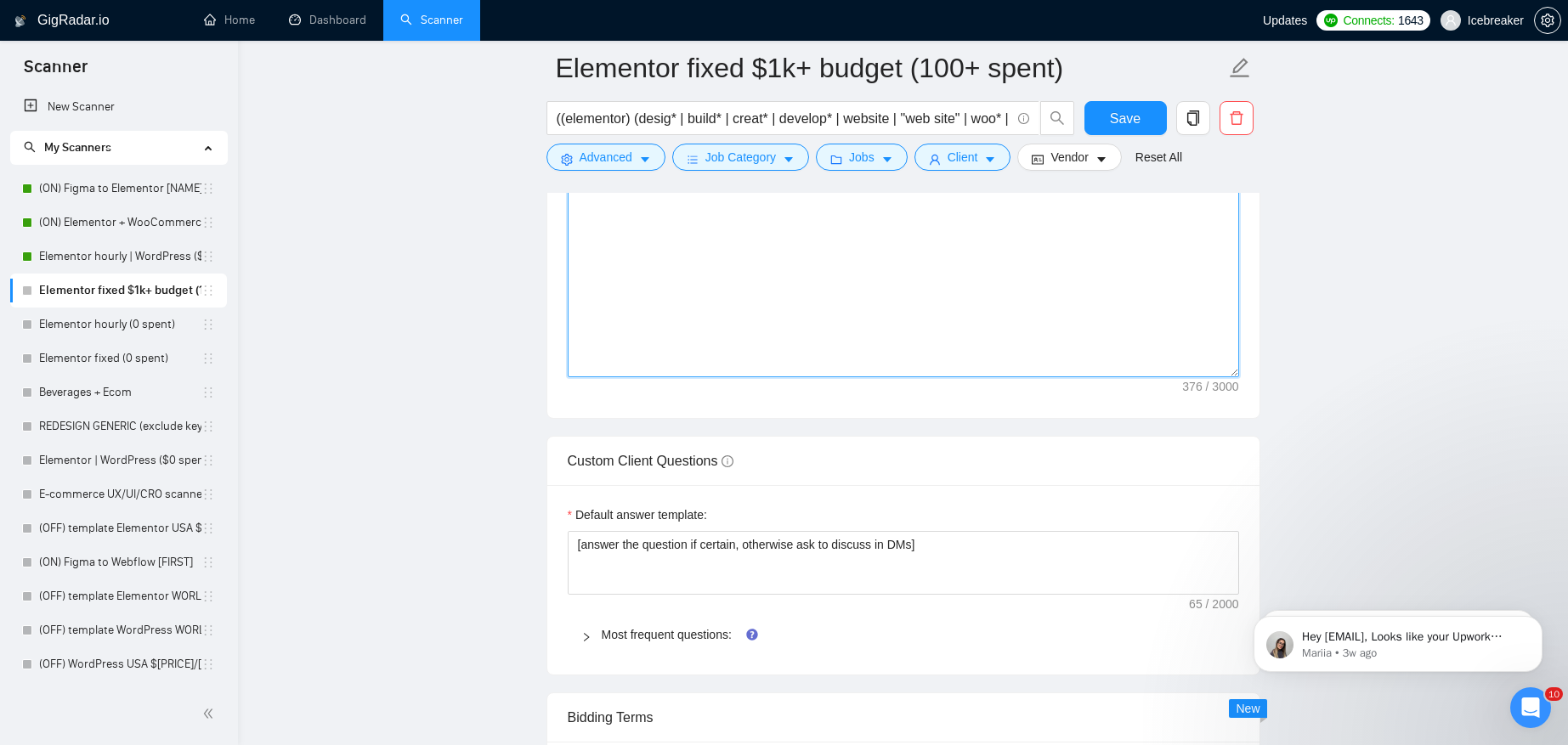 click on "Best,
[FIRST]" at bounding box center [903, 186] 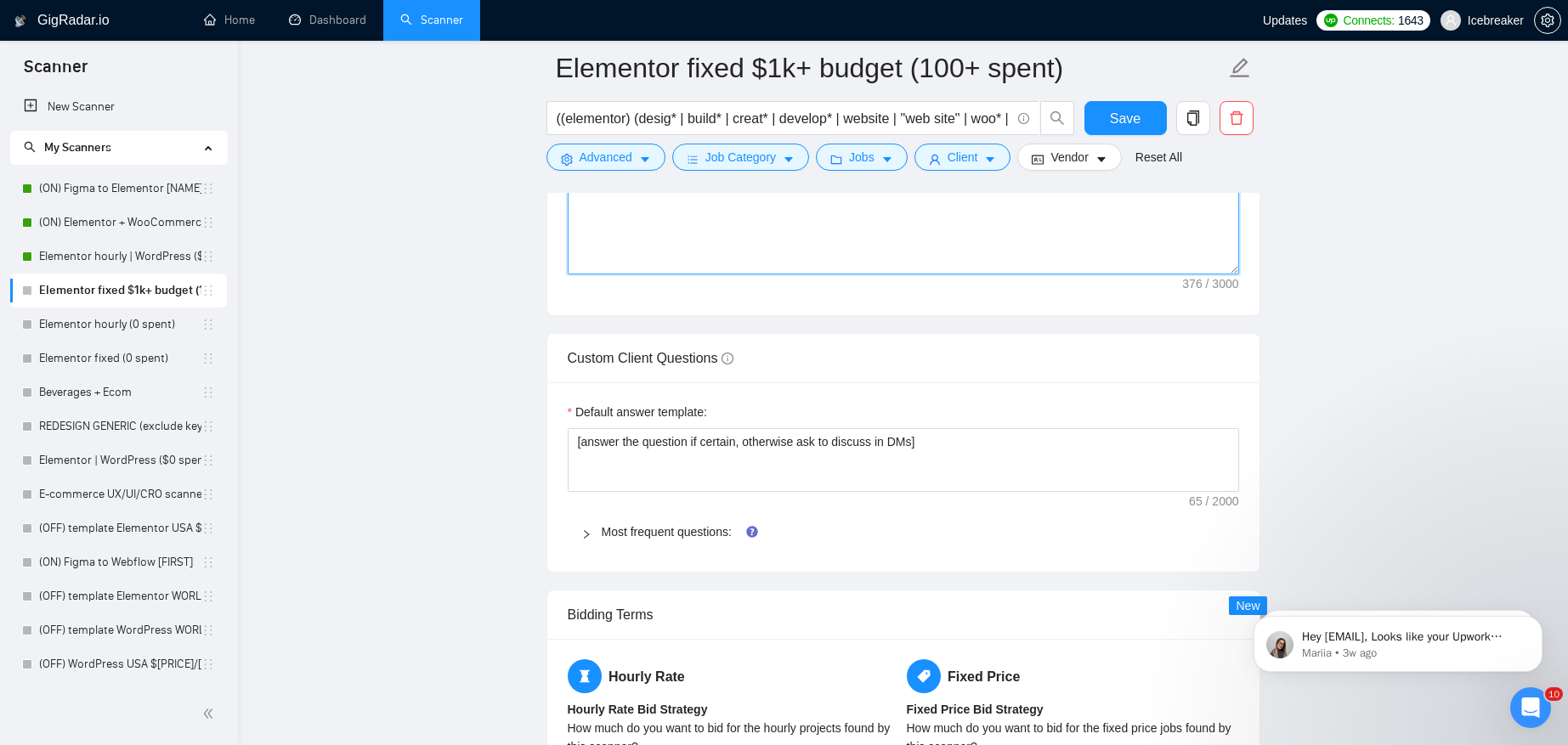 scroll, scrollTop: 2498, scrollLeft: 0, axis: vertical 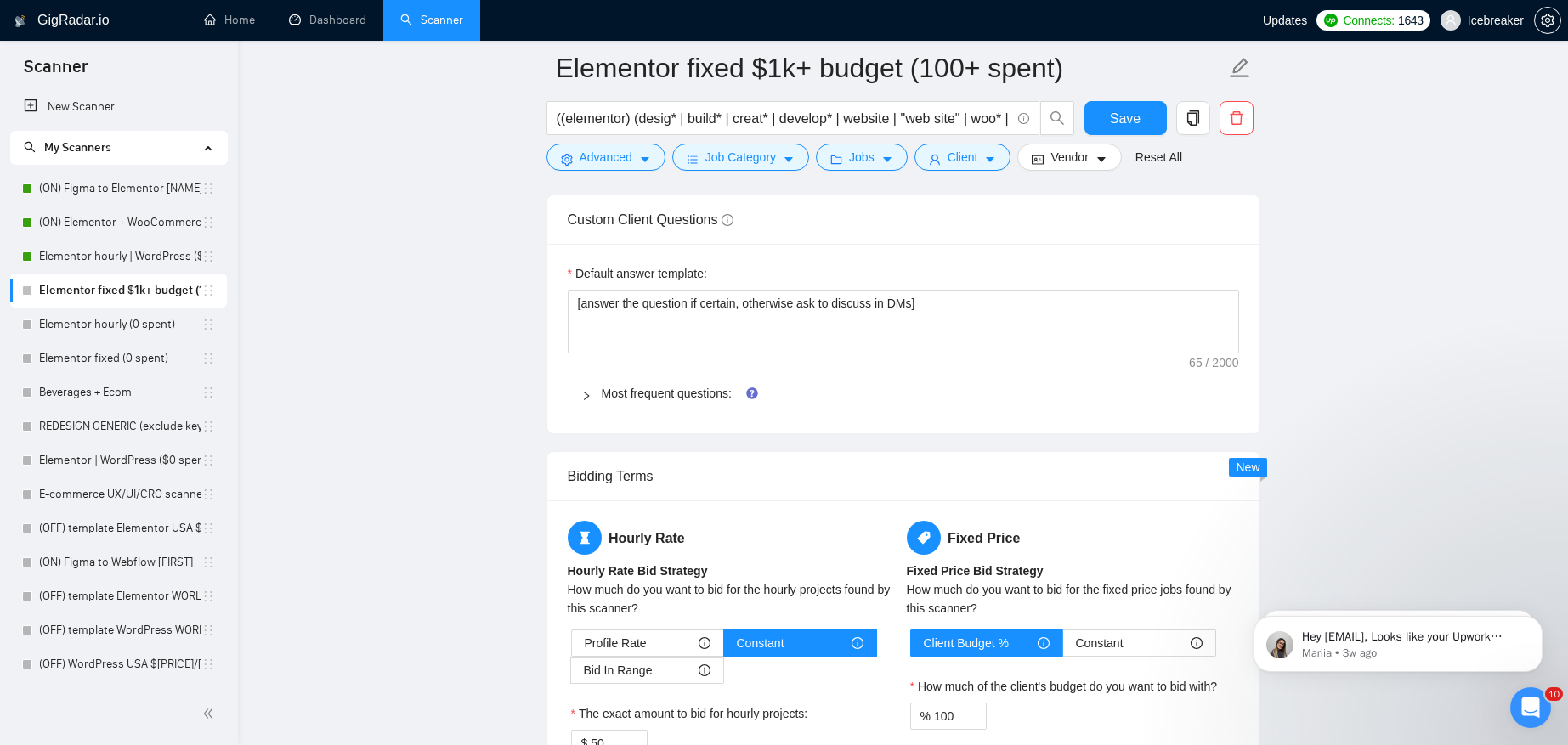 click on "Most frequent questions:" at bounding box center [914, 393] 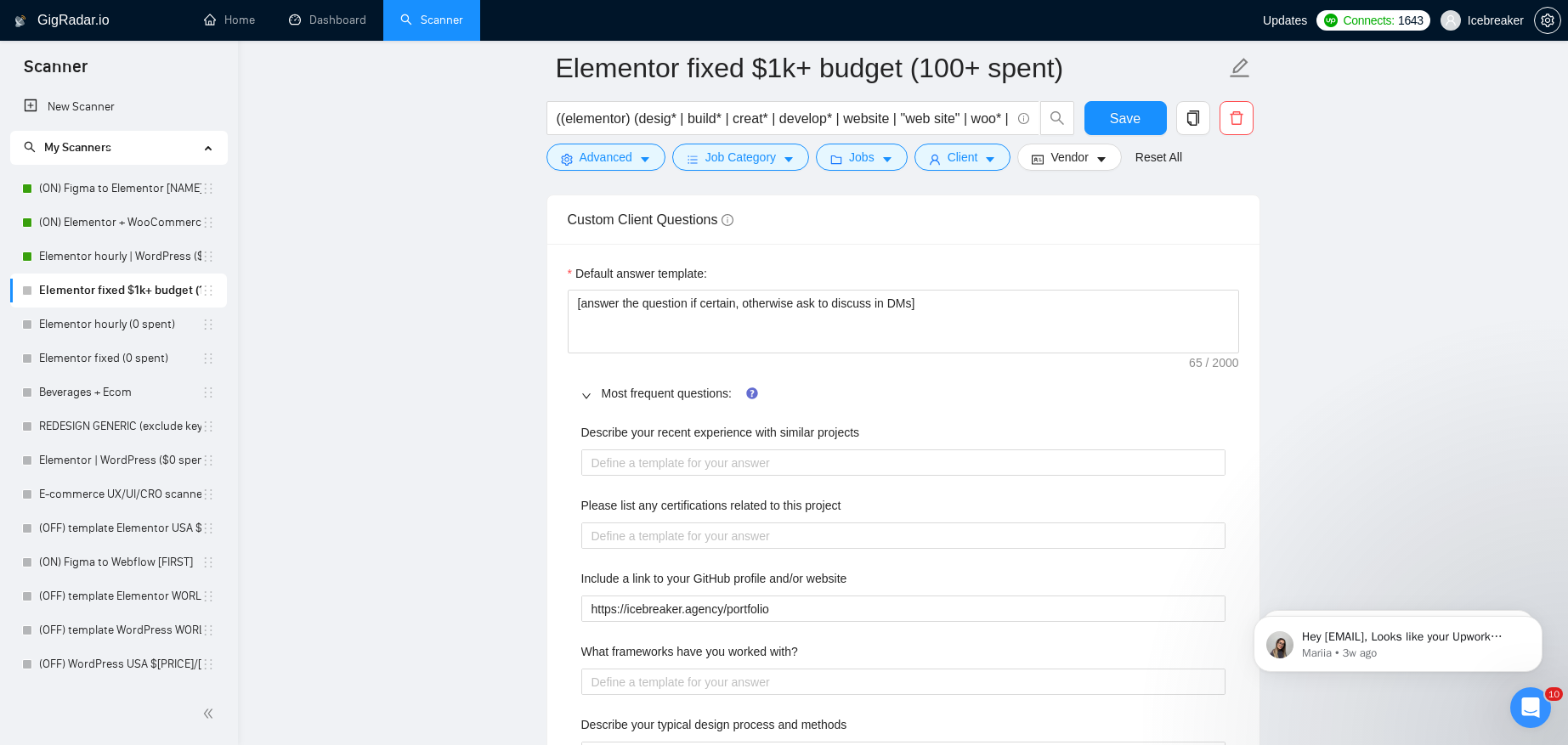 type 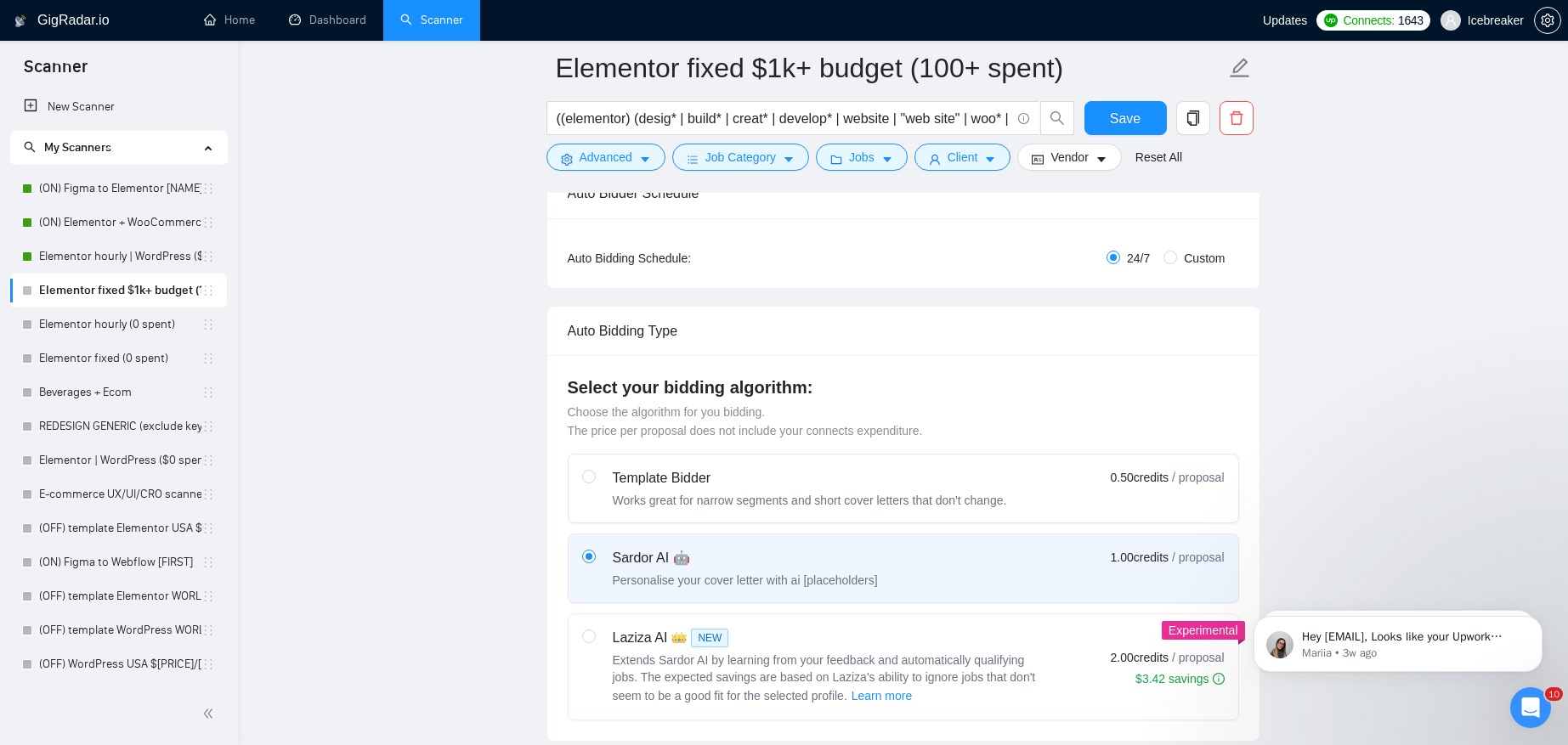 scroll, scrollTop: 0, scrollLeft: 0, axis: both 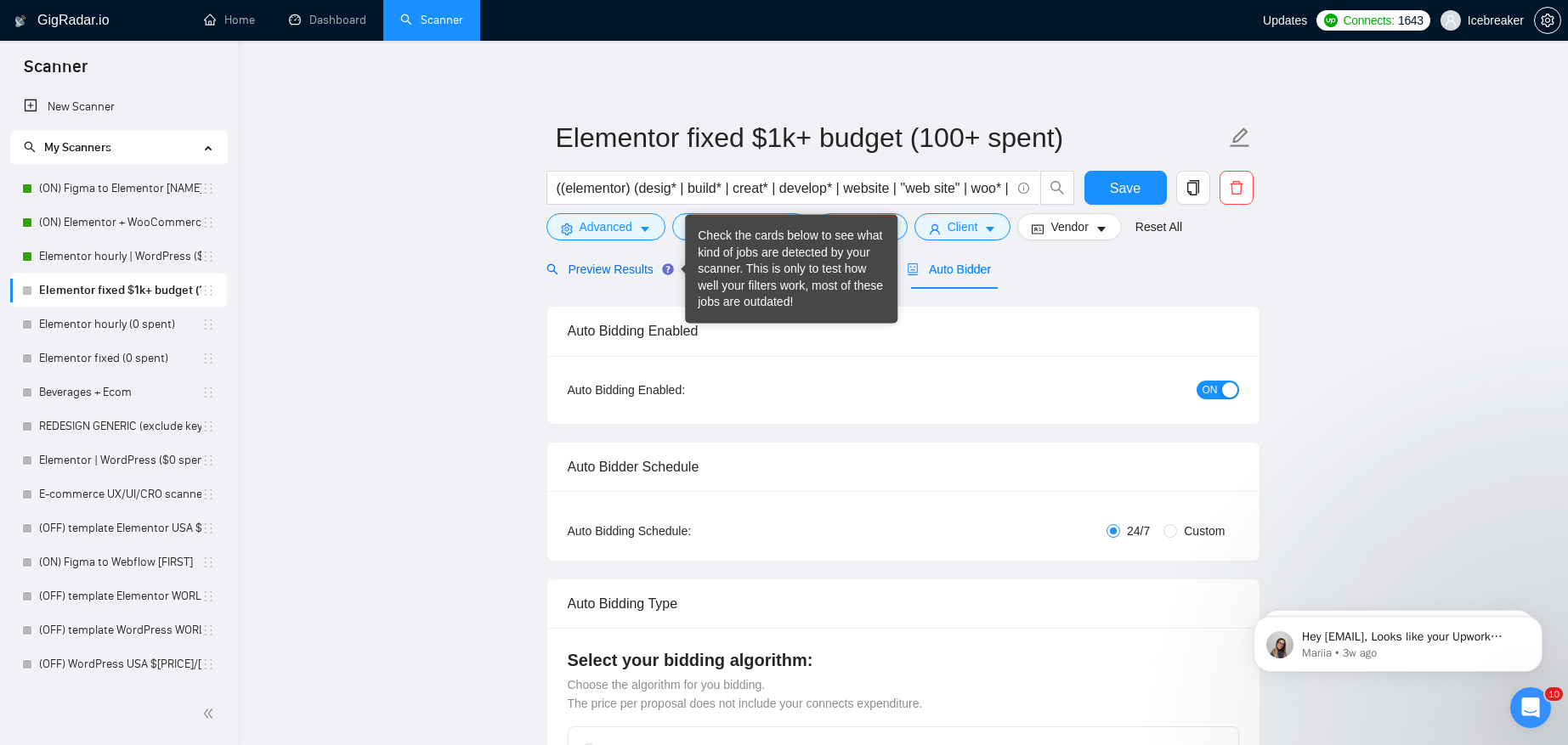click on "Preview Results" at bounding box center [608, 269] 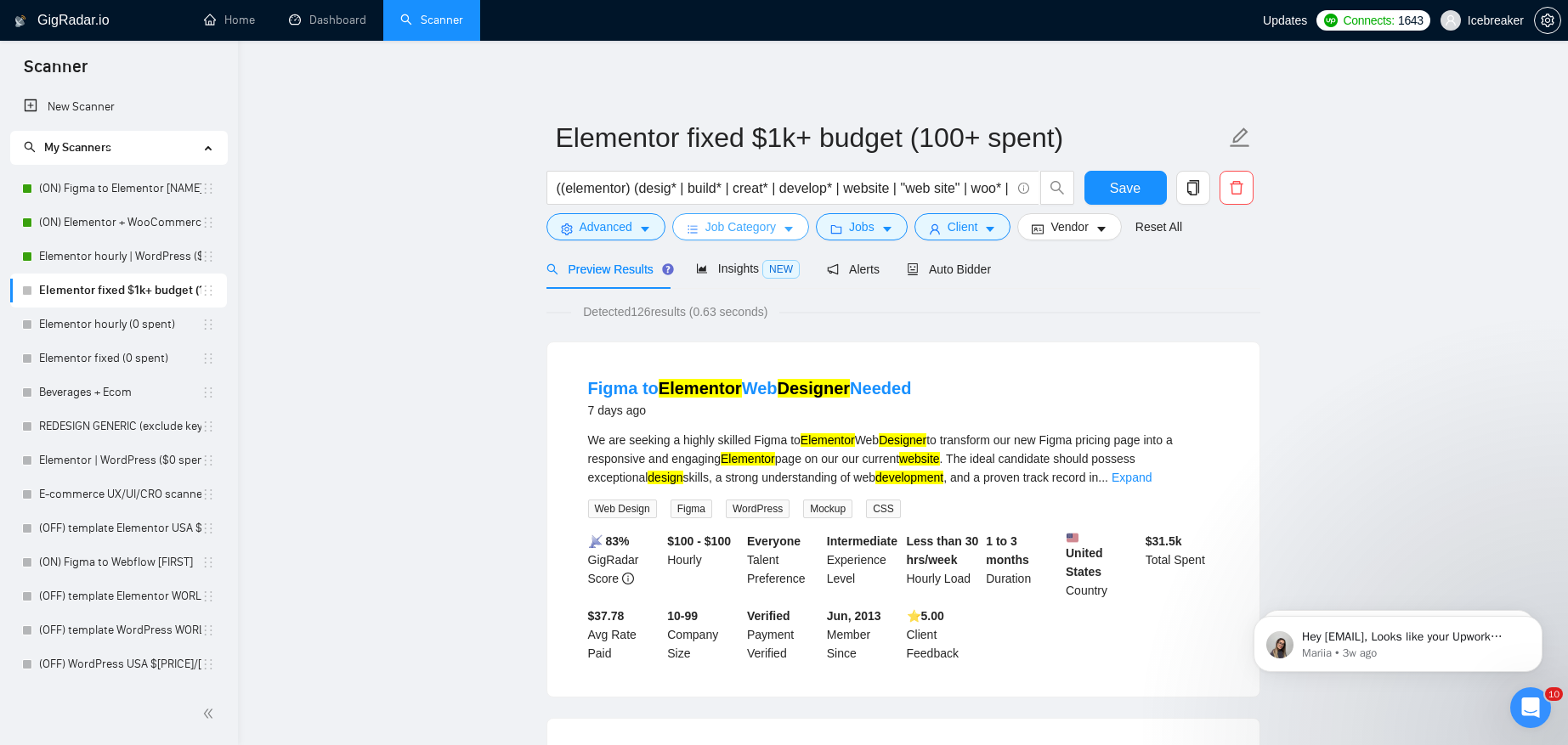 click on "Job Category" at bounding box center [740, 227] 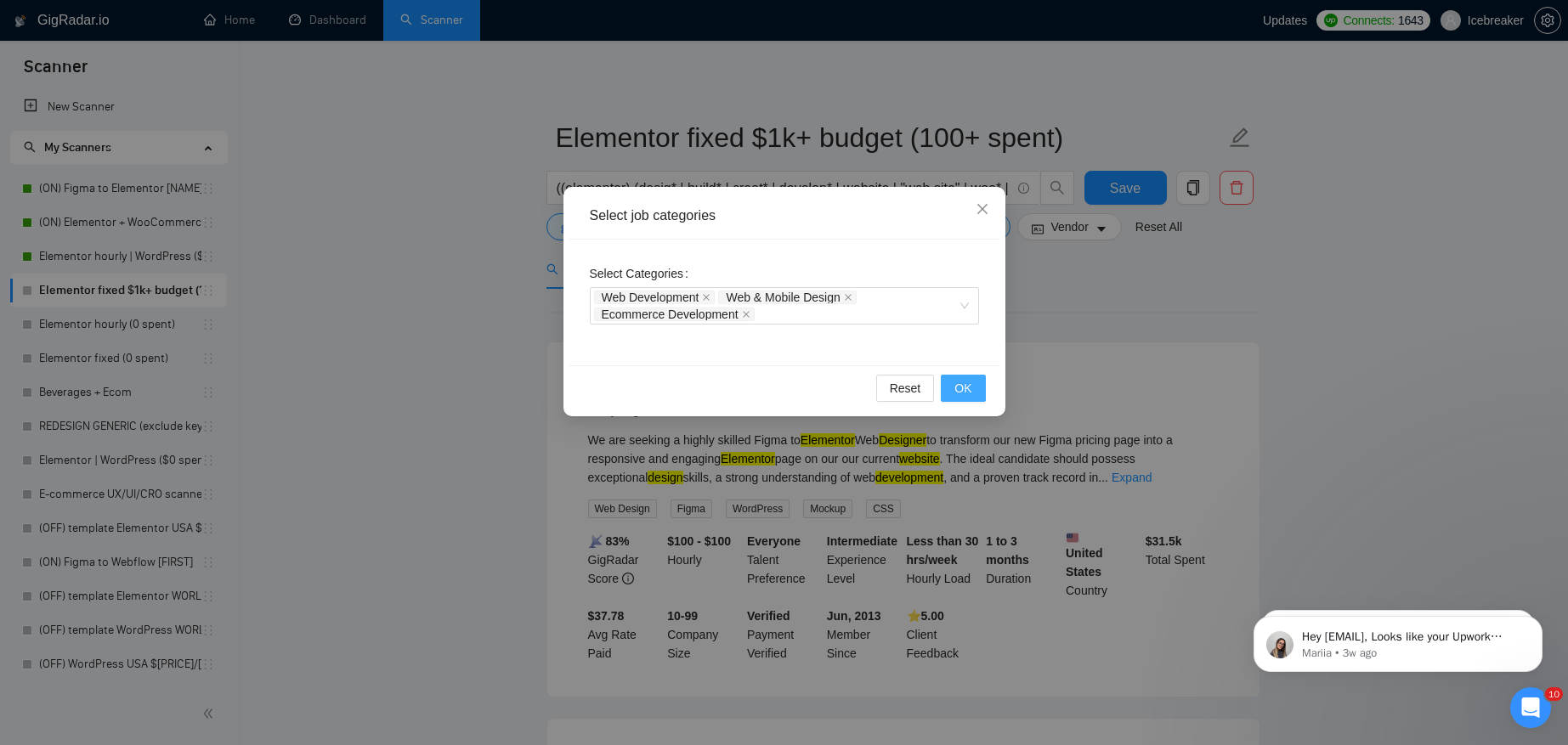 click on "OK" at bounding box center (963, 388) 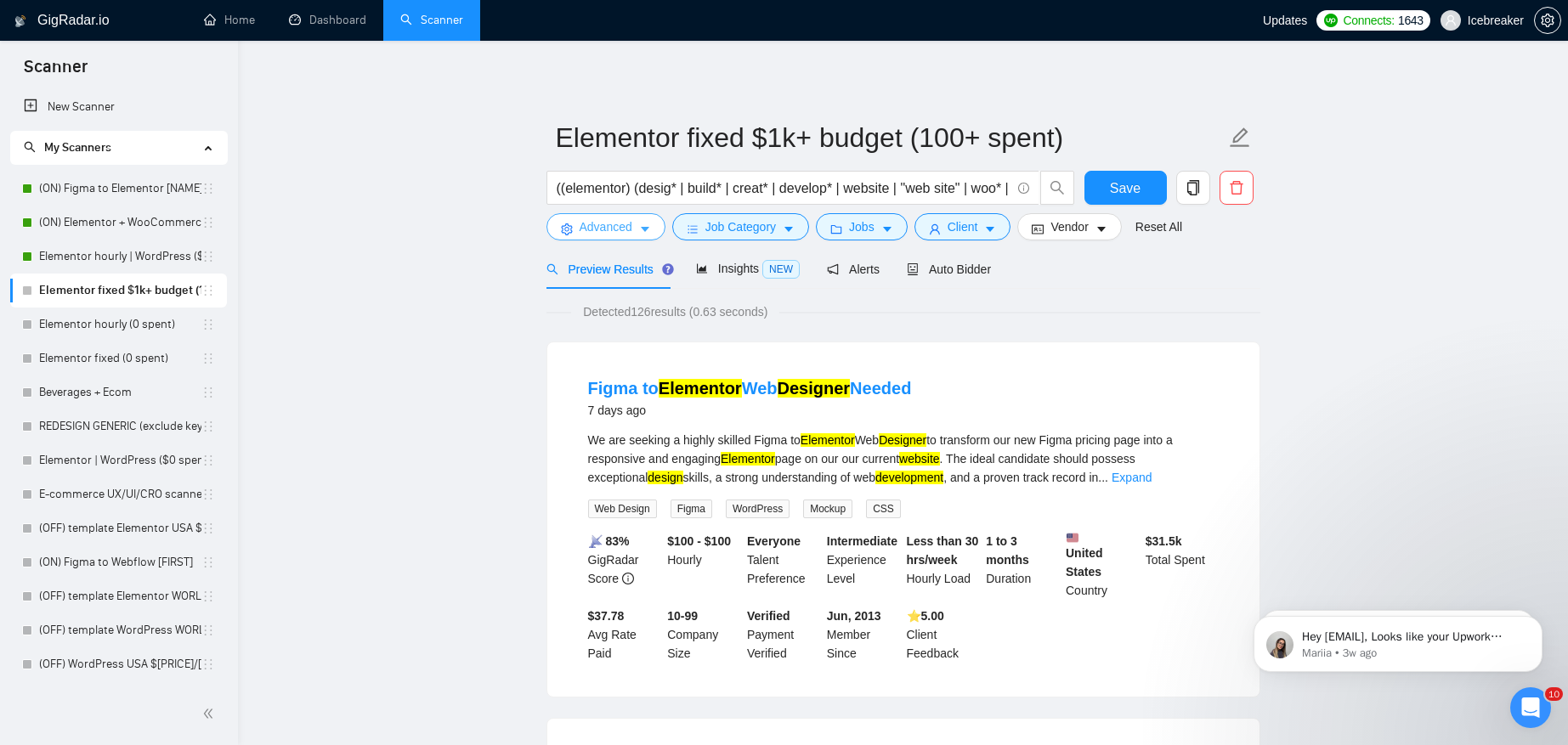 click on "Advanced" at bounding box center (606, 227) 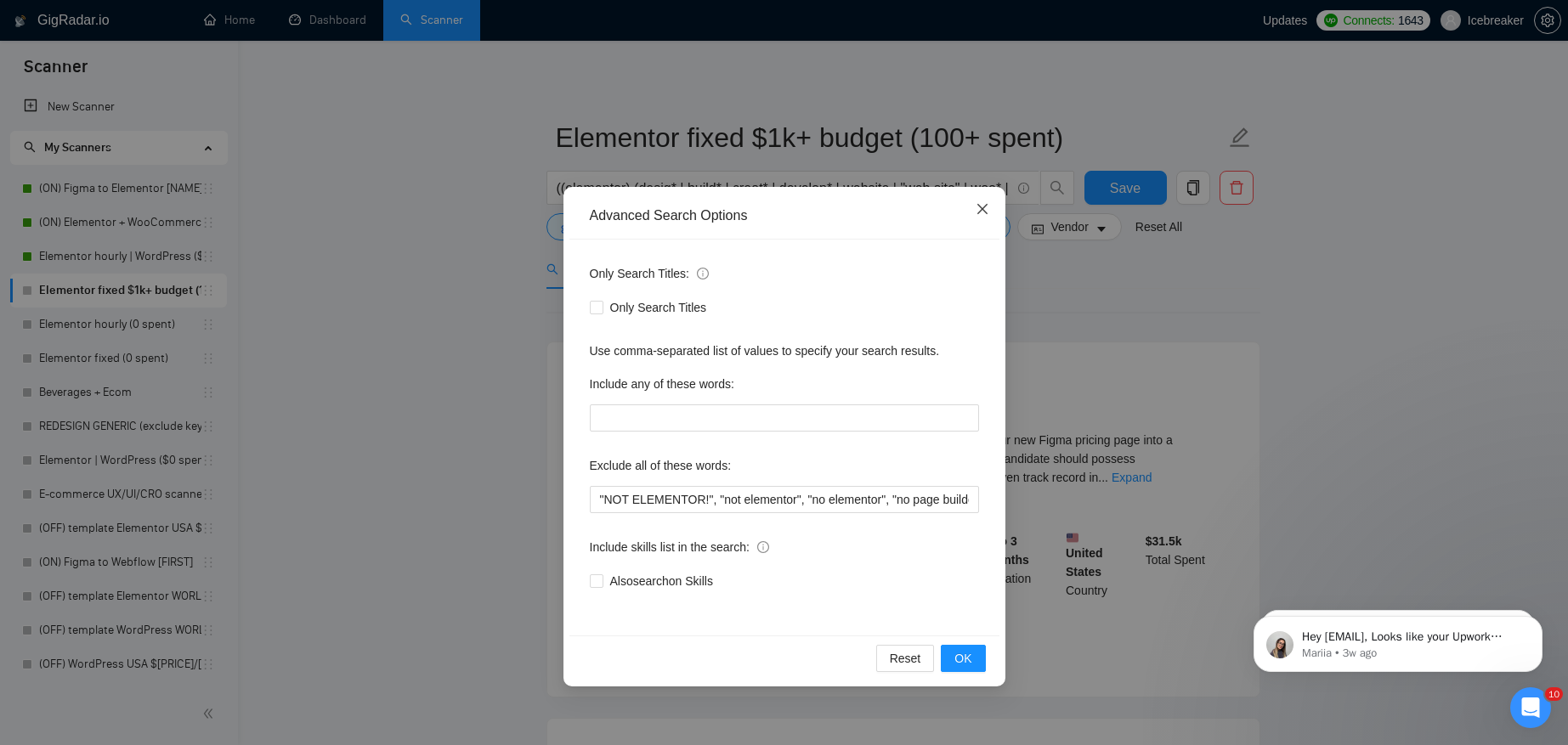 click 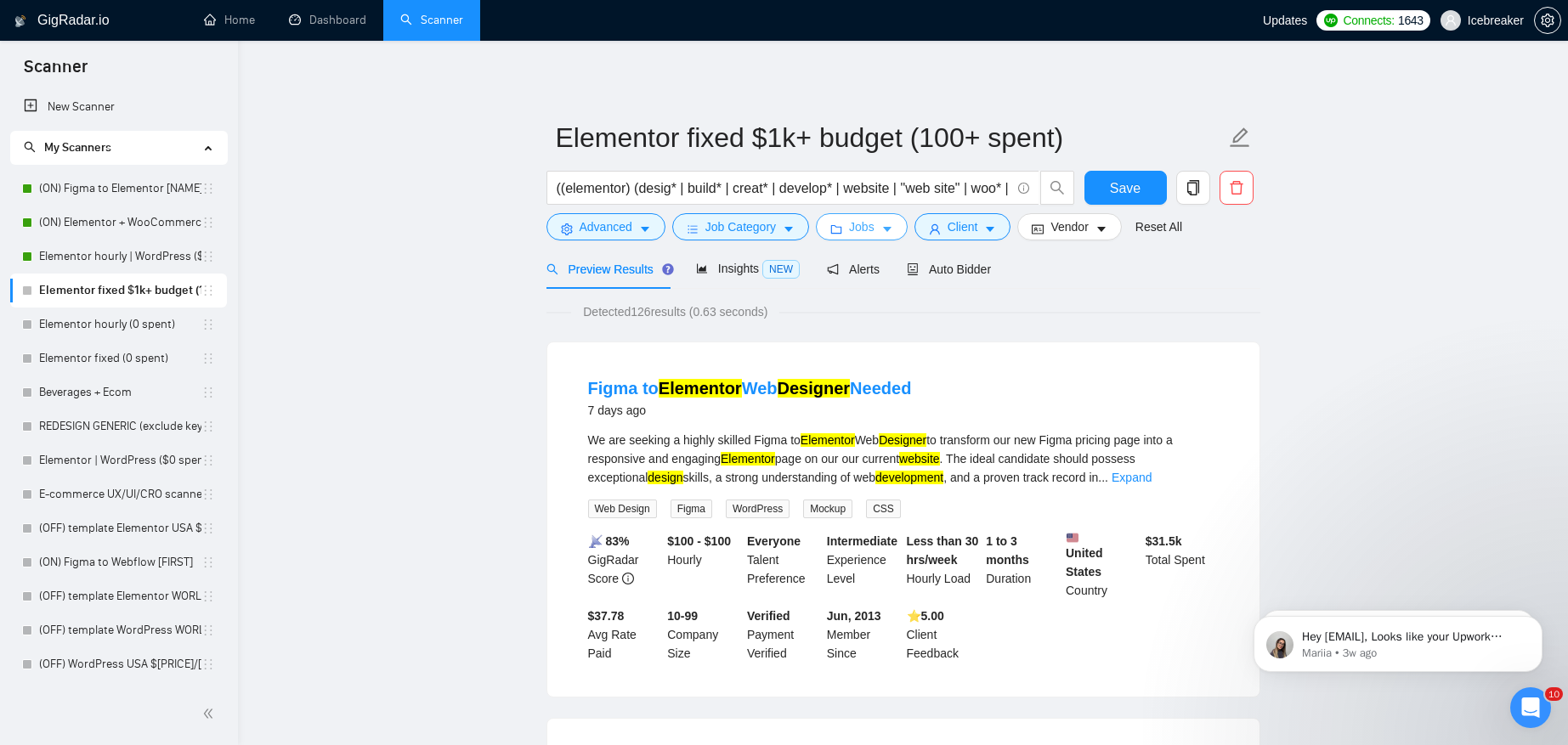click on "Jobs" at bounding box center [862, 227] 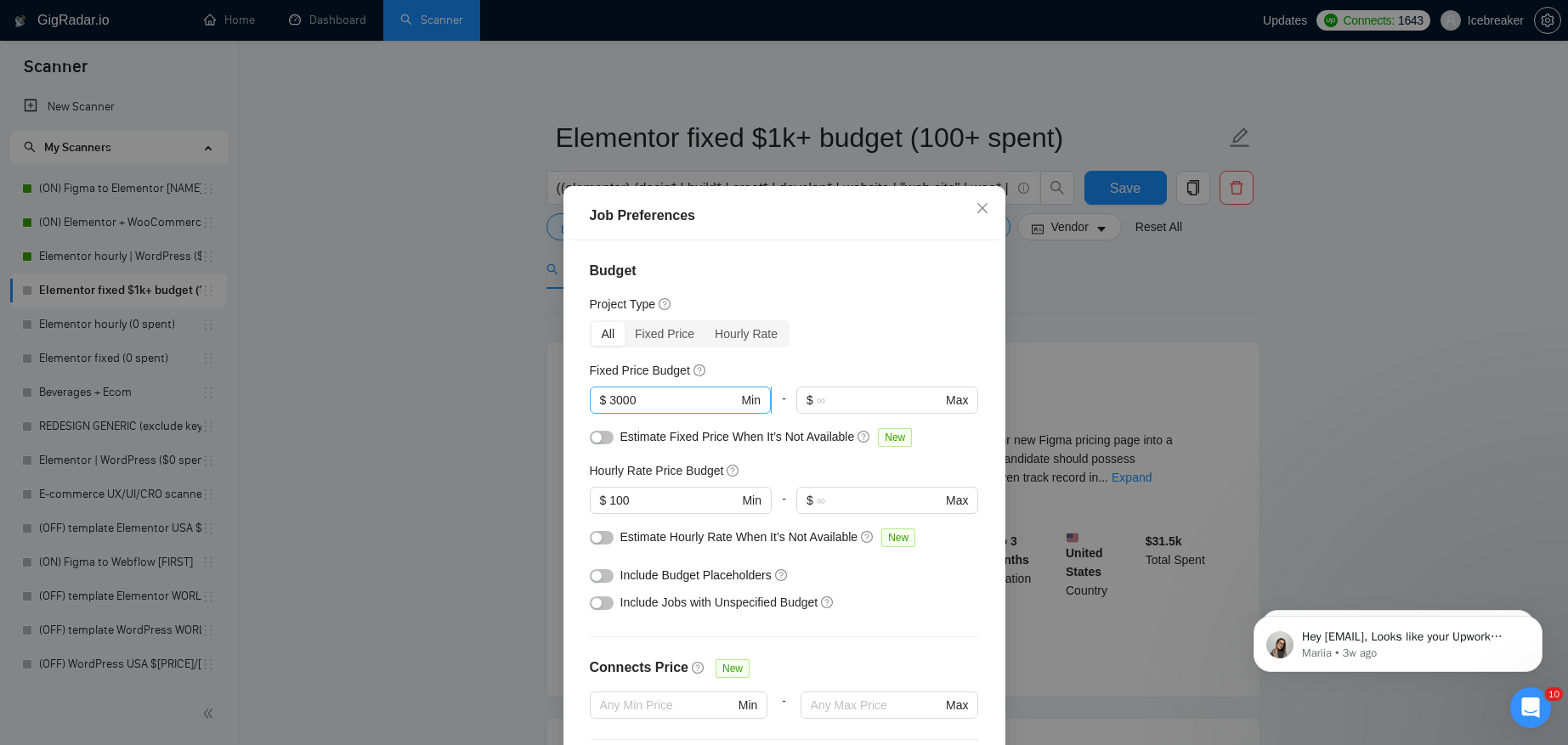 click on "3000" at bounding box center [673, 400] 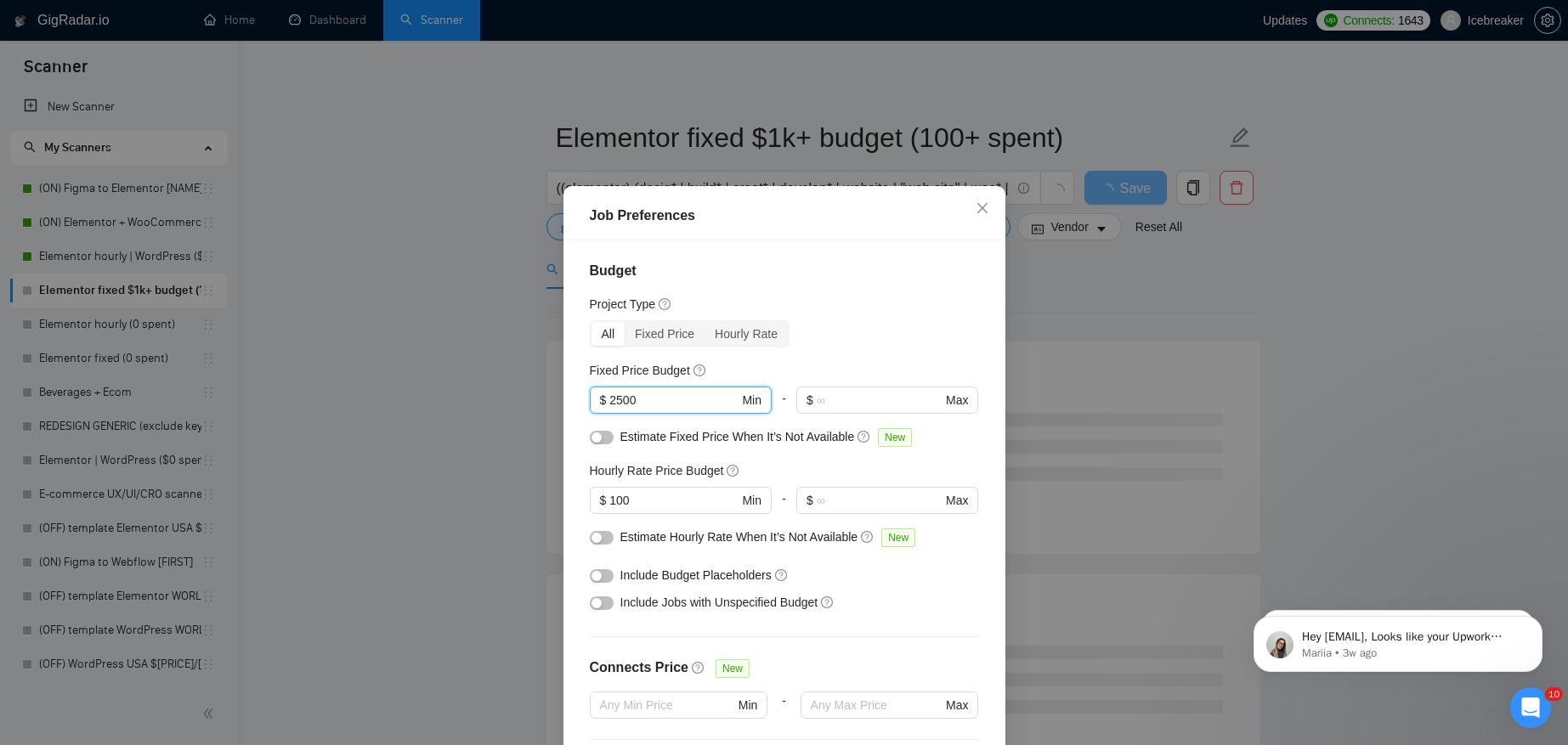 scroll, scrollTop: 434, scrollLeft: 0, axis: vertical 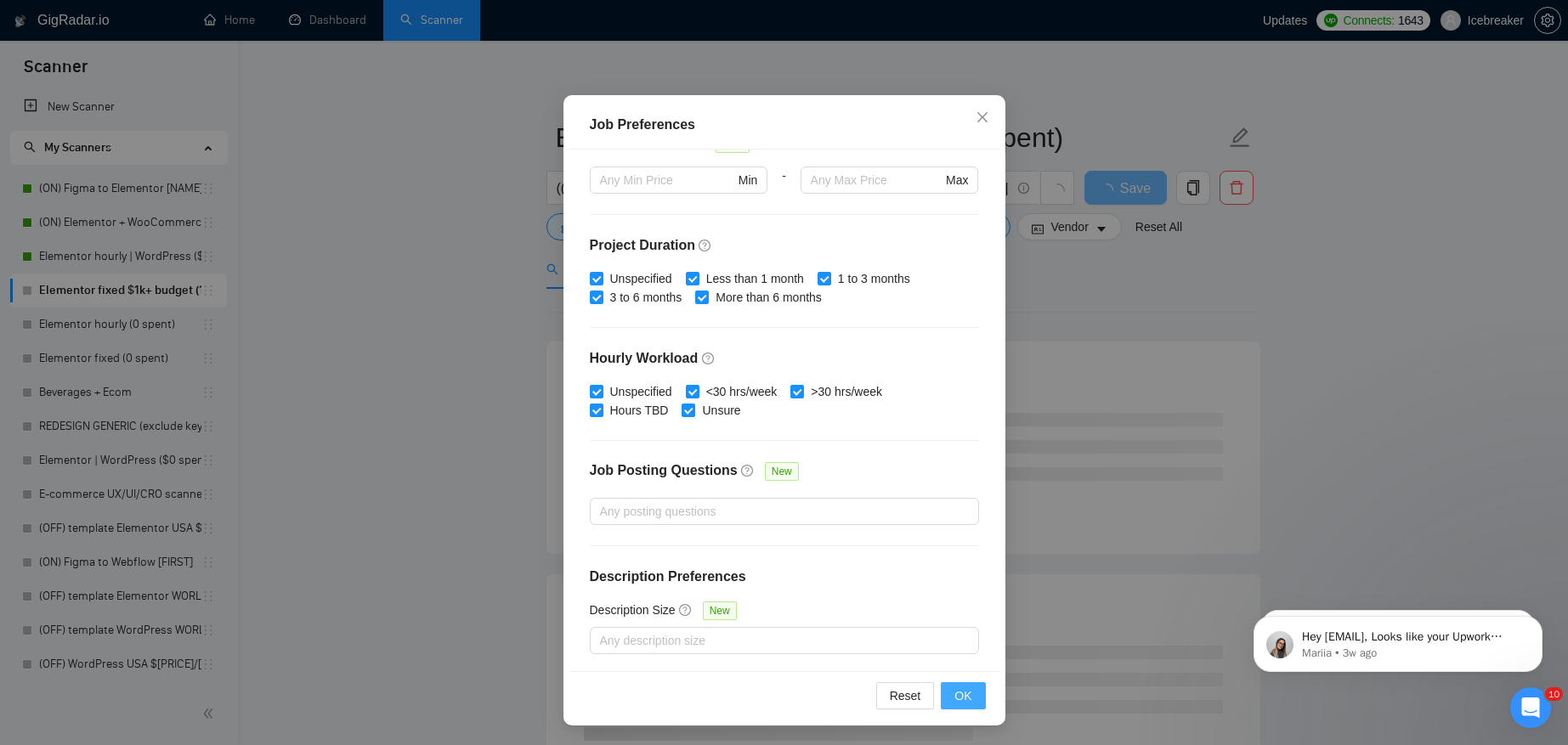 type on "2500" 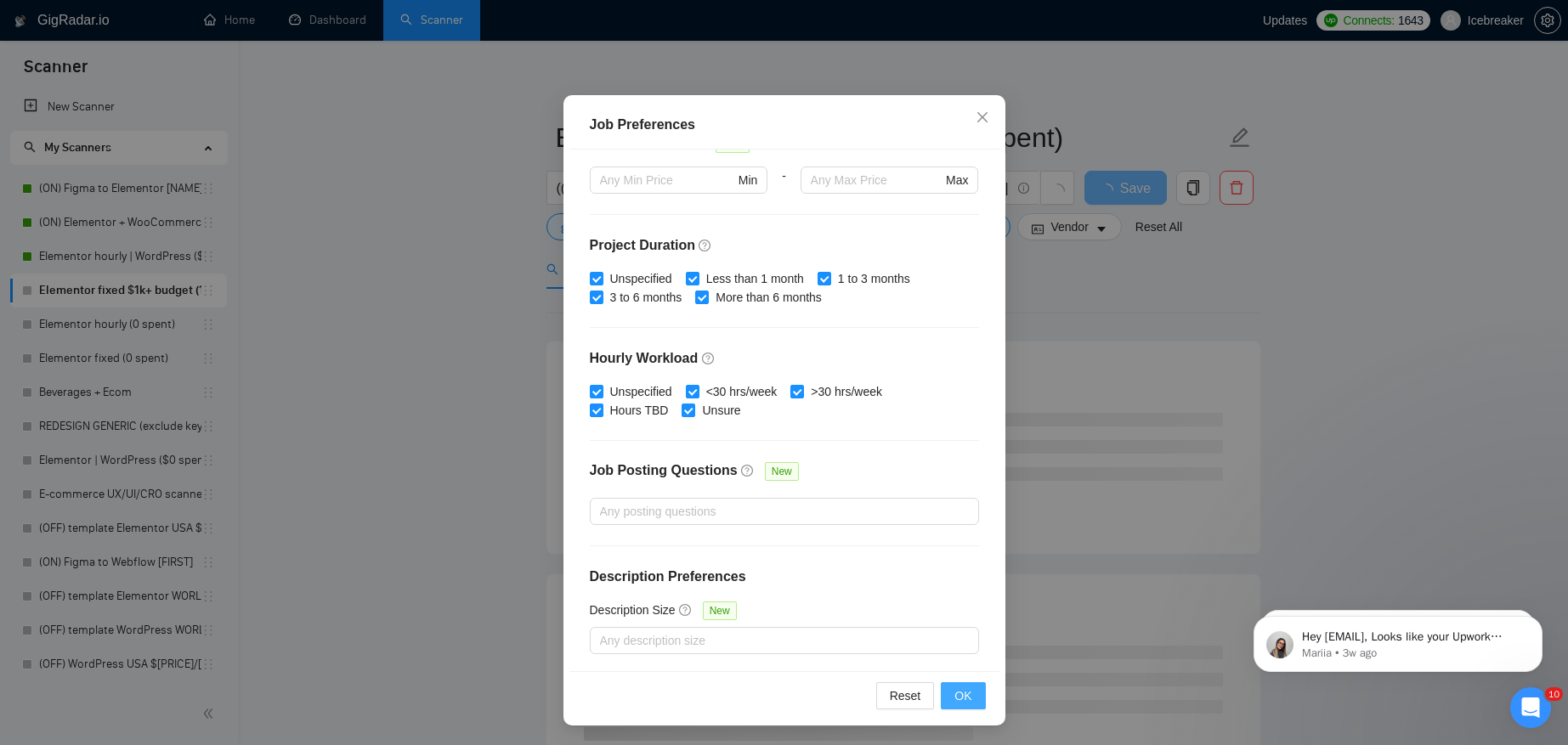 click on "OK" at bounding box center [963, 696] 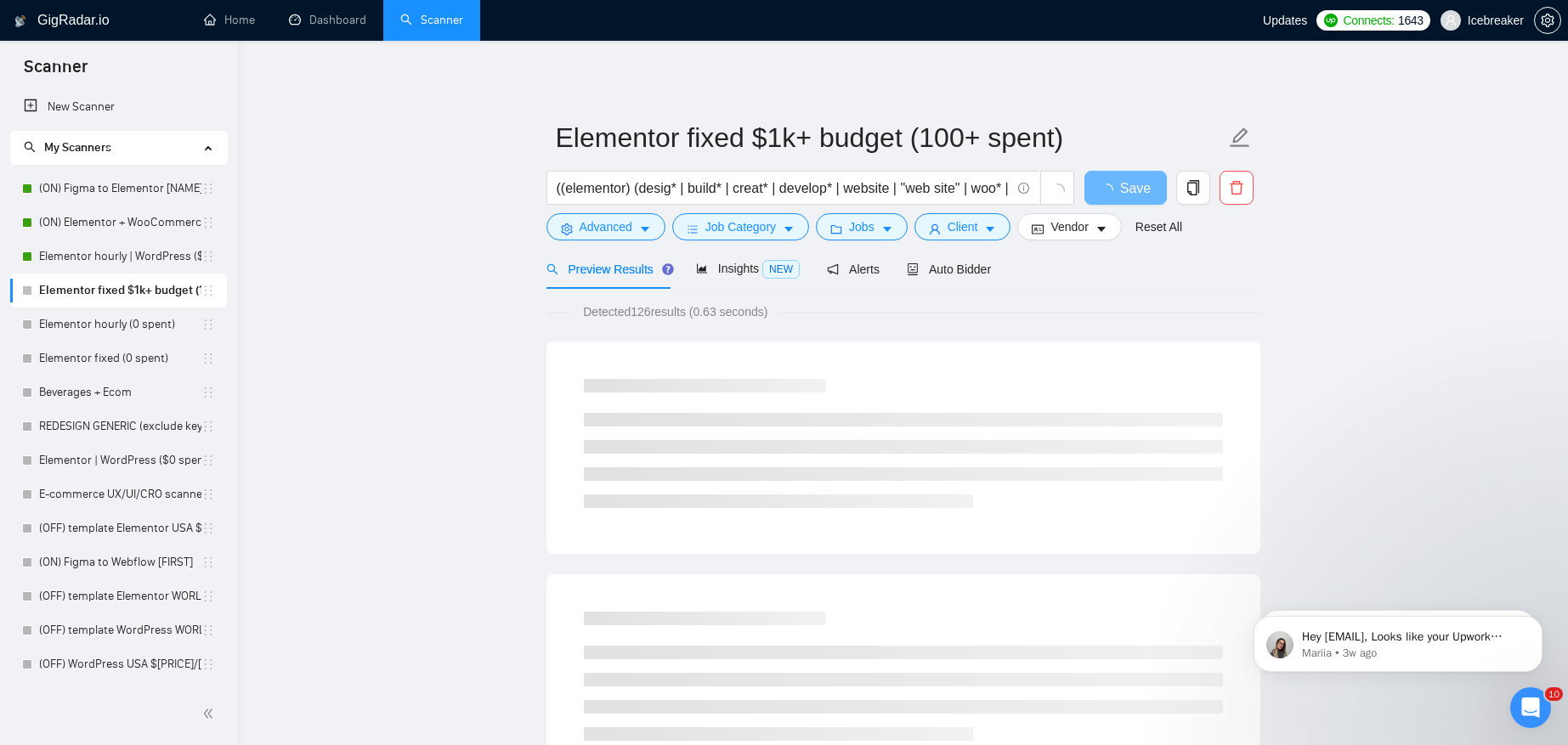 scroll, scrollTop: 7, scrollLeft: 0, axis: vertical 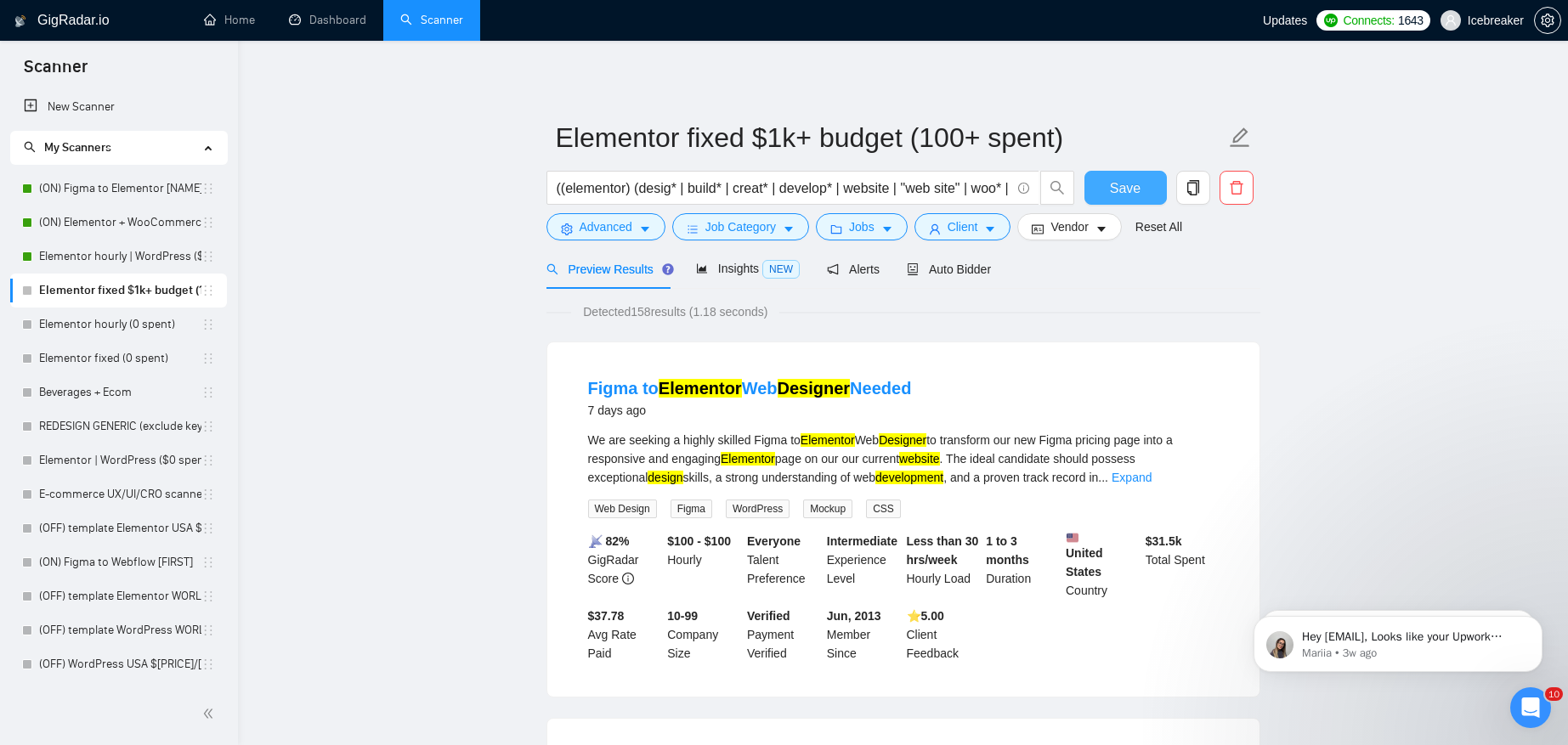 click on "Save" at bounding box center [1125, 188] 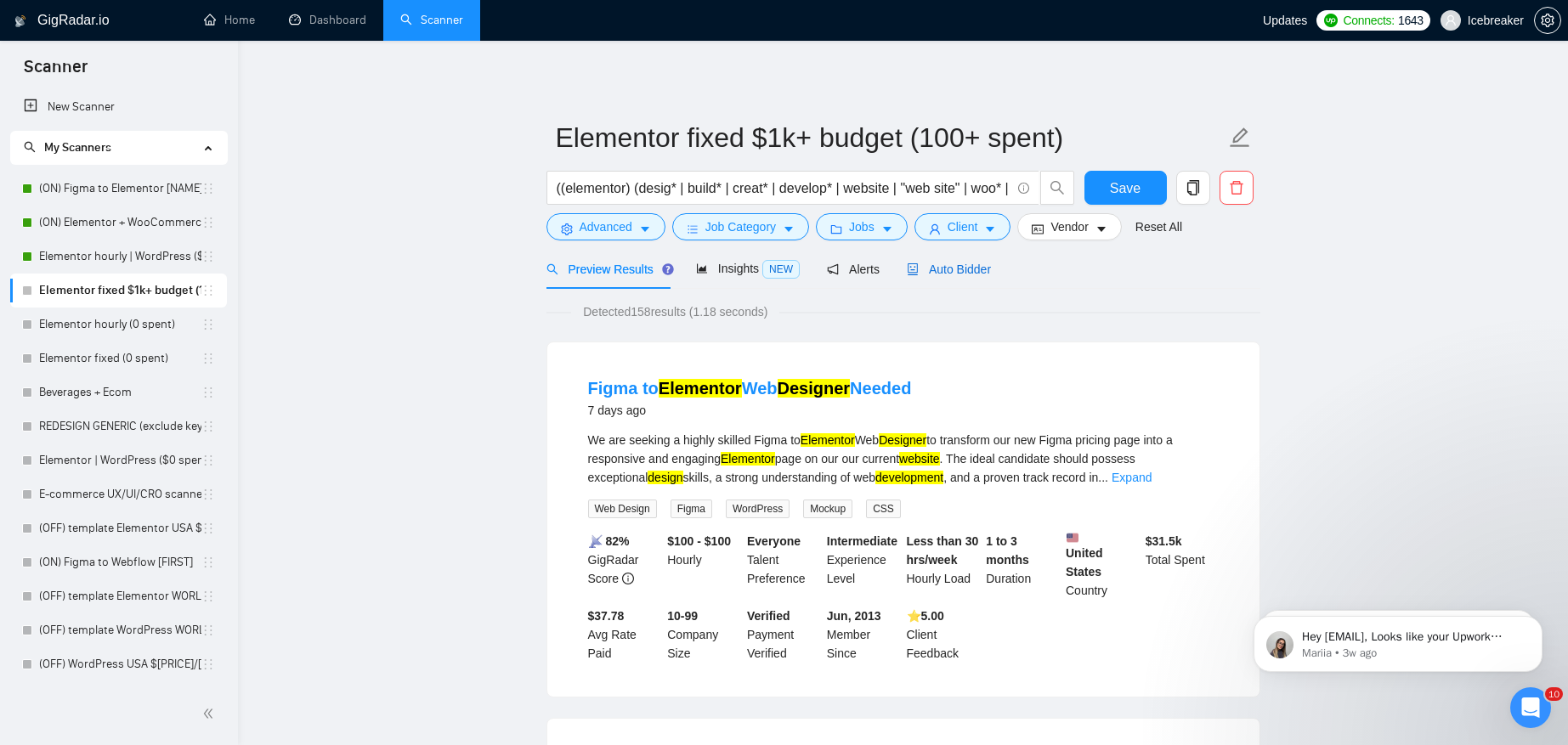 click on "Auto Bidder" at bounding box center [948, 269] 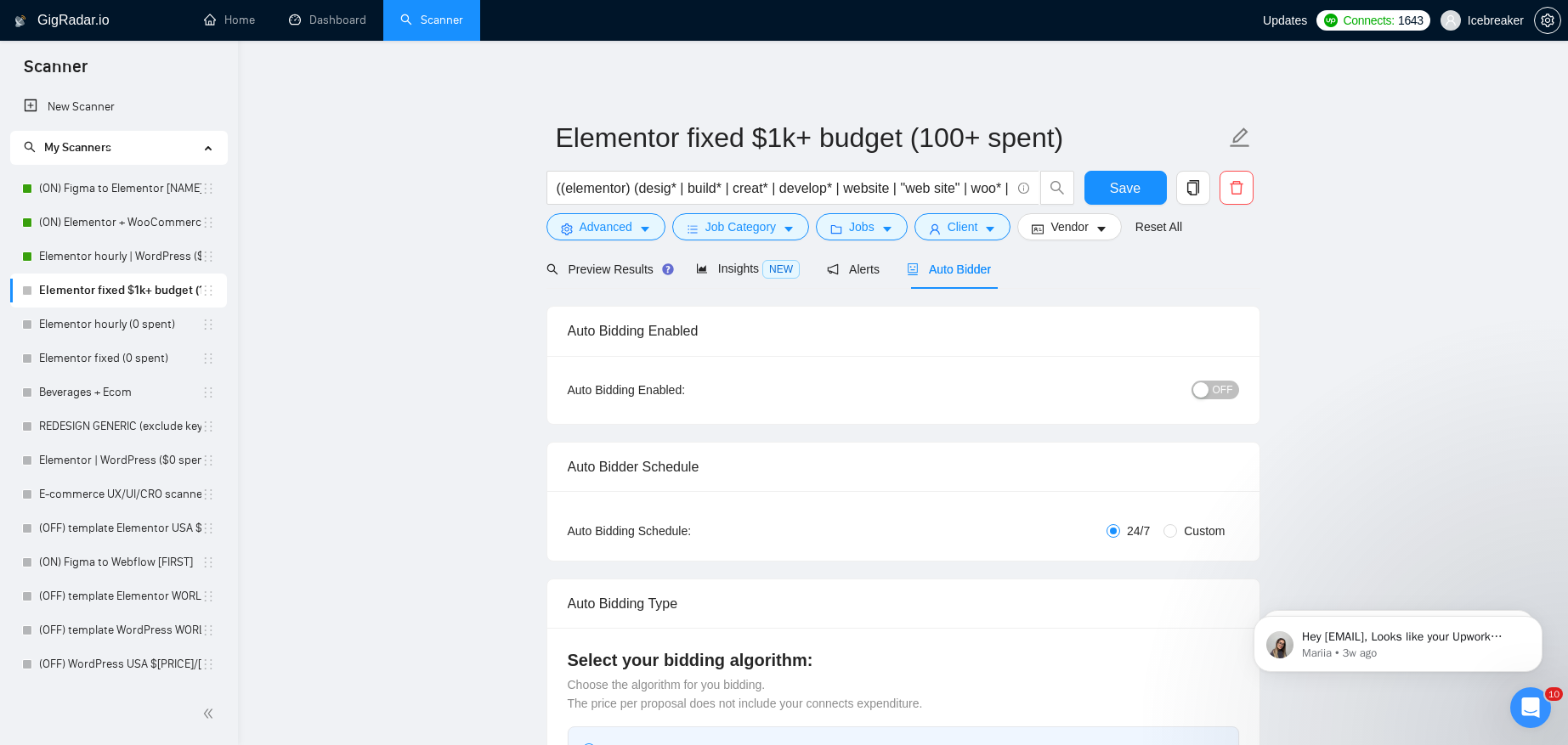 type 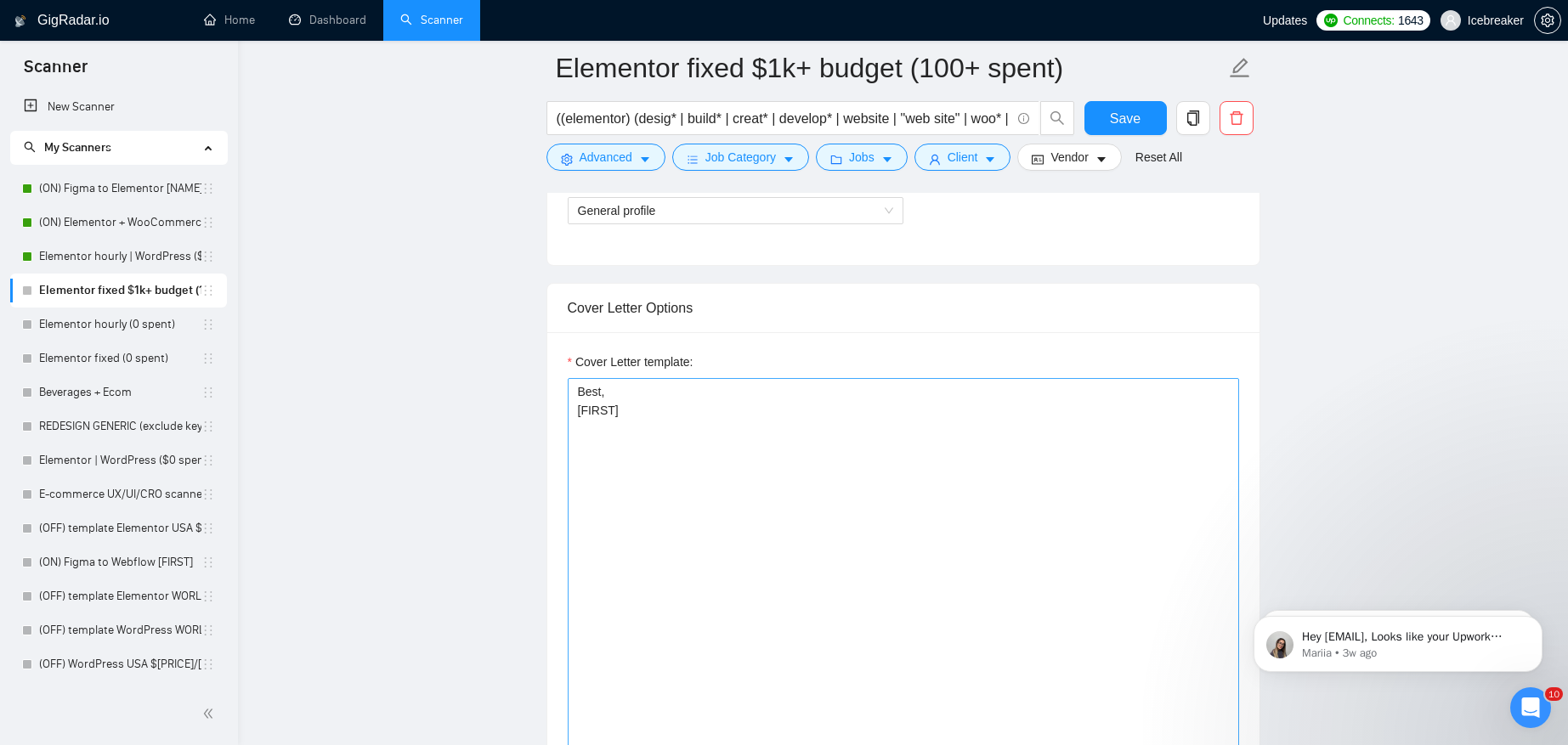 scroll, scrollTop: 1094, scrollLeft: 0, axis: vertical 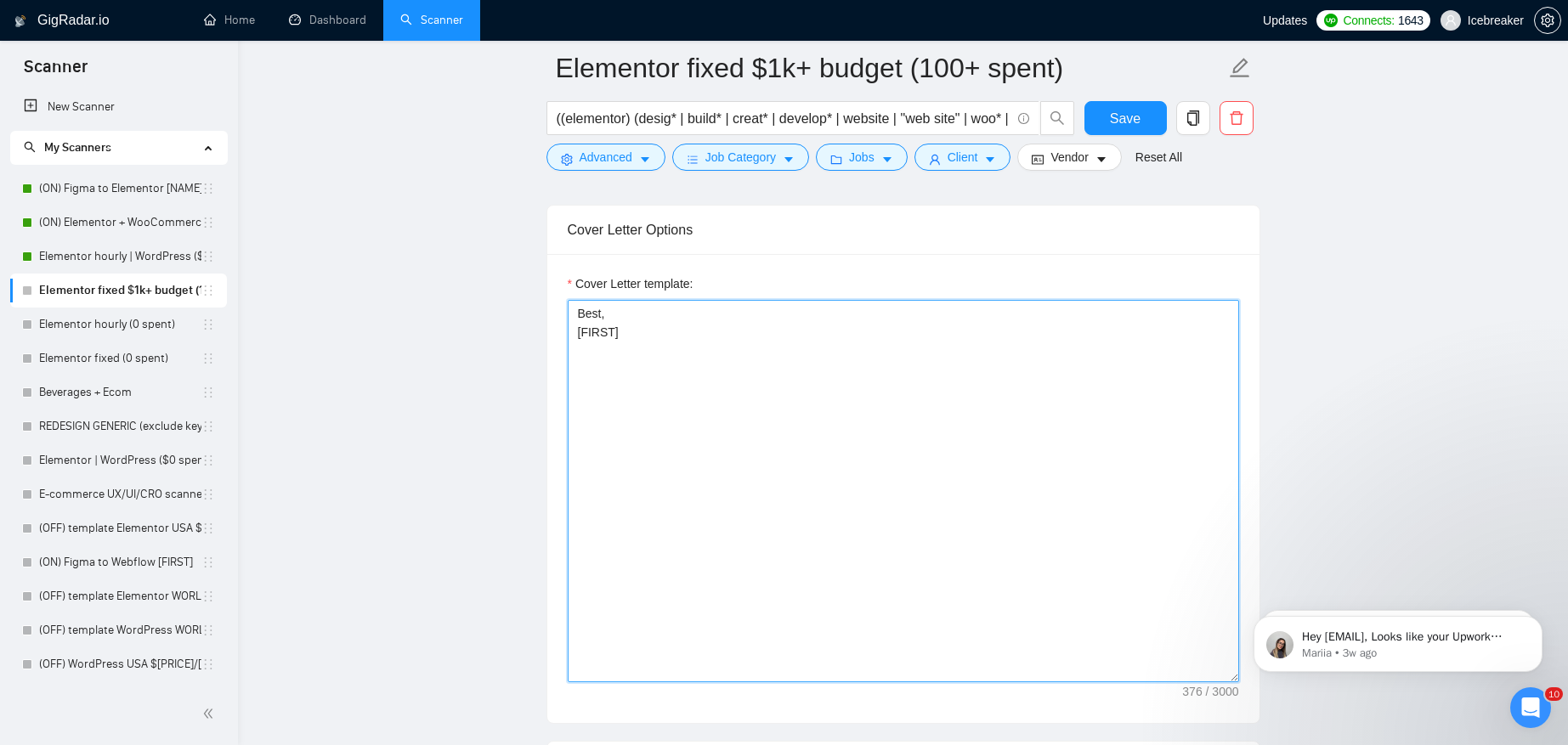 click on "Best,
[FIRST]" at bounding box center (903, 491) 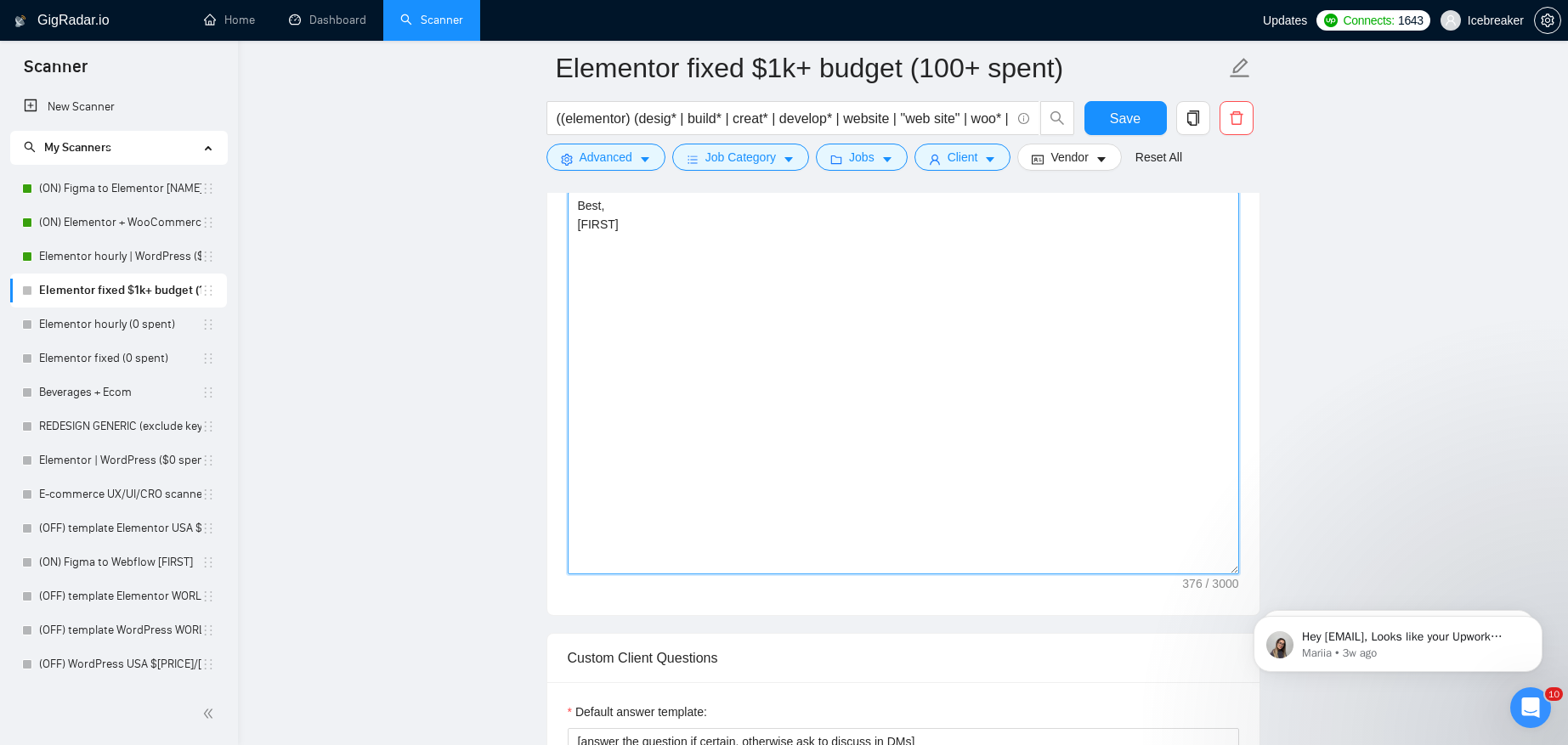 scroll, scrollTop: 1089, scrollLeft: 0, axis: vertical 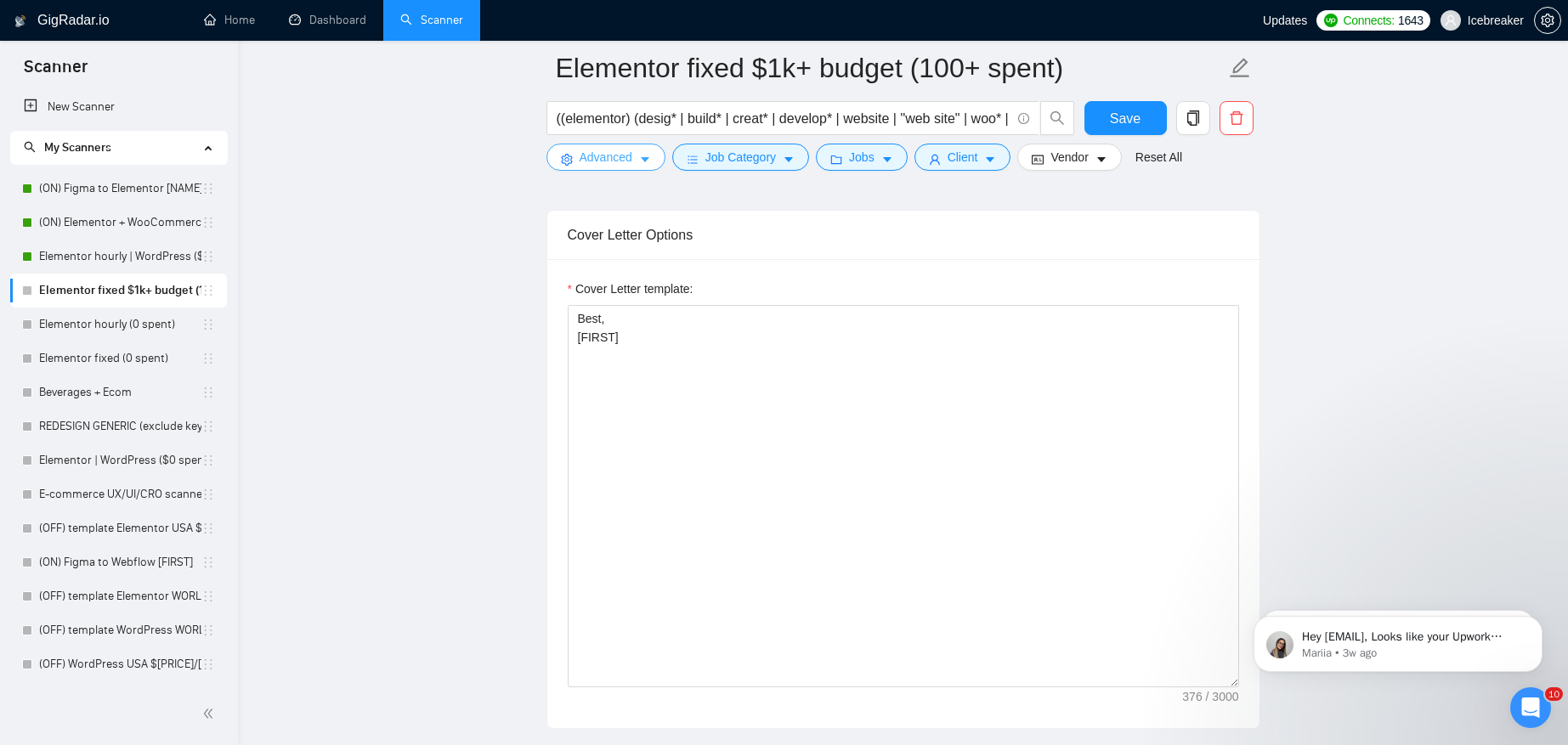 click on "Advanced" at bounding box center [606, 157] 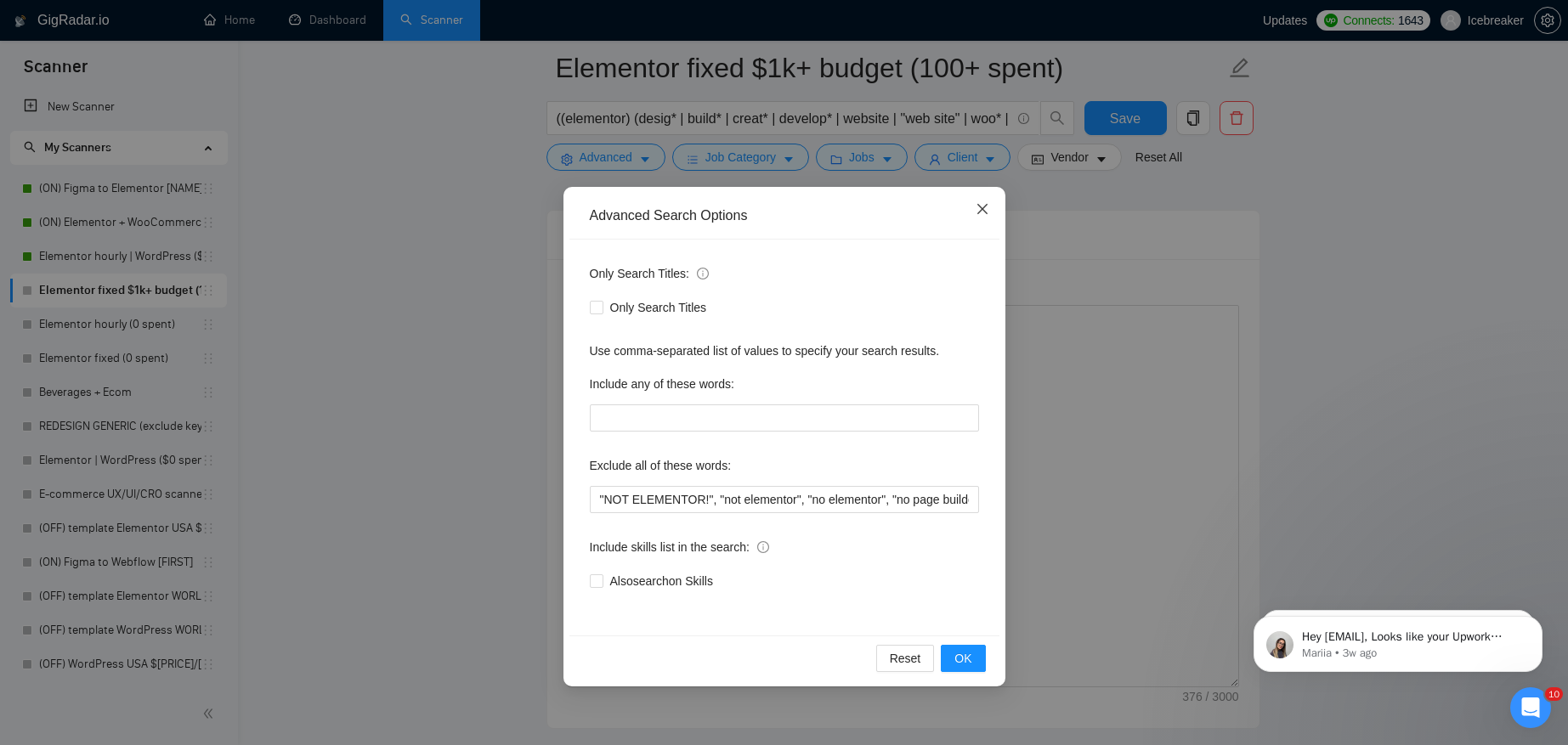 click at bounding box center [982, 210] 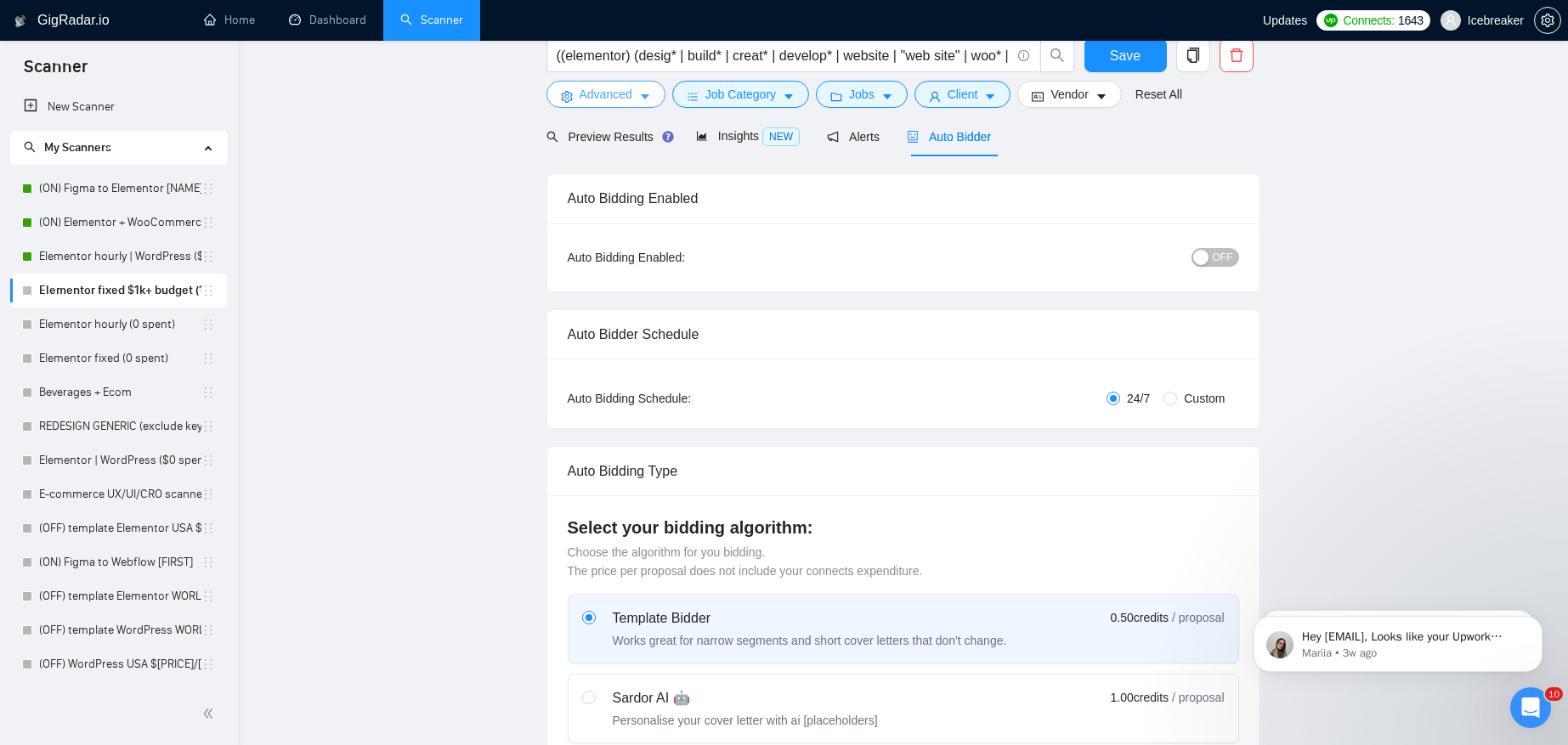 scroll, scrollTop: 0, scrollLeft: 0, axis: both 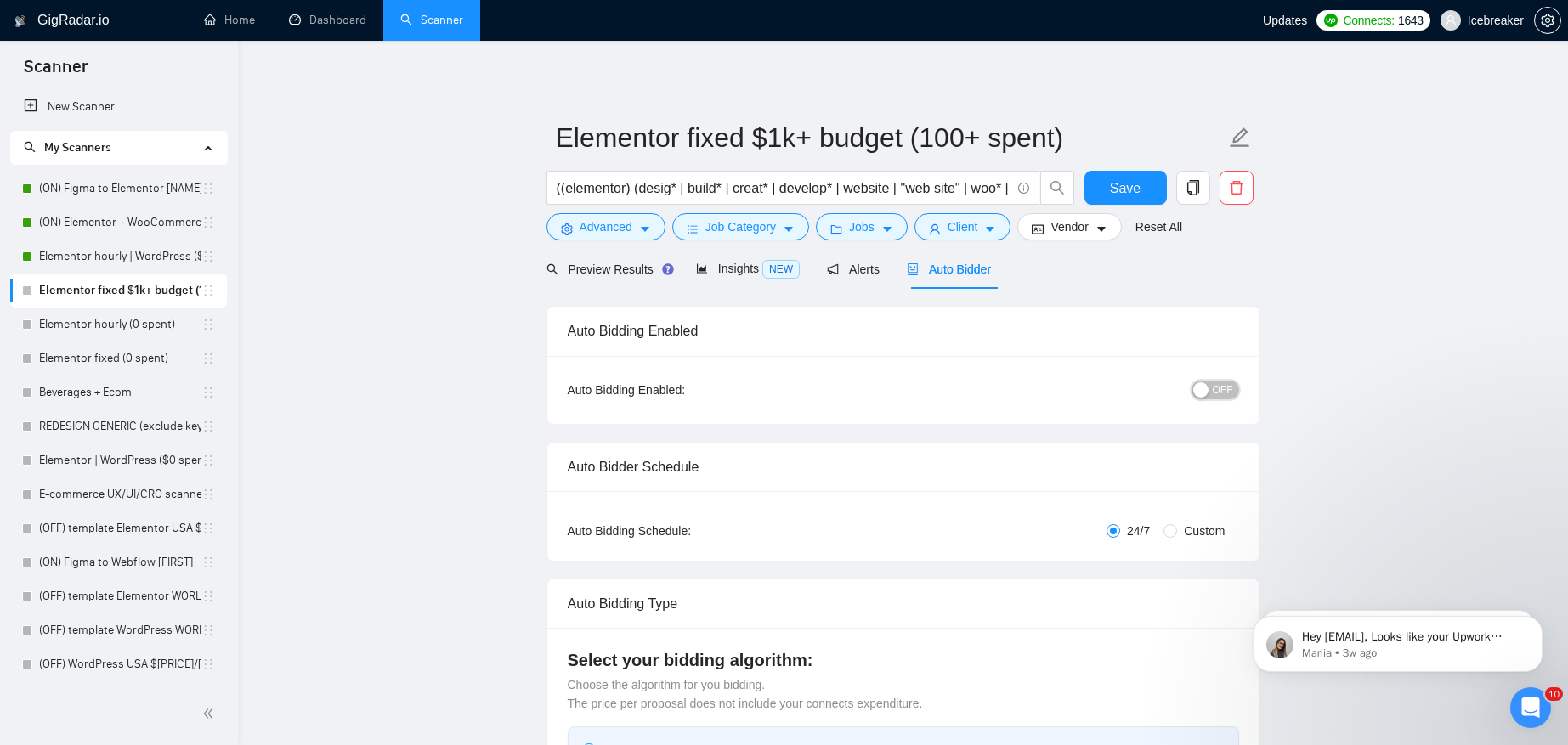 click at bounding box center [1201, 390] 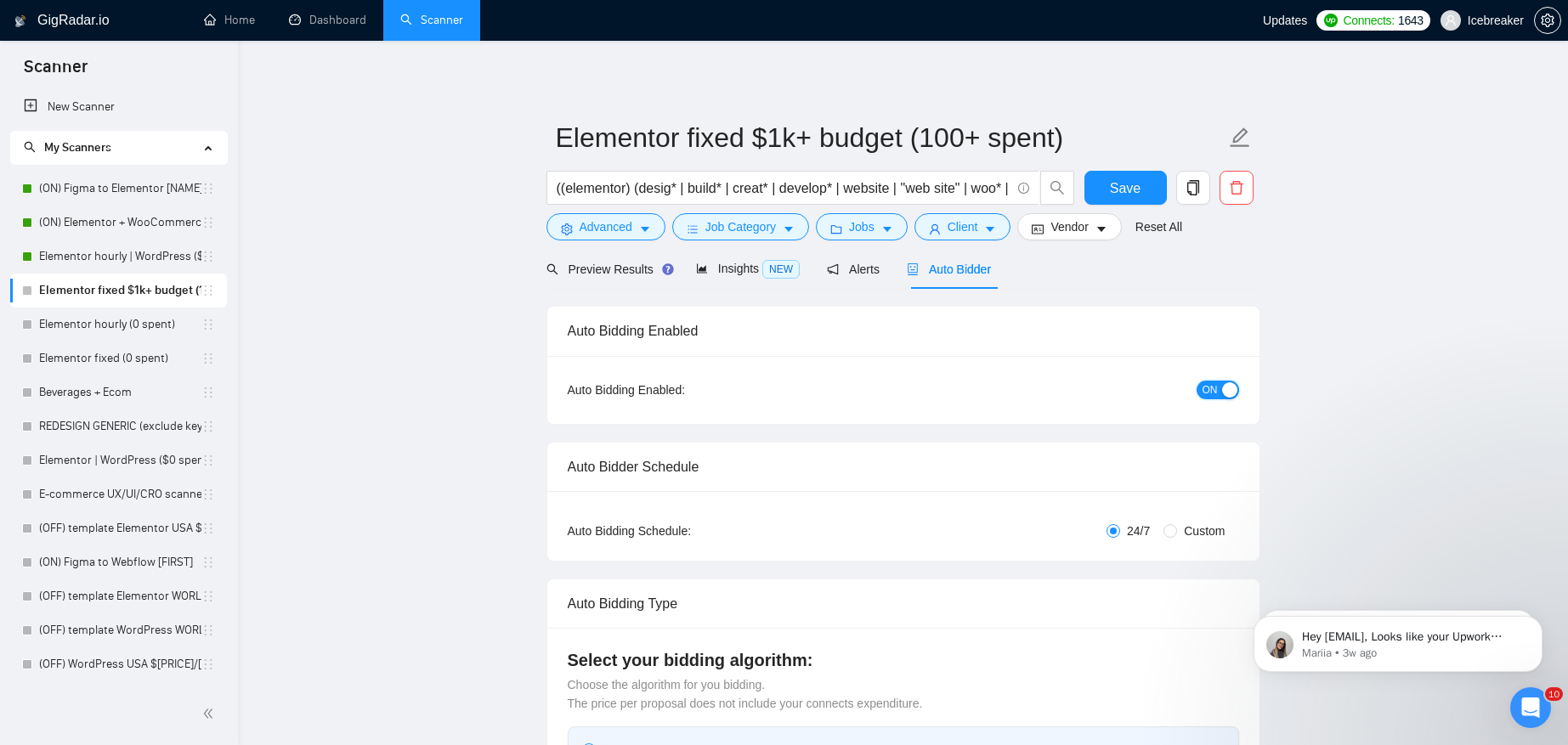 scroll, scrollTop: 313, scrollLeft: 0, axis: vertical 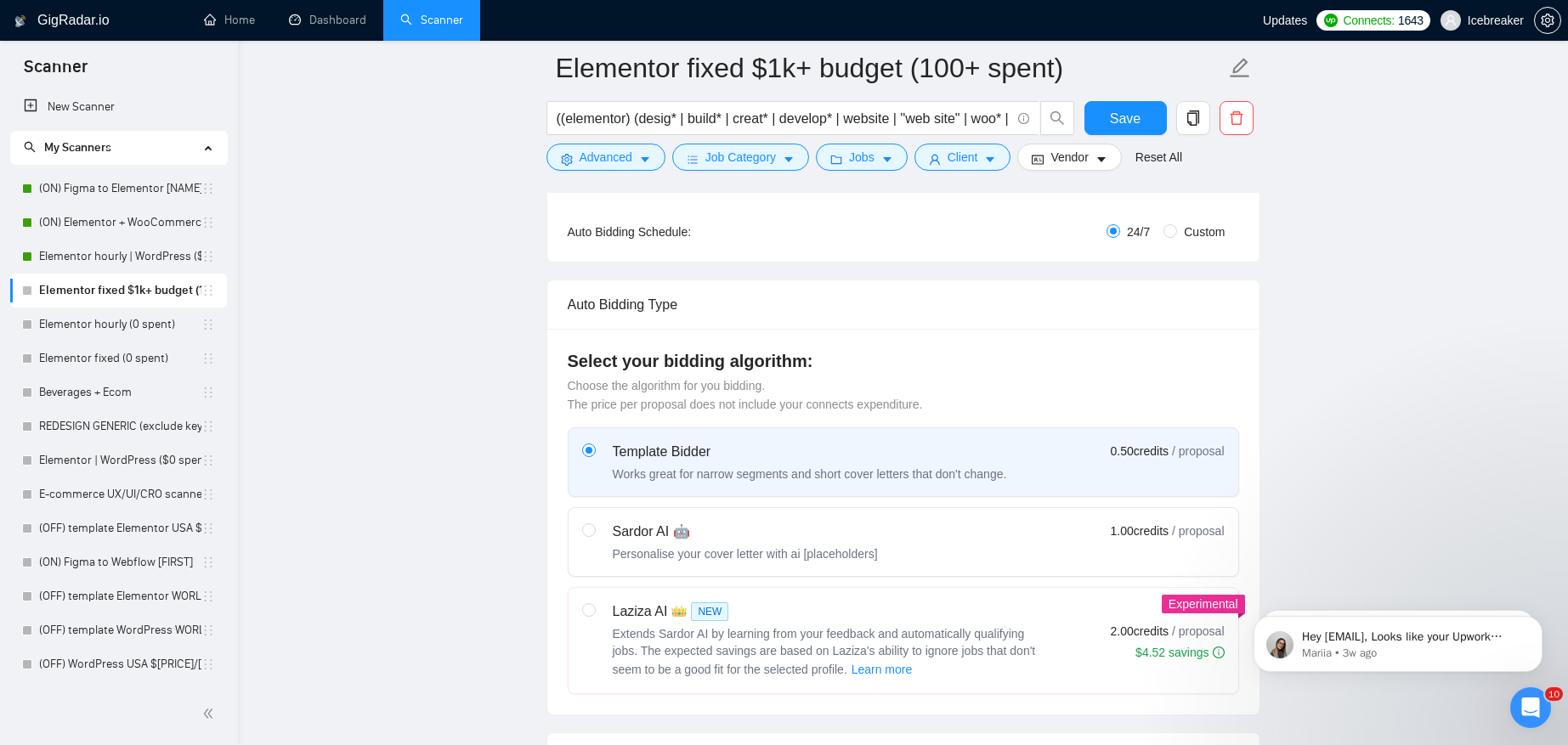 click on "Sardor AI 🤖 Personalise your cover letter with ai [placeholders] 1.00  credits / proposal" at bounding box center [903, 542] 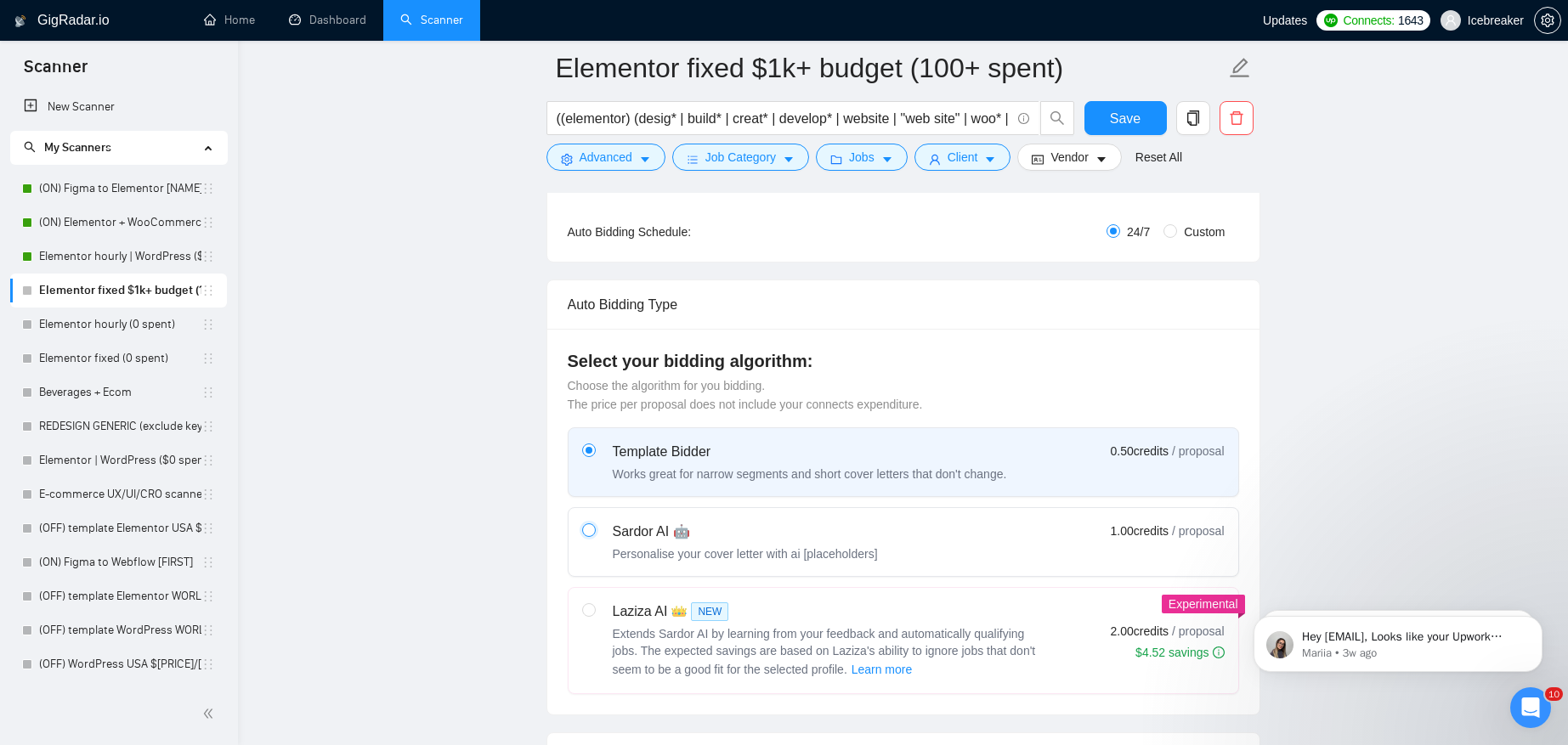 click at bounding box center (588, 529) 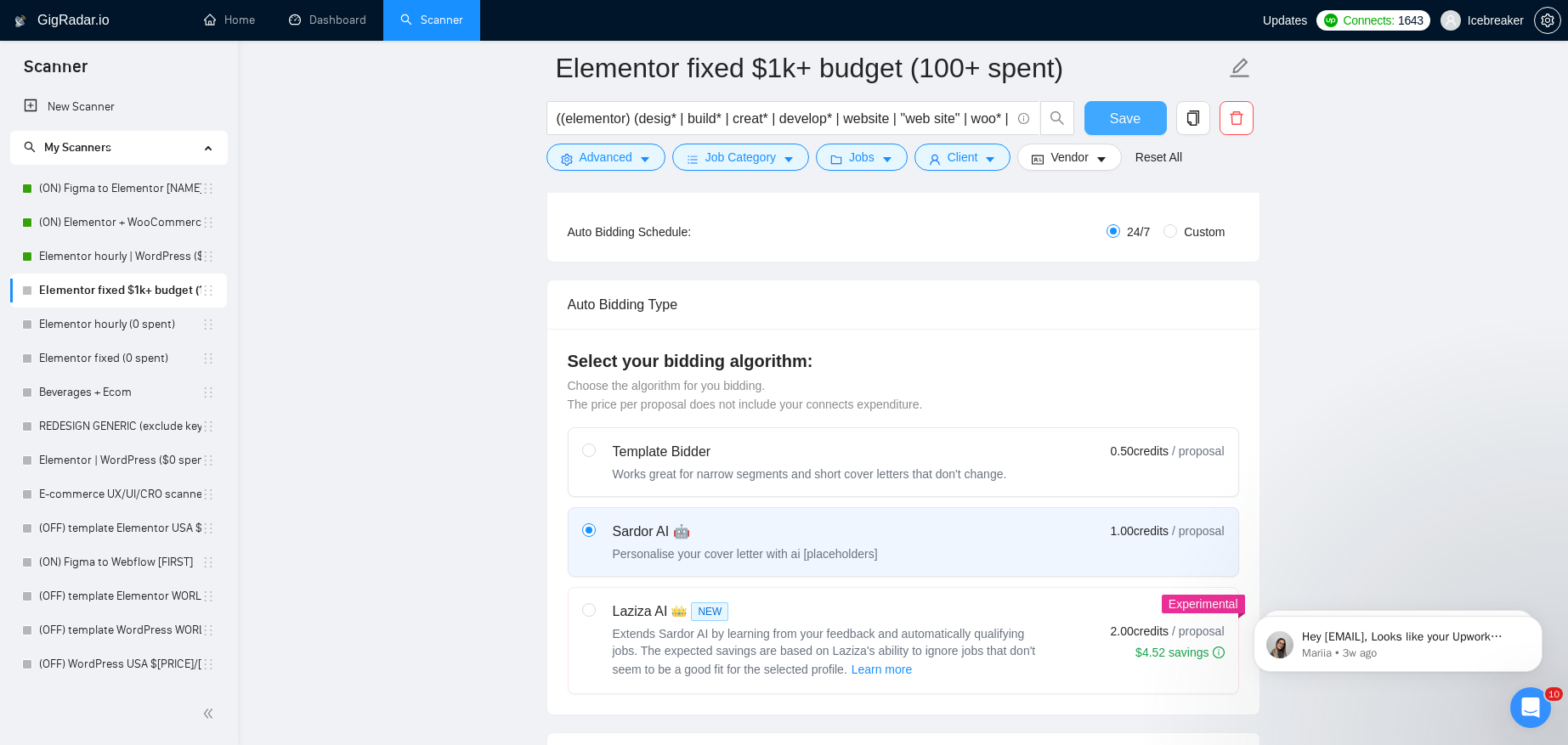 click on "Save" at bounding box center (1125, 118) 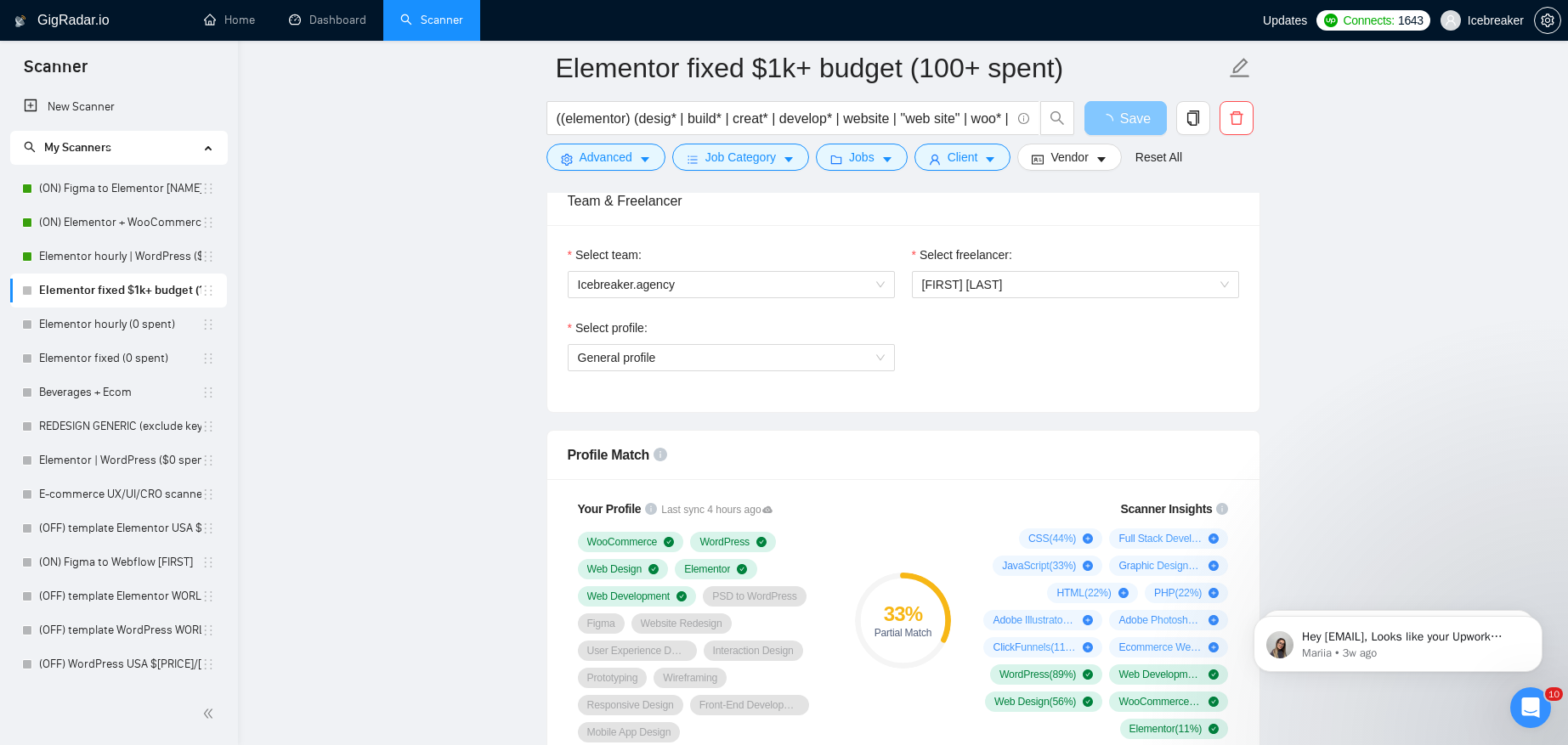 scroll, scrollTop: 868, scrollLeft: 0, axis: vertical 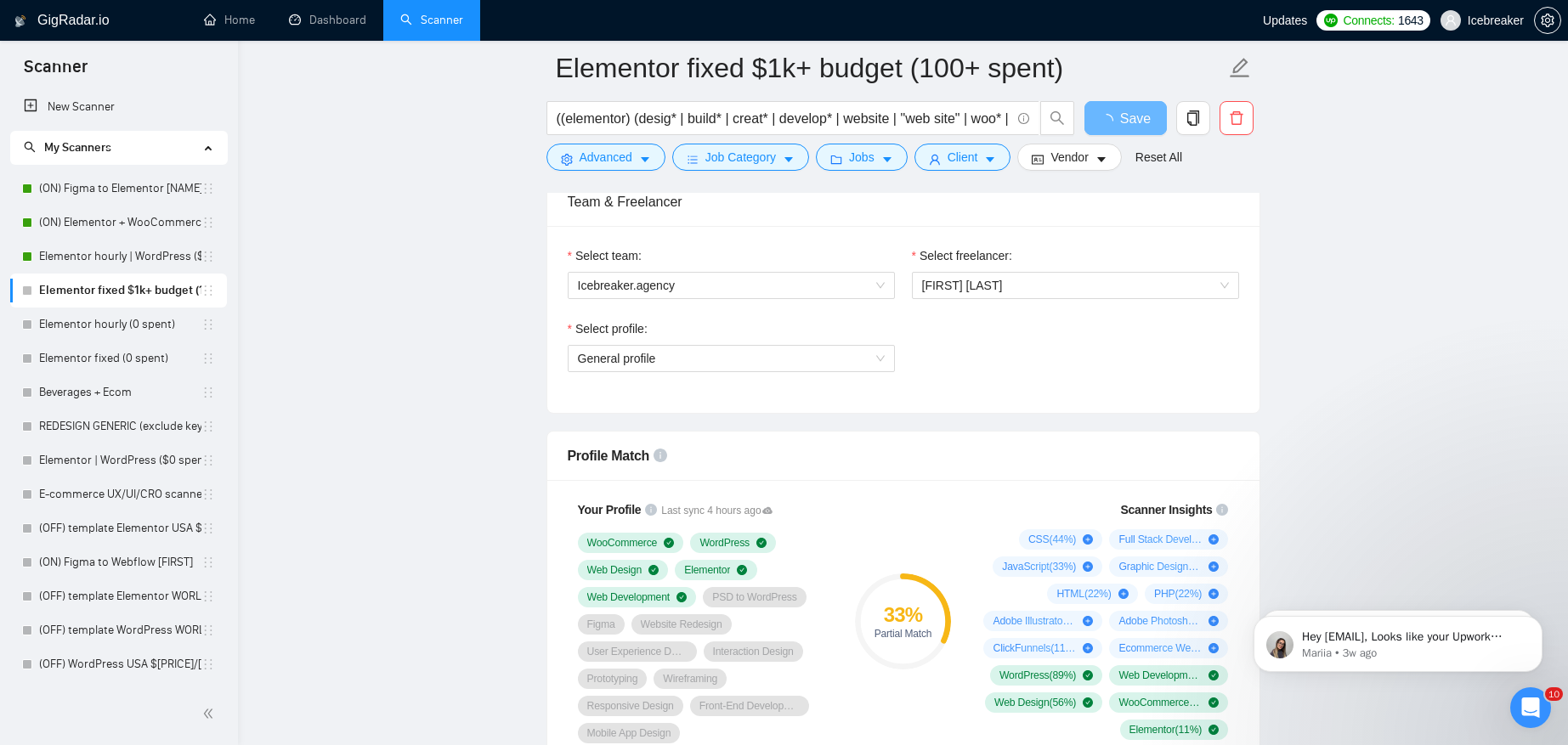 click on "Select profile:" at bounding box center [731, 332] 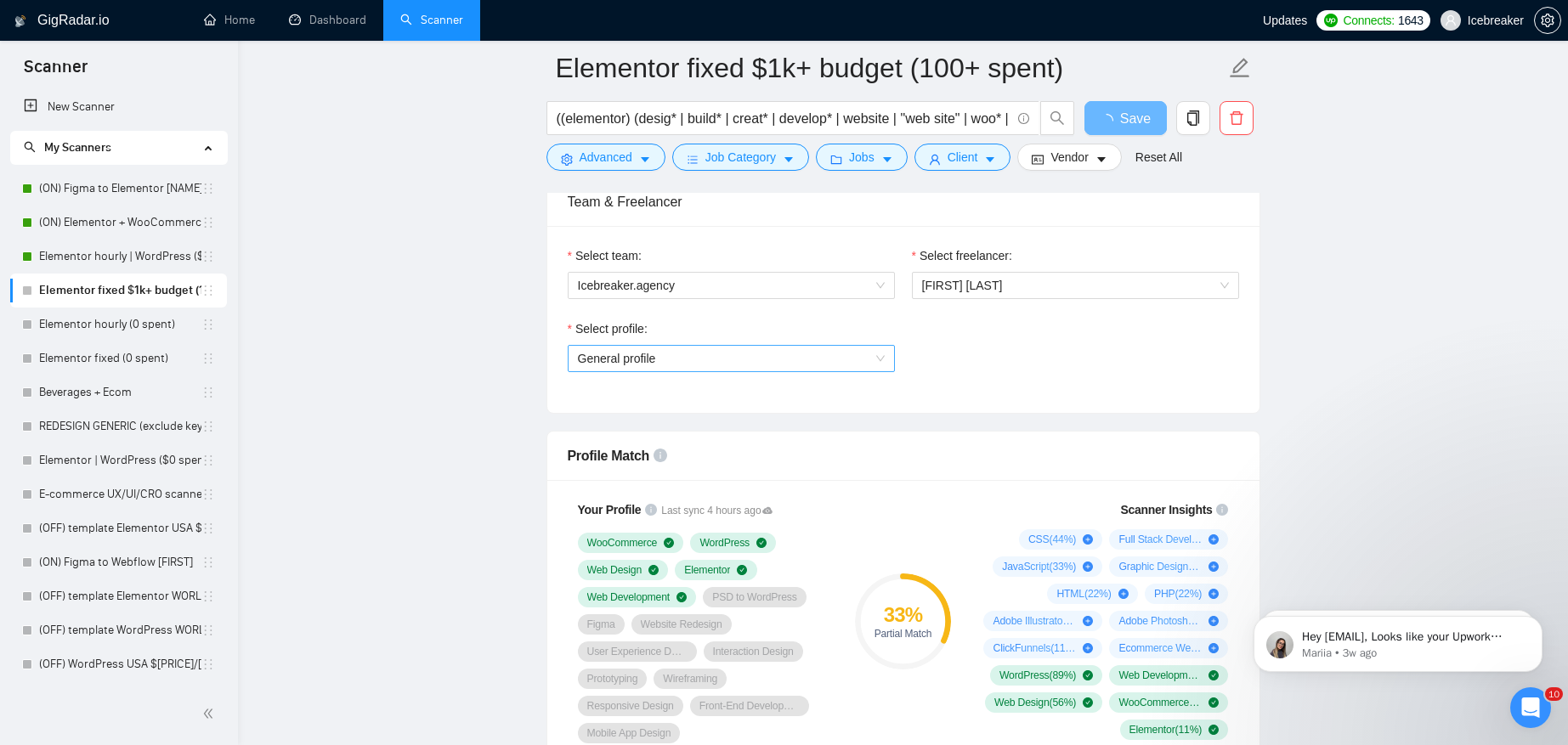 click on "General profile" at bounding box center [731, 358] 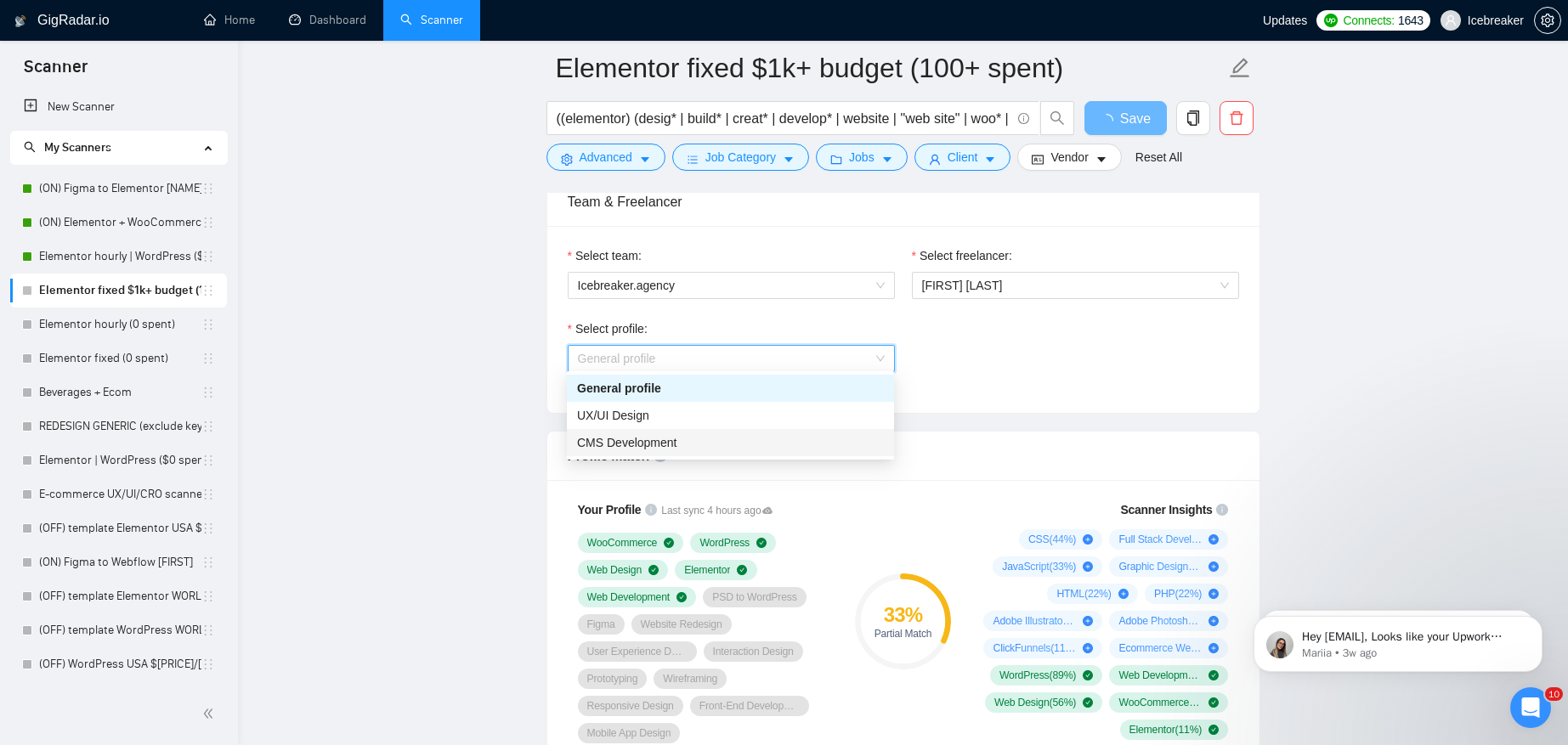 click on "CMS Development" at bounding box center (730, 443) 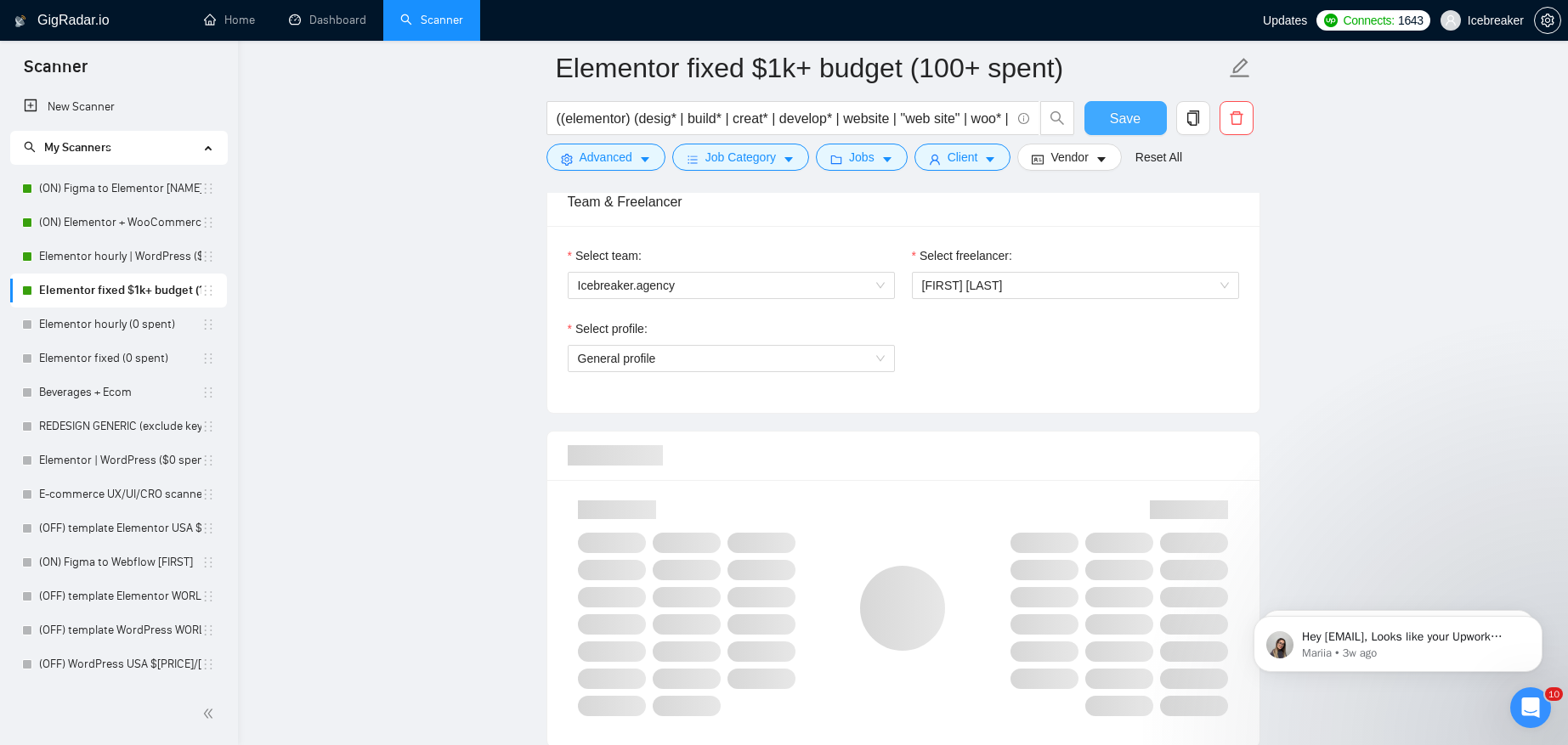 click on "Save" at bounding box center (1125, 118) 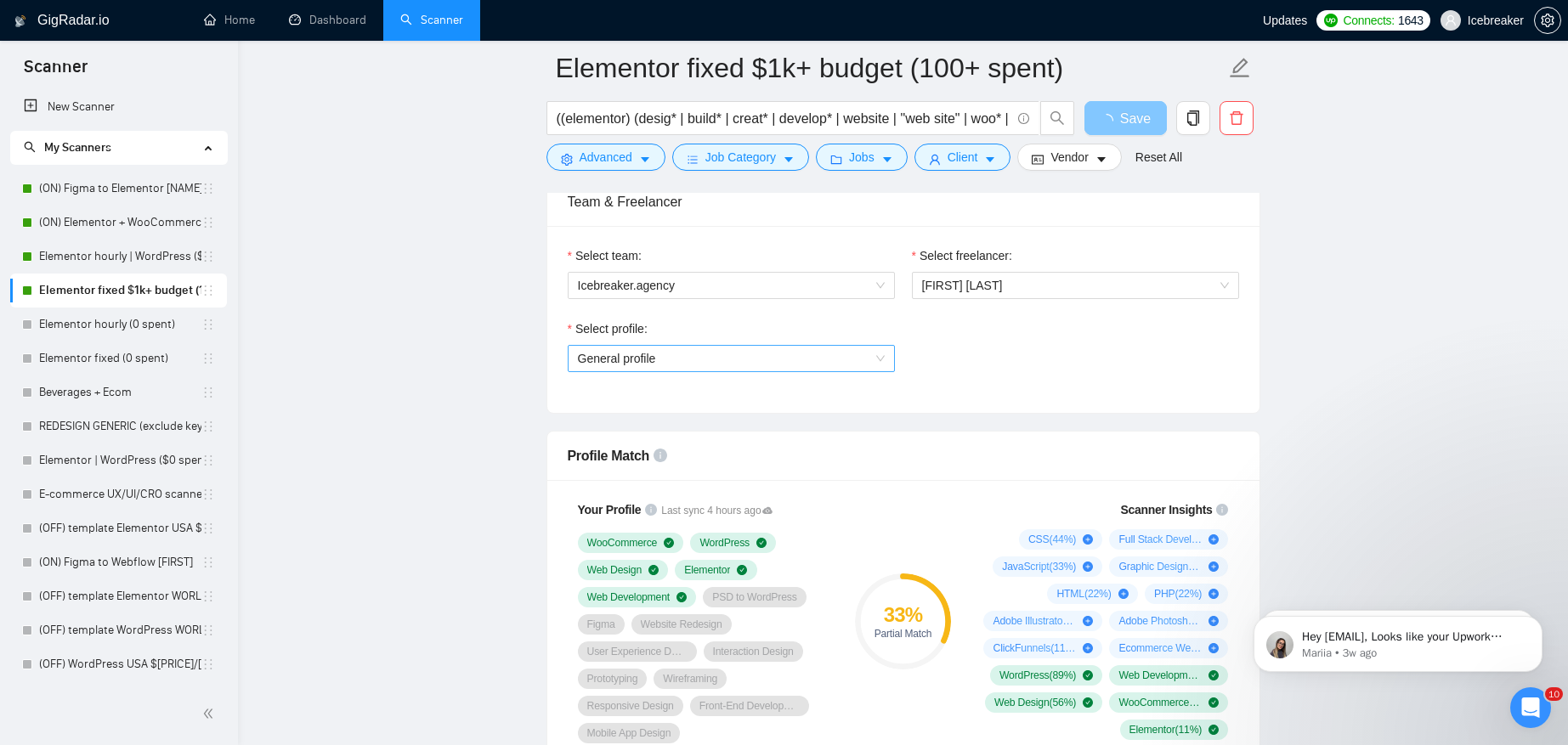click on "General profile" at bounding box center [731, 358] 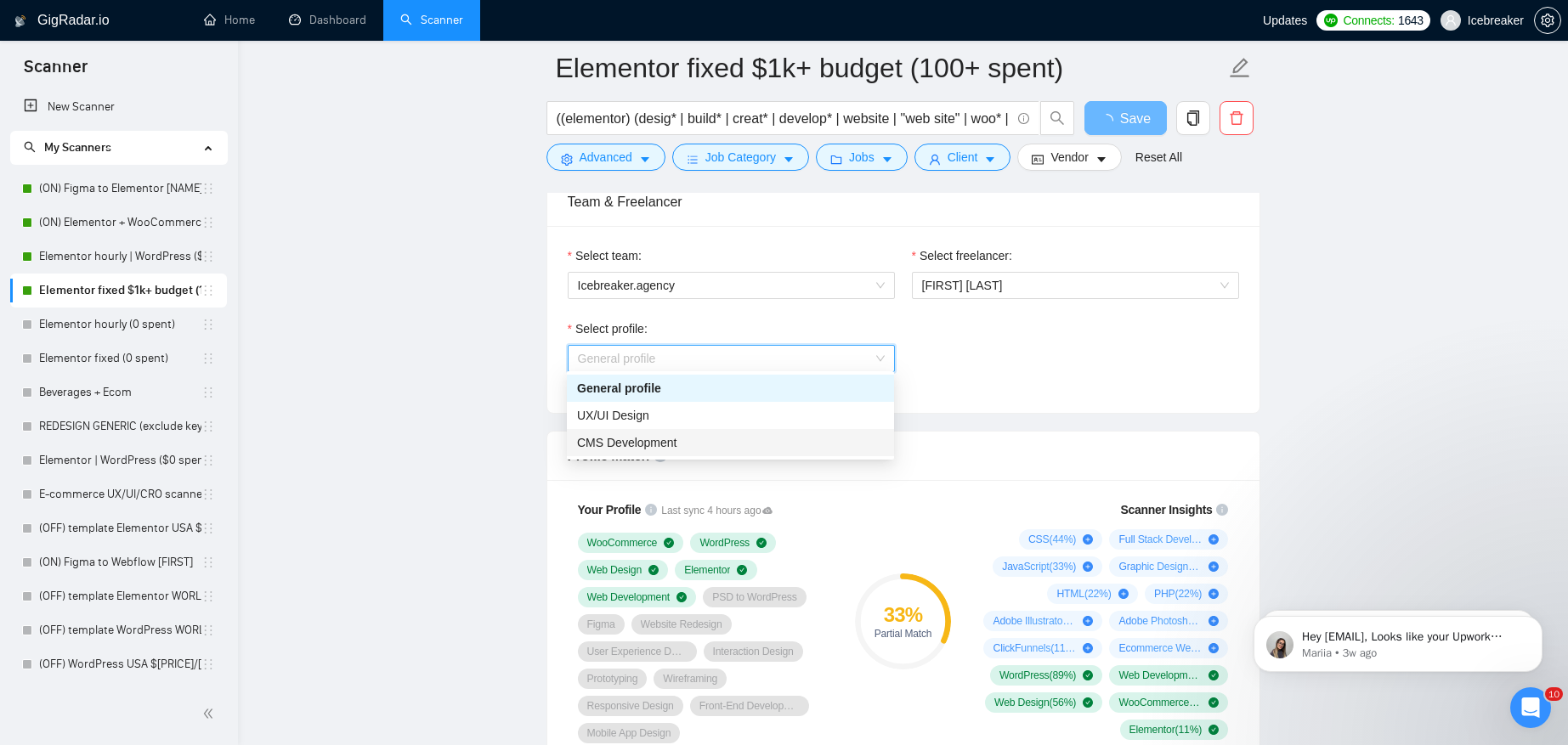 click on "CMS Development" at bounding box center (627, 443) 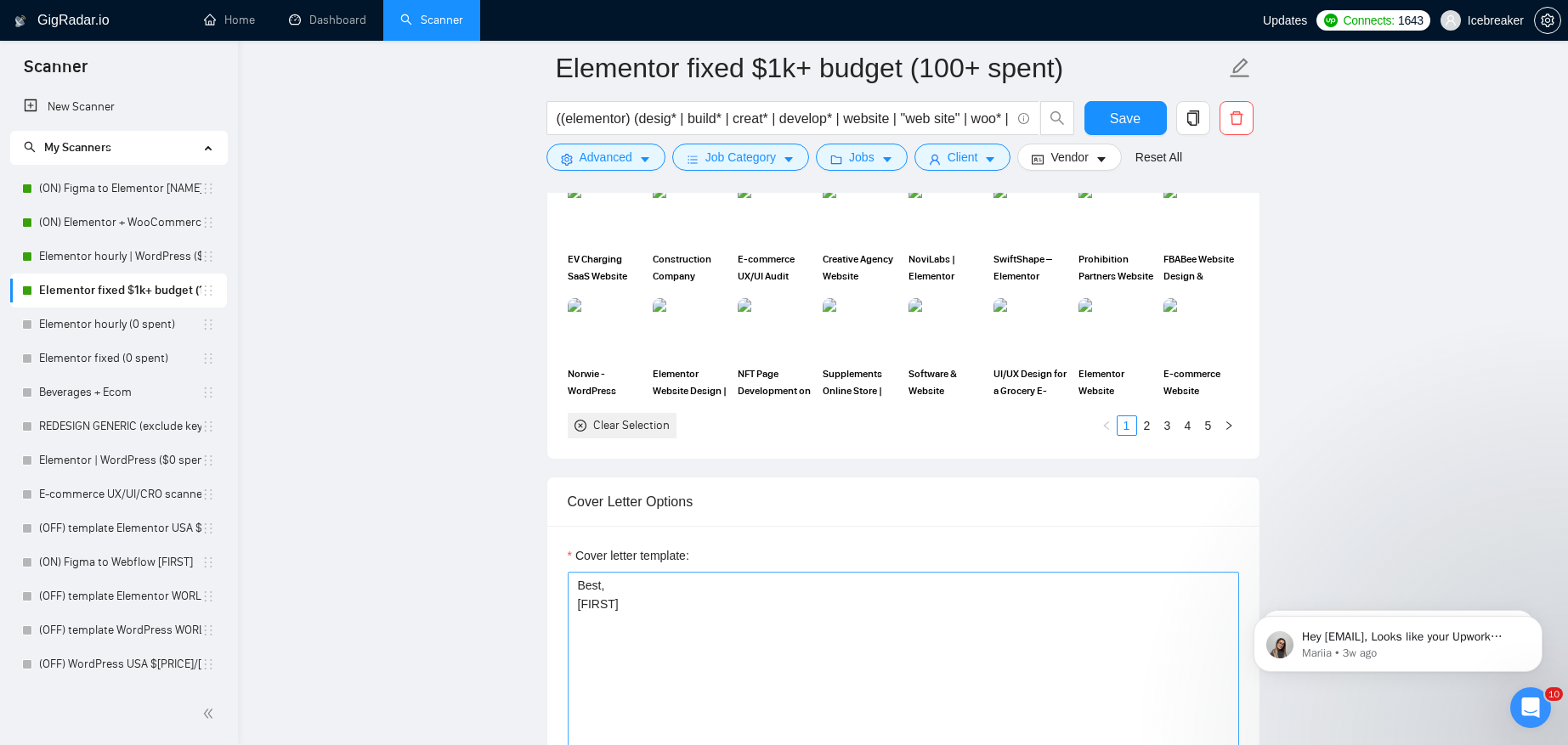 scroll, scrollTop: 1502, scrollLeft: 0, axis: vertical 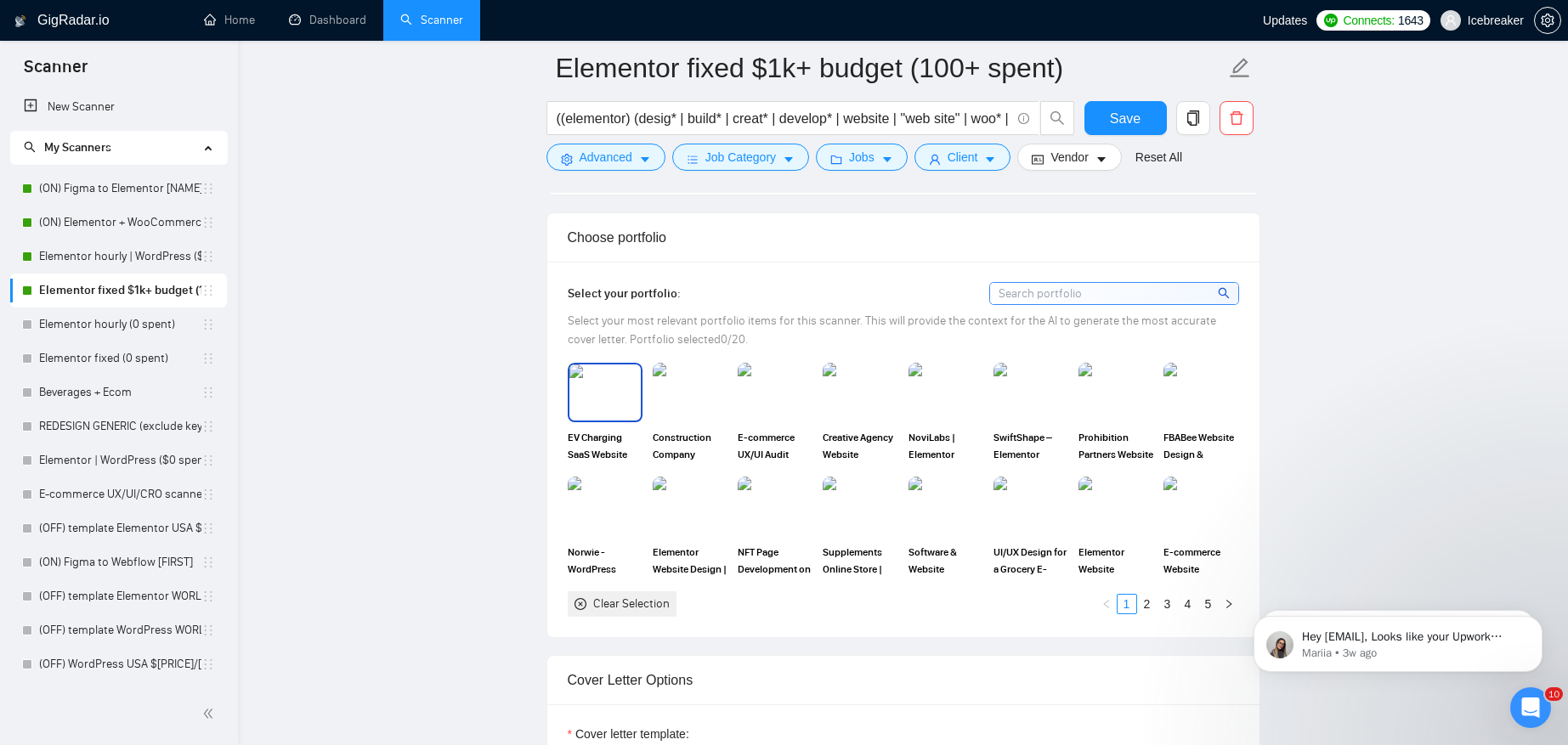 click at bounding box center (605, 392) 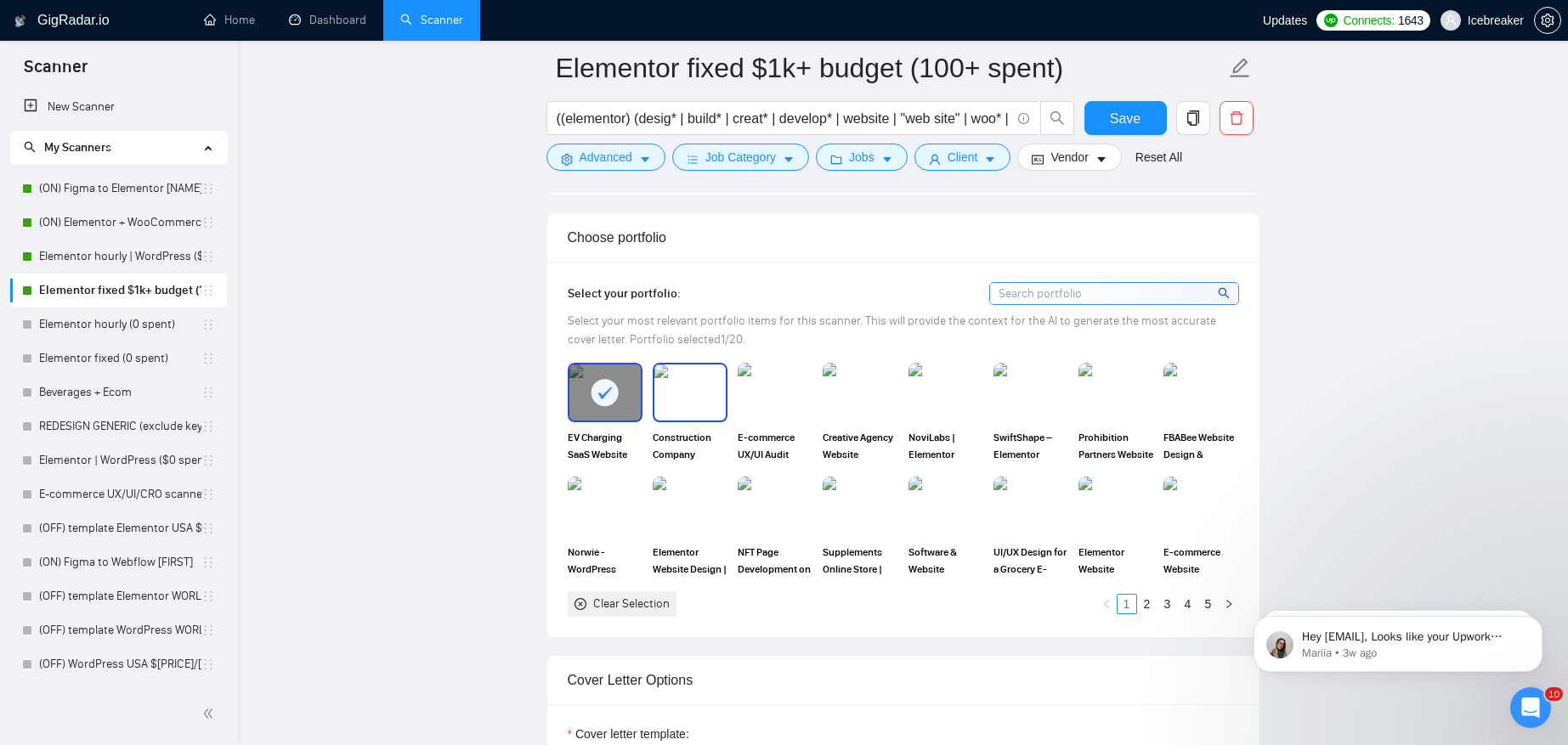 click at bounding box center (690, 392) 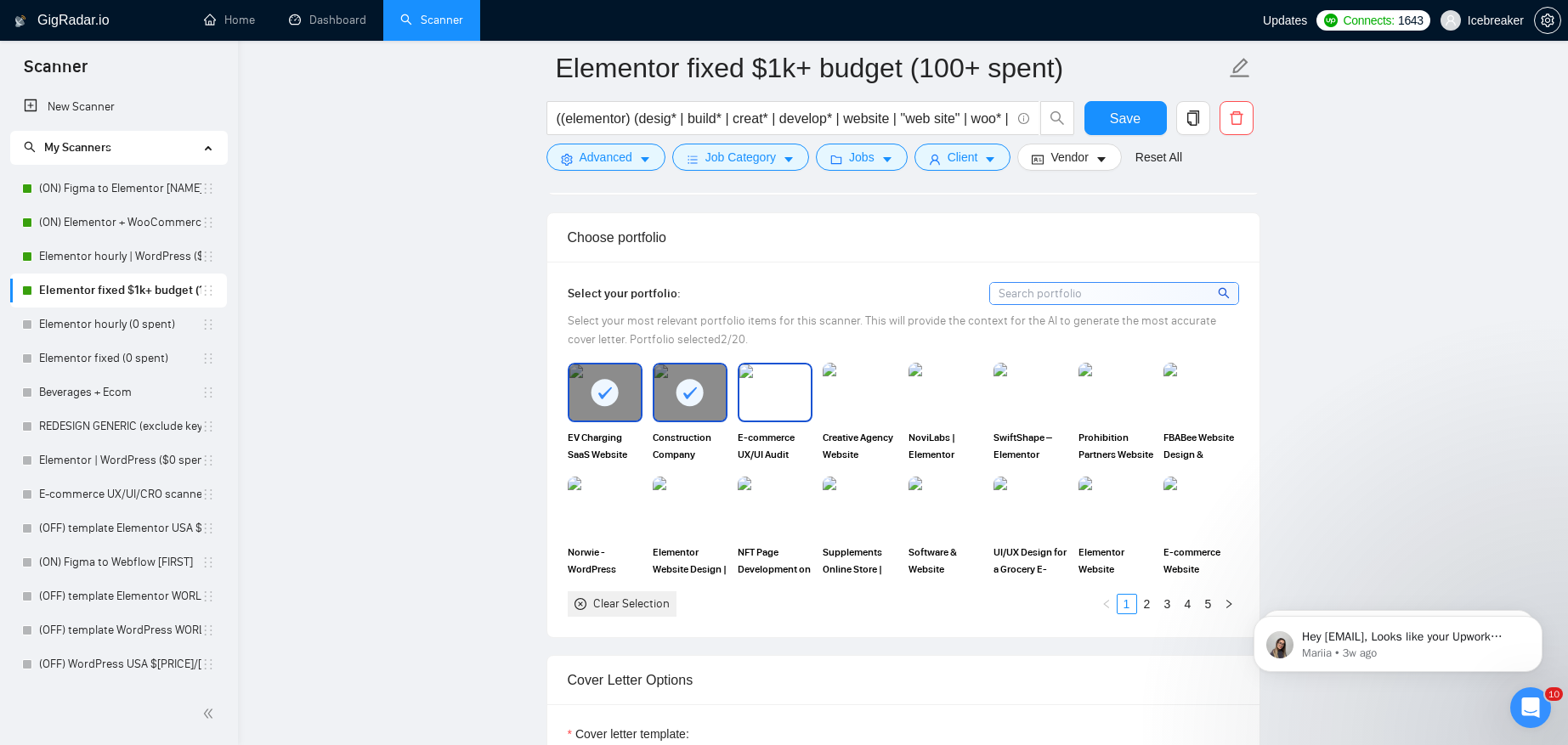 click at bounding box center [775, 392] 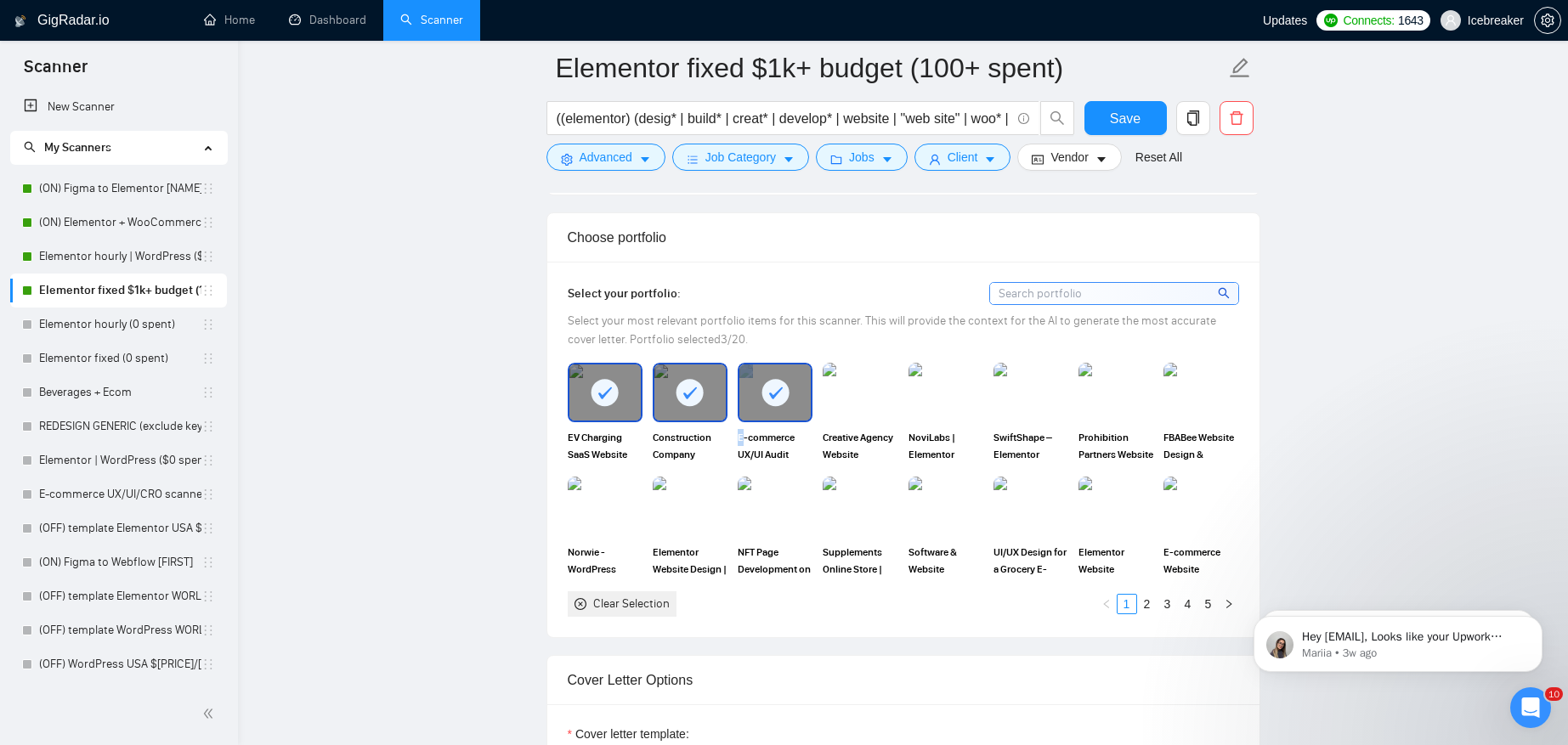 click at bounding box center [775, 392] 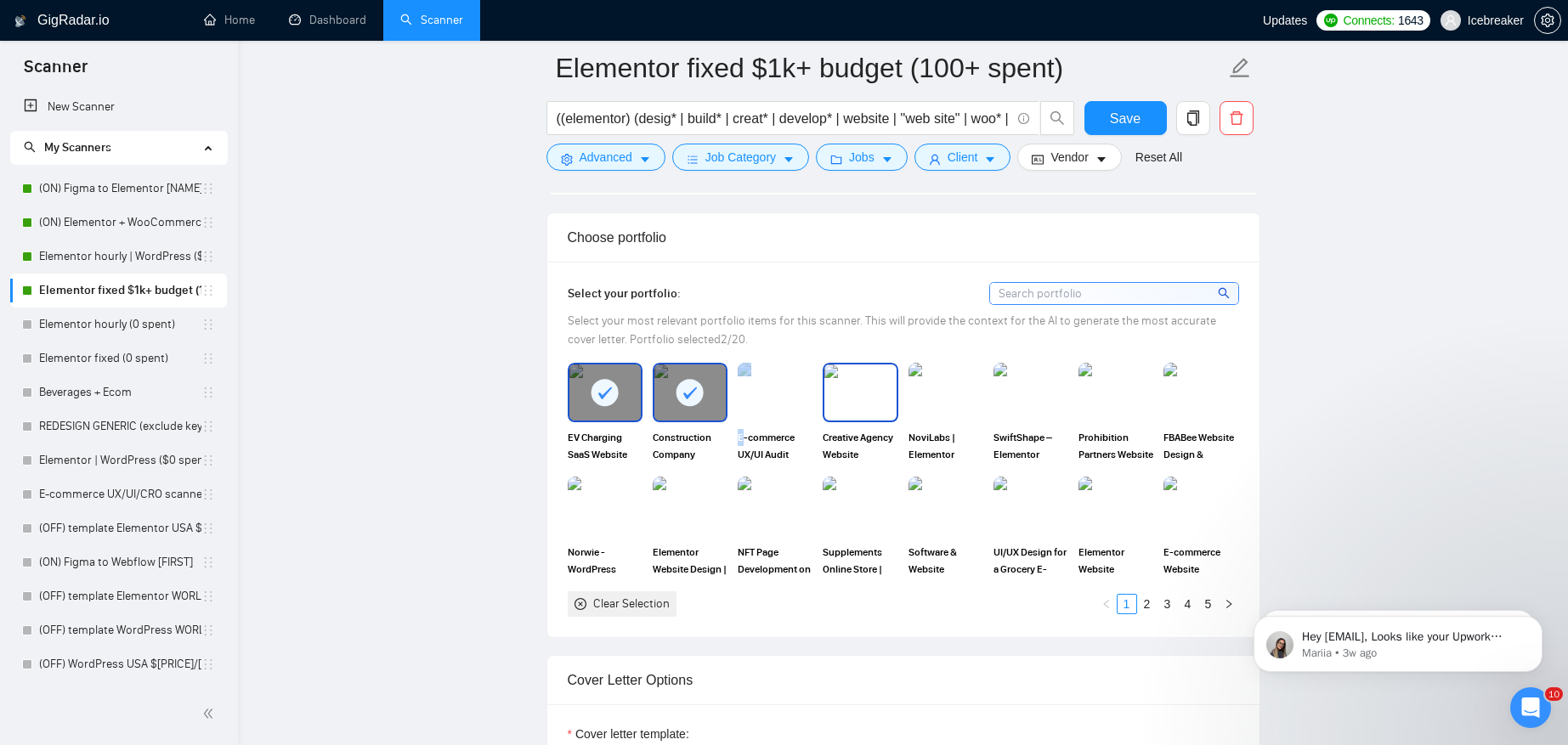 click at bounding box center (860, 392) 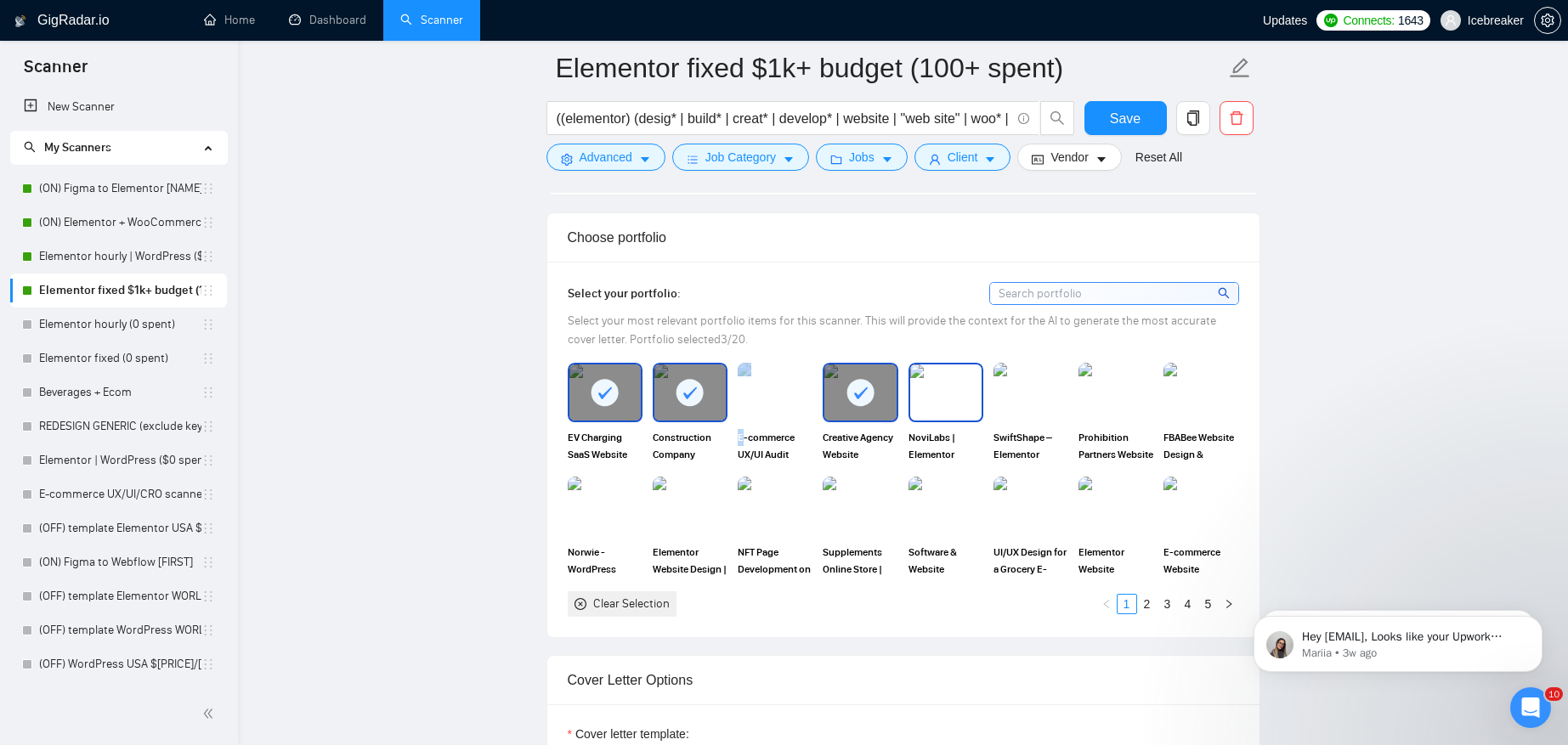 click at bounding box center [946, 392] 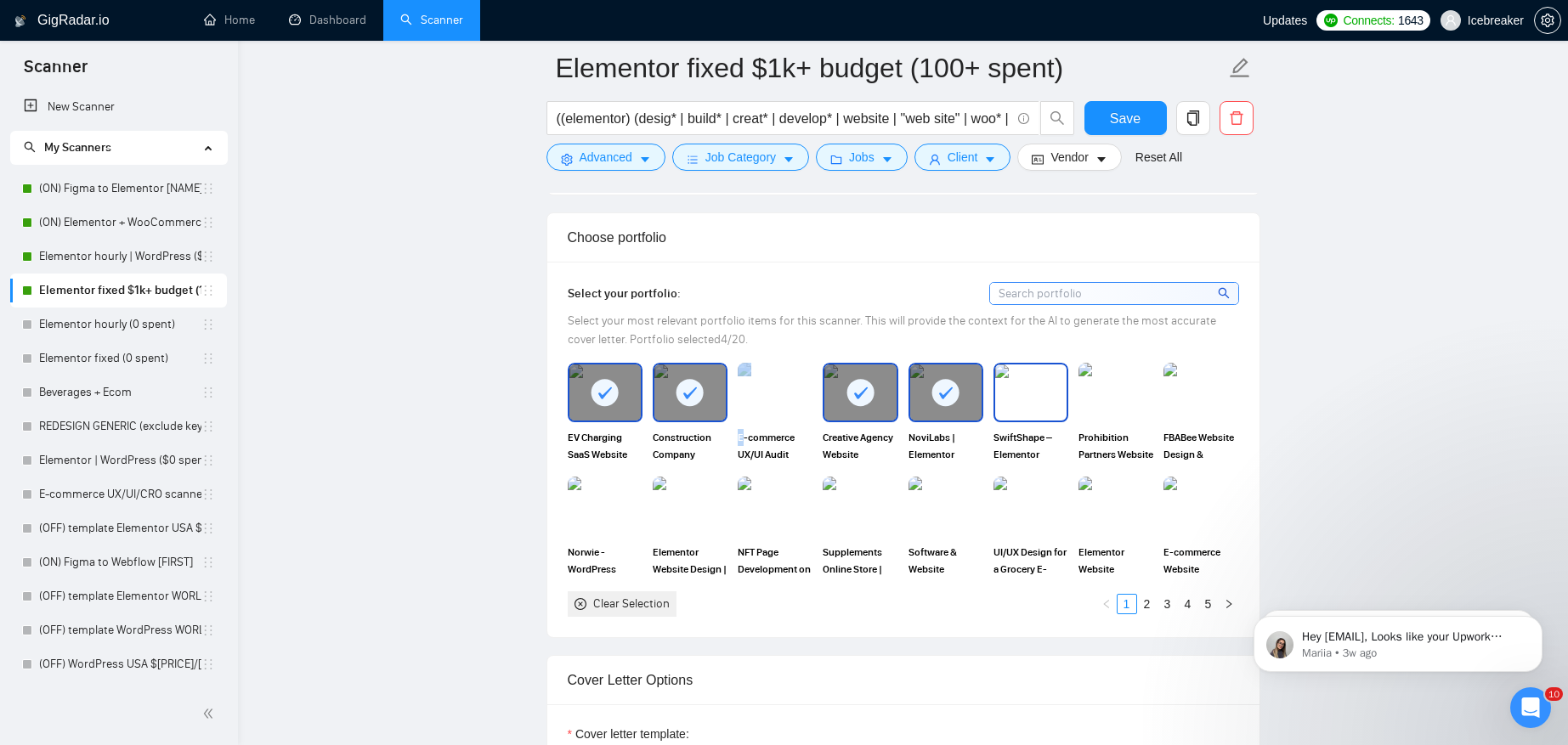 click at bounding box center (1031, 392) 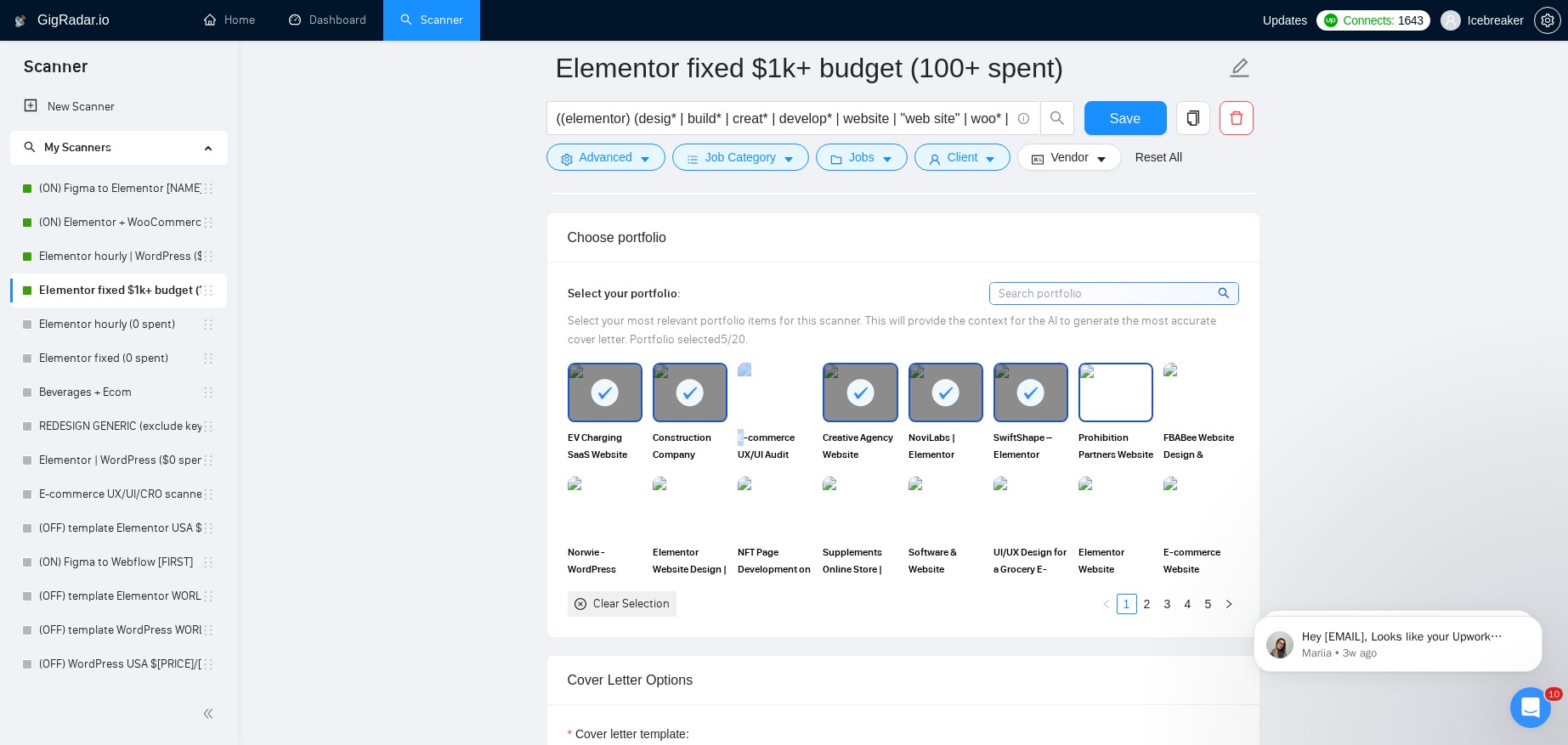 click at bounding box center (1116, 392) 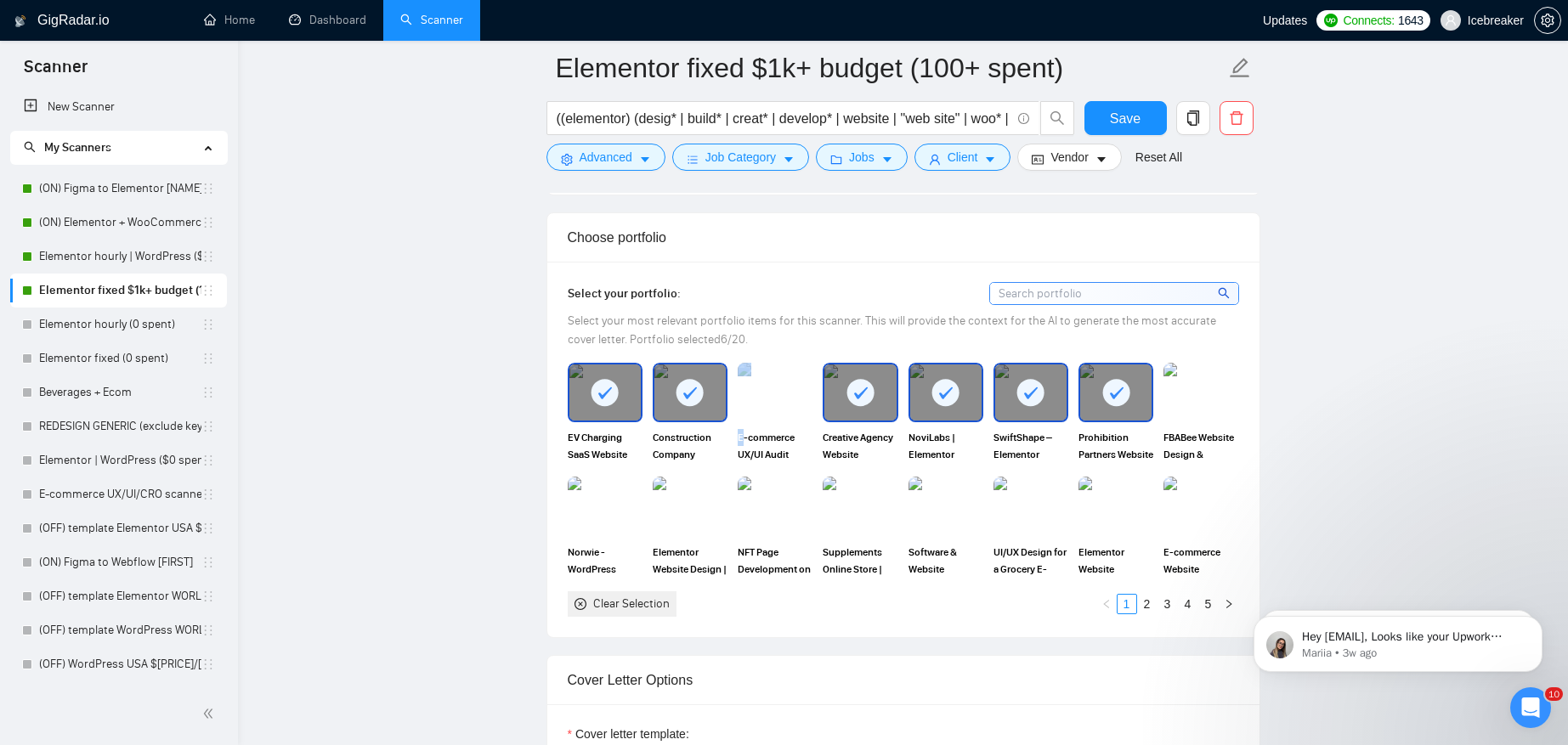 click at bounding box center [1201, 392] 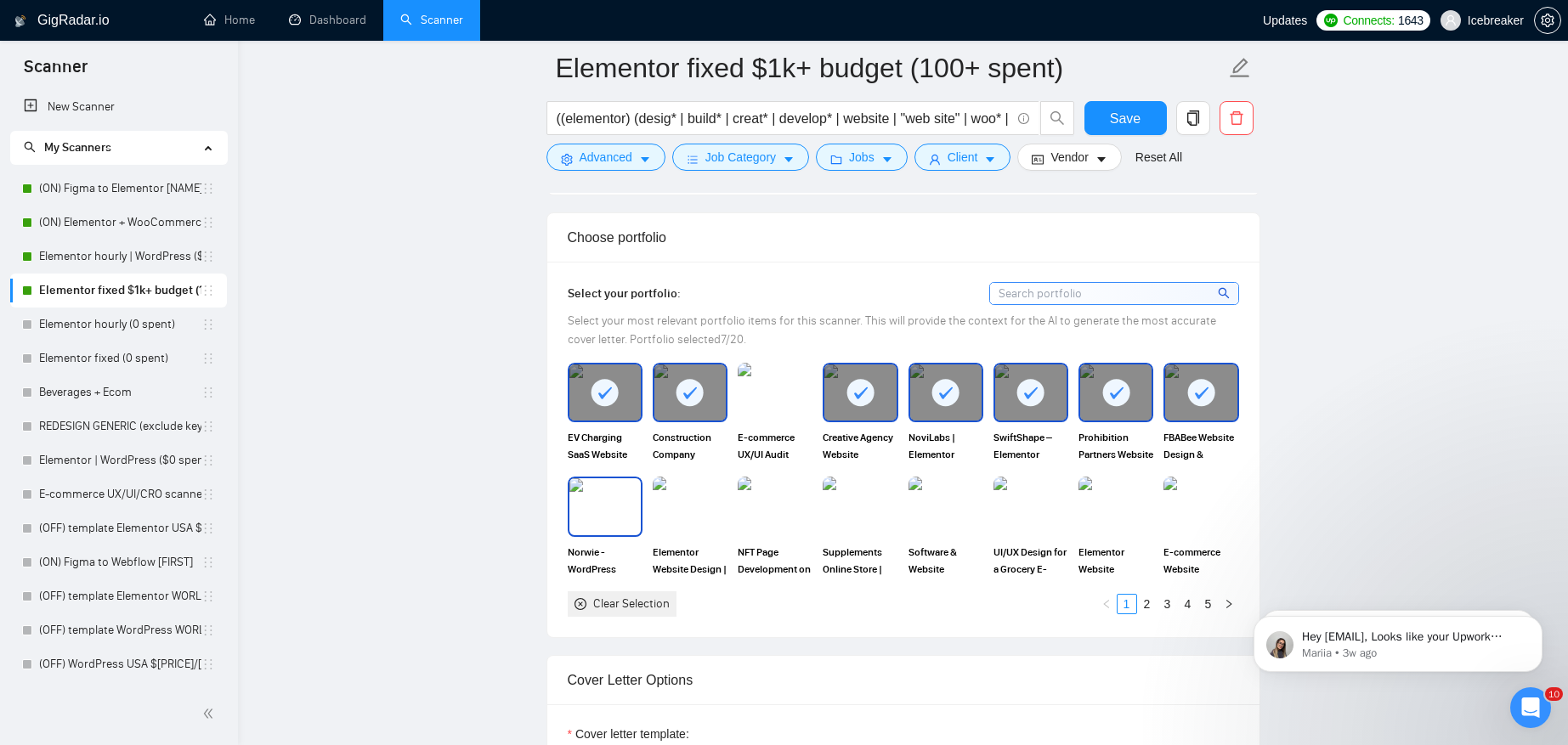 click on "Norwie - WordPress Elementor Website Design & Development" at bounding box center (605, 527) 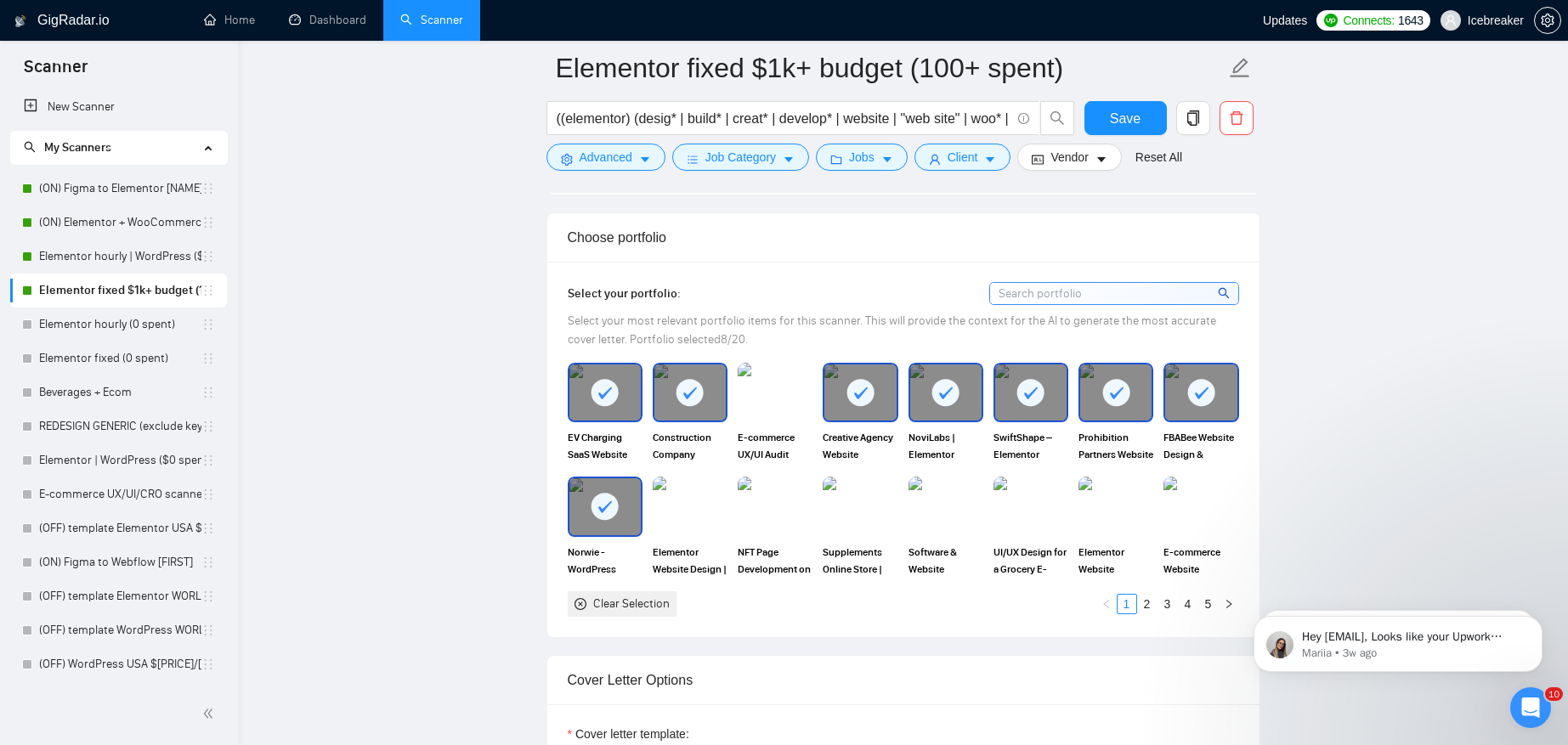 click at bounding box center [690, 506] 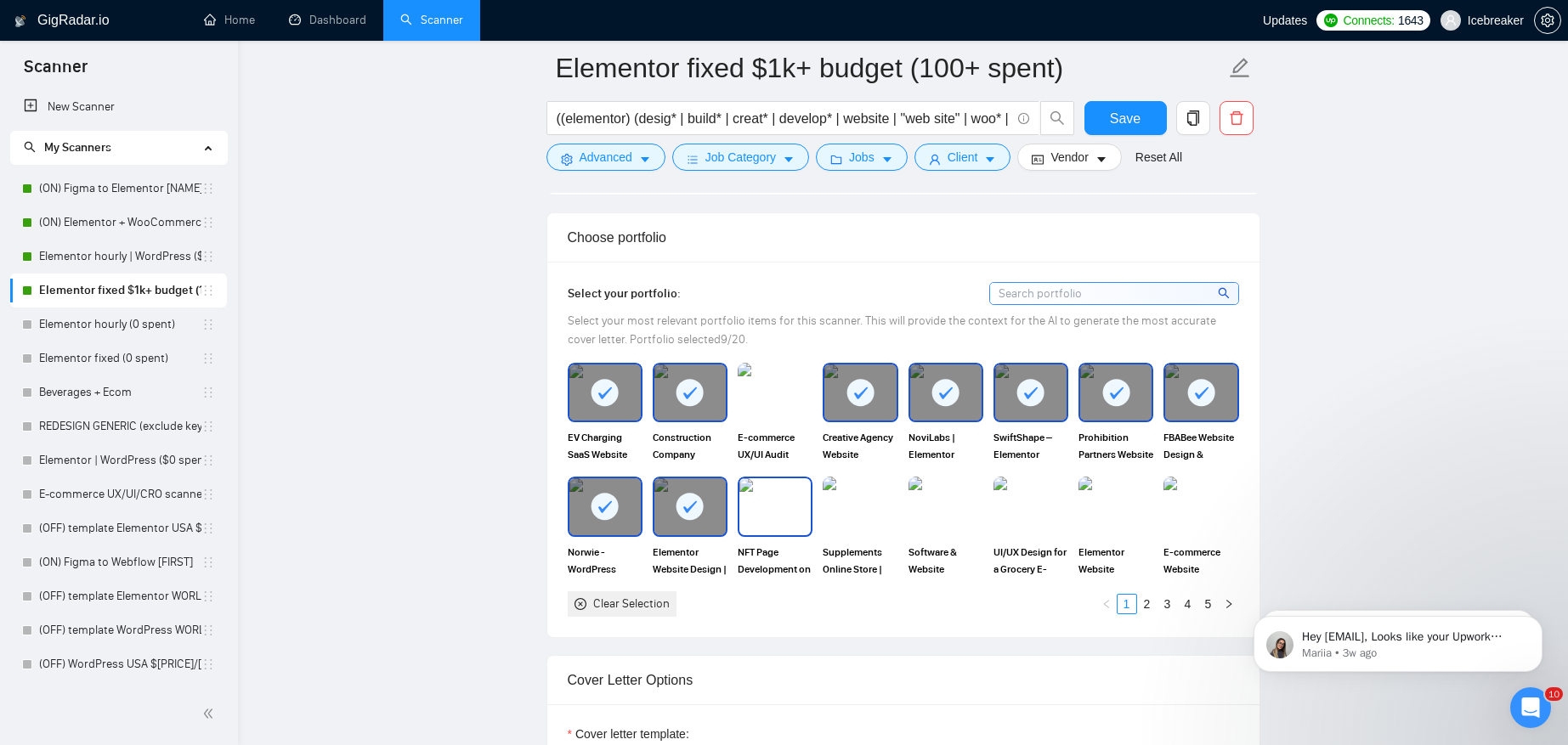 click at bounding box center [775, 506] 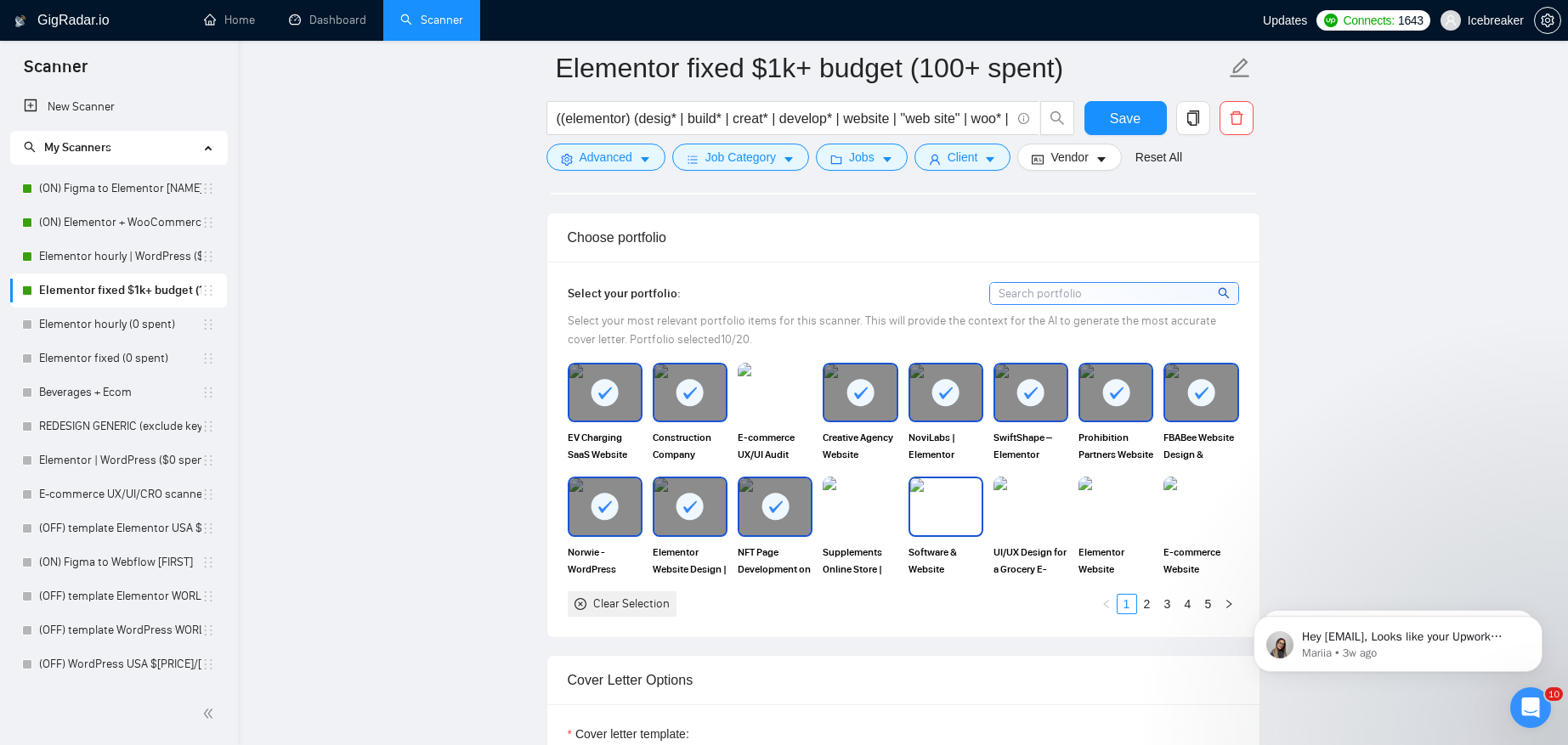 click at bounding box center (946, 506) 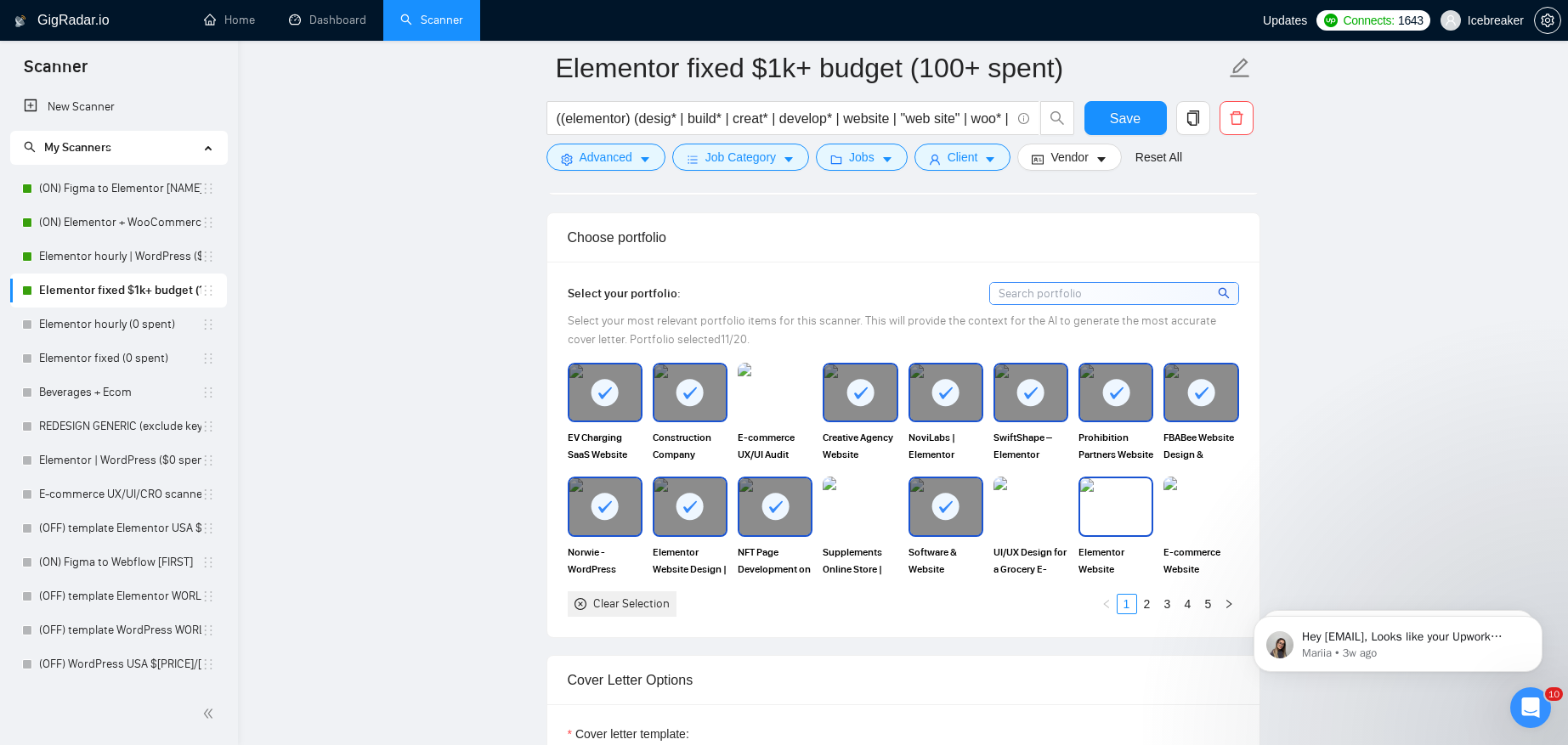 click at bounding box center [1116, 506] 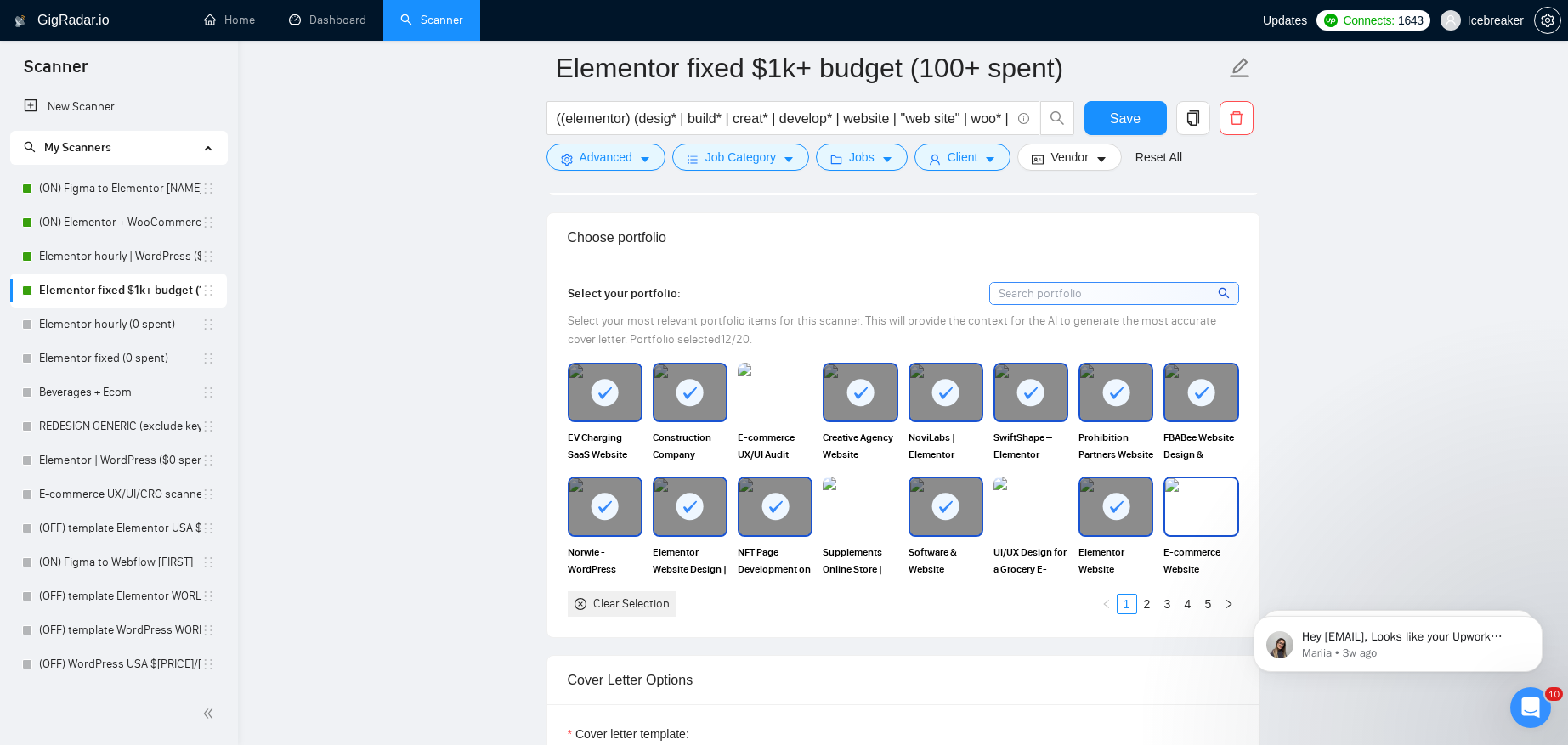 click at bounding box center [1201, 506] 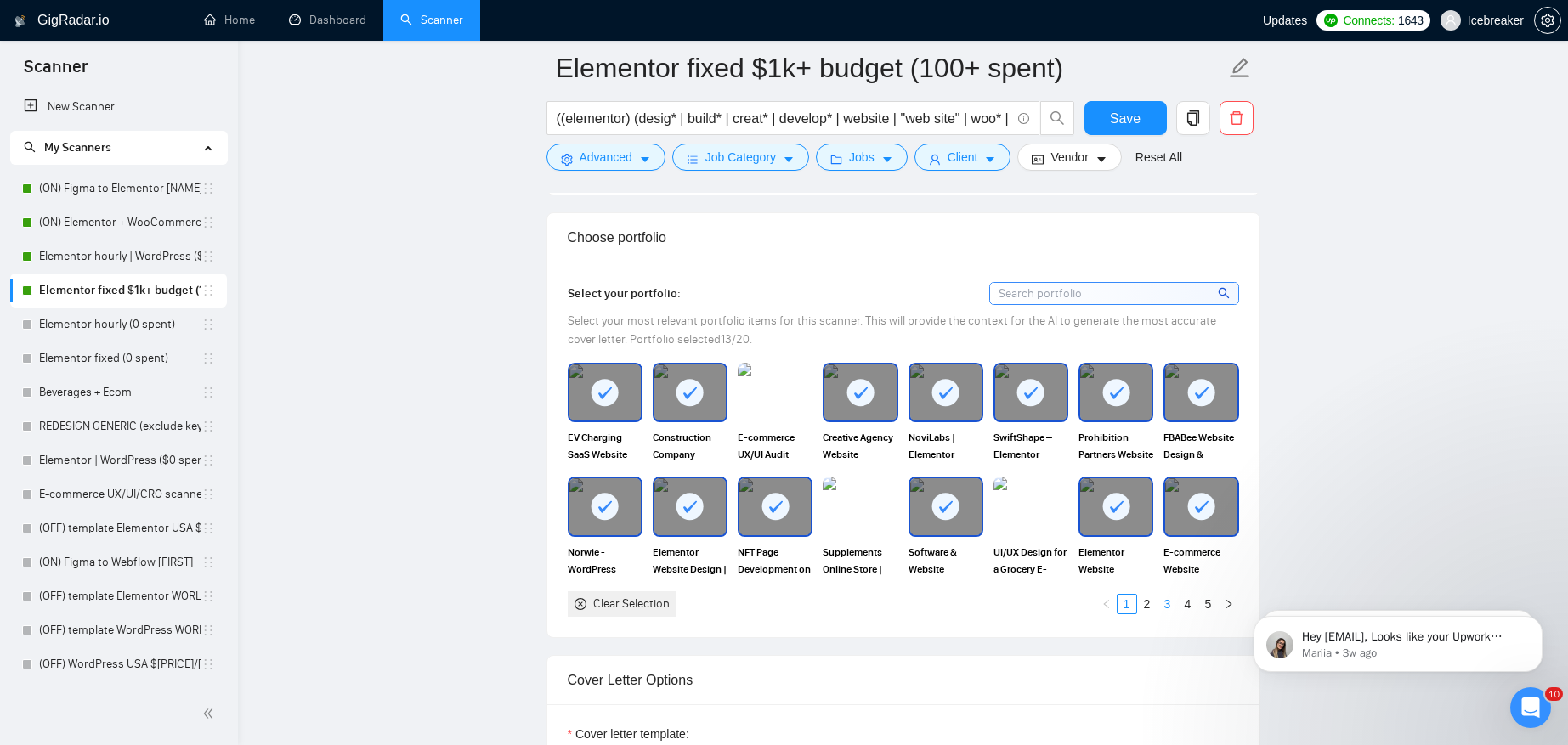 click on "3" at bounding box center (1168, 604) 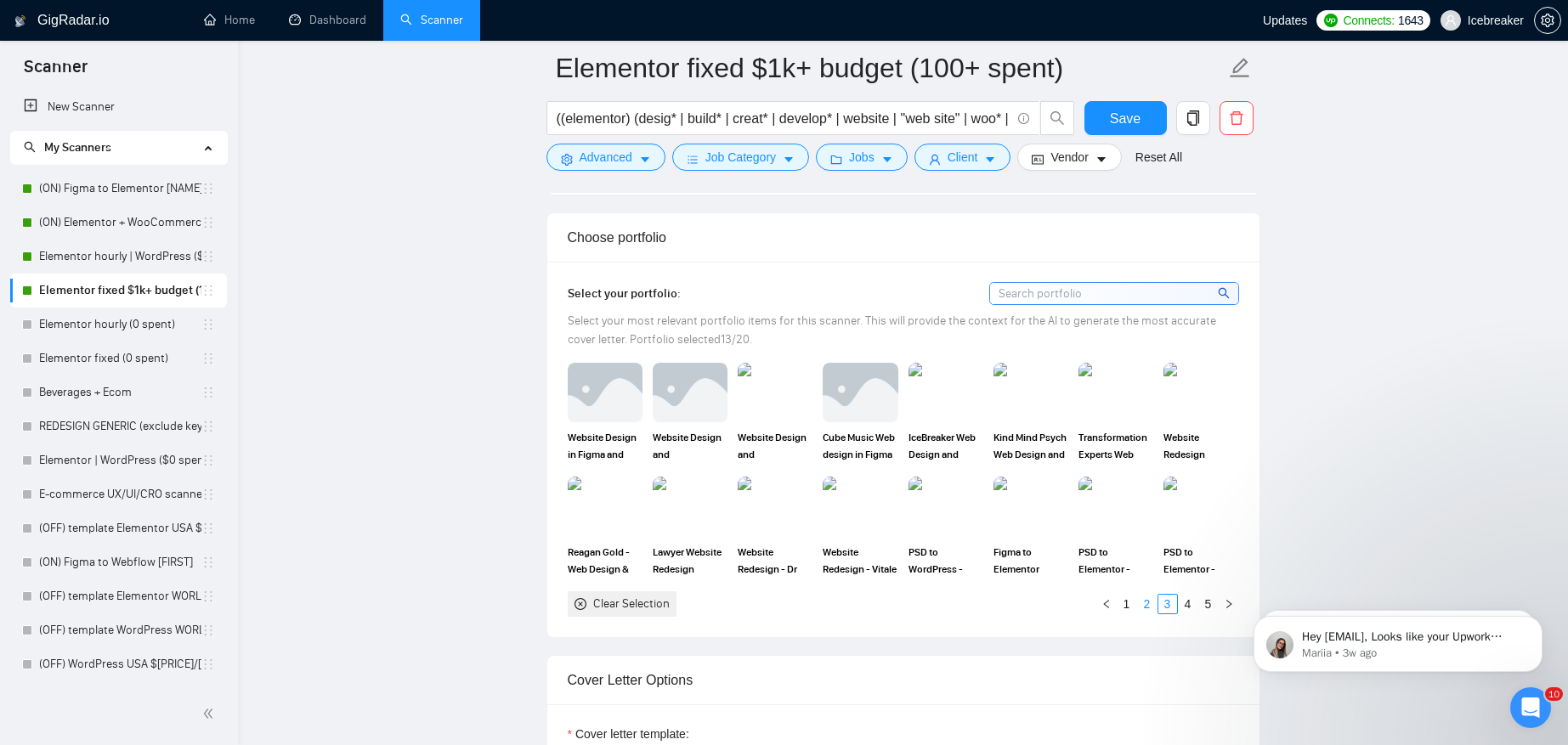 click on "2" at bounding box center [1147, 604] 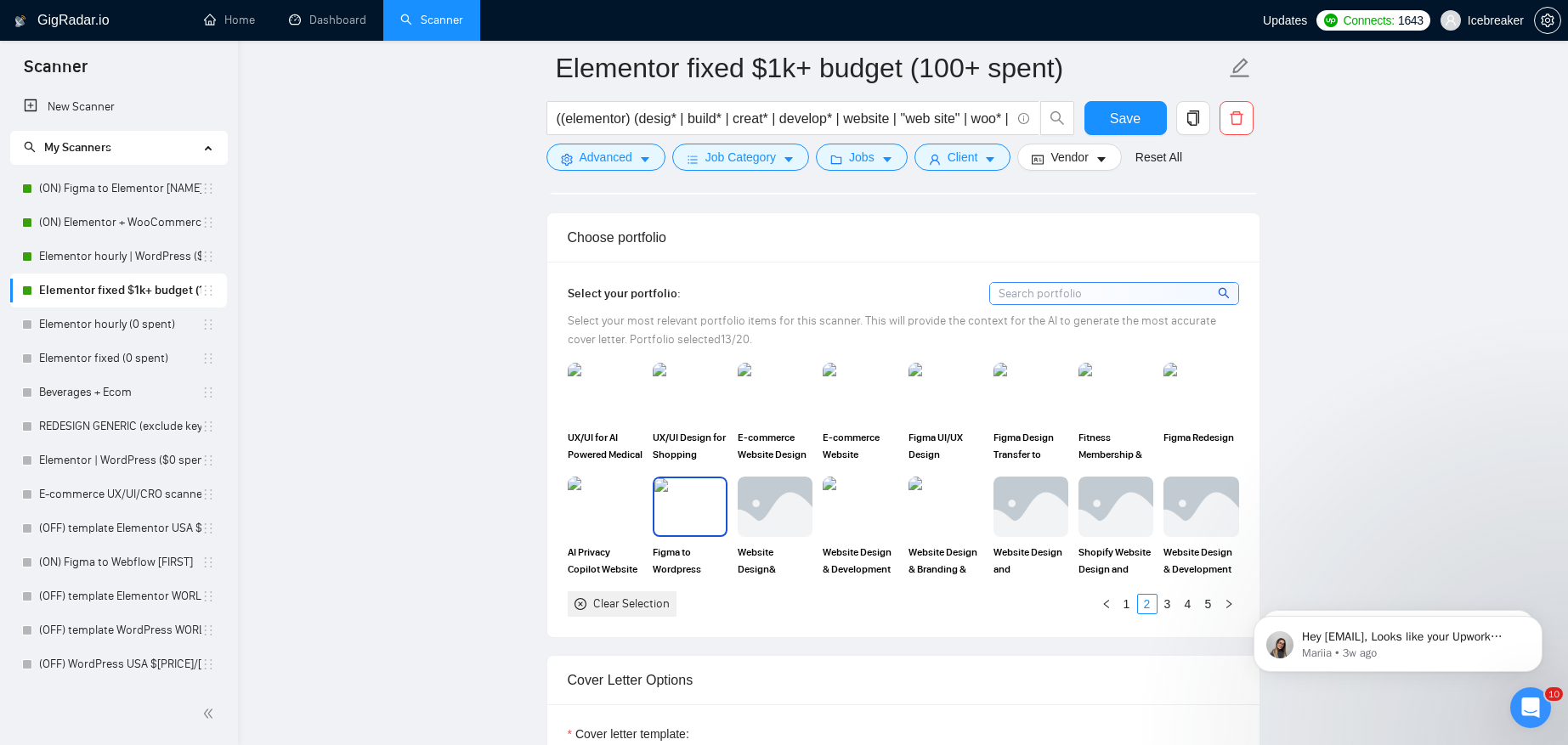 click at bounding box center (605, 506) 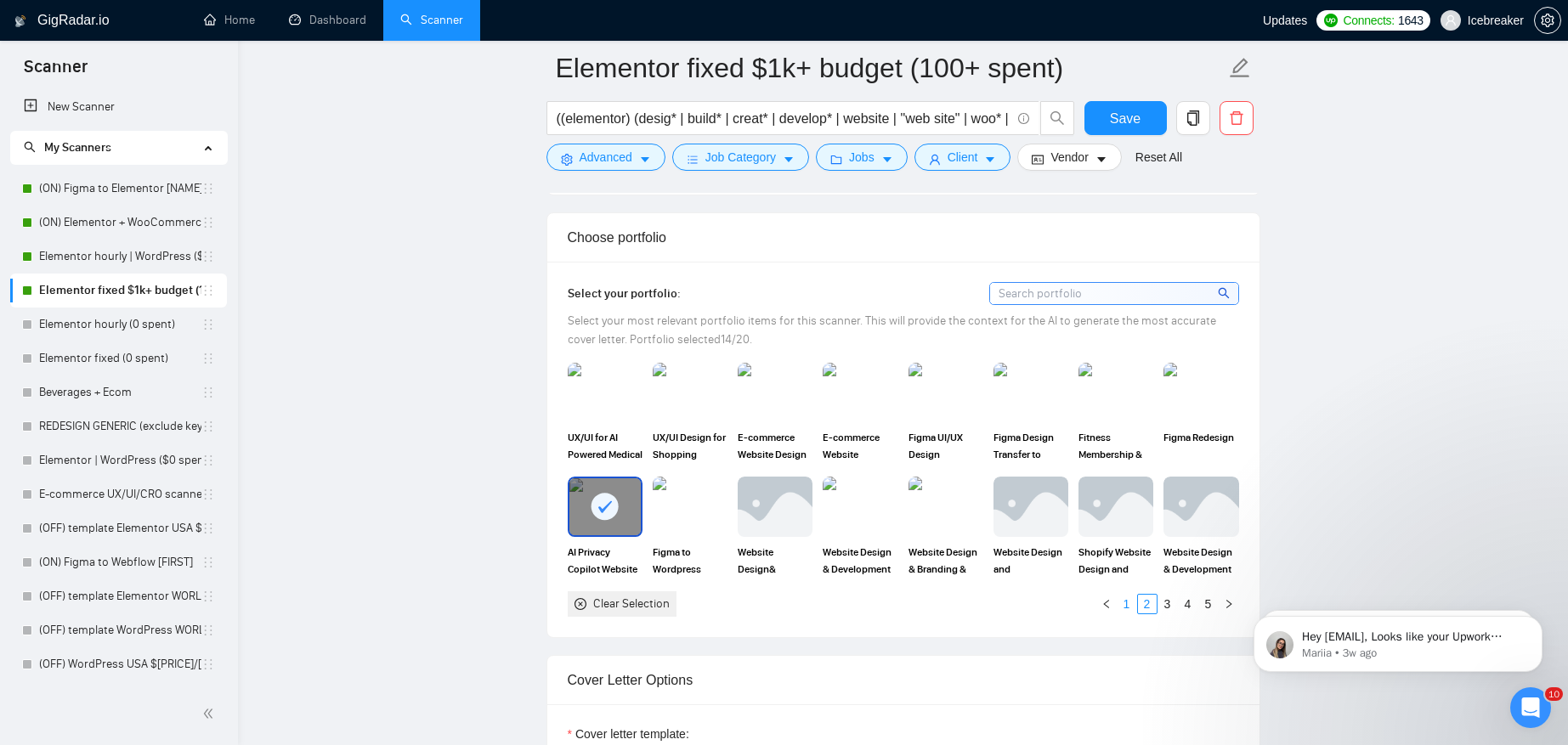 click on "1" at bounding box center [1127, 604] 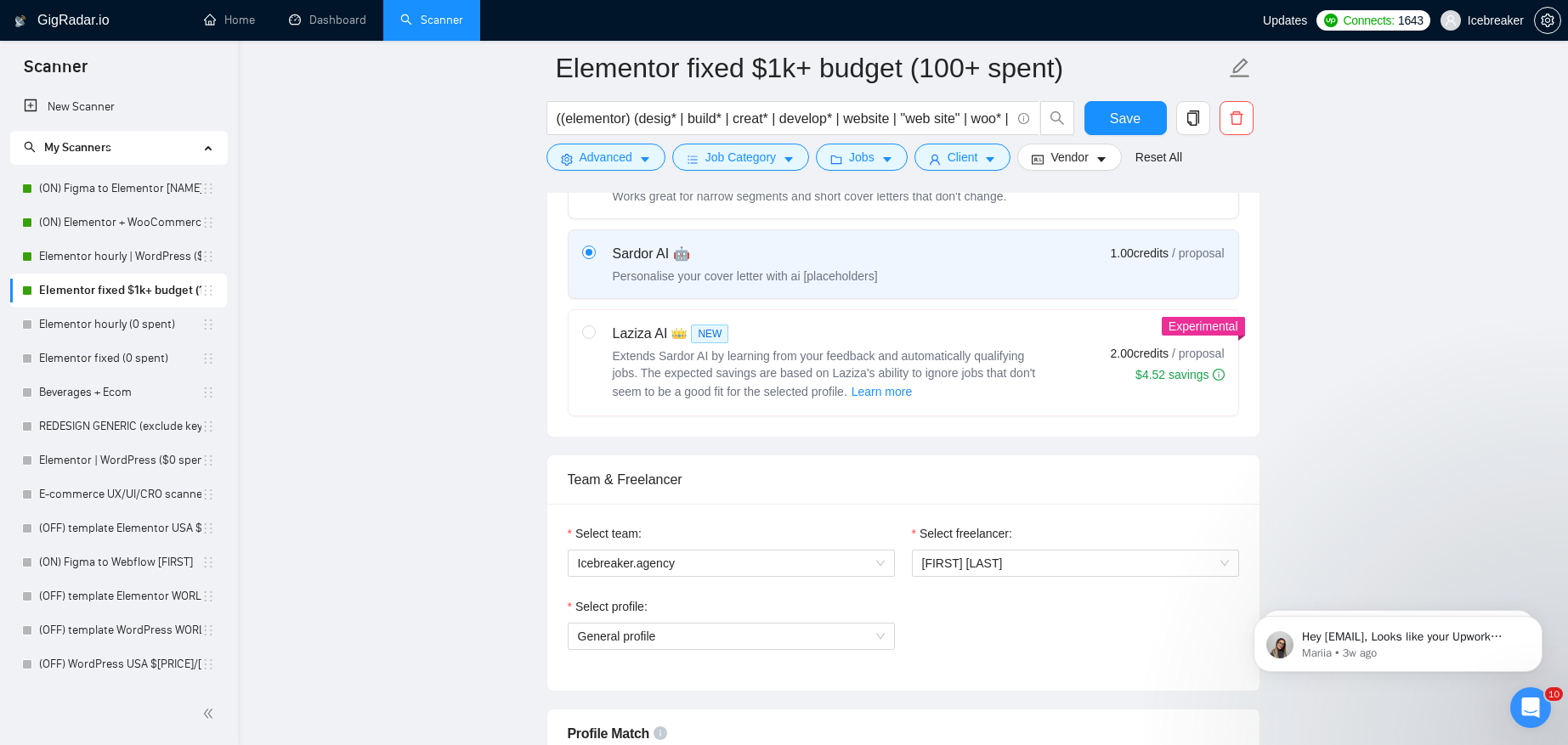 scroll, scrollTop: 567, scrollLeft: 0, axis: vertical 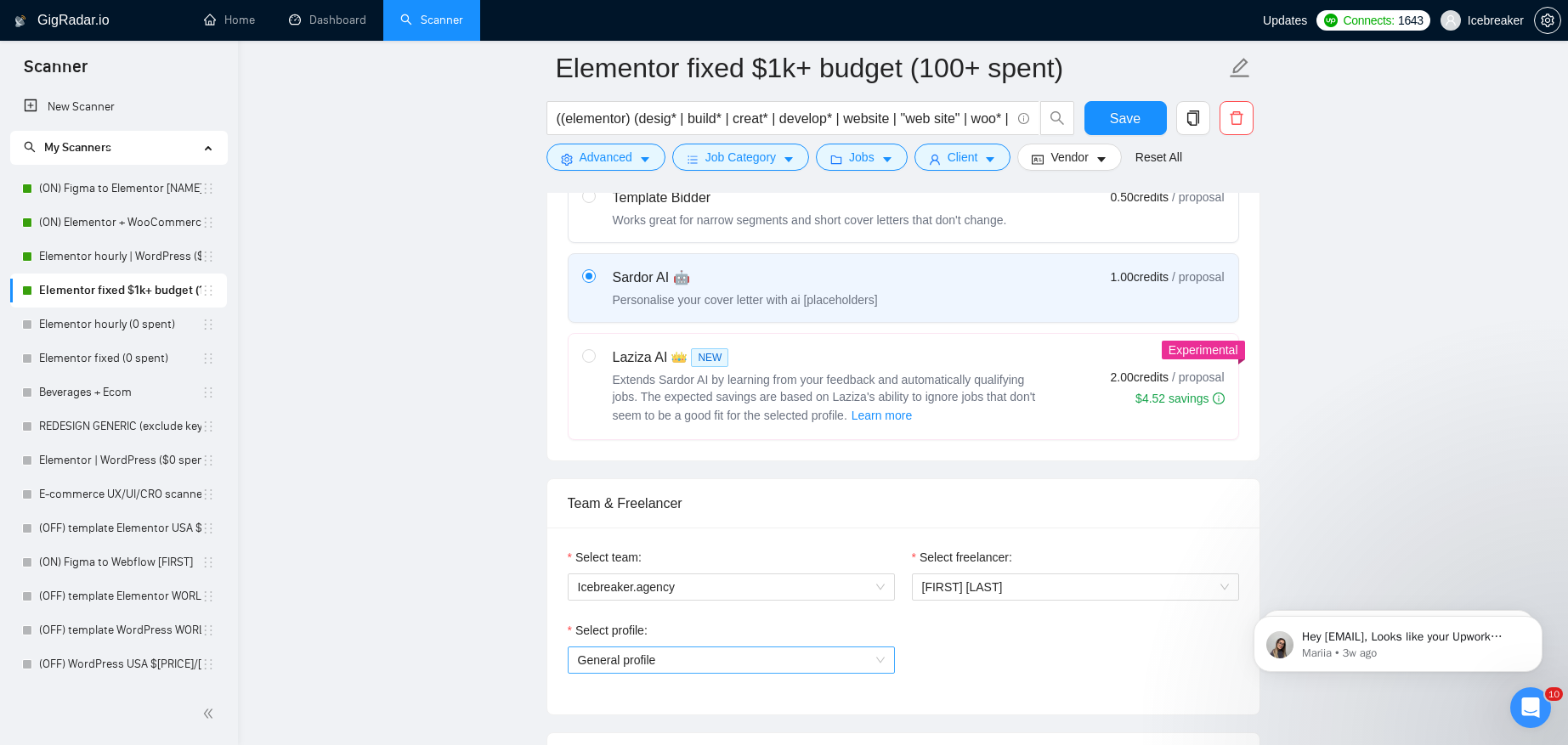click on "General profile" at bounding box center [731, 660] 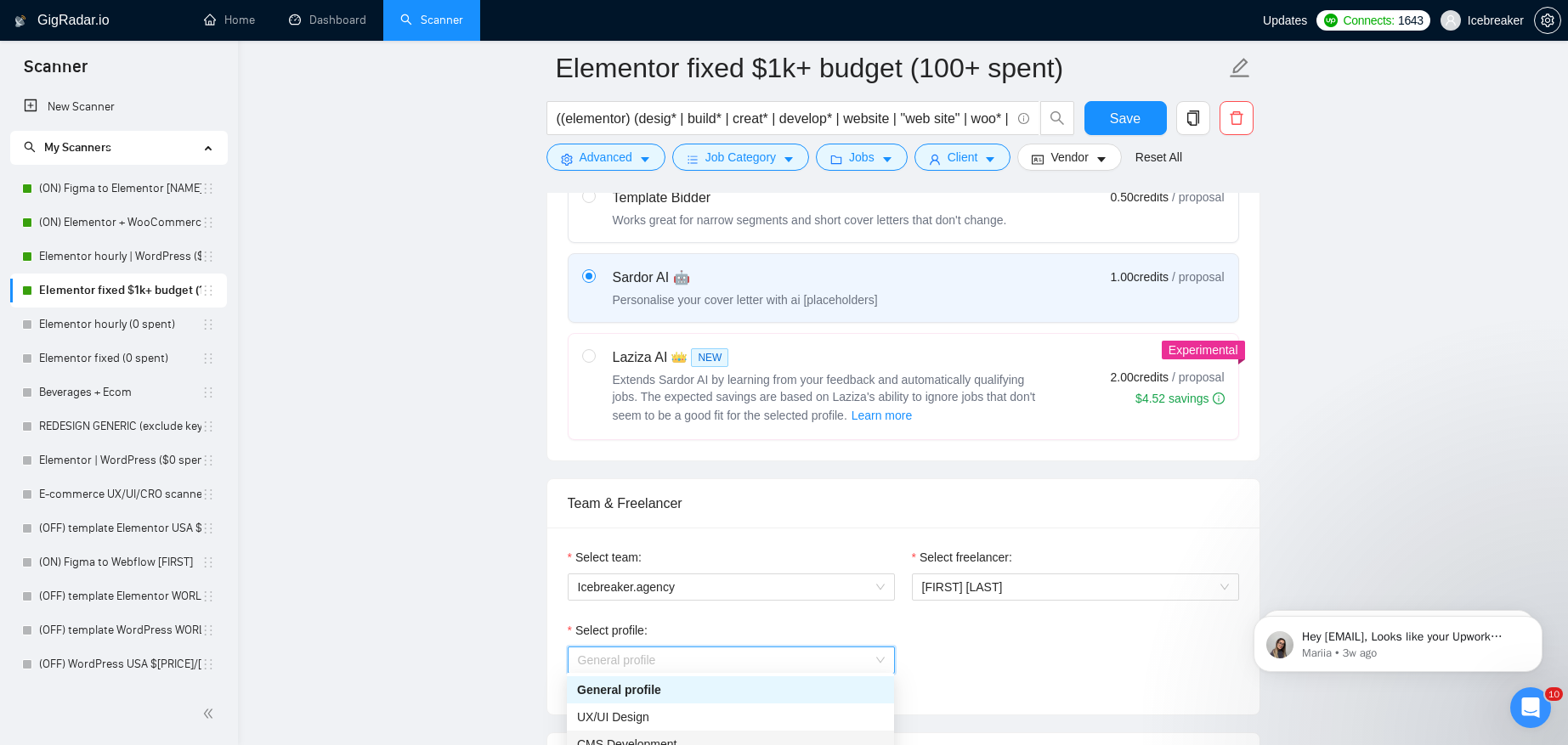 scroll, scrollTop: 595, scrollLeft: 0, axis: vertical 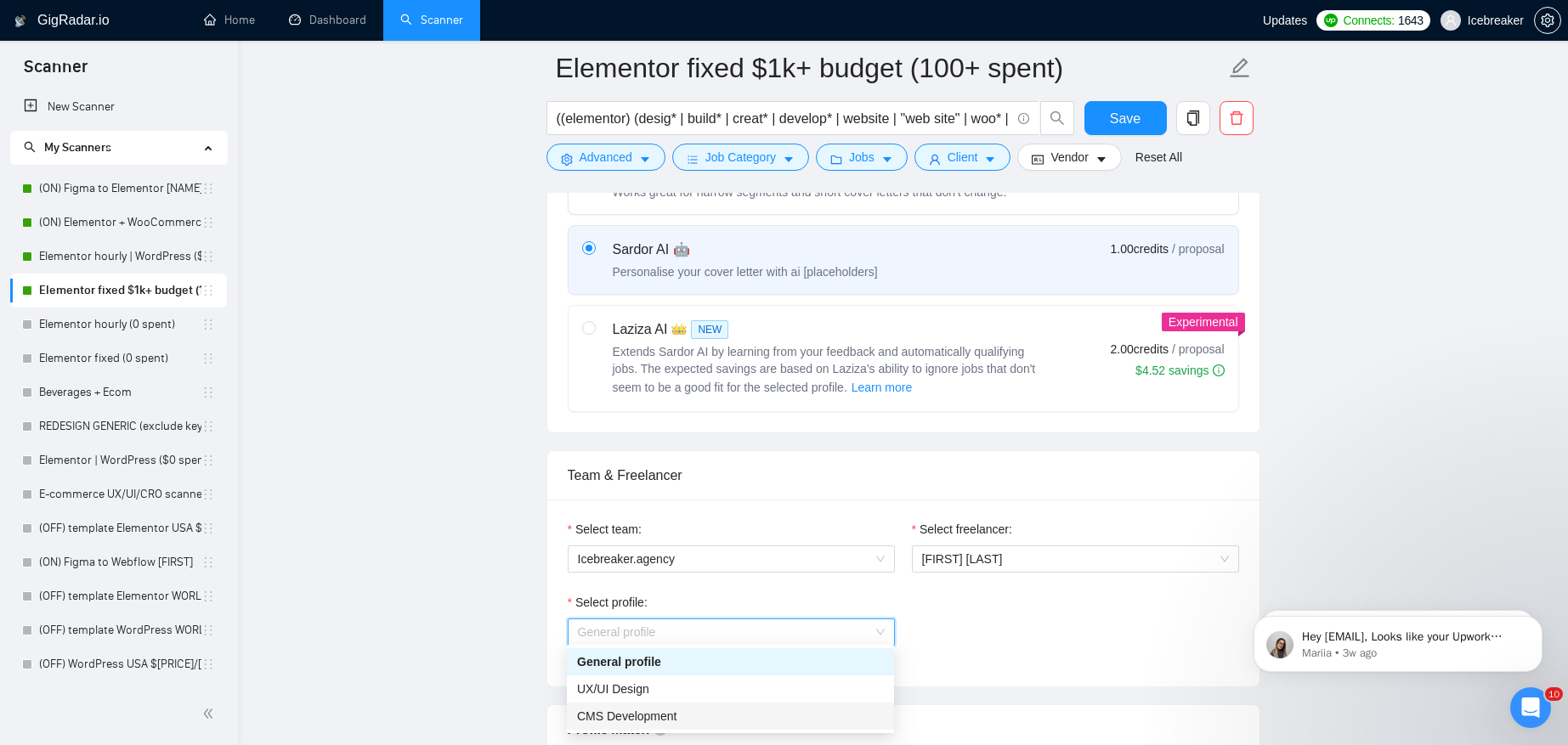 click on "CMS Development" at bounding box center [730, 716] 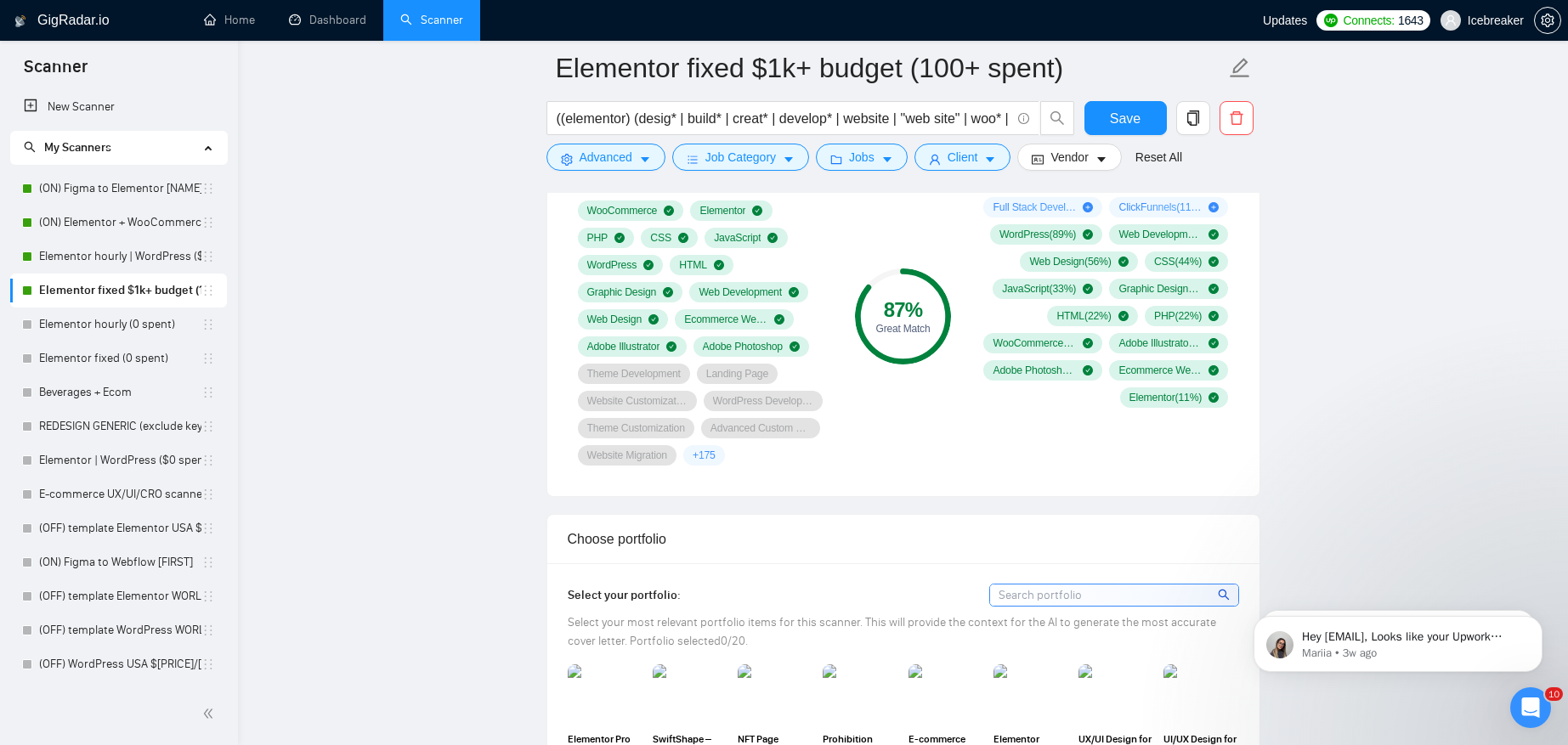 scroll, scrollTop: 1215, scrollLeft: 0, axis: vertical 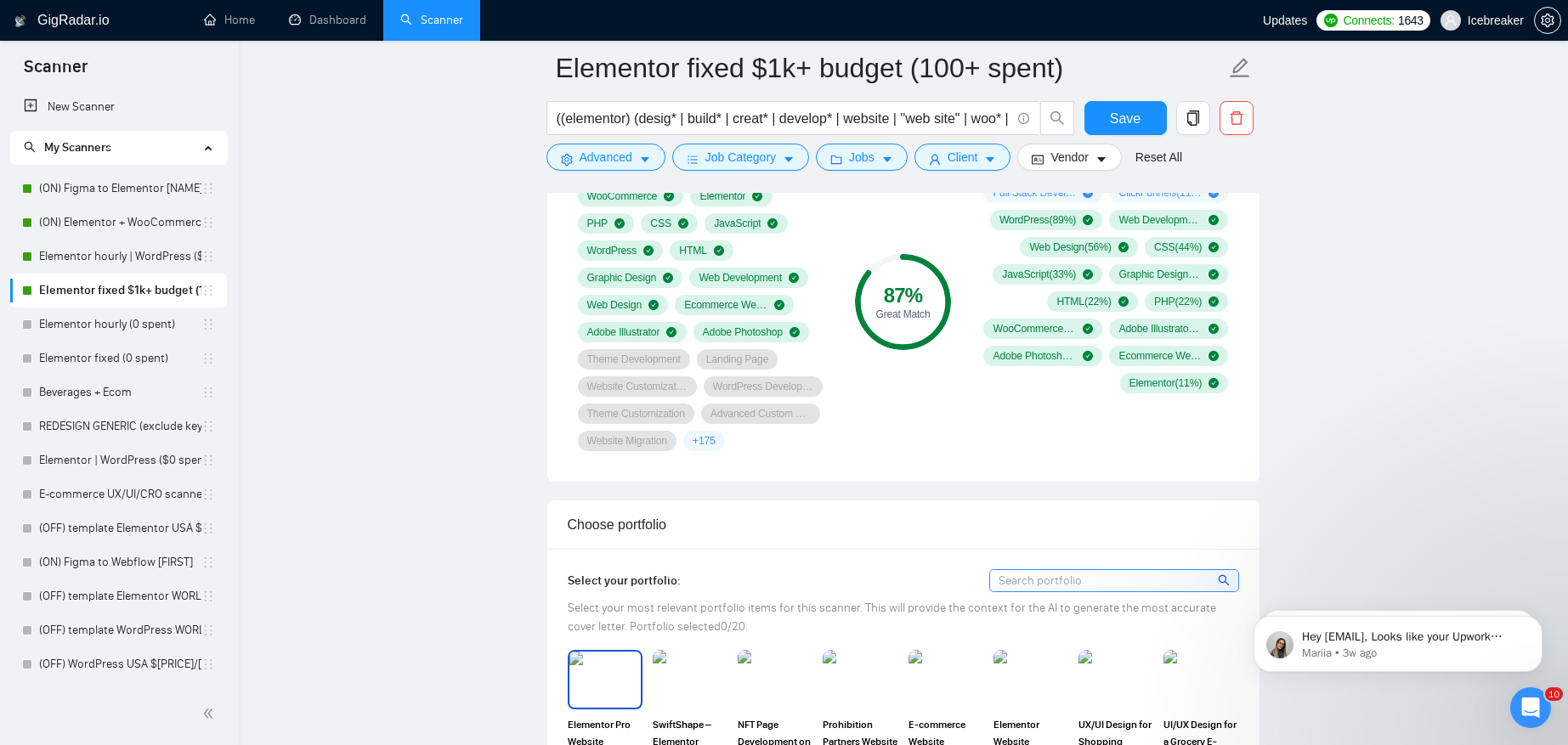 click at bounding box center (605, 680) 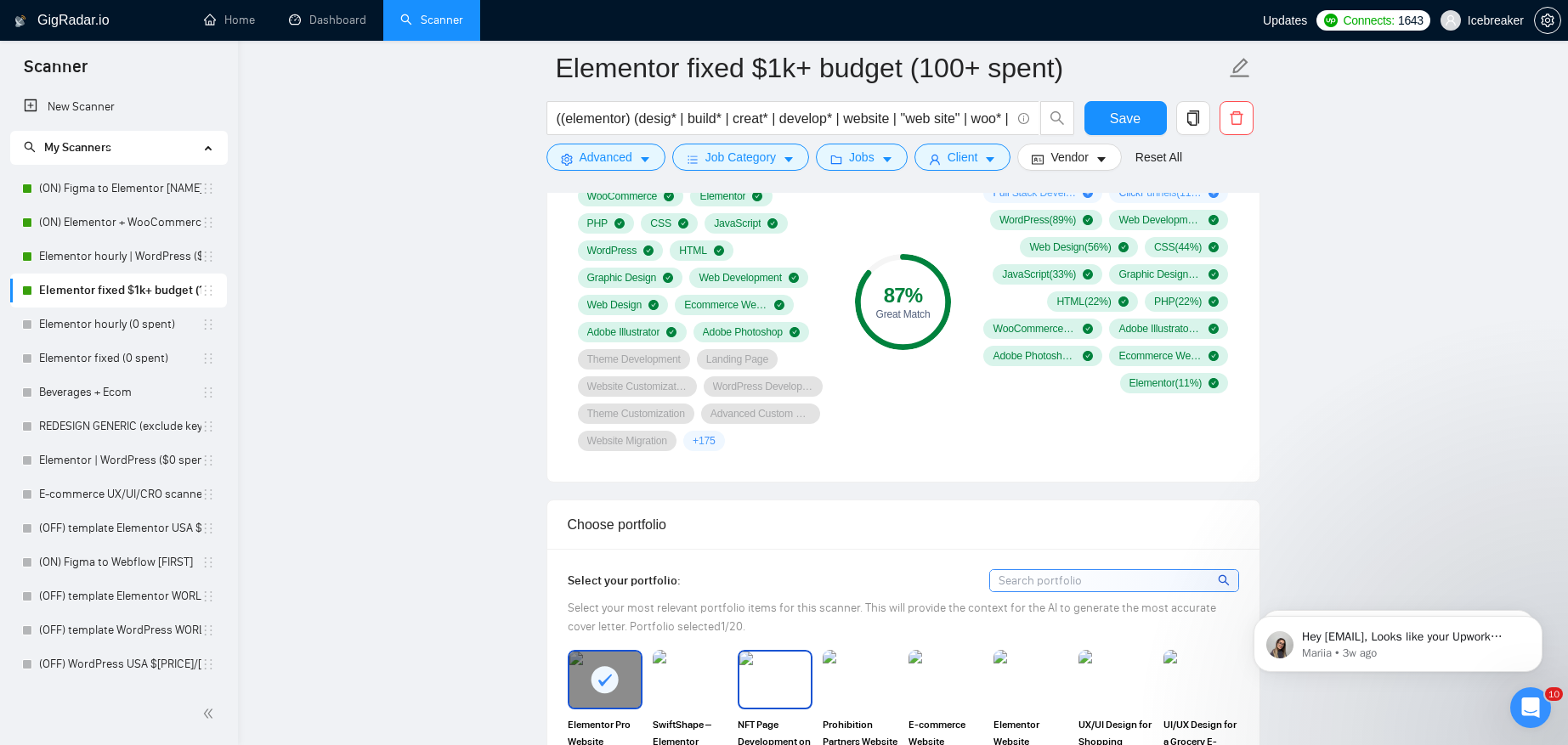 click at bounding box center (775, 680) 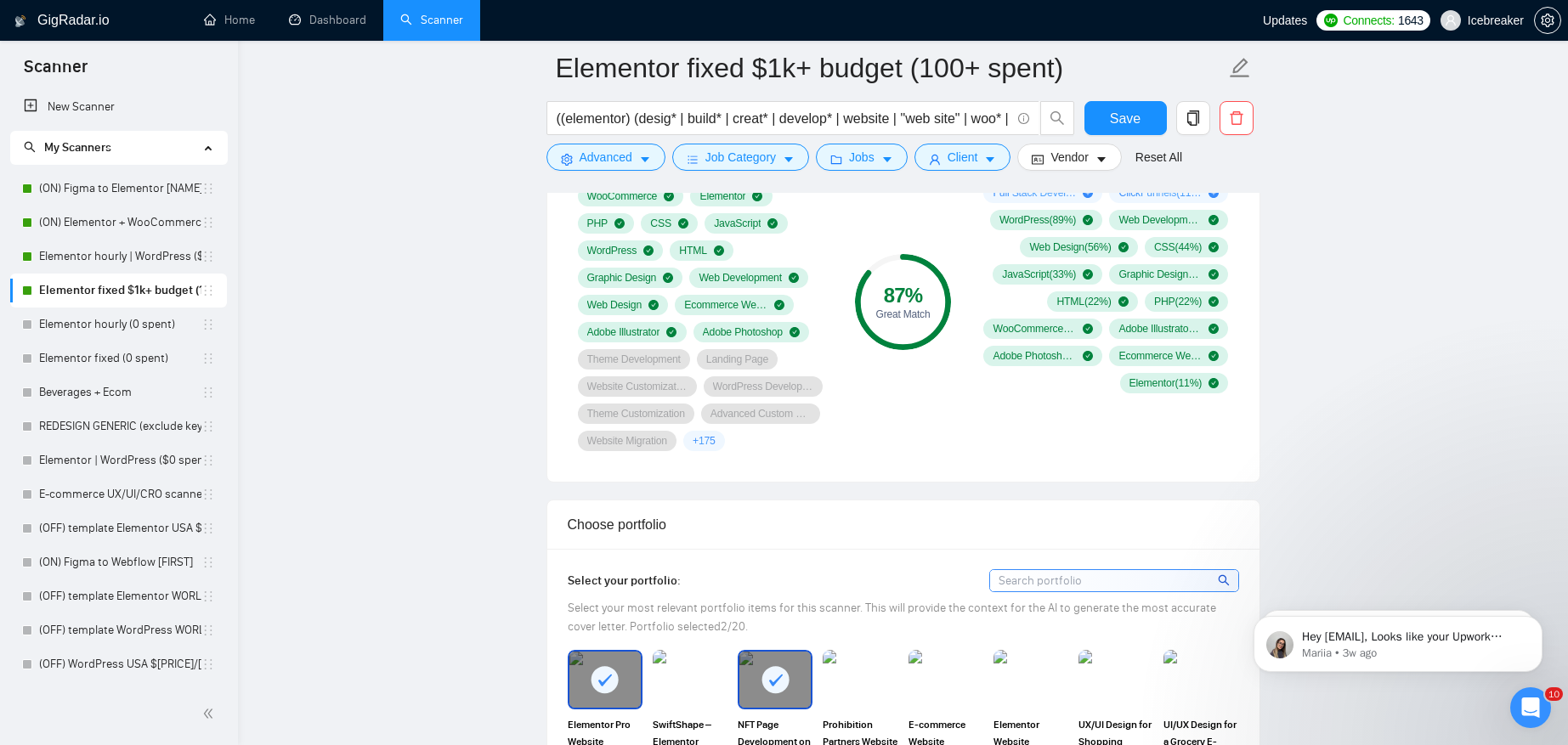 click at bounding box center (690, 680) 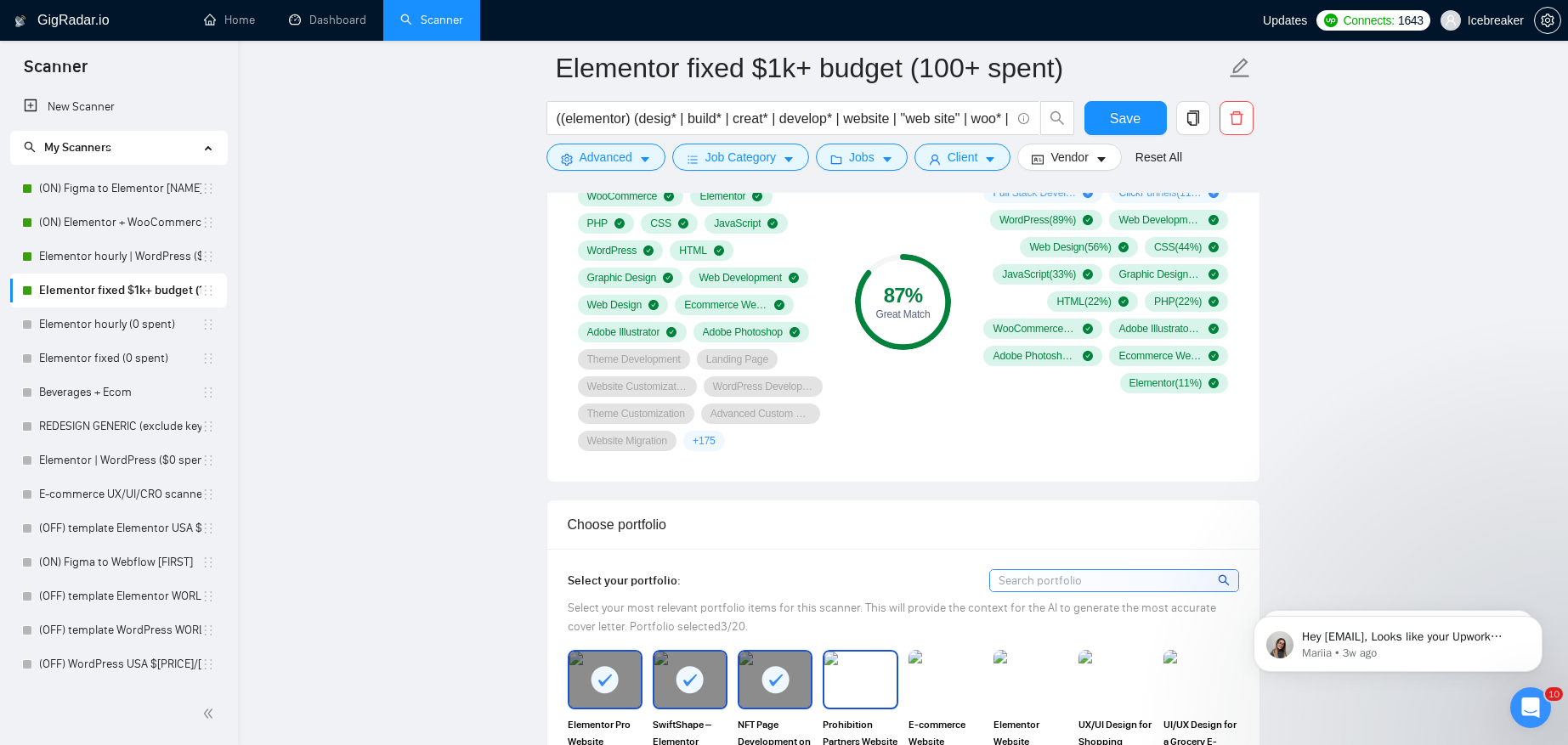 click at bounding box center (860, 680) 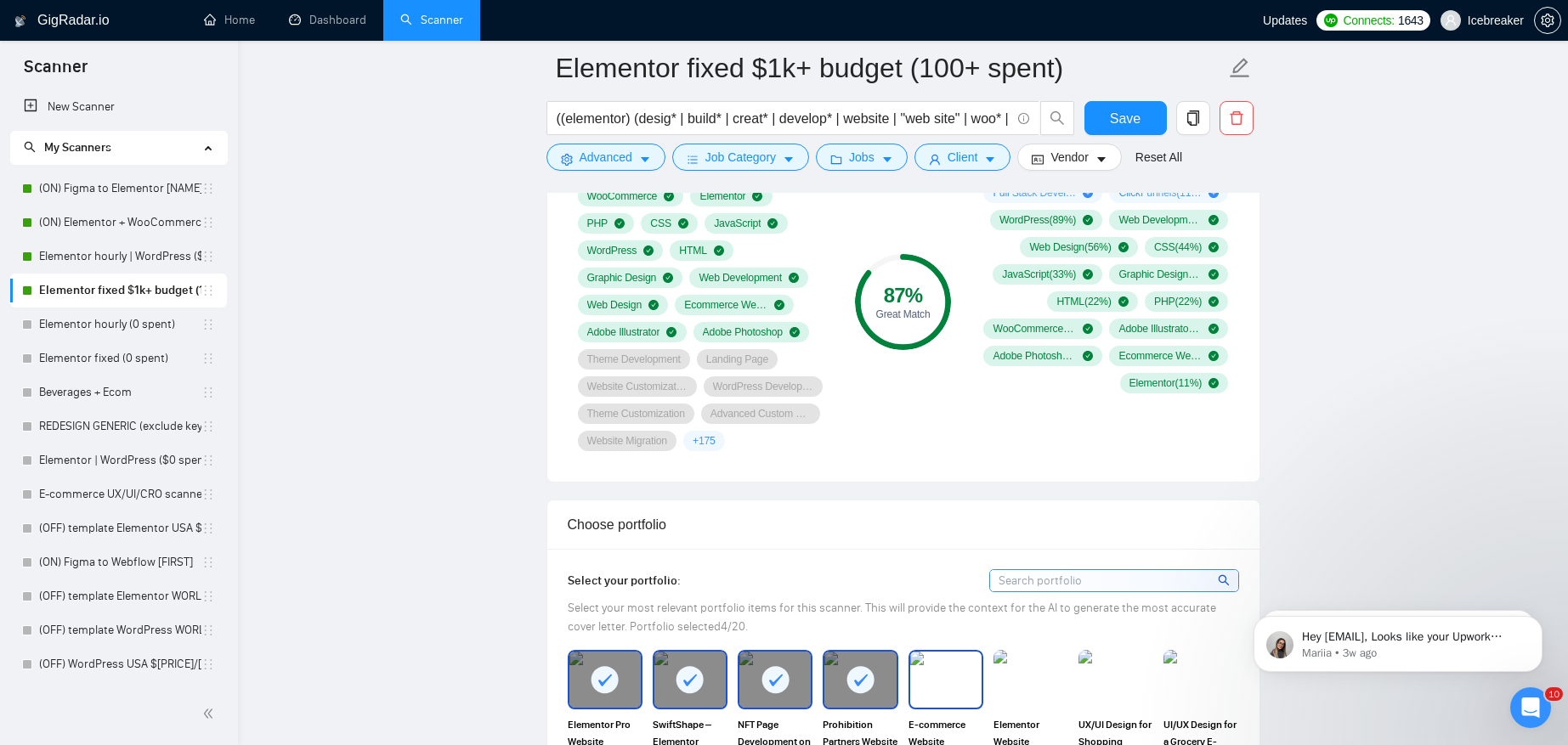 click at bounding box center [946, 680] 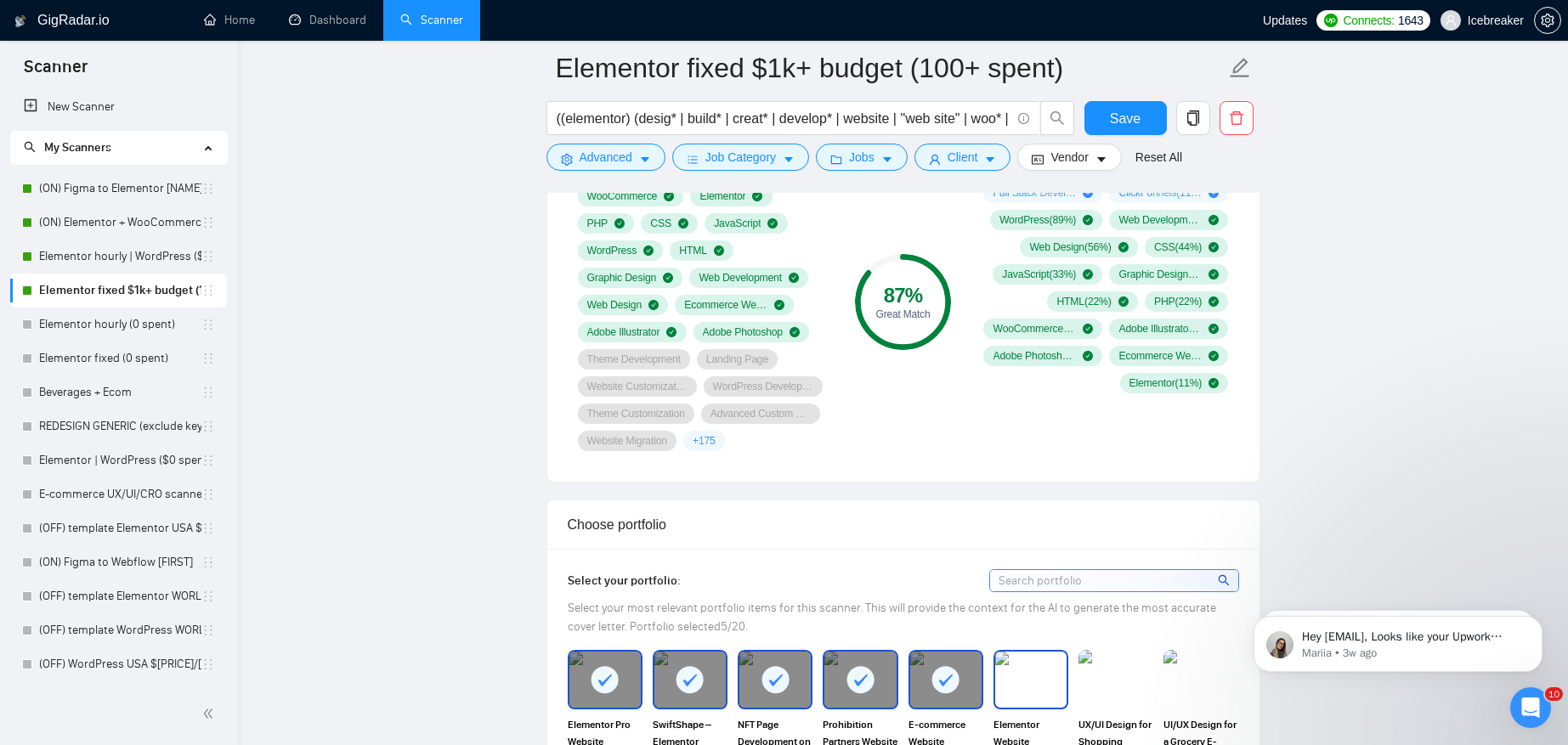 click at bounding box center [1031, 680] 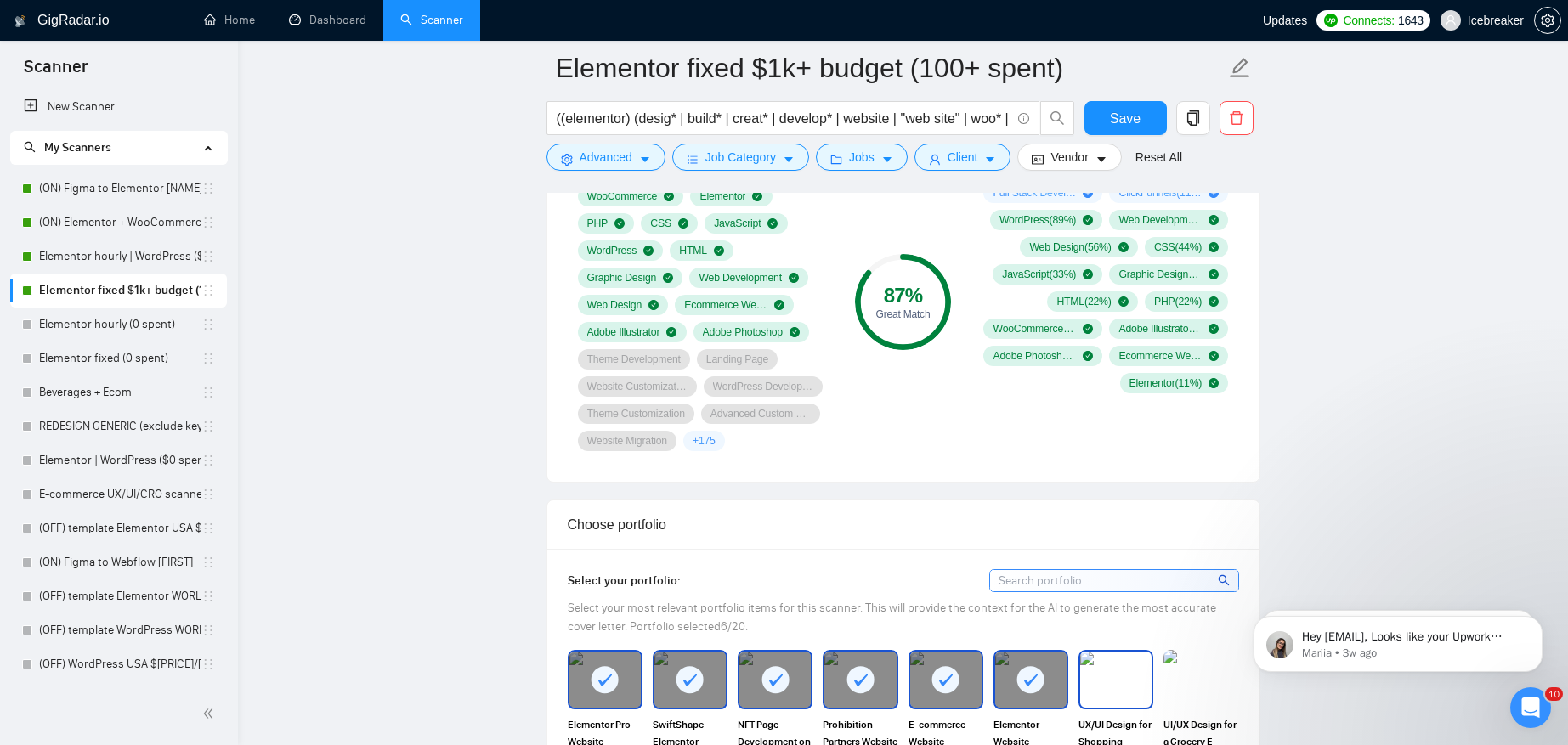 scroll, scrollTop: 1527, scrollLeft: 0, axis: vertical 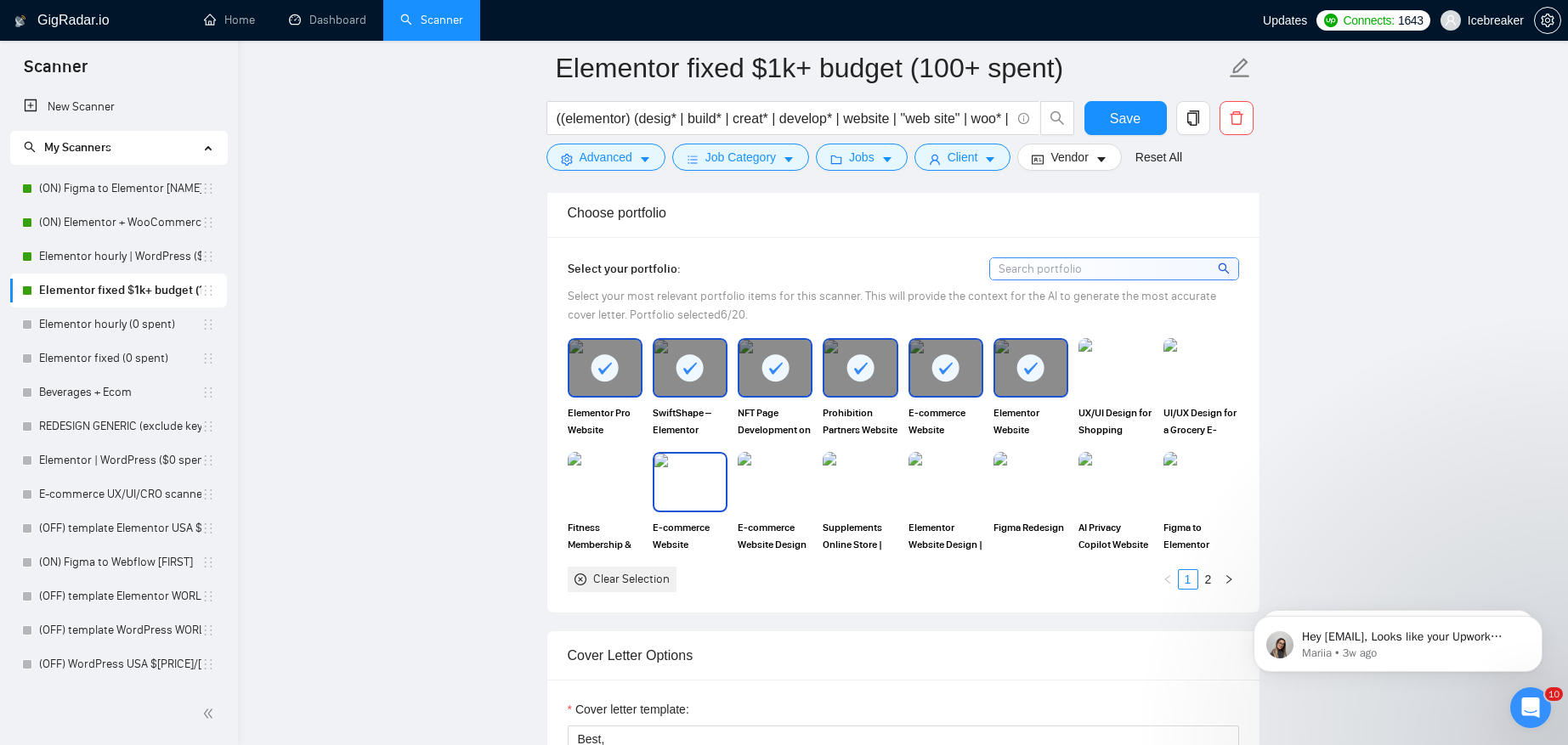 click at bounding box center (690, 482) 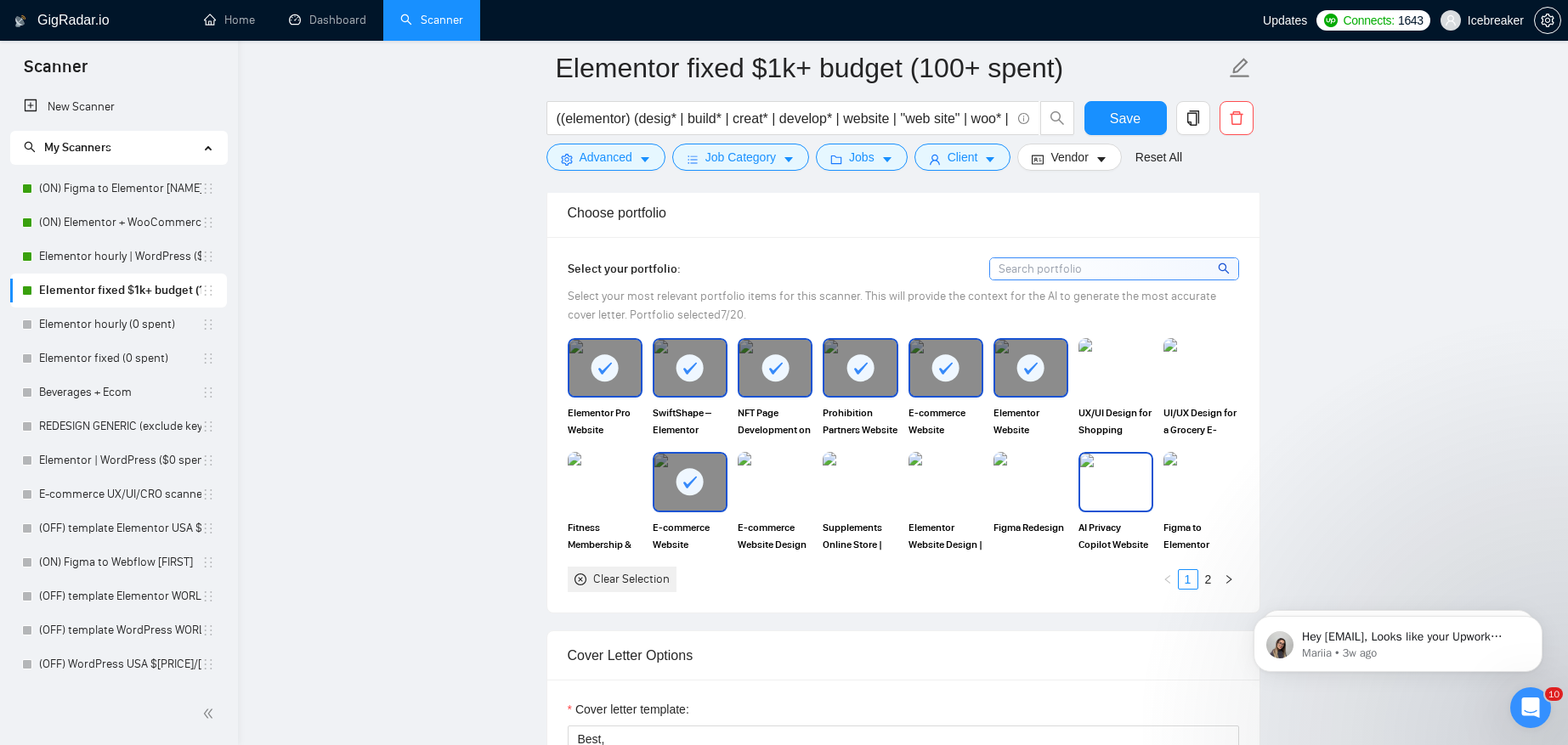 click on "AI Privacy Copilot Website Development | Figma to WordPress Elementor" at bounding box center [1116, 502] 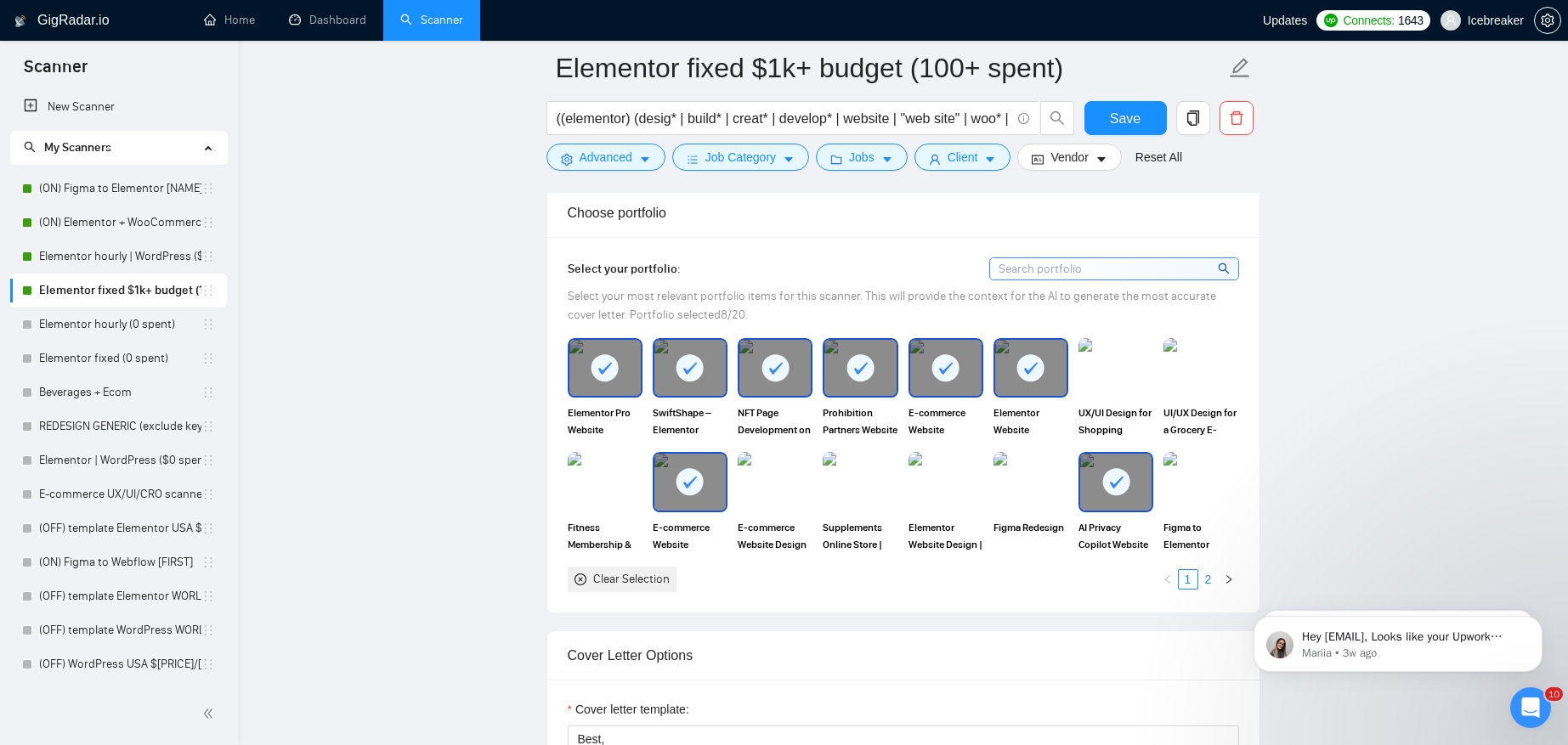click on "2" at bounding box center [1209, 579] 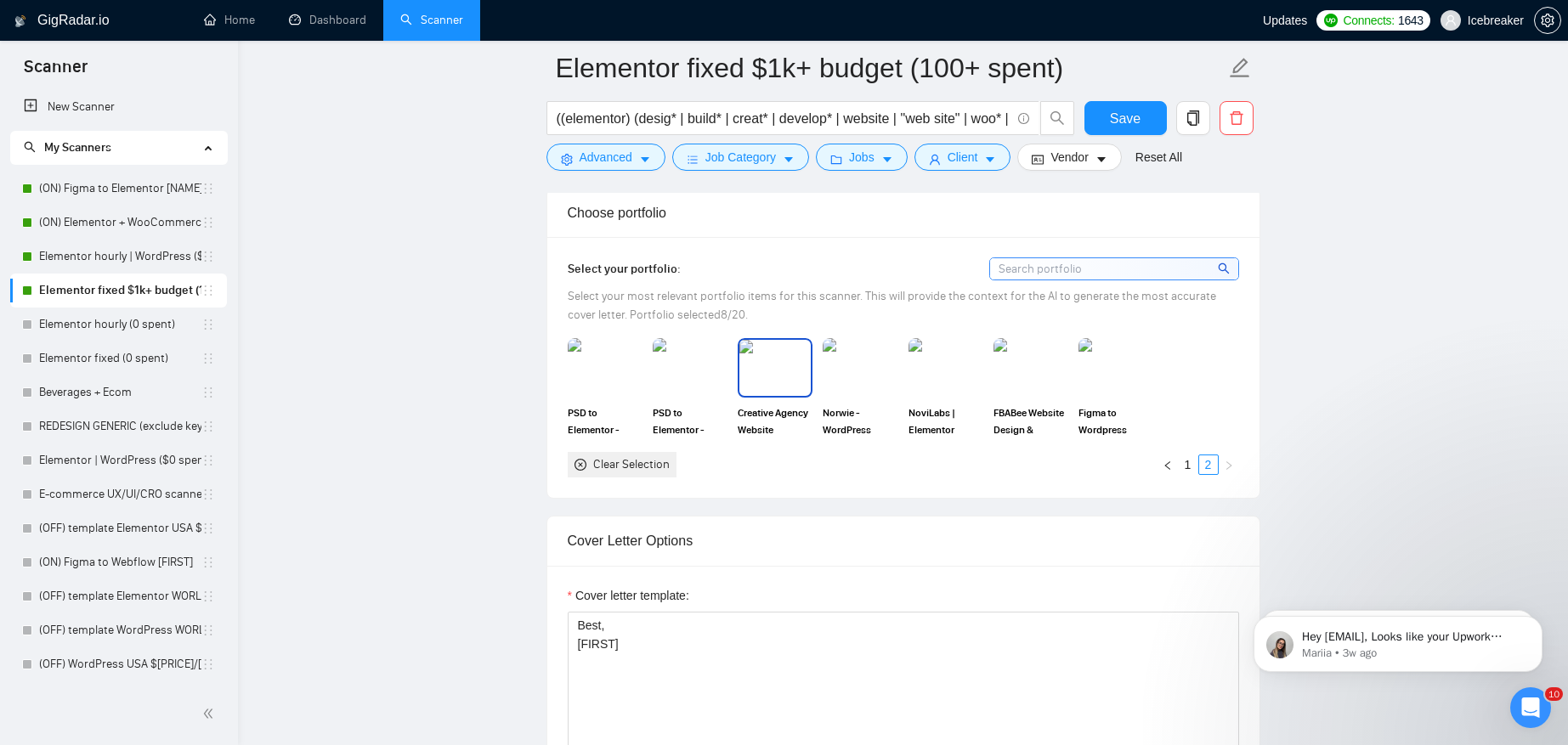 click at bounding box center (775, 368) 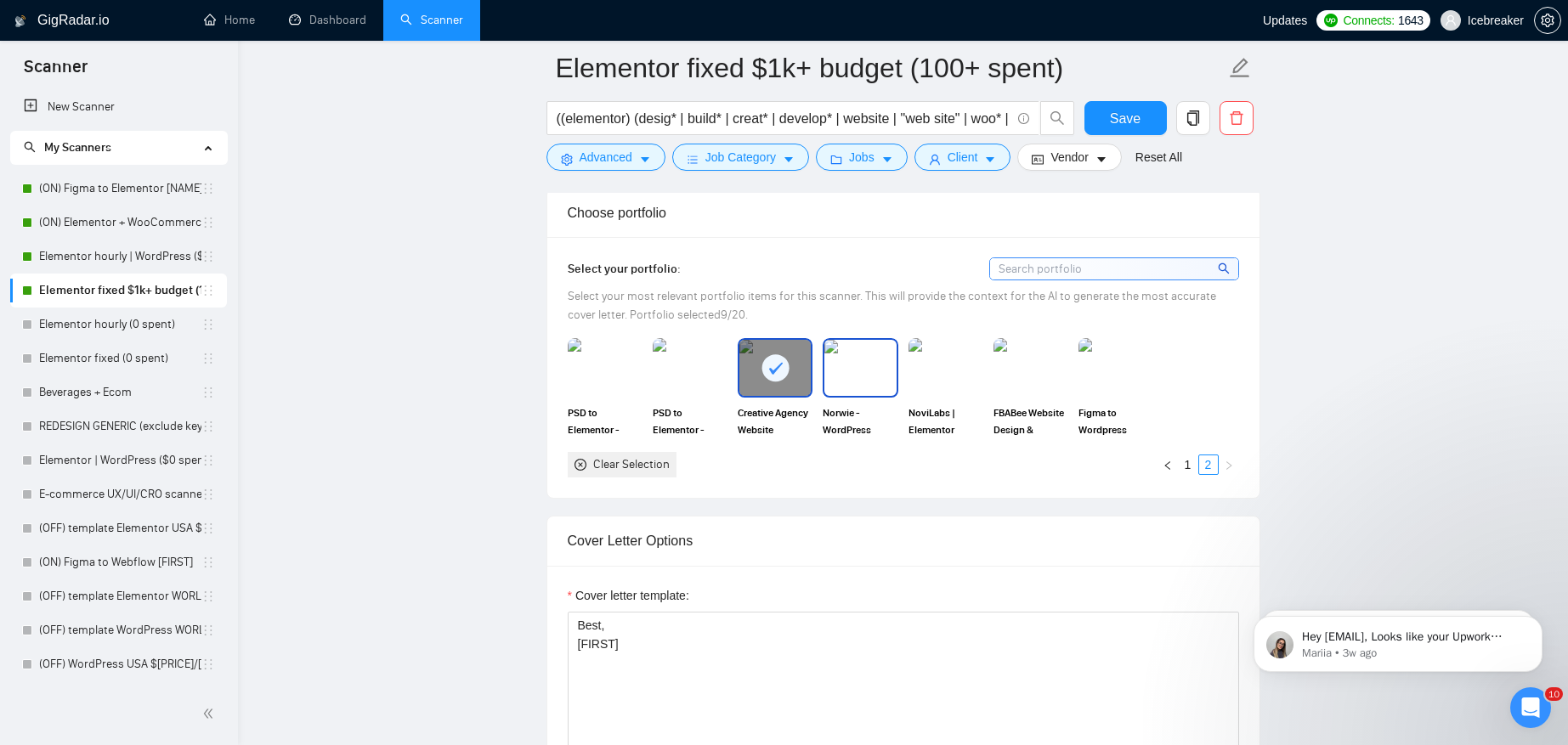 click at bounding box center [860, 368] 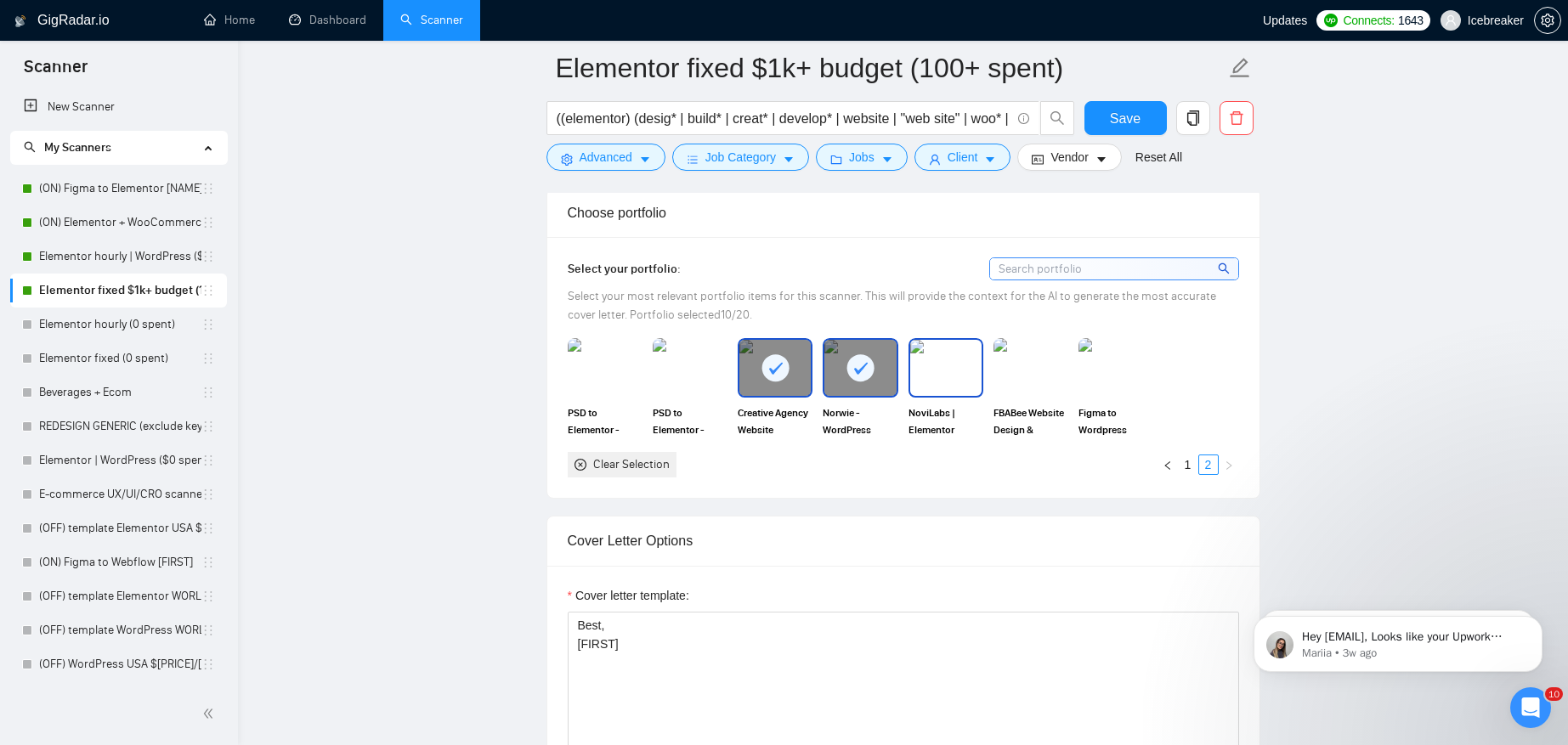 click at bounding box center (946, 368) 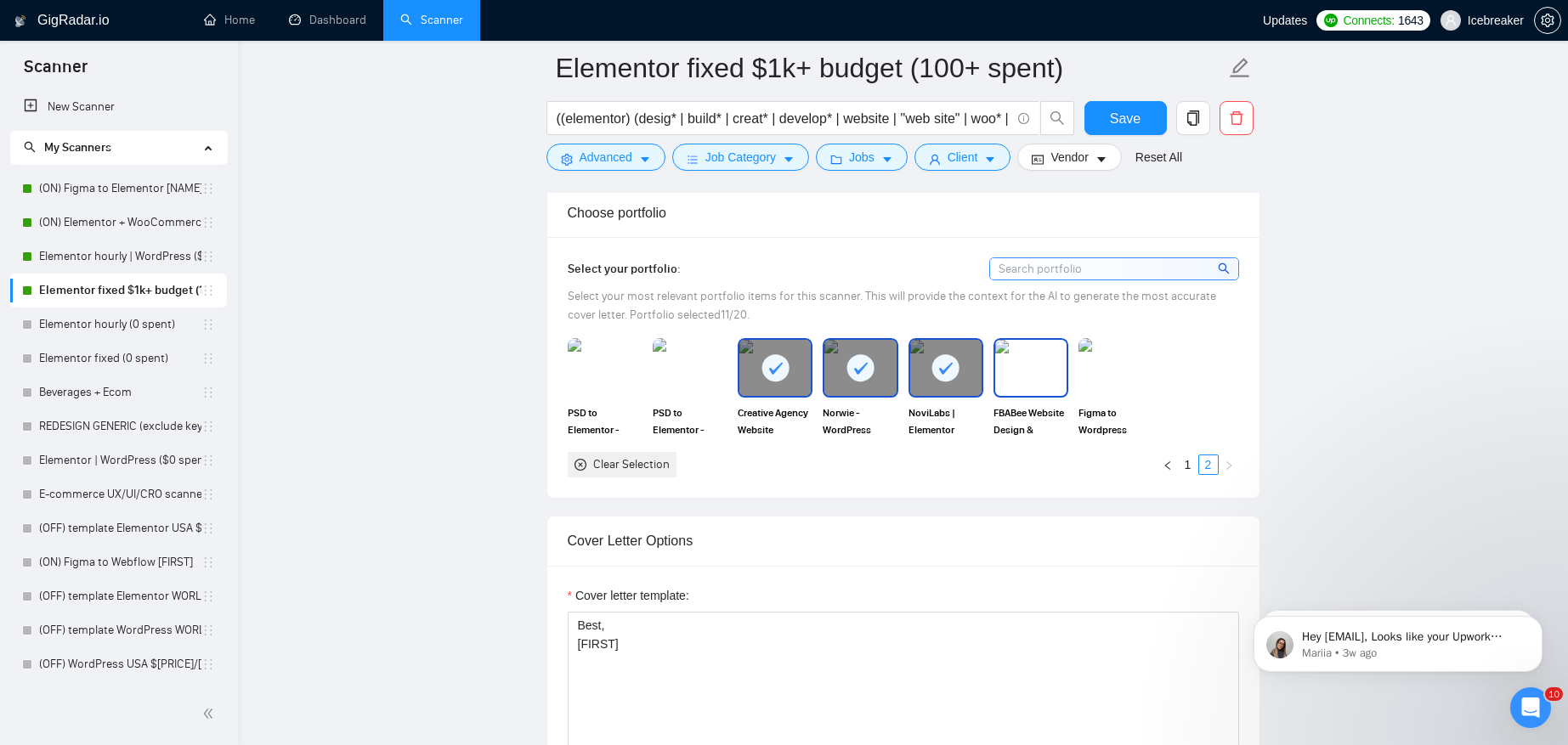 click at bounding box center (1031, 368) 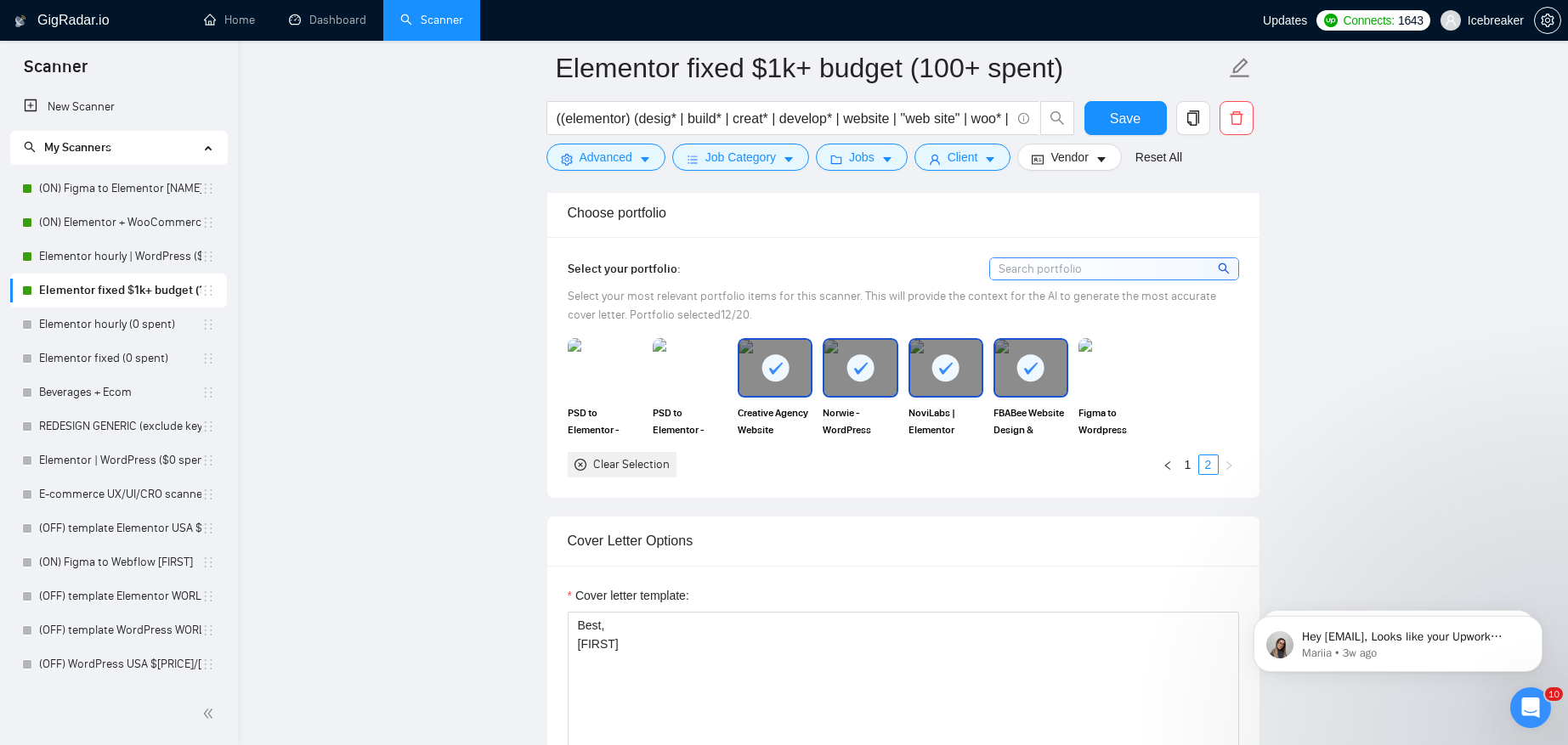 click at bounding box center [1116, 368] 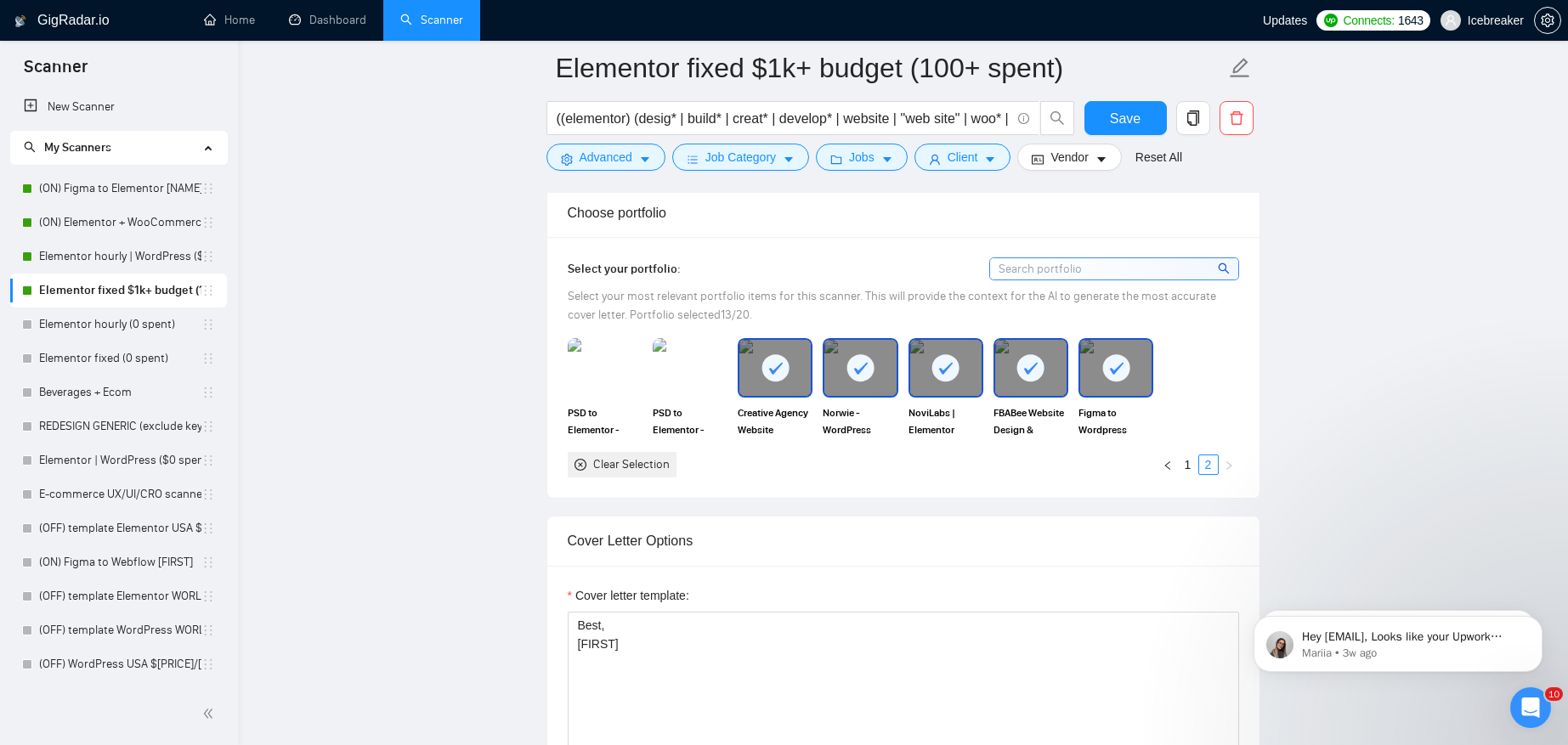 click at bounding box center [1116, 368] 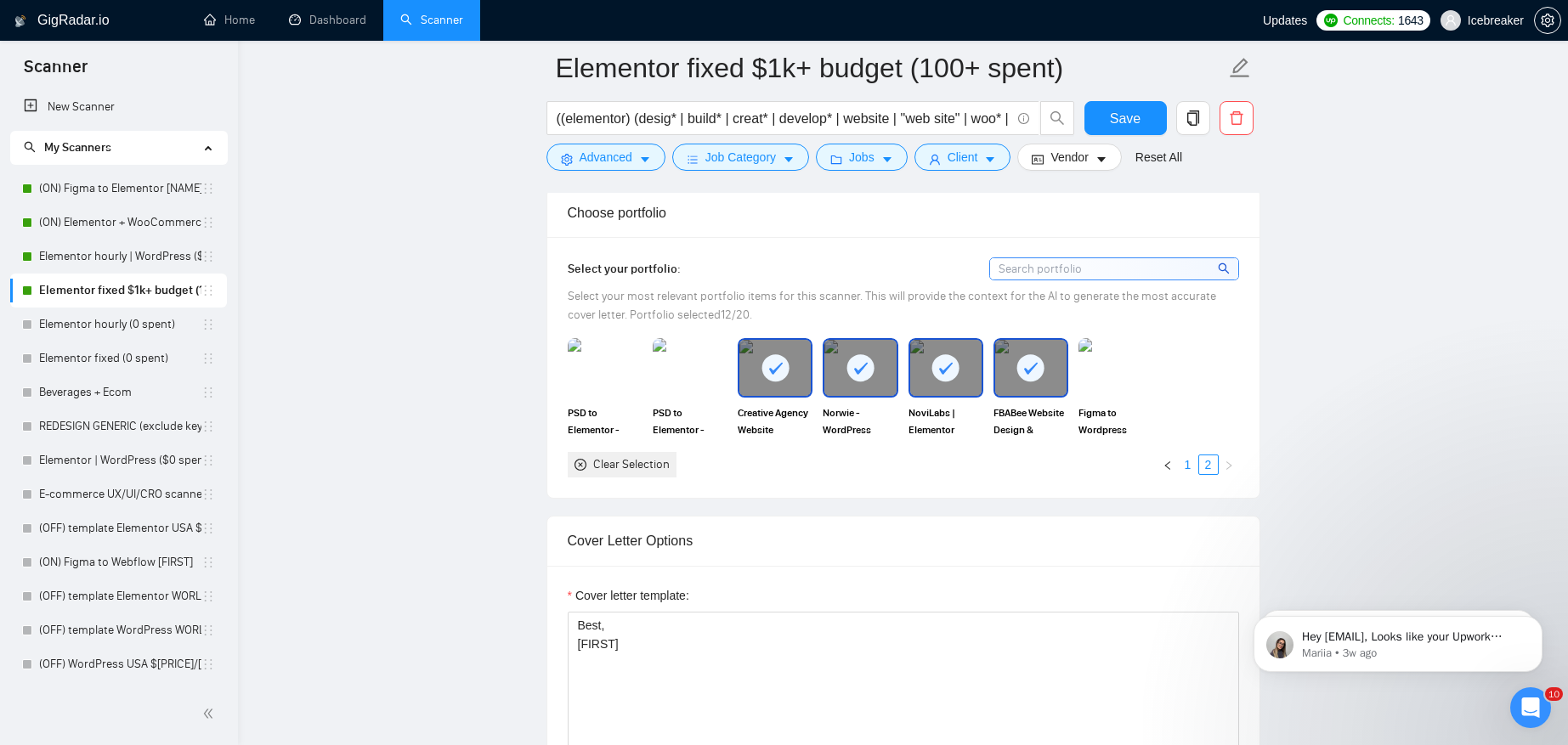 click on "1" at bounding box center [1188, 465] 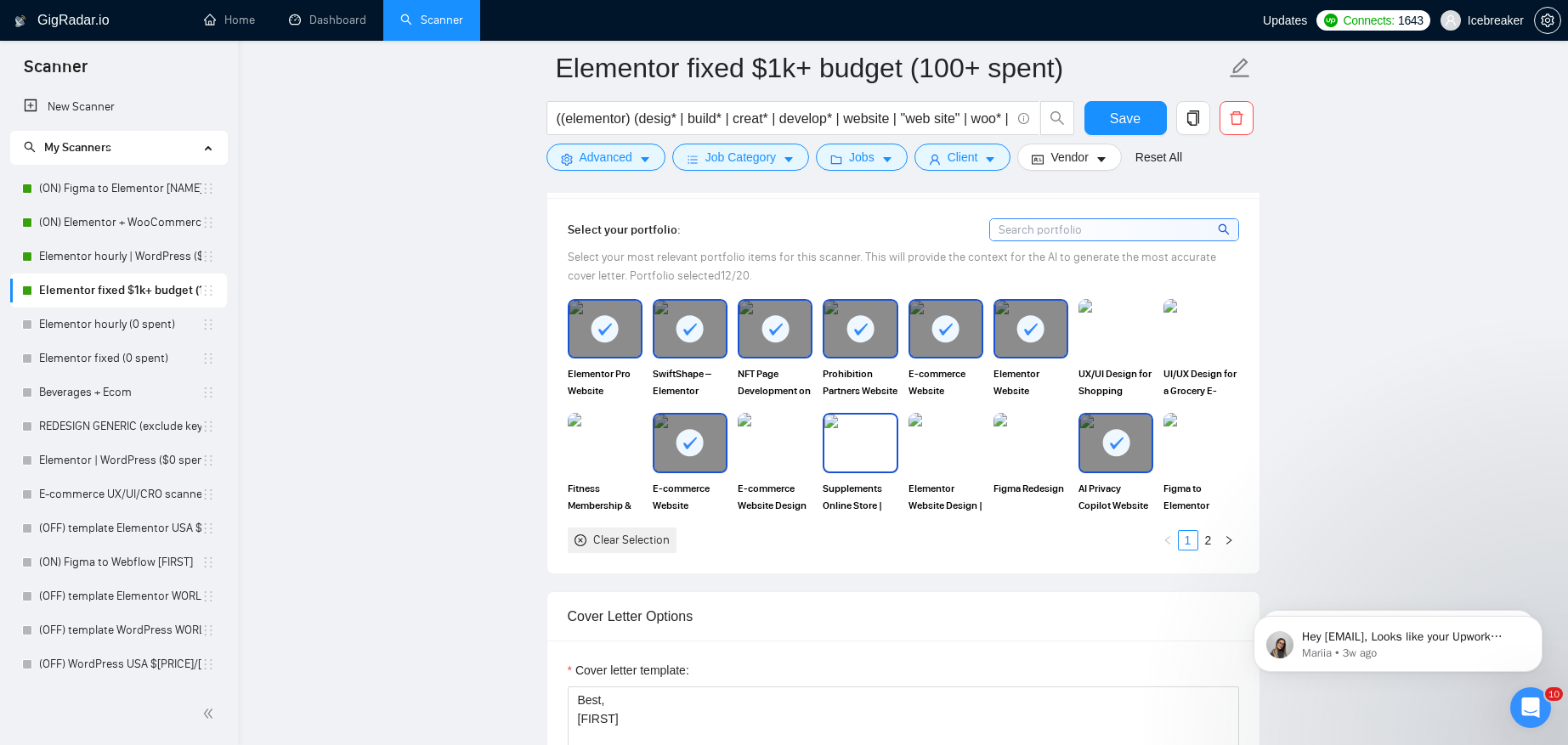 scroll, scrollTop: 1597, scrollLeft: 0, axis: vertical 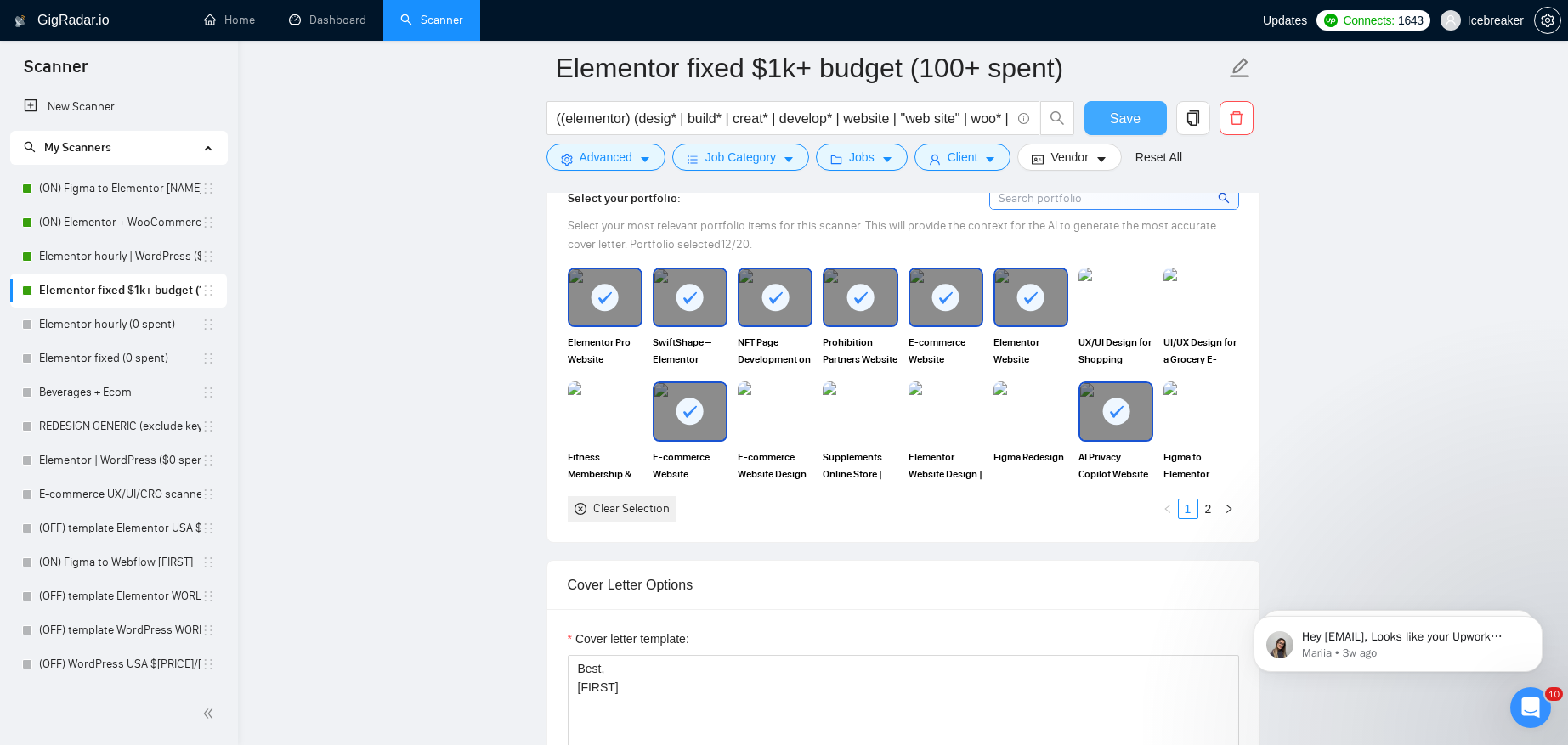 click on "Save" at bounding box center [1125, 118] 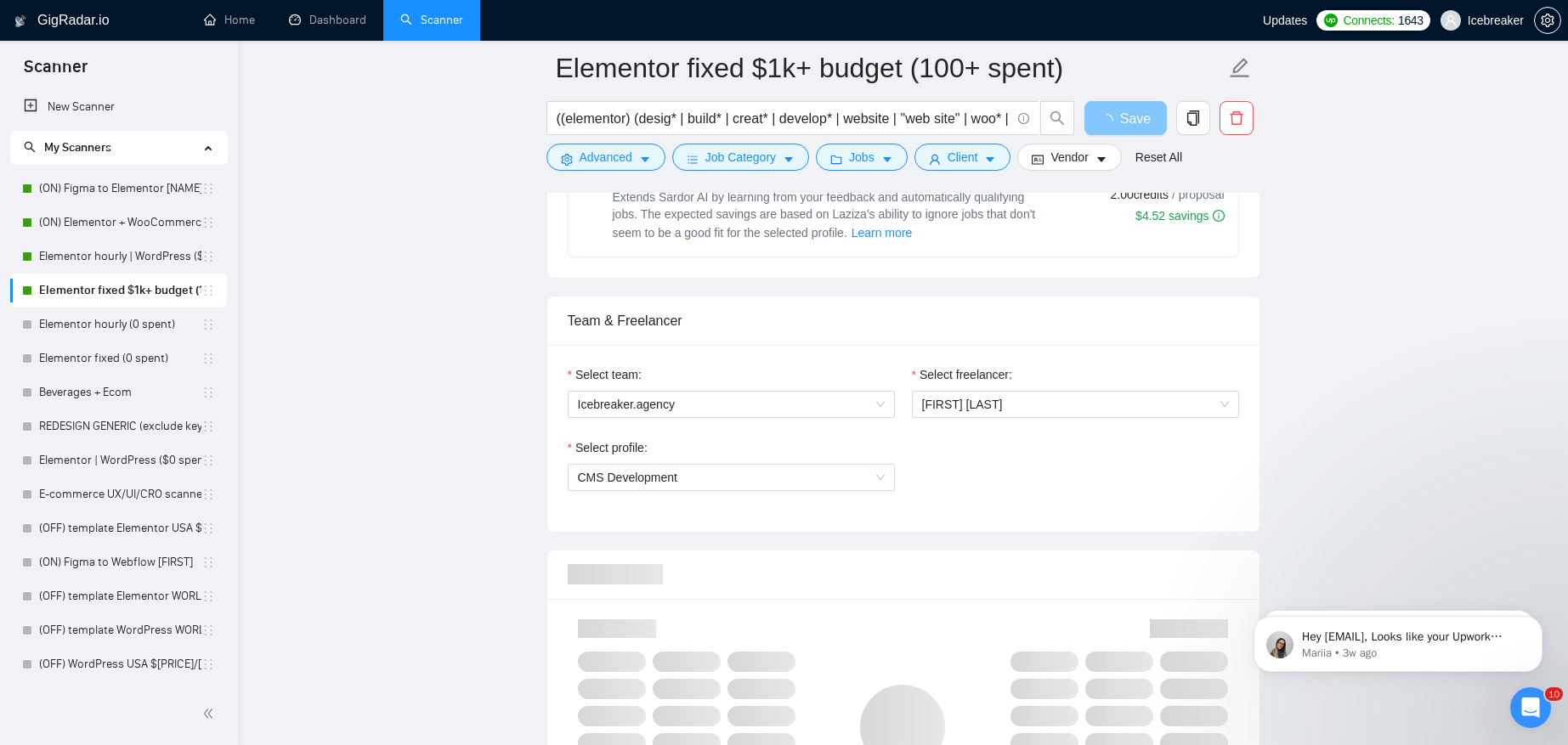 scroll, scrollTop: 174, scrollLeft: 0, axis: vertical 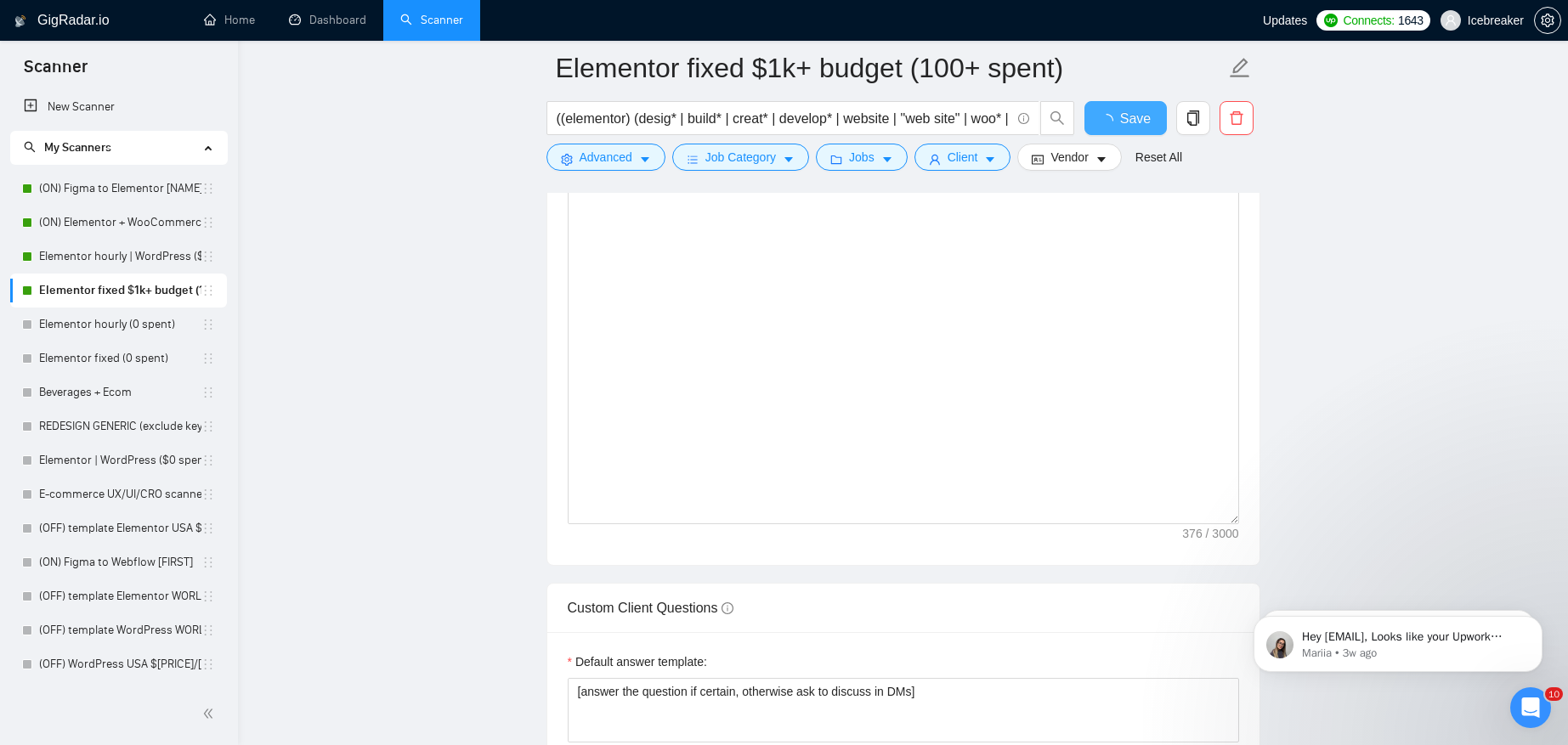 type 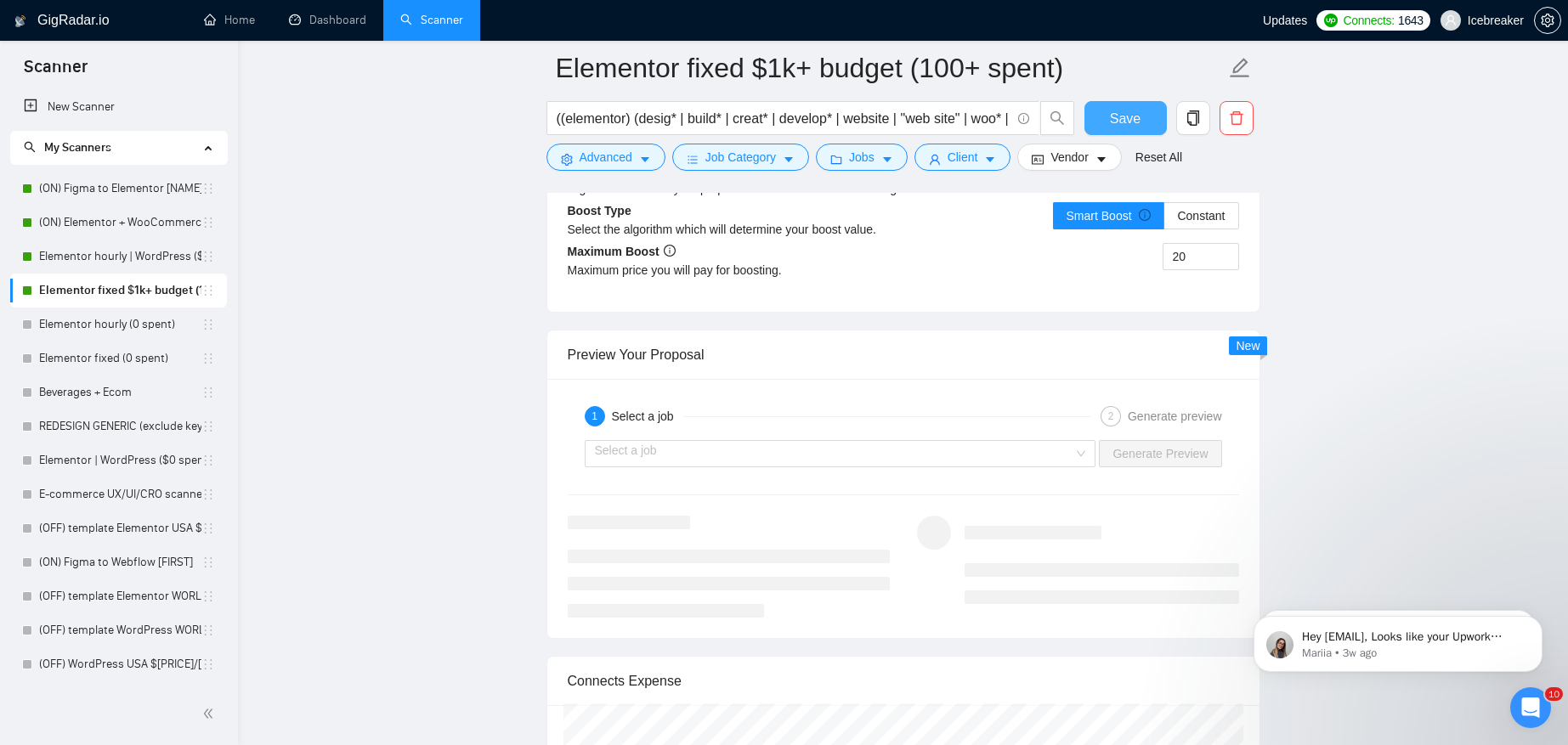 scroll, scrollTop: 3338, scrollLeft: 0, axis: vertical 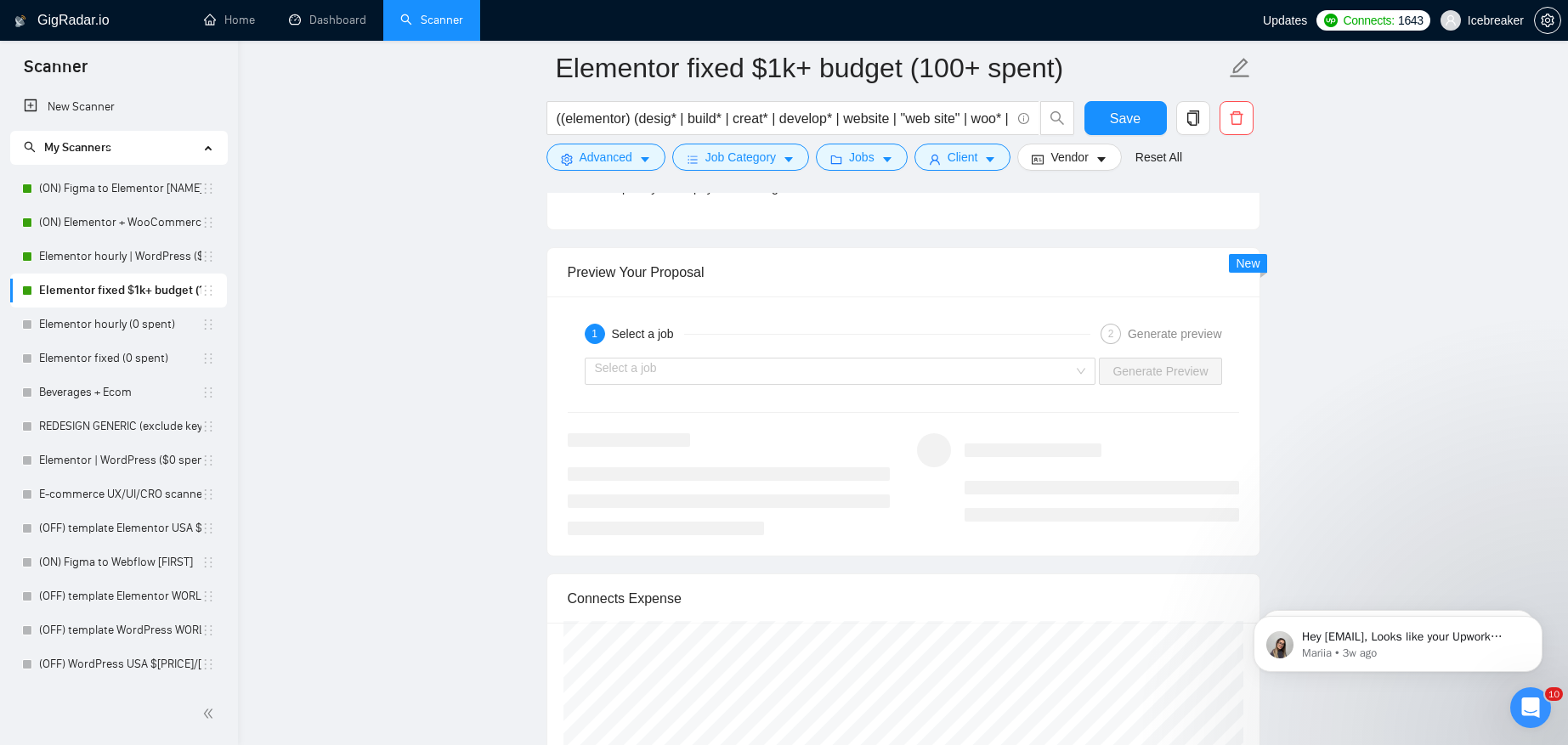 click on "1 Select a job" at bounding box center [837, 334] 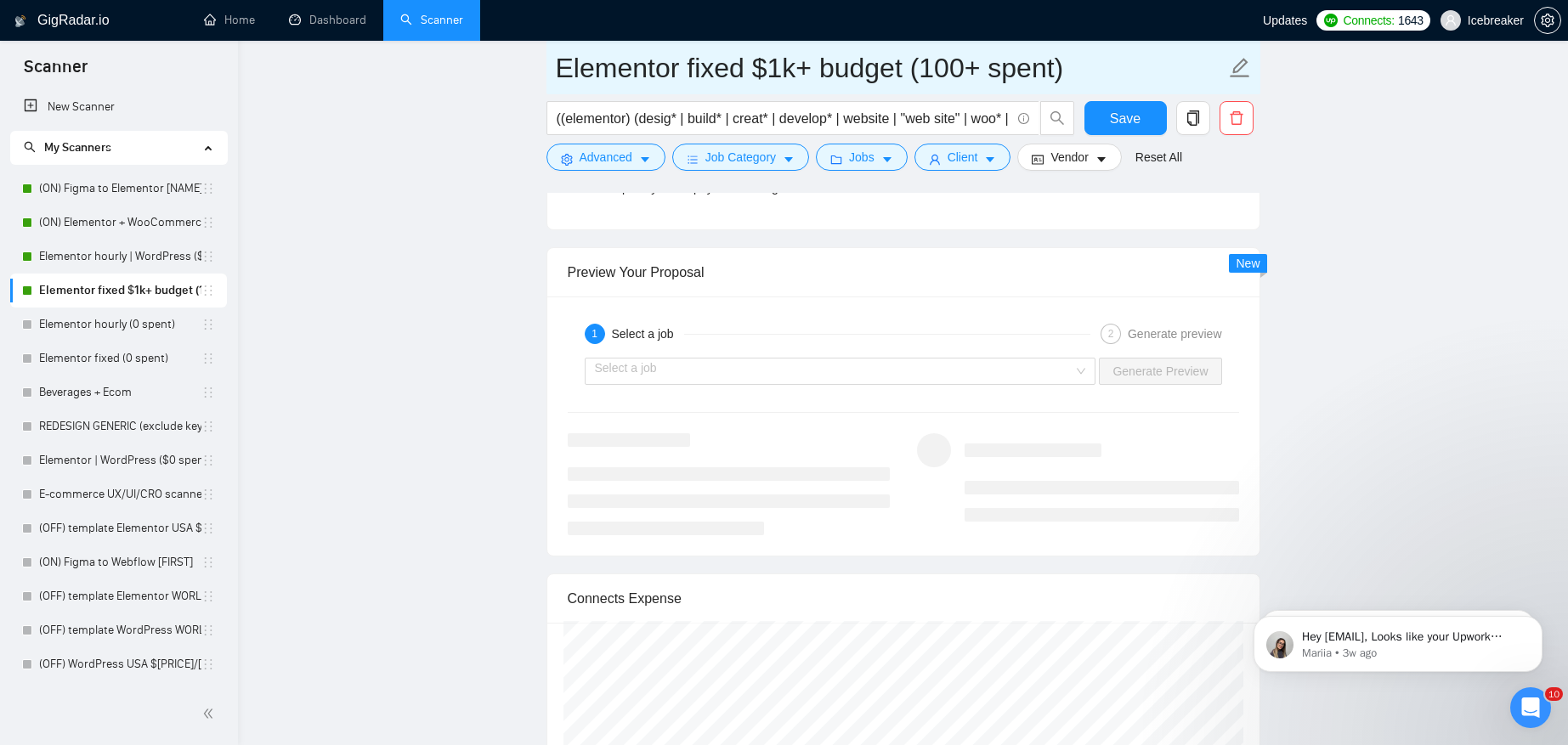 click on "Elementor fixed $1k+ budget (100+ spent)" at bounding box center (891, 68) 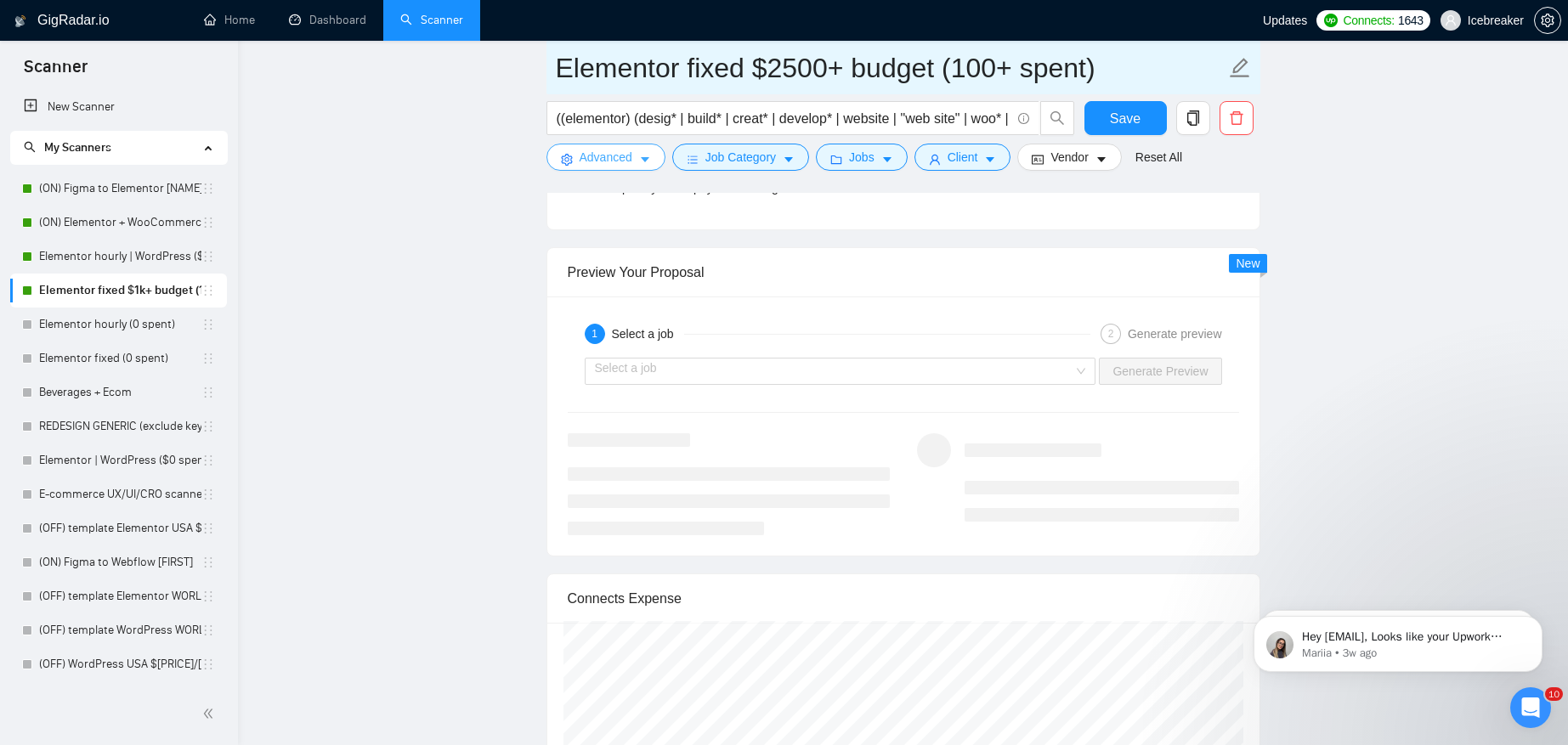 type on "Elementor fixed $2500+ budget (100+ spent)" 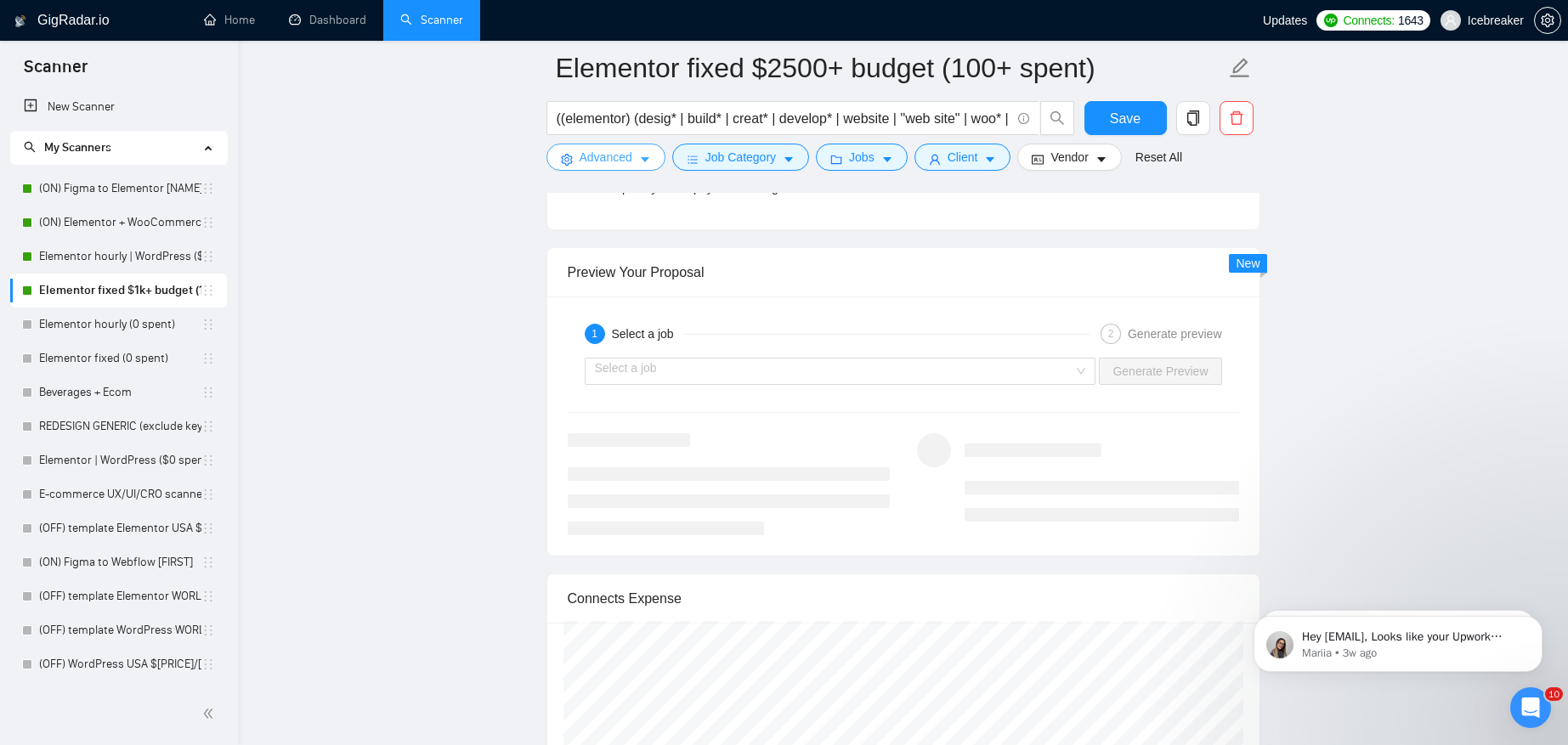 click on "Advanced" at bounding box center (606, 157) 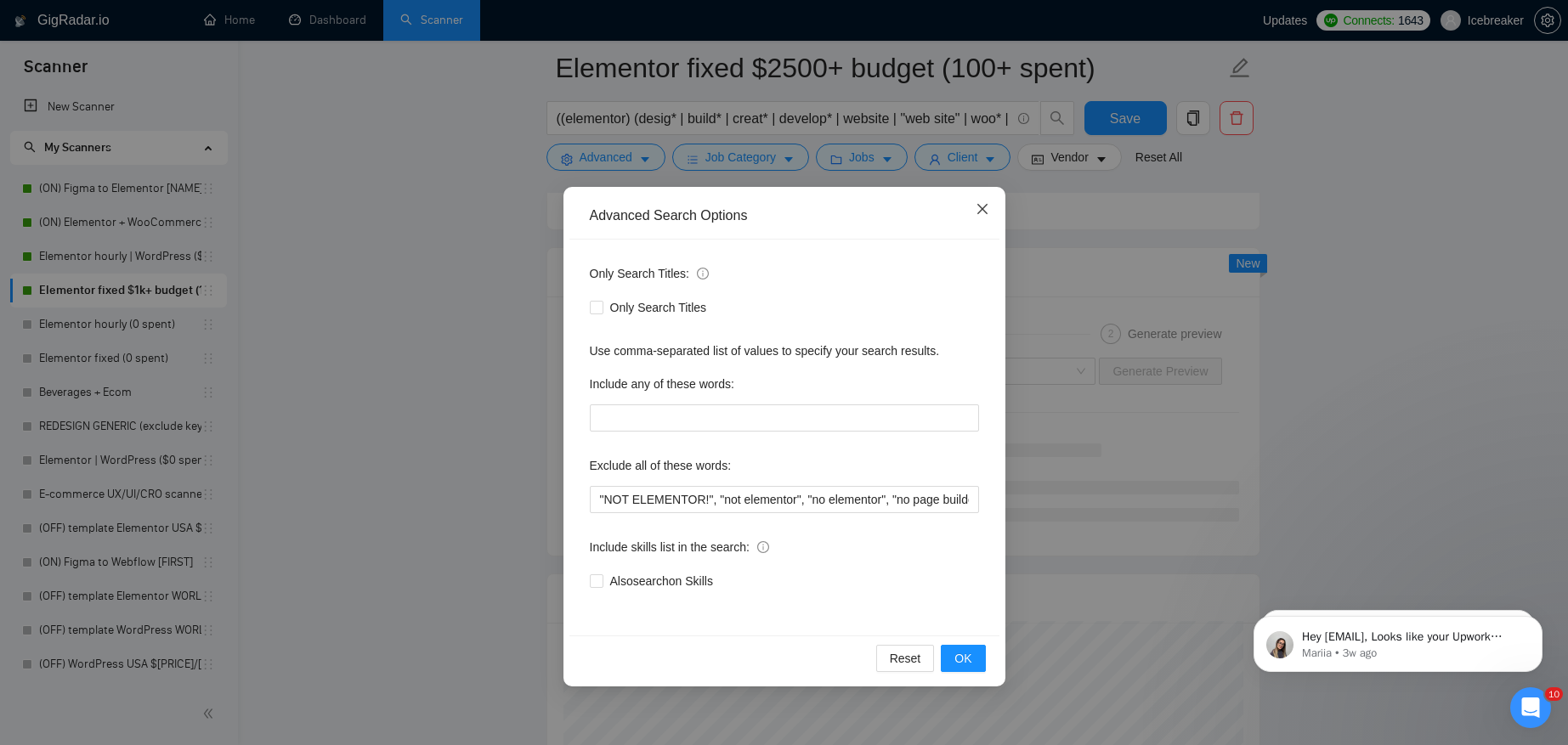 click 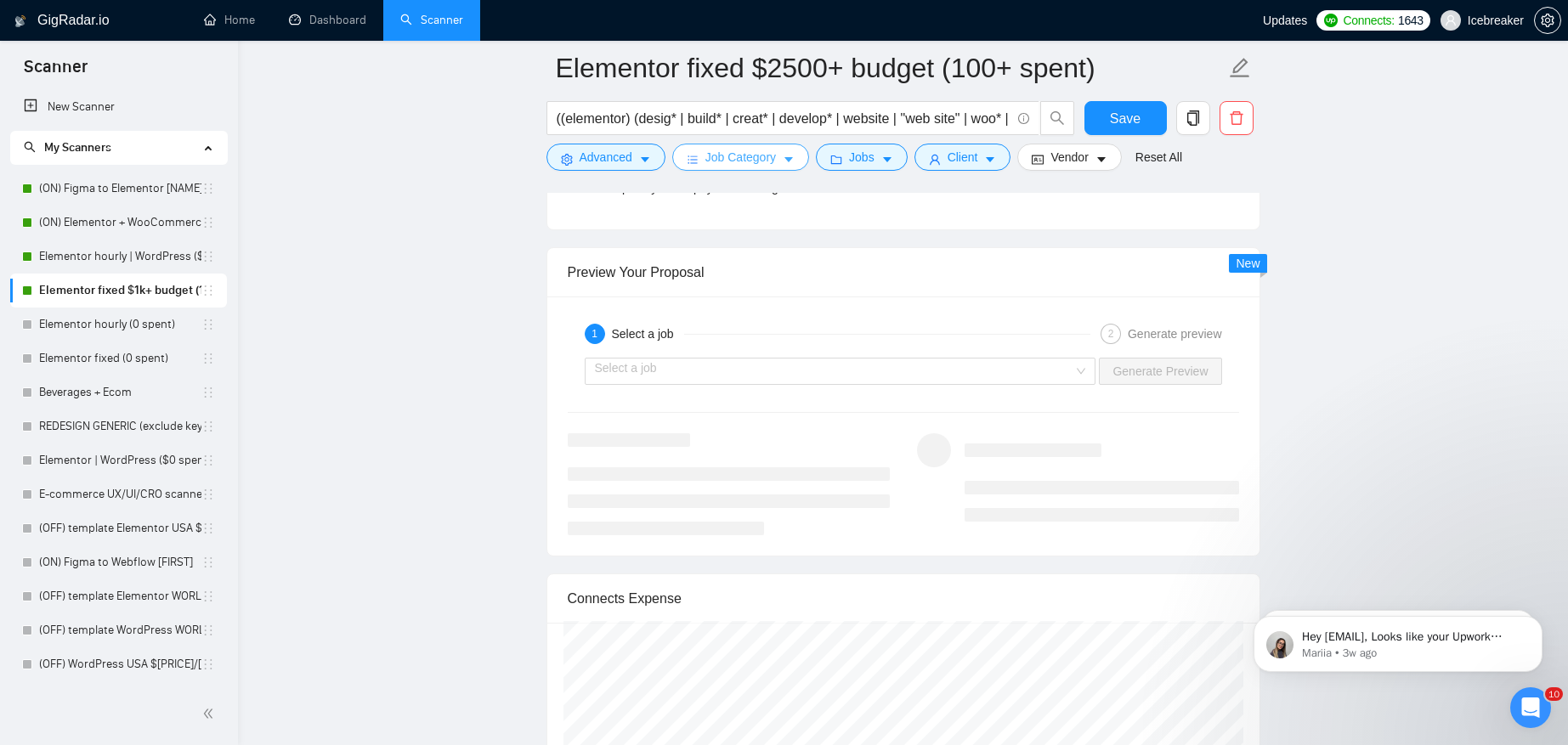 click on "Job Category" at bounding box center [740, 157] 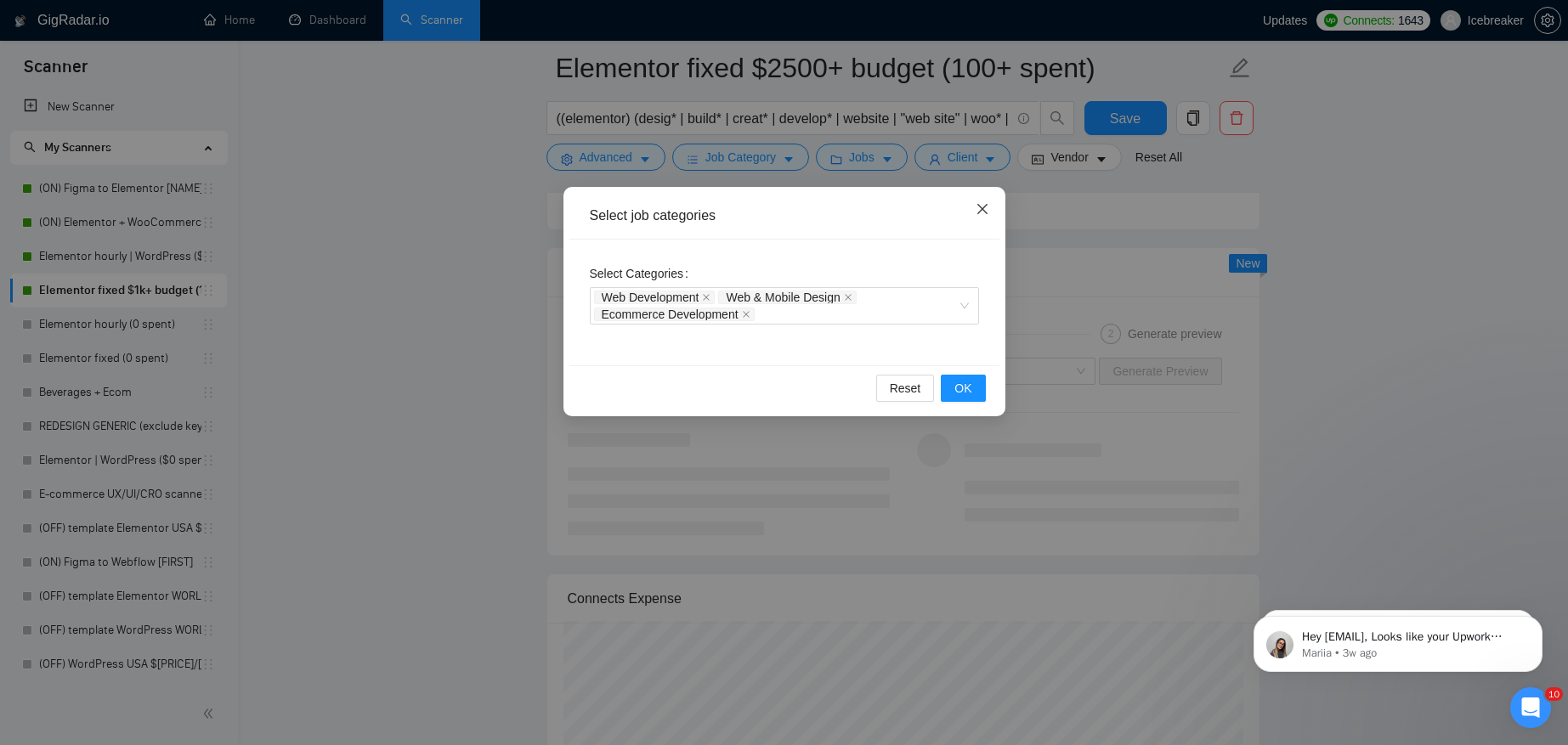 click 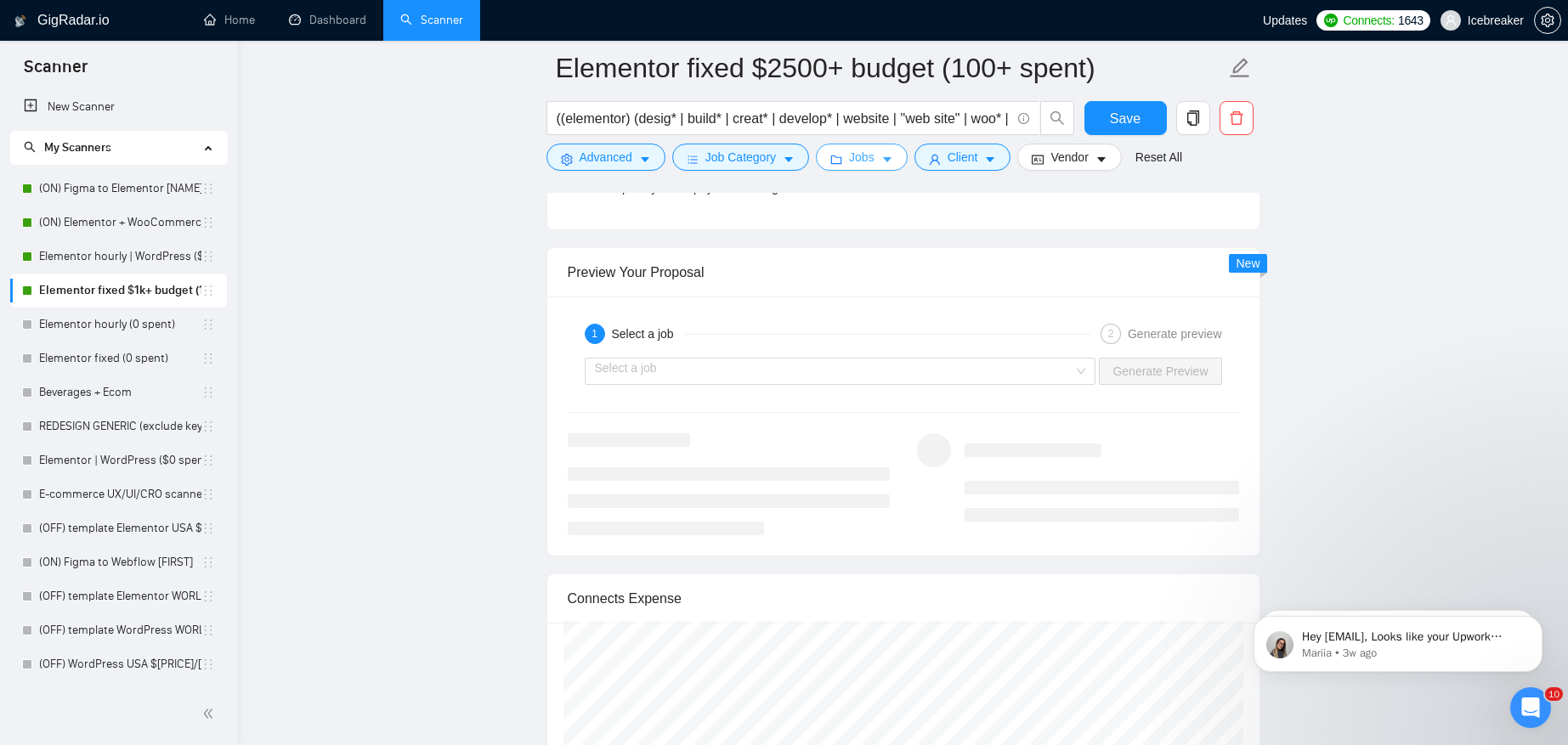 click on "Jobs" at bounding box center [862, 157] 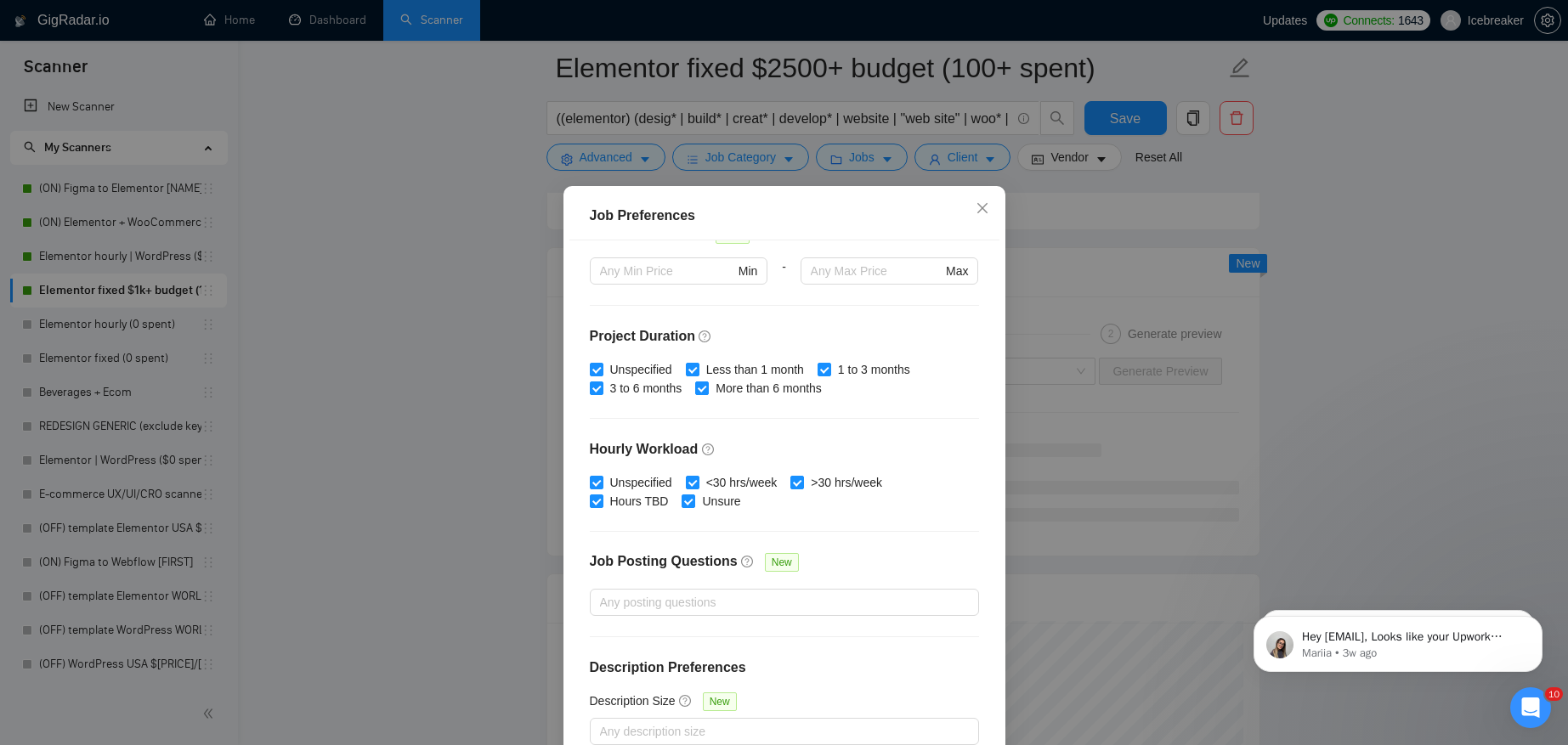 scroll, scrollTop: 98, scrollLeft: 0, axis: vertical 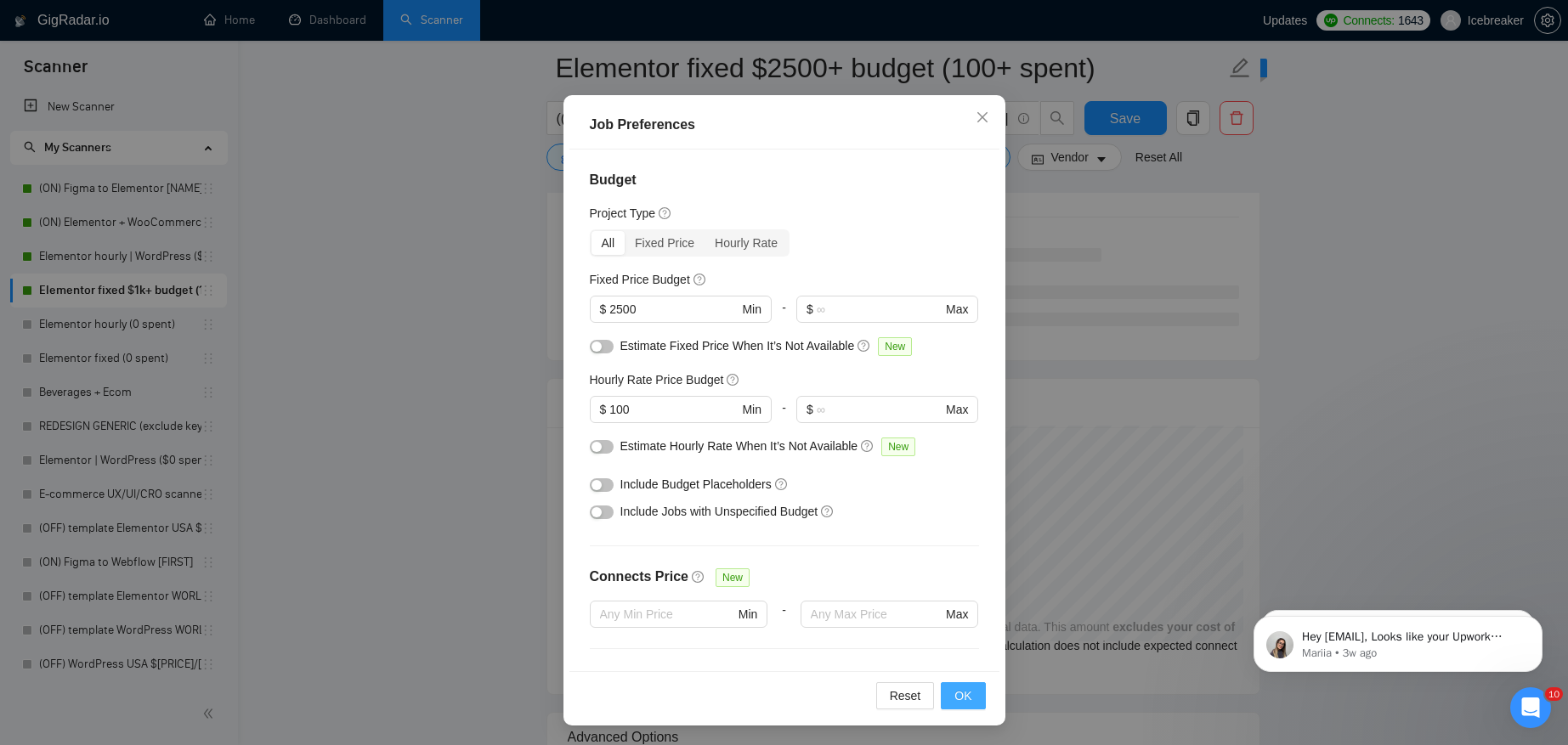 click on "OK" at bounding box center [963, 696] 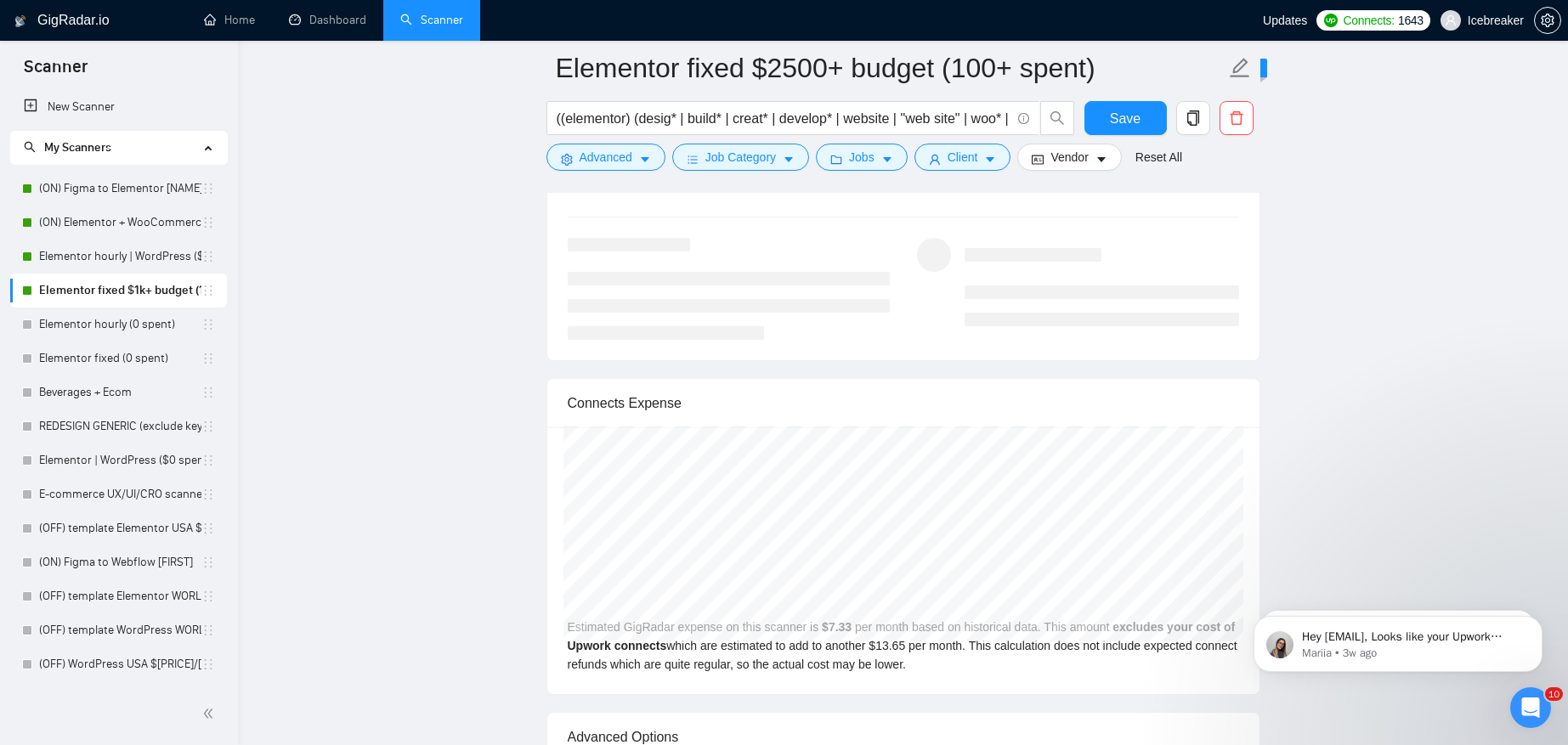 scroll, scrollTop: 7, scrollLeft: 0, axis: vertical 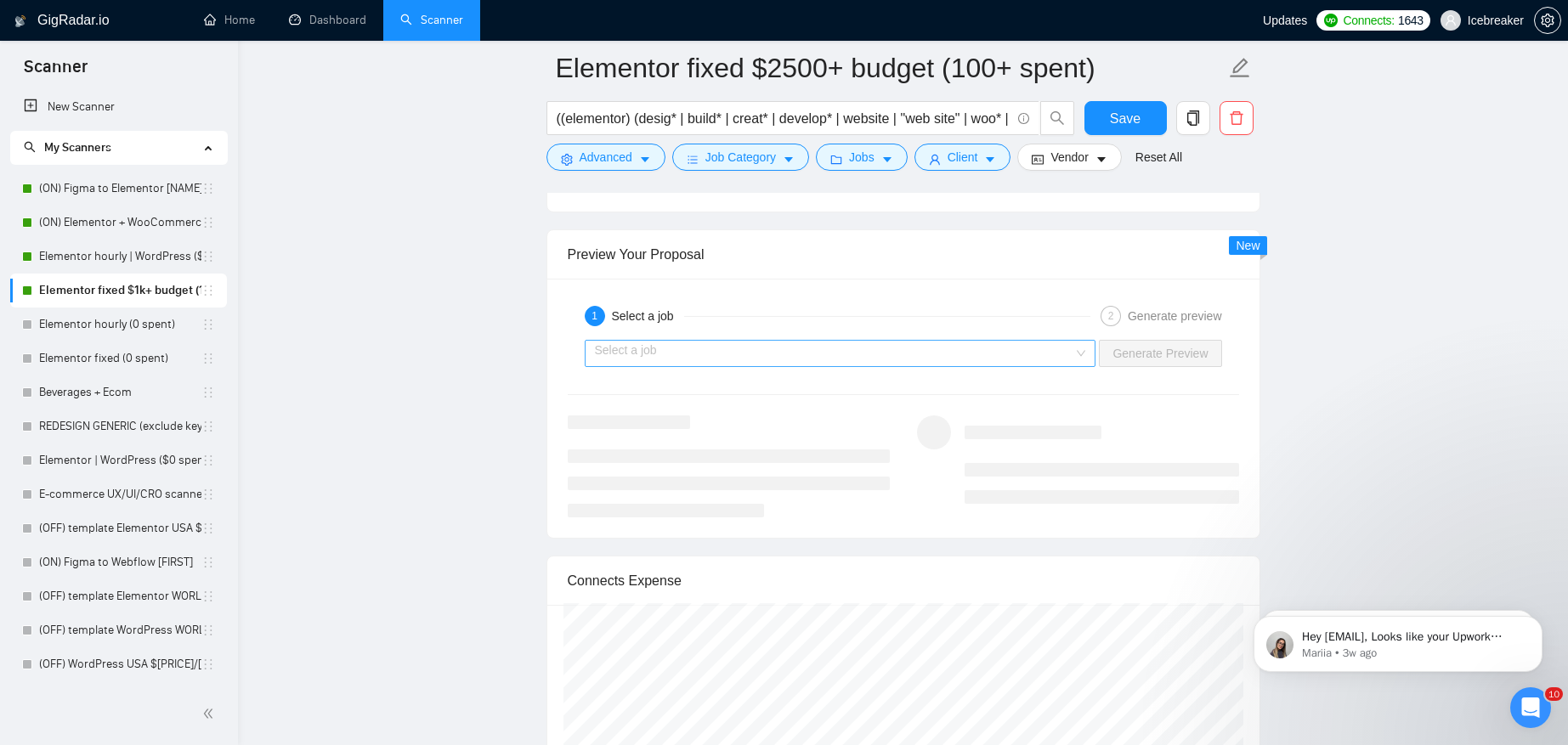 click at bounding box center (835, 353) 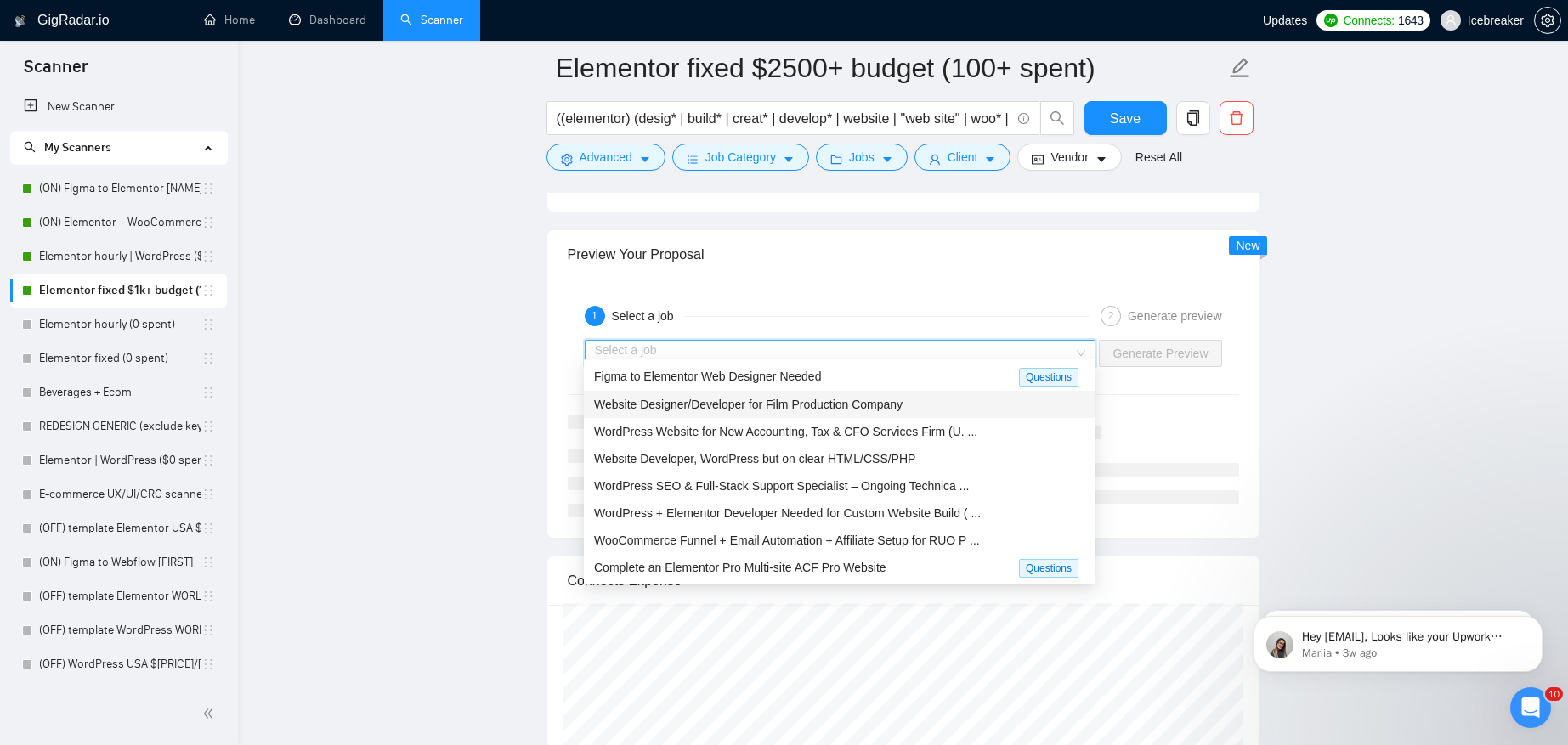 click on "Website Designer/Developer for Film Production Company" at bounding box center [748, 404] 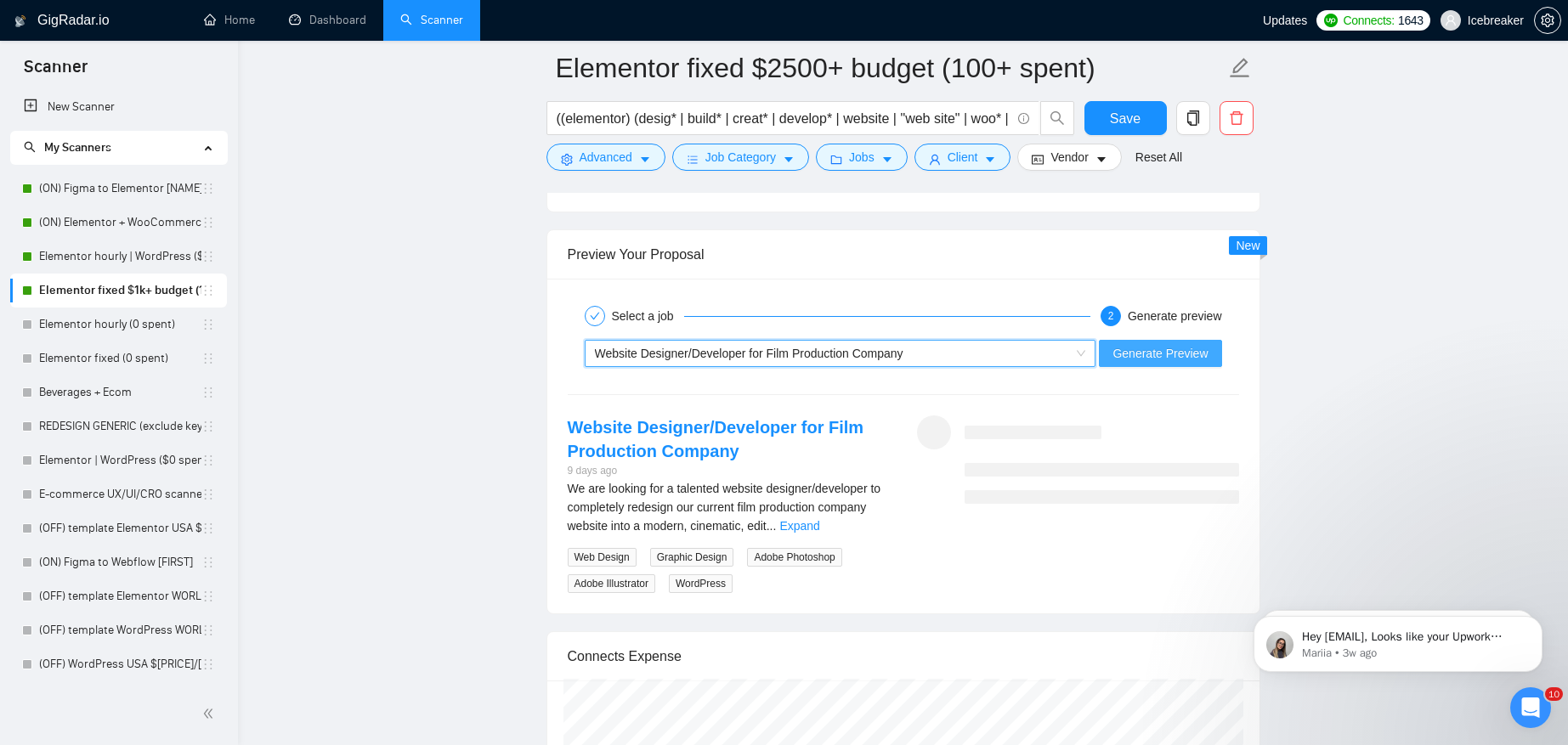 click on "Generate Preview" at bounding box center [1160, 353] 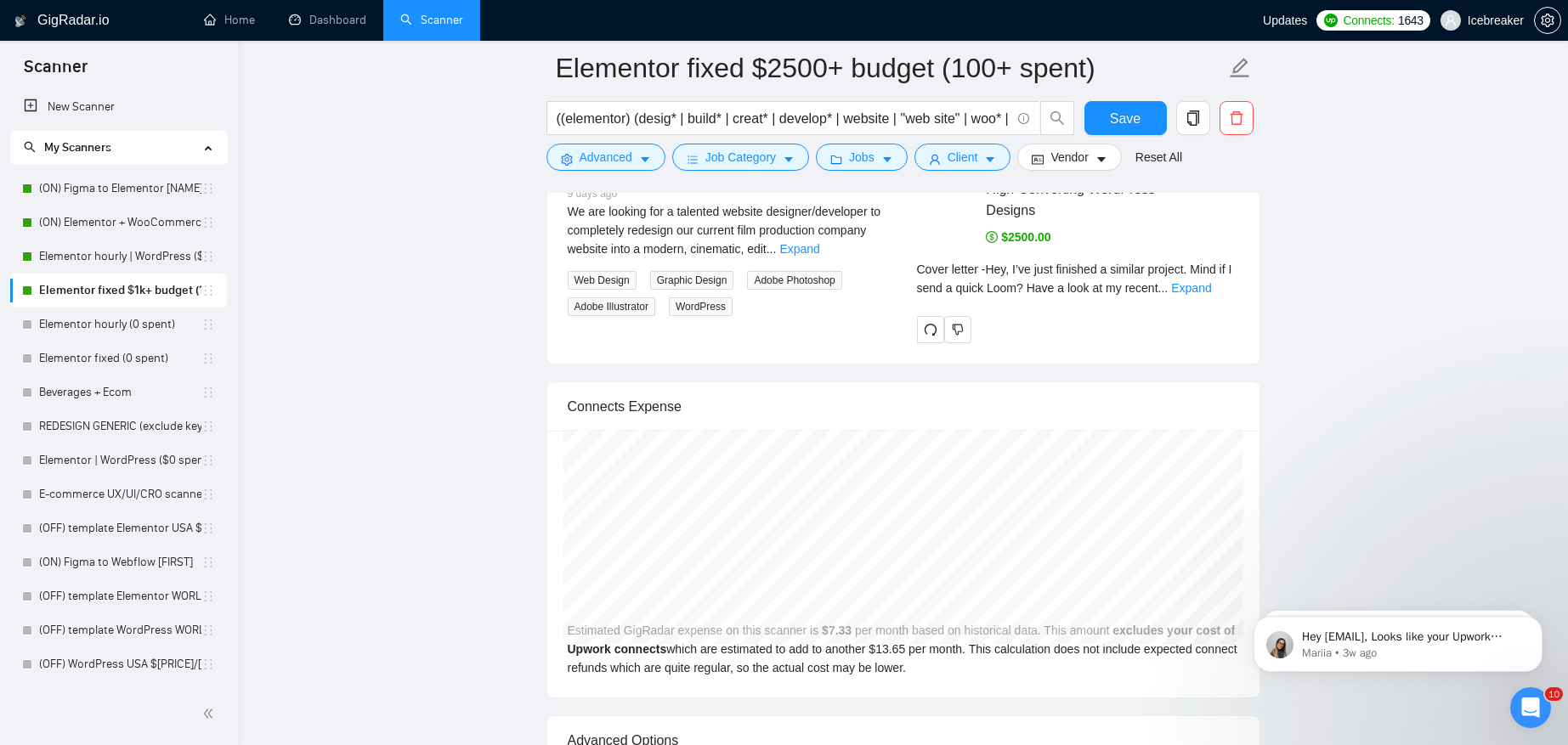 scroll, scrollTop: 3627, scrollLeft: 0, axis: vertical 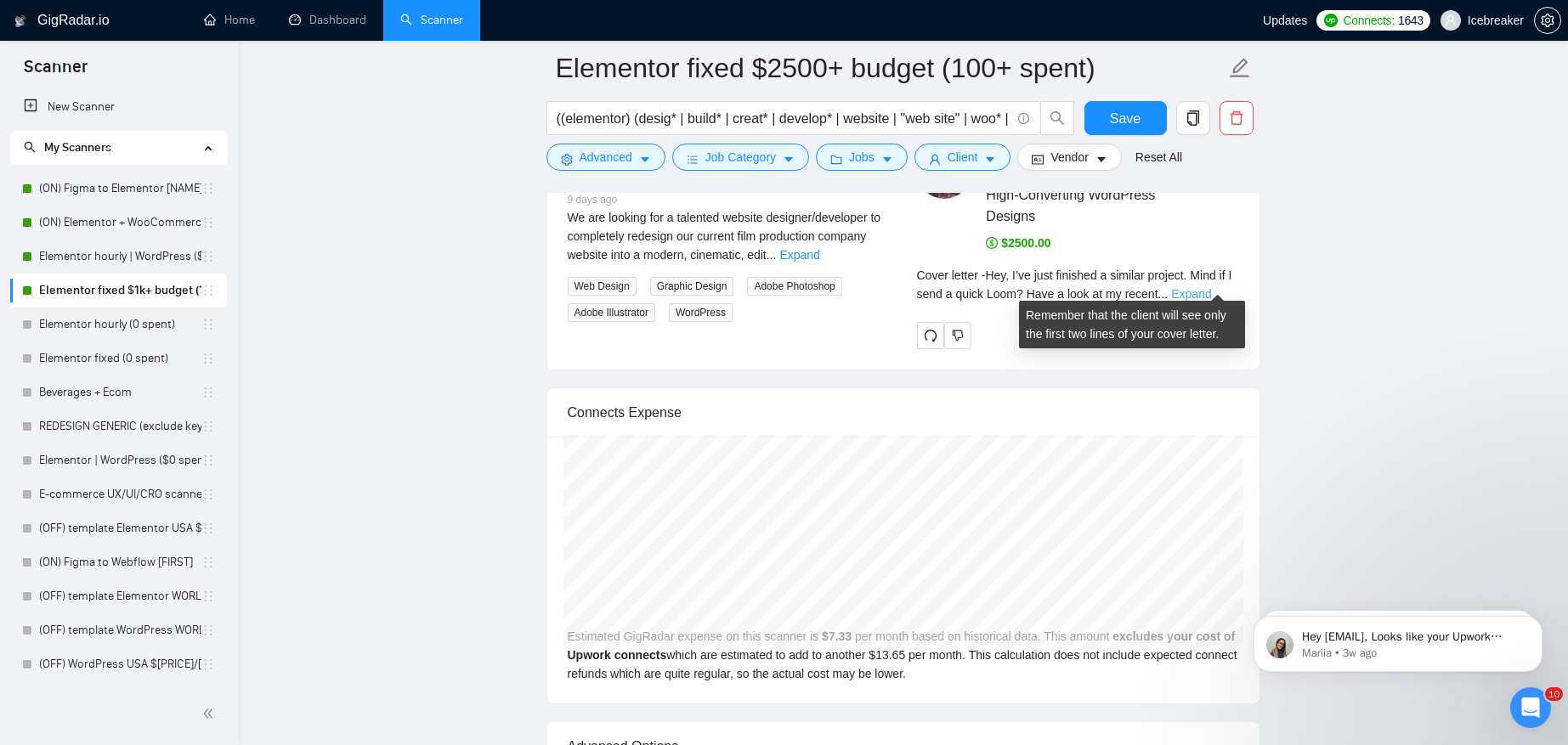 click on "Expand" at bounding box center [1191, 294] 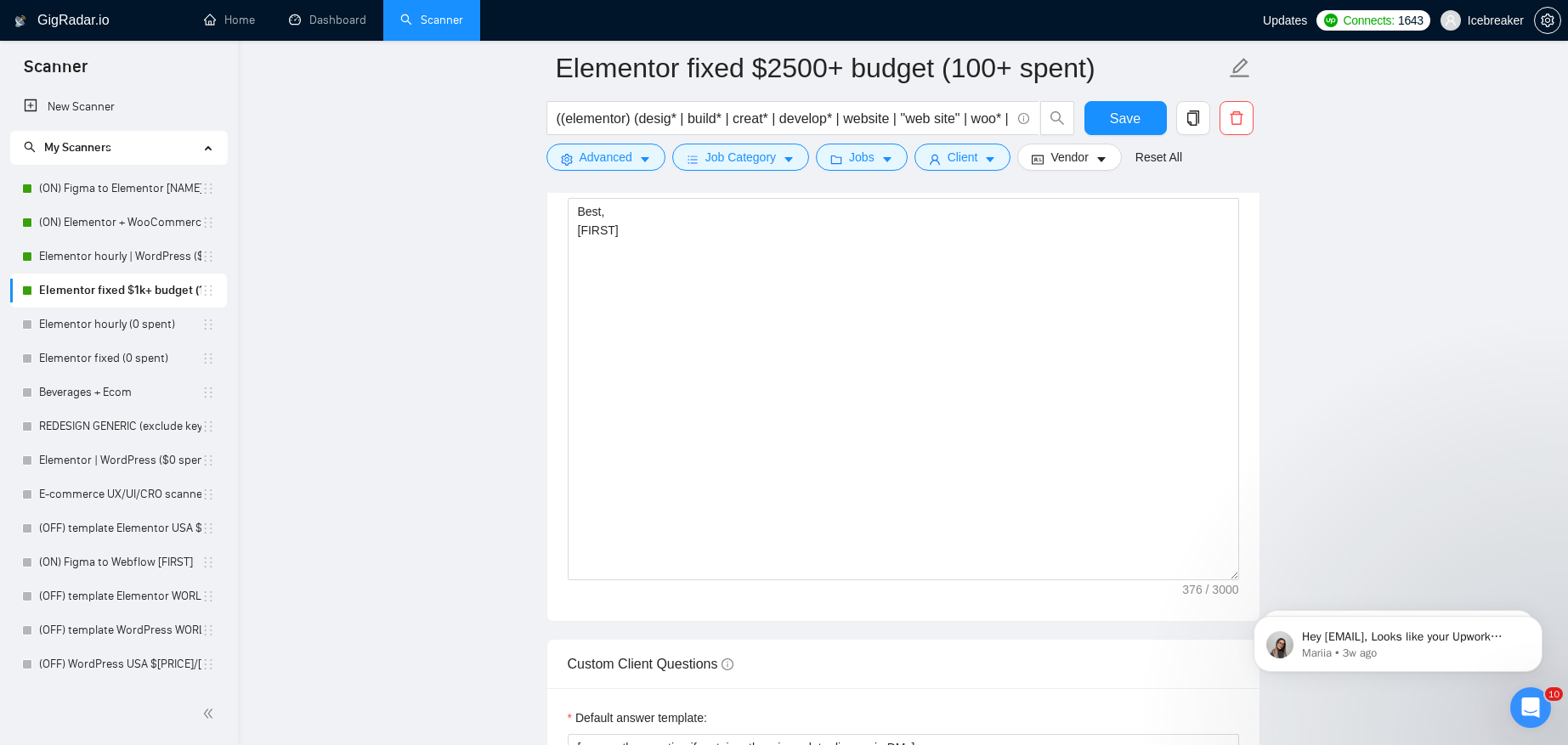 scroll, scrollTop: 1969, scrollLeft: 0, axis: vertical 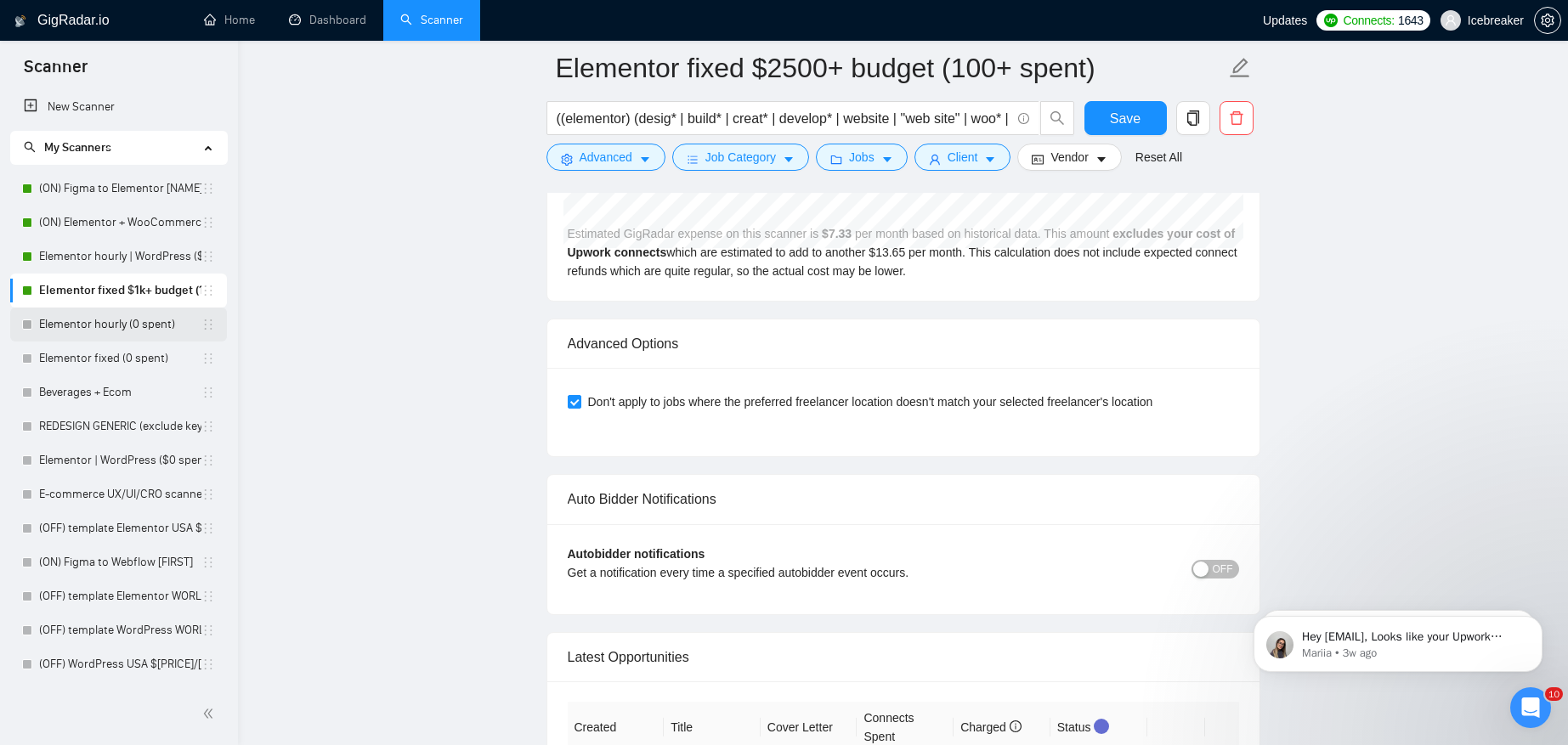 click on "Elementor hourly (0 spent)" at bounding box center [120, 325] 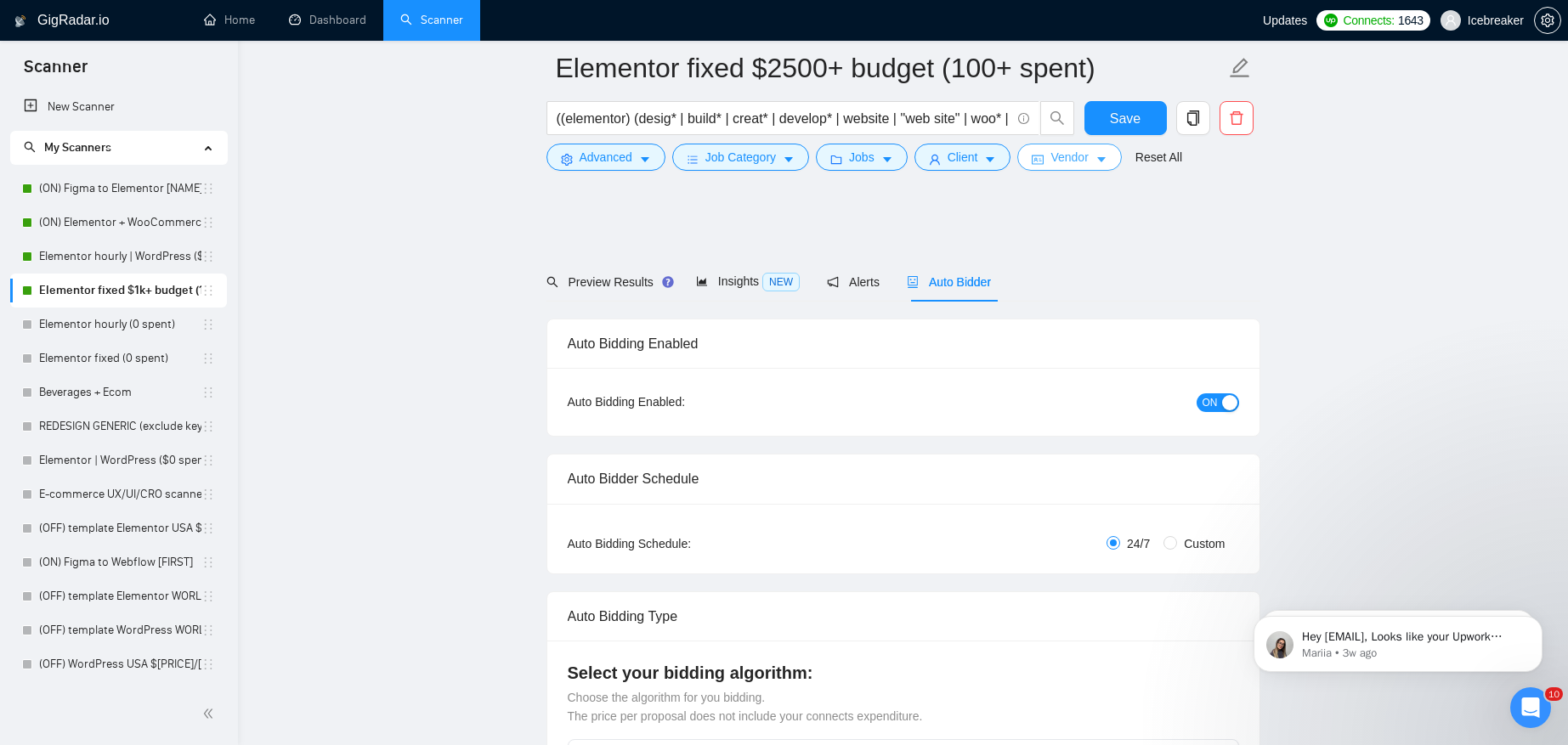 scroll, scrollTop: 512, scrollLeft: 0, axis: vertical 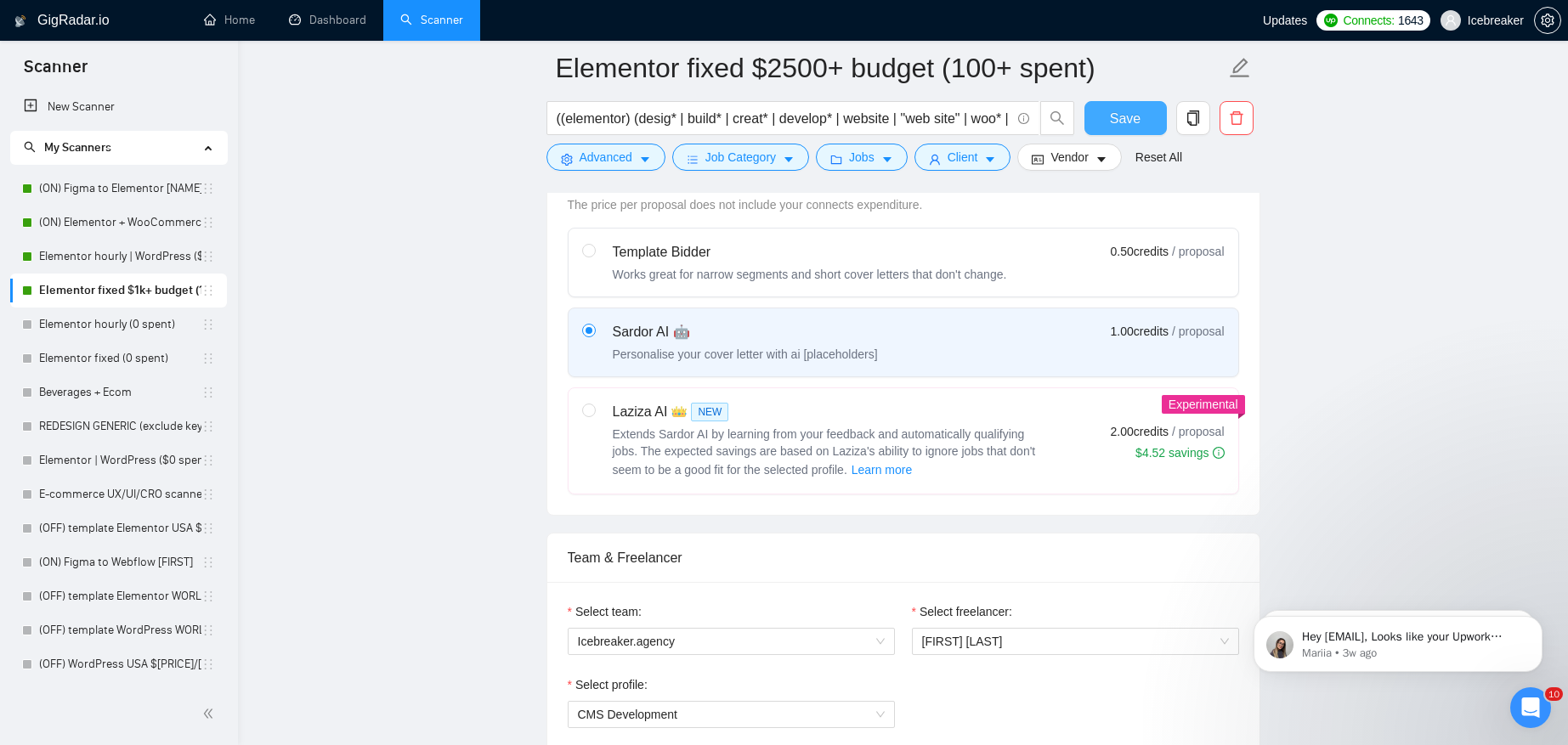 click on "Save" at bounding box center [1125, 118] 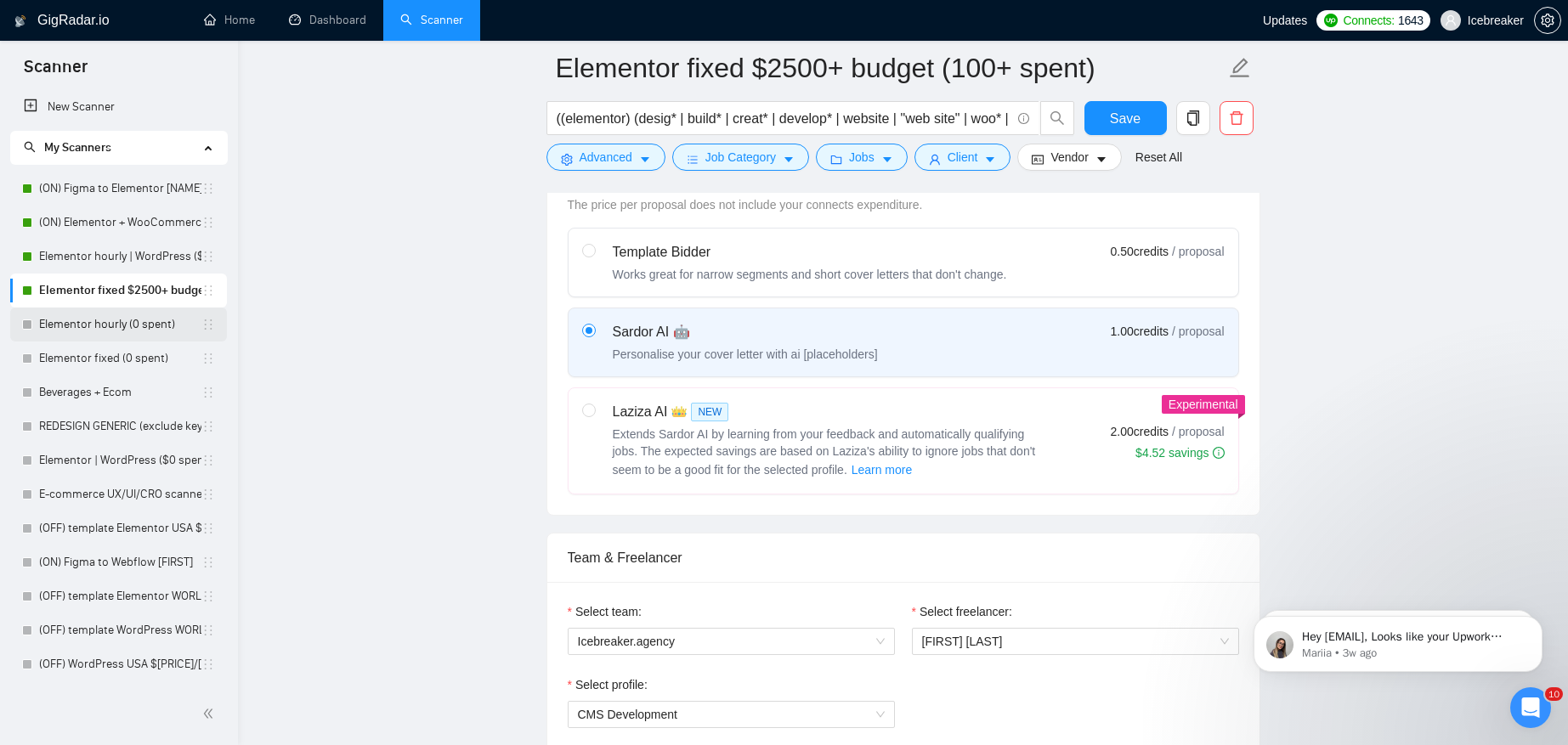 click on "Elementor hourly (0 spent)" at bounding box center (120, 325) 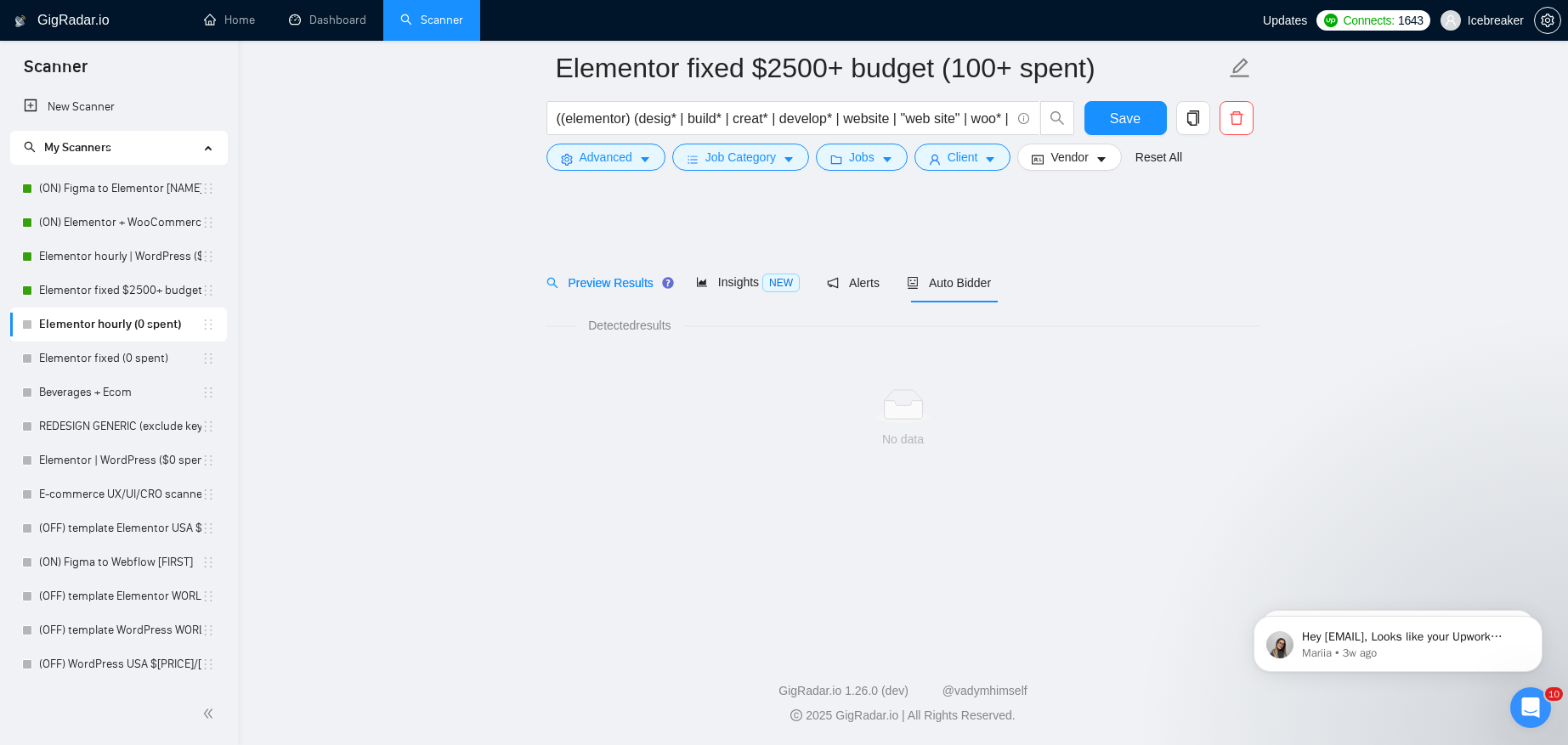 scroll, scrollTop: 0, scrollLeft: 0, axis: both 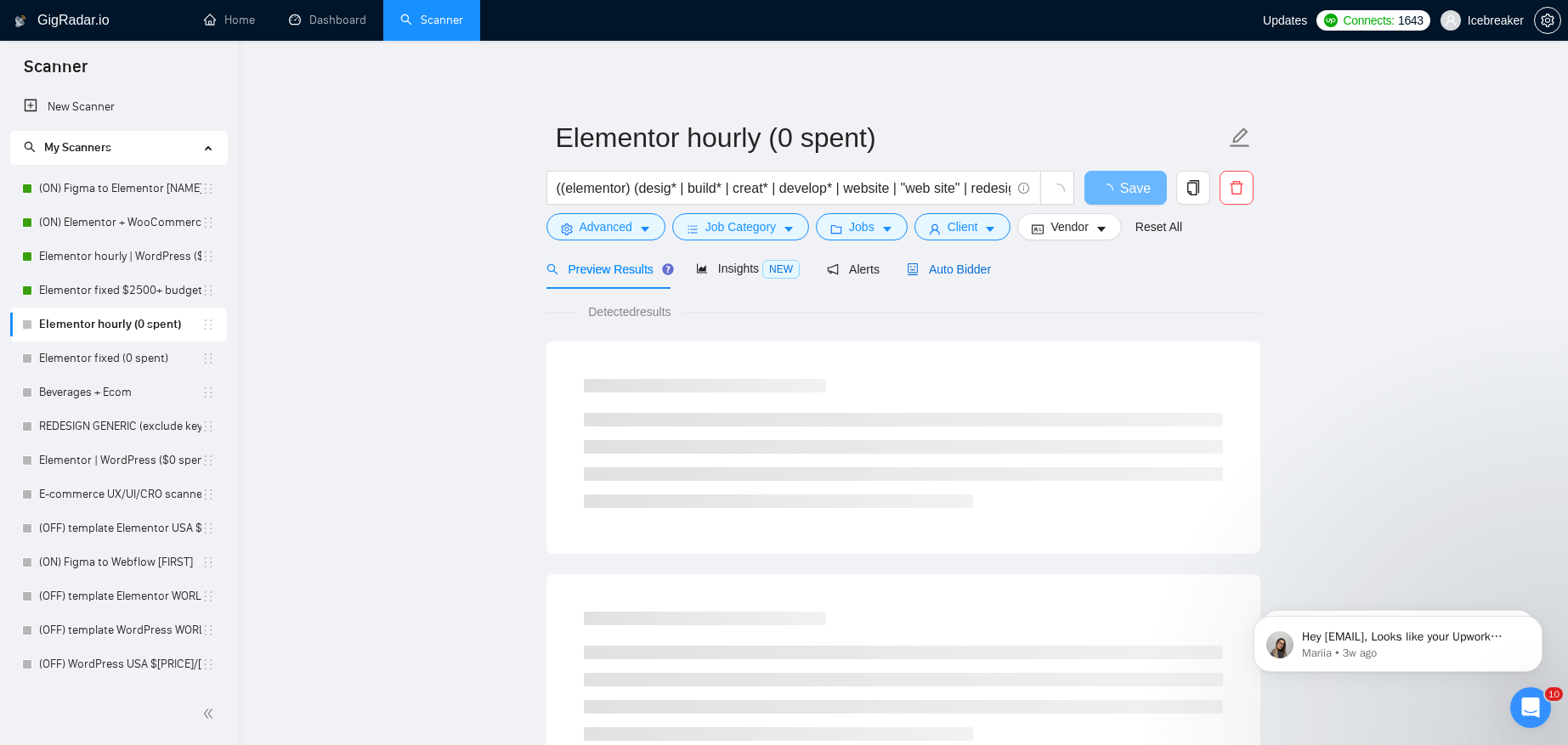 click on "Auto Bidder" at bounding box center [948, 269] 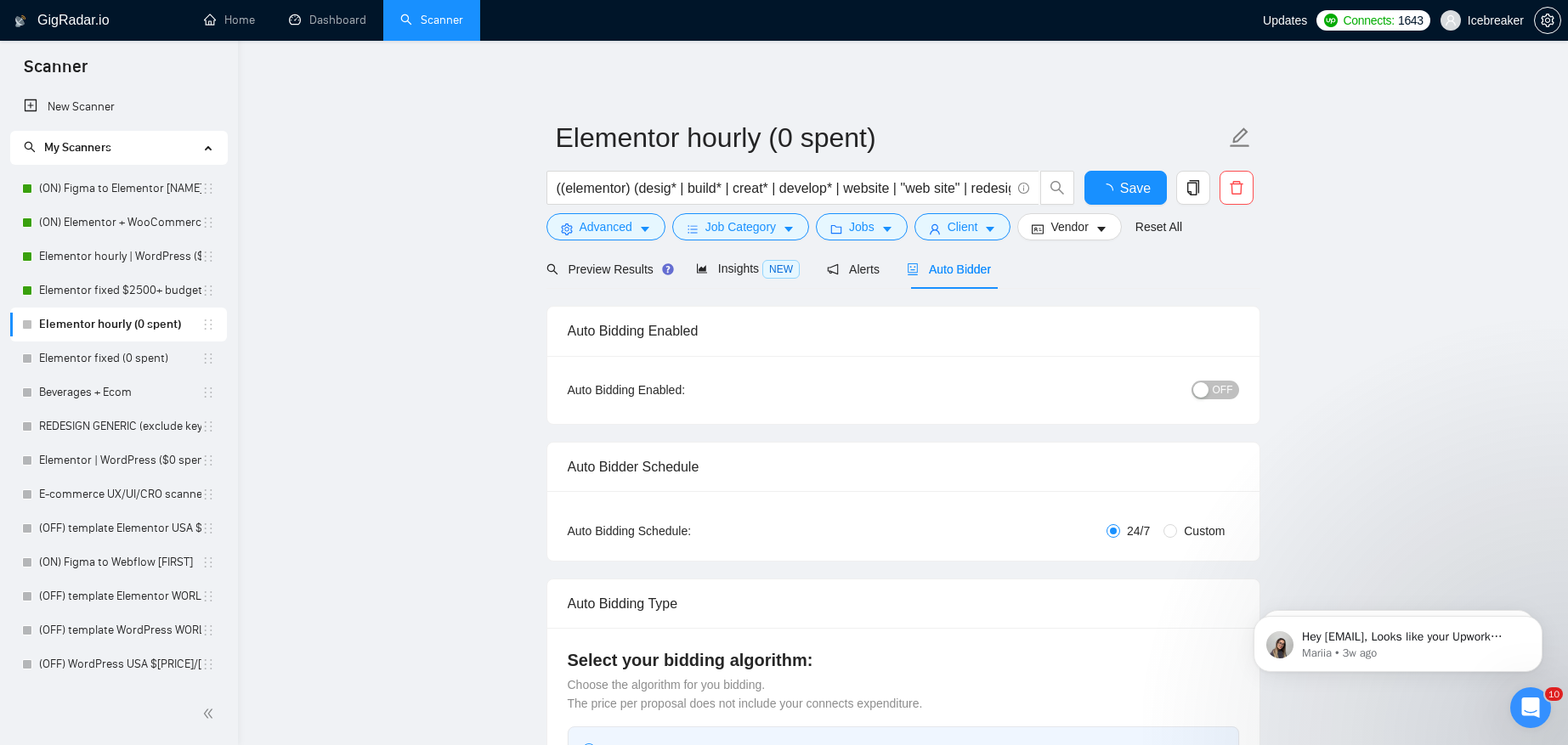 type 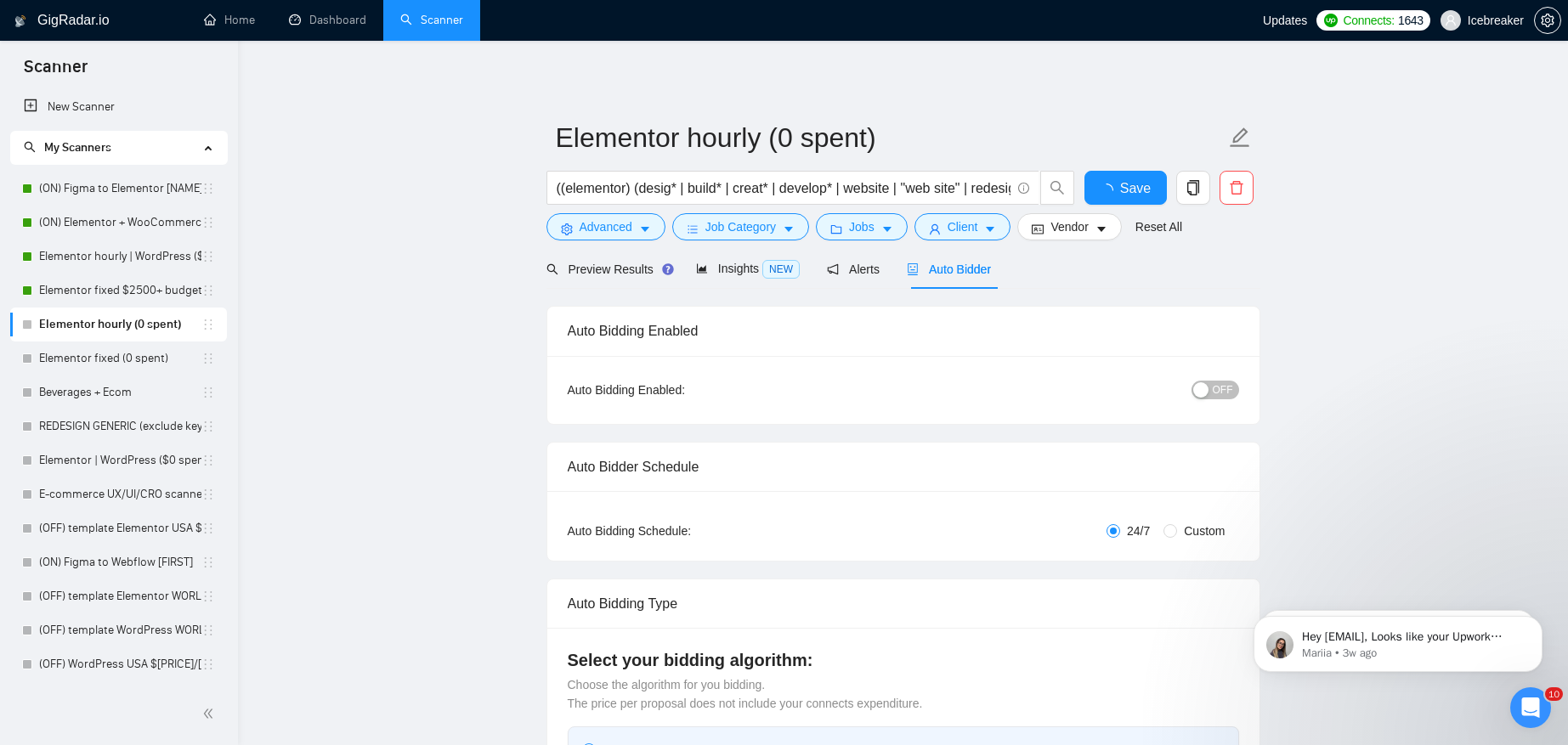 scroll, scrollTop: 537, scrollLeft: 0, axis: vertical 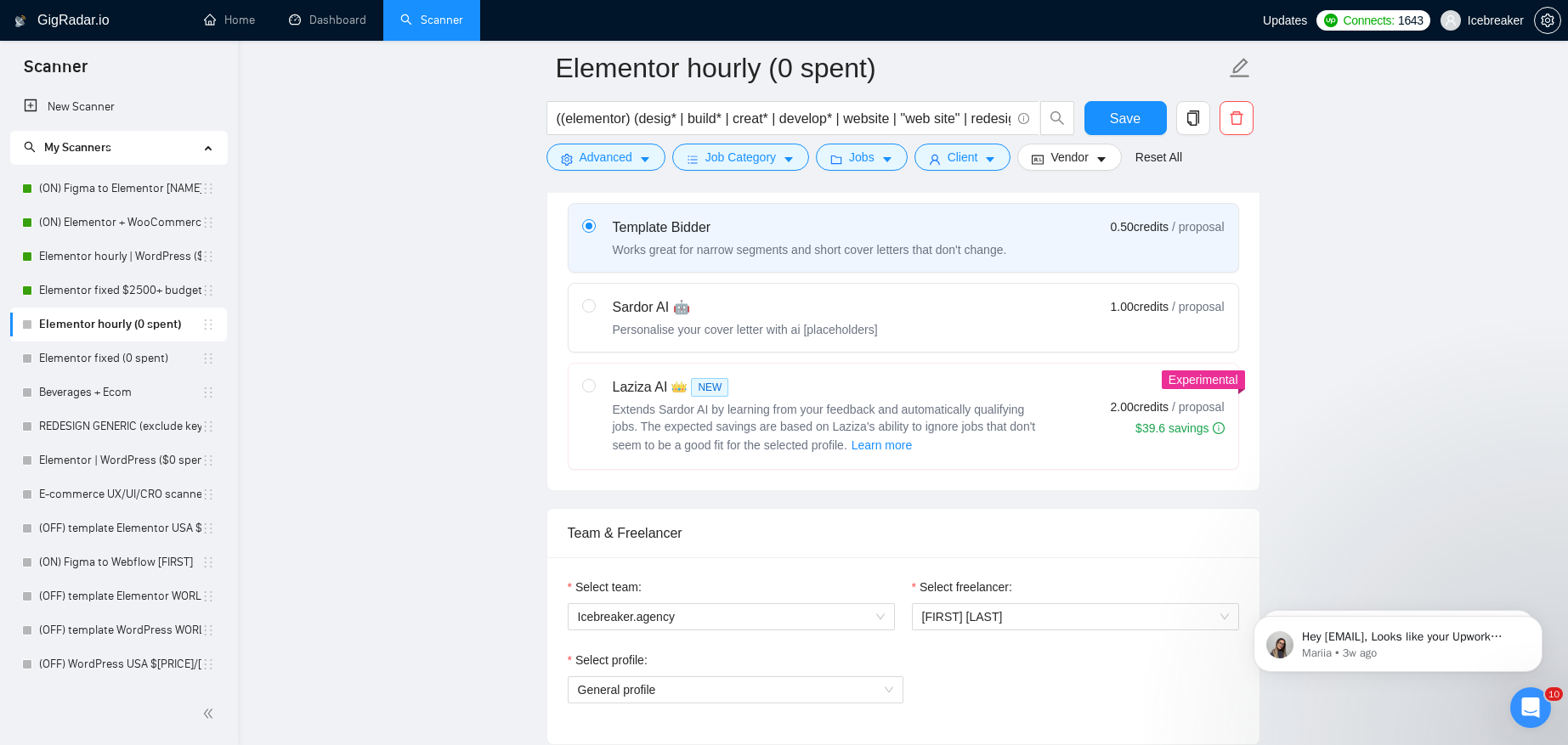 click on "Sardor AI 🤖 Personalise your cover letter with ai [placeholders] 1.00  credits / proposal" at bounding box center (903, 318) 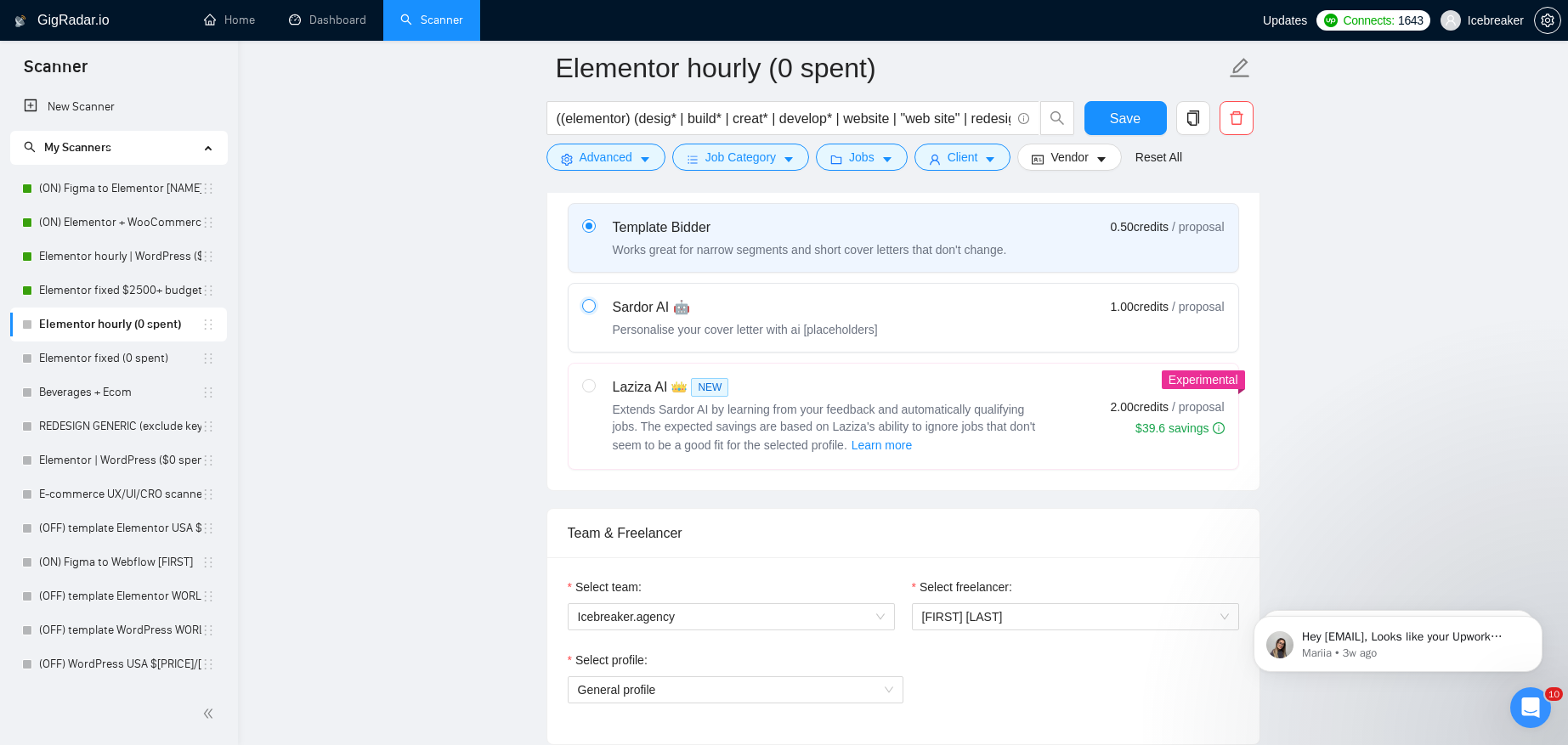 click at bounding box center [588, 305] 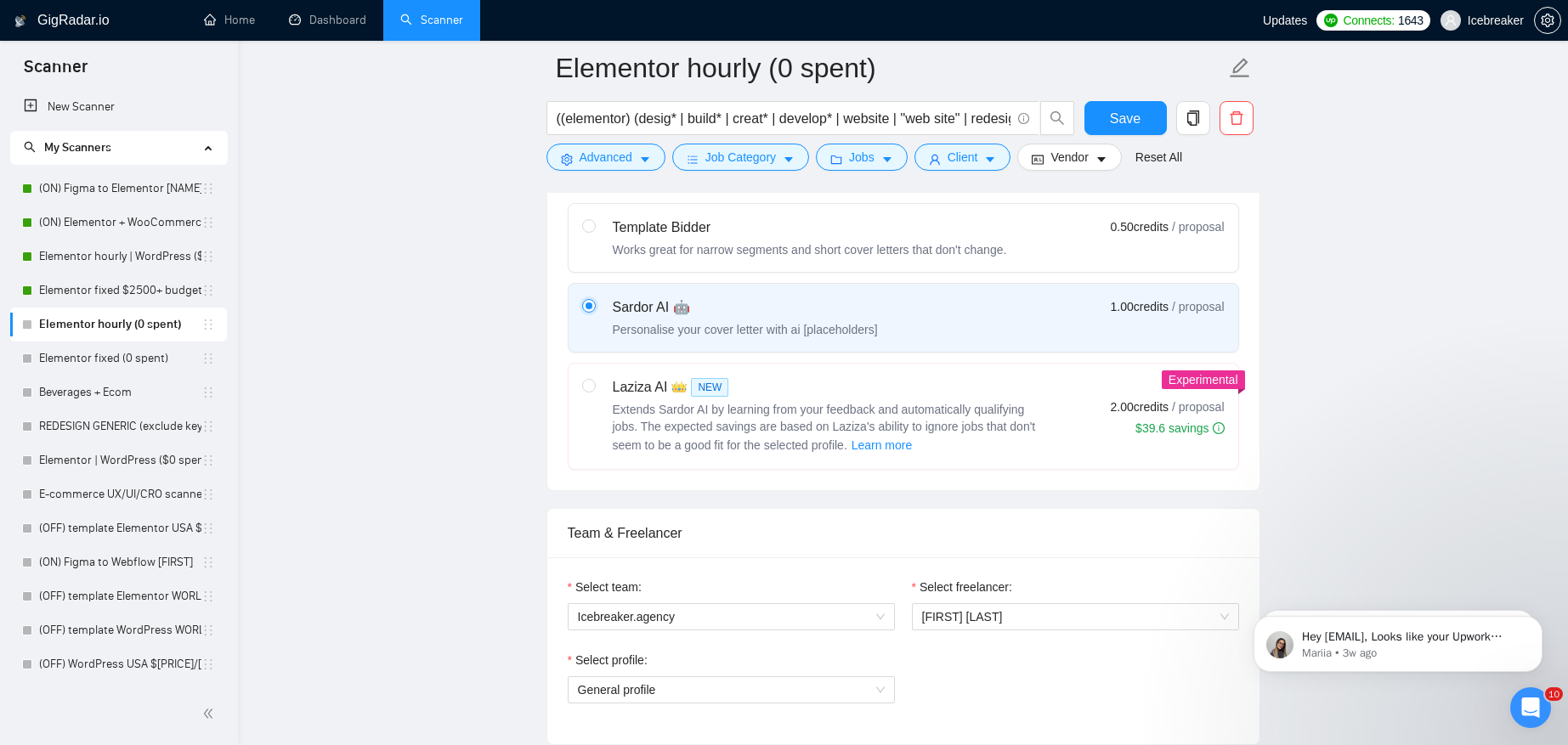 type 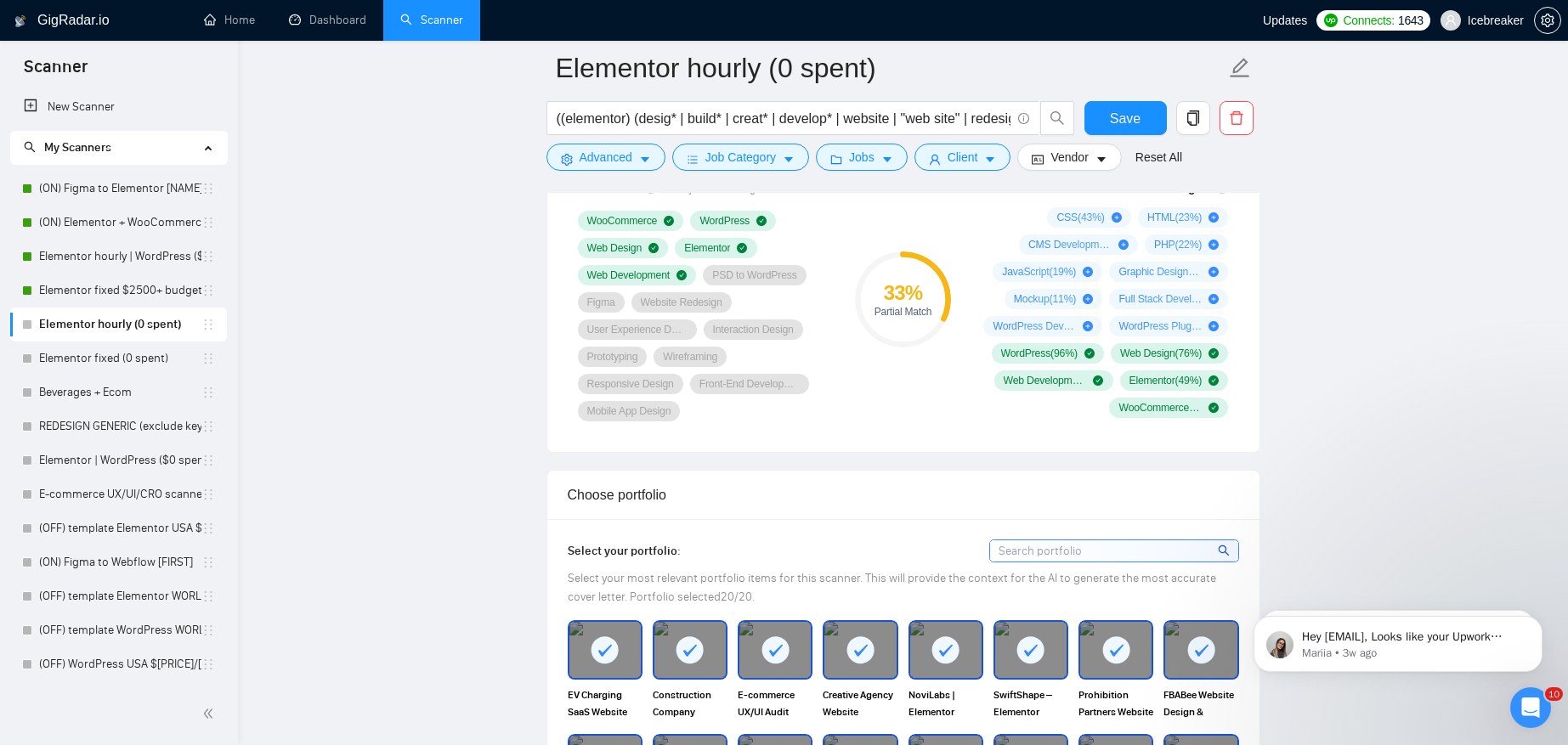 scroll, scrollTop: 896, scrollLeft: 0, axis: vertical 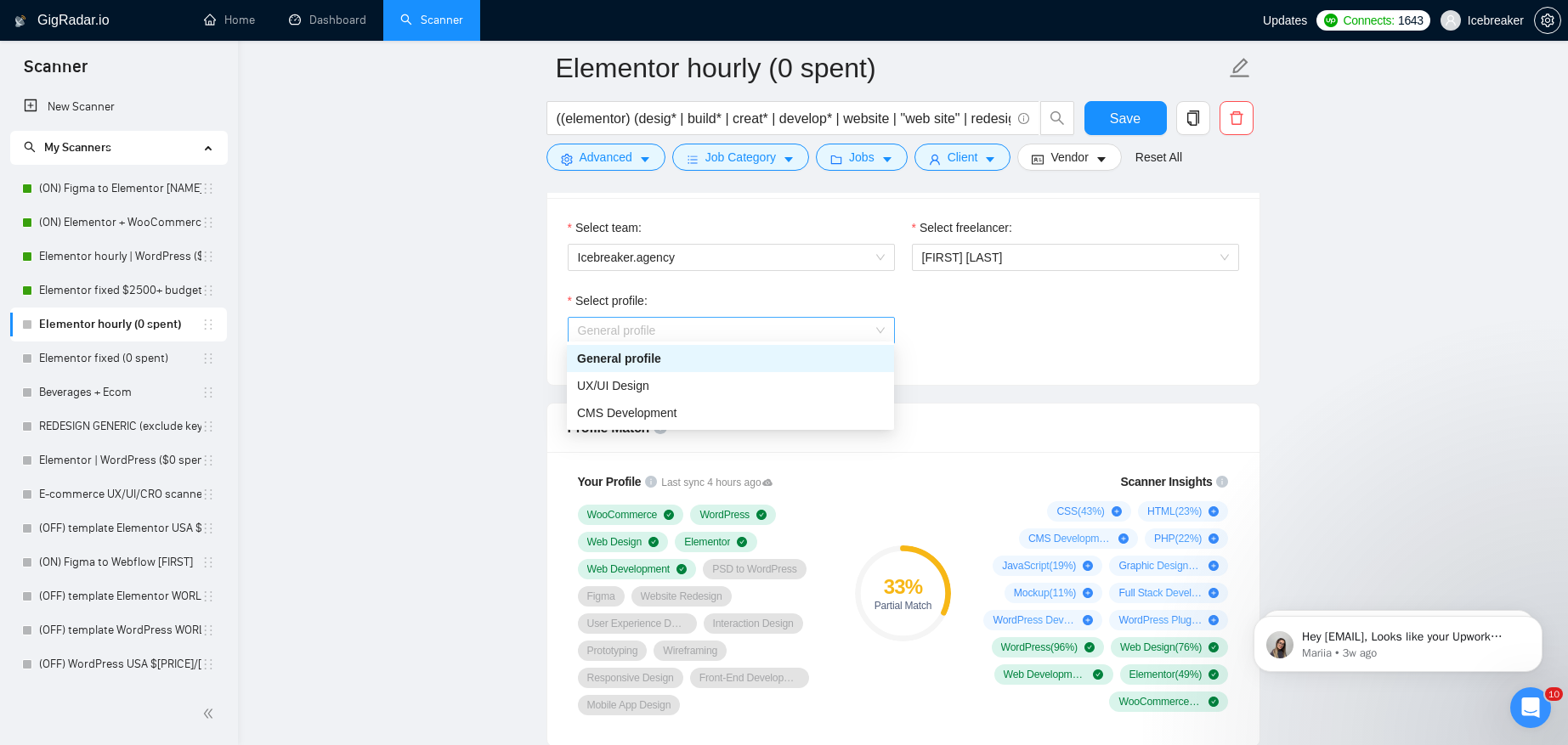 click on "General profile" at bounding box center [731, 330] 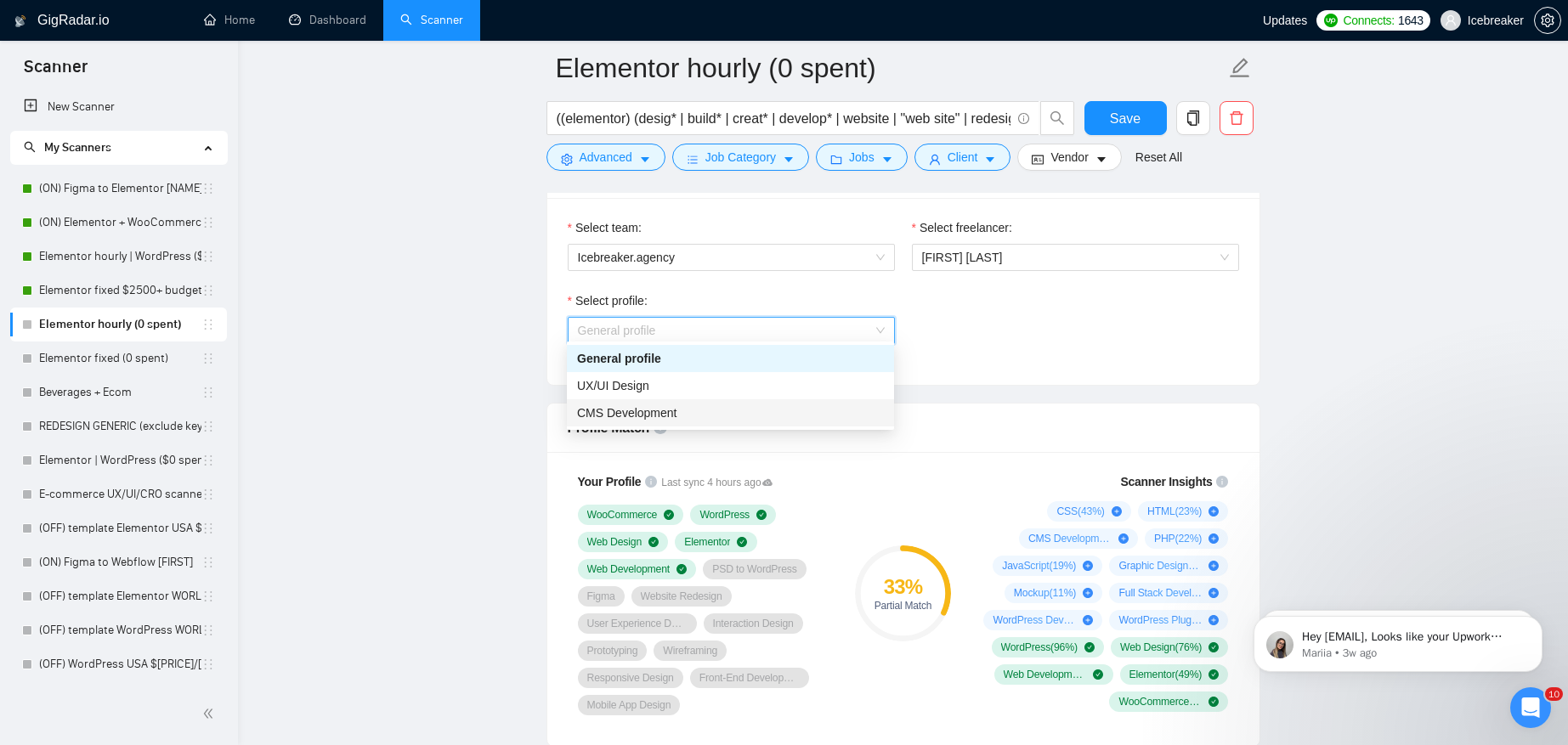 click on "CMS Development" at bounding box center (730, 413) 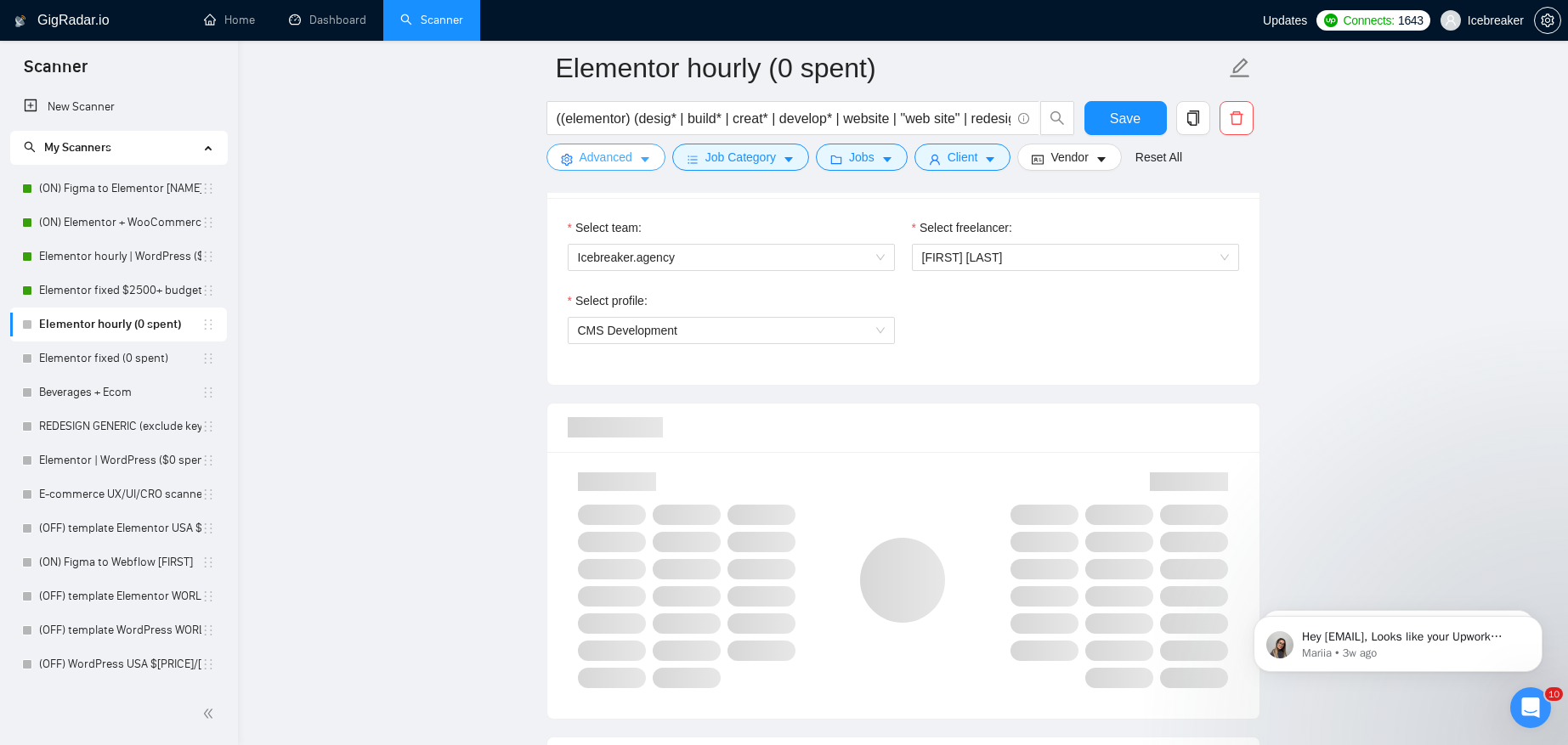 click on "Advanced" at bounding box center [606, 157] 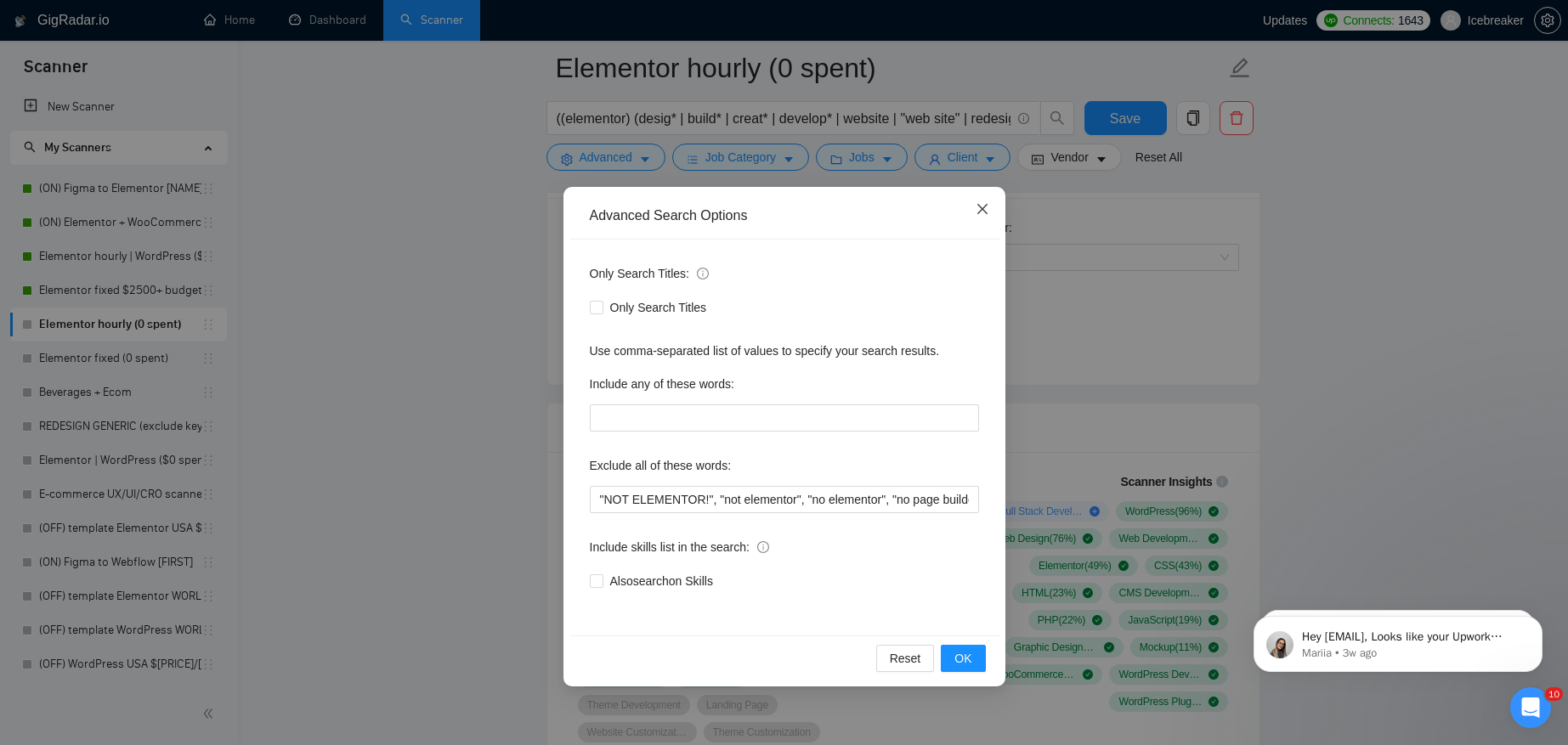 click at bounding box center [982, 210] 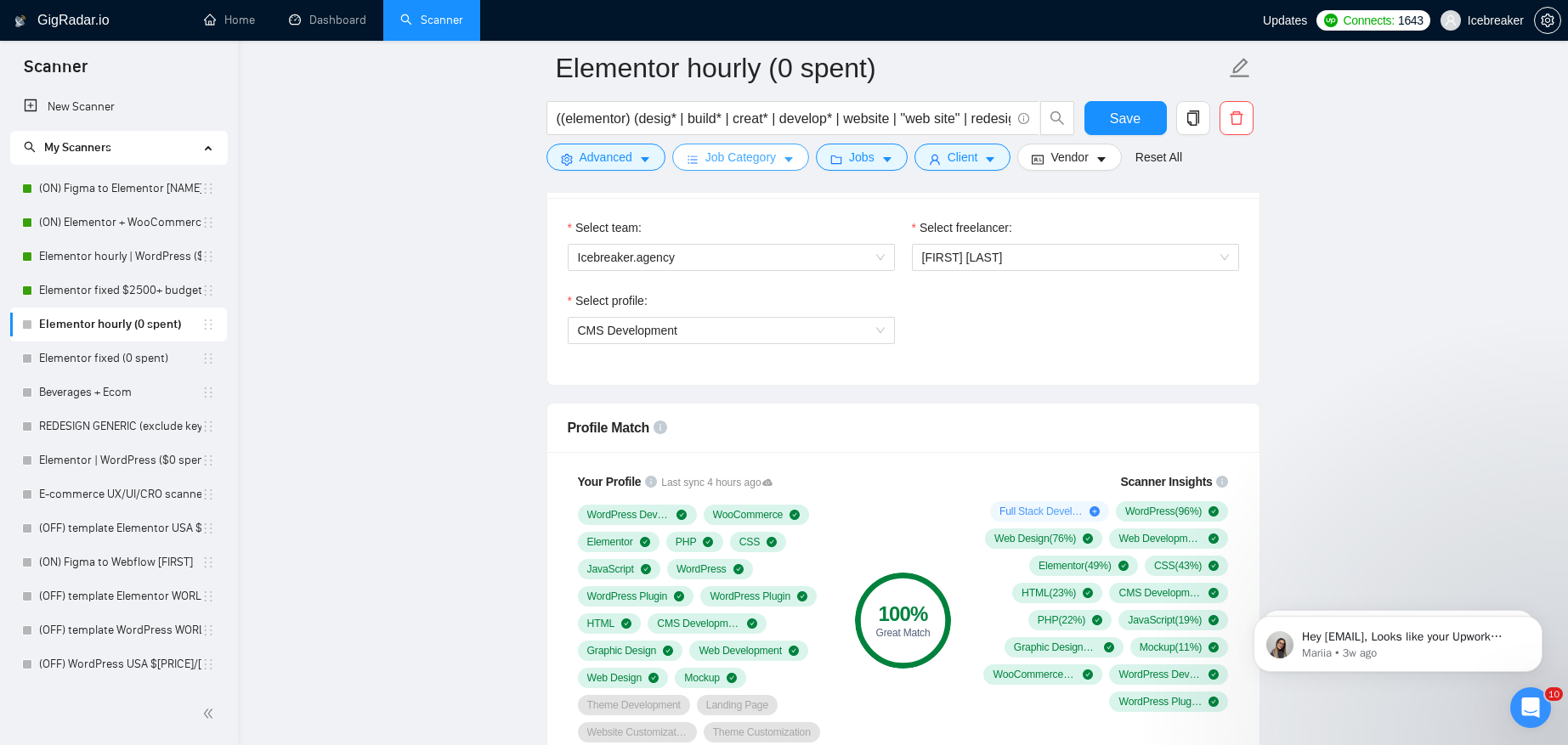 click on "Job Category" at bounding box center (740, 157) 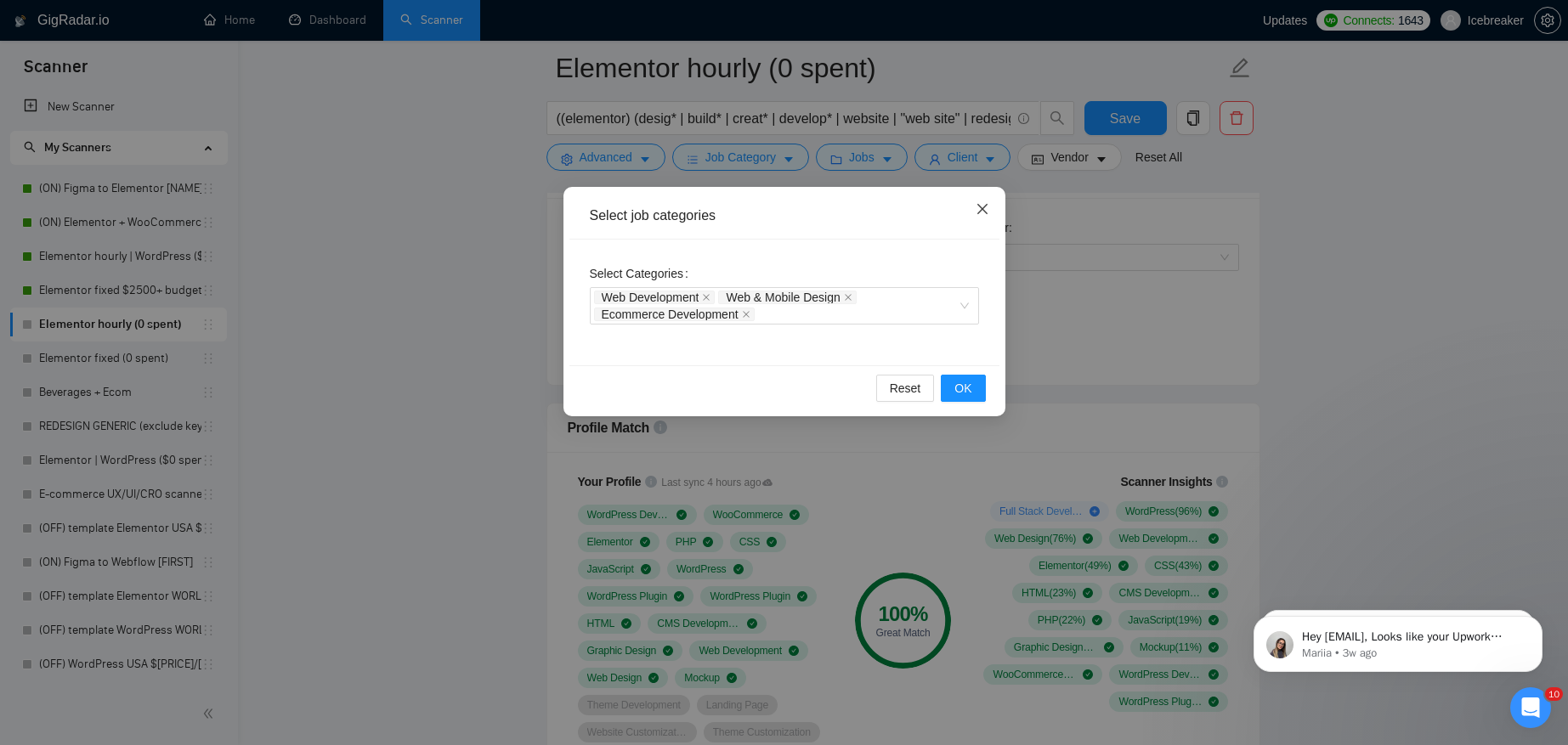 click at bounding box center (982, 210) 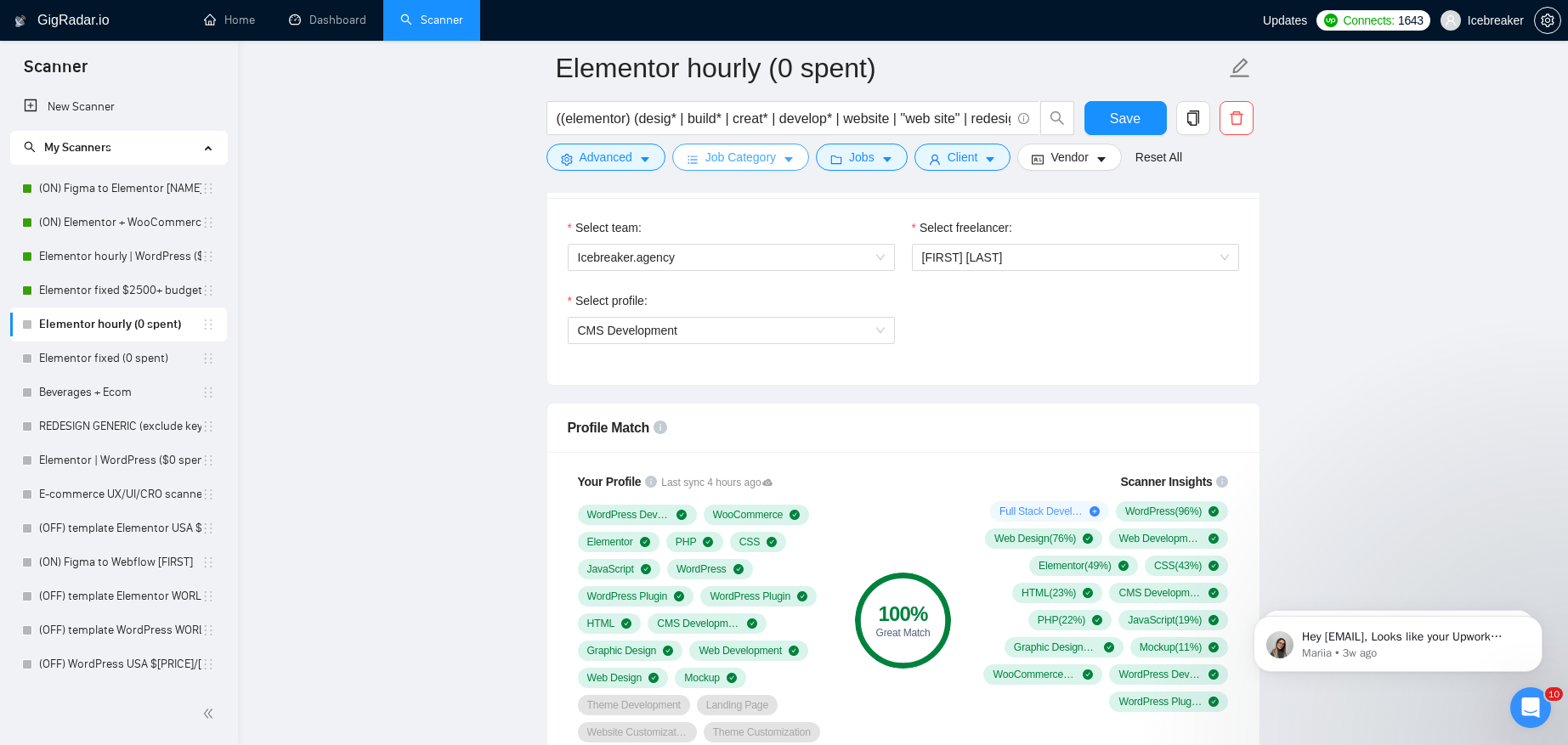 click on "Job Category" at bounding box center [740, 157] 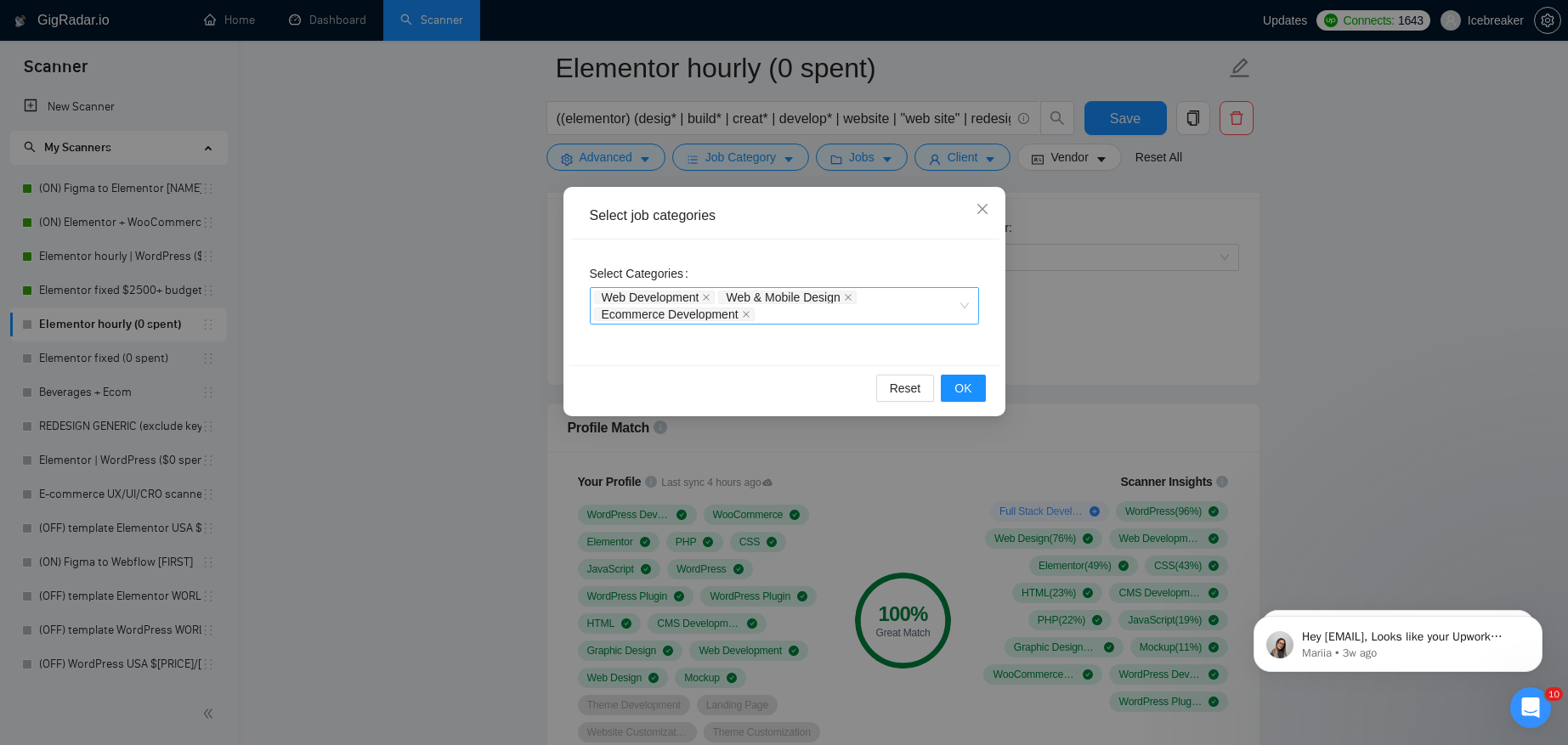 click on "Web Development Web & Mobile Design Ecommerce Development" at bounding box center (776, 306) 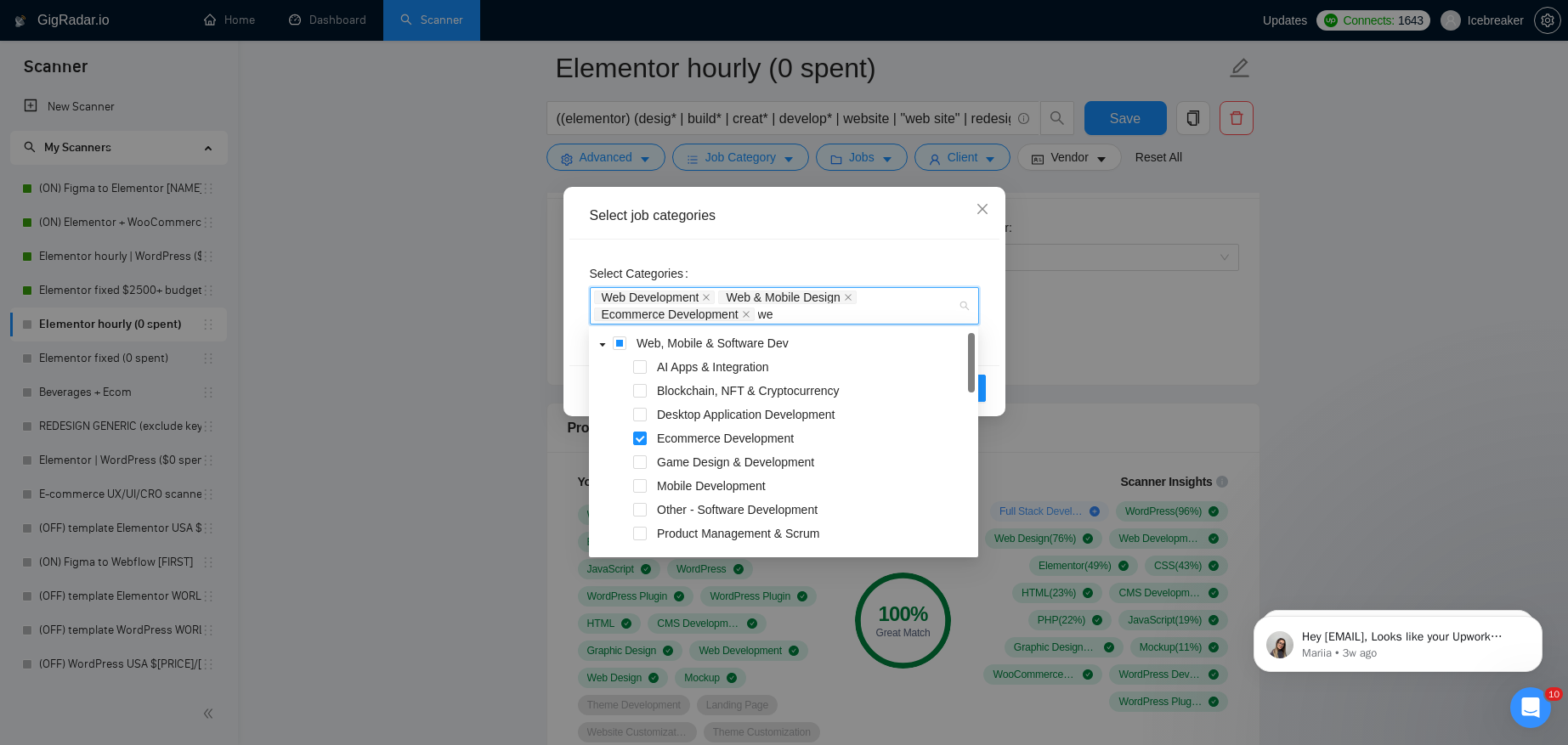 type on "w" 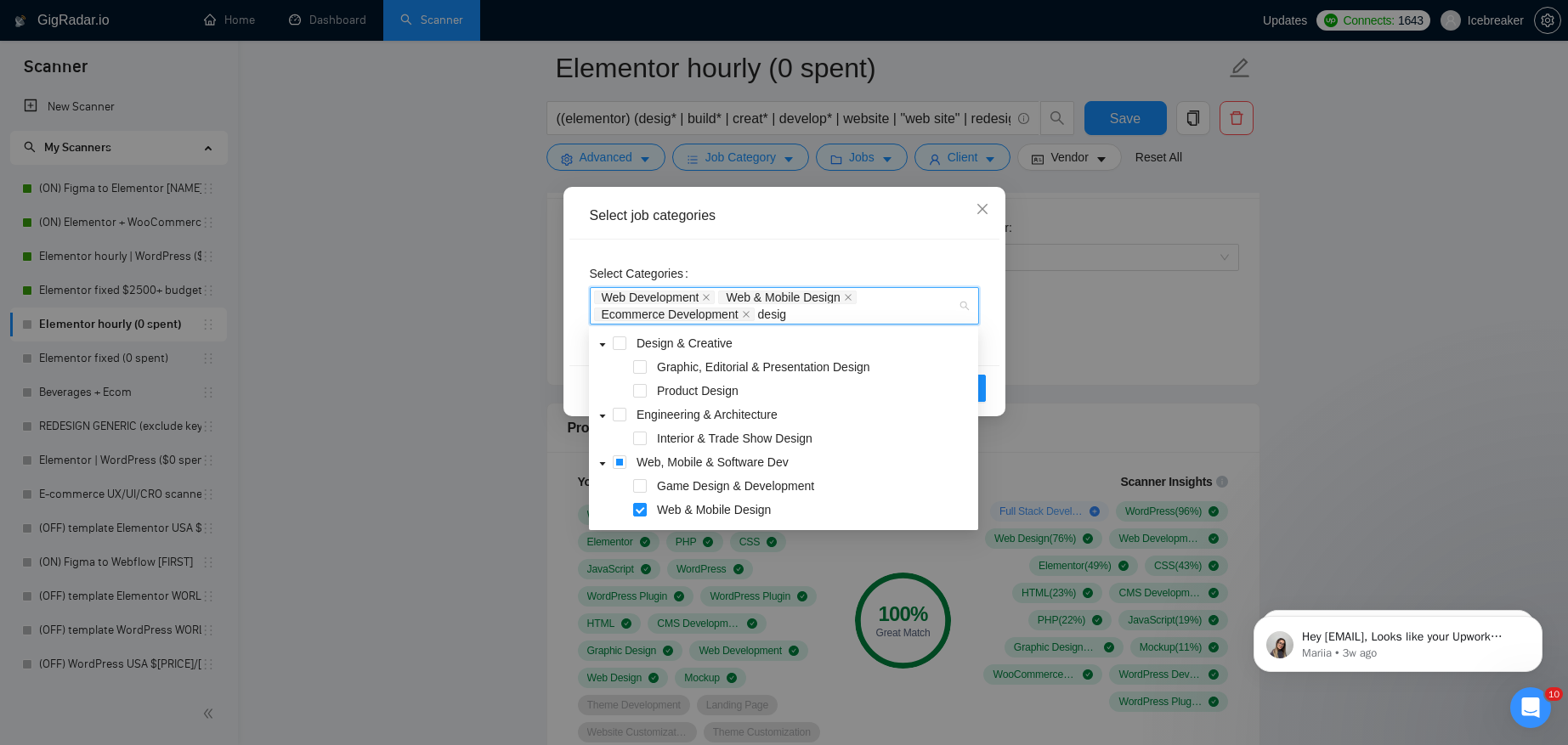 type on "design" 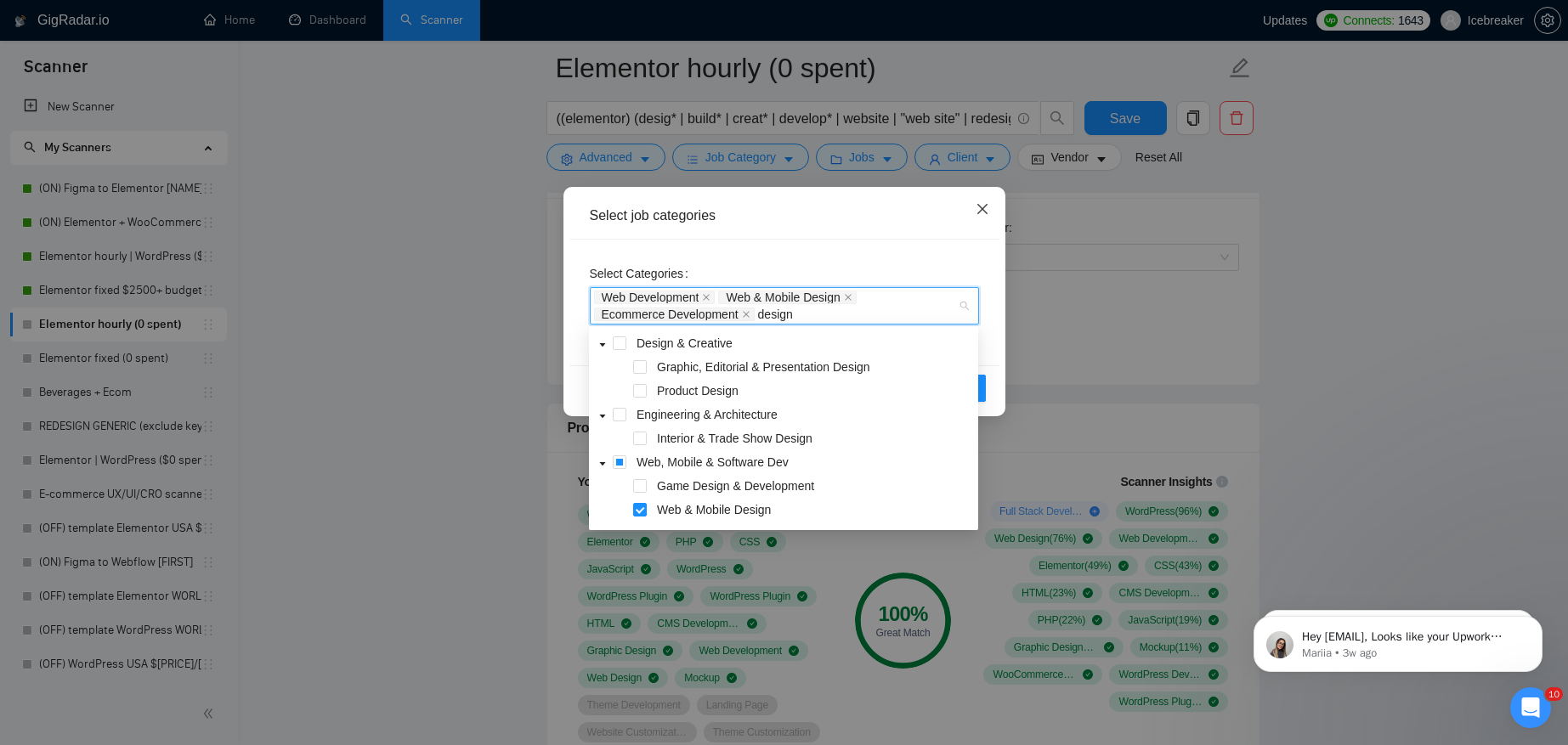 type 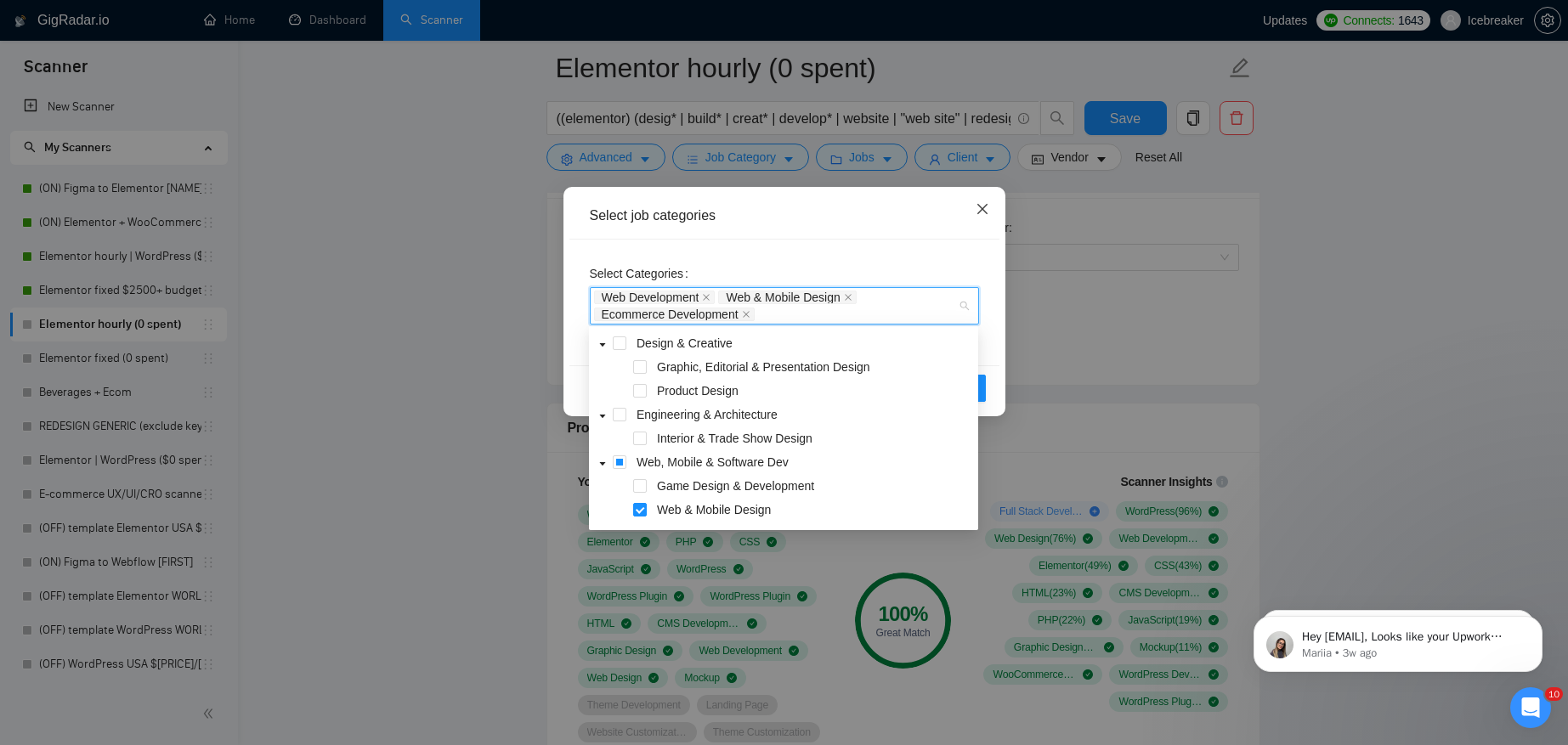 click 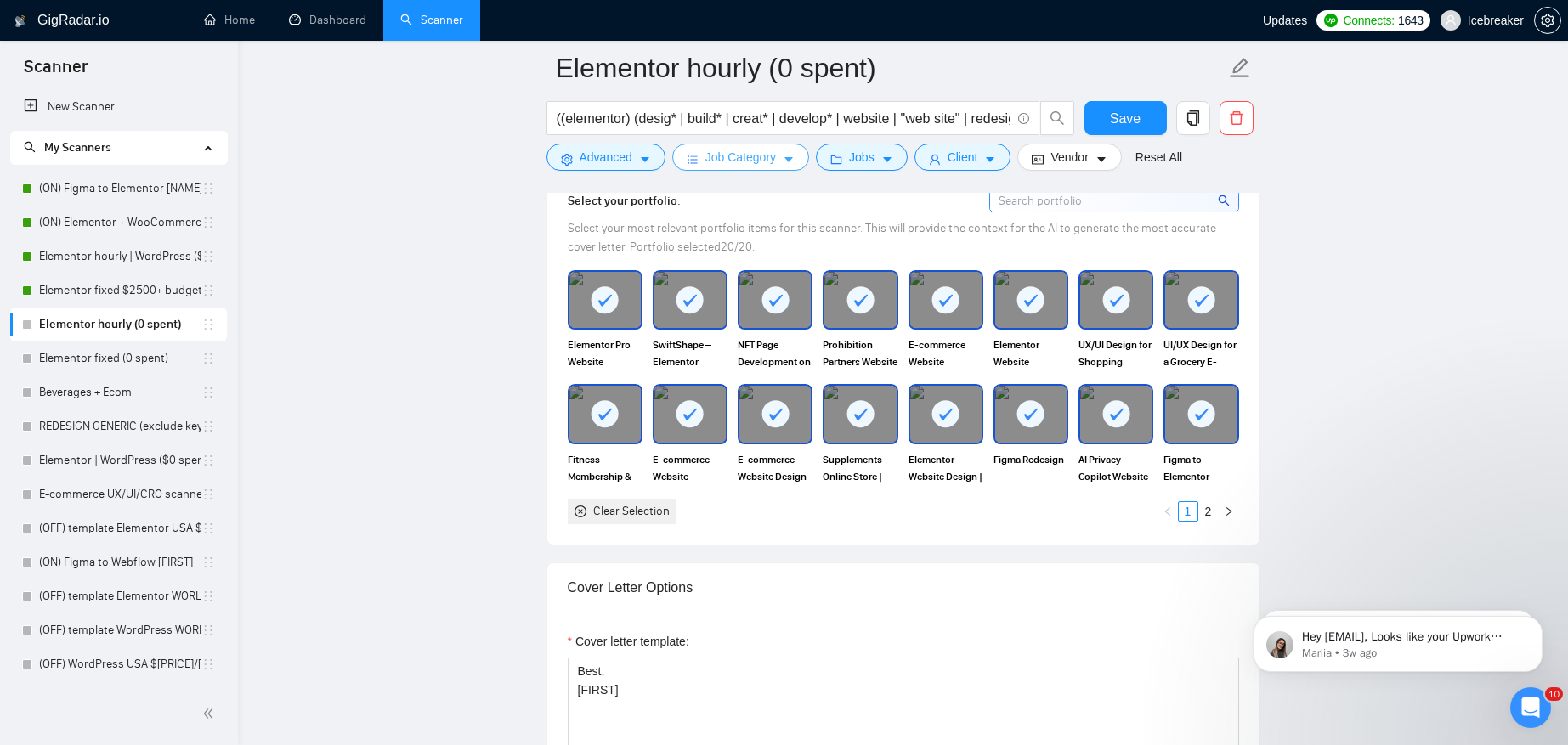scroll, scrollTop: 1992, scrollLeft: 0, axis: vertical 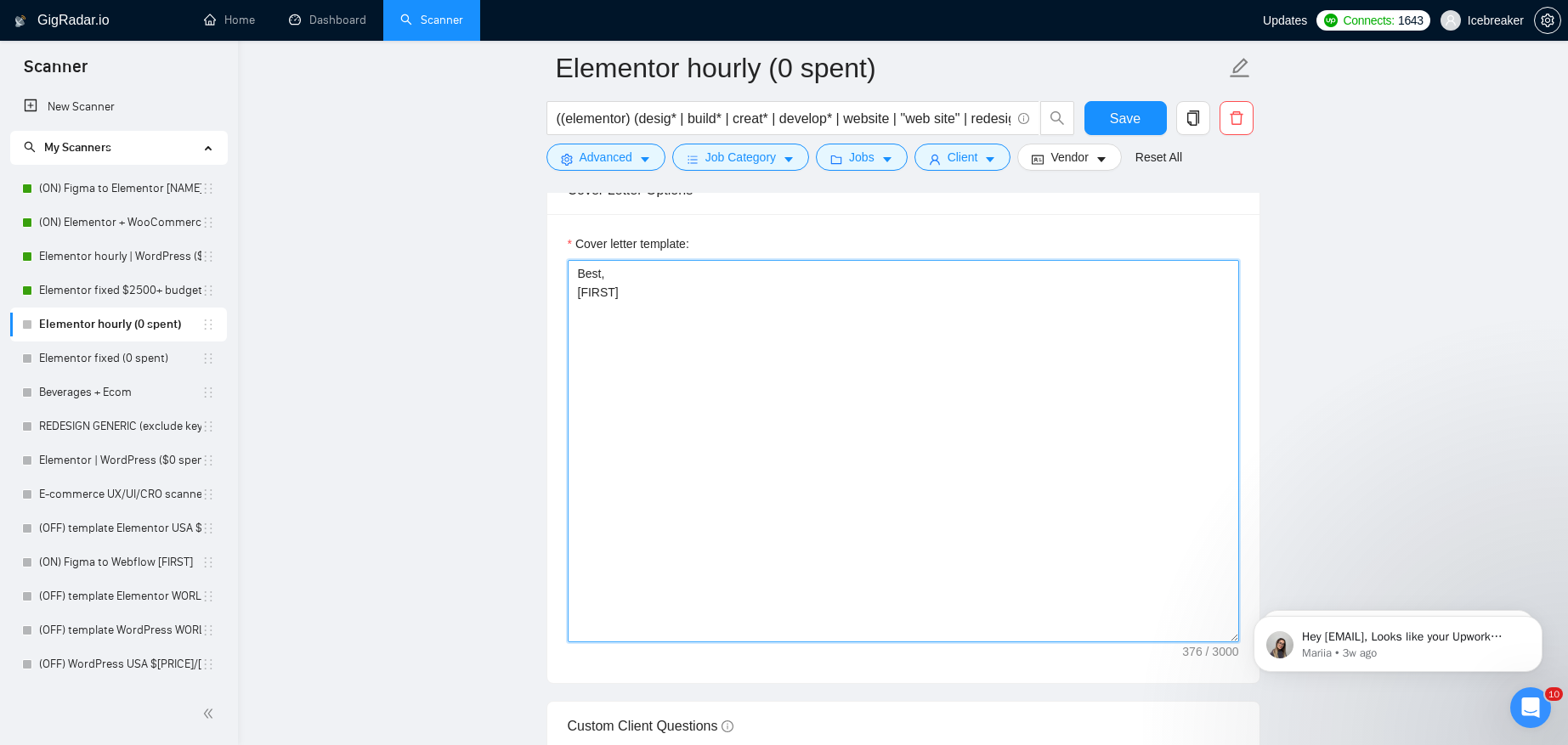 click on "Best,
[FIRST]" at bounding box center [903, 451] 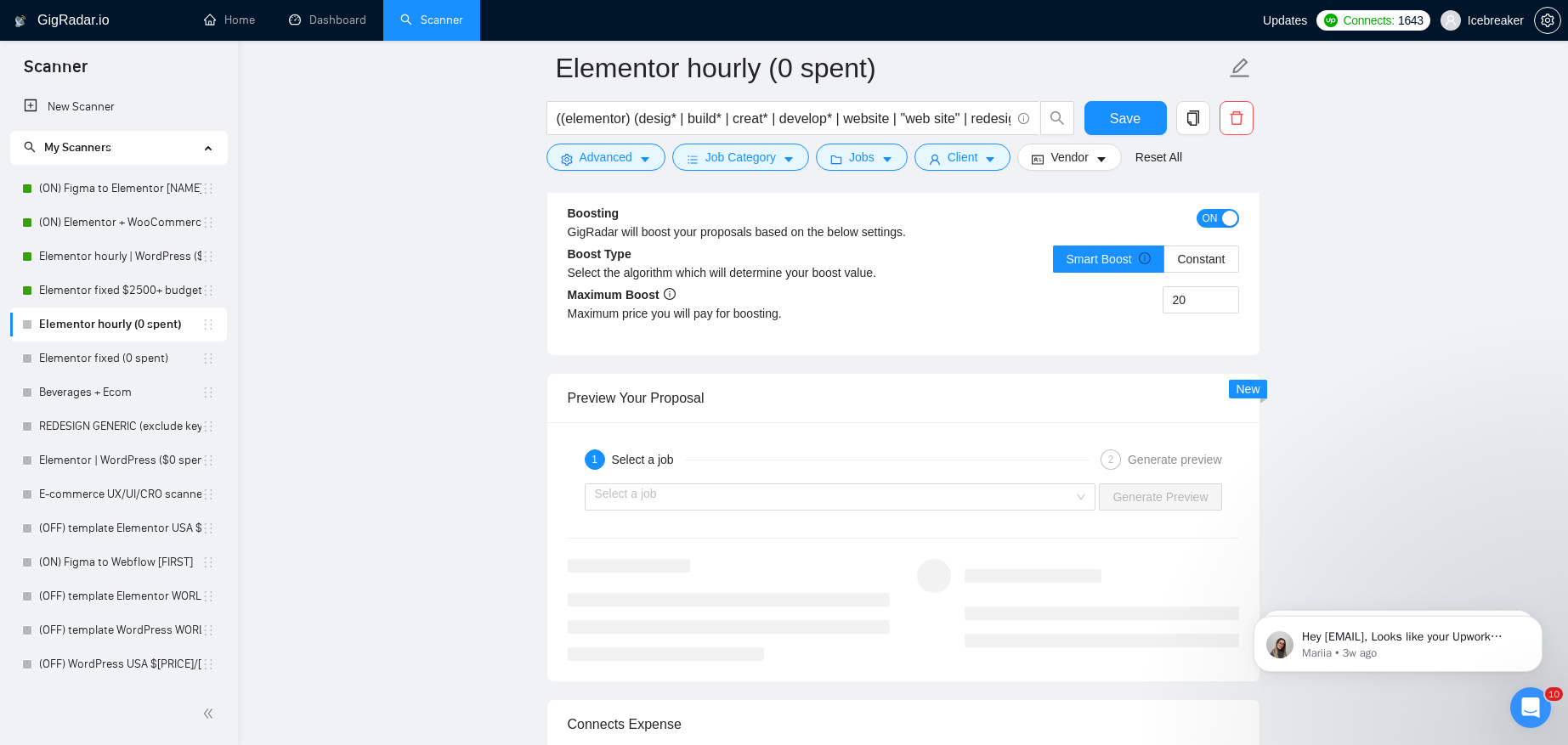 scroll, scrollTop: 3382, scrollLeft: 0, axis: vertical 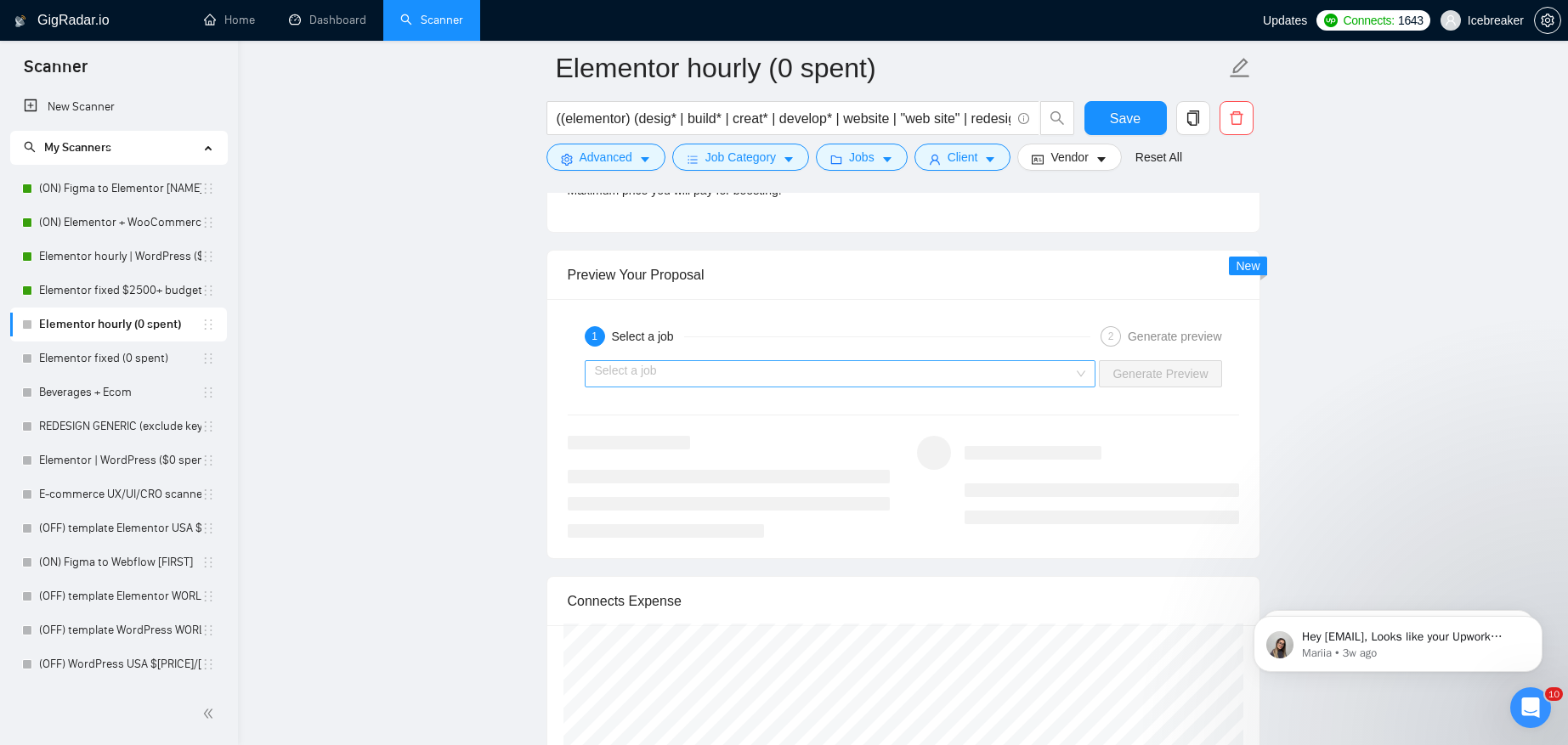 click at bounding box center (835, 374) 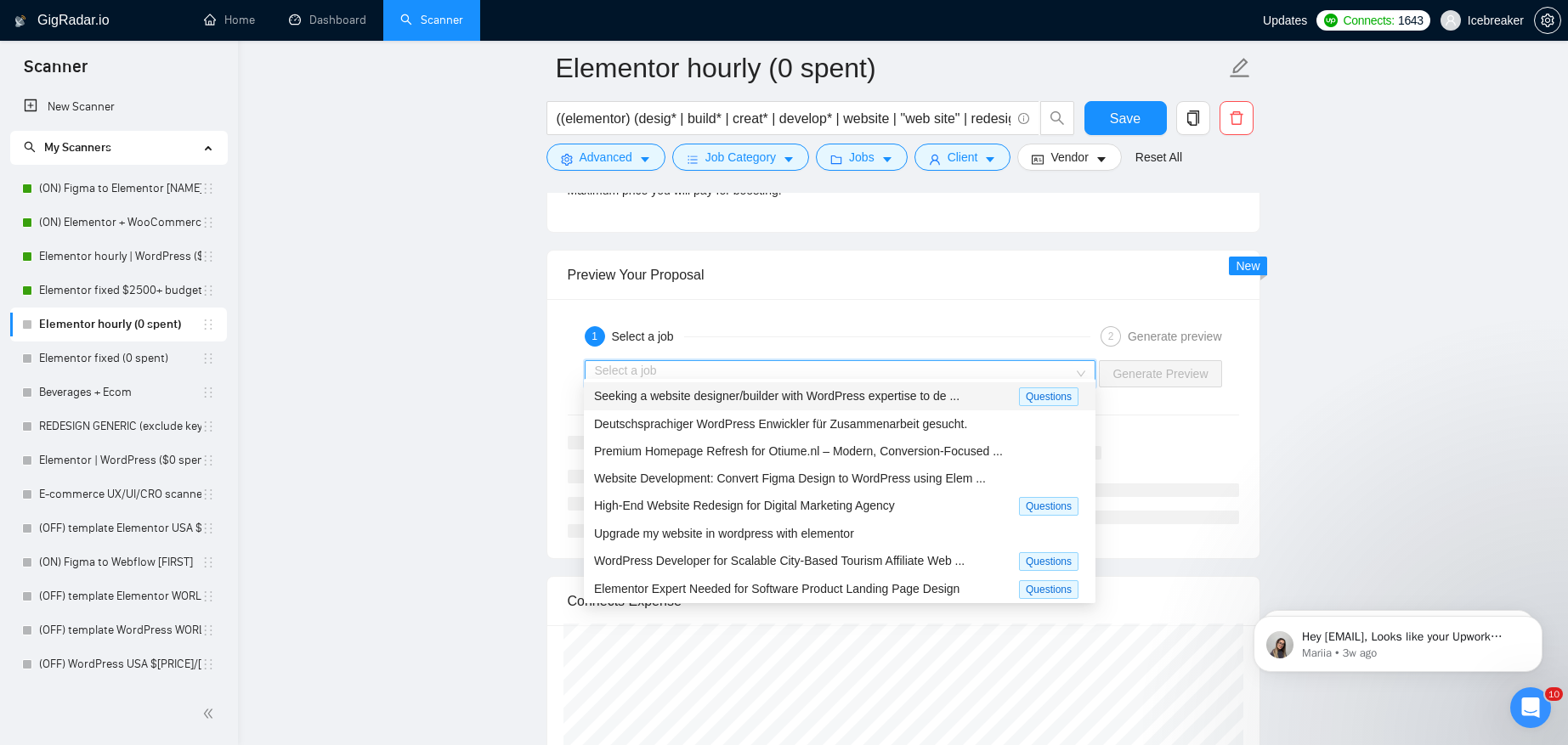 click on "Seeking a website designer/builder with WordPress expertise to de ... Questions" at bounding box center (840, 396) 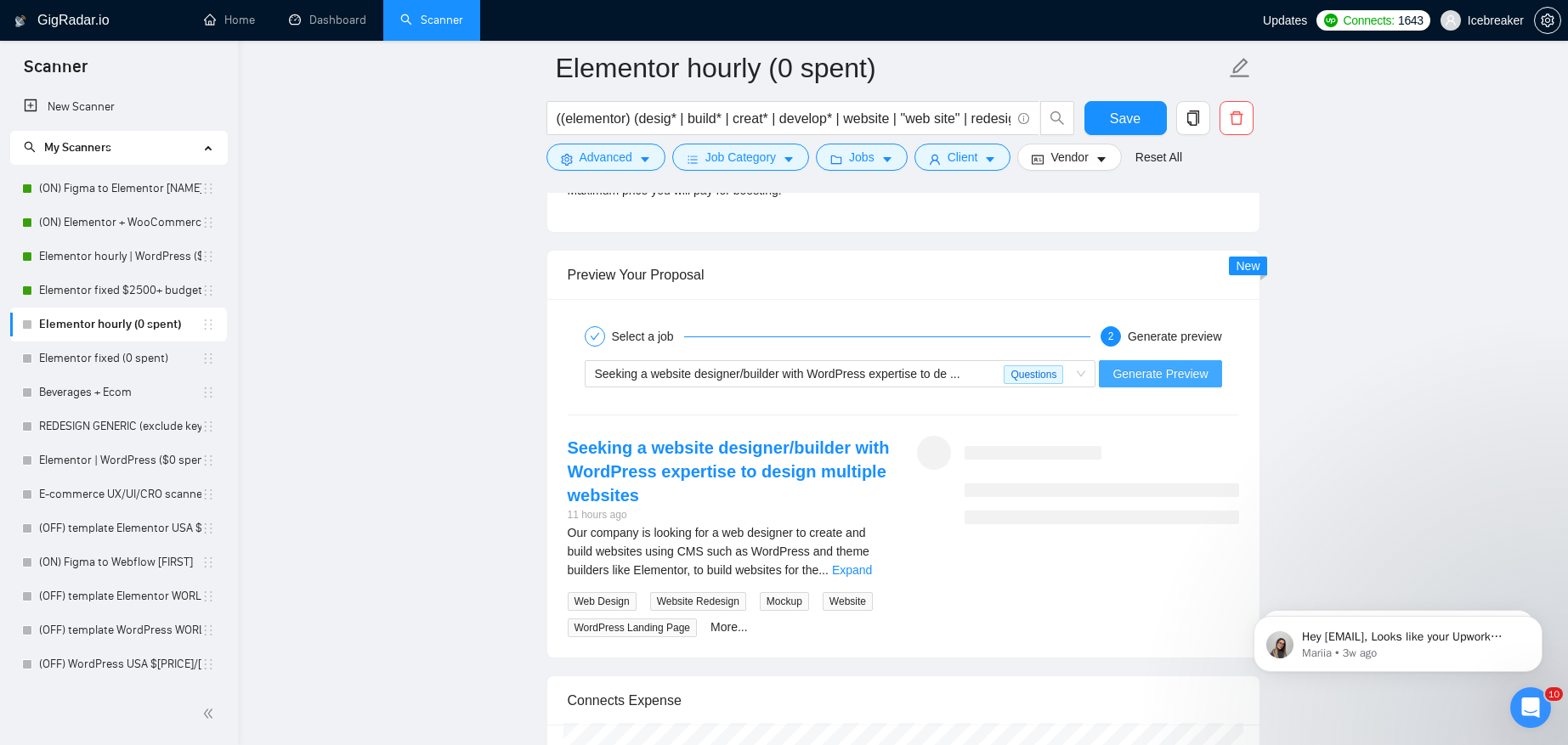 click on "Generate Preview" at bounding box center [1160, 374] 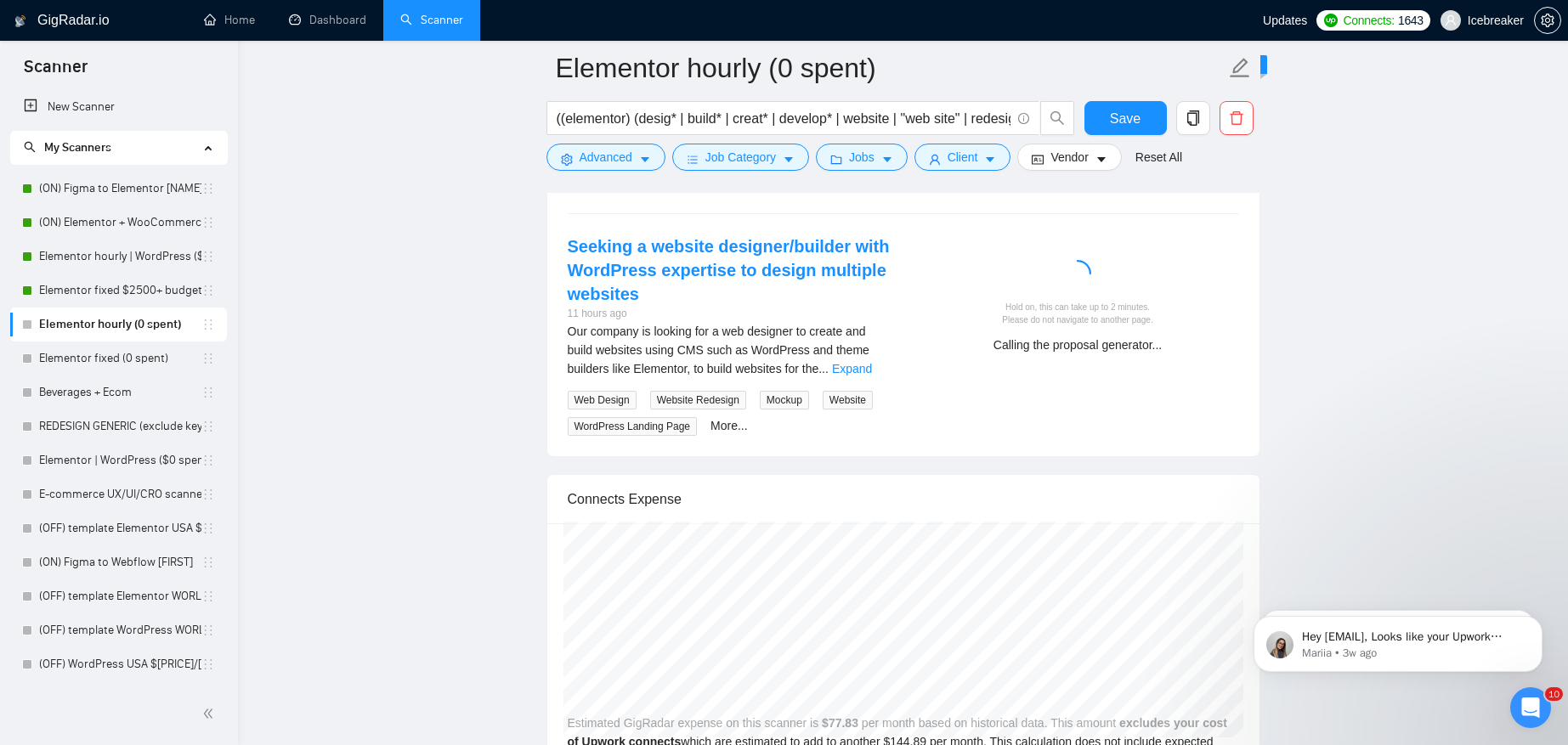 scroll, scrollTop: 3585, scrollLeft: 0, axis: vertical 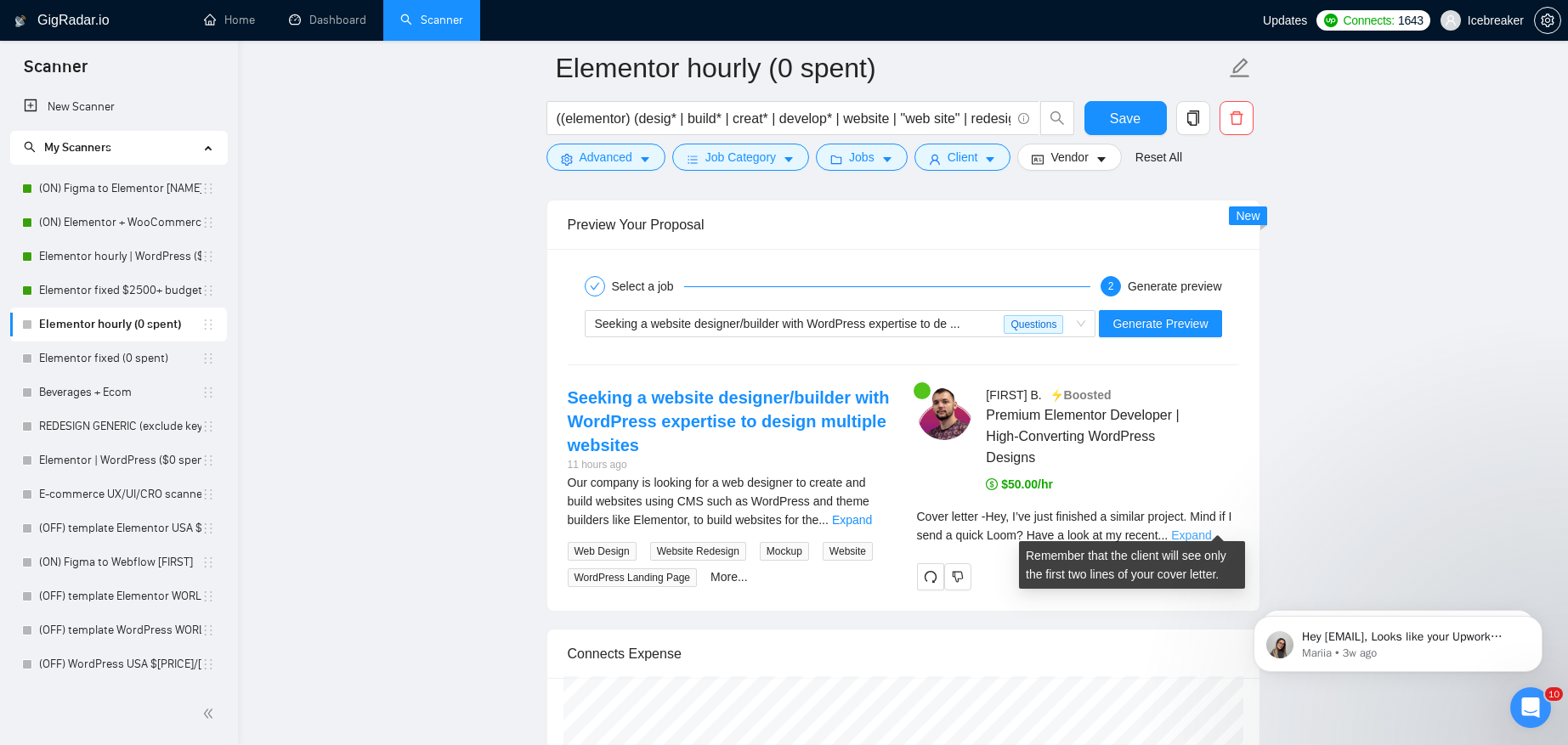 click on "Expand" at bounding box center [1191, 535] 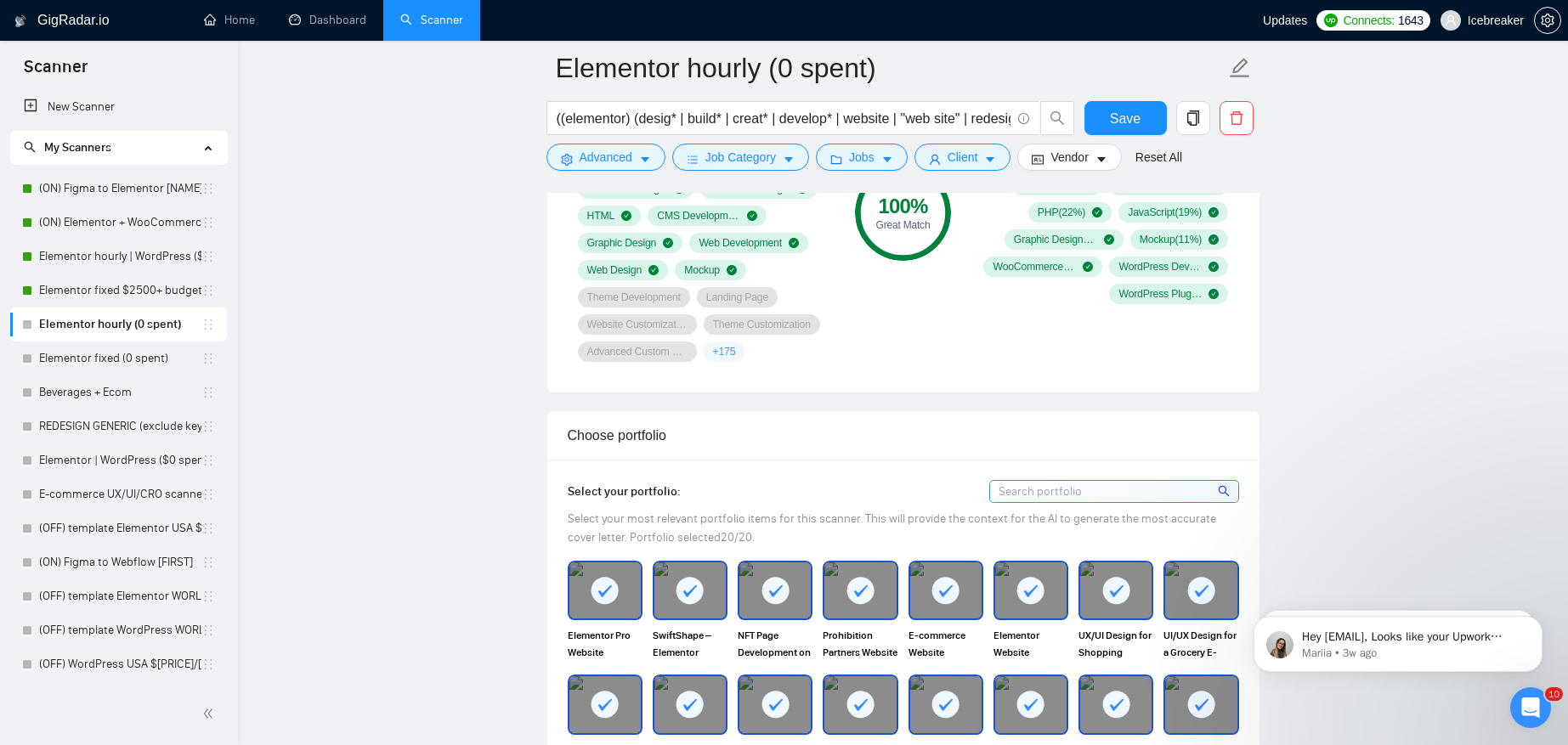 scroll, scrollTop: 1039, scrollLeft: 0, axis: vertical 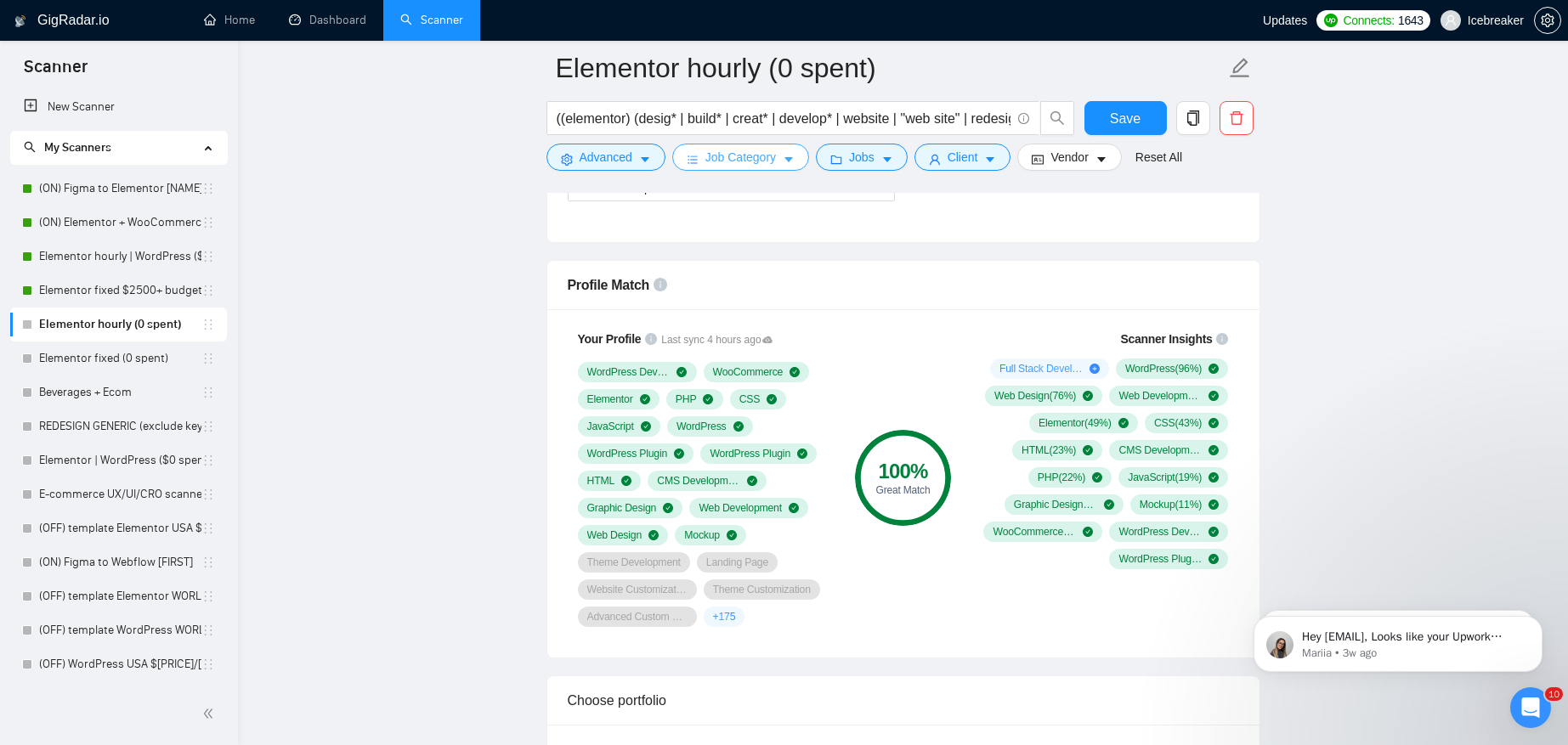 click on "Job Category" at bounding box center (740, 157) 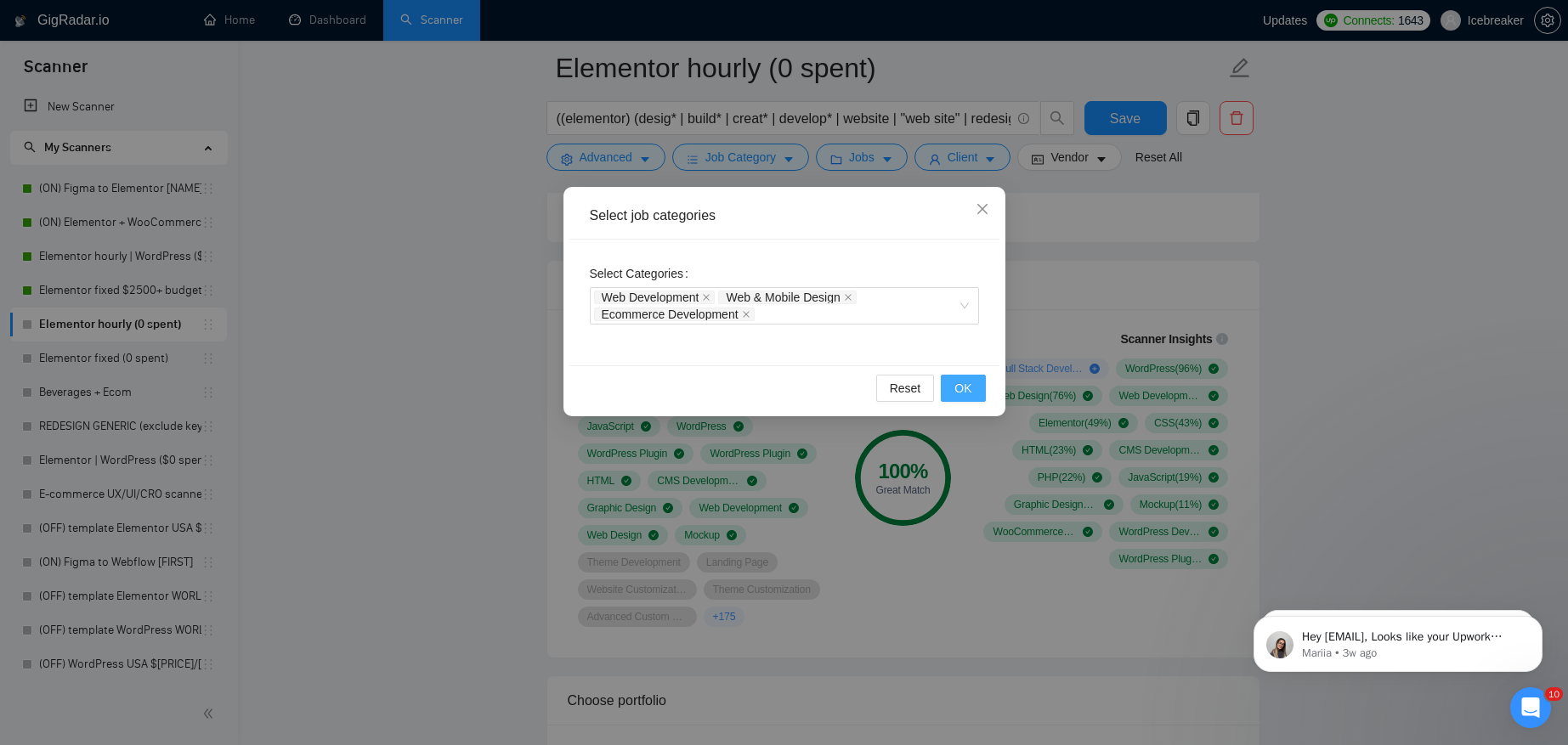 click on "OK" at bounding box center [963, 388] 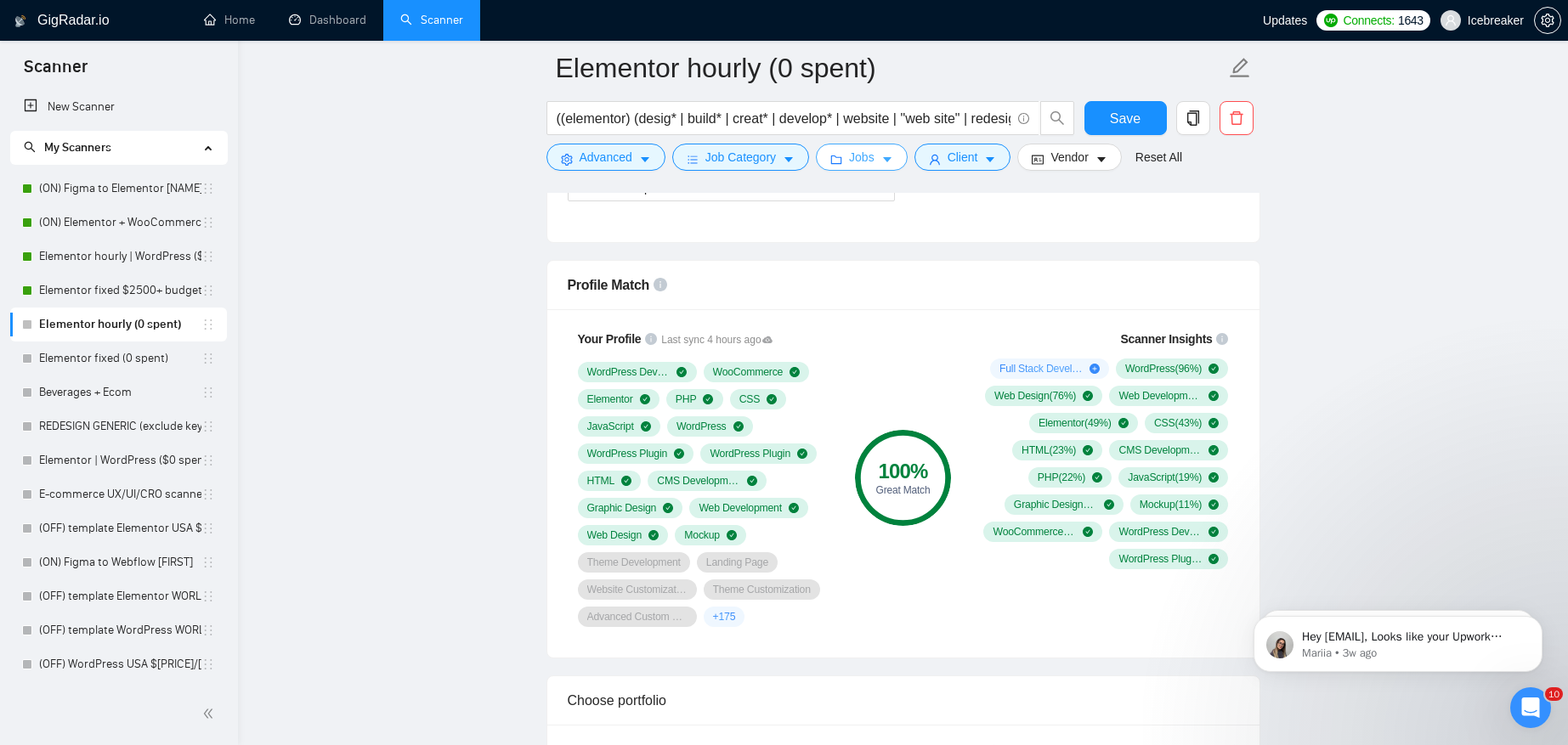 click on "Jobs" at bounding box center [862, 157] 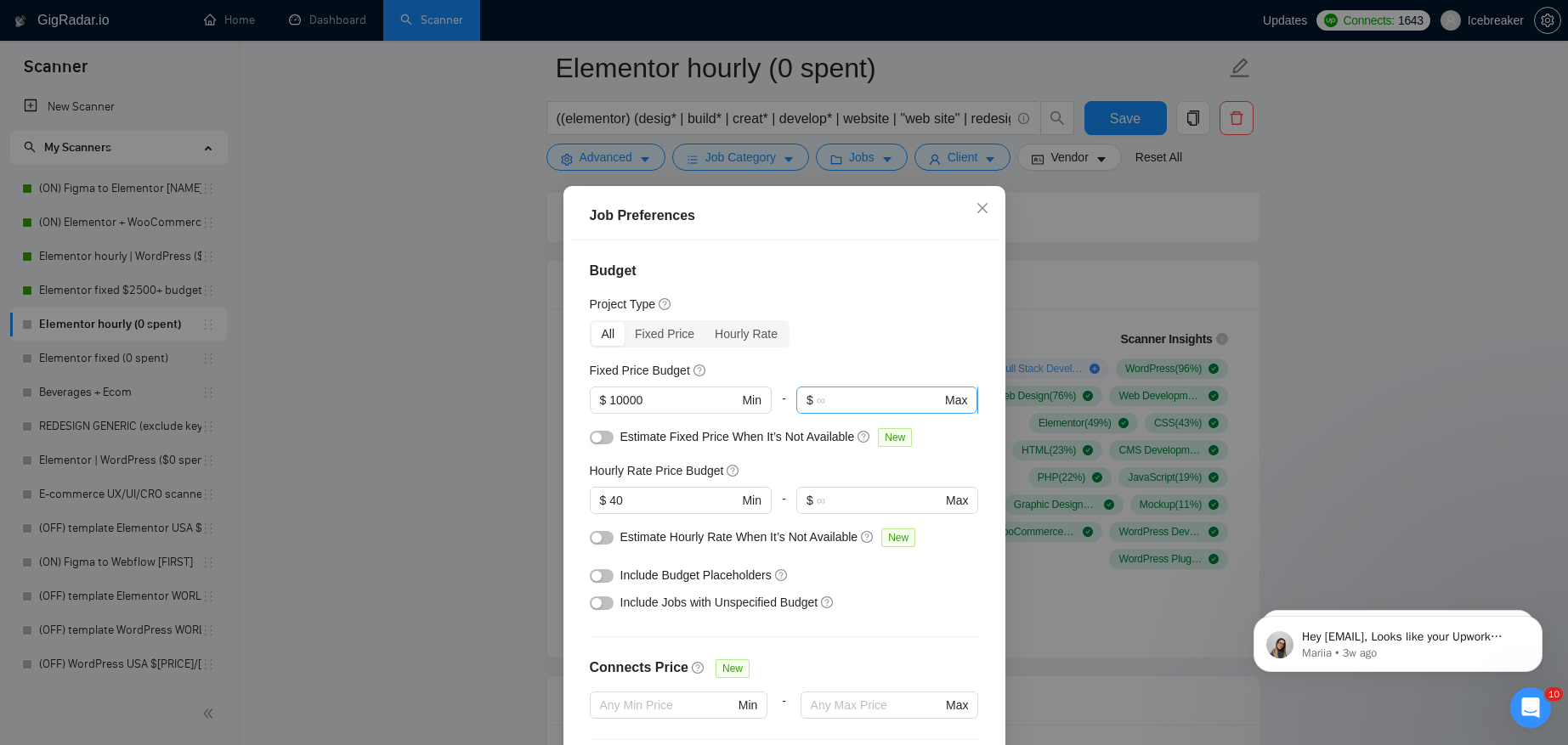 scroll, scrollTop: 183, scrollLeft: 0, axis: vertical 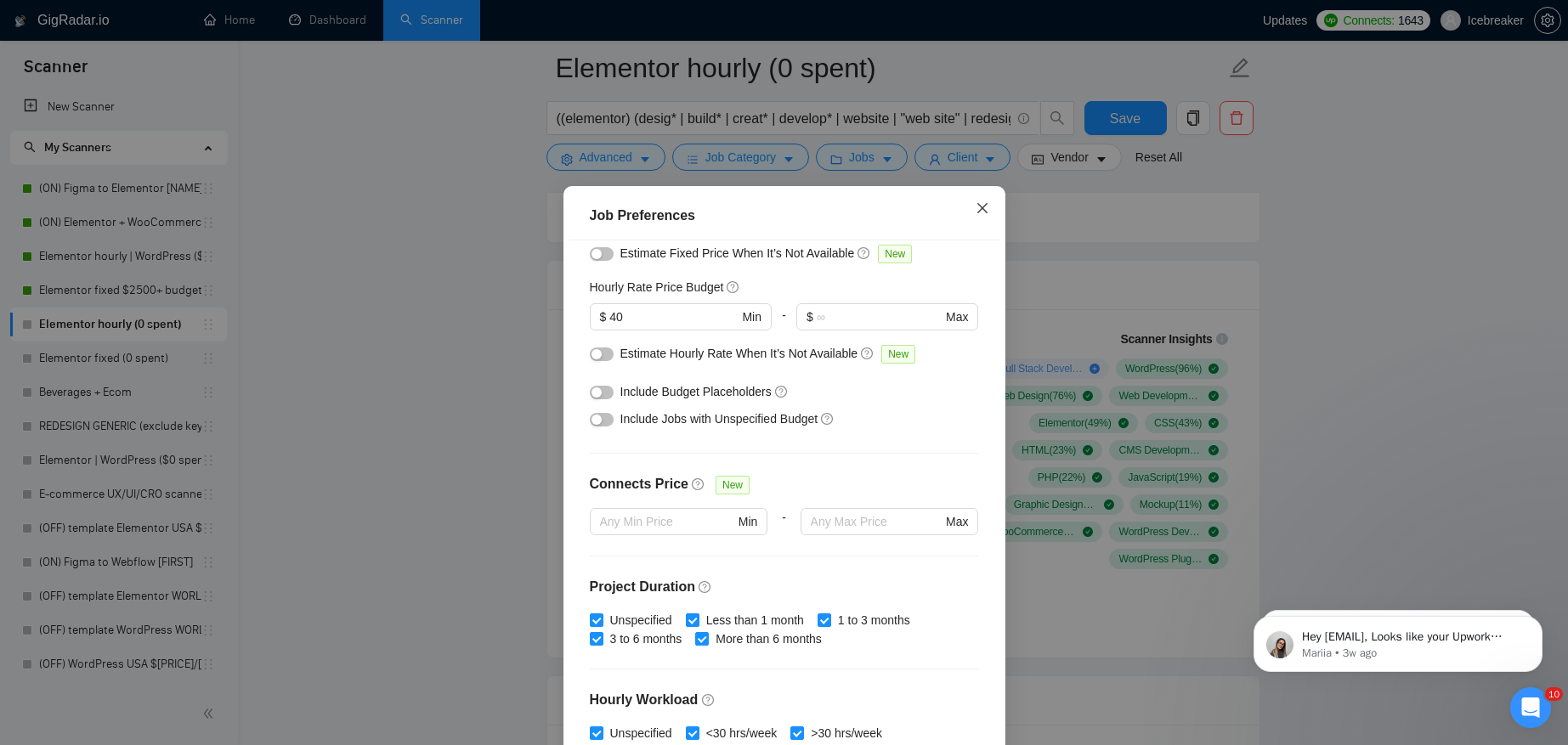 click at bounding box center [982, 209] 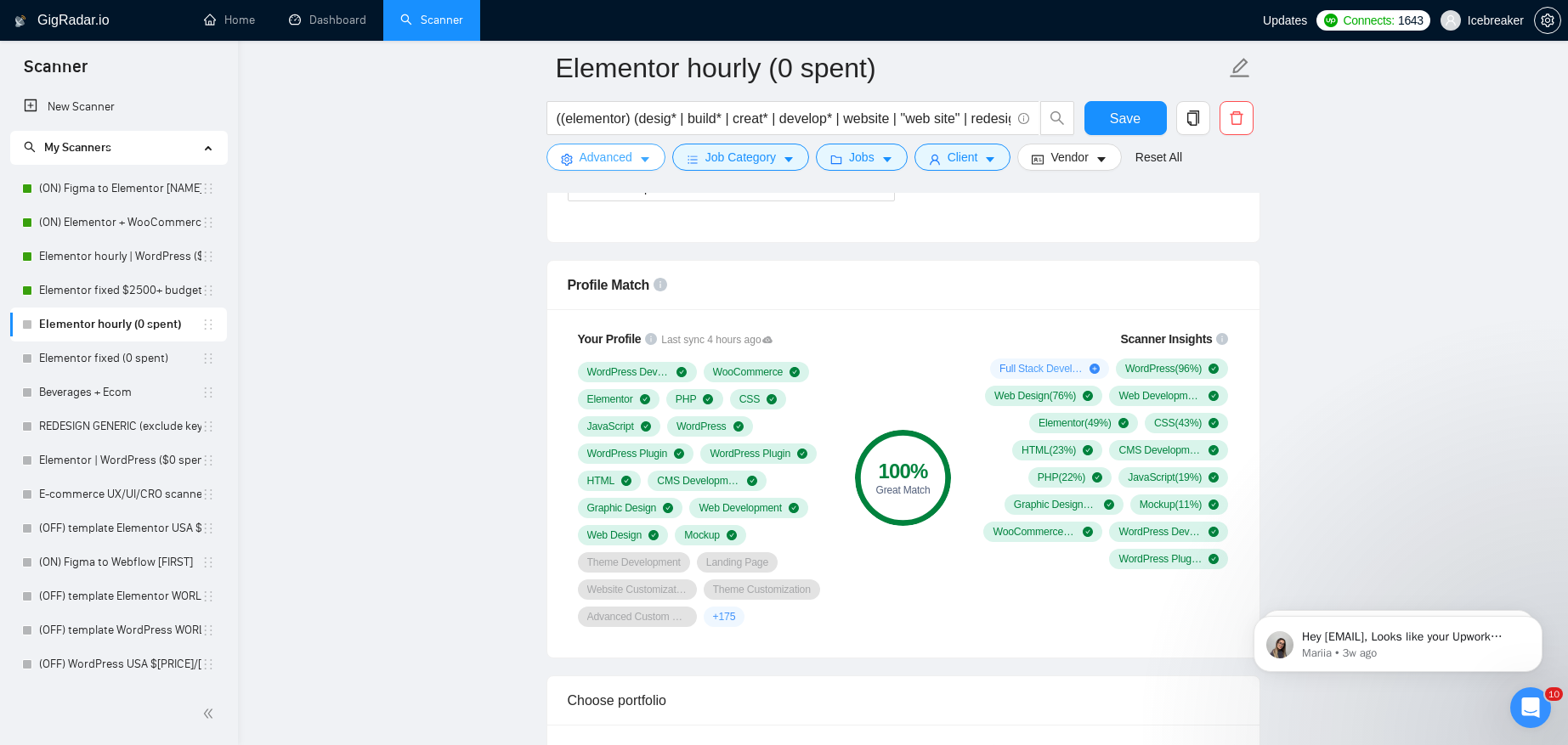 click 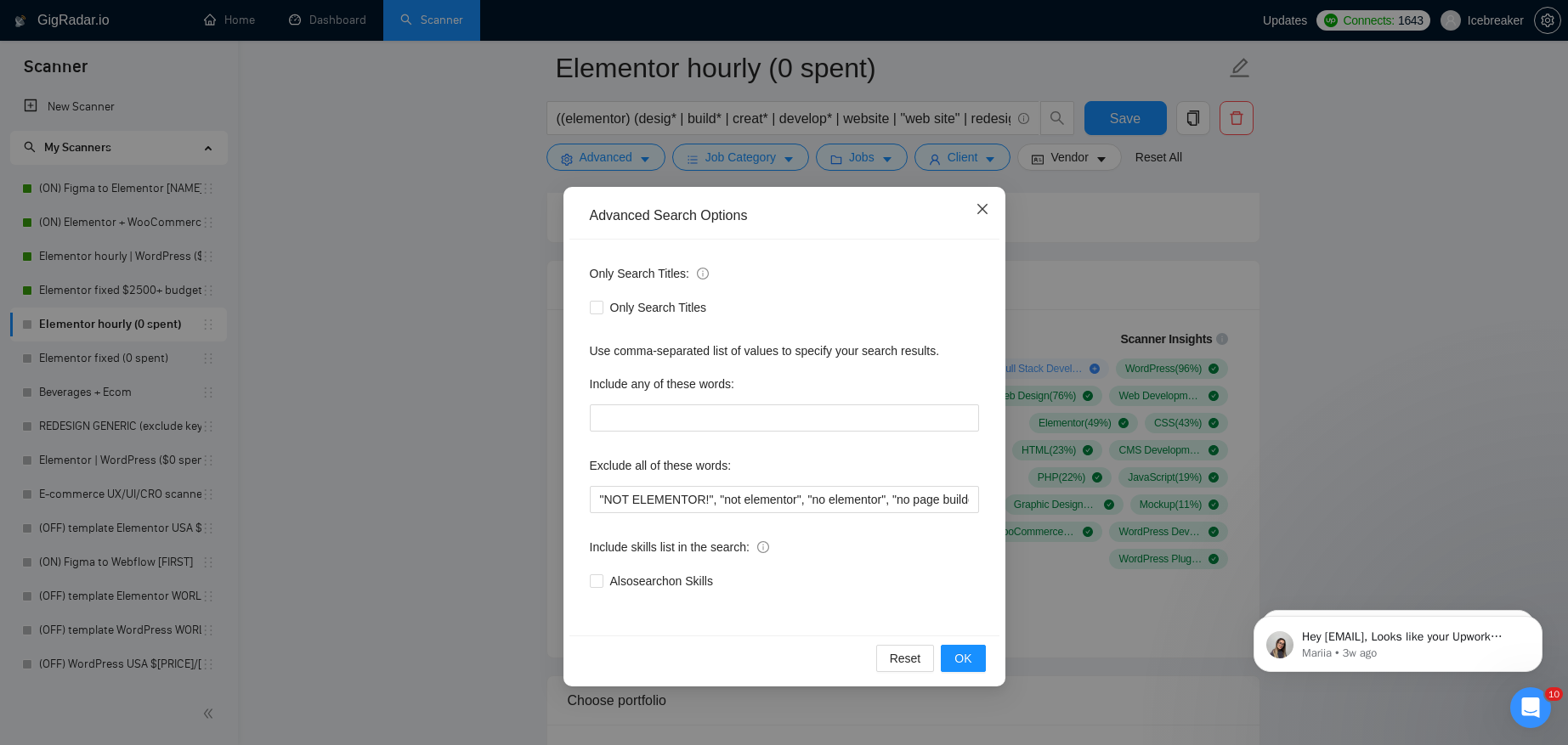 click at bounding box center [982, 210] 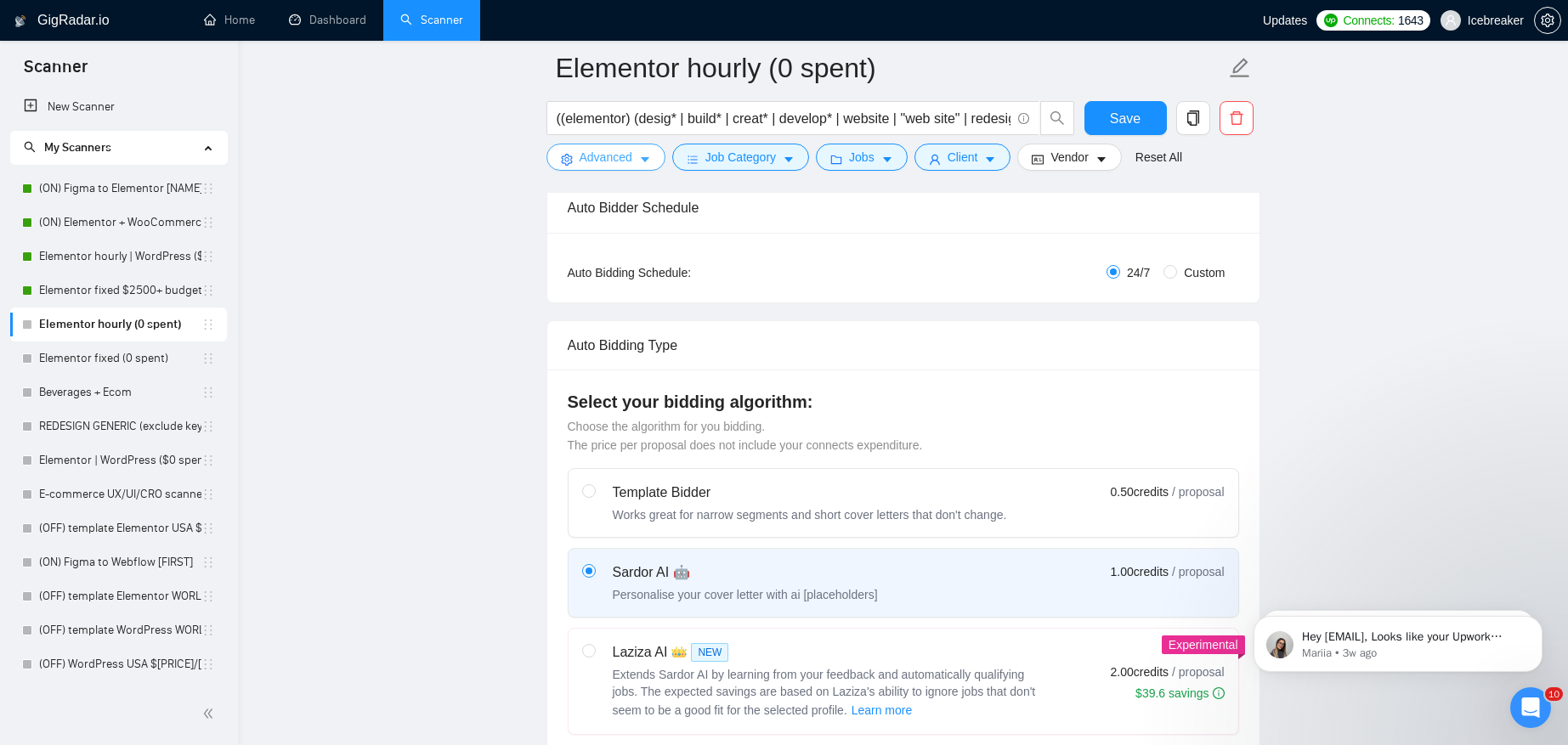 scroll, scrollTop: 0, scrollLeft: 0, axis: both 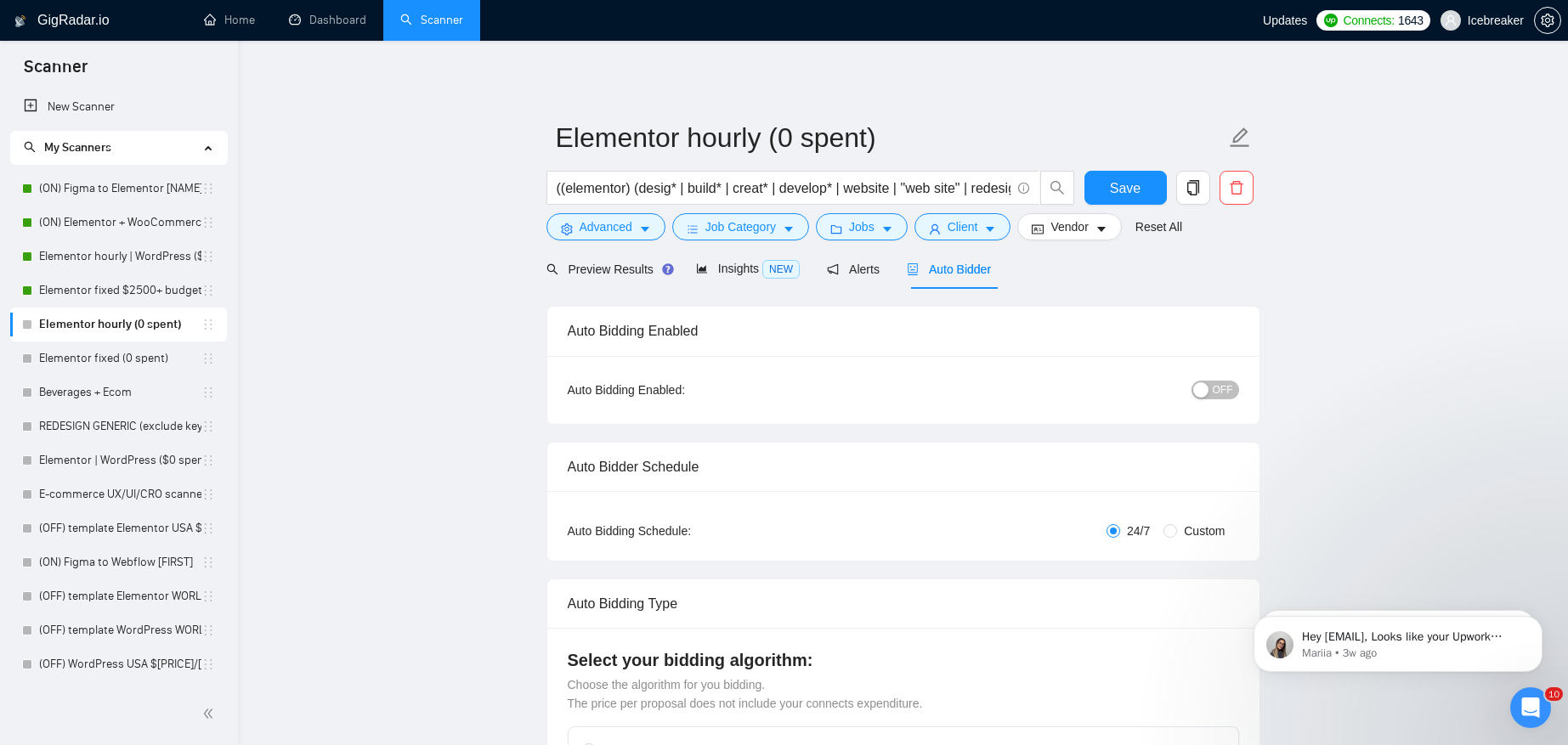 click on "Elementor hourly (0 spent) ((elementor) (desig* | build* | creat* | develop* | website | "web site" | redesign*)) Save Advanced   Job Category   Jobs   Client   Vendor   Reset All" at bounding box center [903, 179] 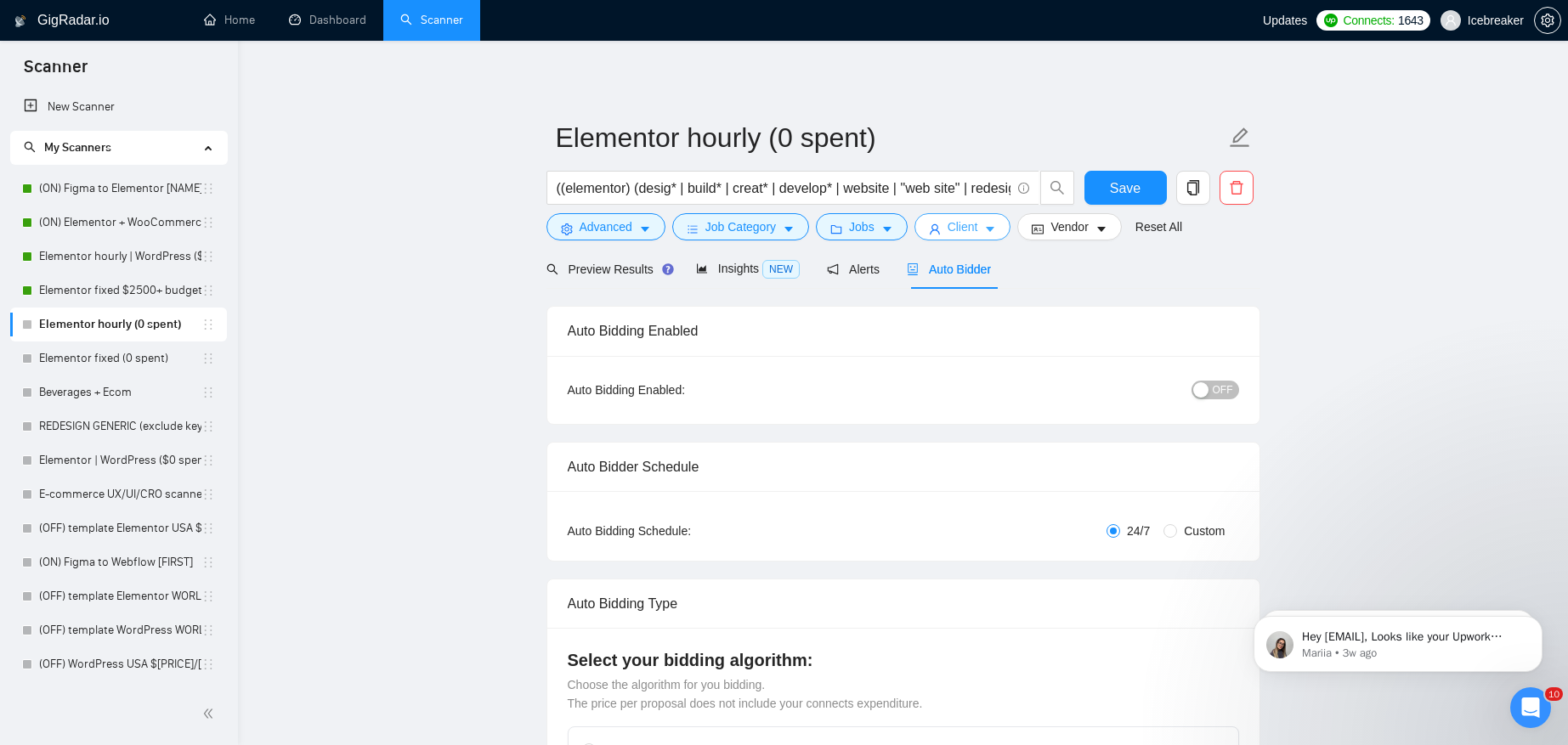 click on "Client" at bounding box center [963, 227] 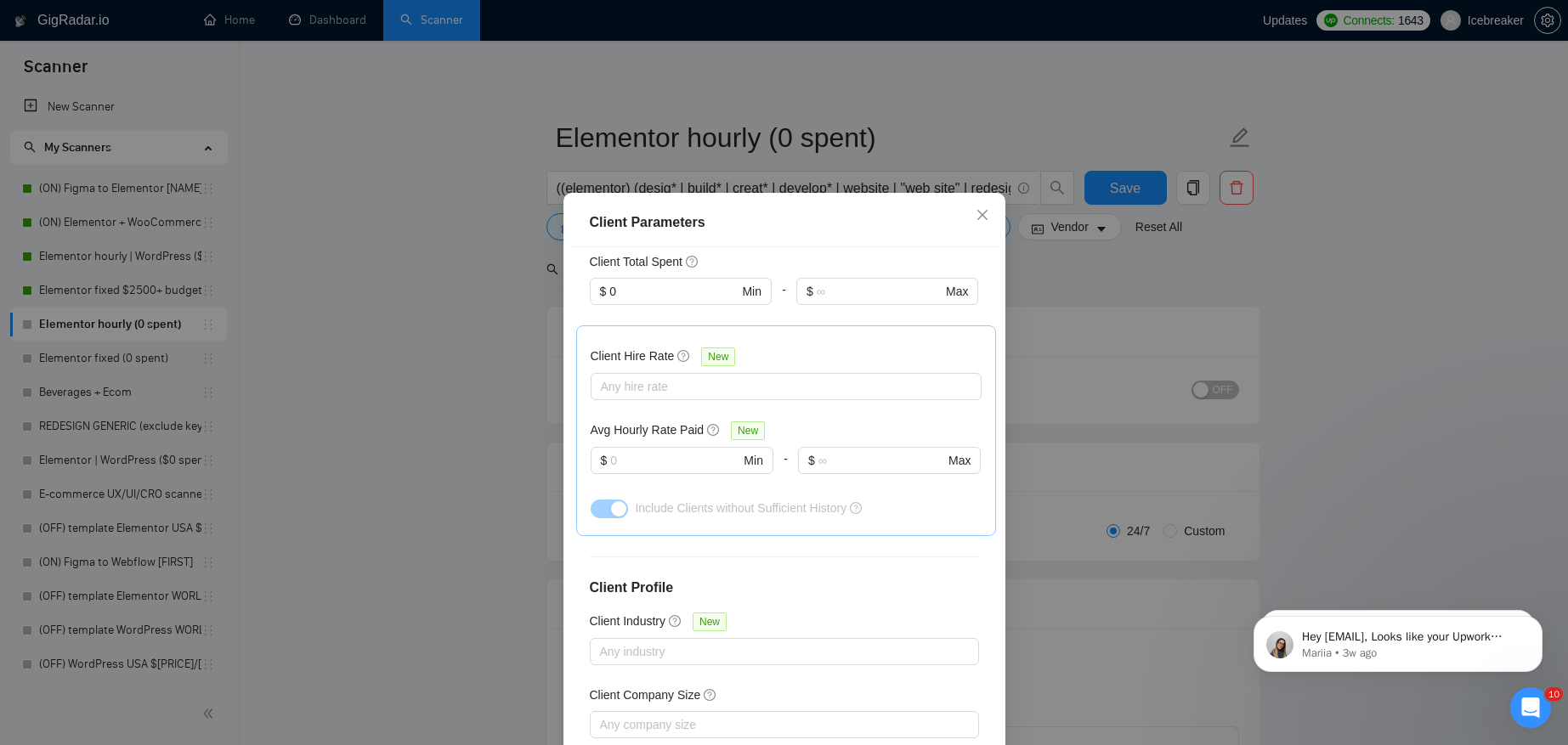 scroll, scrollTop: 676, scrollLeft: 0, axis: vertical 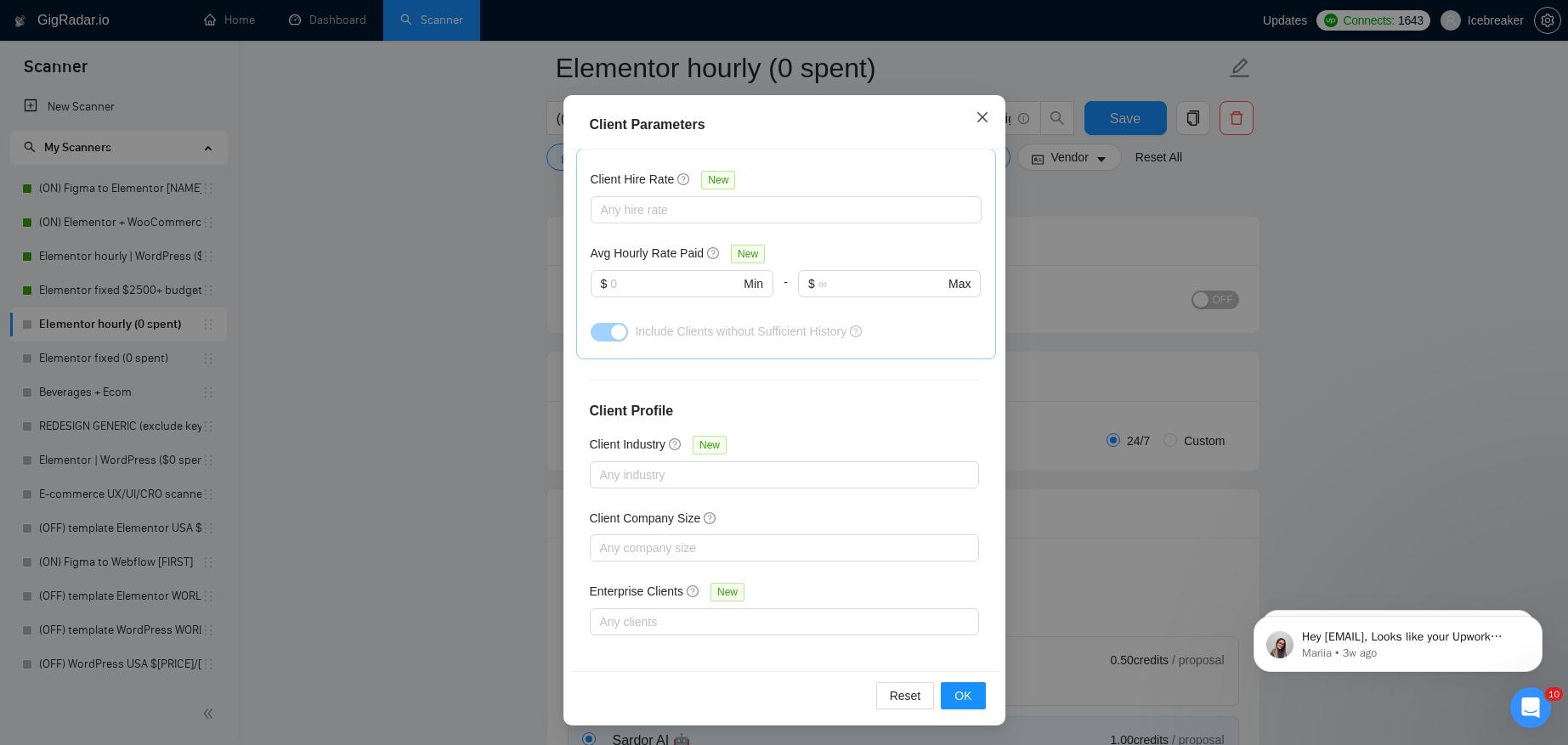 click at bounding box center [982, 118] 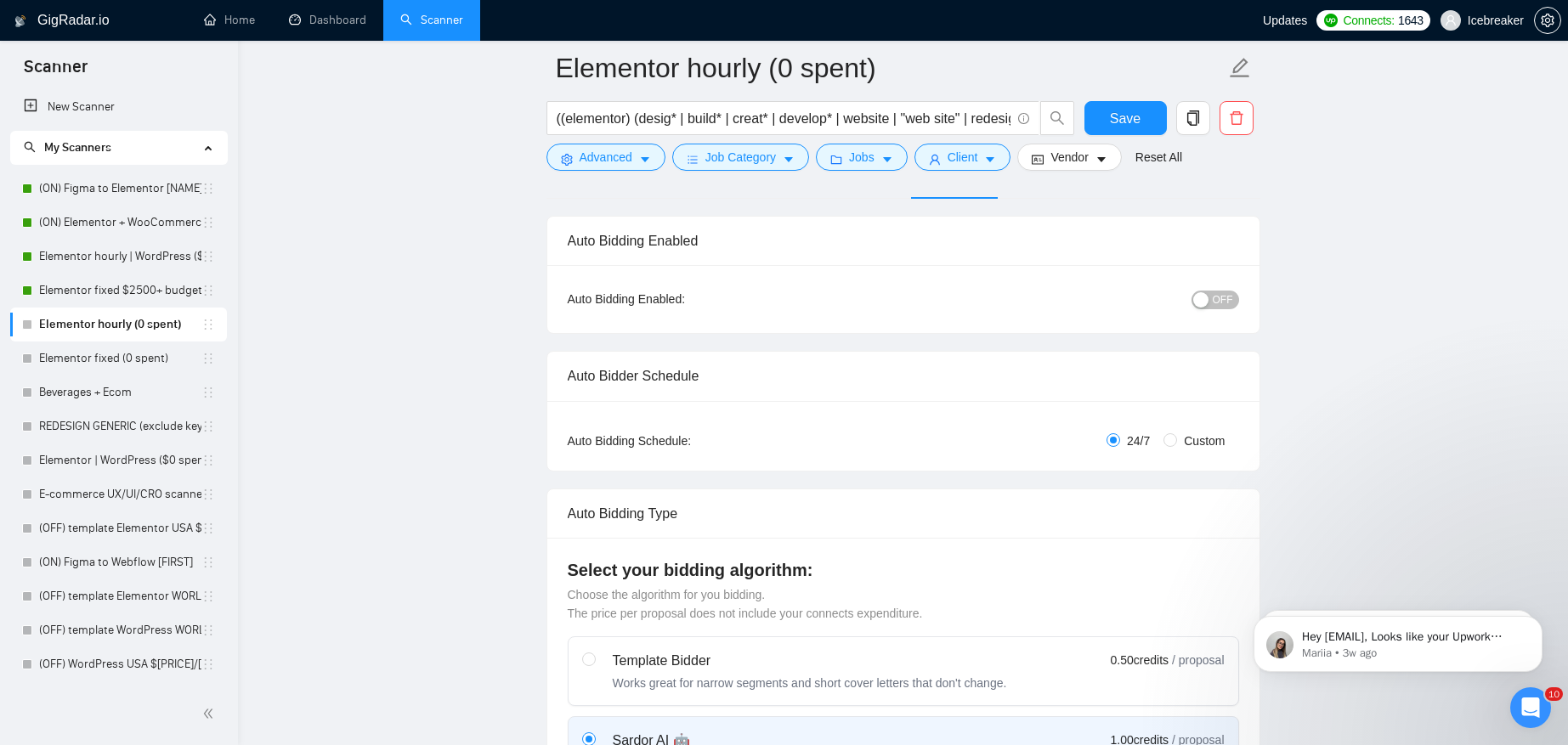 scroll, scrollTop: 7, scrollLeft: 0, axis: vertical 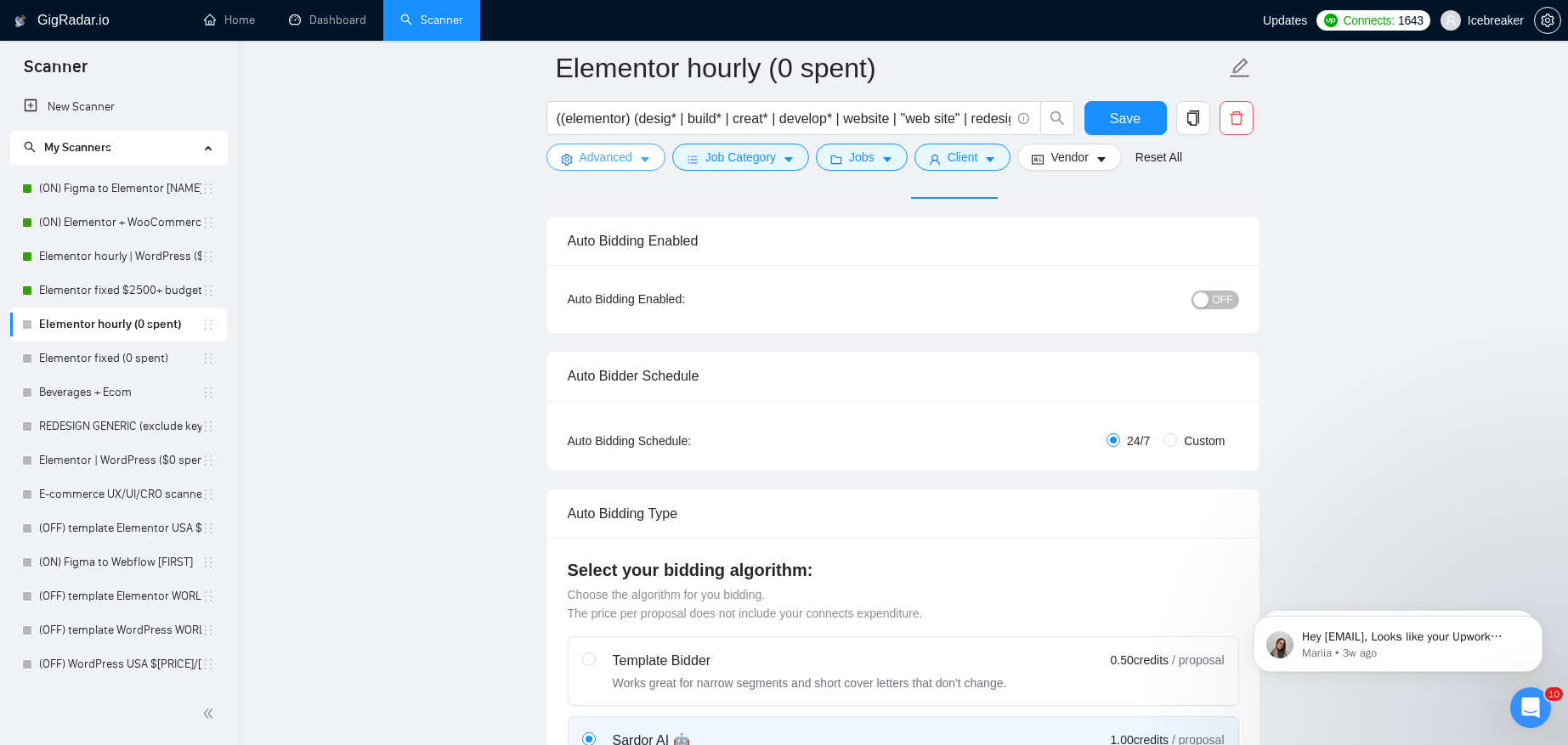 click on "Advanced" at bounding box center (606, 157) 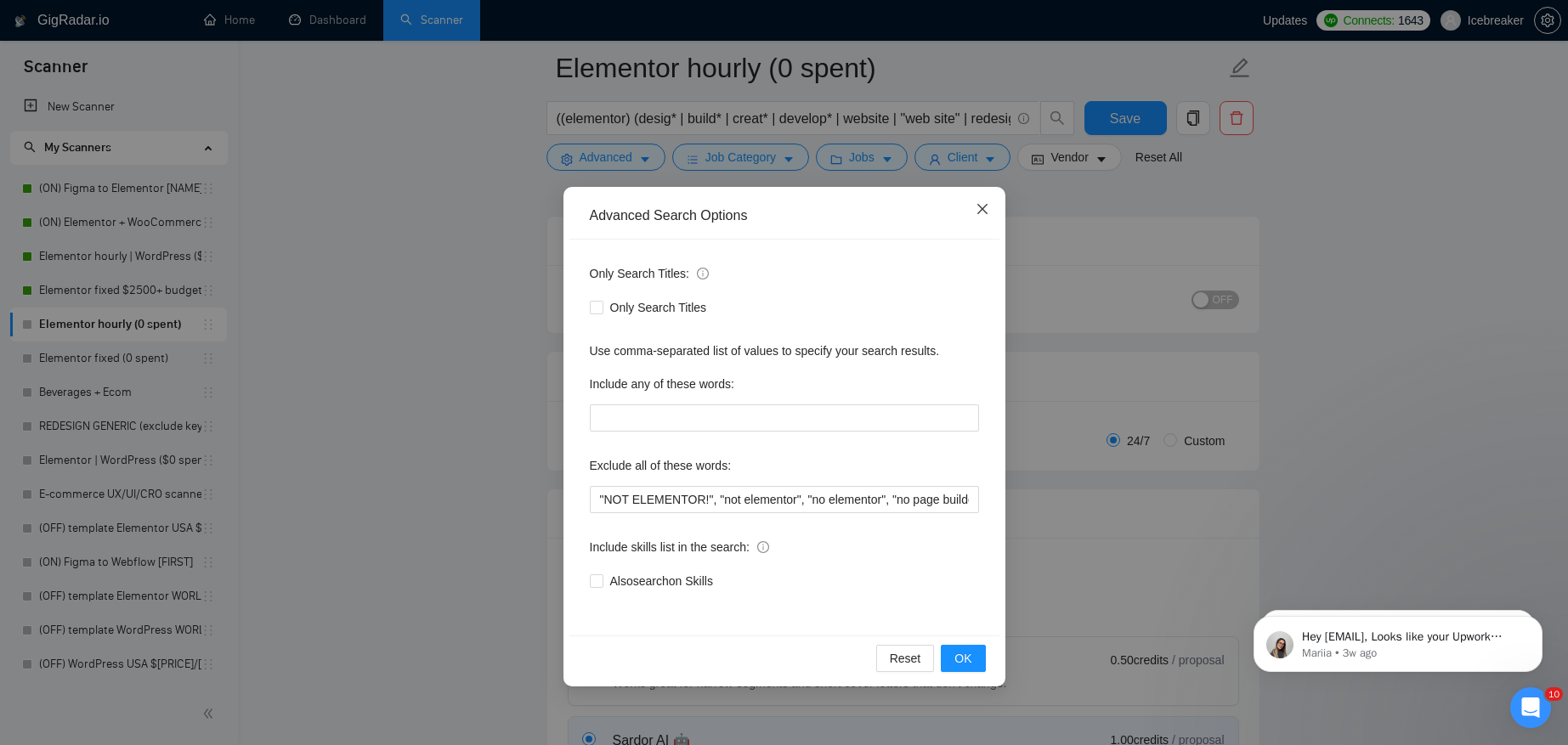 click at bounding box center (982, 210) 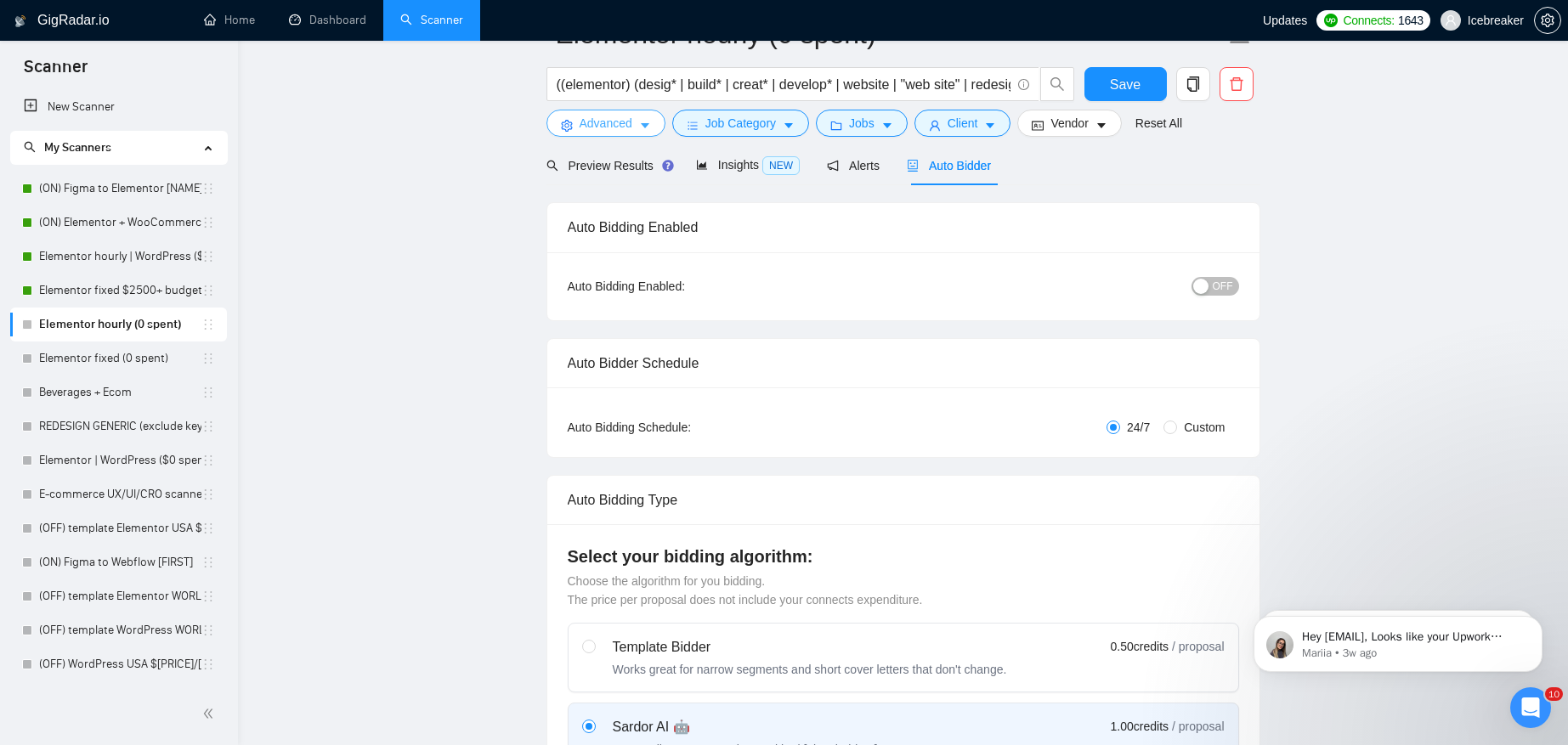 scroll, scrollTop: 0, scrollLeft: 0, axis: both 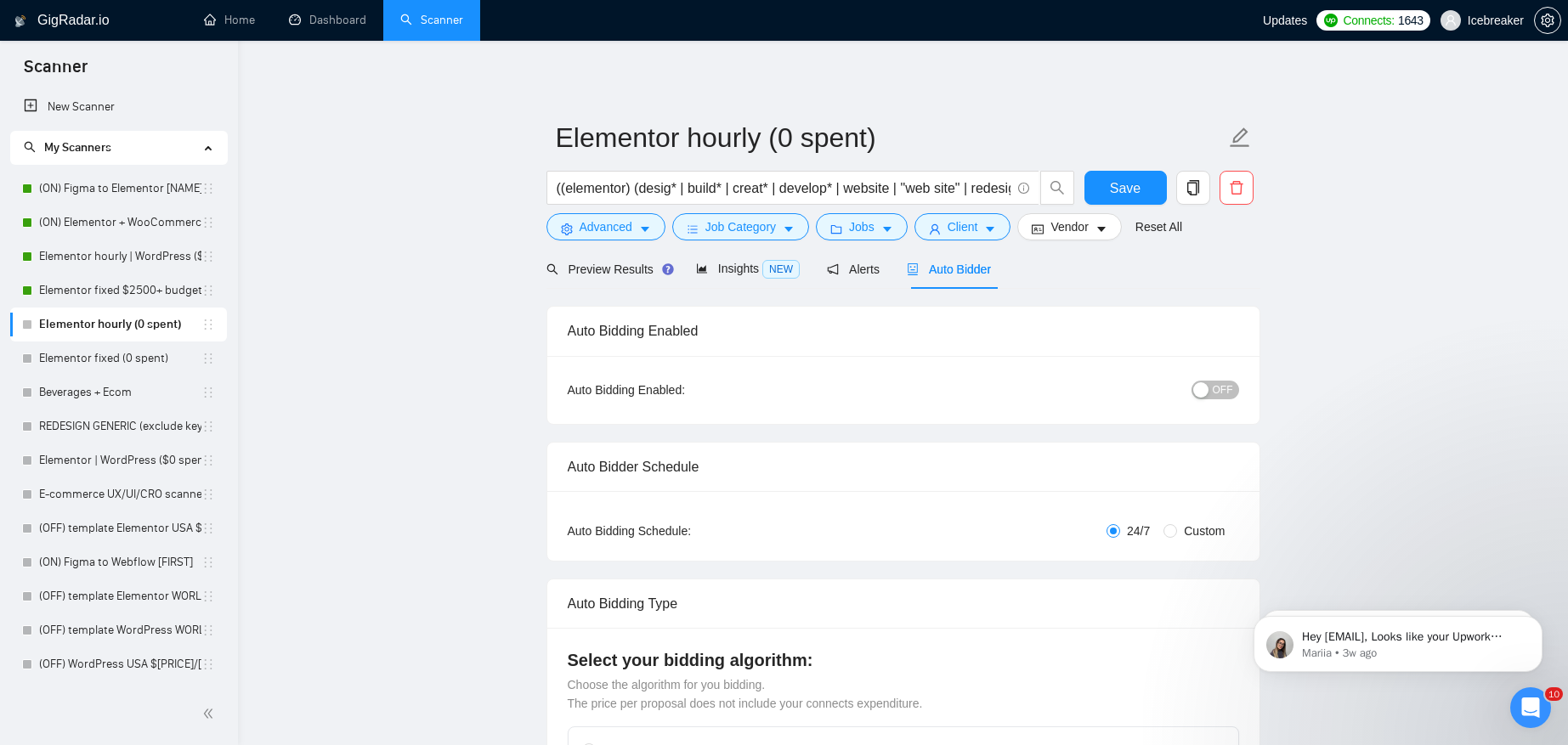 click at bounding box center [1201, 390] 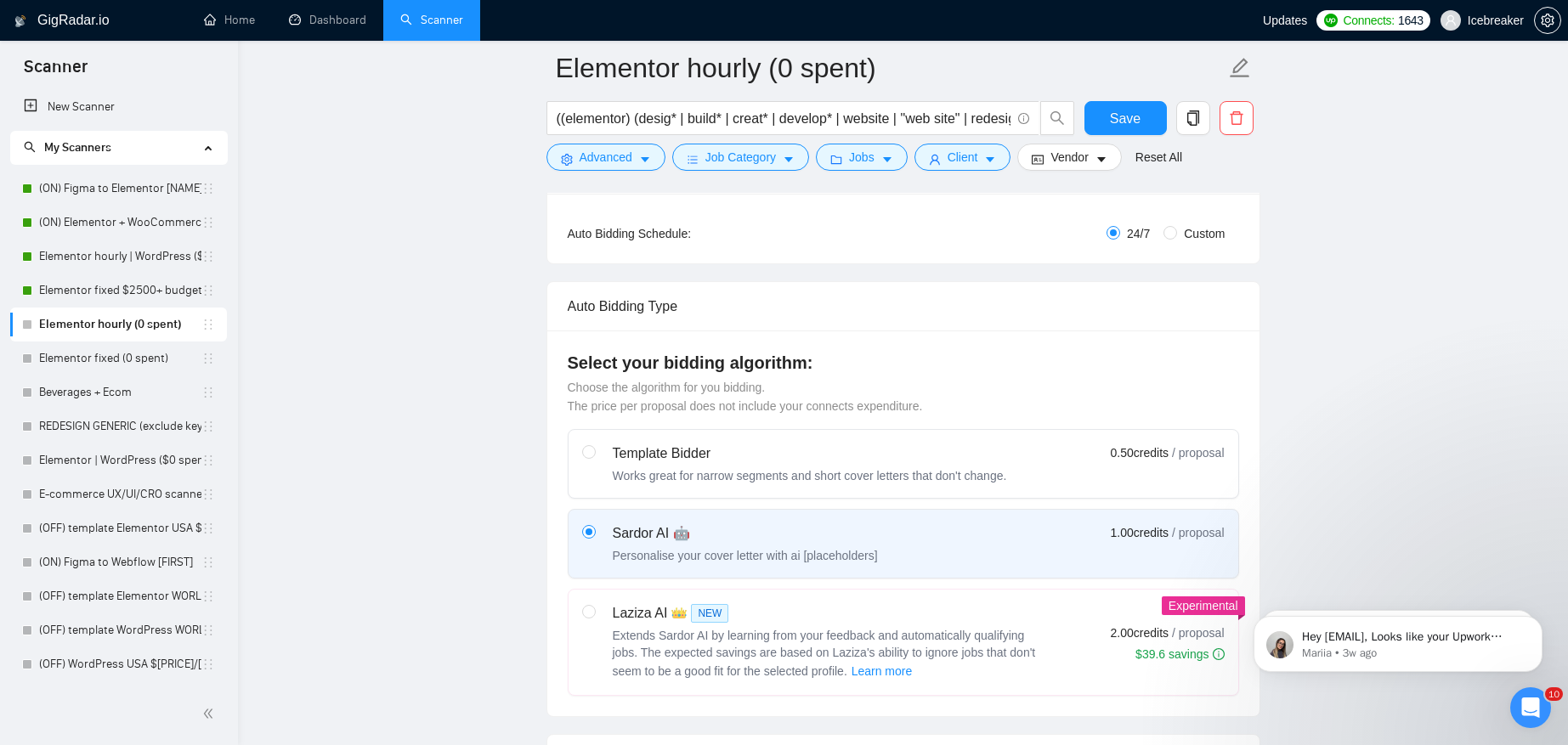 scroll, scrollTop: 314, scrollLeft: 0, axis: vertical 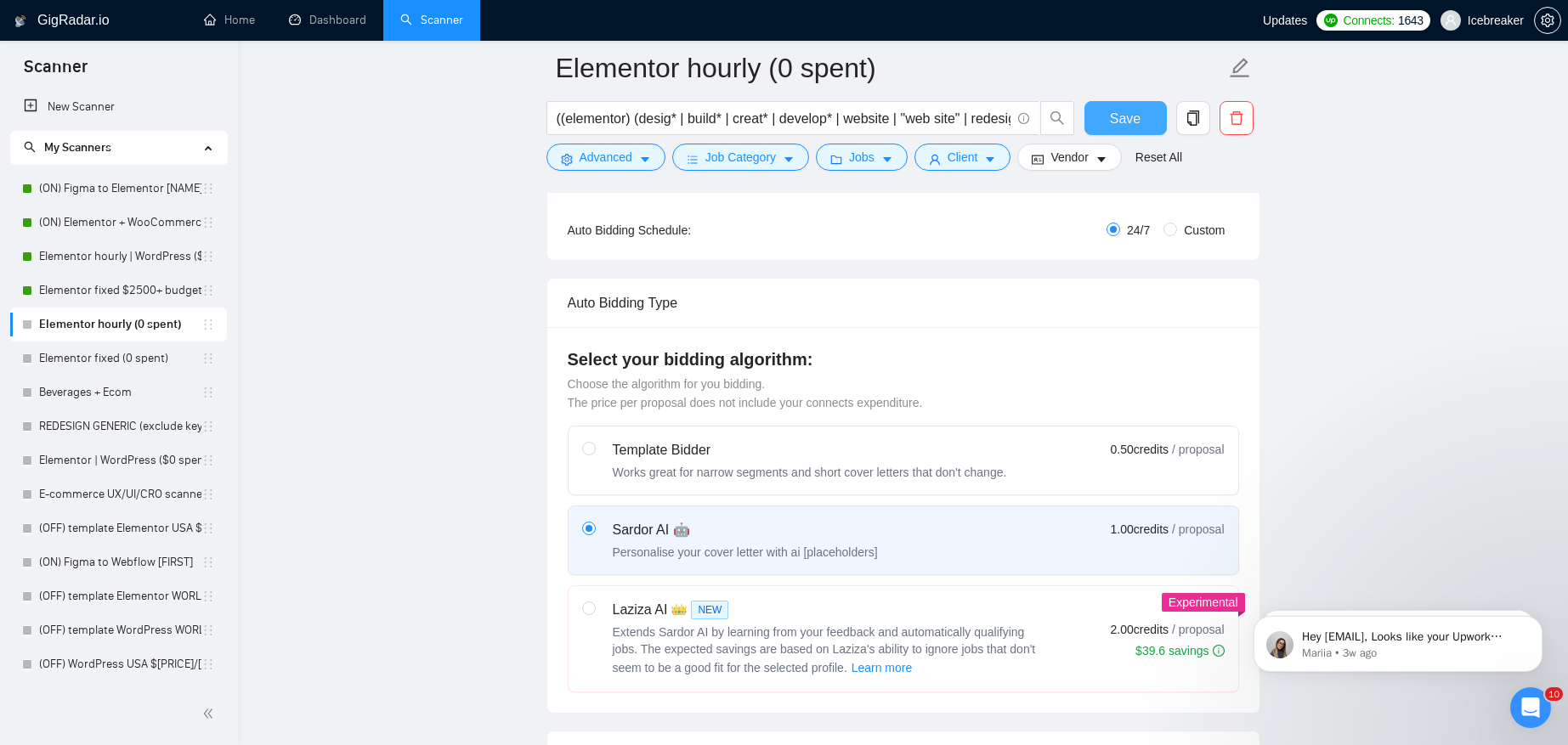 click on "Save" at bounding box center (1125, 118) 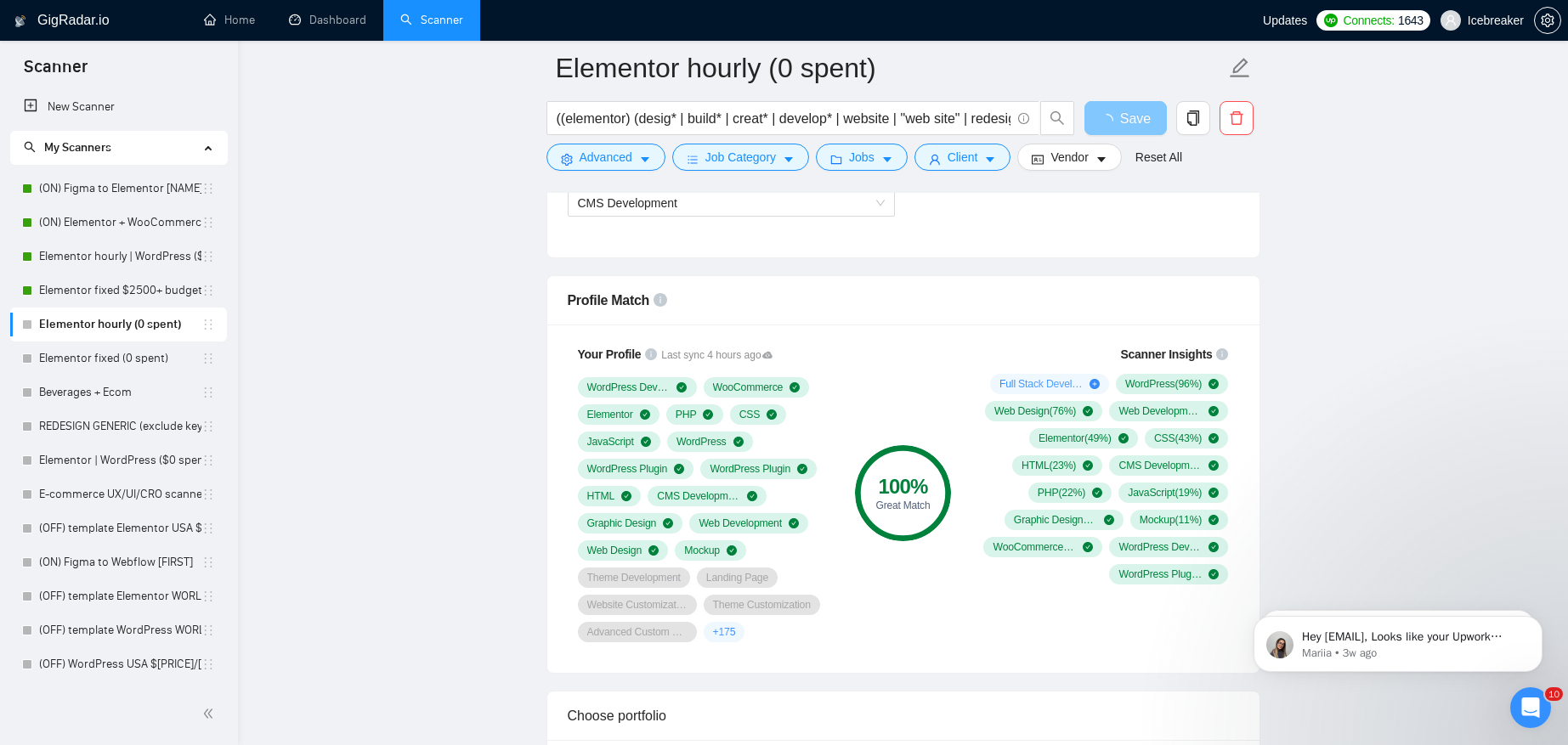 scroll, scrollTop: 820, scrollLeft: 0, axis: vertical 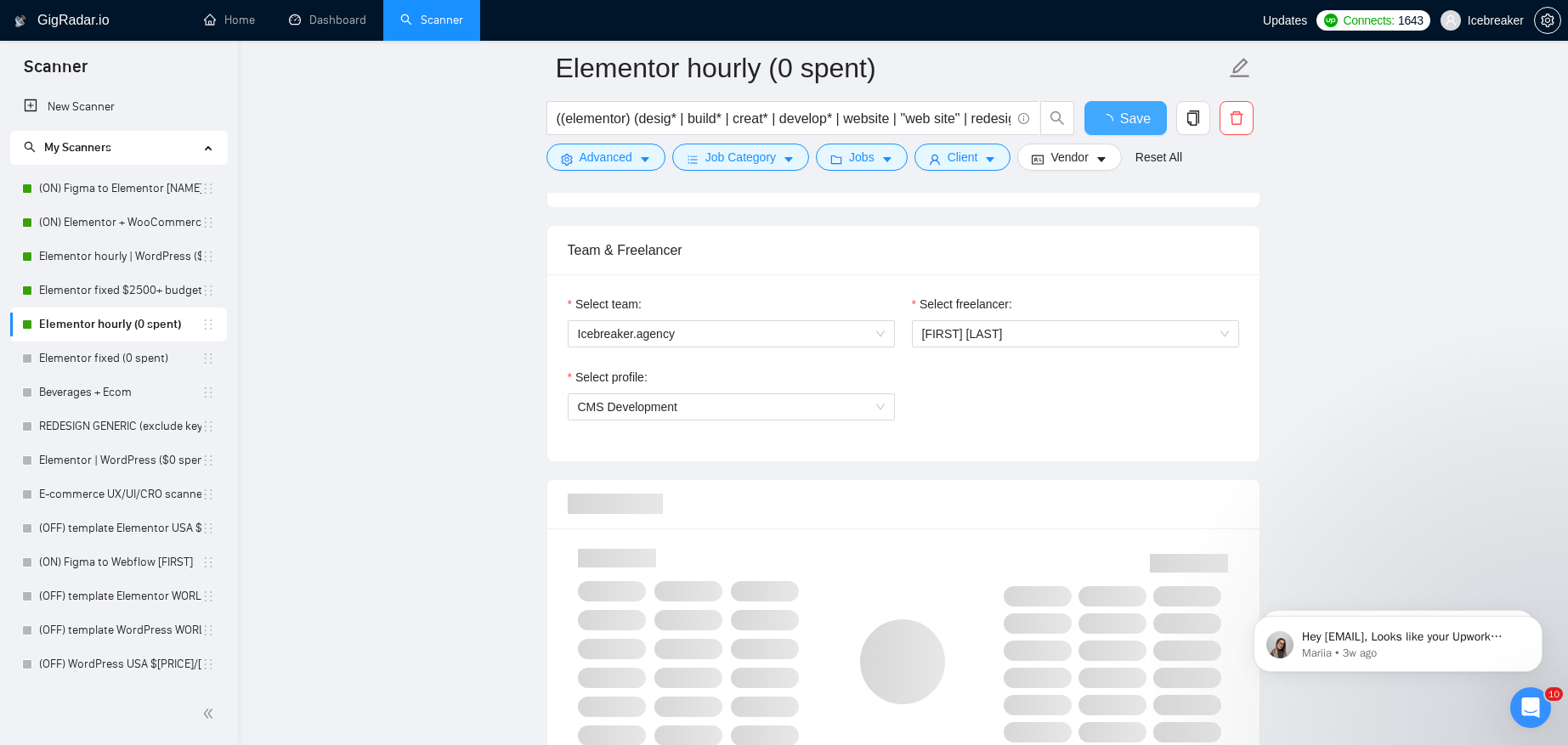 type 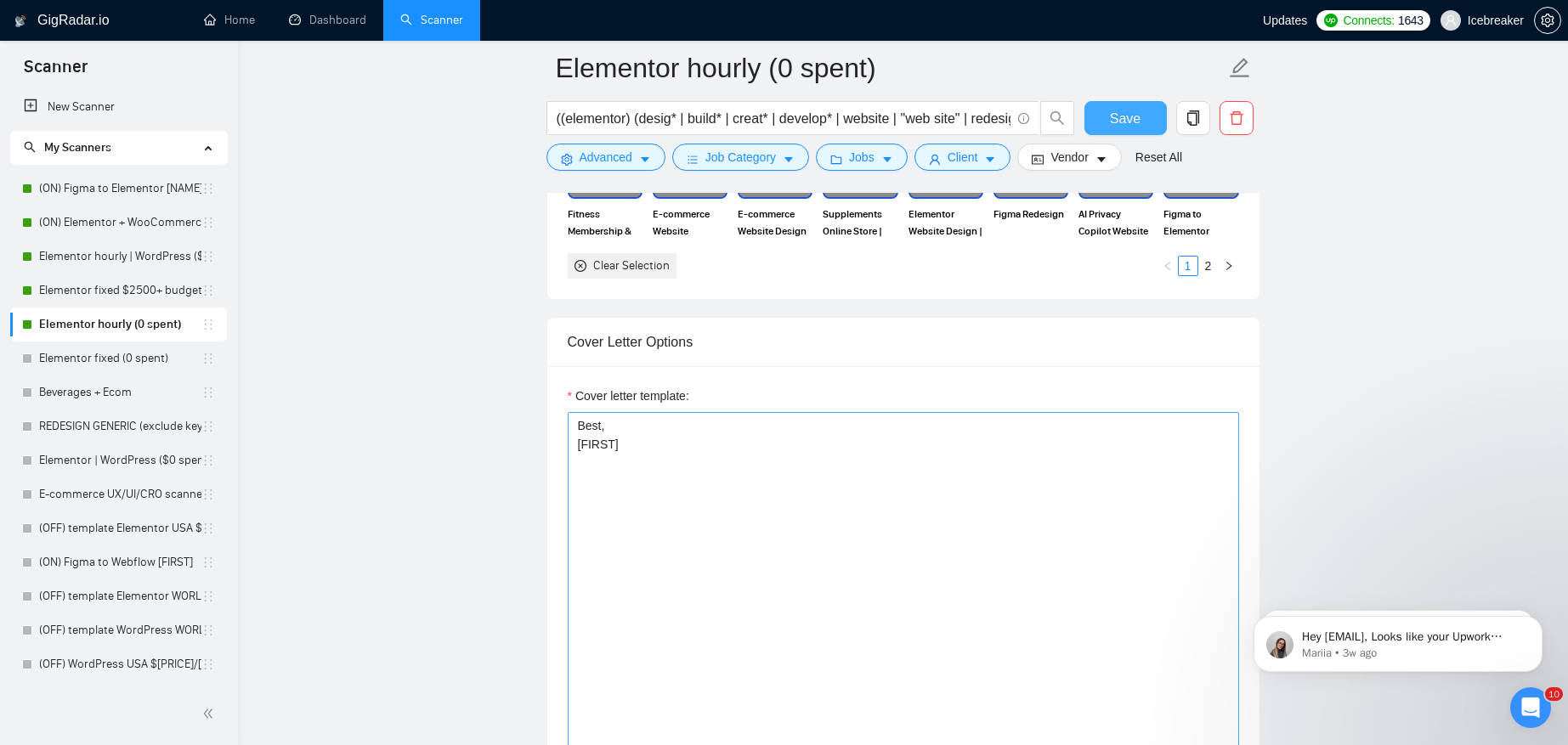 scroll, scrollTop: 1831, scrollLeft: 0, axis: vertical 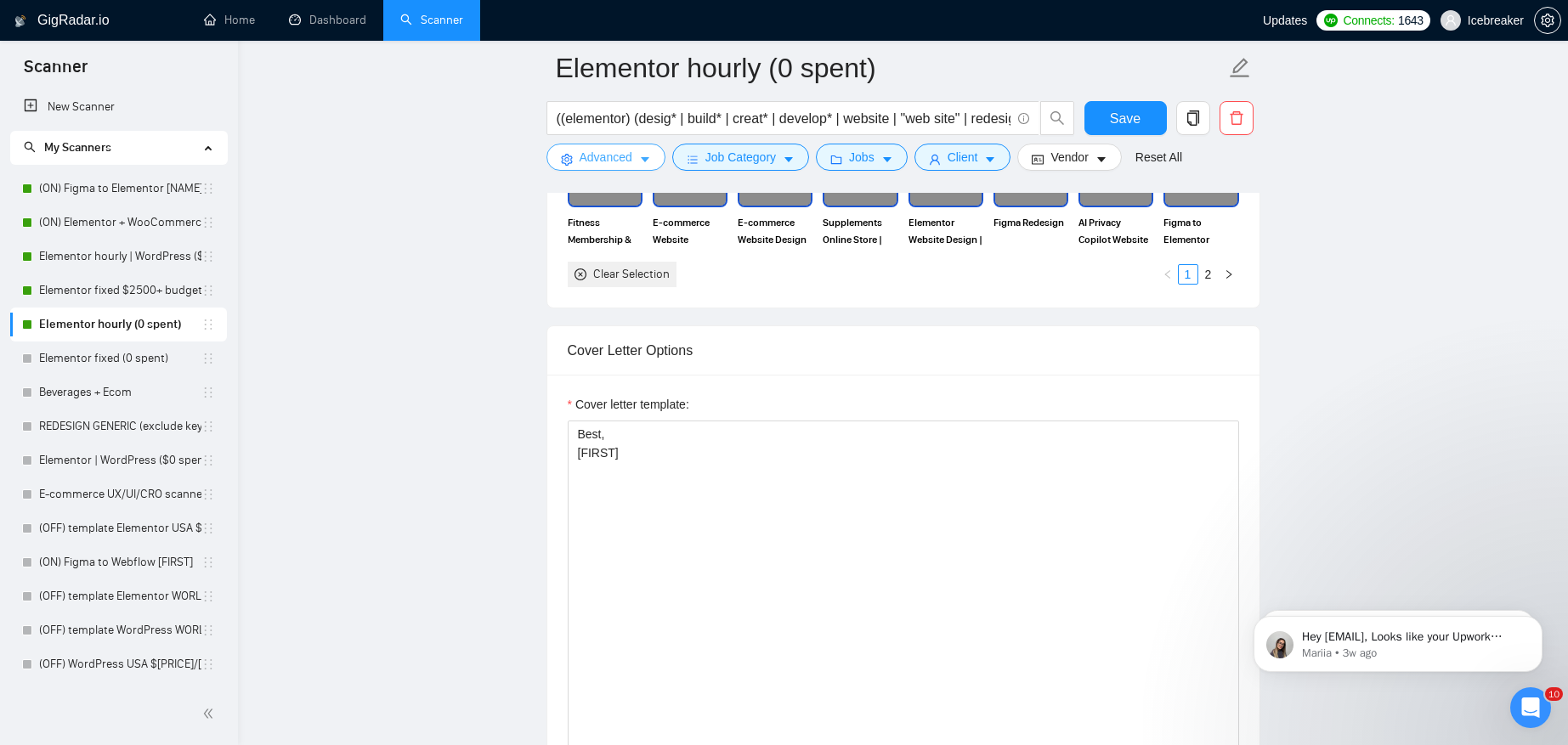 click on "Advanced" at bounding box center (606, 157) 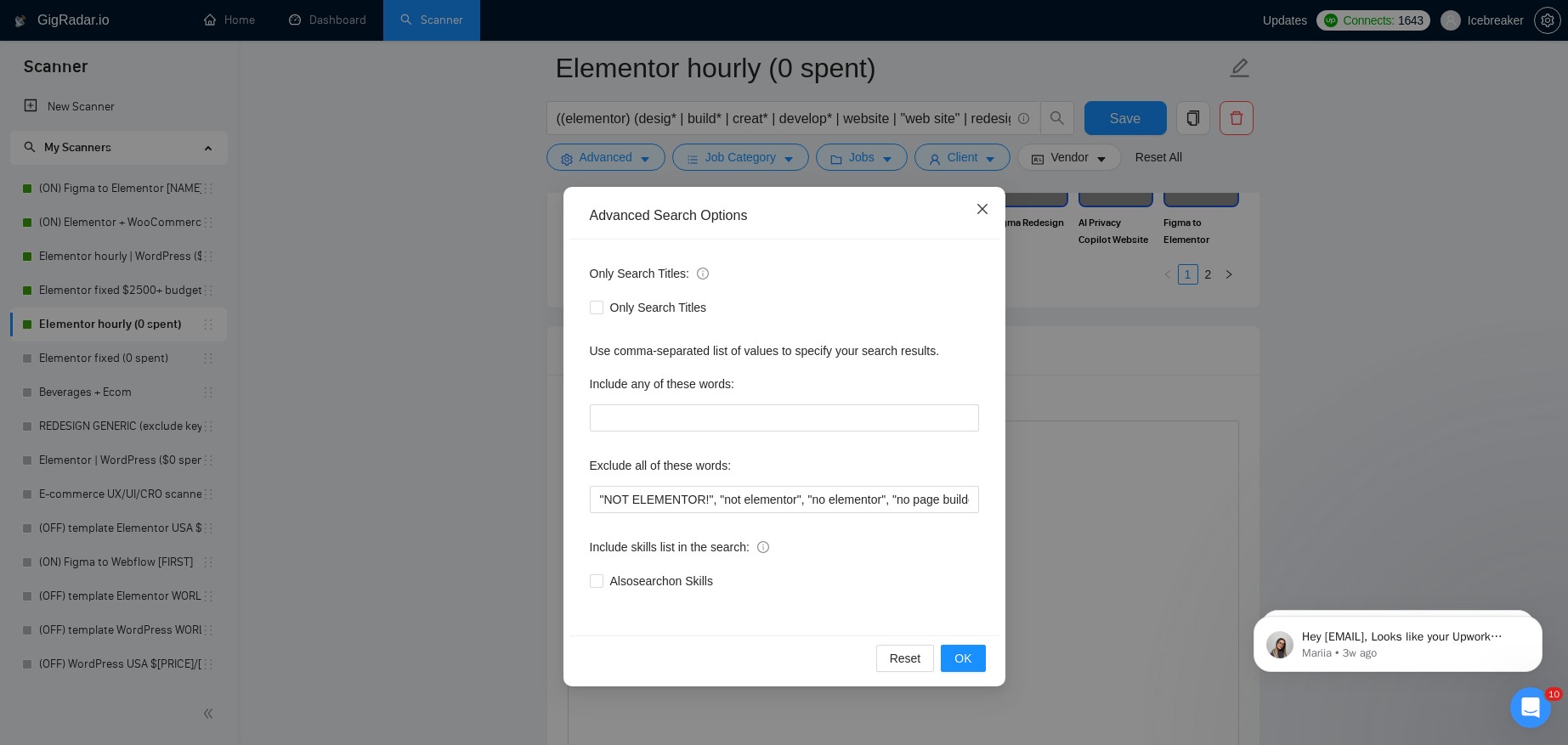 click at bounding box center [982, 210] 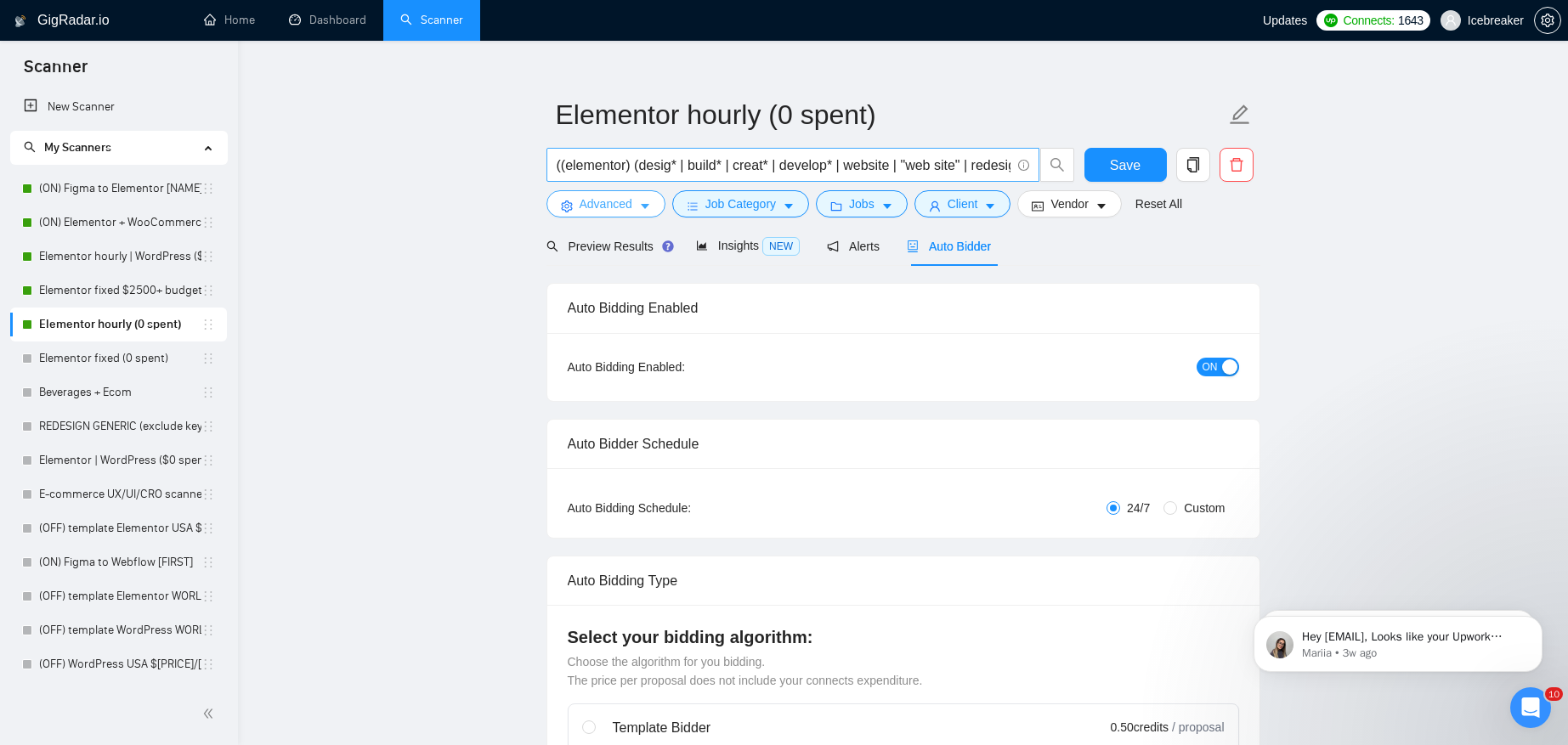 scroll, scrollTop: 0, scrollLeft: 0, axis: both 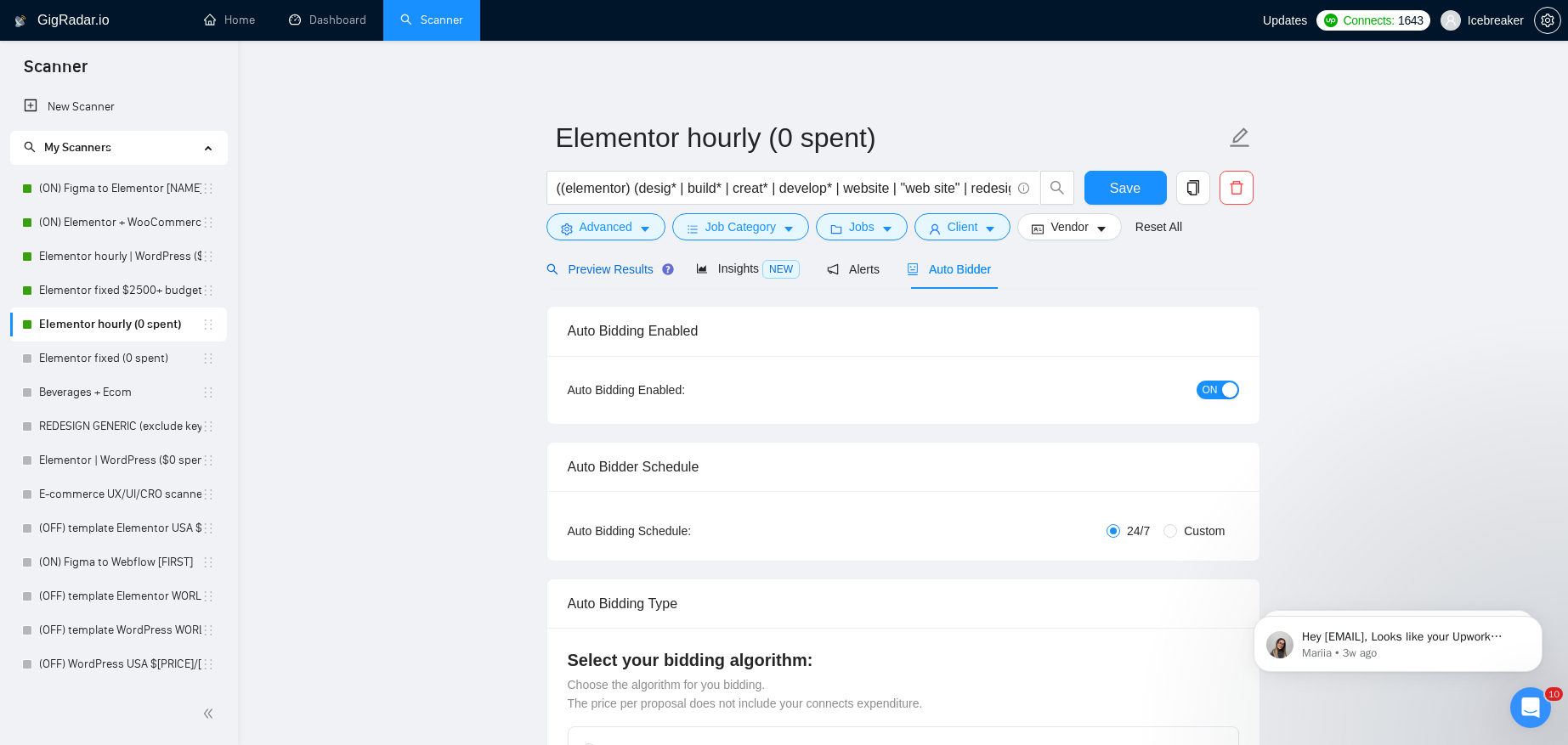 click on "Preview Results" at bounding box center [608, 269] 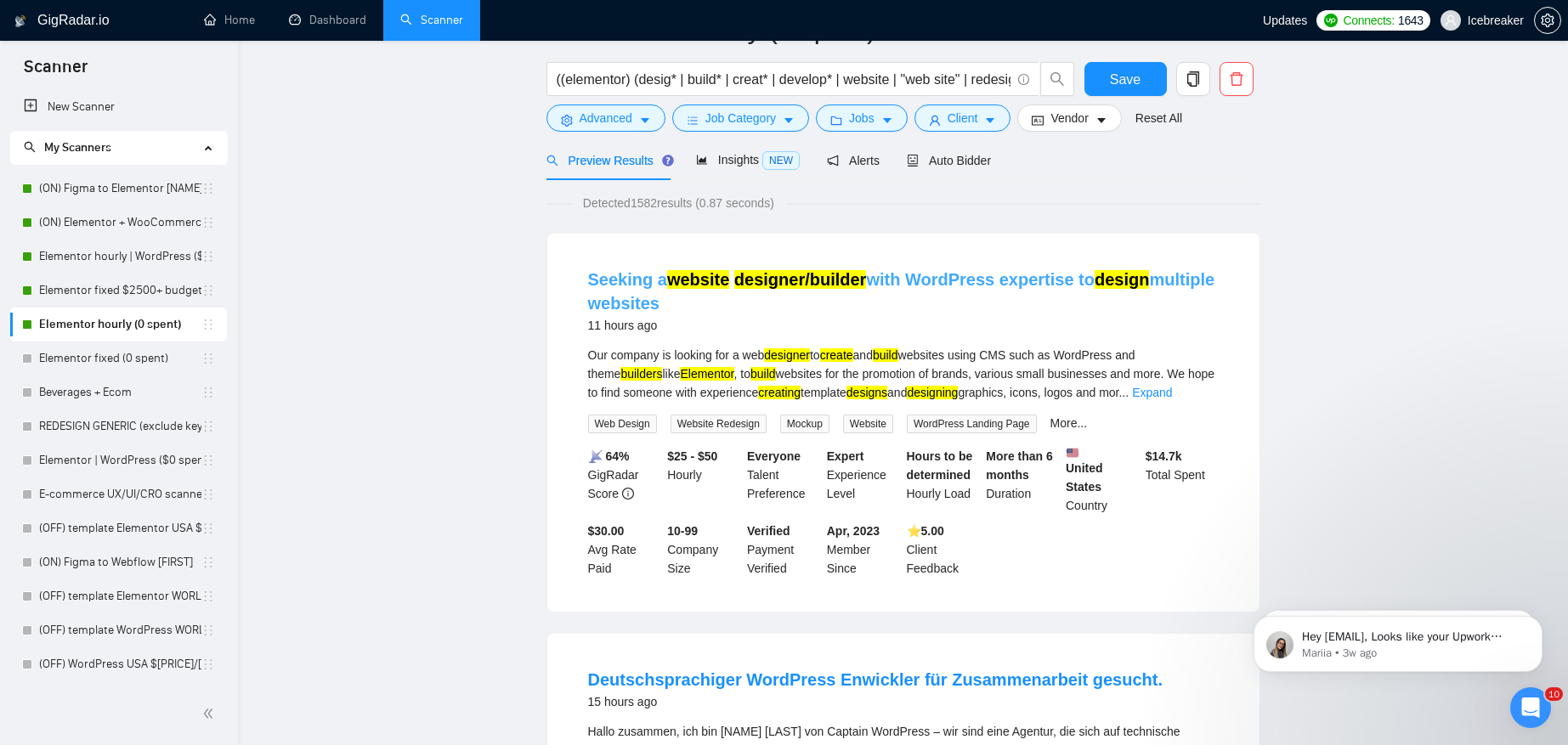 scroll, scrollTop: 477, scrollLeft: 0, axis: vertical 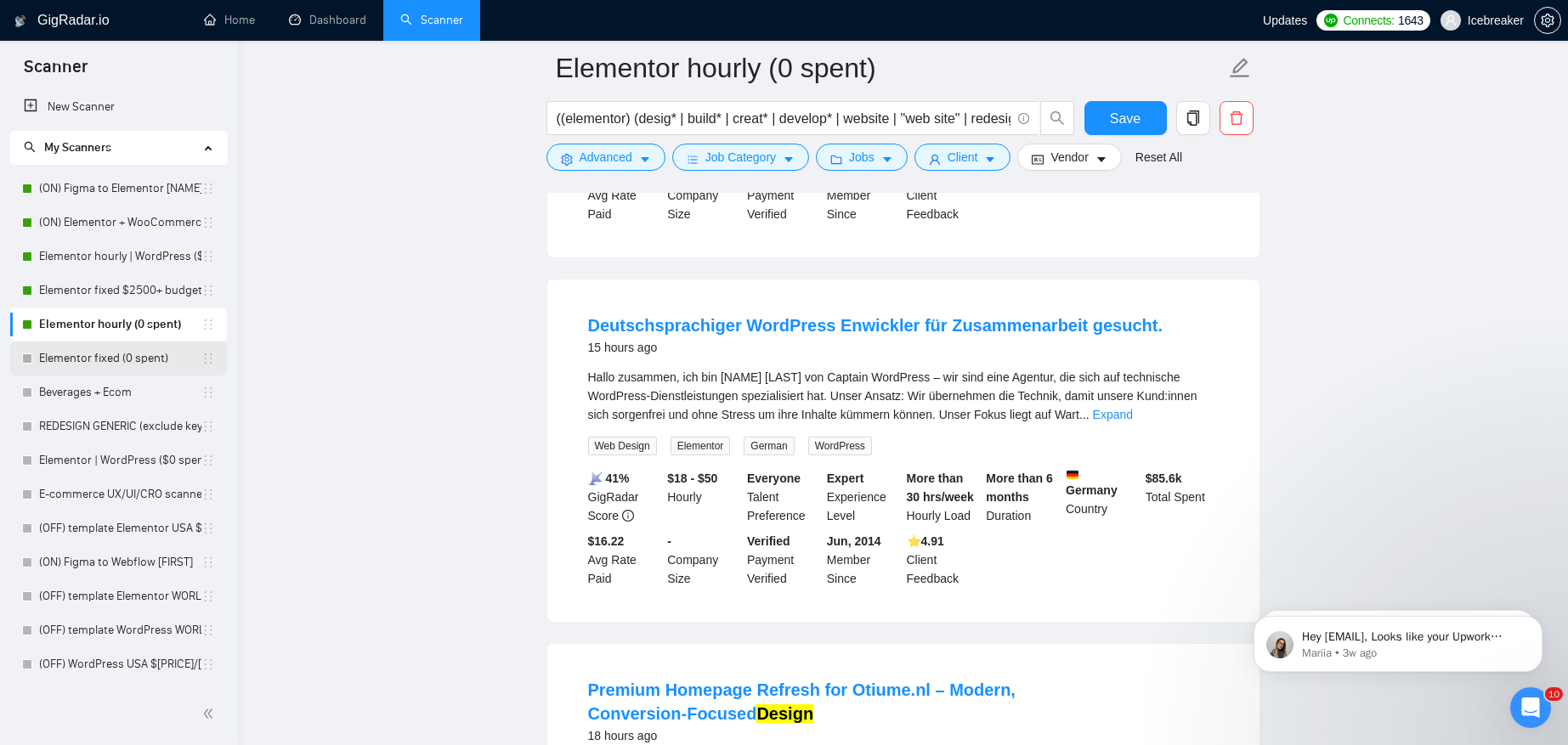 click on "Elementor fixed (0 spent)" at bounding box center (120, 358) 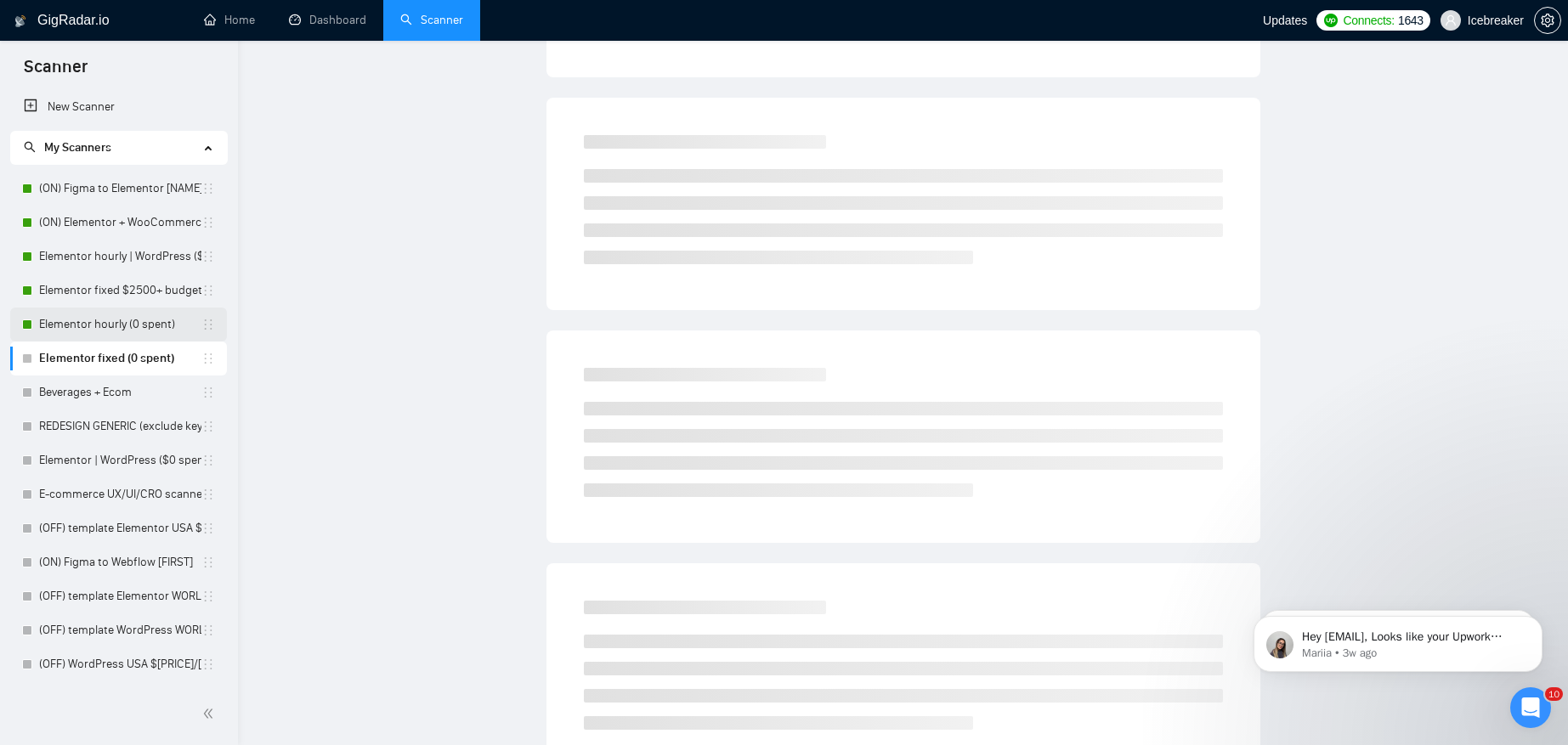 scroll, scrollTop: 0, scrollLeft: 0, axis: both 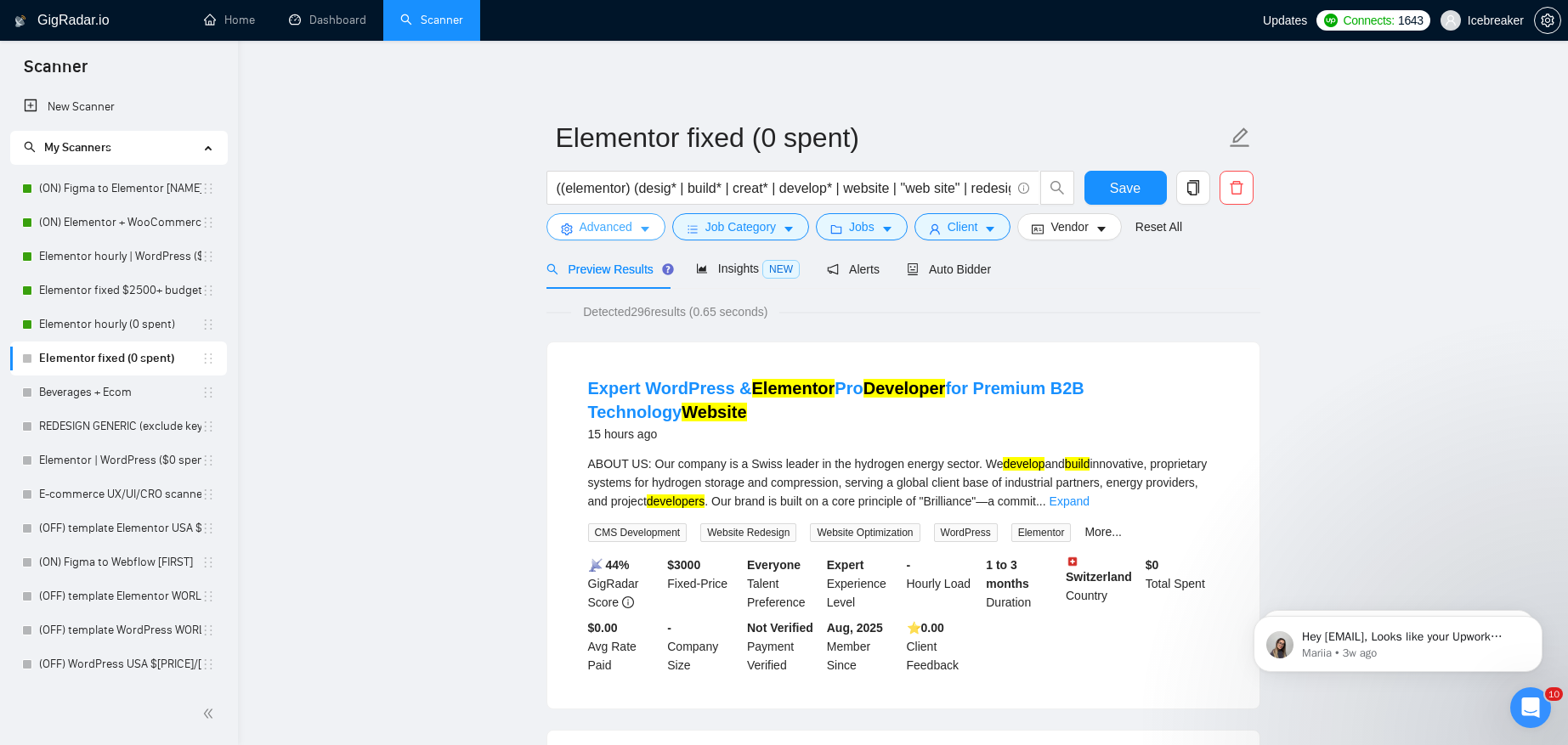click on "Advanced" at bounding box center (606, 227) 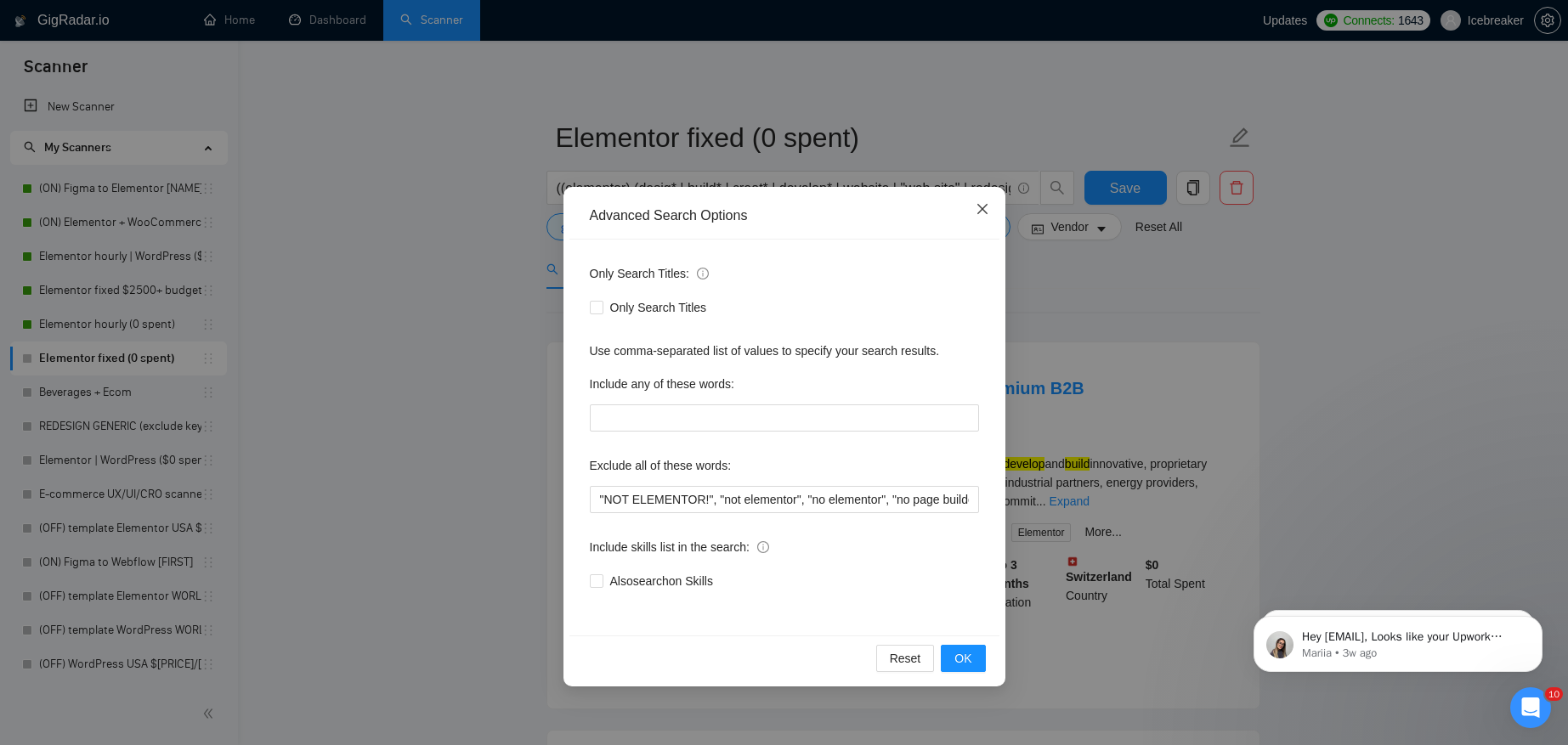 click at bounding box center [982, 210] 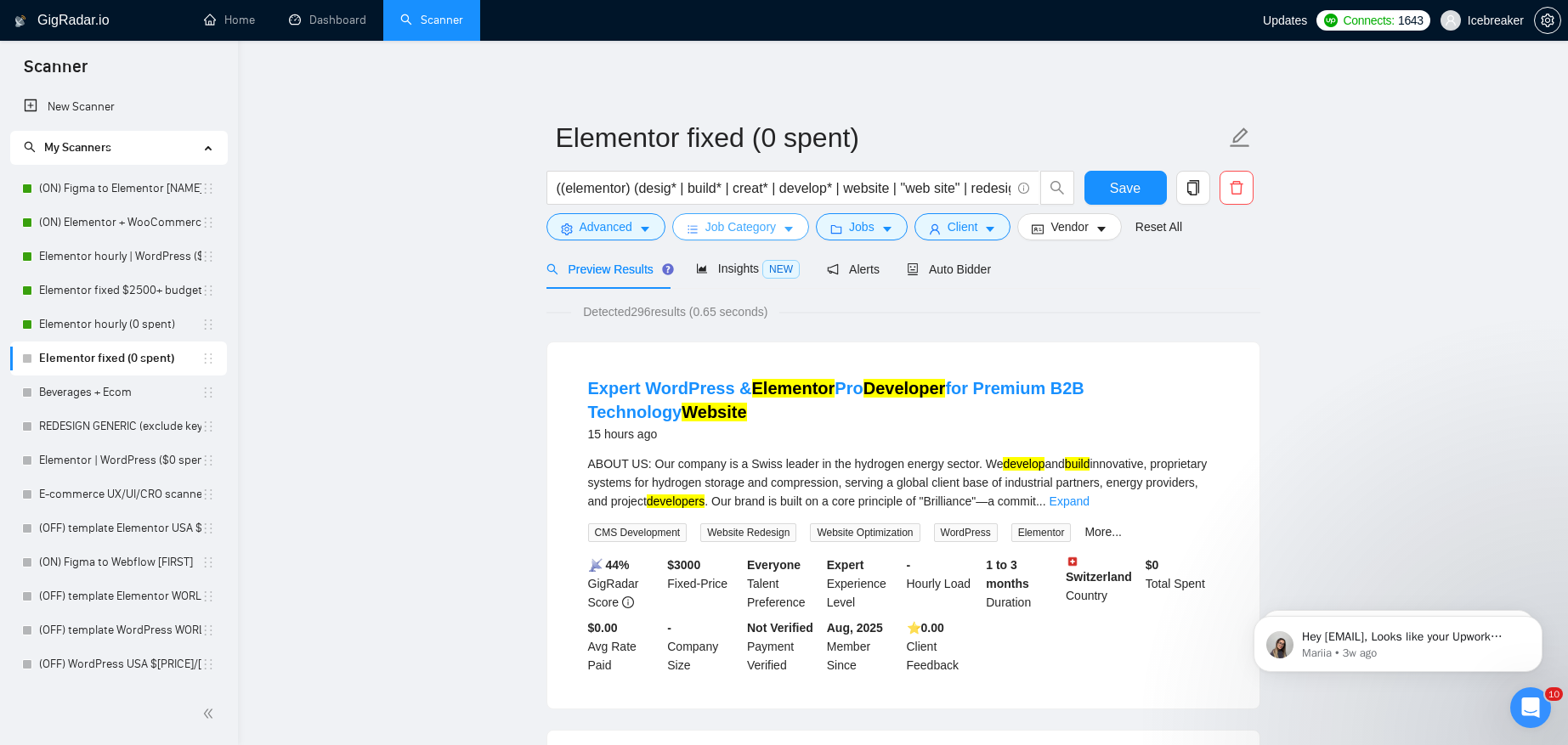 click 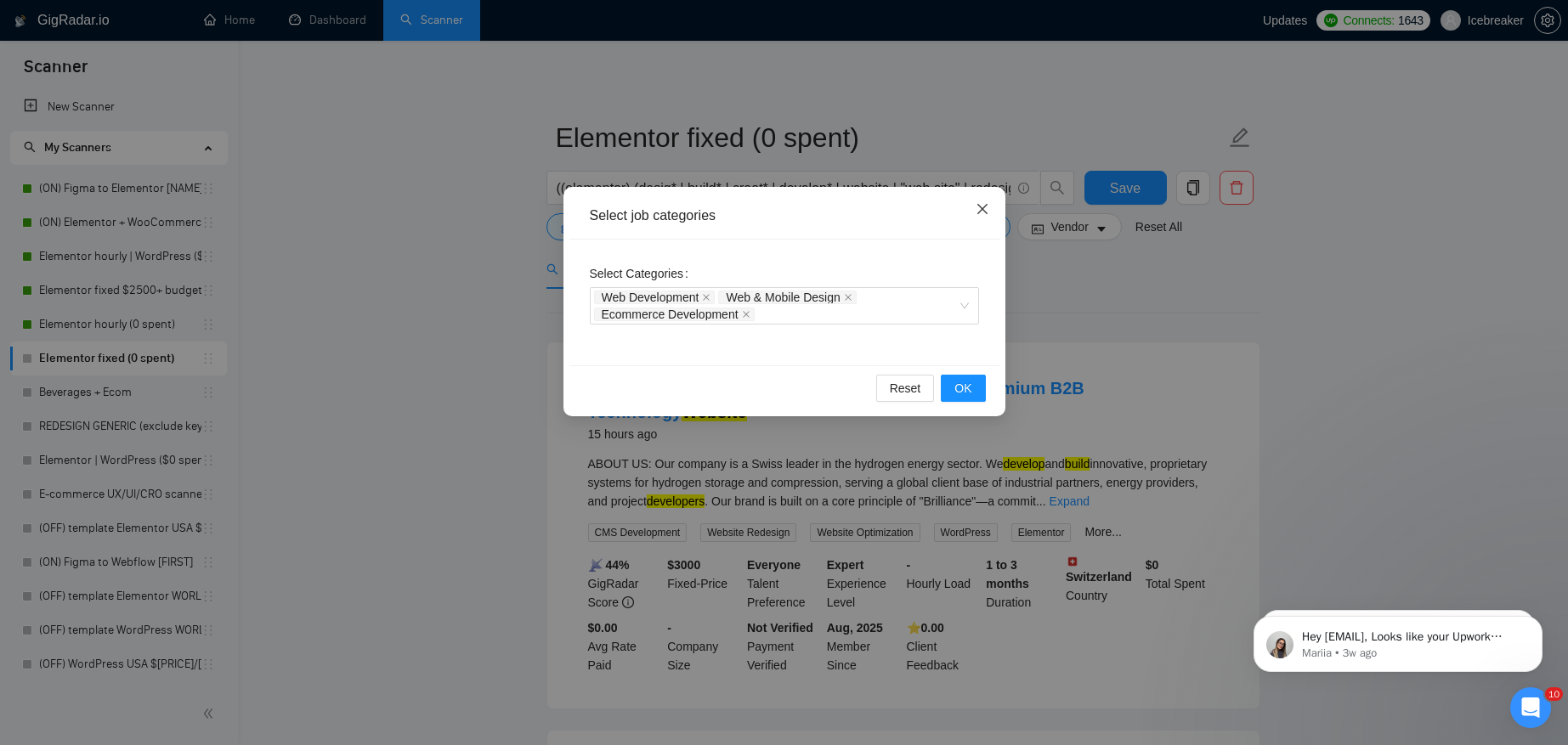 click 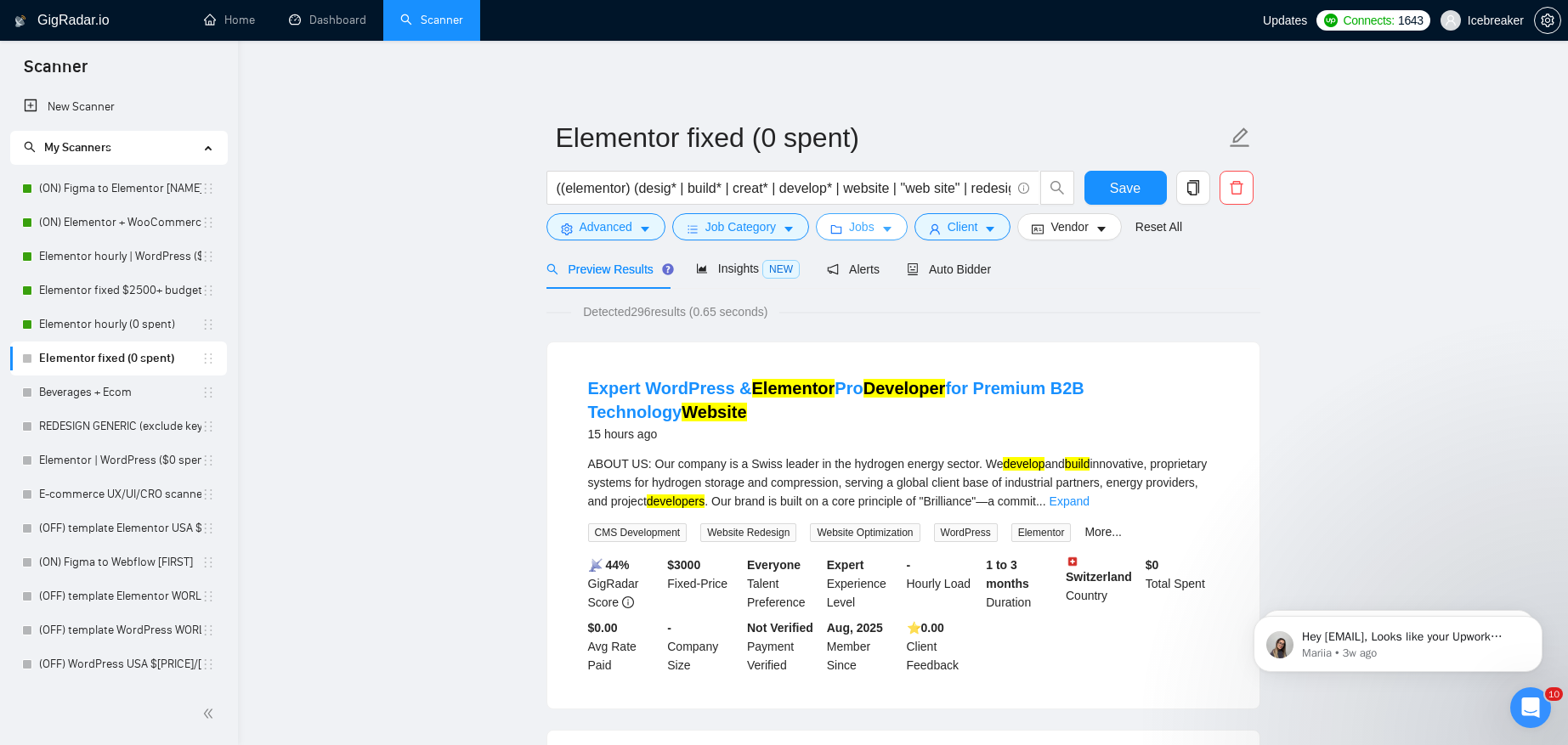 click on "Jobs" at bounding box center (862, 227) 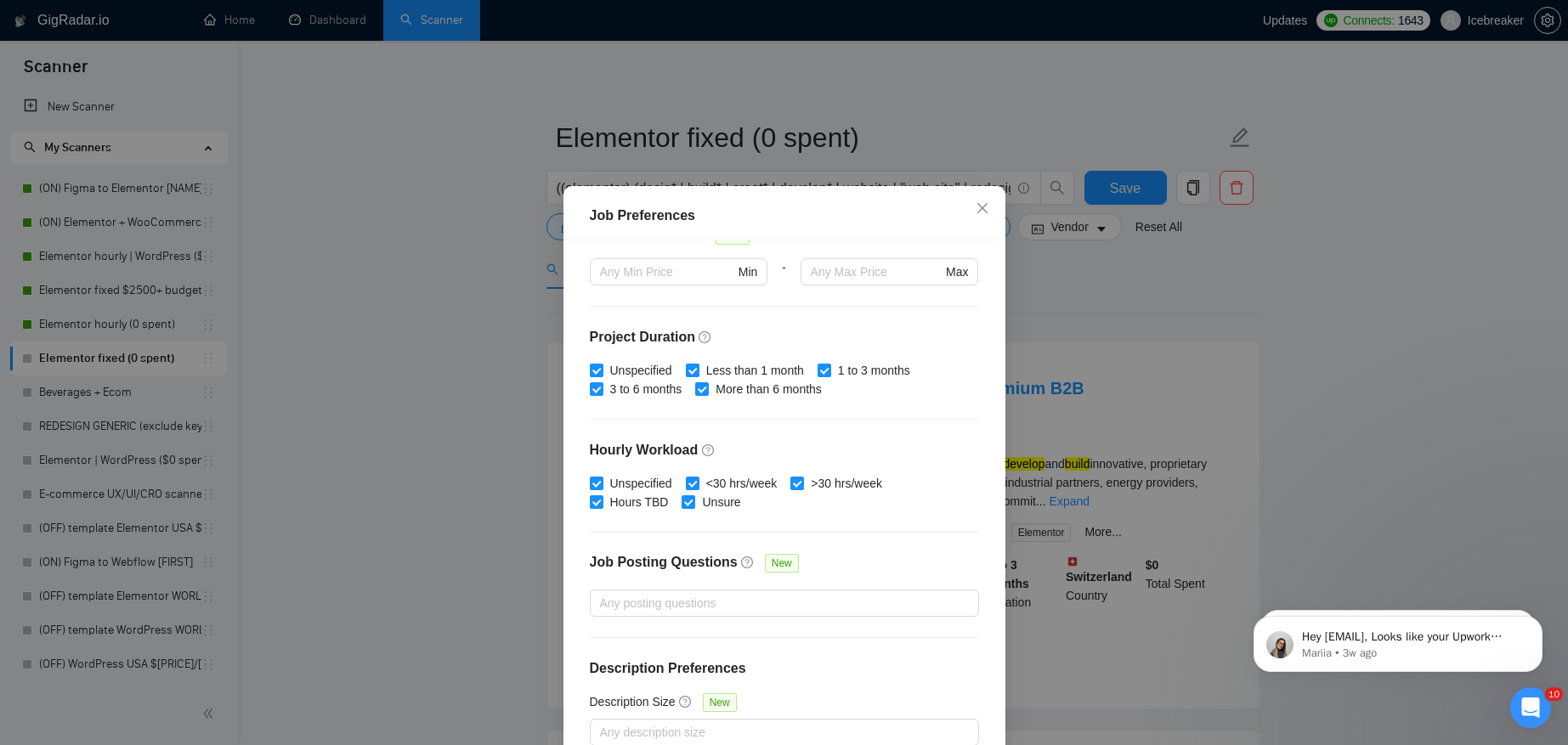 scroll, scrollTop: 0, scrollLeft: 0, axis: both 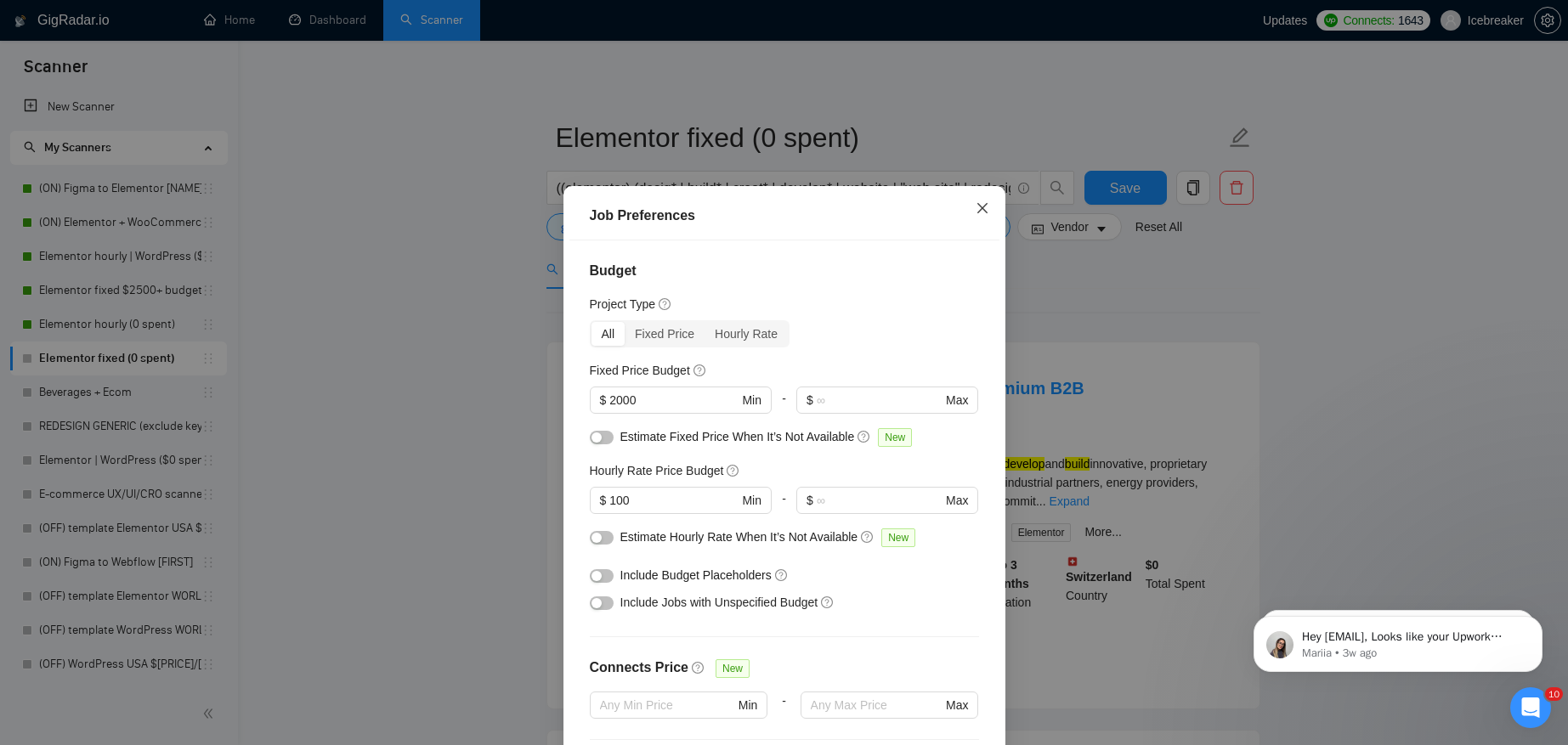 click 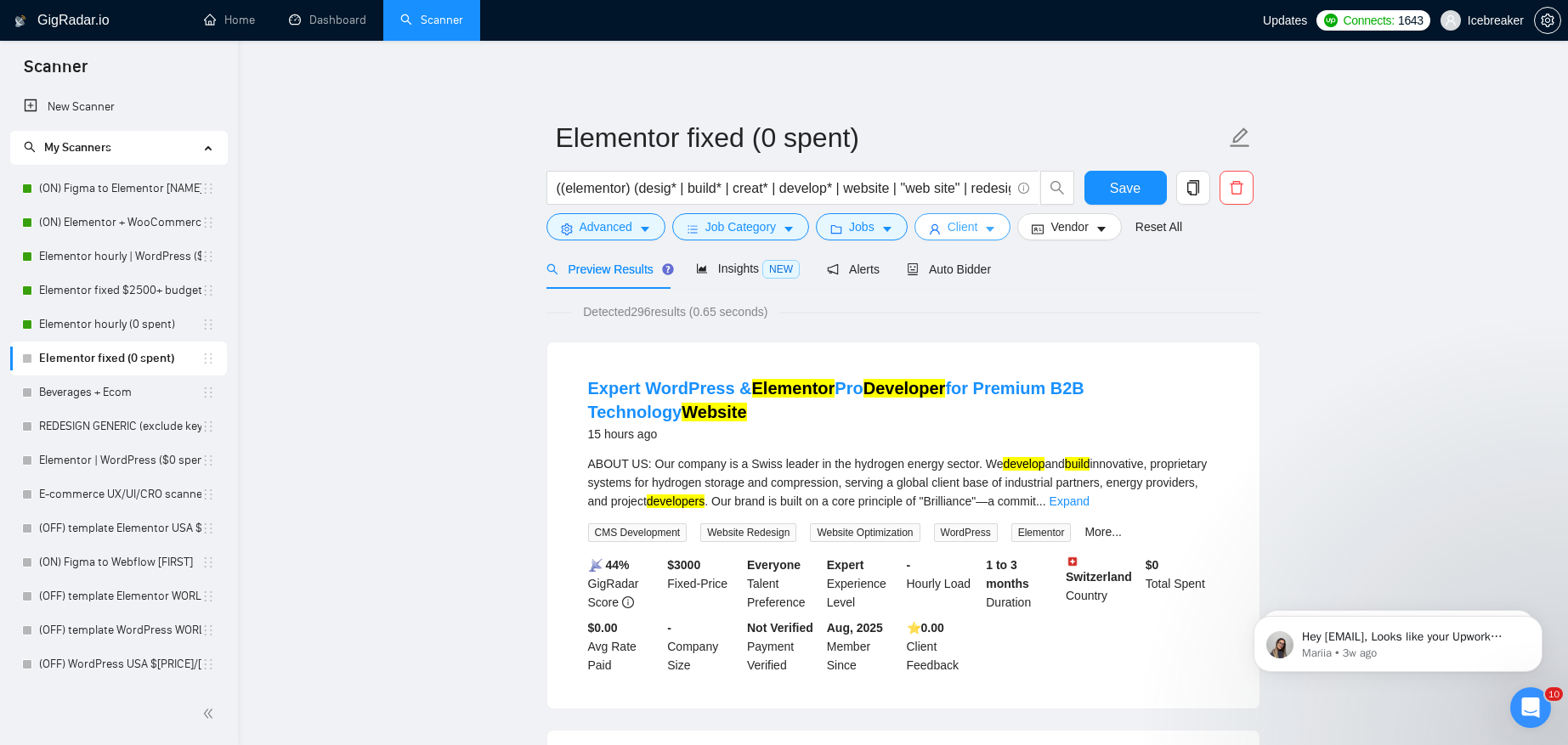 click 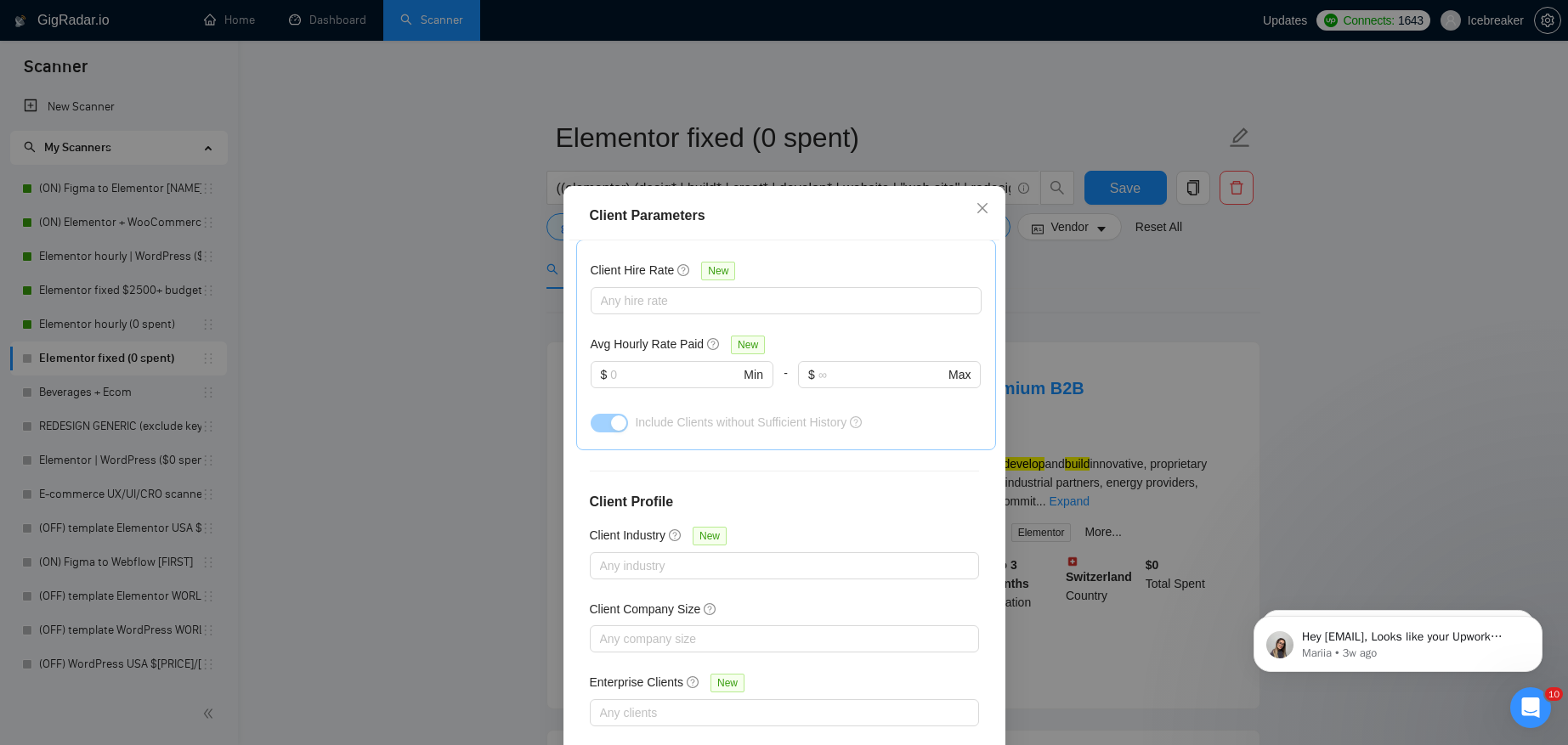 scroll, scrollTop: 676, scrollLeft: 0, axis: vertical 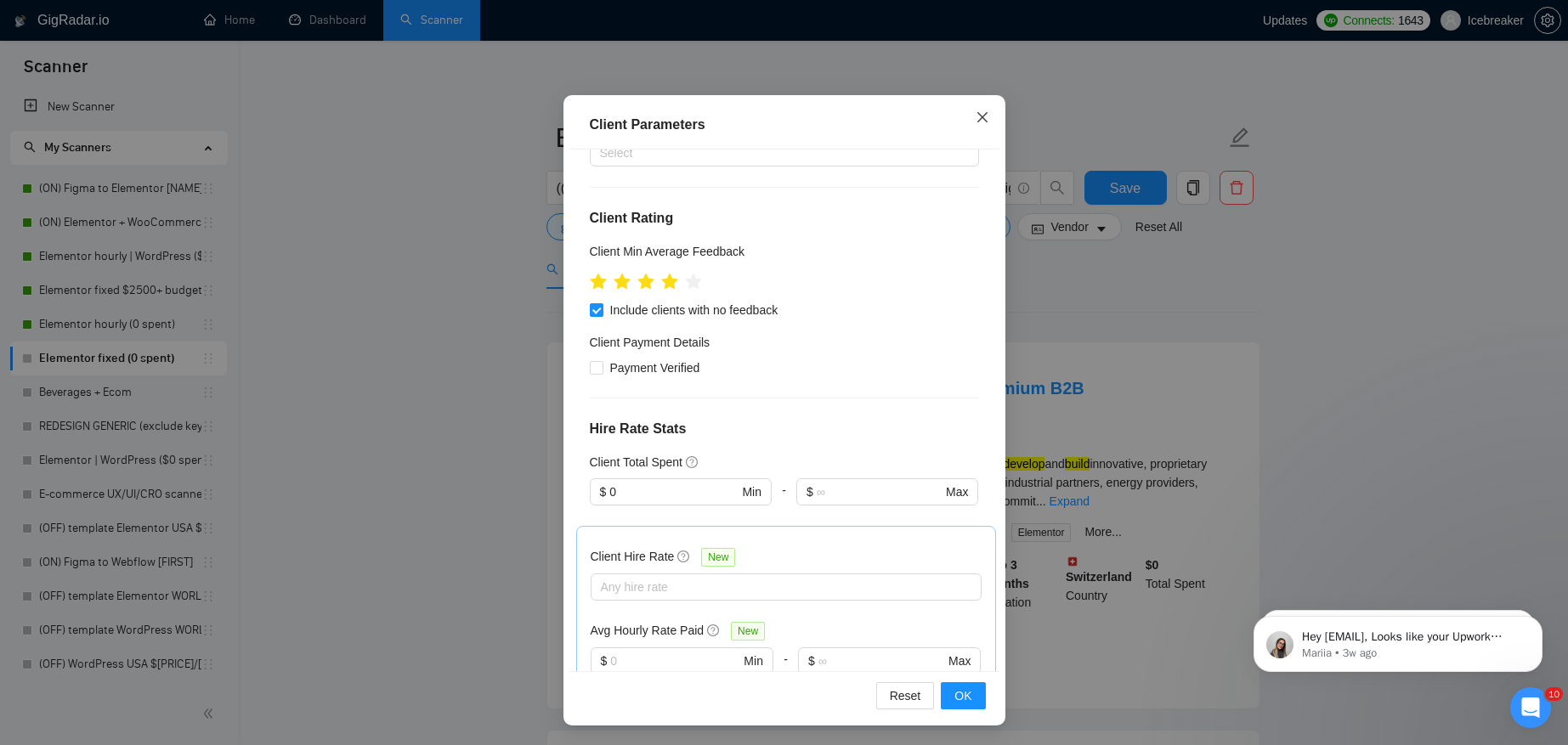 click 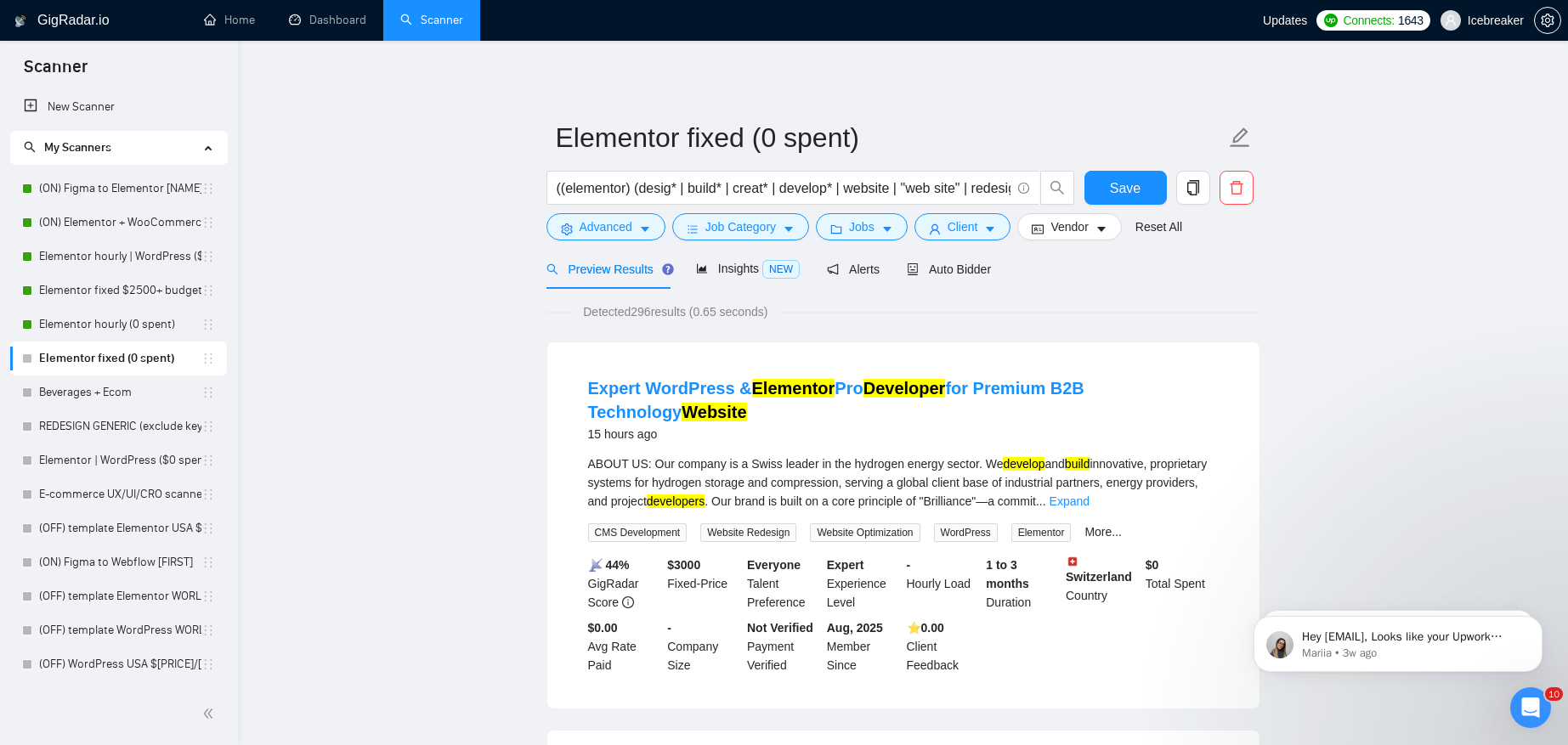 scroll, scrollTop: 7, scrollLeft: 0, axis: vertical 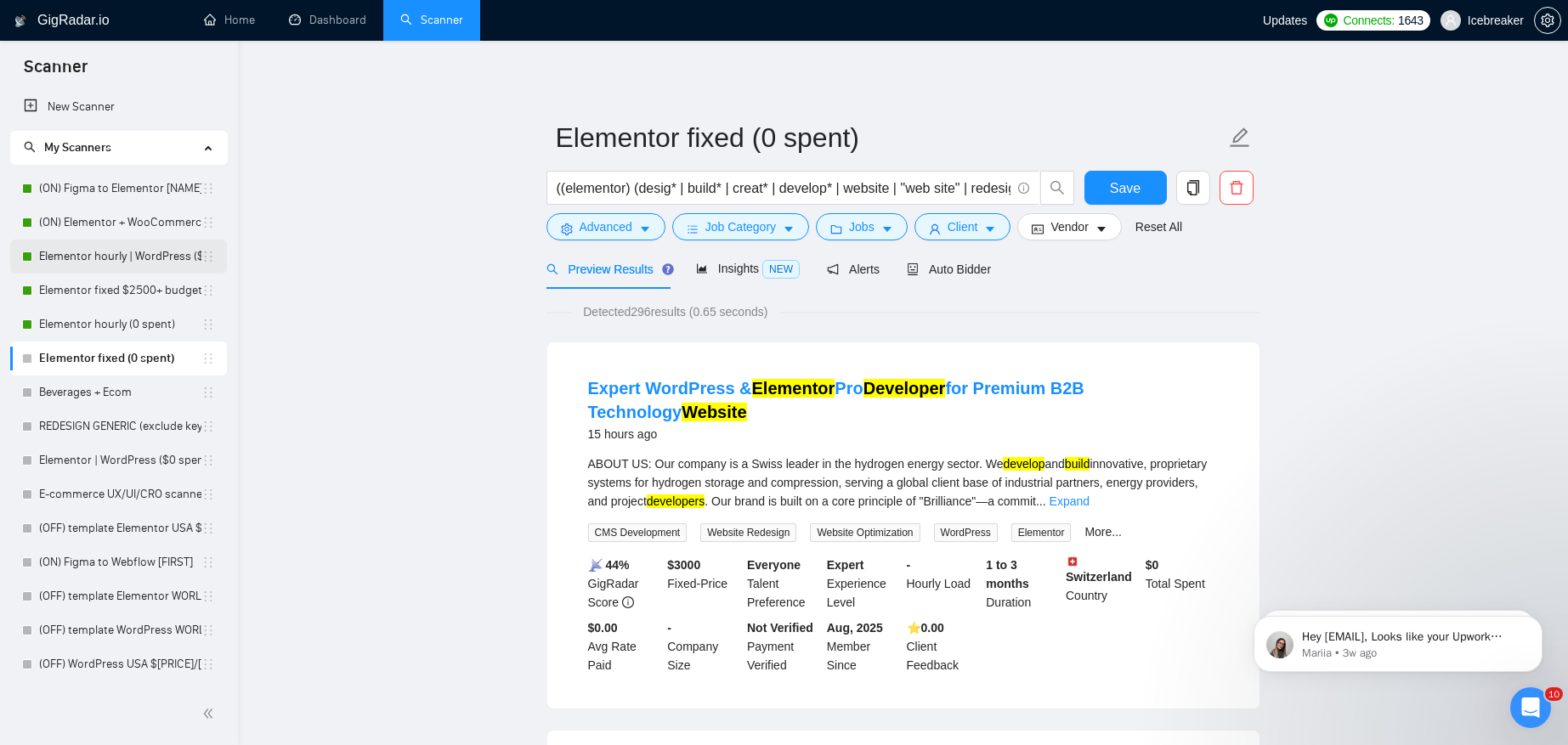 click on "Elementor hourly | WordPress ($100+ spent)" at bounding box center [120, 257] 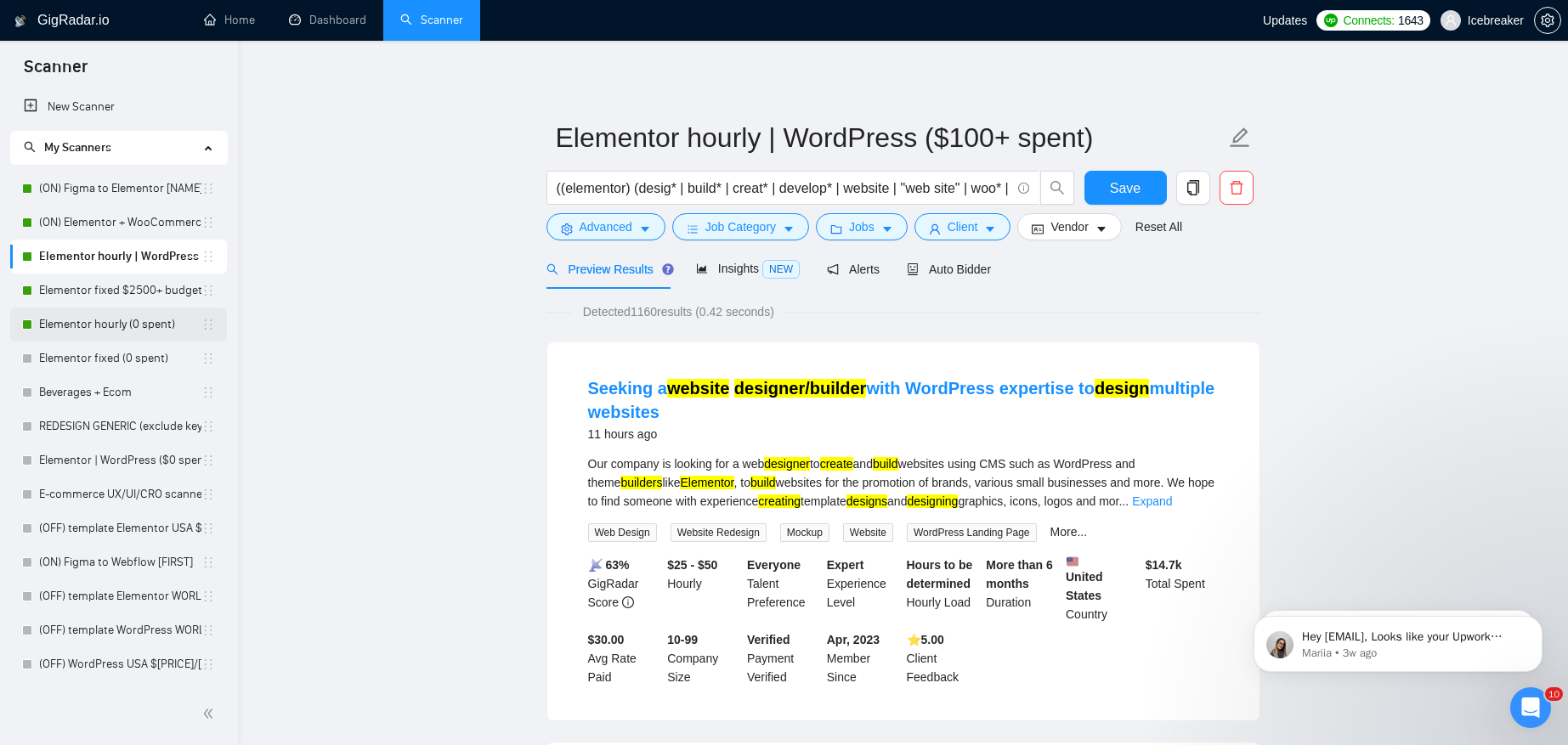 click on "Elementor hourly (0 spent)" at bounding box center (120, 325) 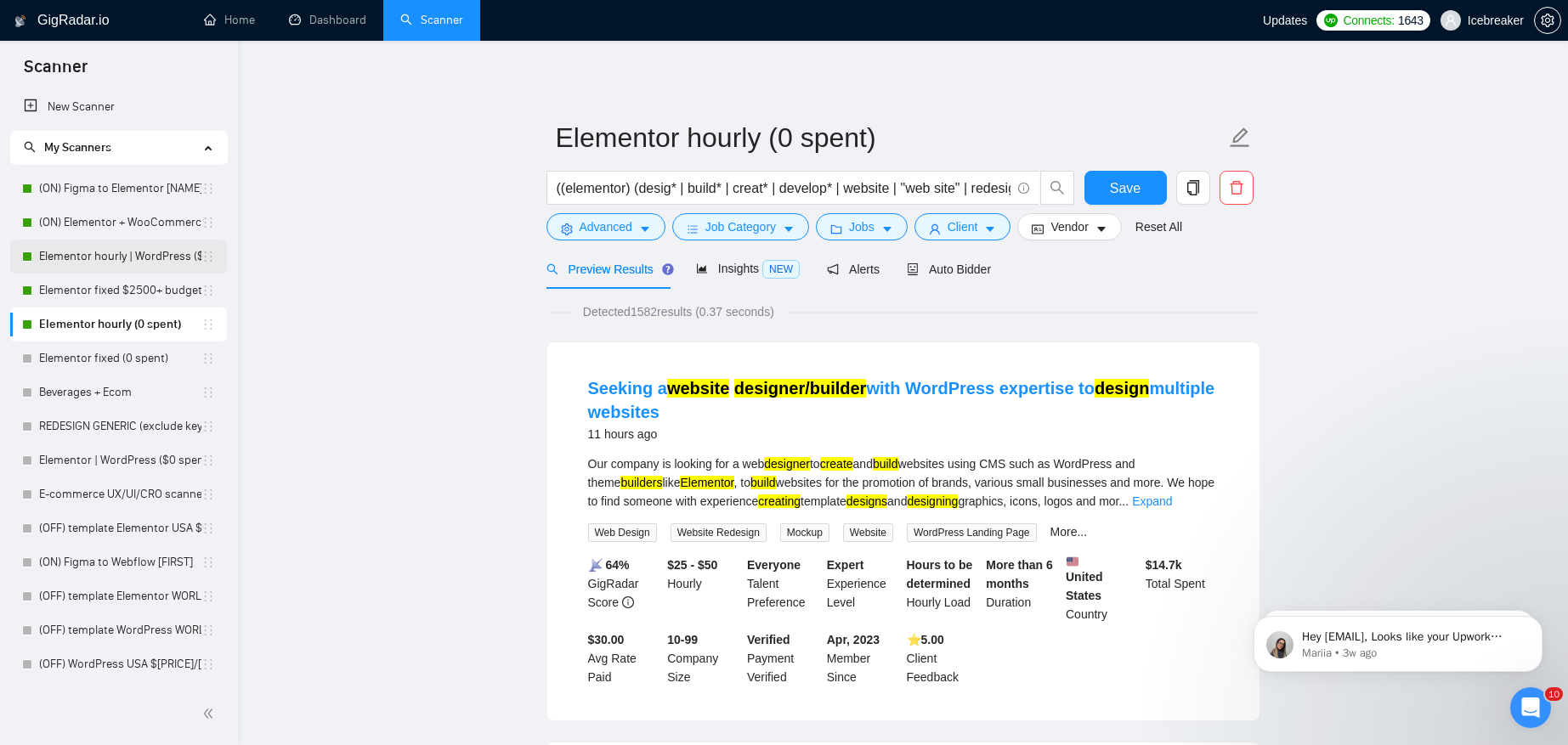click on "Elementor hourly | WordPress ($100+ spent)" at bounding box center [120, 257] 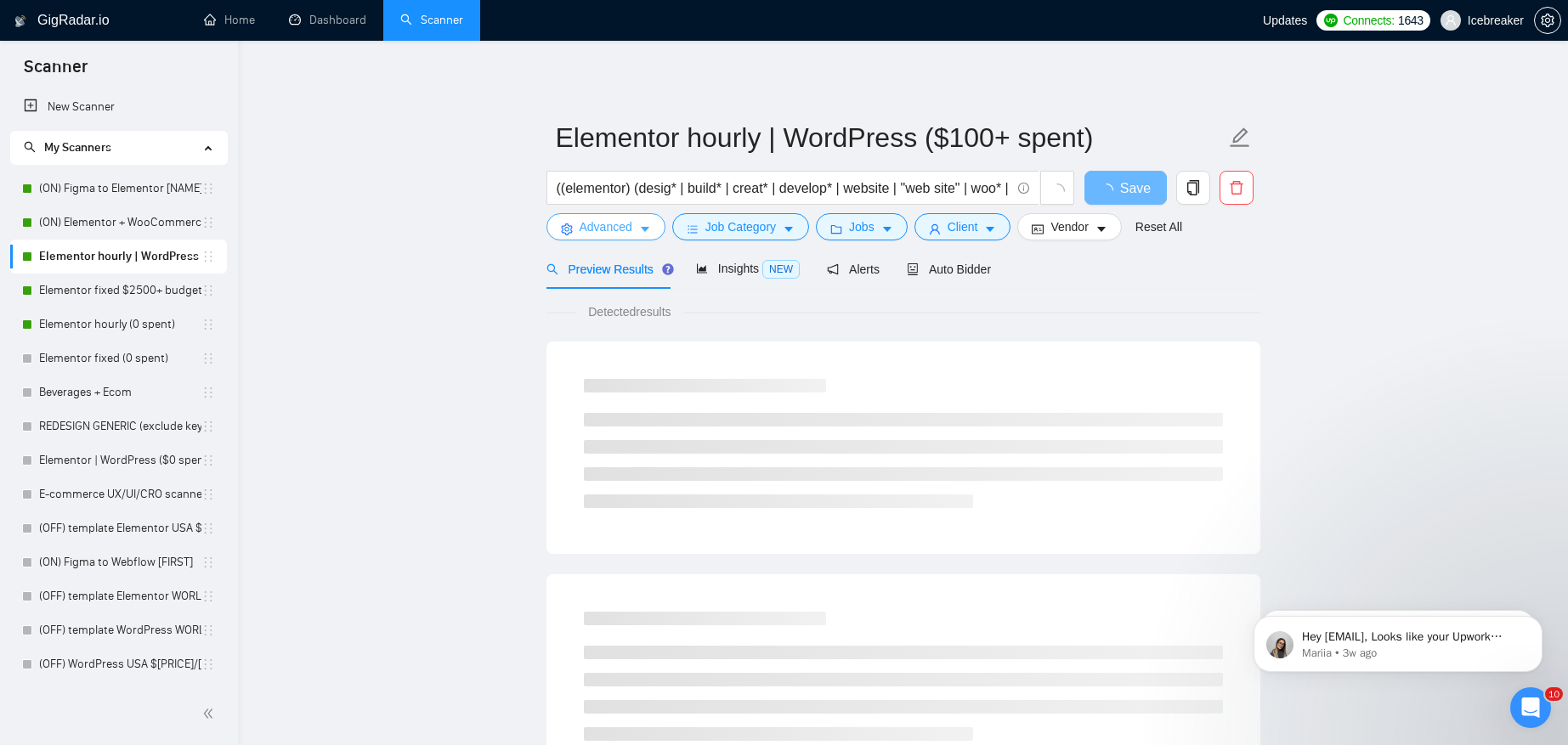 click 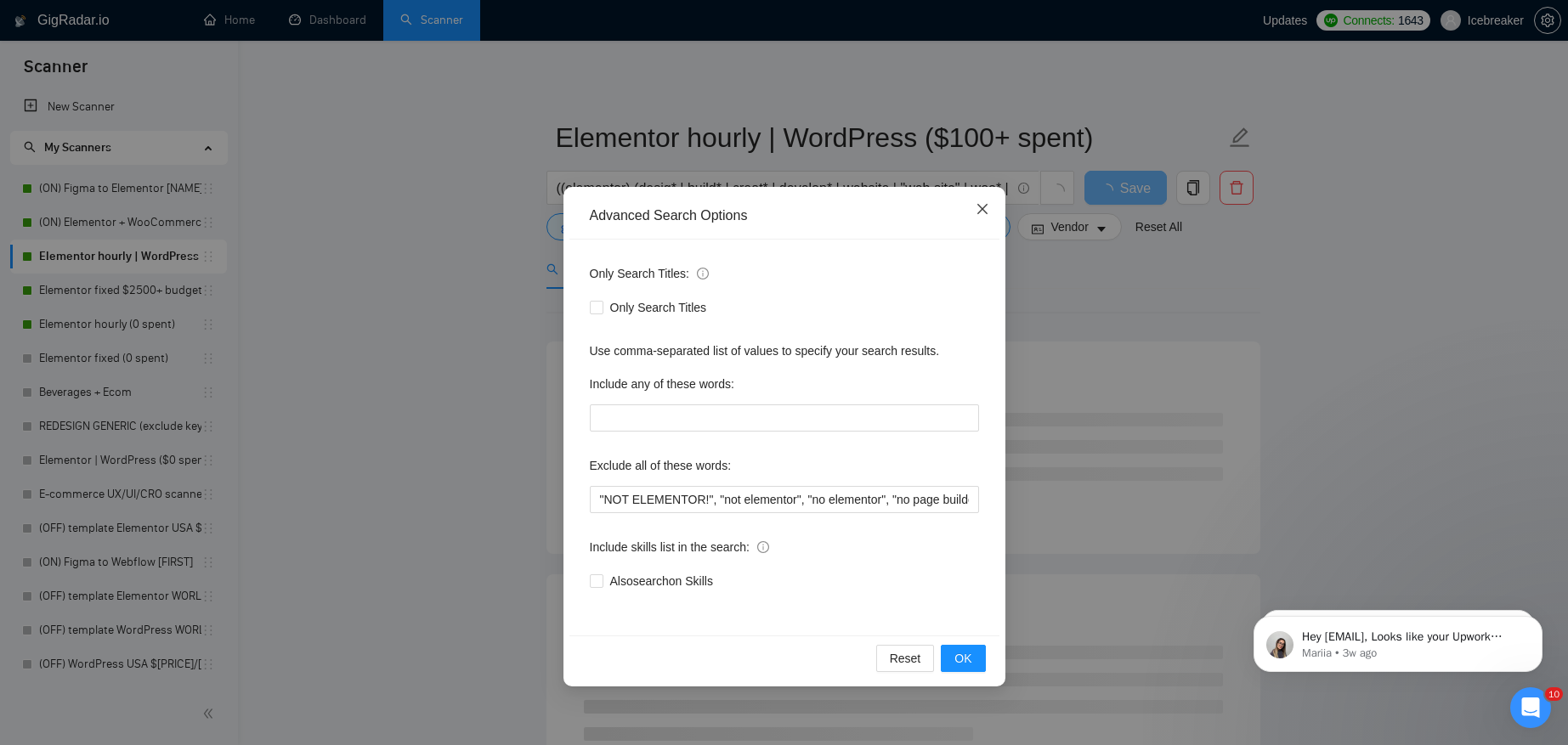 click at bounding box center [982, 210] 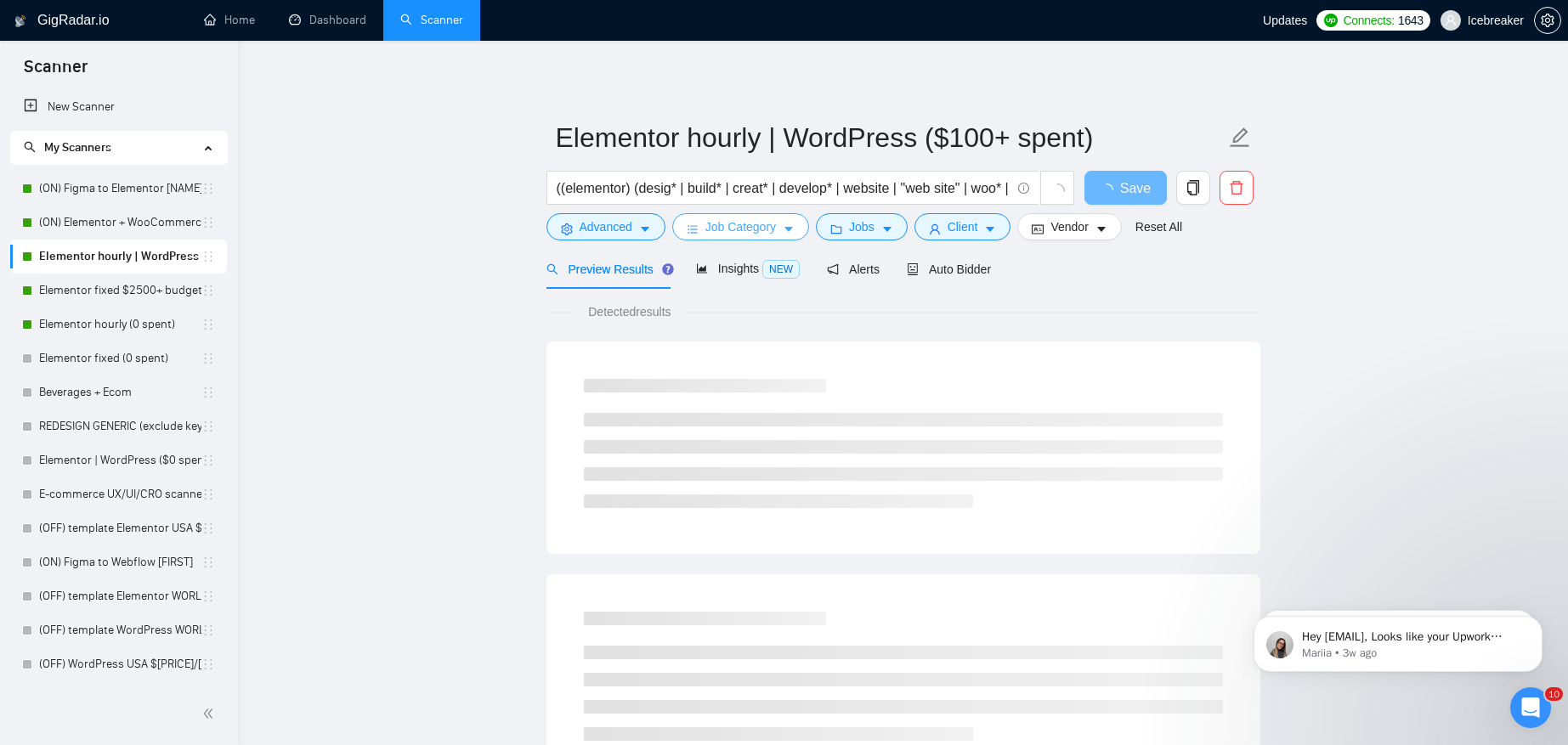 click on "Job Category" at bounding box center (740, 227) 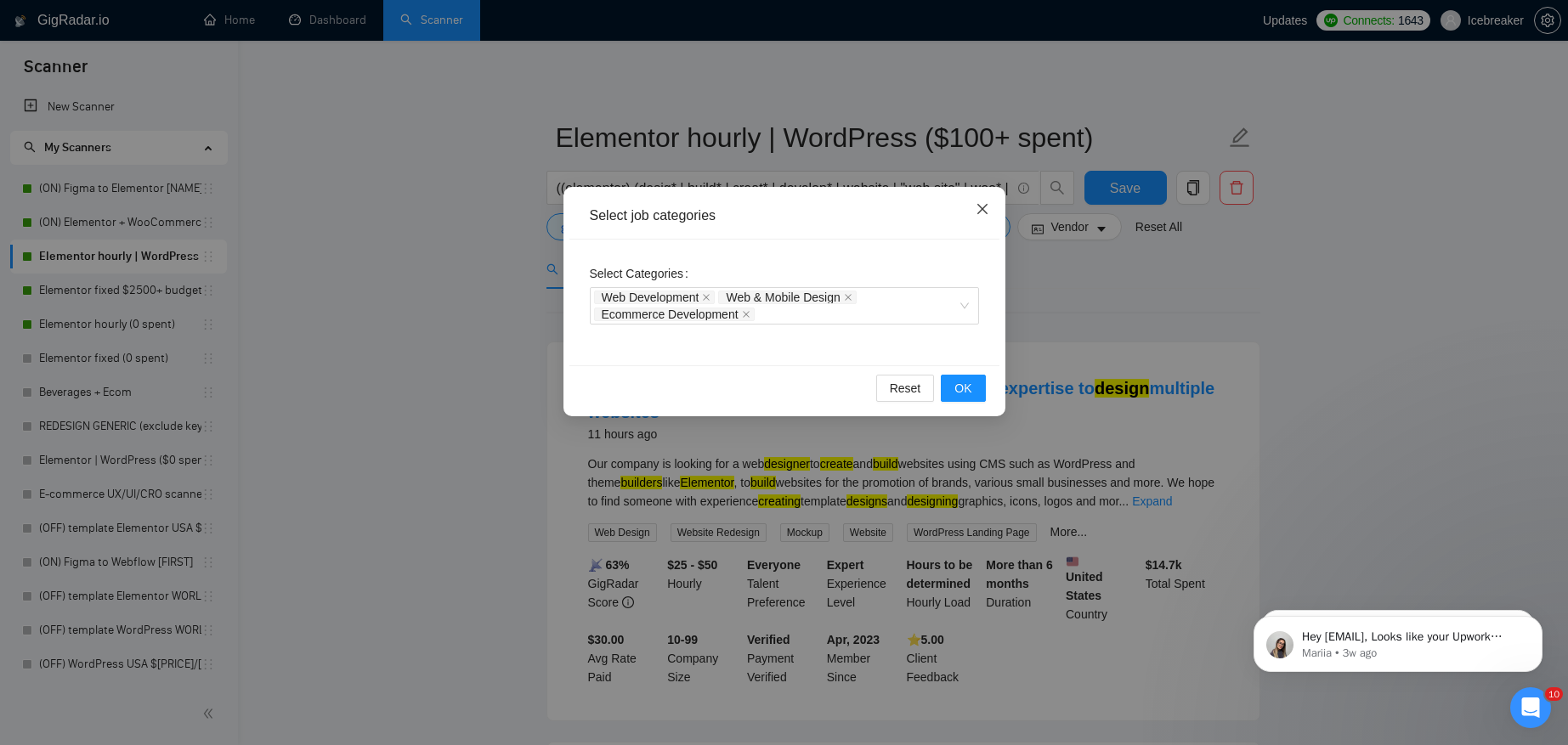 click 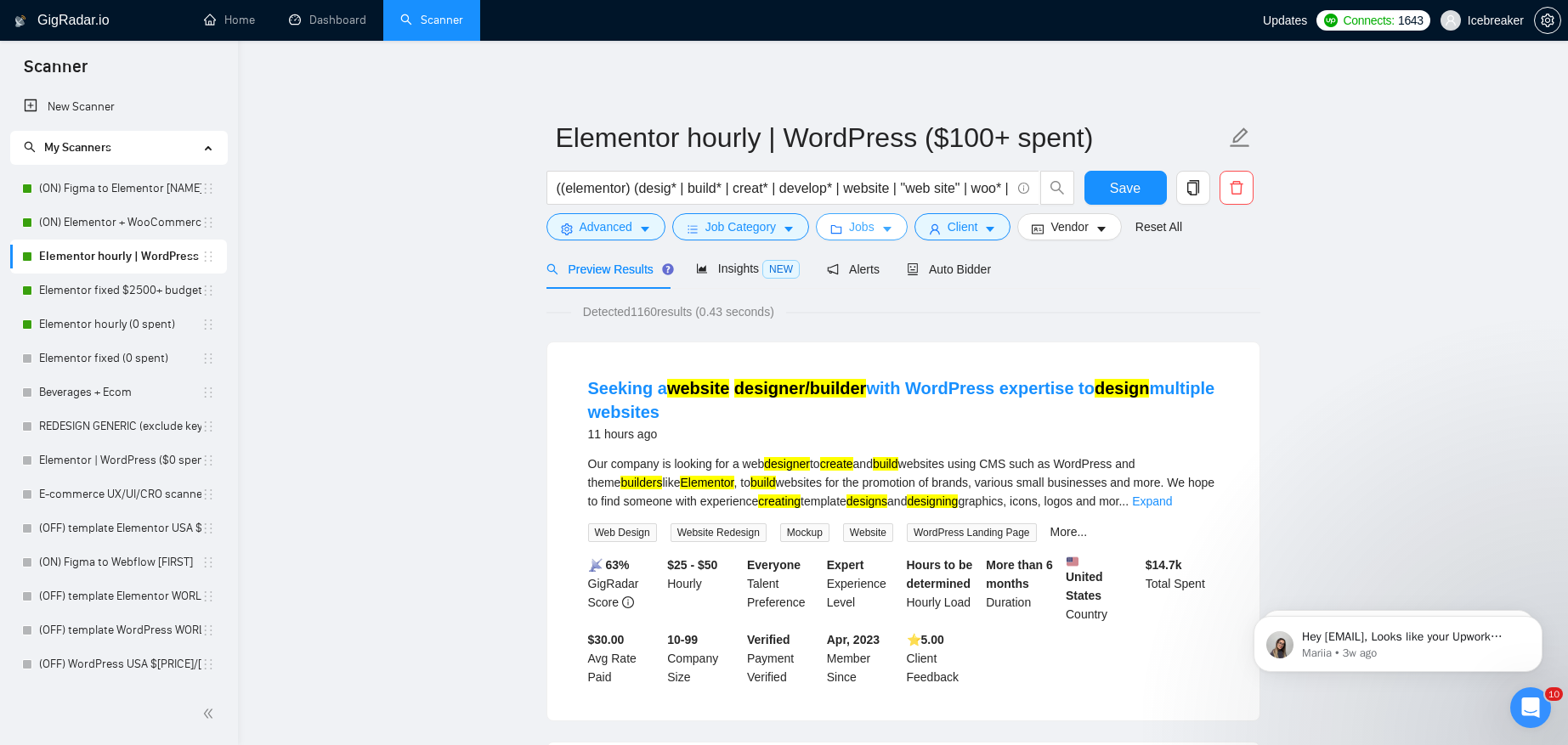 click on "Jobs" at bounding box center [862, 227] 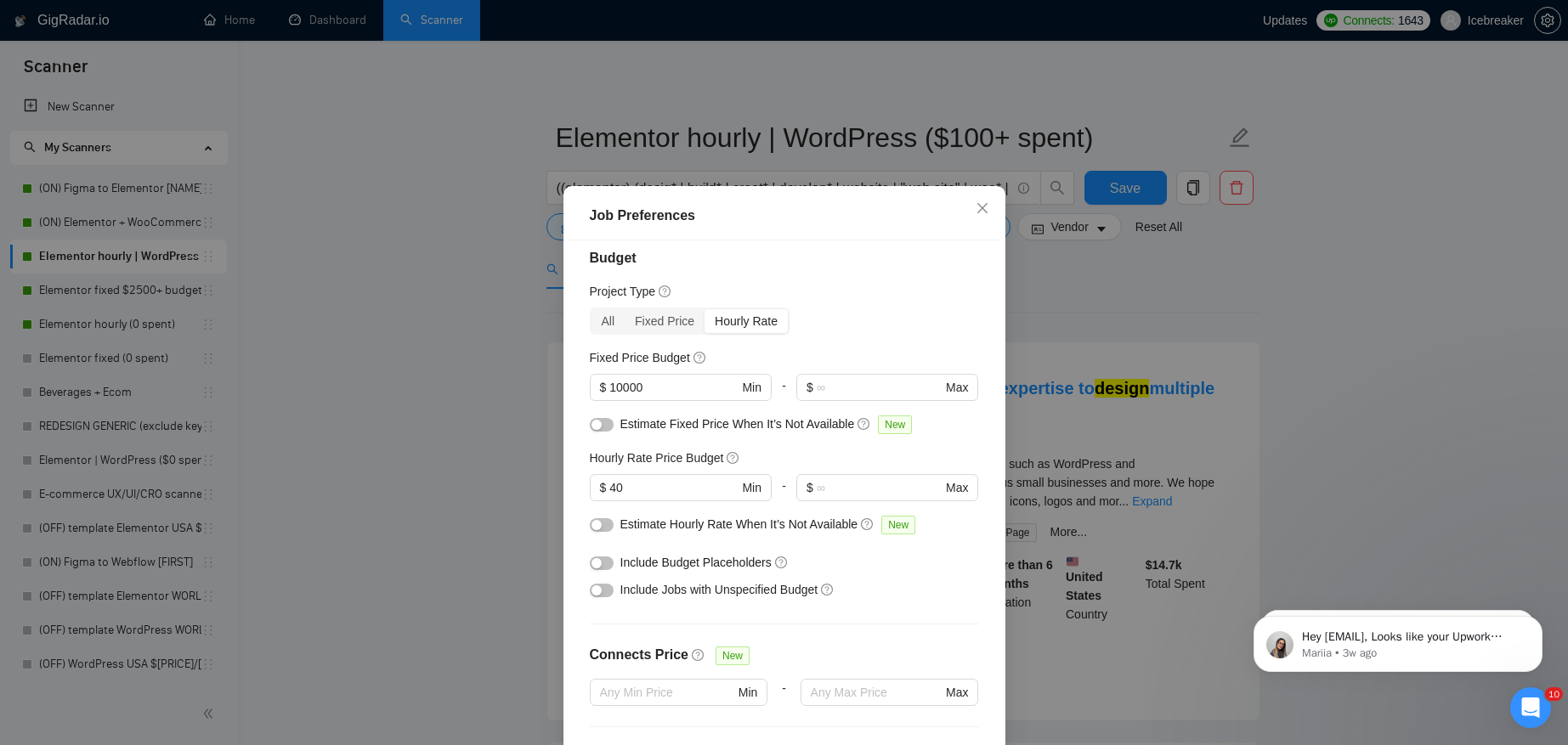 scroll, scrollTop: 434, scrollLeft: 0, axis: vertical 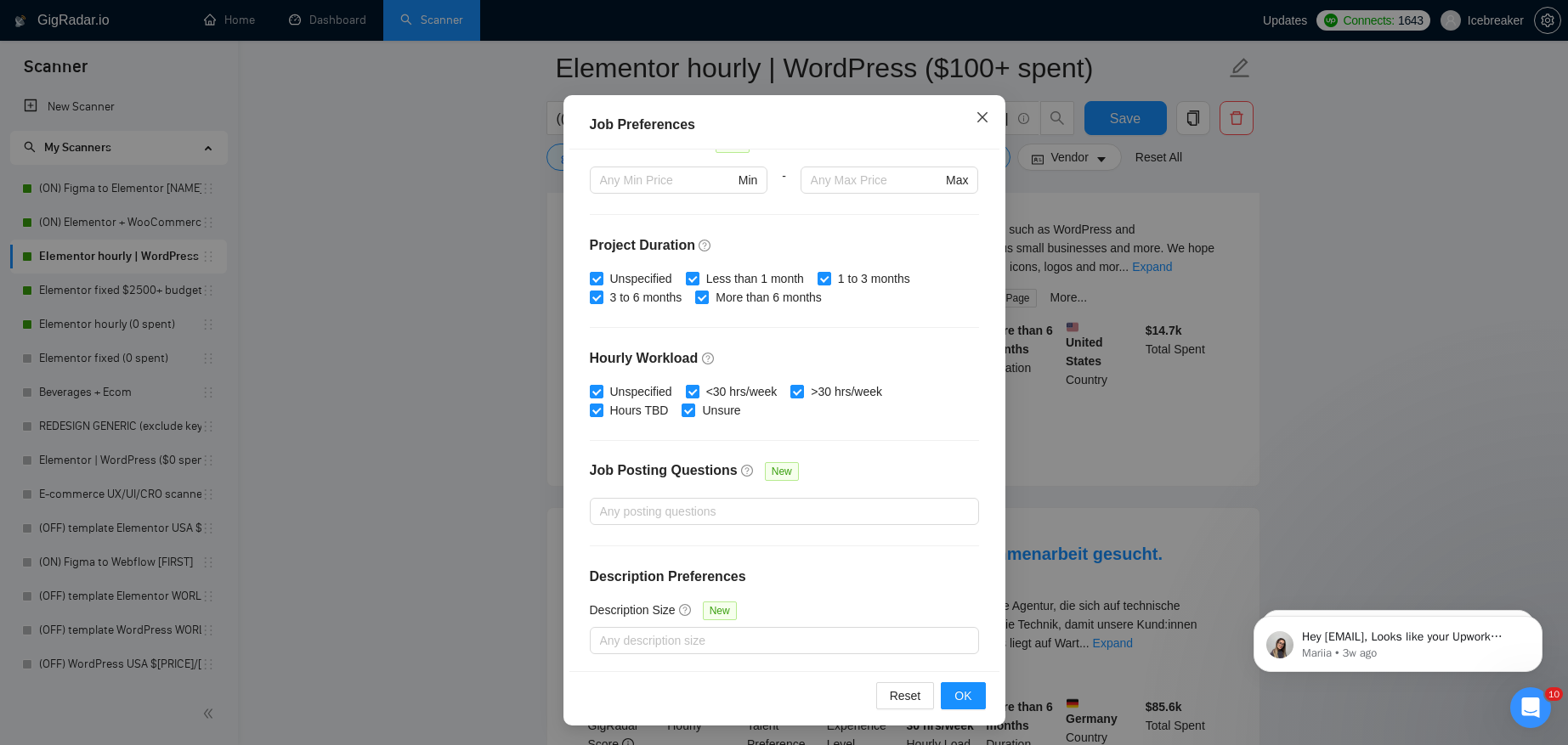 click at bounding box center [982, 118] 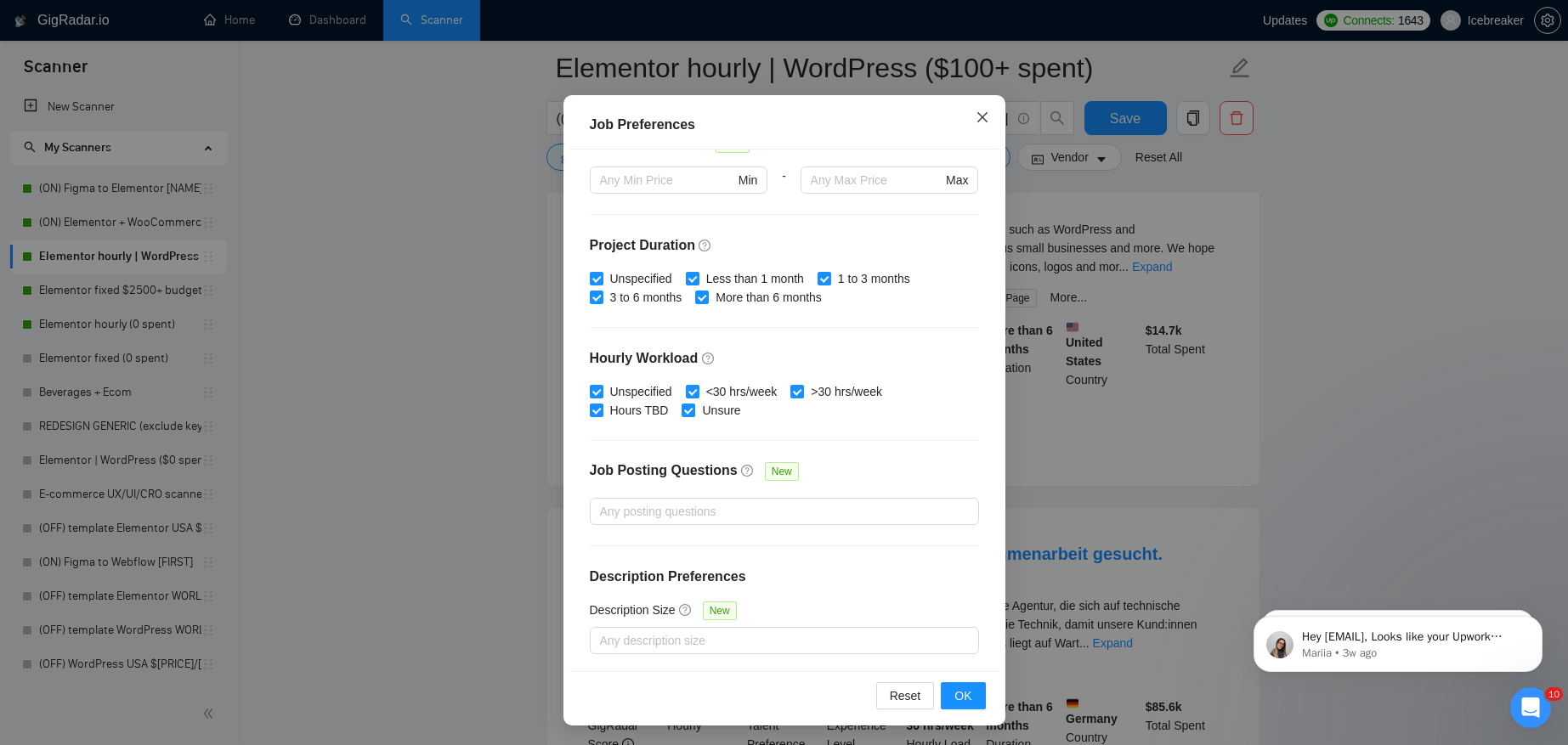 scroll, scrollTop: 7, scrollLeft: 0, axis: vertical 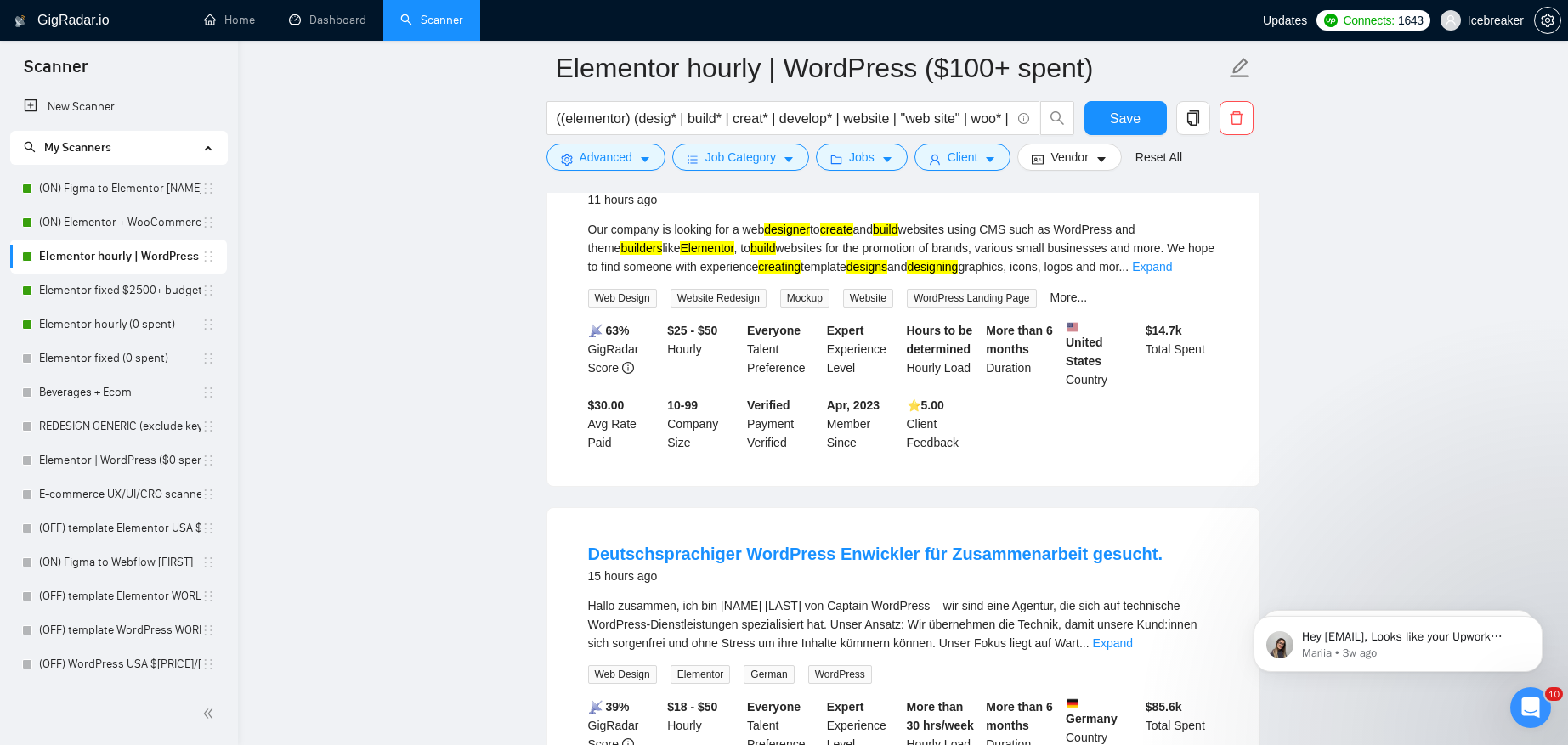 click on "Elementor hourly | WordPress ($100+ spent) ((elementor) (desig* | build* | creat* | develop* | website | "web site" | woo* | redesign*)) Save Advanced   Job Category   Jobs   Client   Vendor   Reset All" at bounding box center (903, 110) 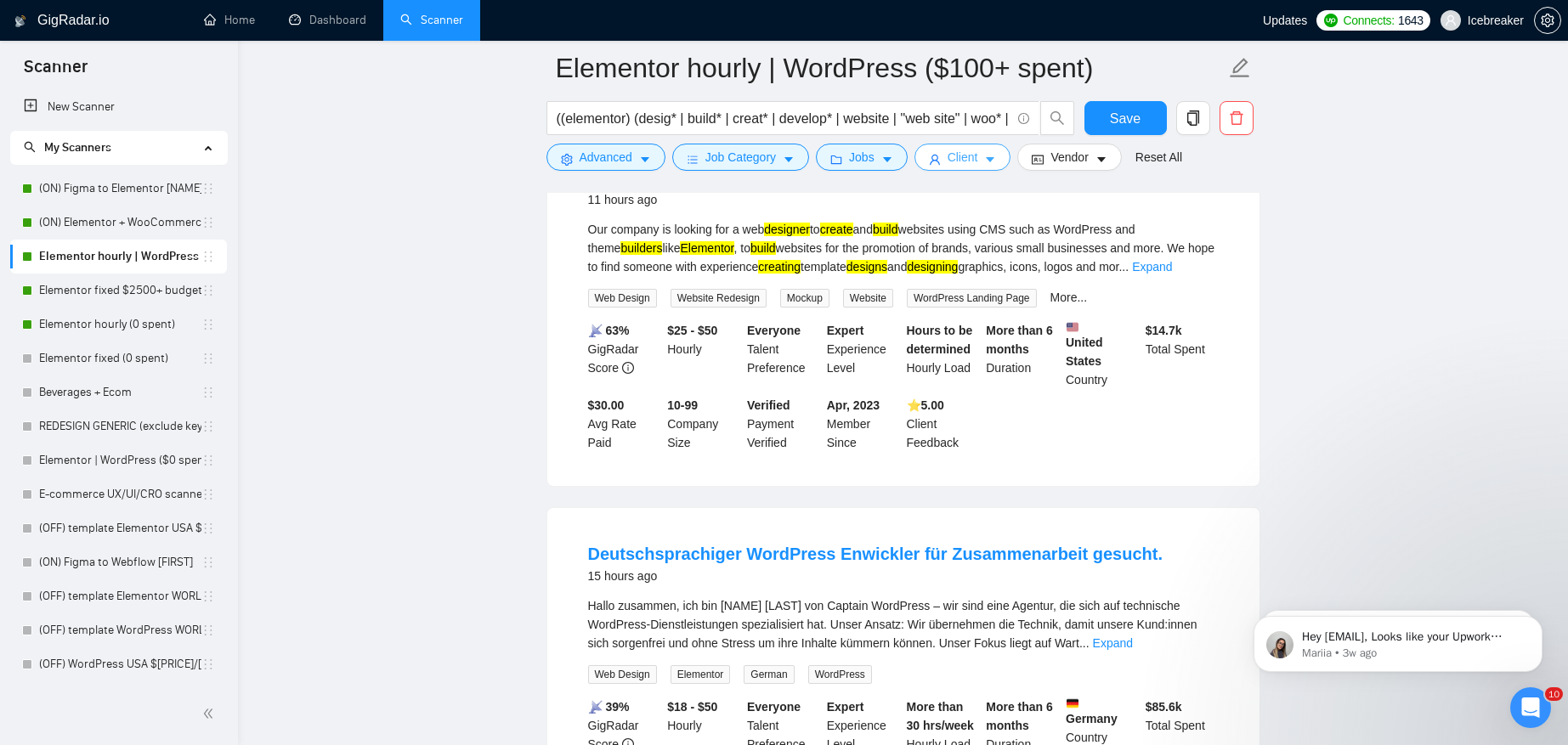 click on "Client" at bounding box center (963, 157) 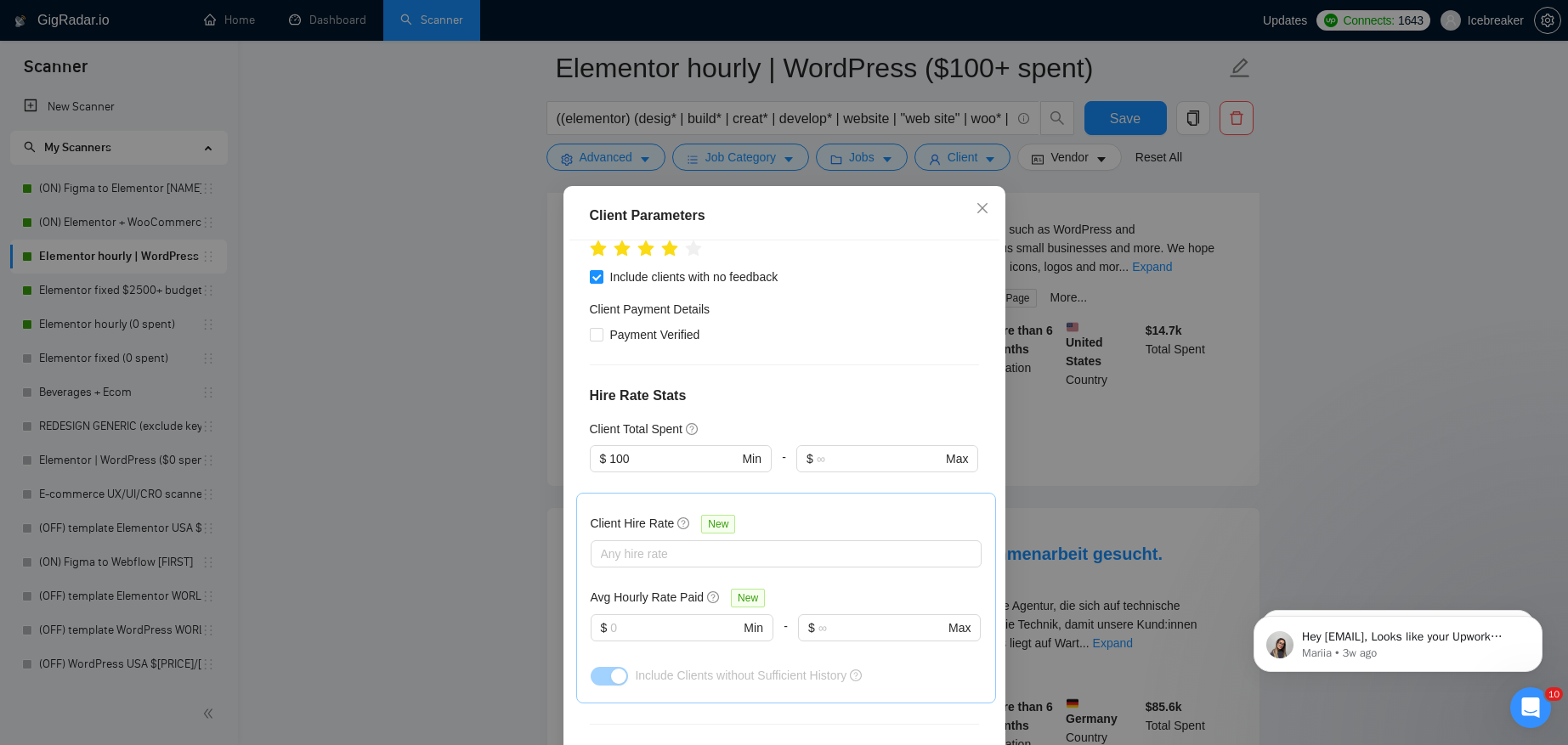 scroll, scrollTop: 595, scrollLeft: 0, axis: vertical 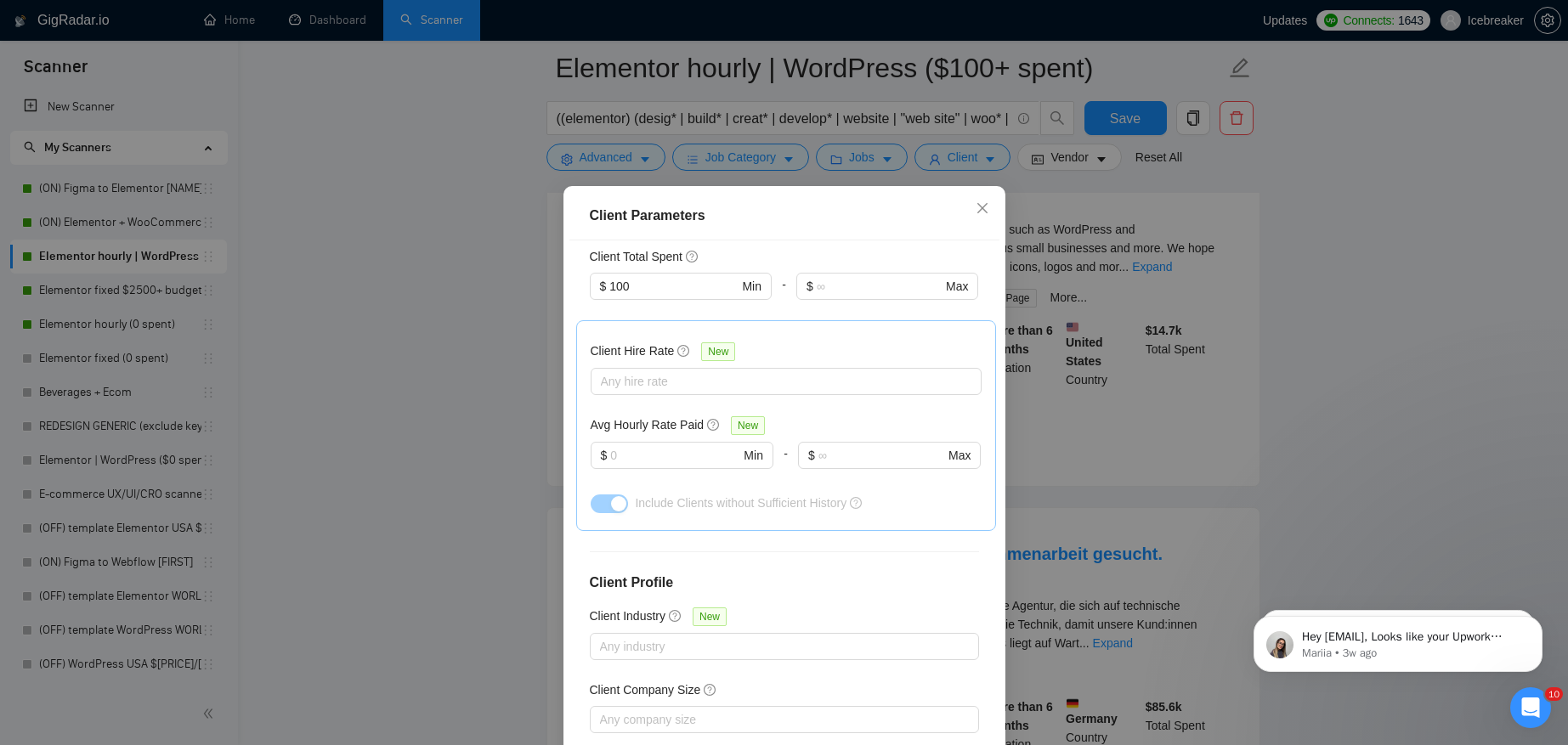 click at bounding box center (681, 310) 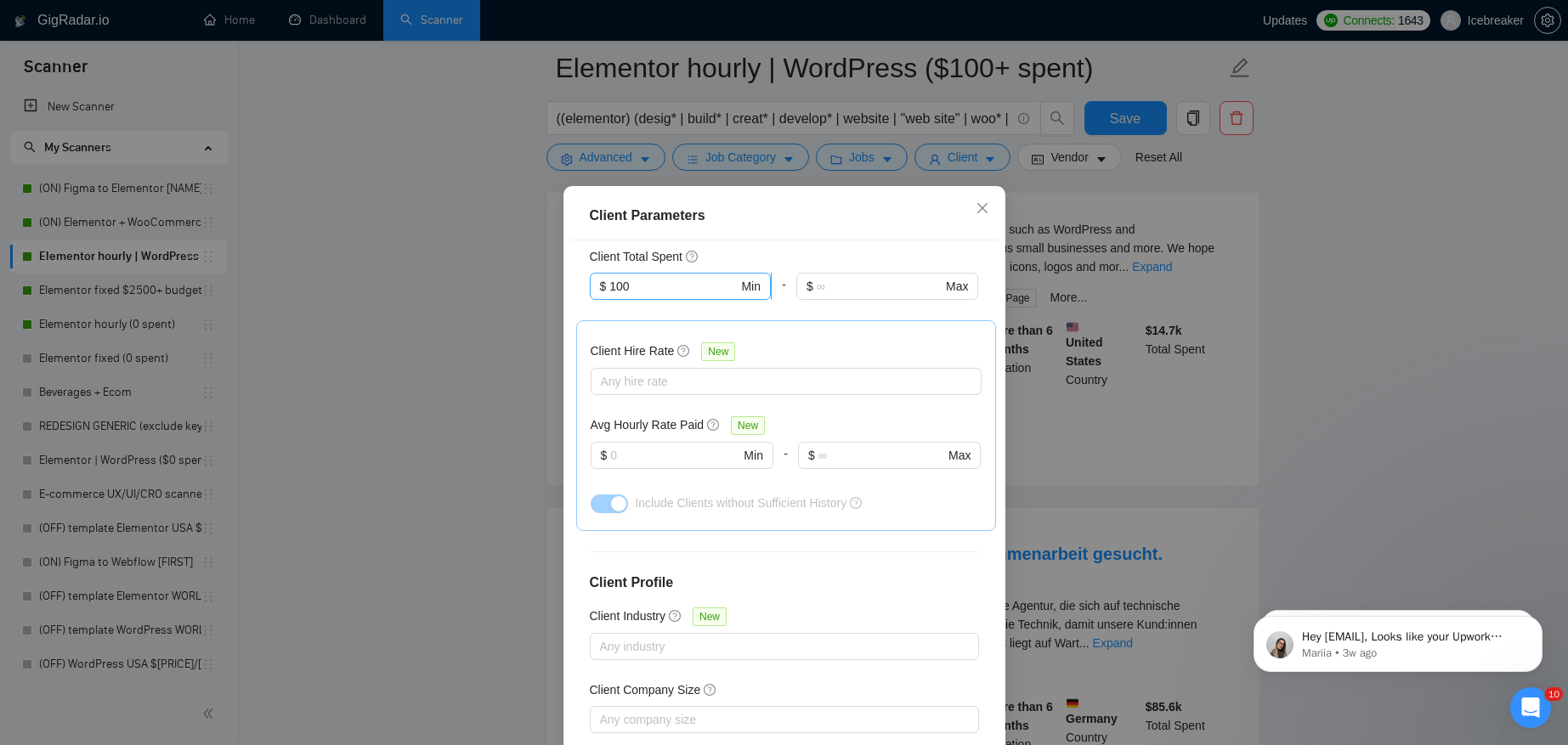 click on "100" at bounding box center (673, 286) 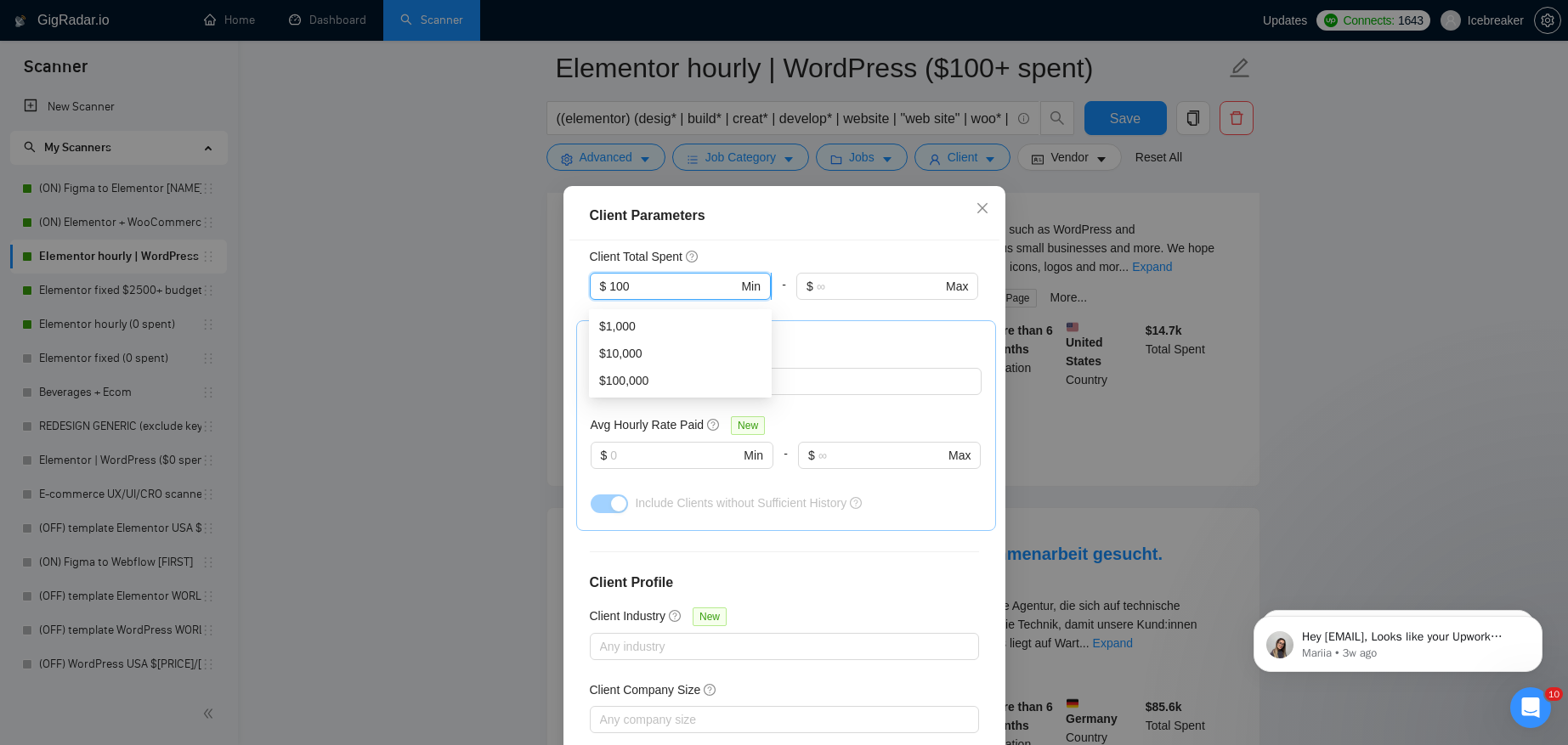 click on "100" at bounding box center (673, 286) 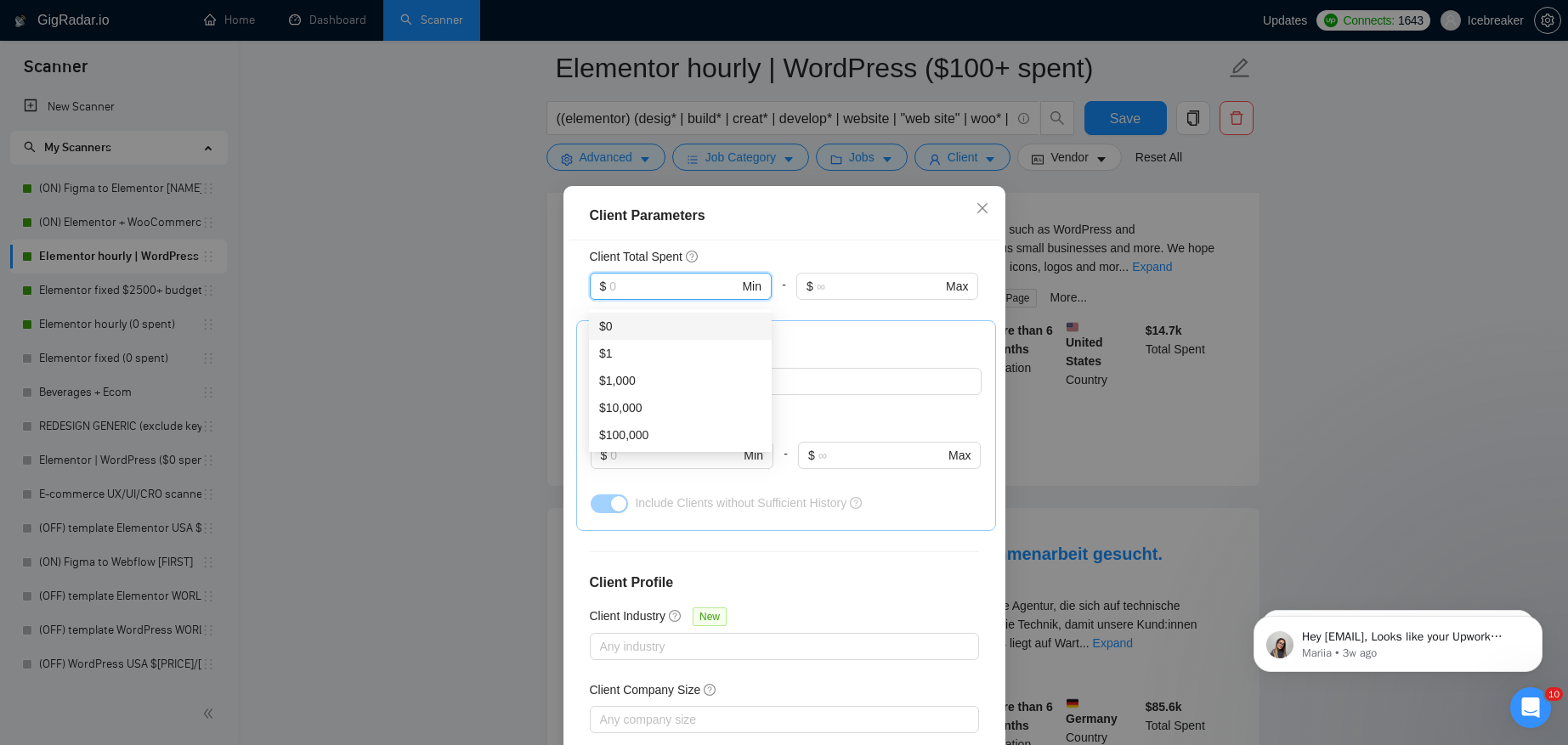 click on "$0" at bounding box center [680, 326] 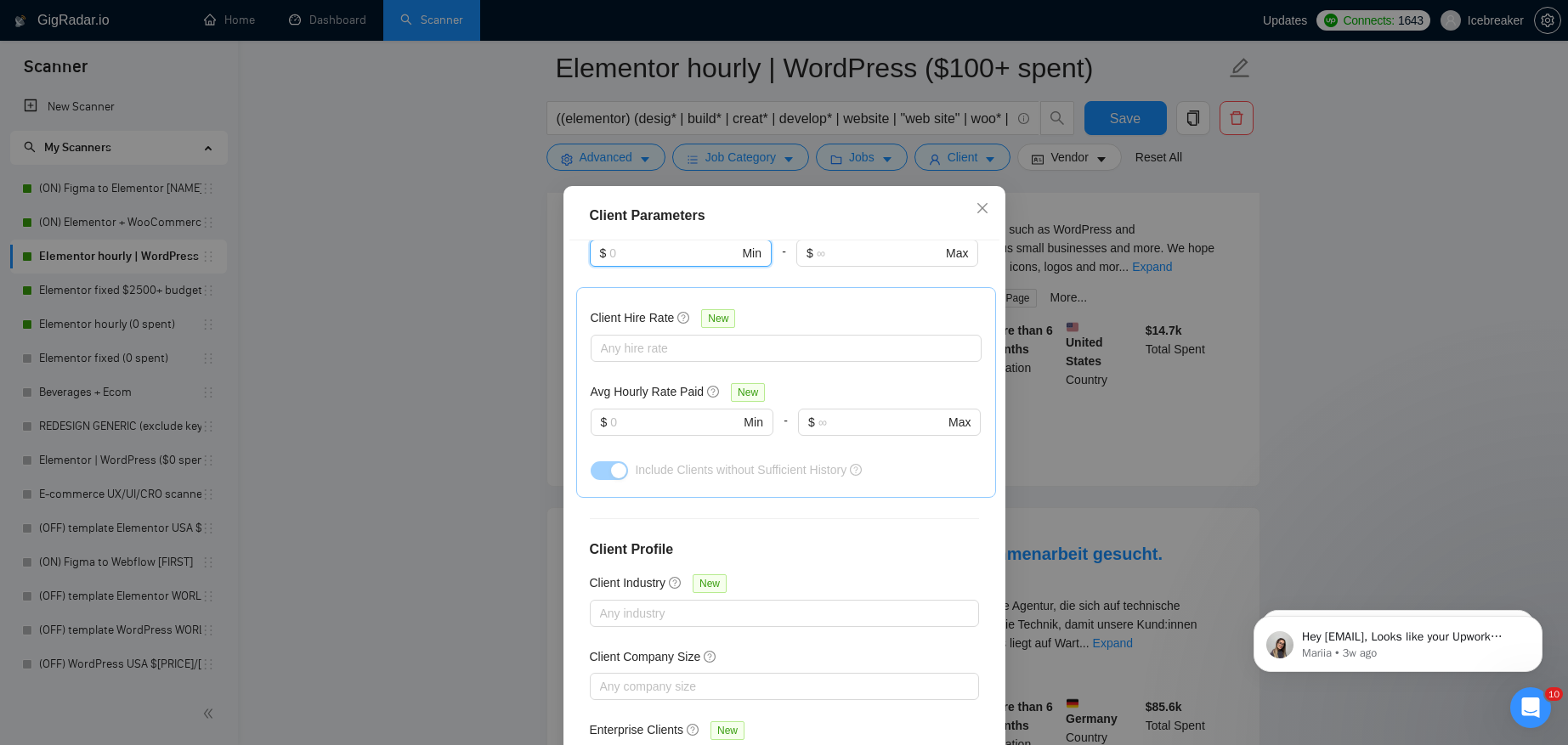 scroll, scrollTop: 676, scrollLeft: 0, axis: vertical 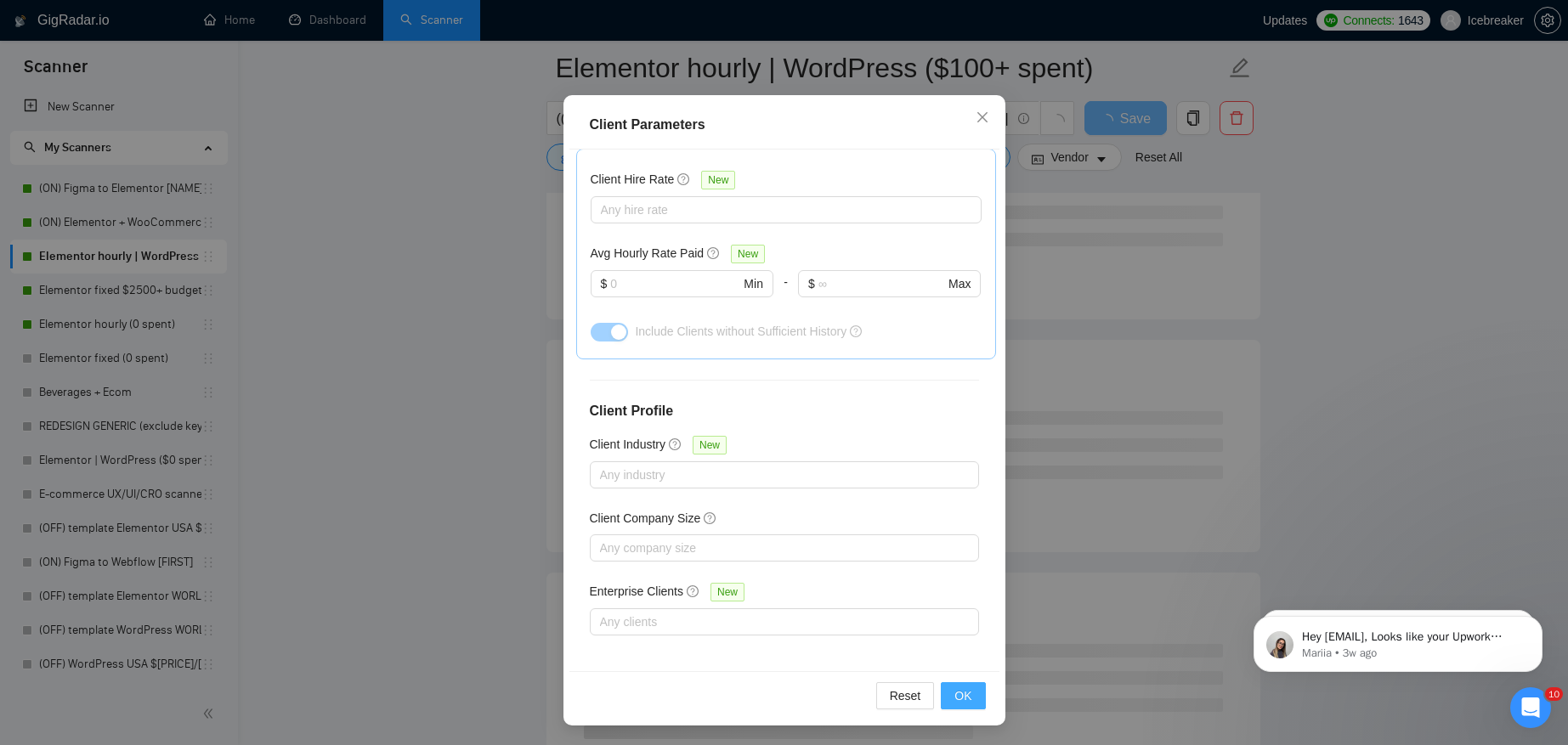 type 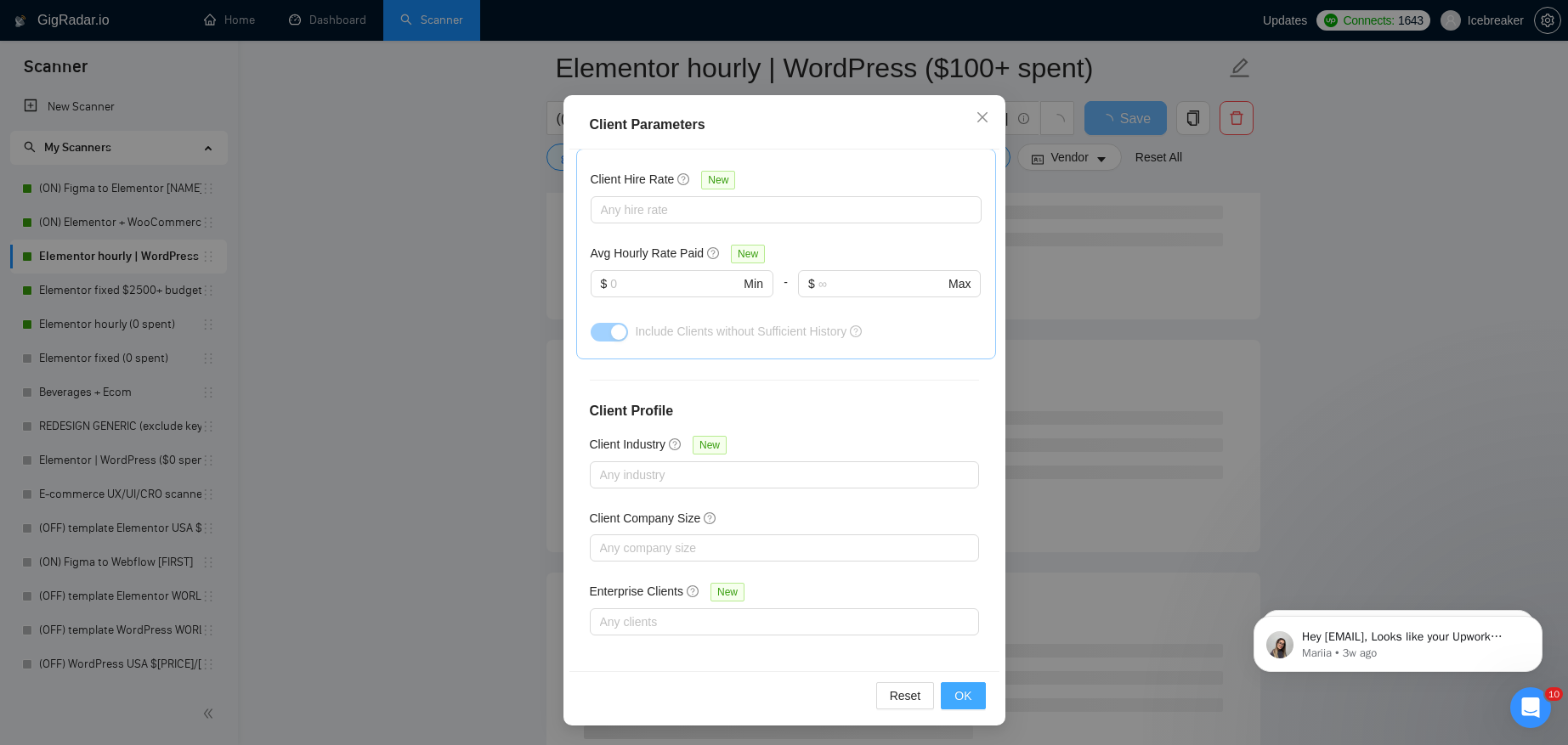click on "OK" at bounding box center [963, 696] 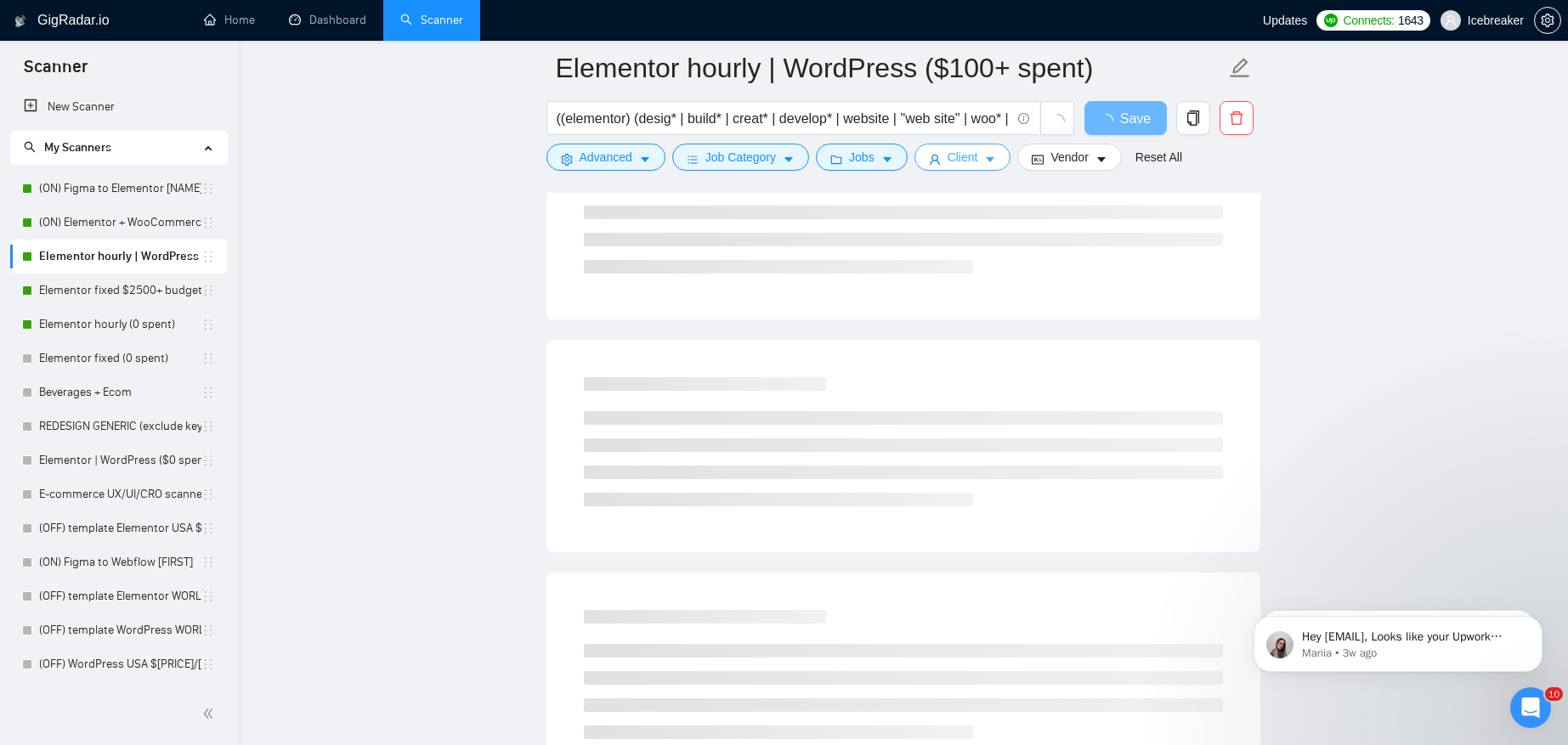 scroll, scrollTop: 0, scrollLeft: 0, axis: both 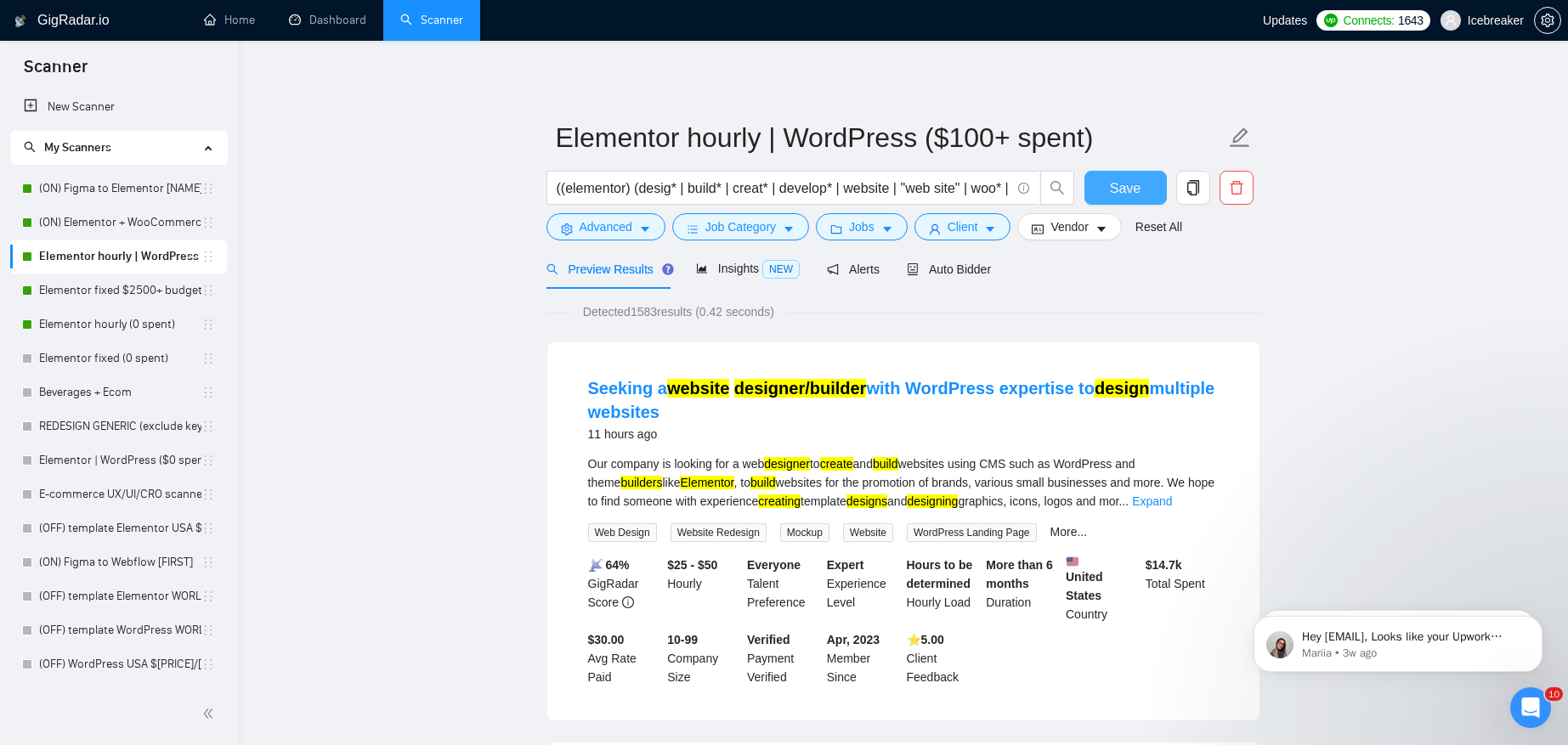 click on "Save" at bounding box center [1125, 188] 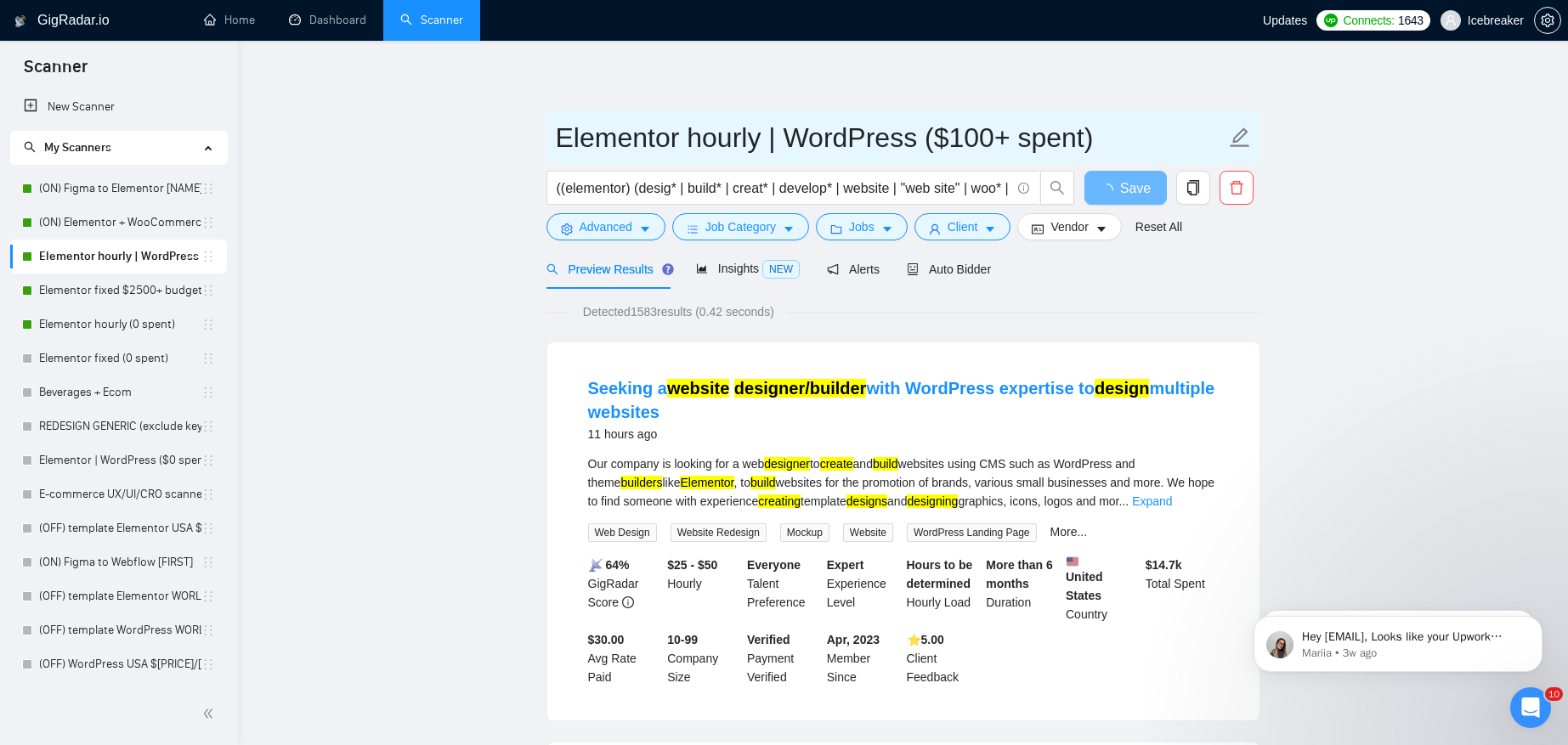 drag, startPoint x: 930, startPoint y: 141, endPoint x: 1138, endPoint y: 136, distance: 208.06009 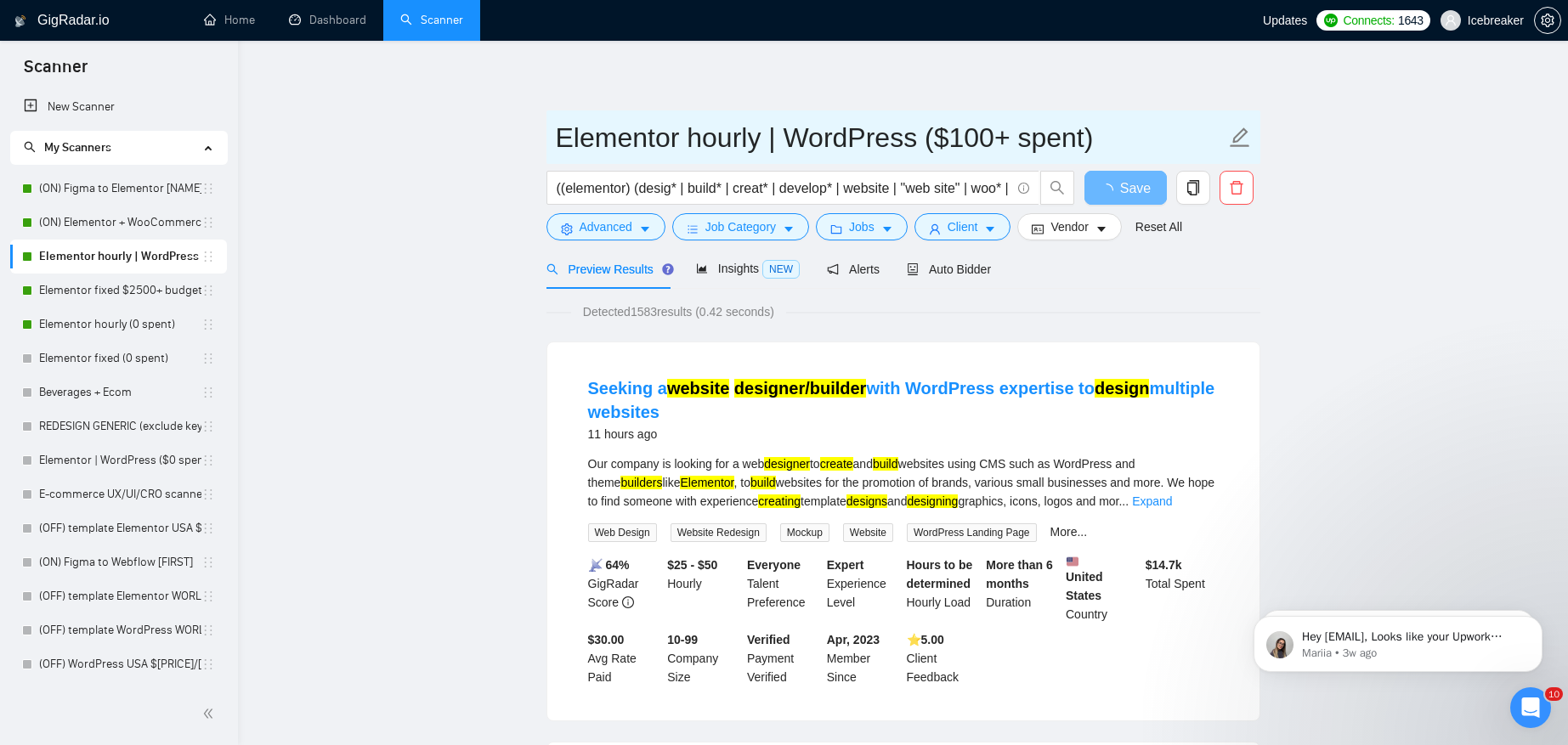 click on "Elementor hourly | WordPress ($100+ spent)" at bounding box center [891, 138] 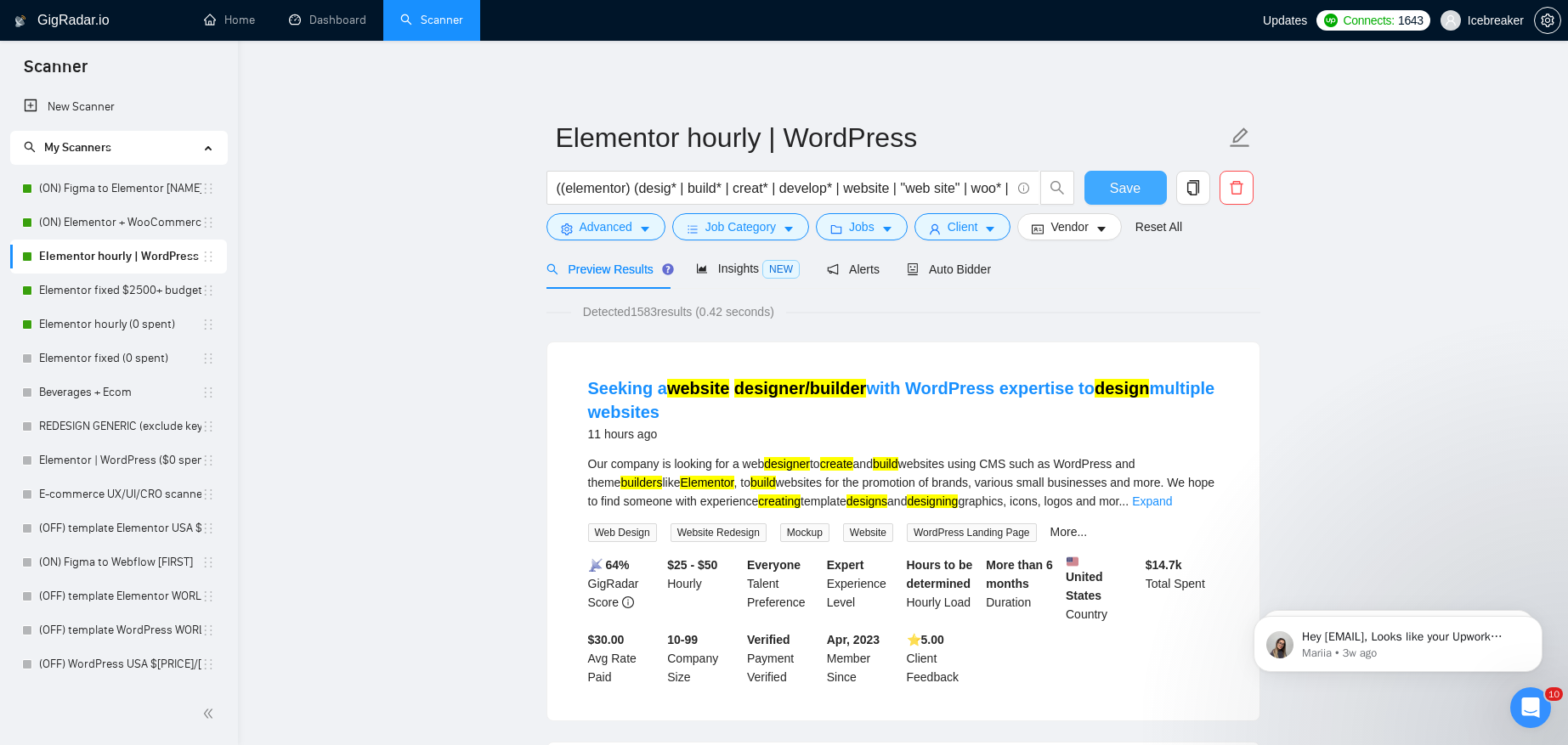 click on "Save" at bounding box center (1125, 188) 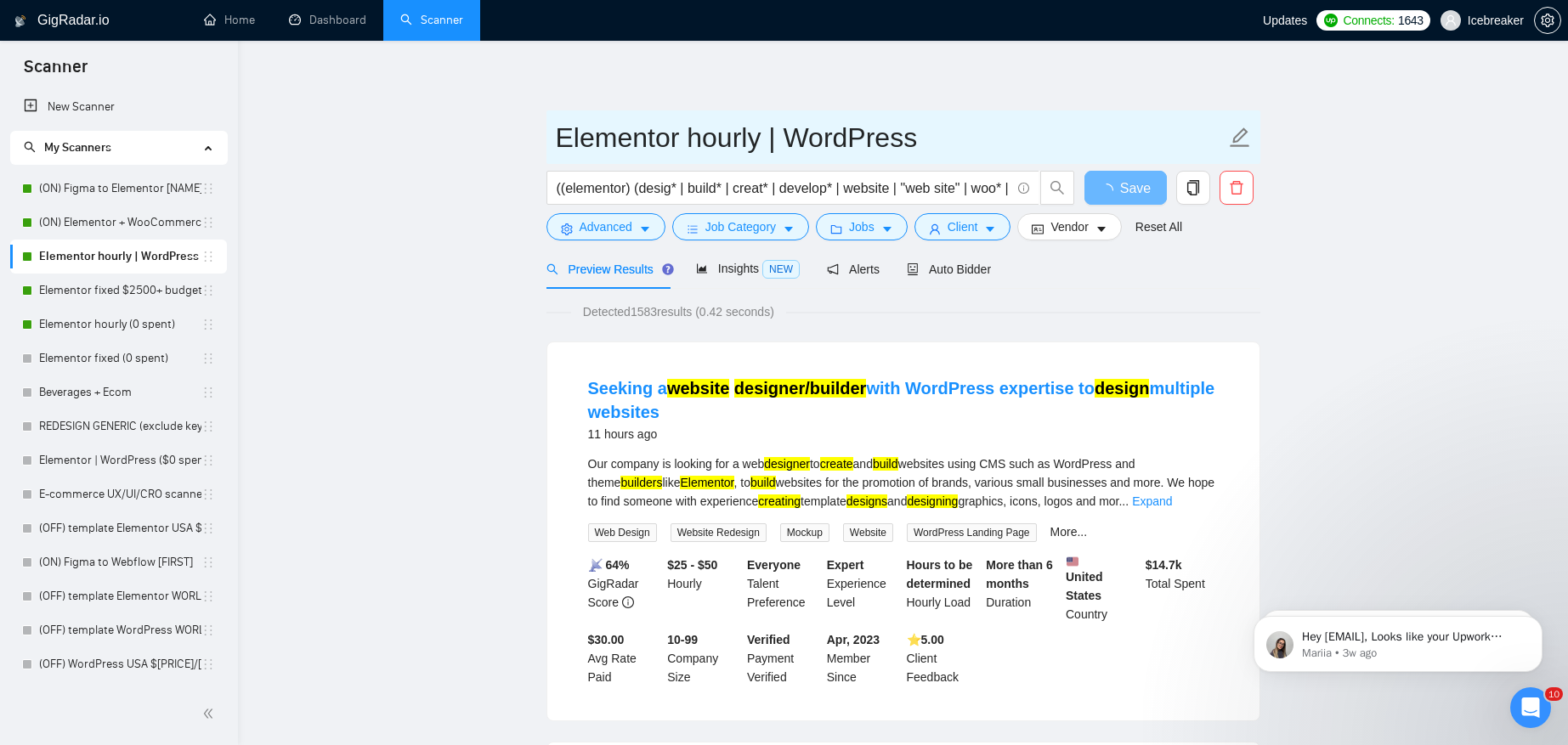 click on "Elementor hourly | WordPress" at bounding box center [891, 138] 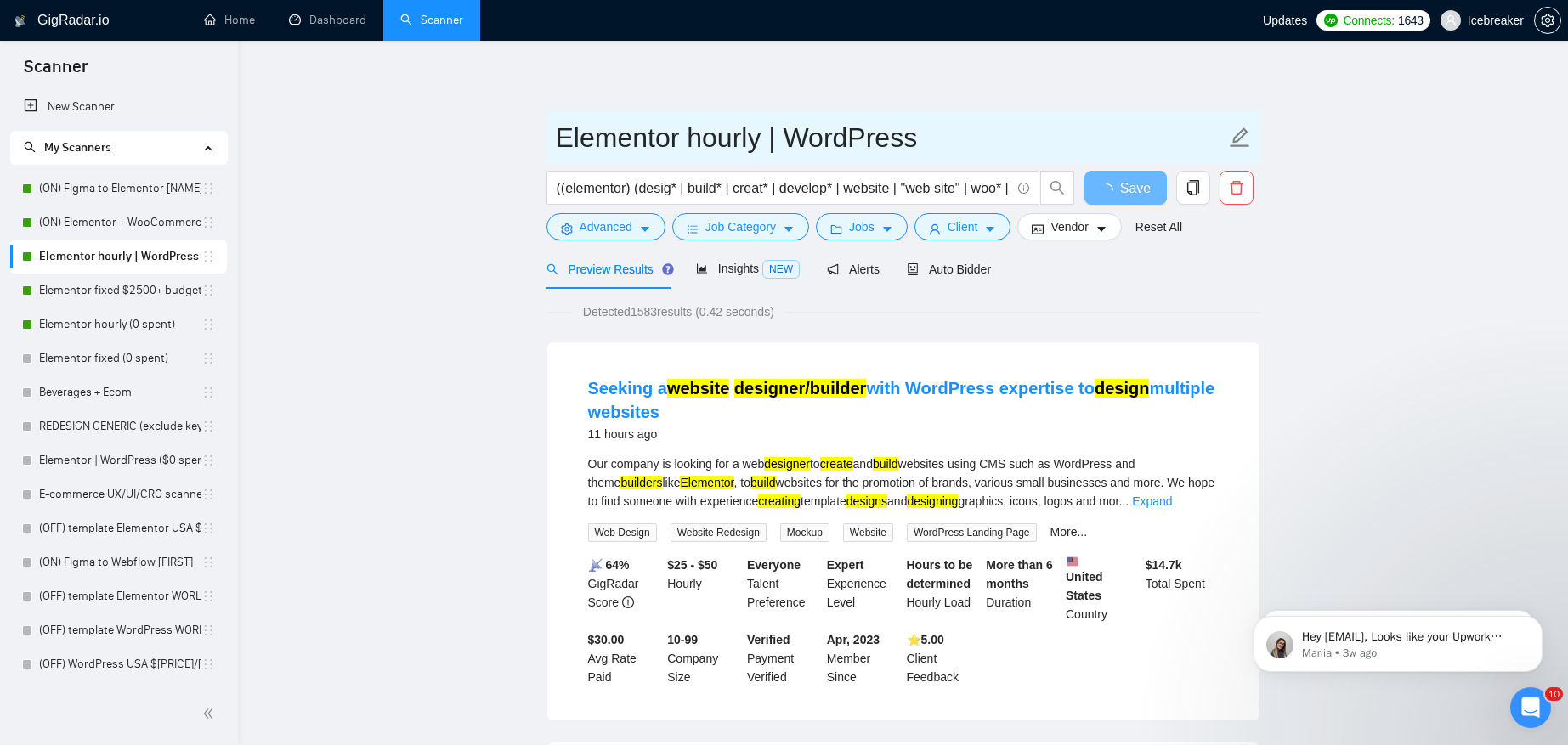 click on "Elementor hourly | WordPress" at bounding box center [891, 138] 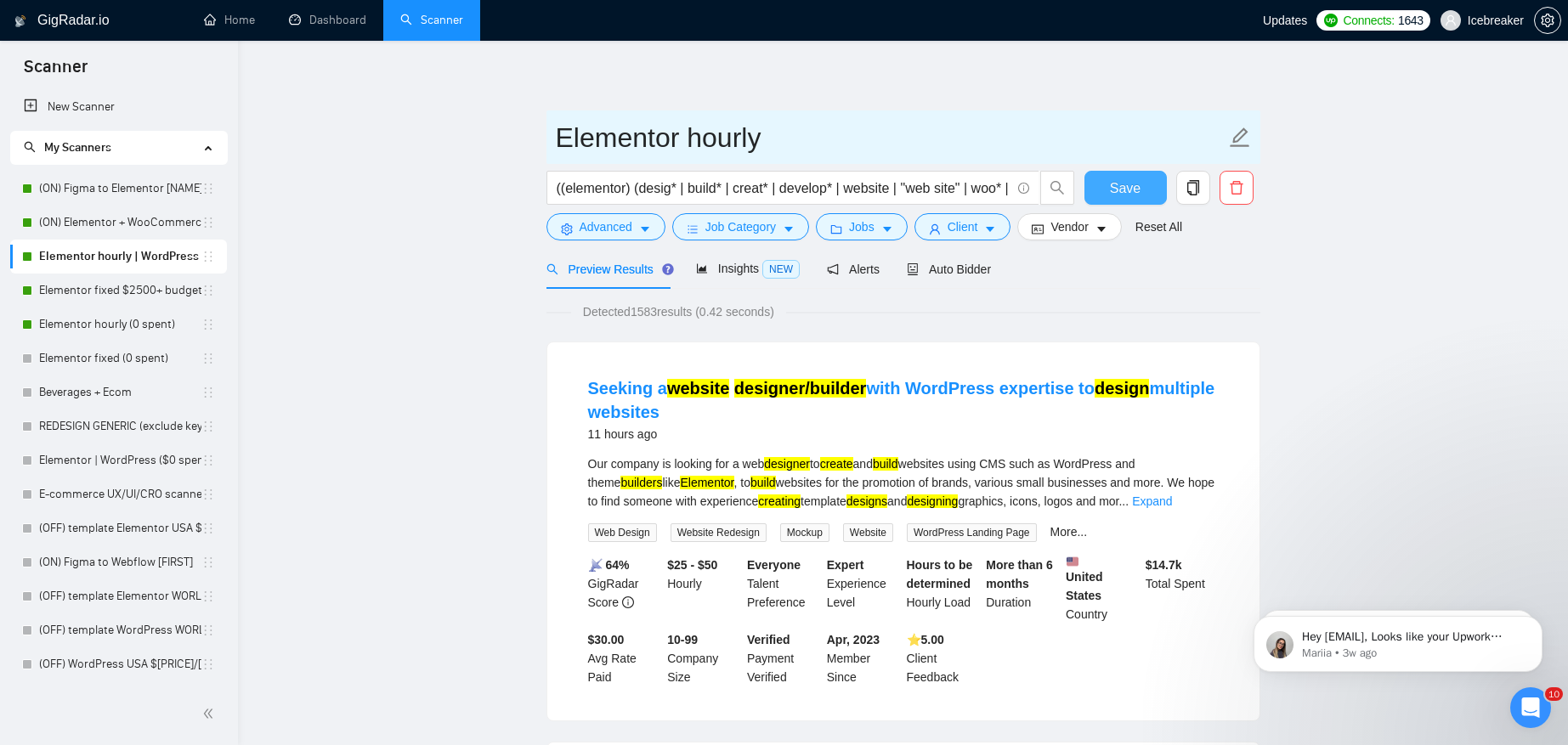 type on "Elementor hourly" 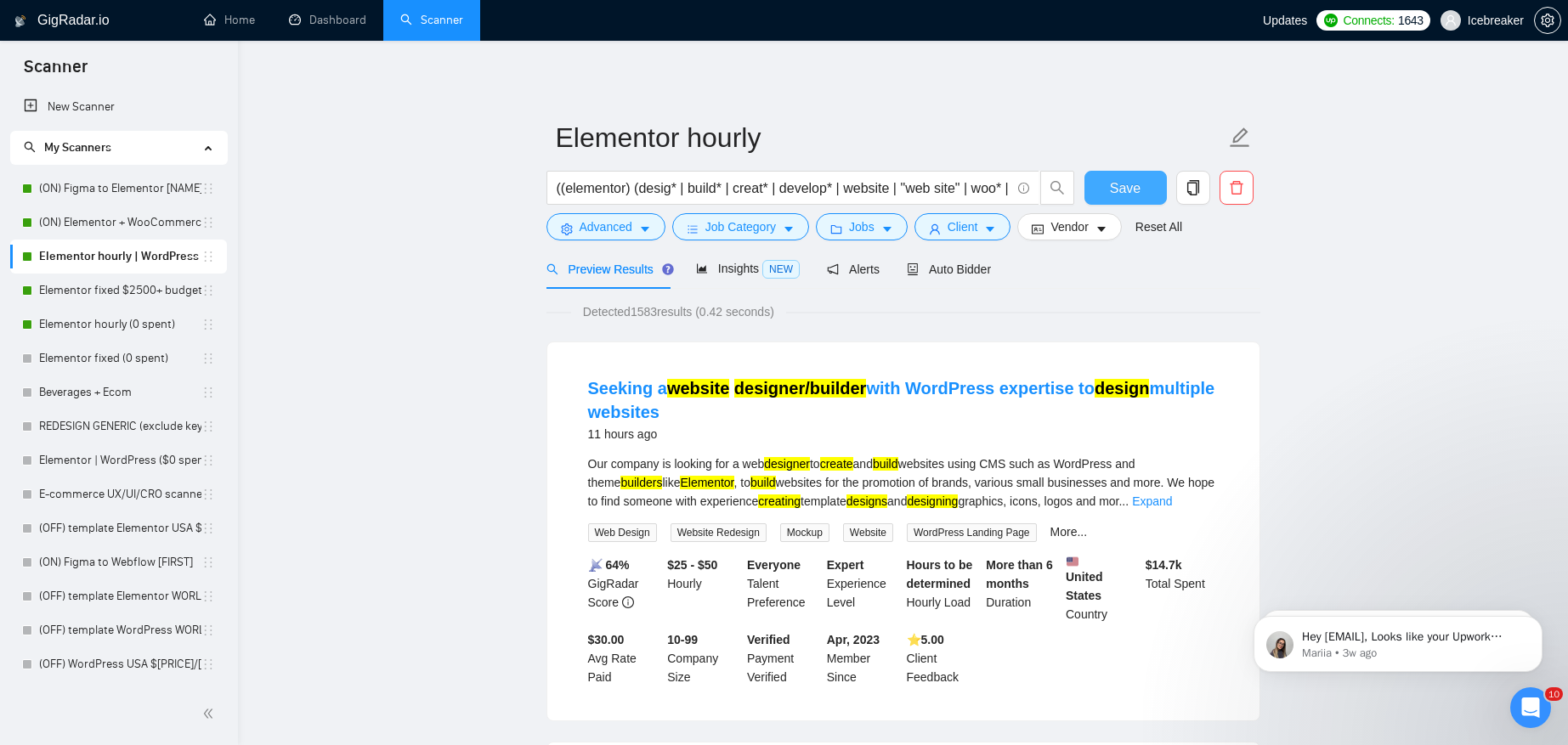 click on "Save" at bounding box center [1125, 188] 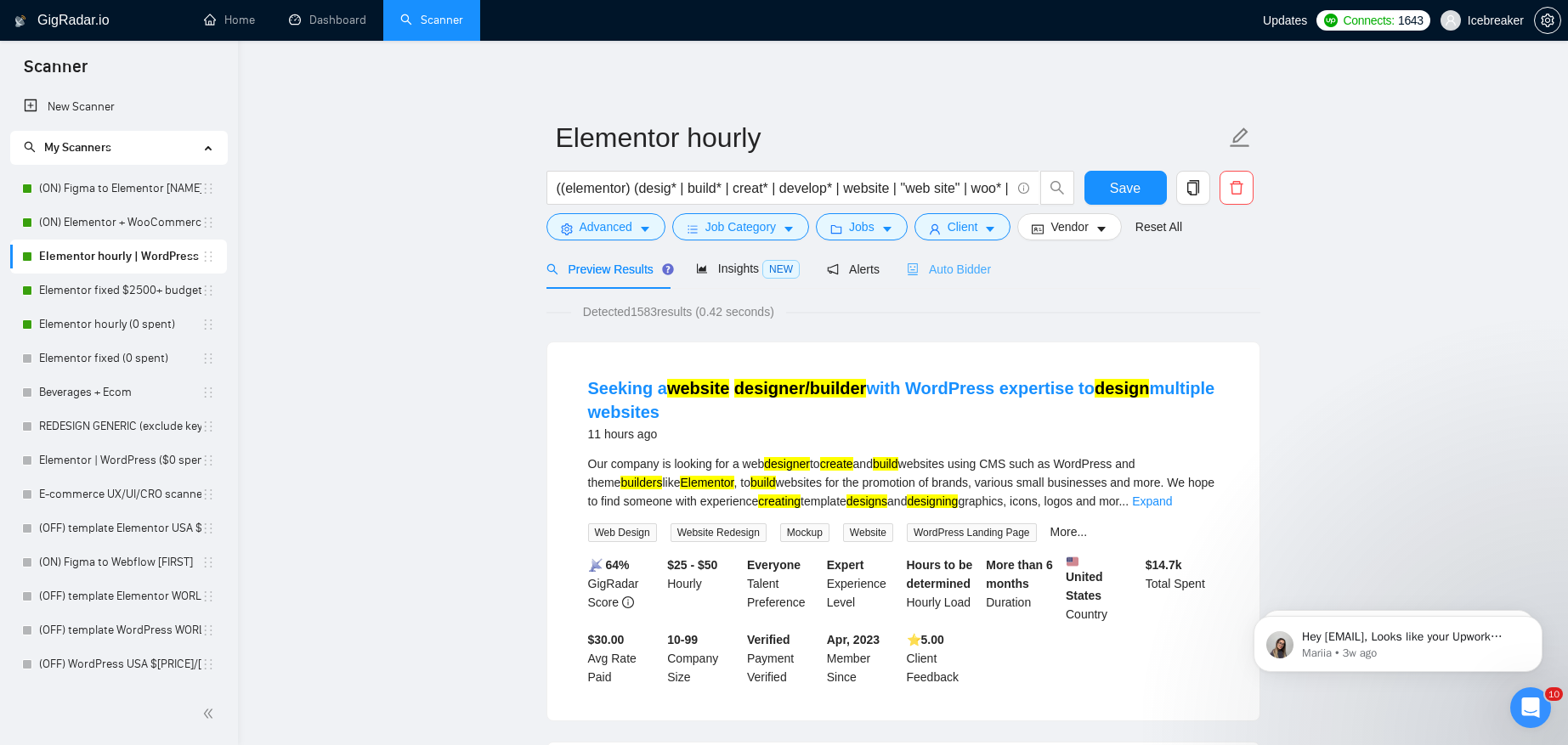 click on "Auto Bidder" at bounding box center [948, 268] 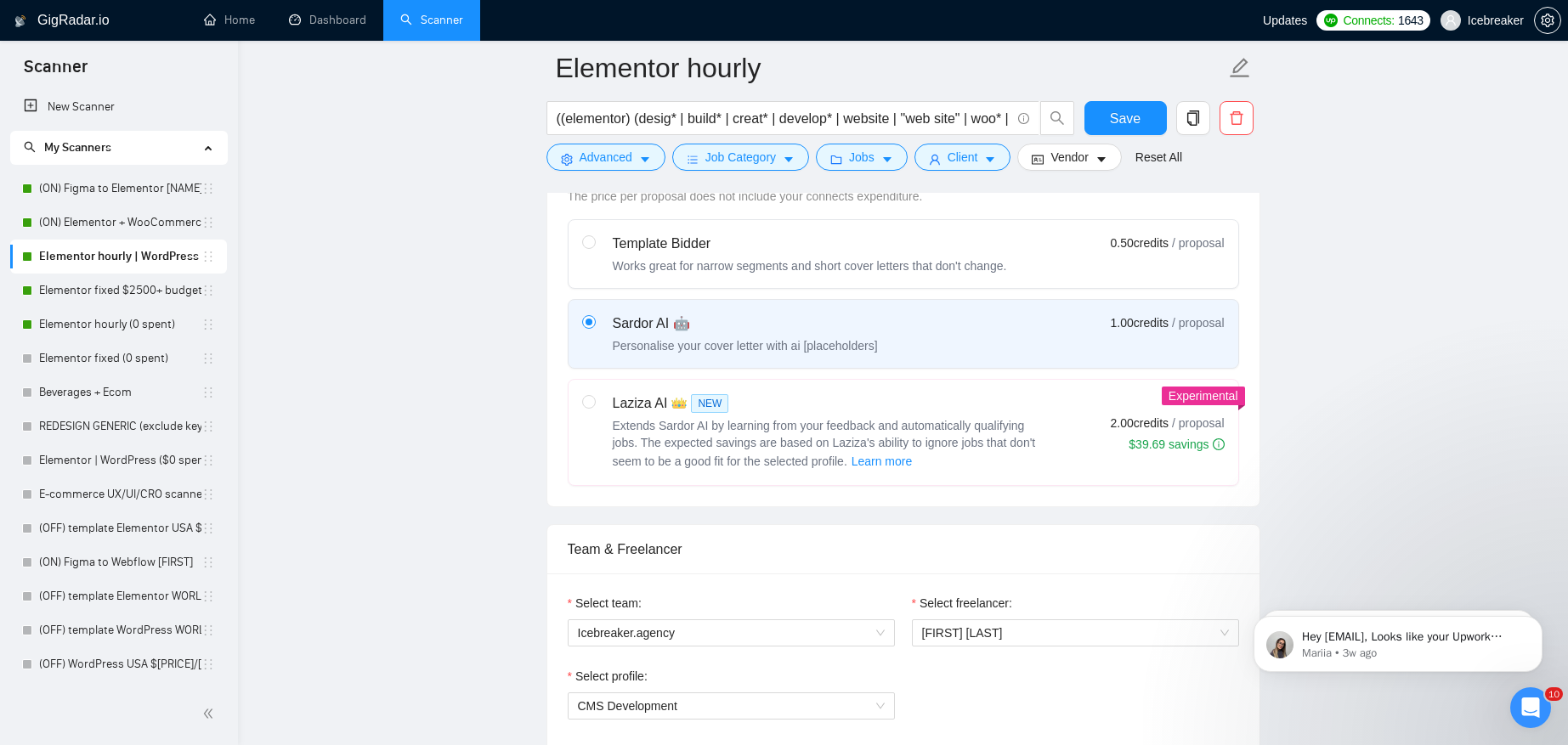 scroll, scrollTop: 1032, scrollLeft: 0, axis: vertical 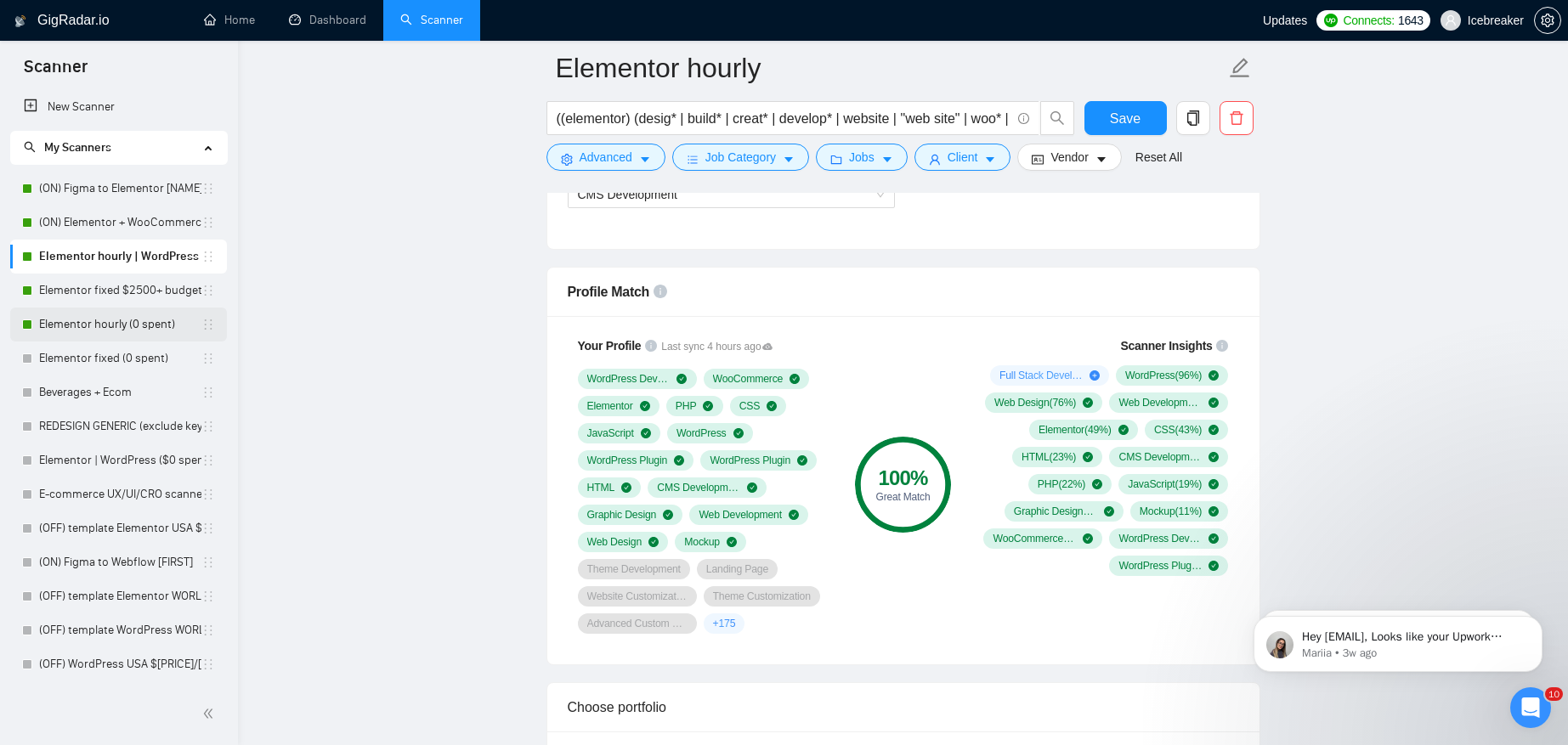 click on "Elementor hourly (0 spent)" at bounding box center (120, 325) 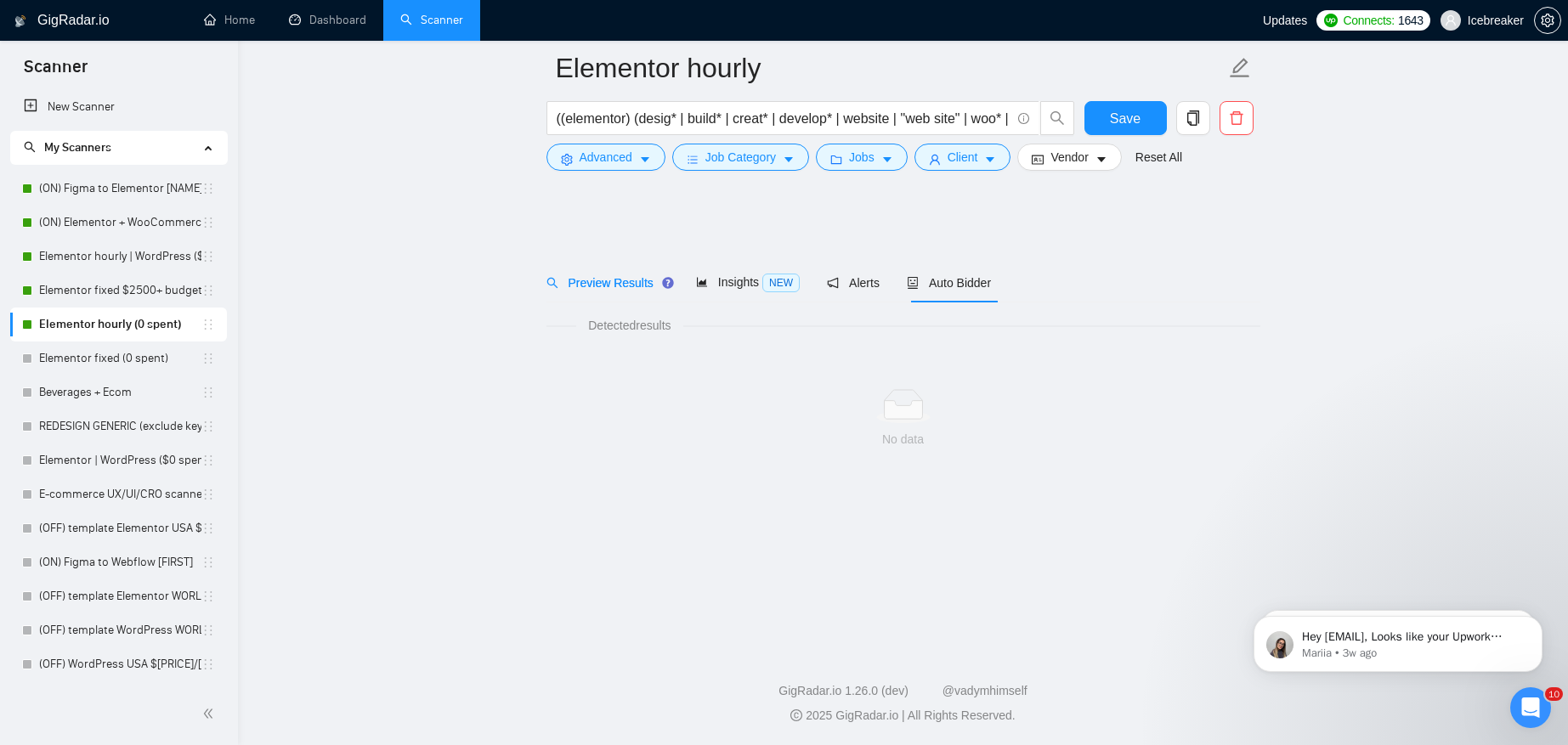 scroll, scrollTop: 0, scrollLeft: 0, axis: both 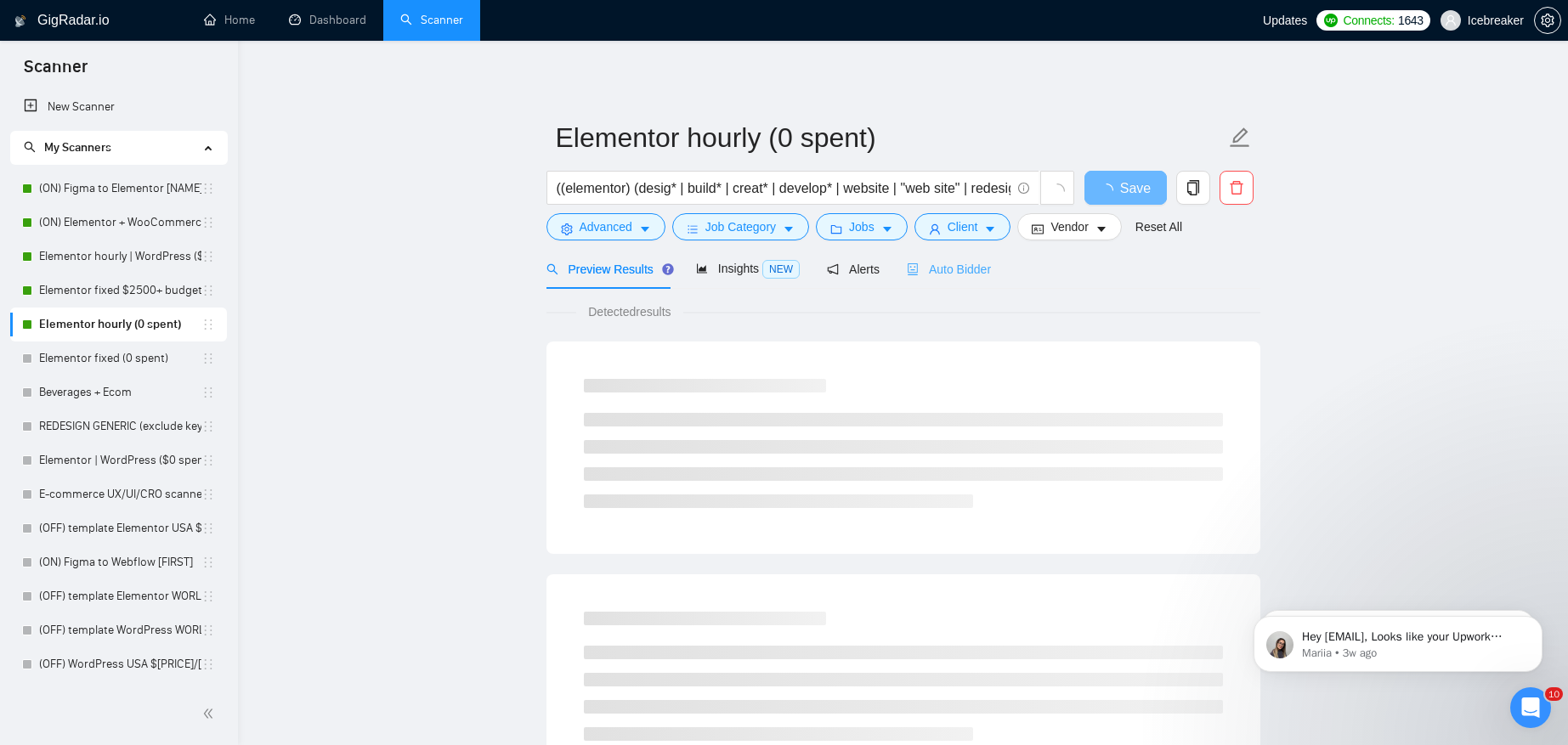 click on "Auto Bidder" at bounding box center [948, 268] 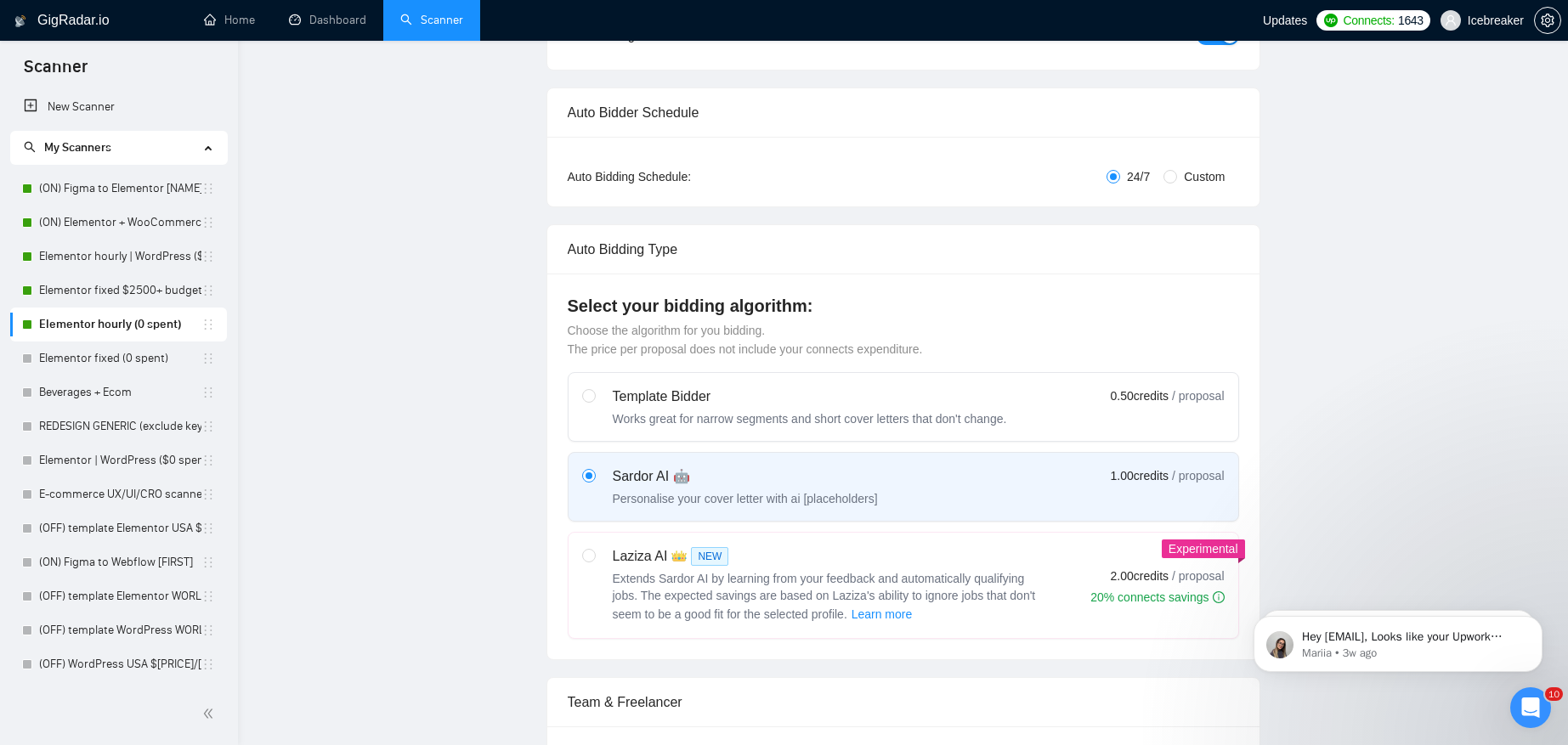 scroll, scrollTop: 0, scrollLeft: 0, axis: both 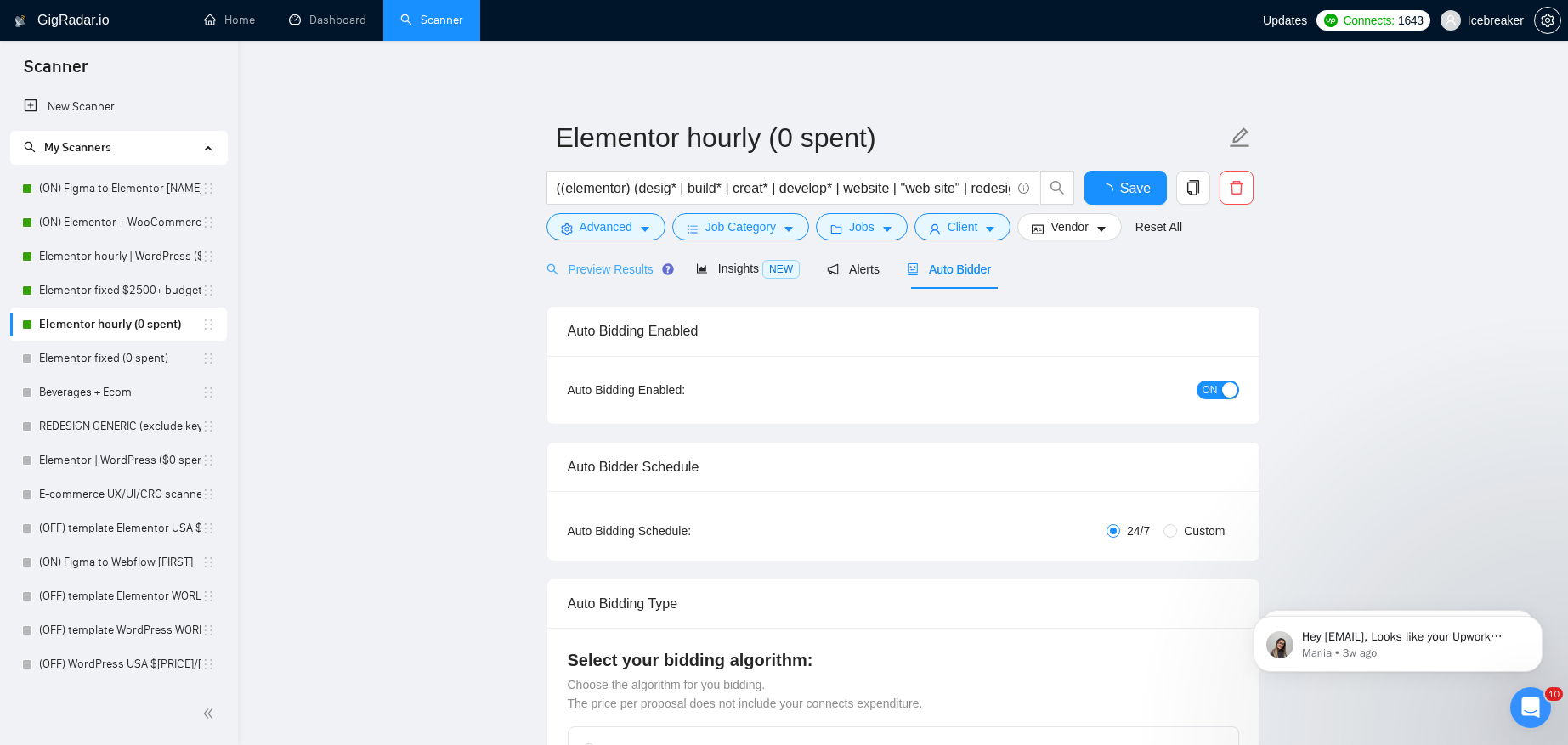 type 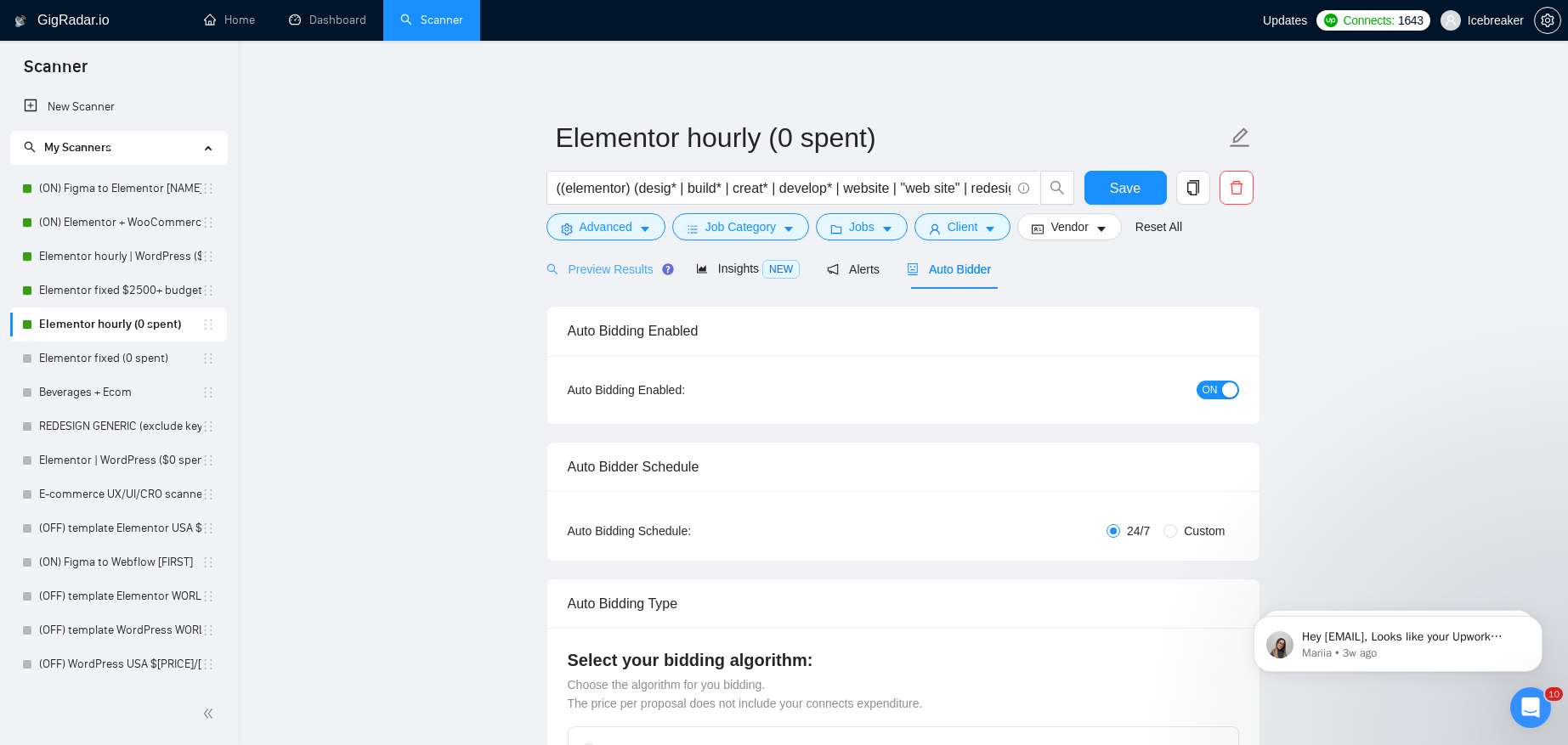 click on "Preview Results" at bounding box center (608, 268) 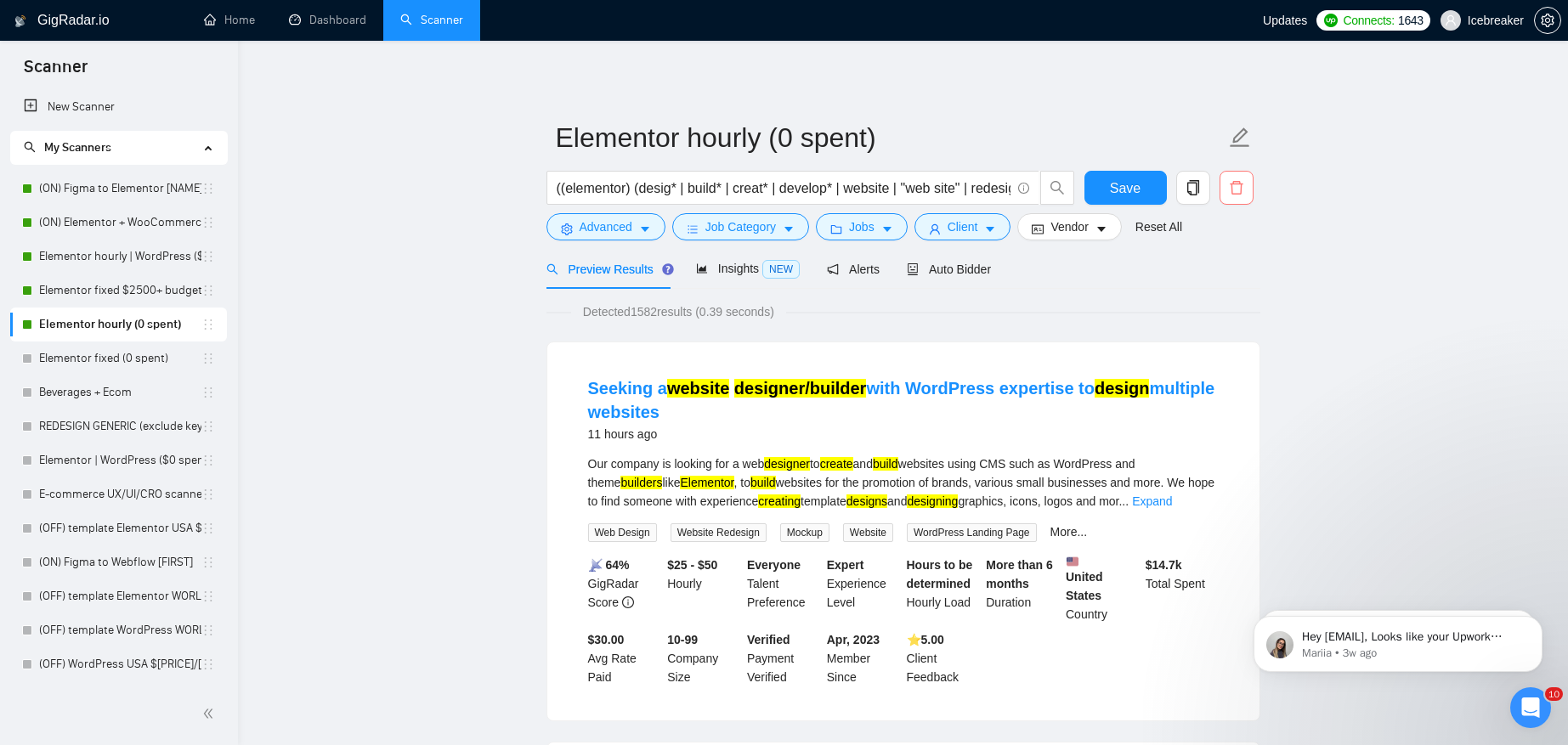 click 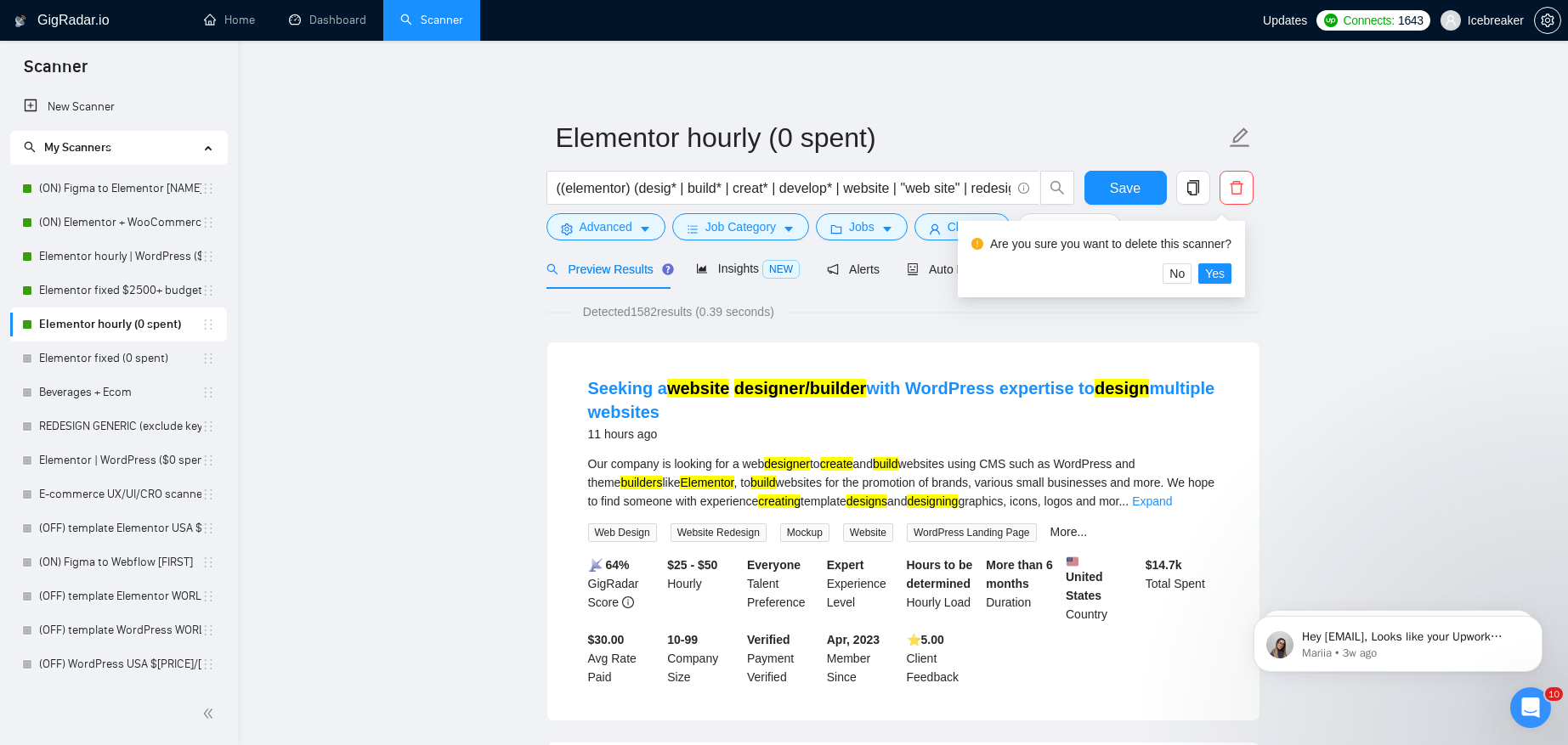 click on "Are you sure you want to delete this scanner? No Yes" at bounding box center (1101, 259) 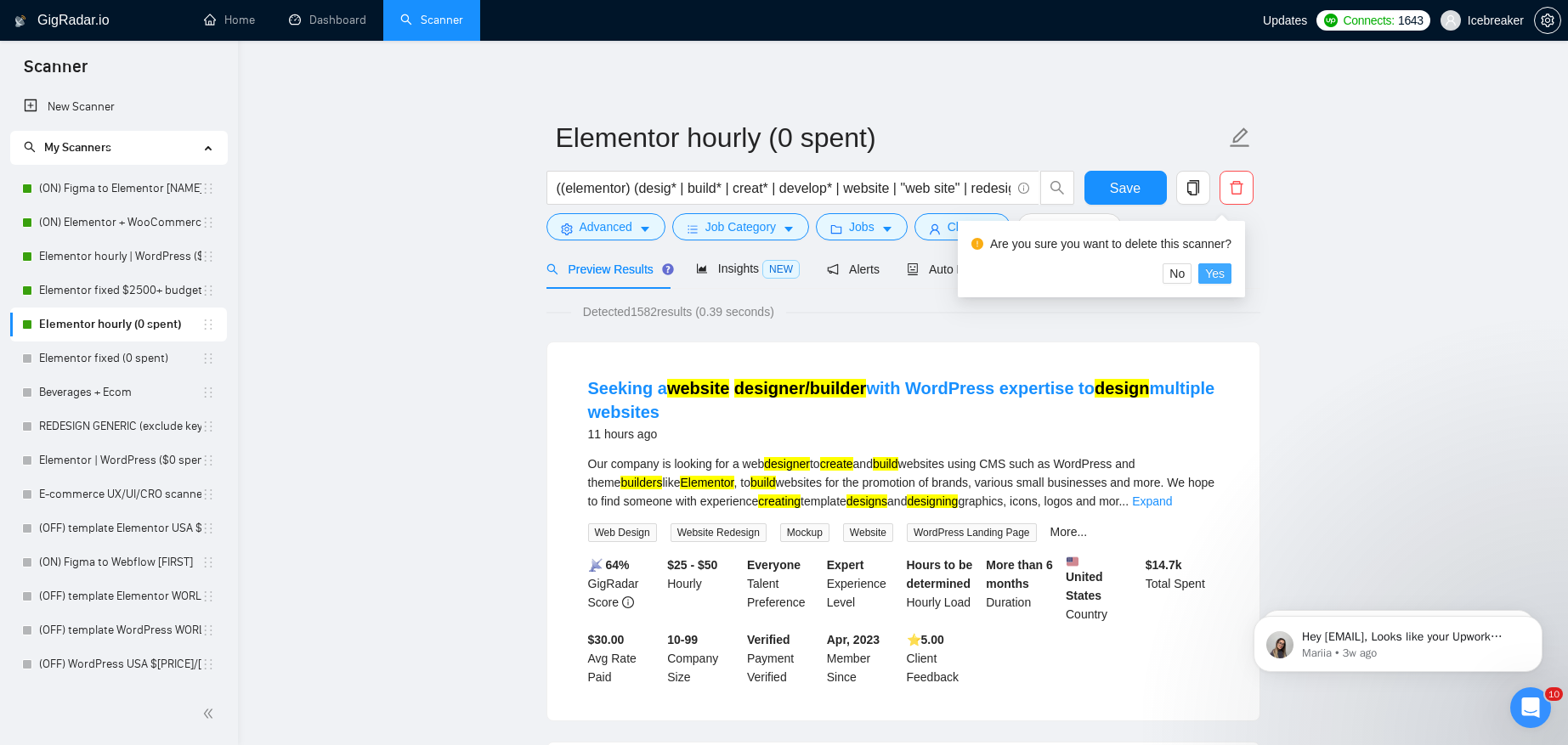 click on "Yes" at bounding box center (1214, 274) 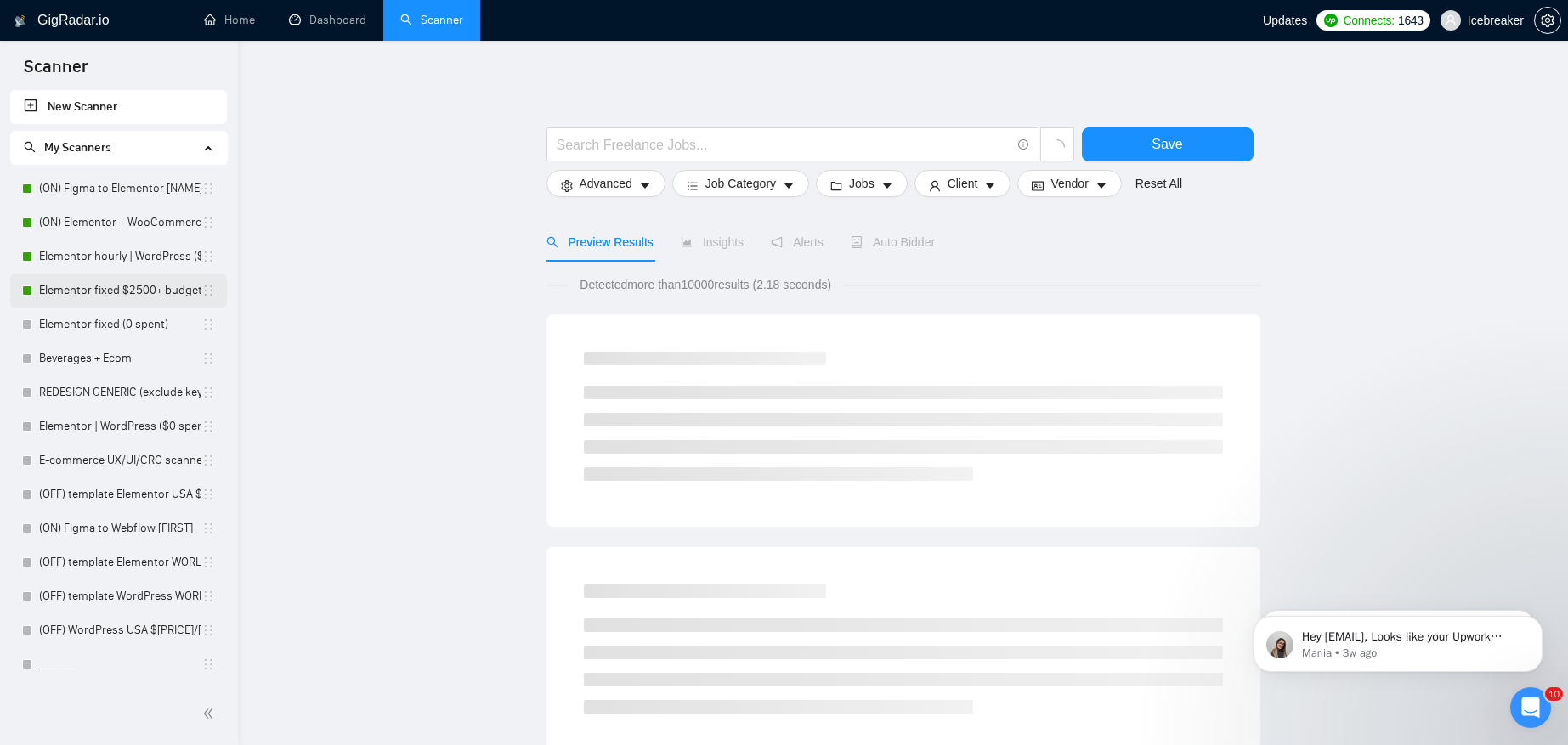 click on "Elementor fixed $2500+ budget (100+ spent)" at bounding box center [120, 291] 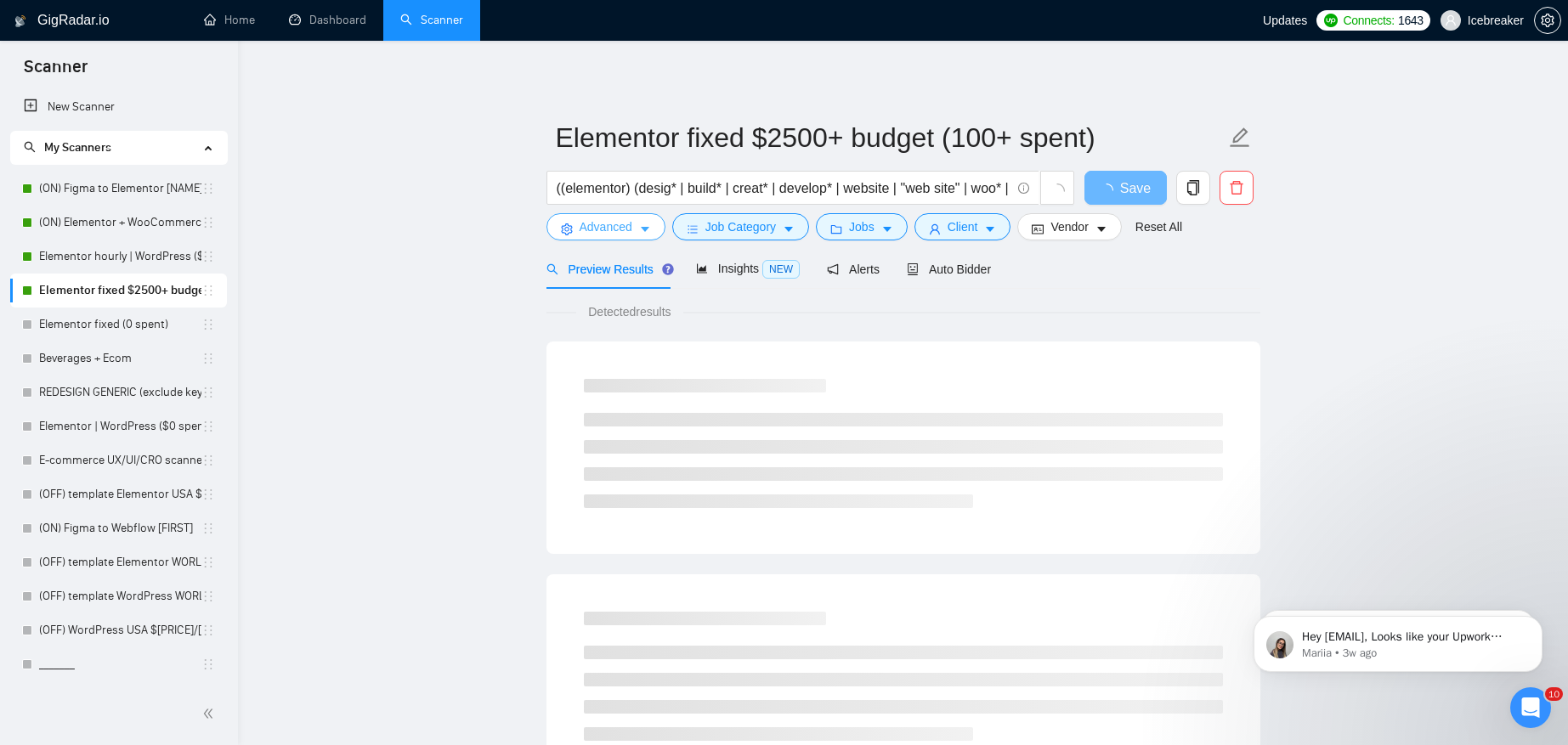 click on "Advanced" at bounding box center [606, 227] 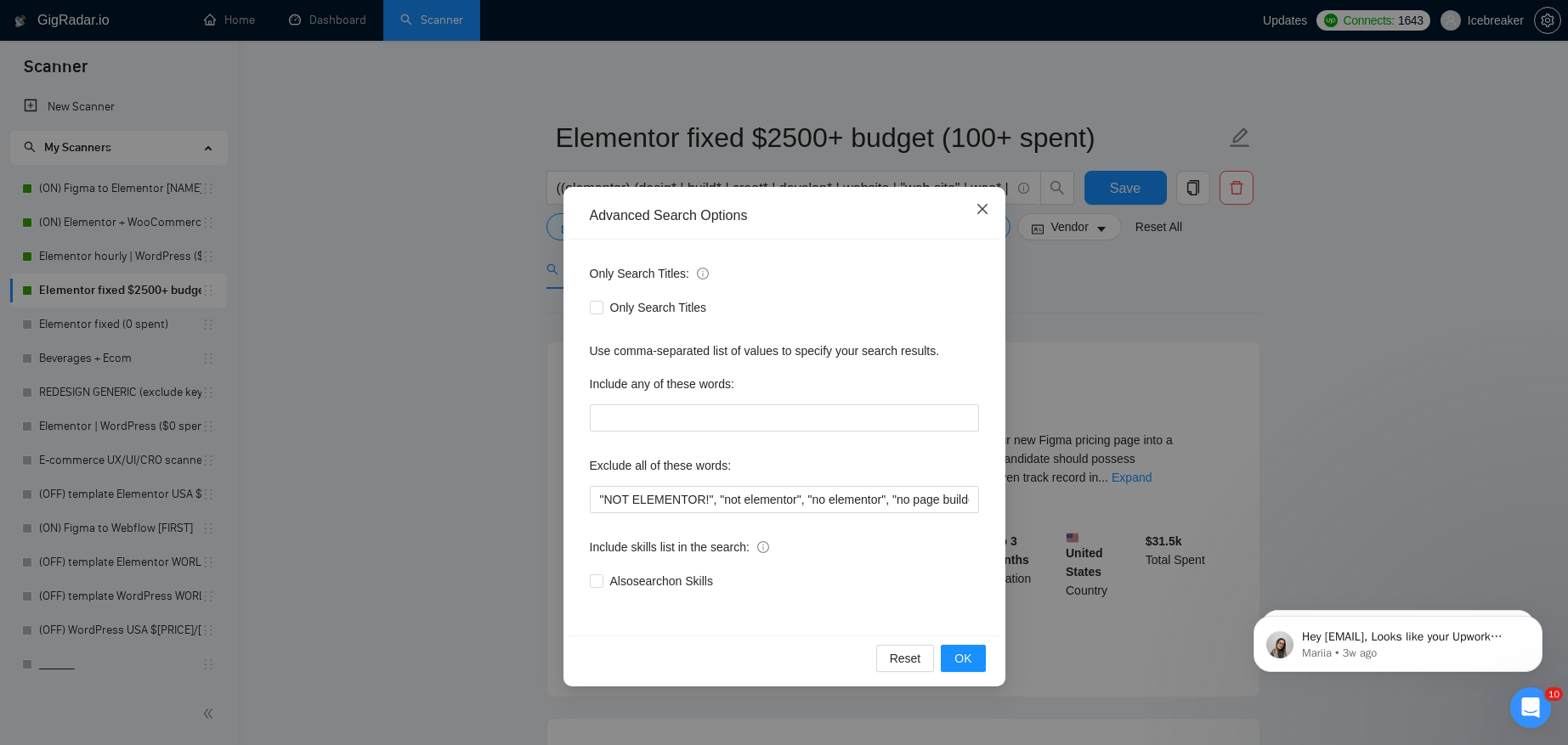 click at bounding box center [982, 210] 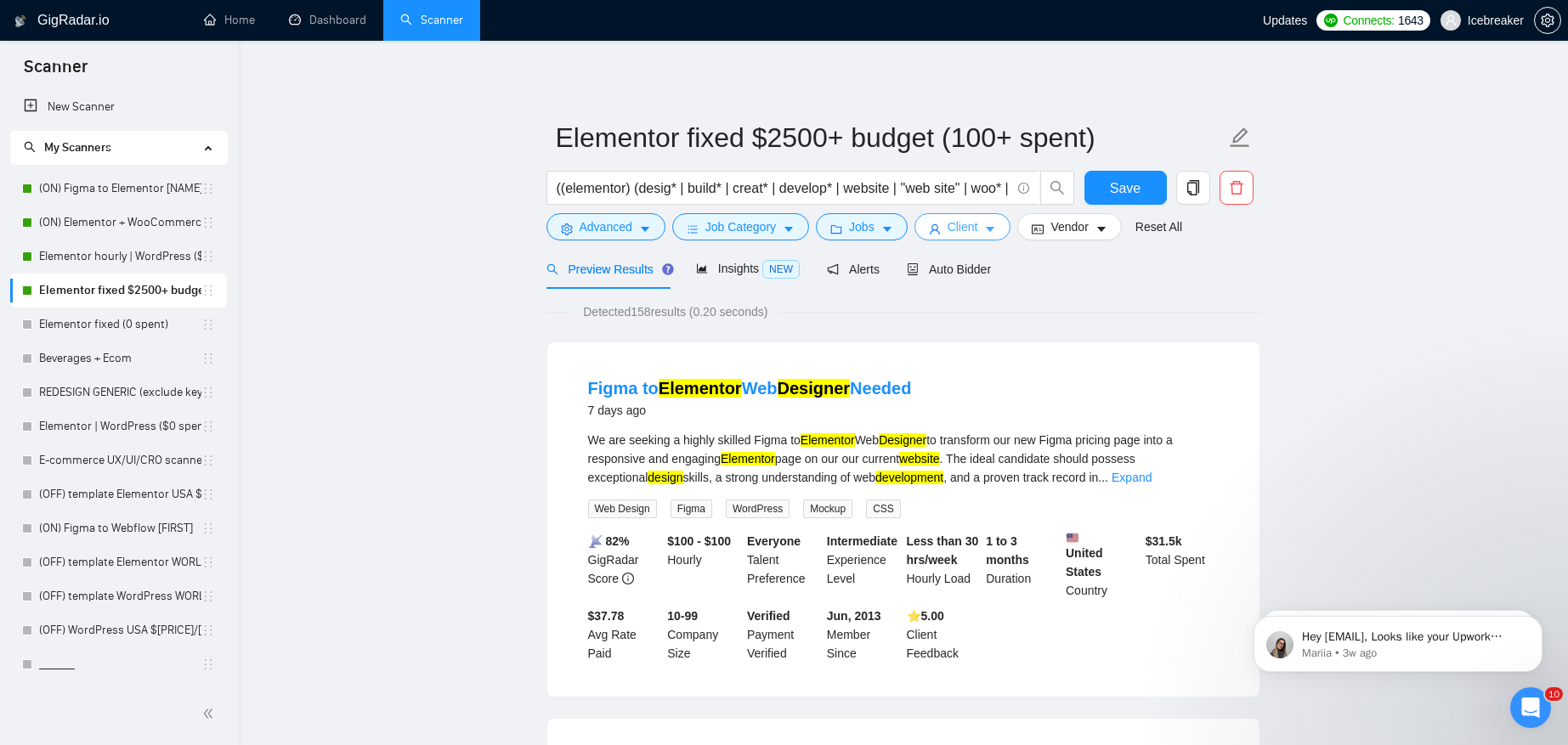 click on "Client" at bounding box center [963, 227] 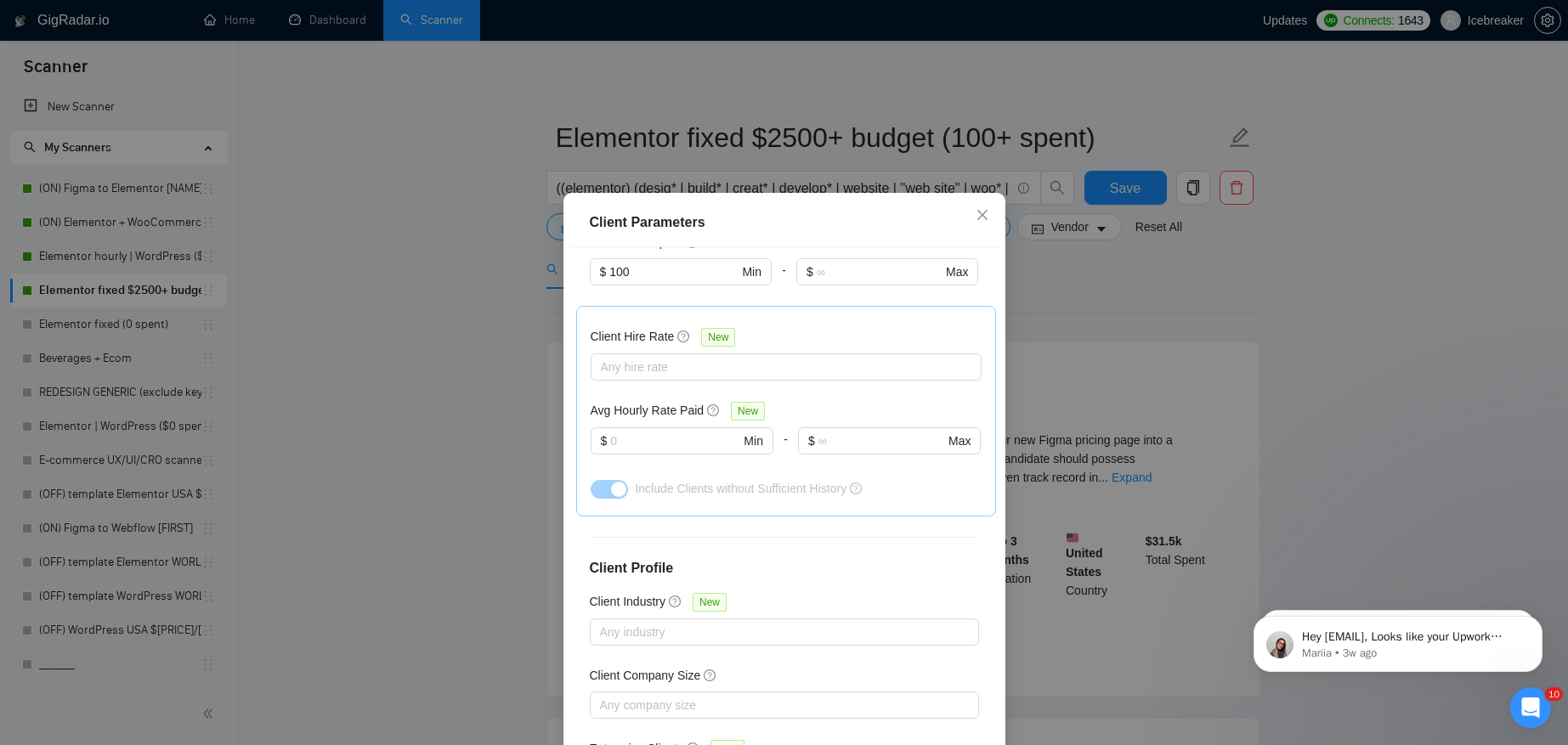 scroll, scrollTop: 463, scrollLeft: 0, axis: vertical 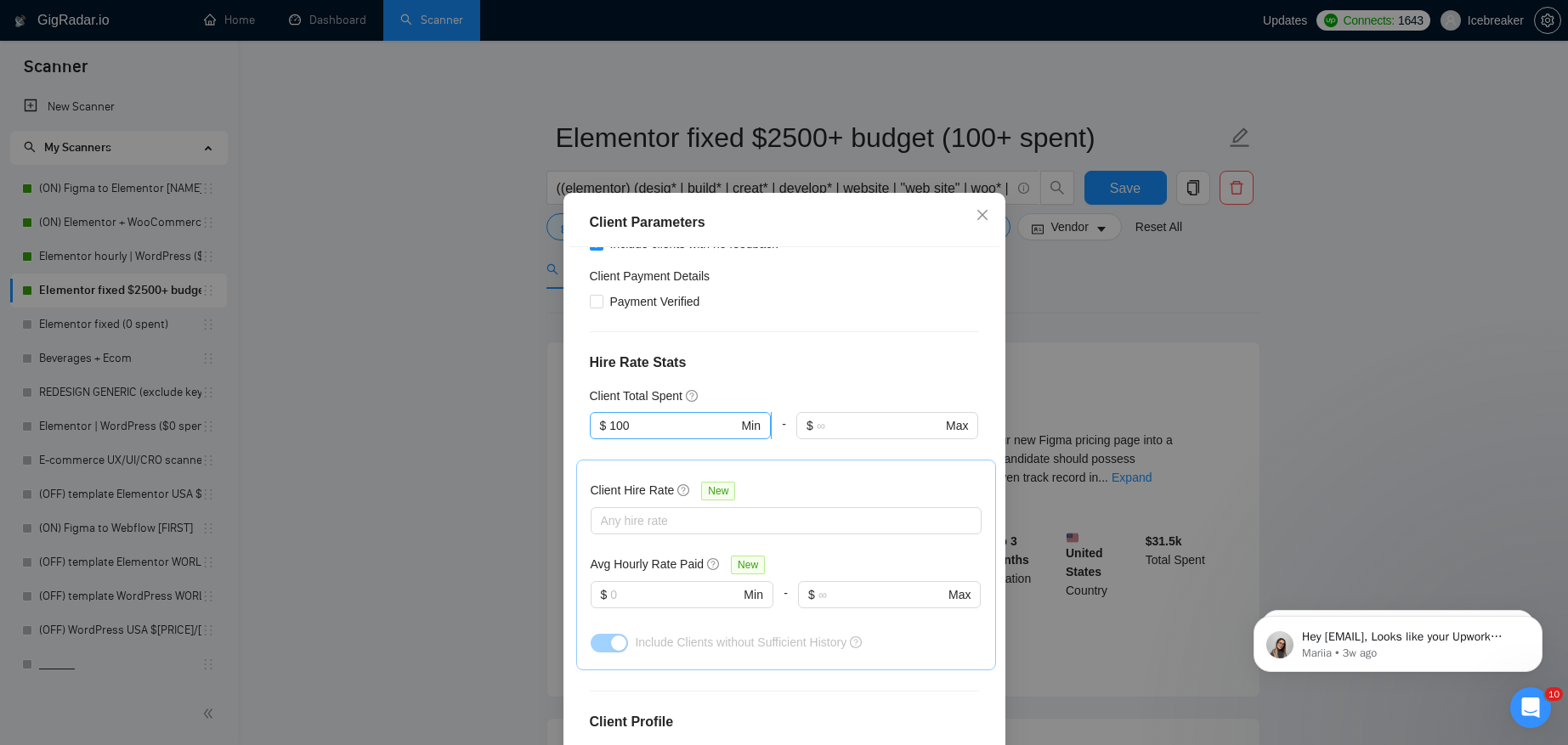 click on "$ 100 Min" at bounding box center [680, 426] 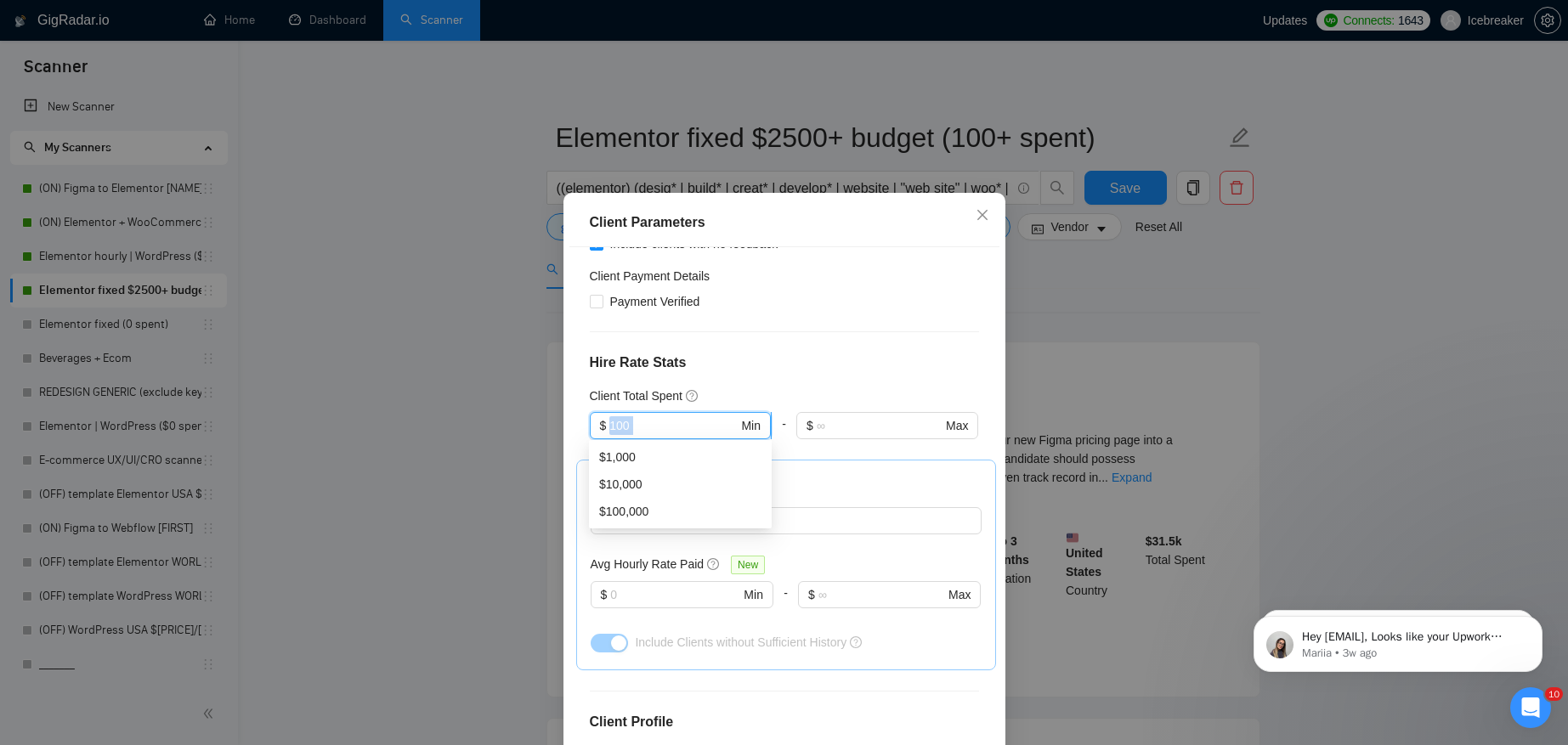 click on "$ 100 Min" at bounding box center (680, 426) 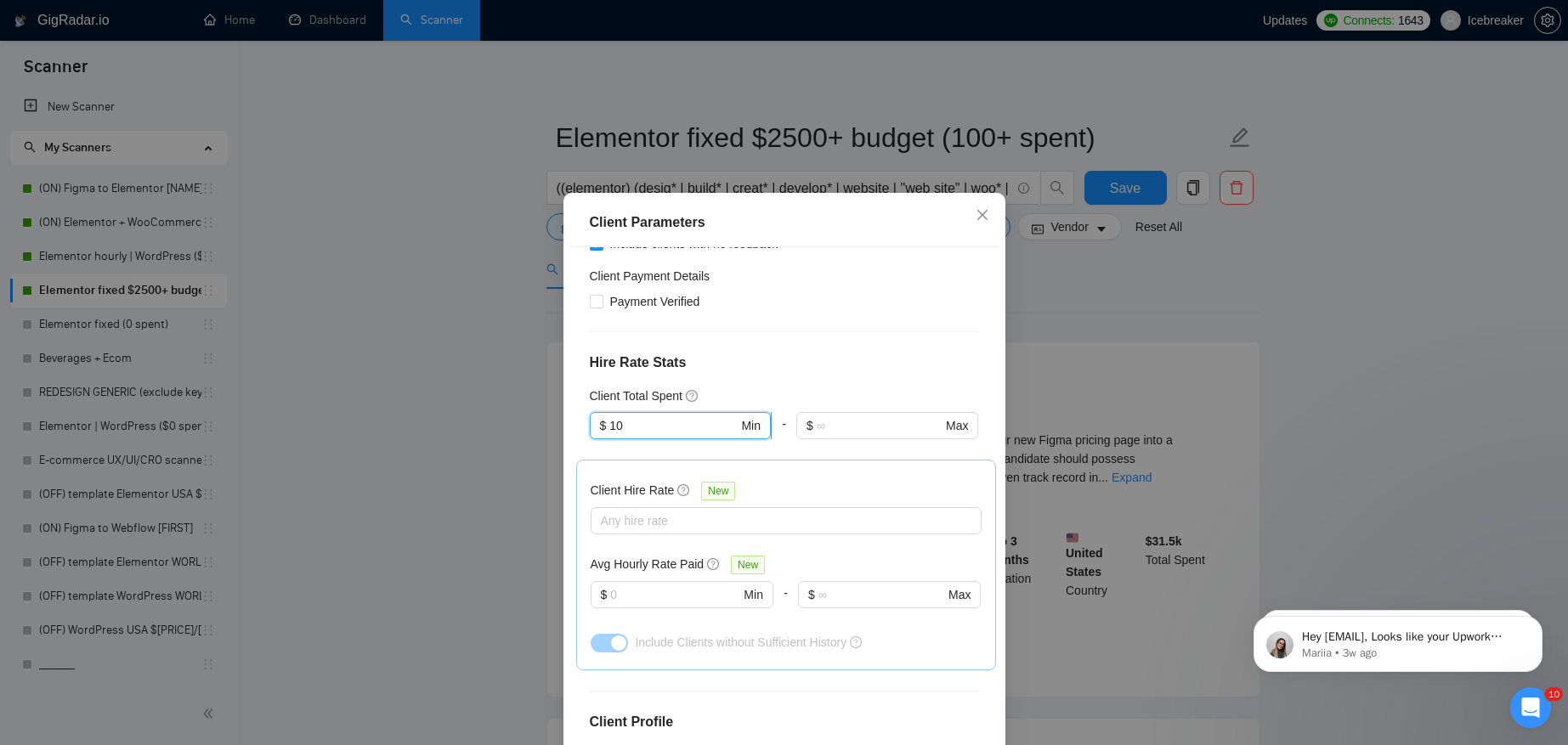 type on "1" 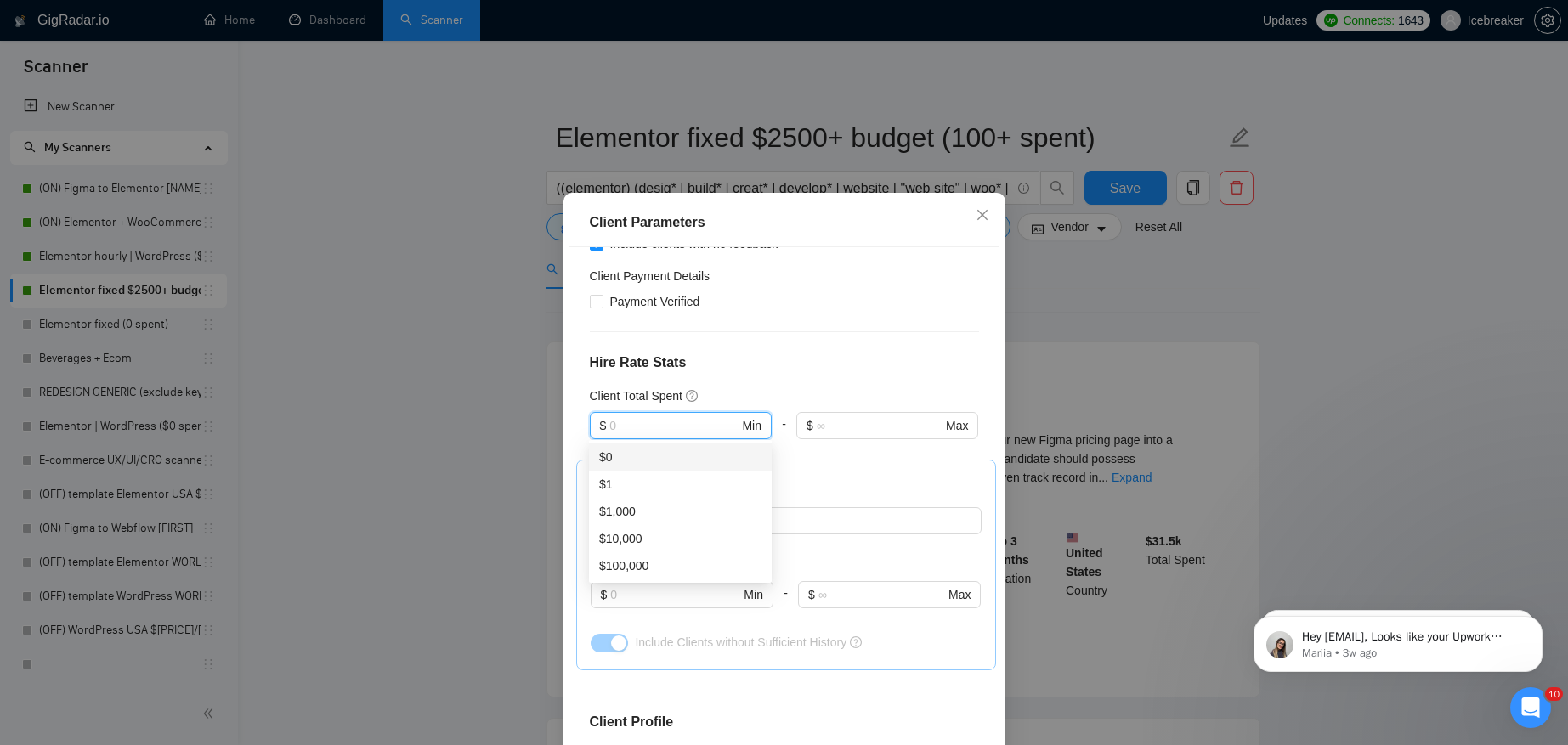 click on "$0" at bounding box center (680, 457) 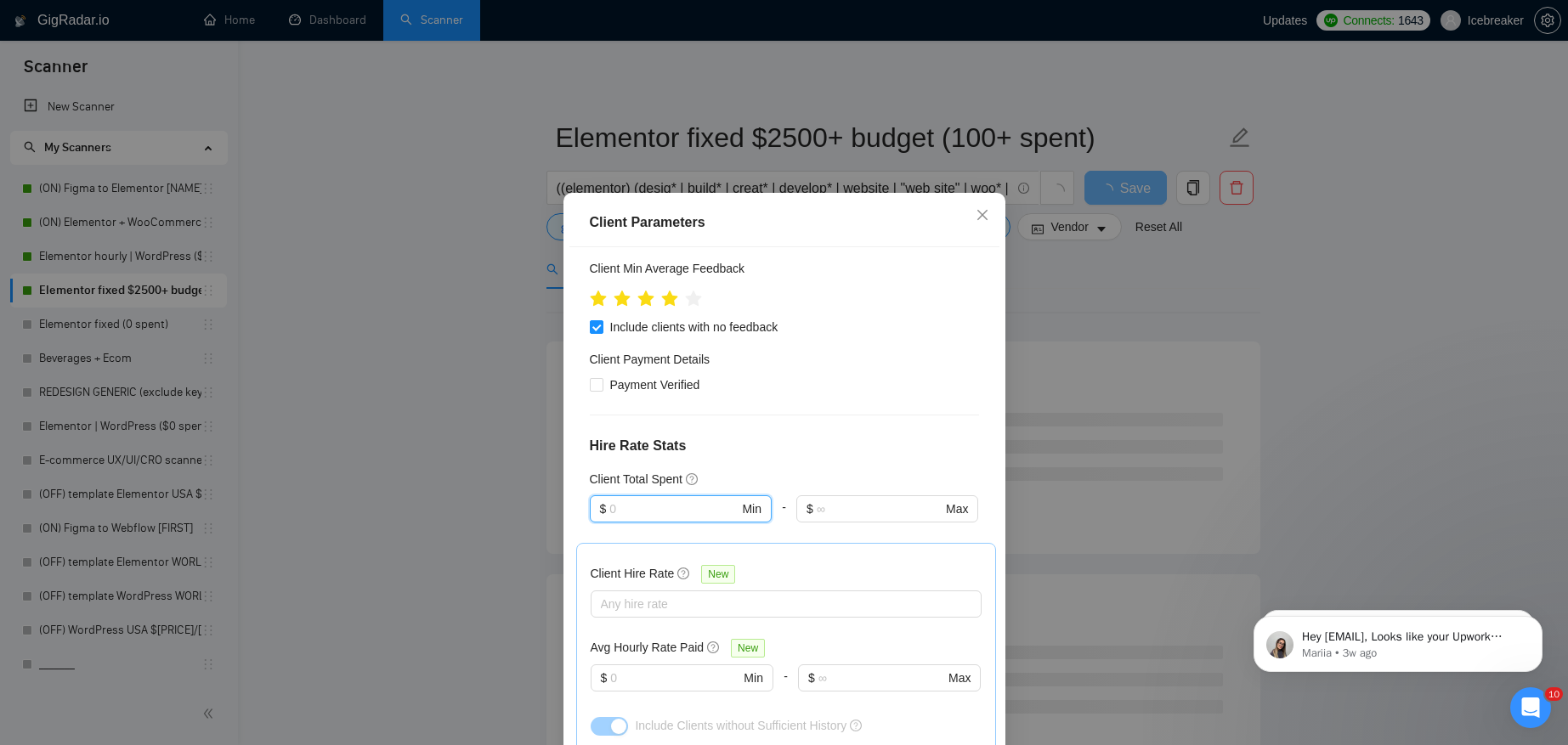 scroll, scrollTop: 676, scrollLeft: 0, axis: vertical 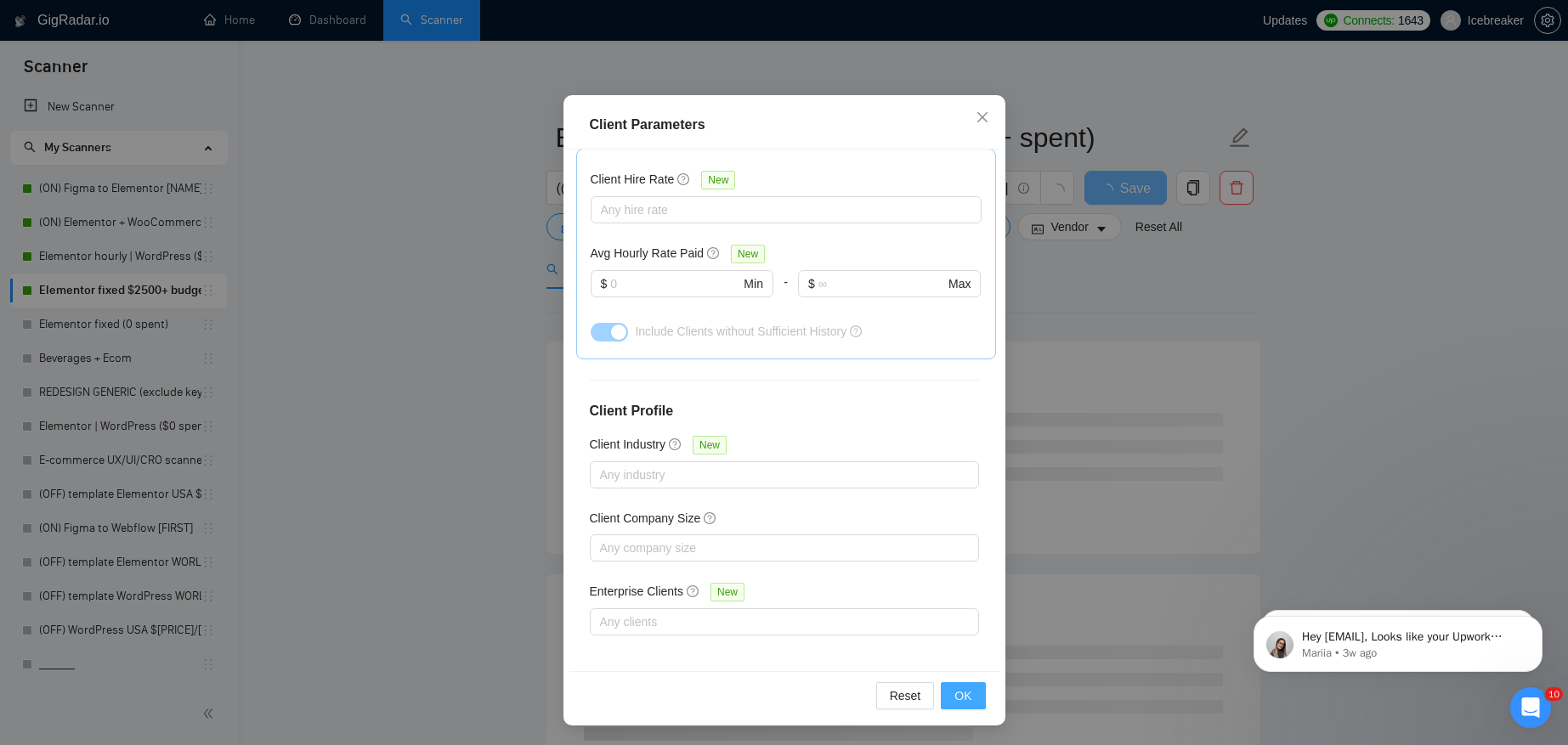 type 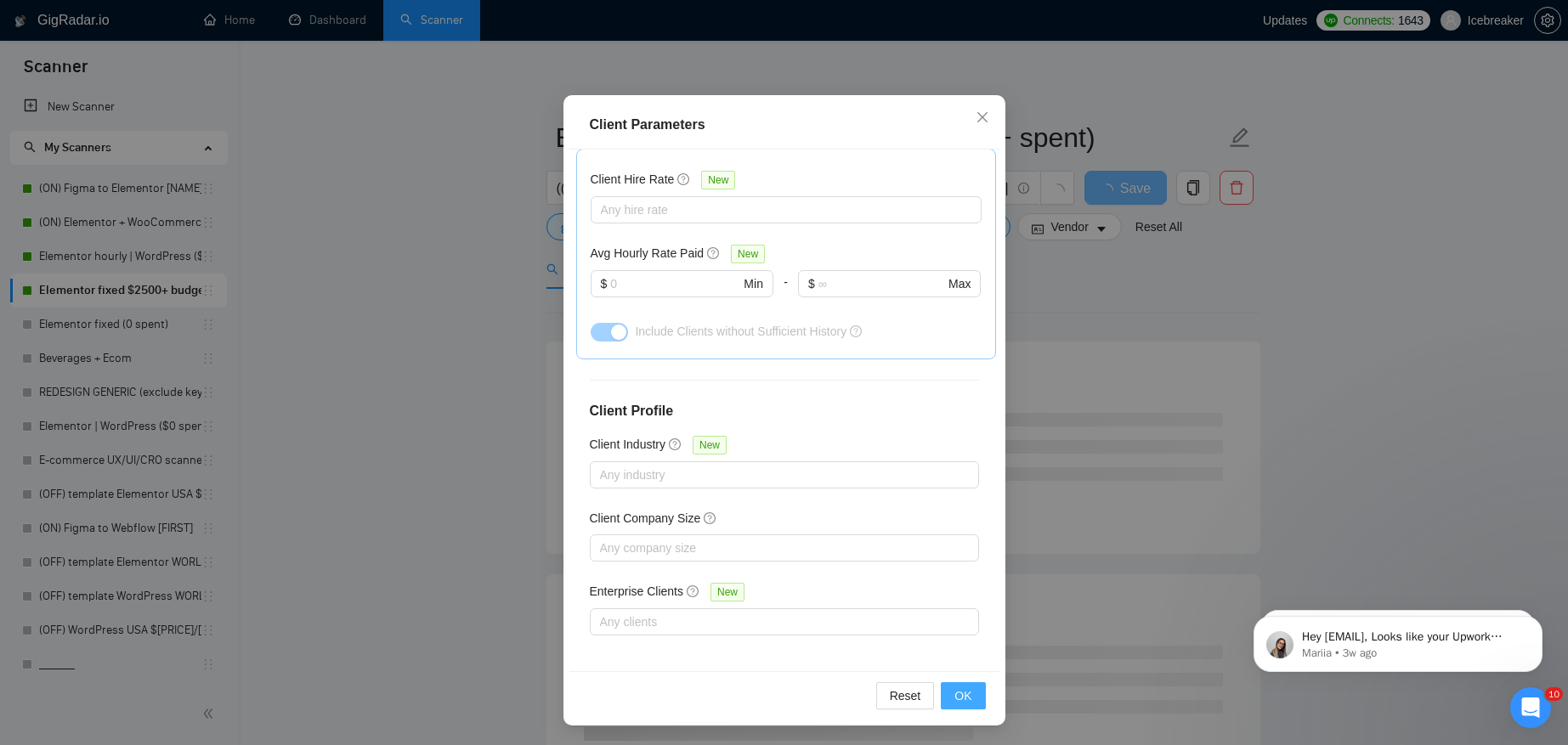 click on "OK" at bounding box center [963, 696] 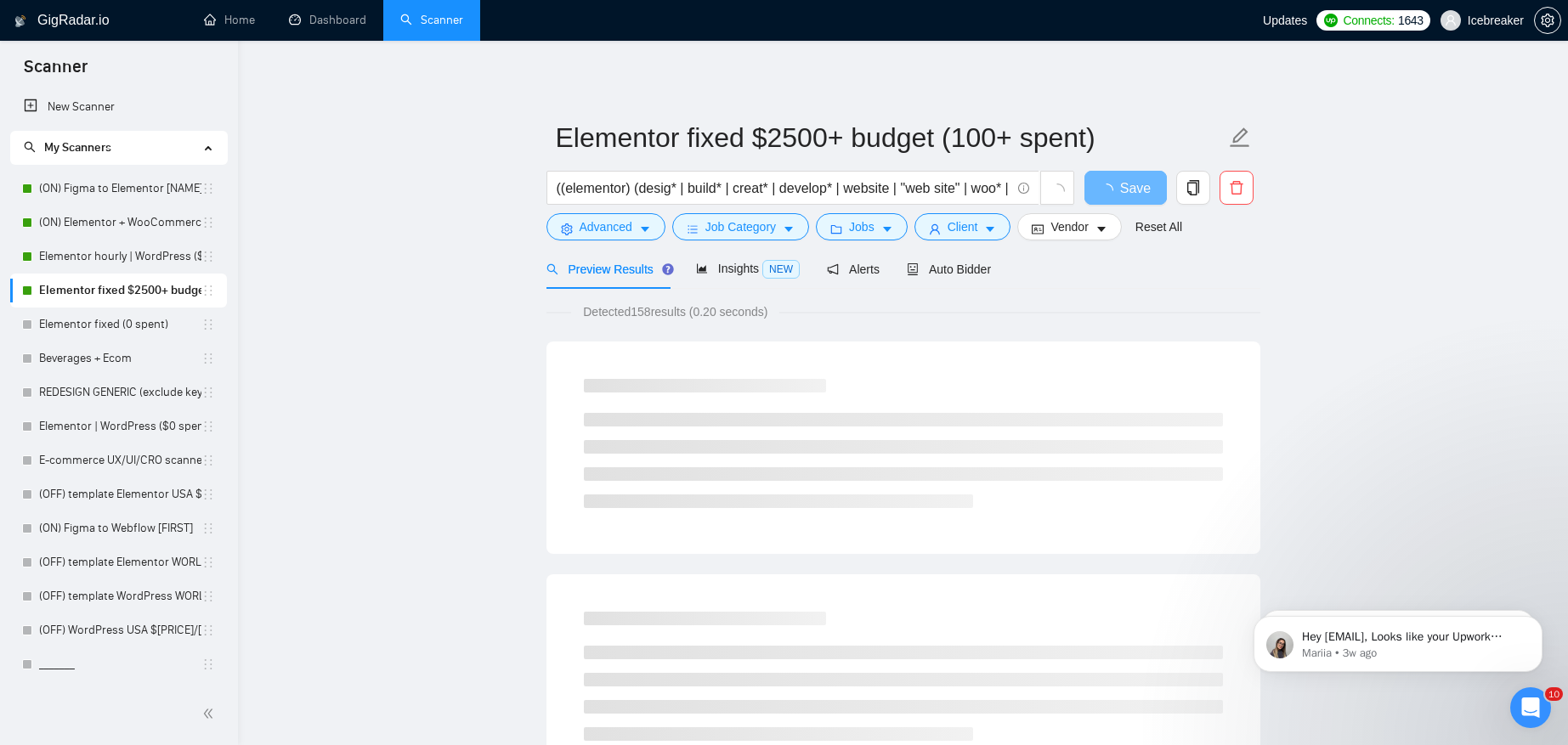 scroll, scrollTop: 7, scrollLeft: 0, axis: vertical 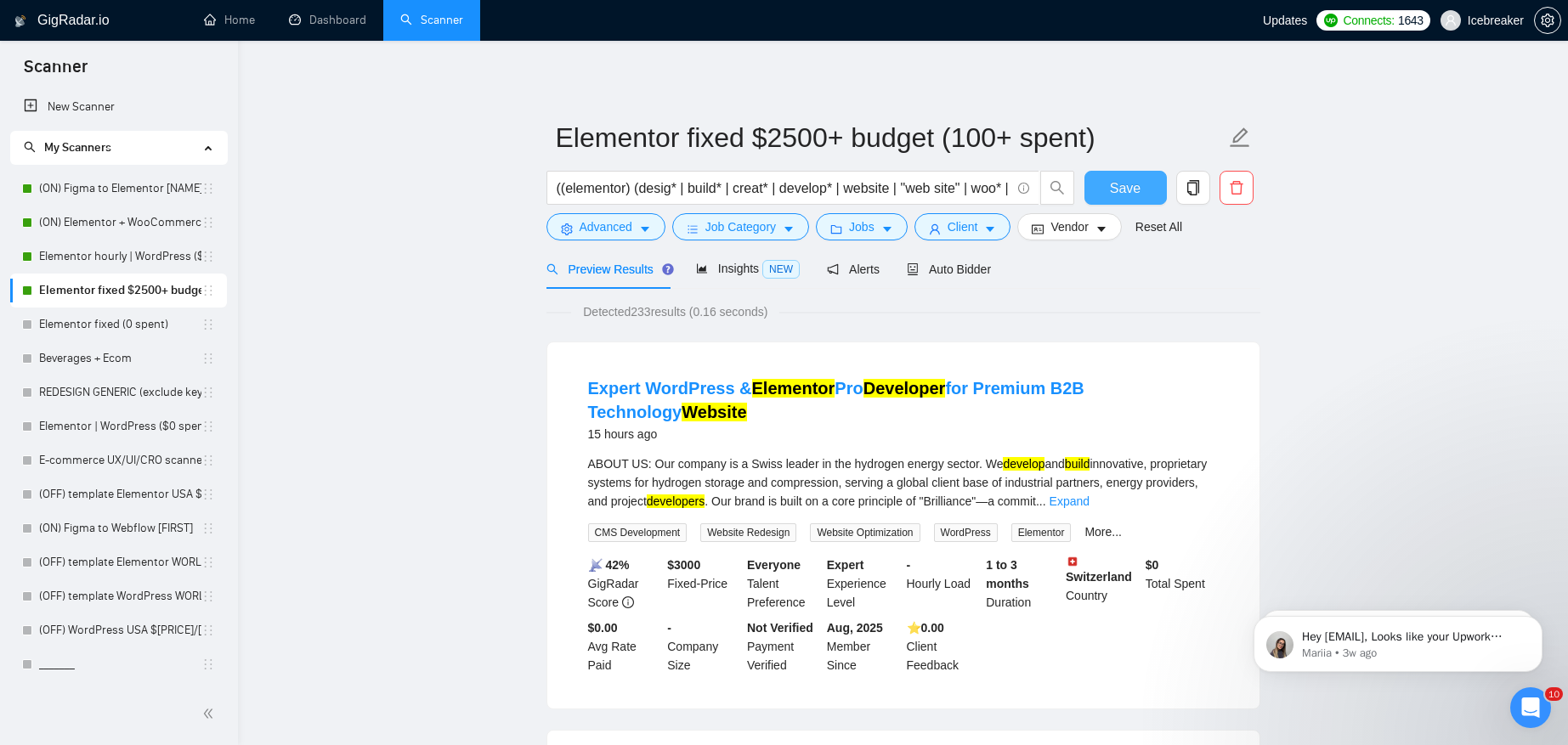 click on "Save" at bounding box center [1125, 188] 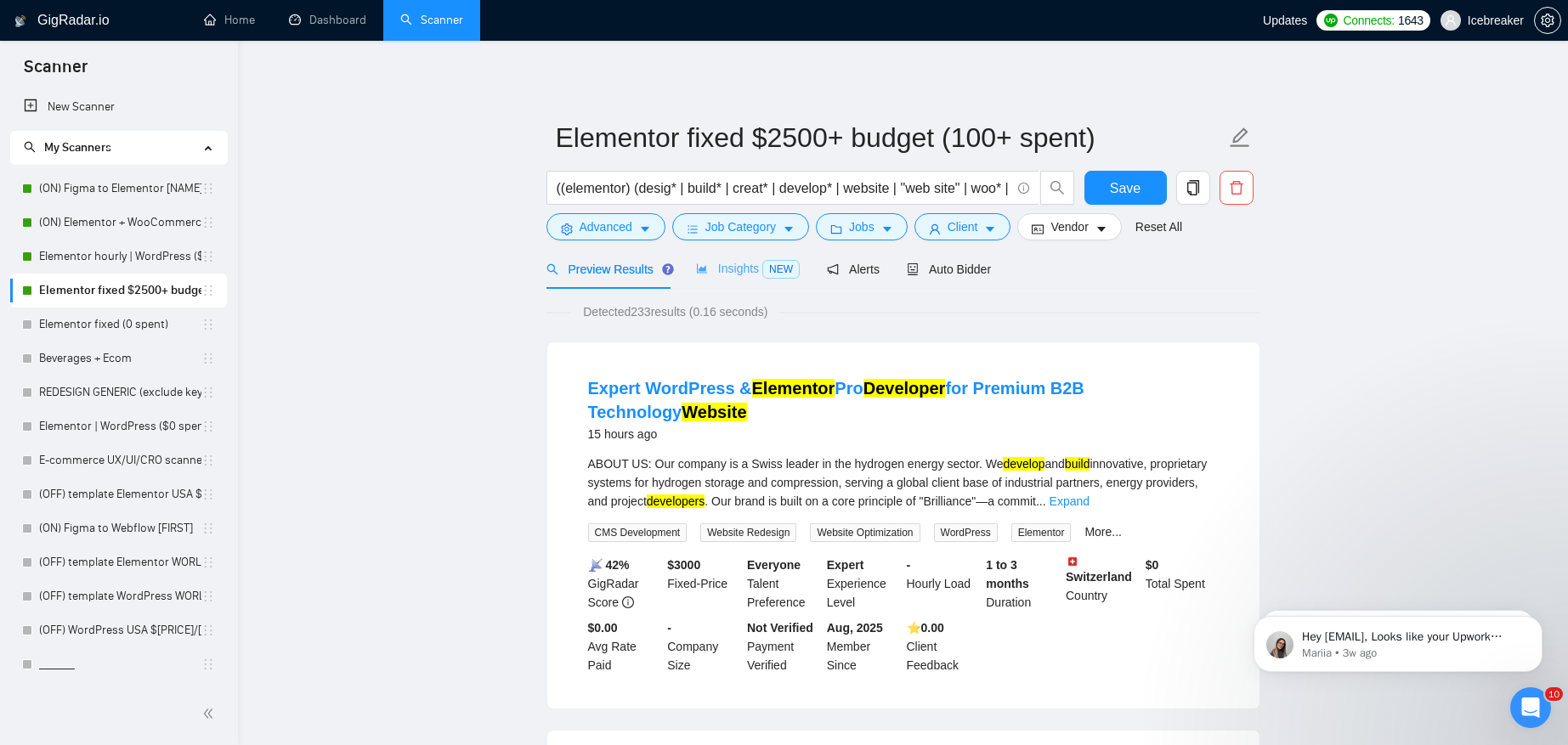 click on "Insights NEW" at bounding box center (748, 268) 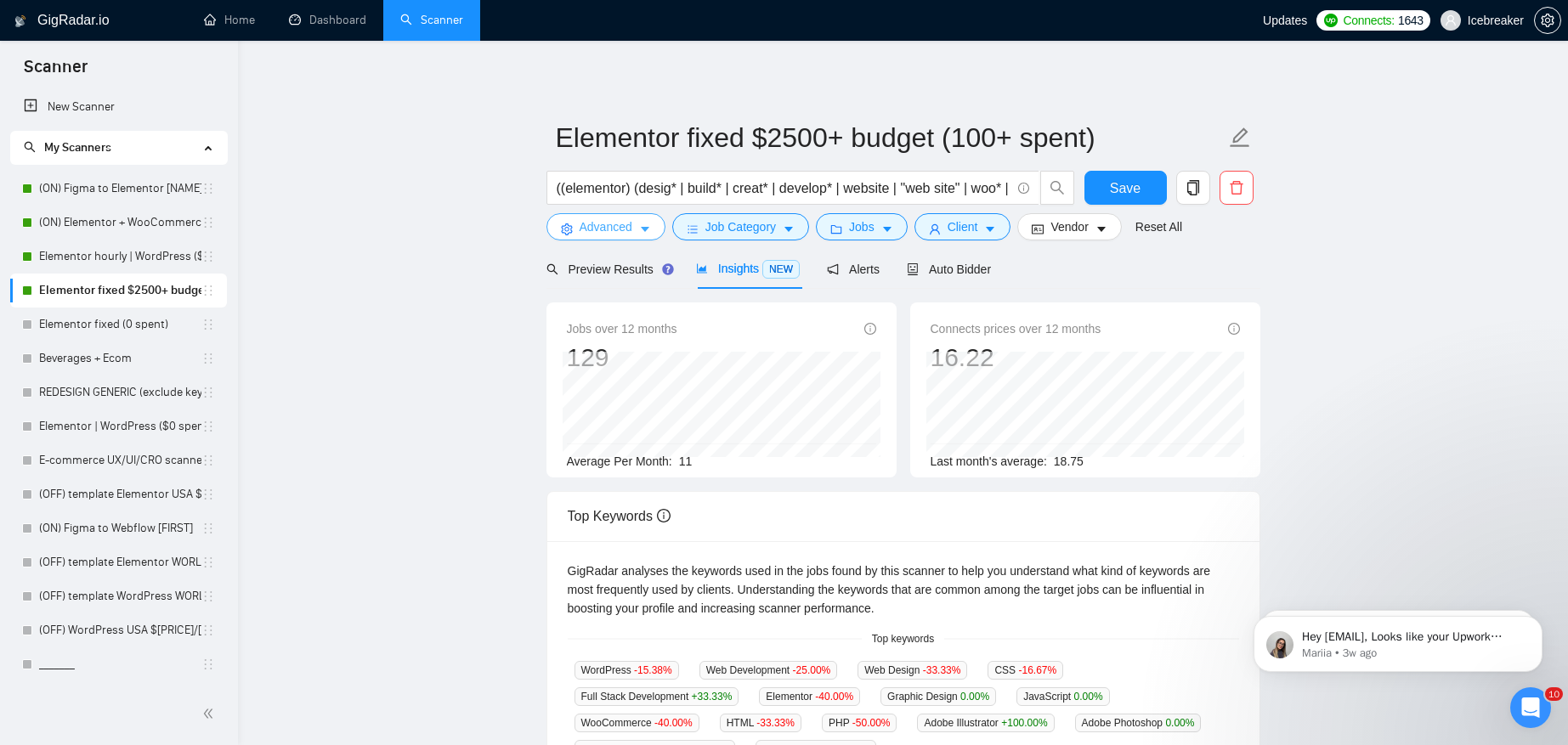 click on "Advanced" at bounding box center (606, 227) 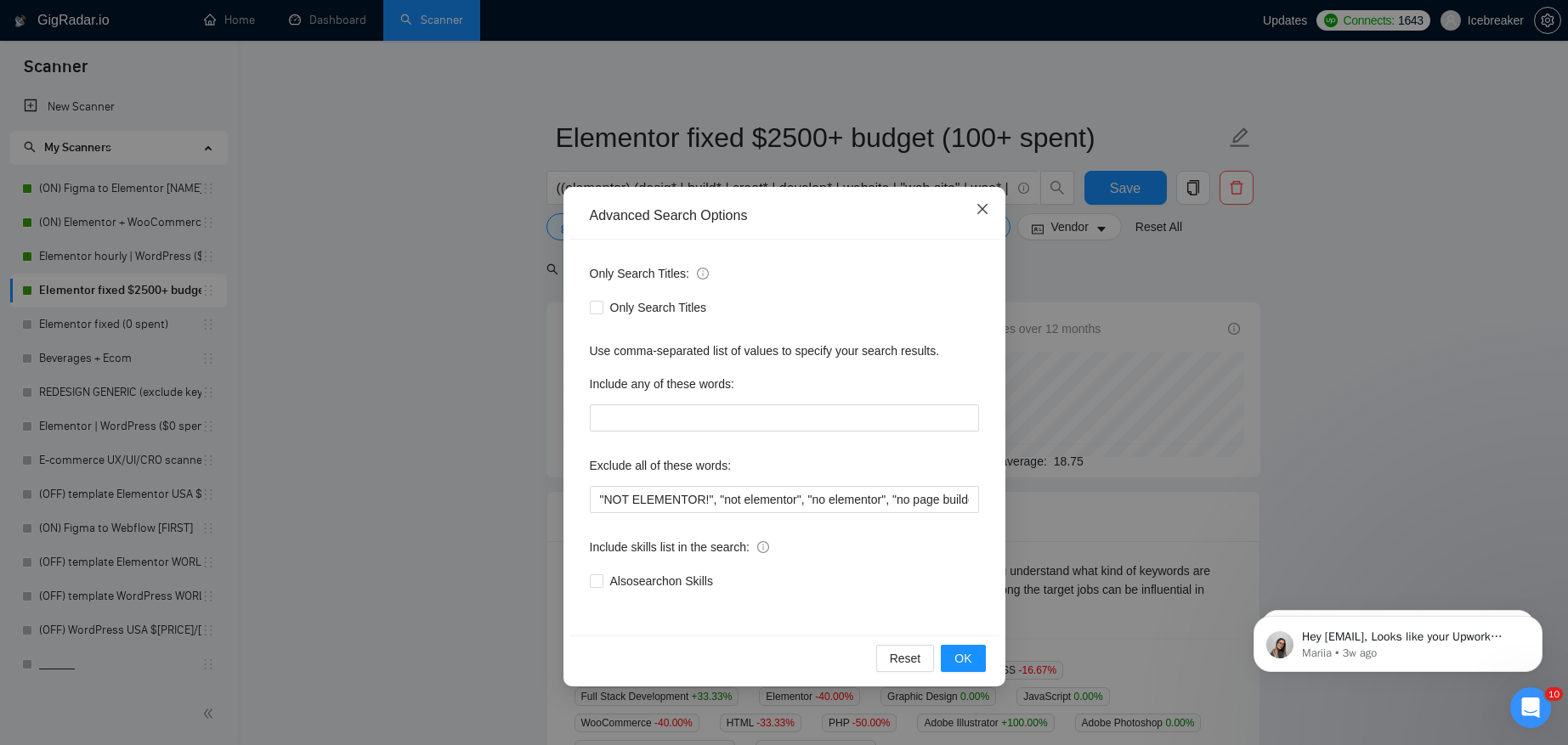 click 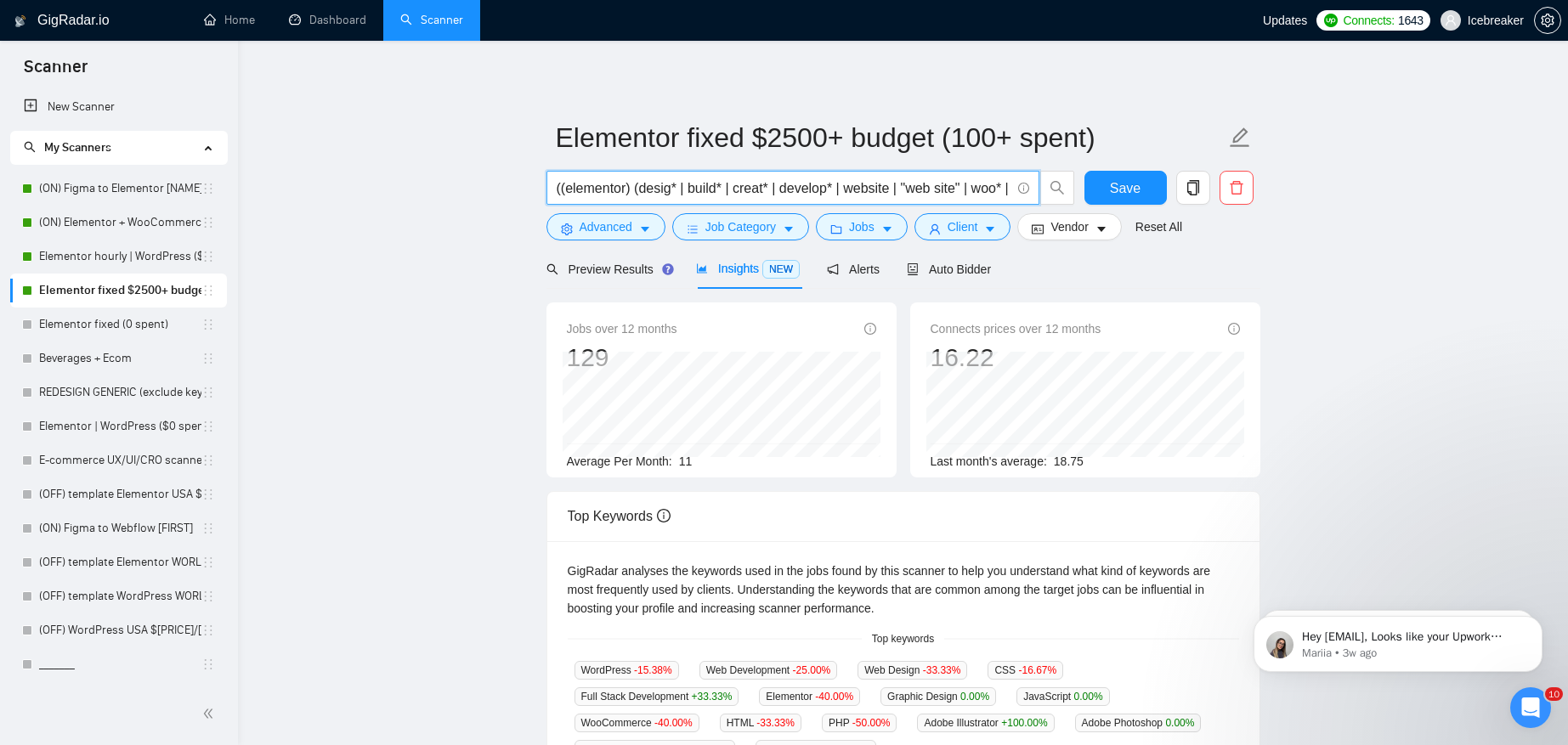 drag, startPoint x: 828, startPoint y: 198, endPoint x: 1028, endPoint y: 198, distance: 200 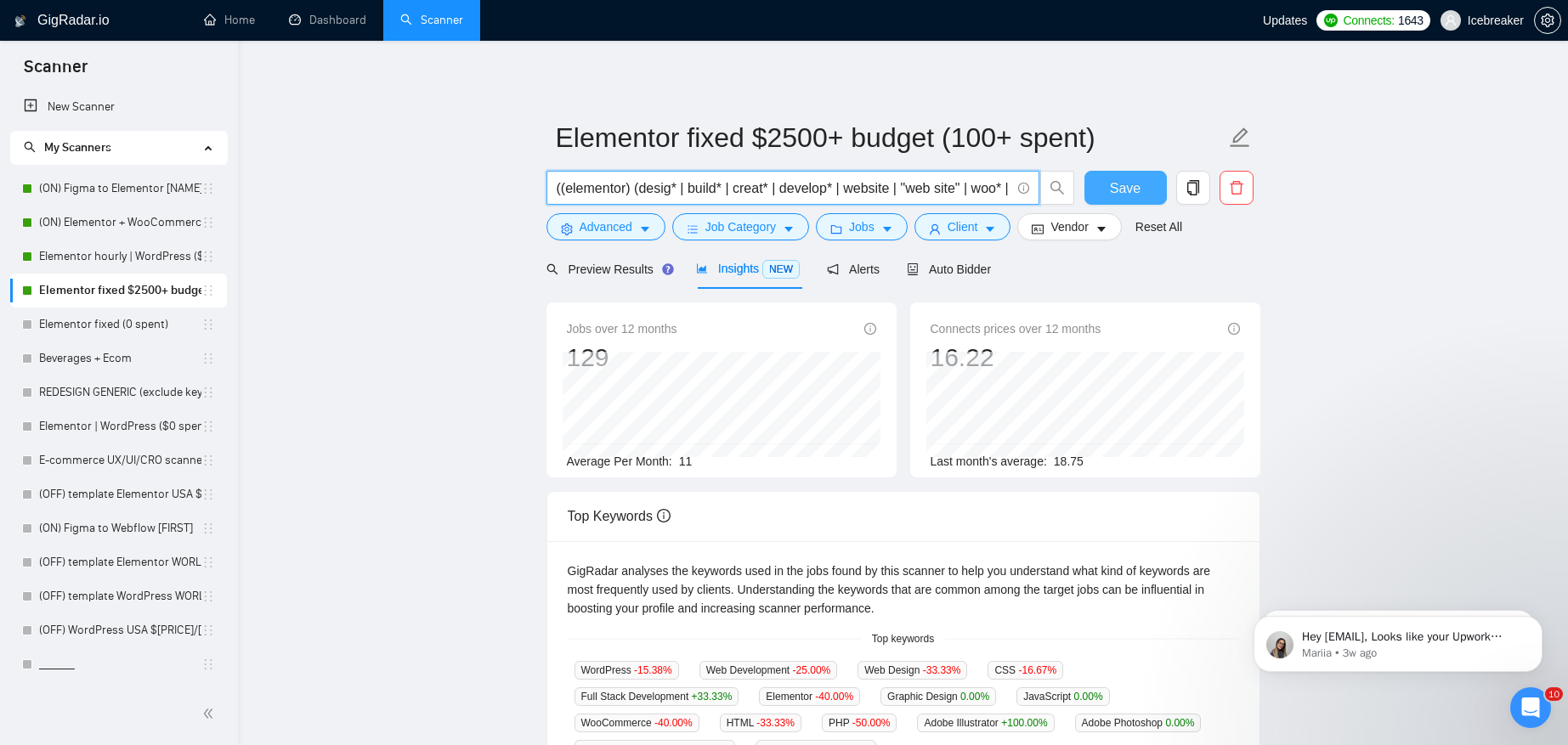 scroll, scrollTop: 0, scrollLeft: 83, axis: horizontal 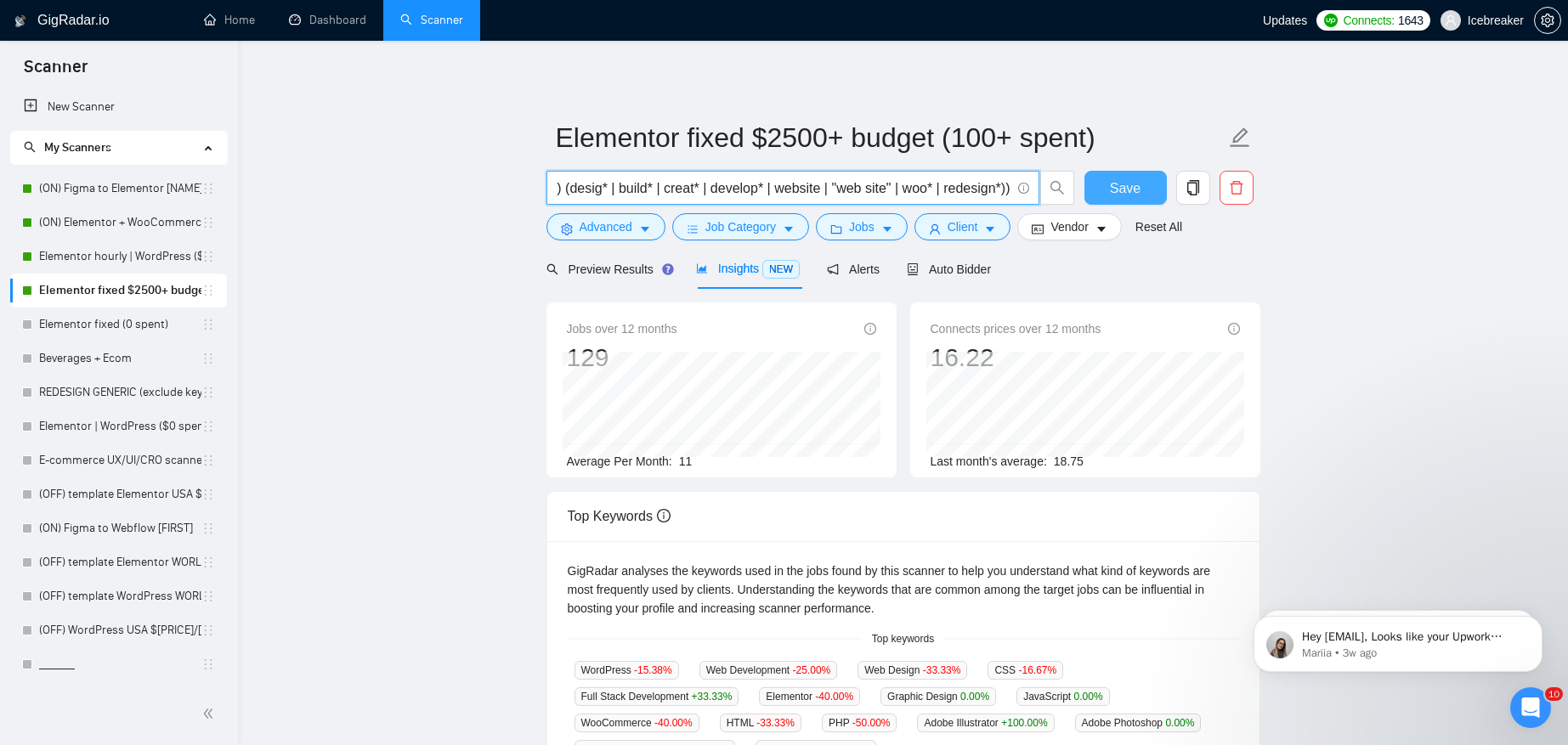 drag, startPoint x: 852, startPoint y: 180, endPoint x: 1158, endPoint y: 191, distance: 306.1976 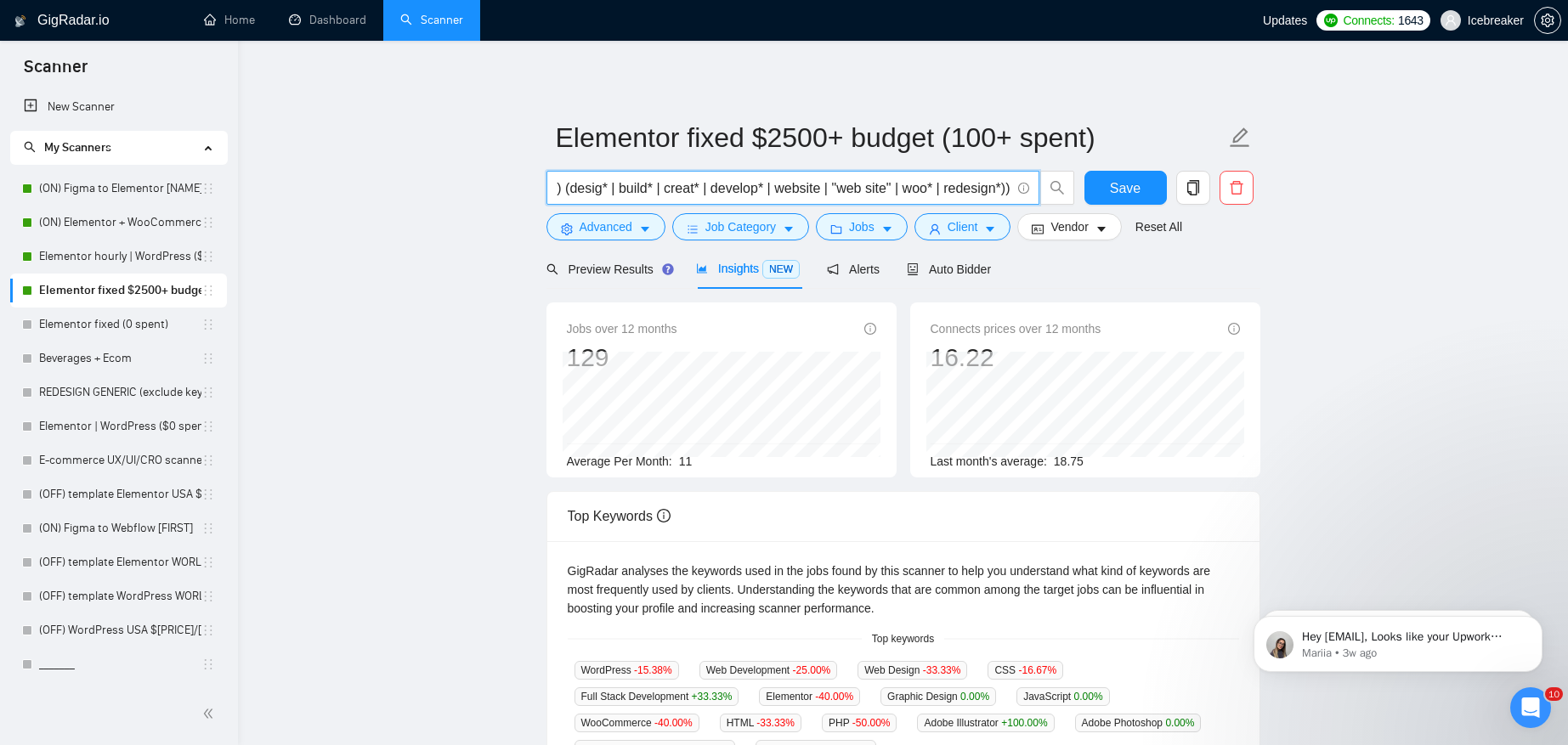 click on "((elementor) (desig* | build* | creat* | develop* | website | "web site" | woo* | redesign*))" at bounding box center [784, 188] 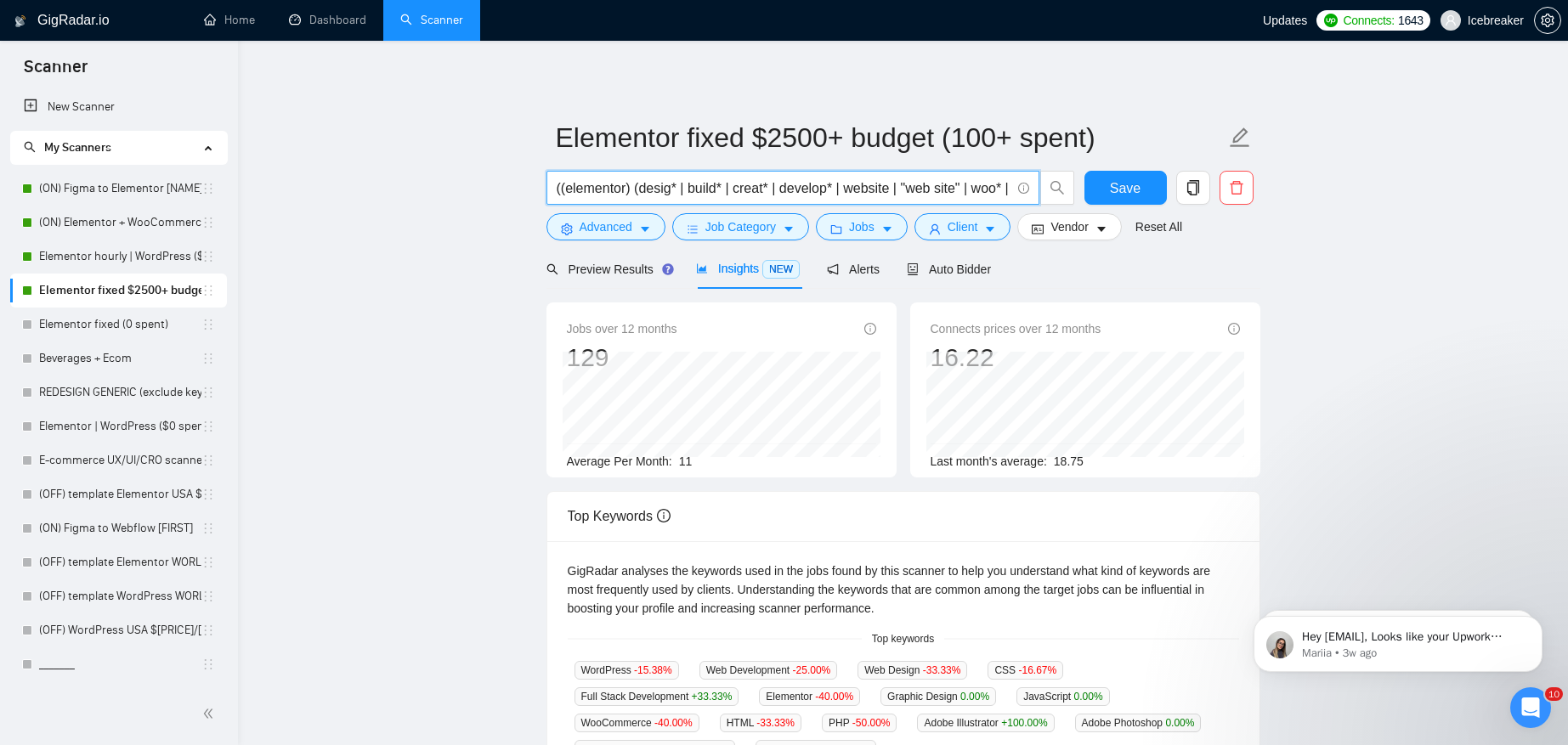 drag, startPoint x: 928, startPoint y: 182, endPoint x: 491, endPoint y: 183, distance: 437.0011 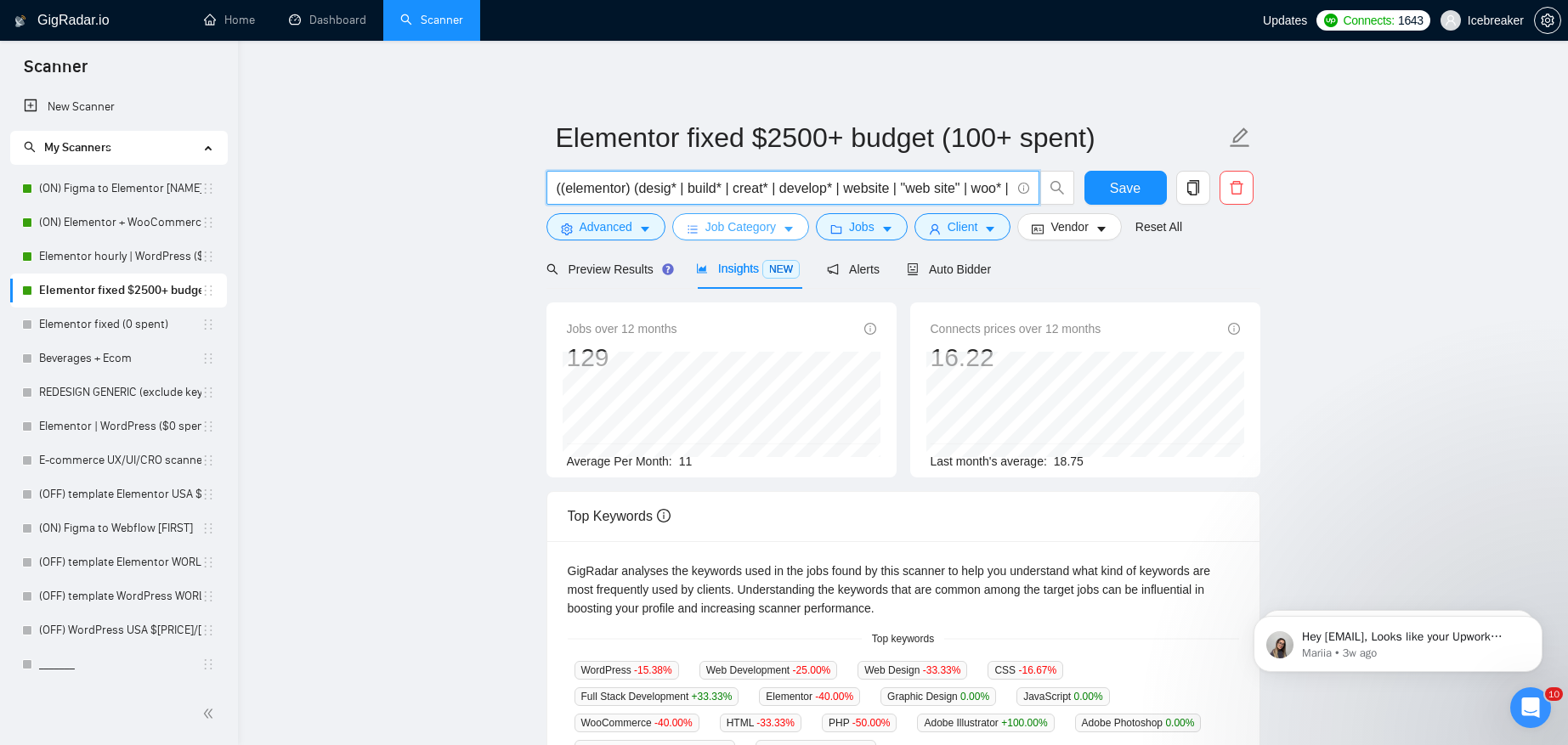 click on "Job Category" at bounding box center [740, 227] 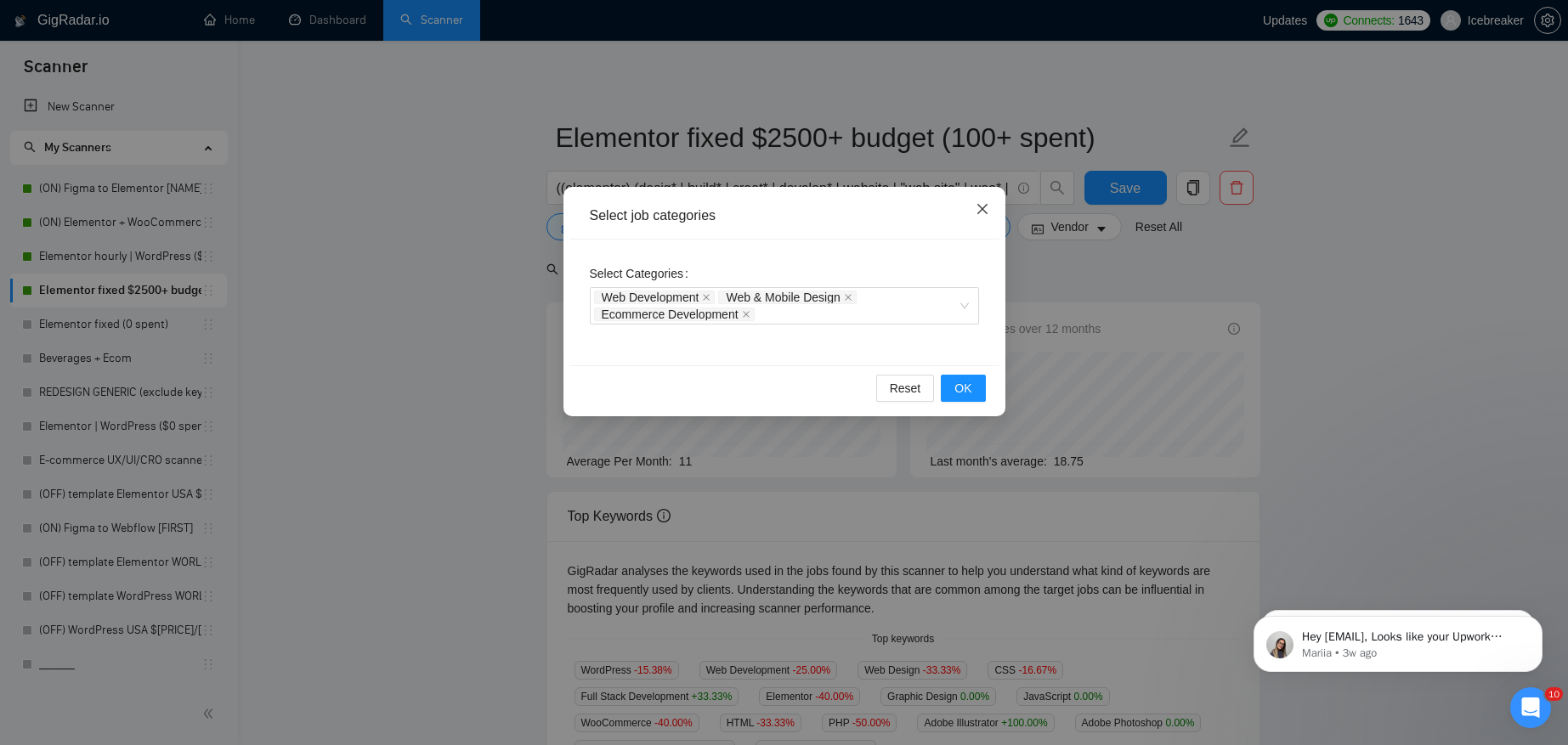 click at bounding box center [982, 210] 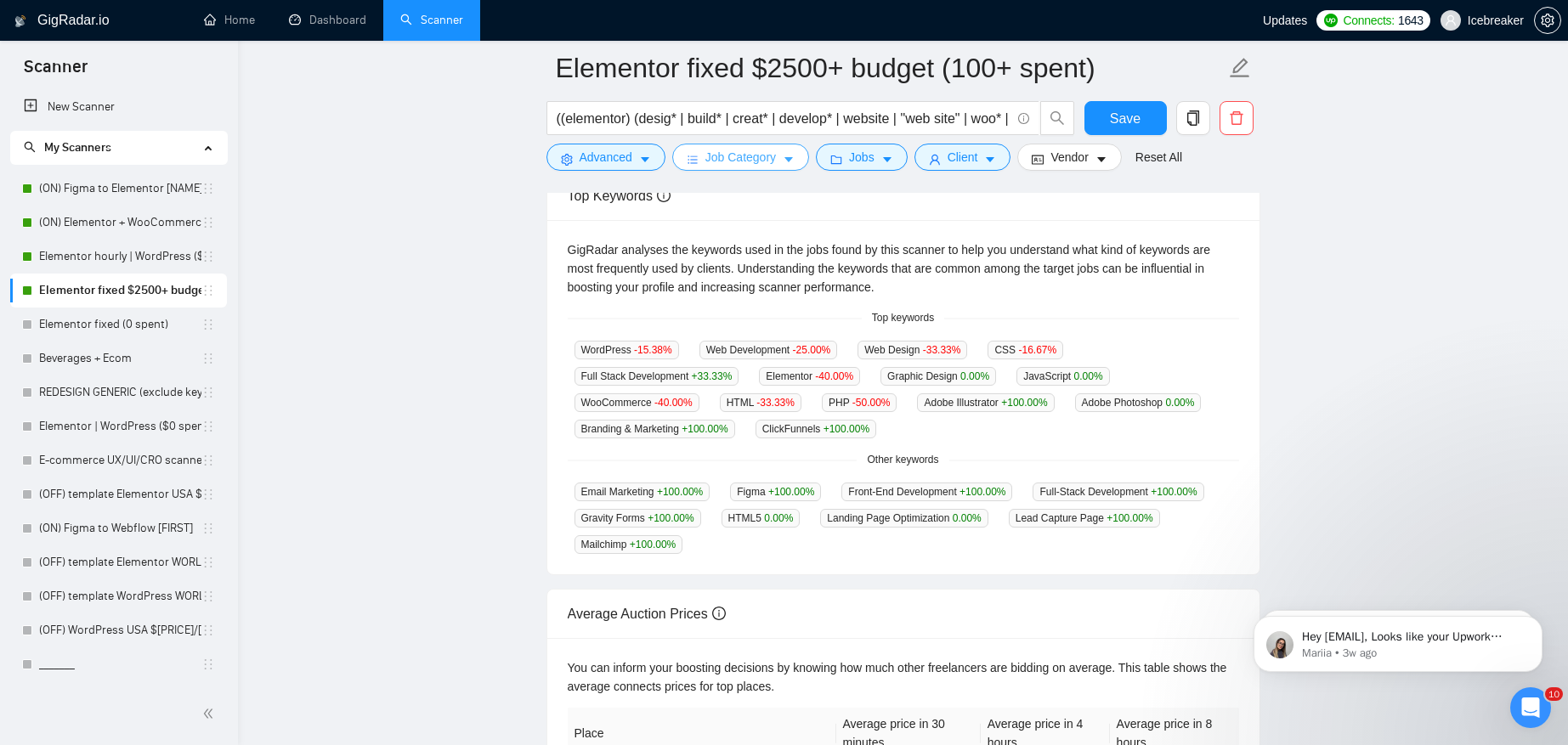 scroll, scrollTop: 0, scrollLeft: 0, axis: both 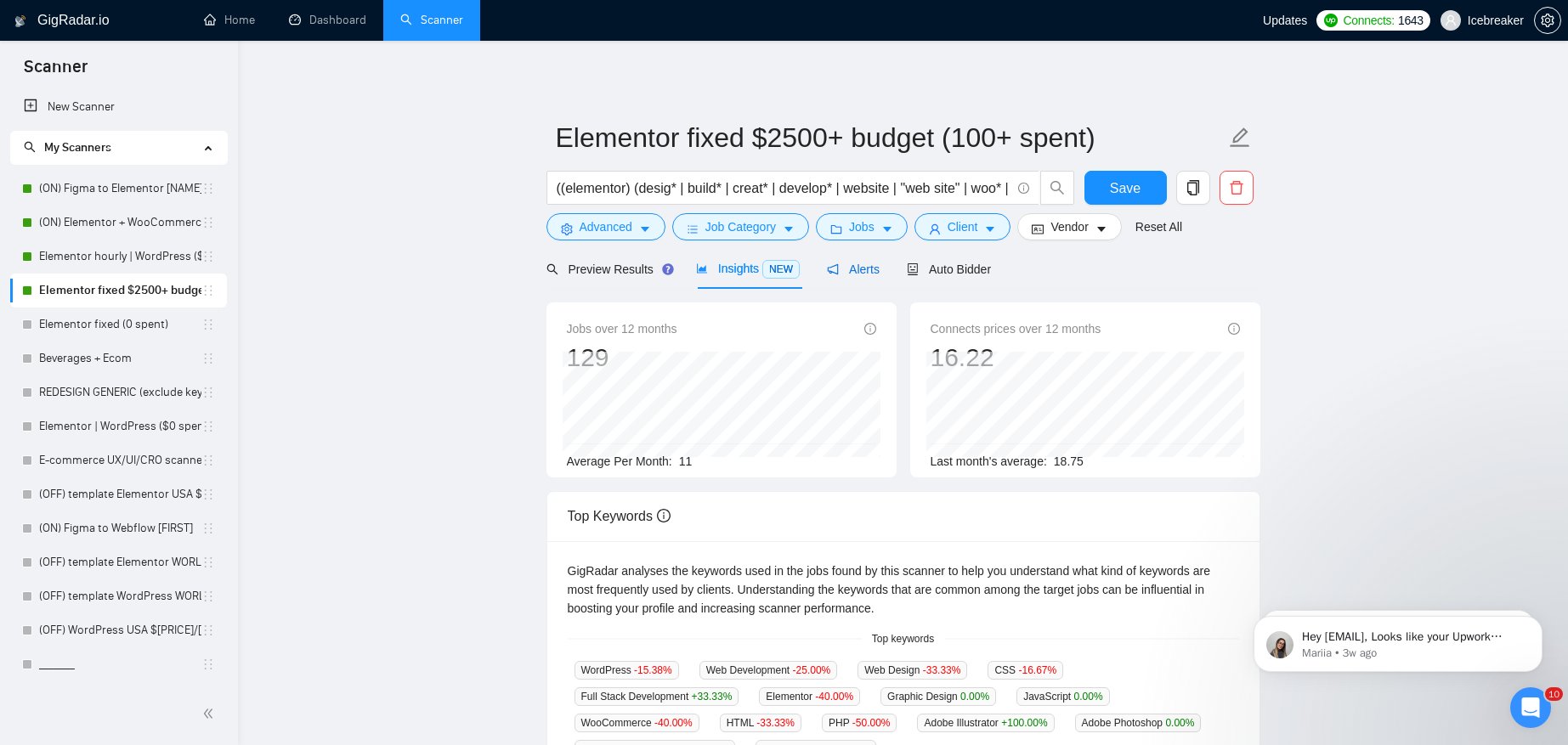 click on "Alerts" at bounding box center [853, 269] 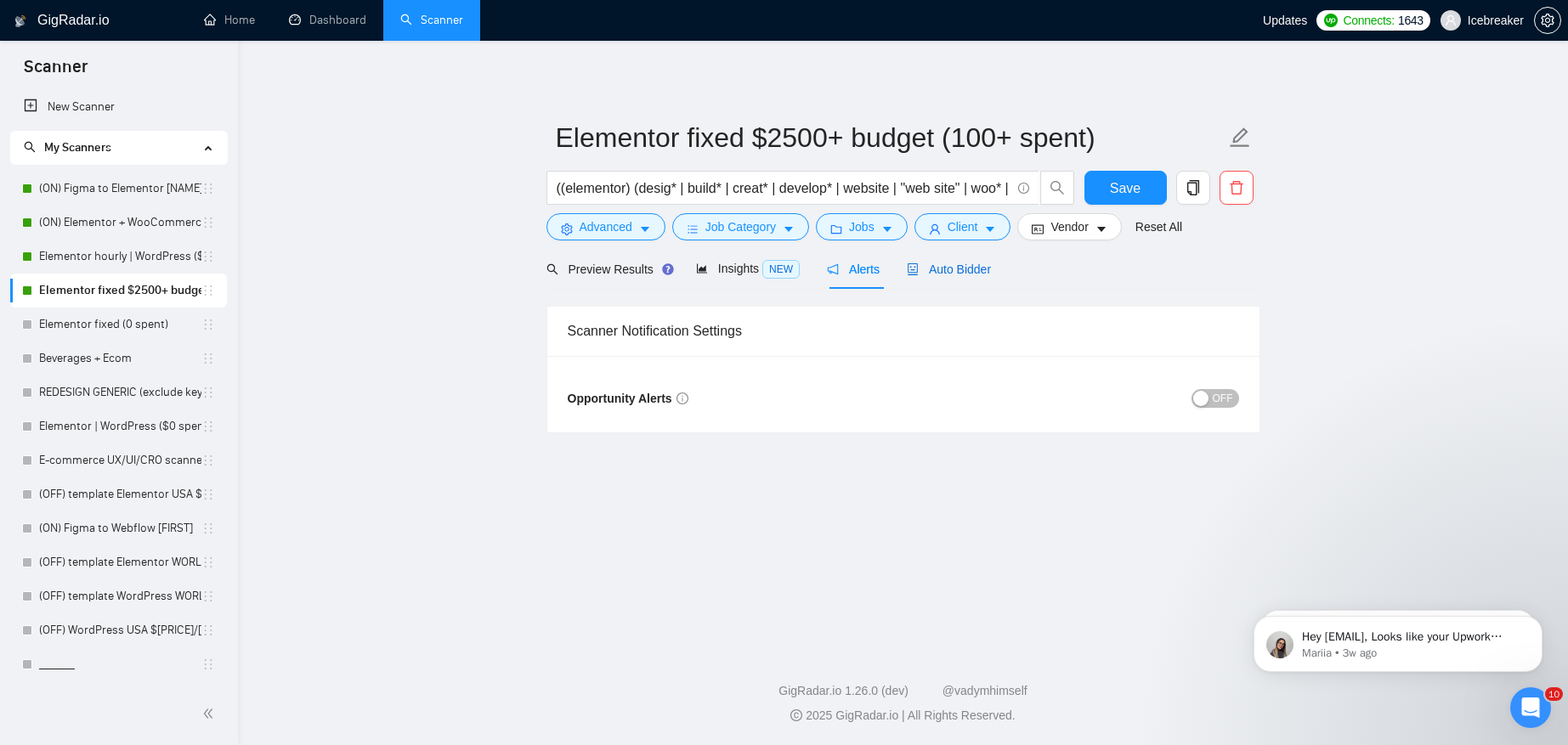 click on "Auto Bidder" at bounding box center (948, 269) 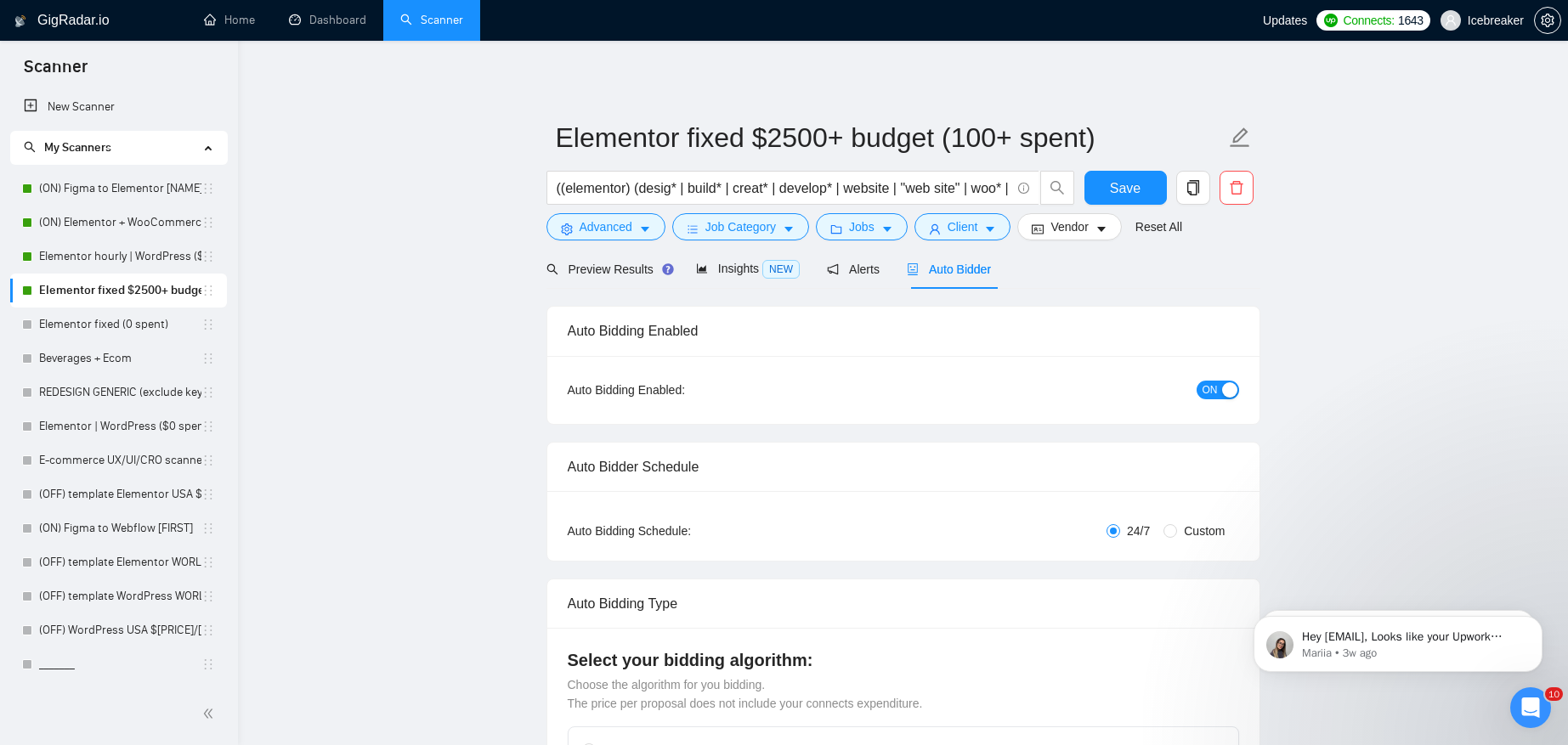 type 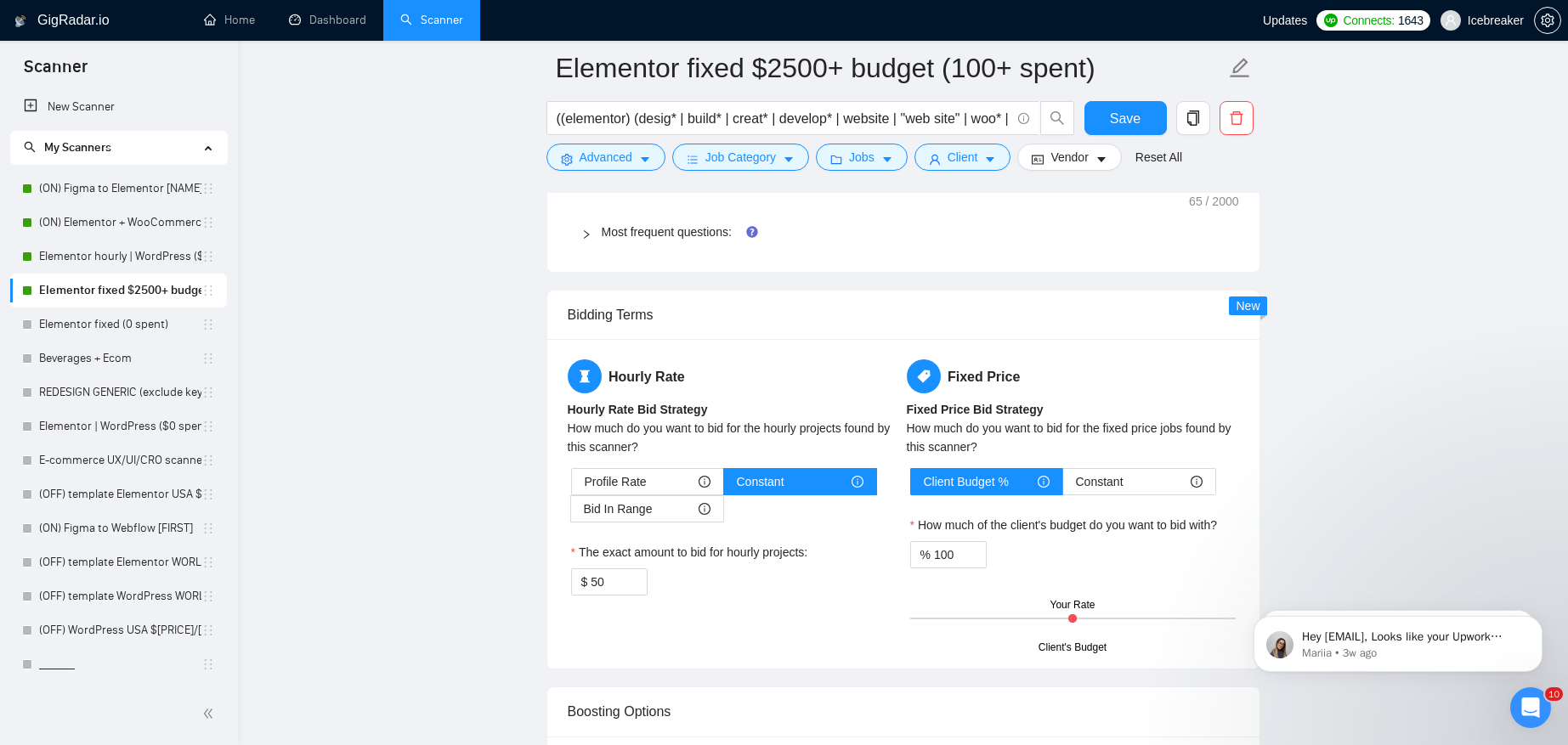 scroll, scrollTop: 2750, scrollLeft: 0, axis: vertical 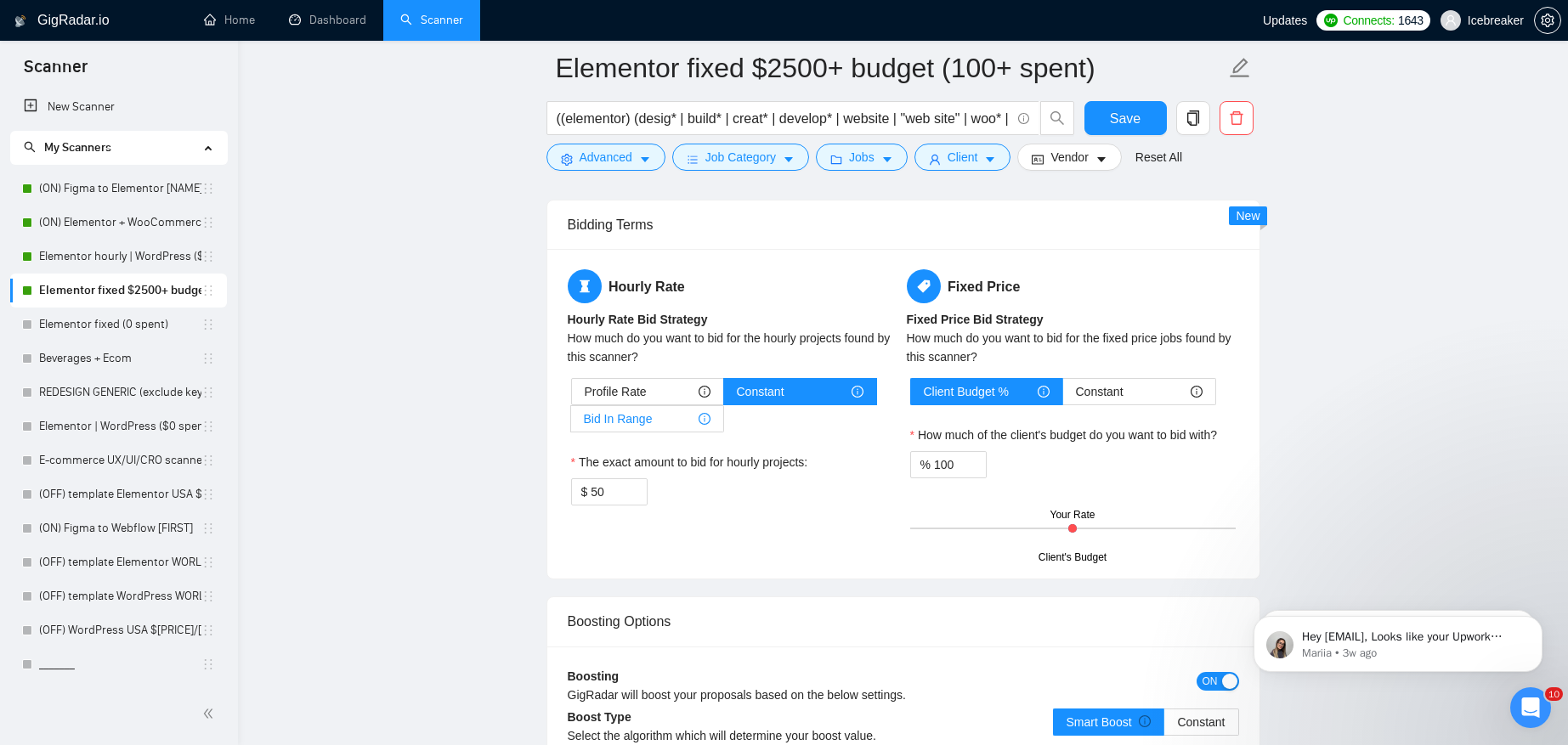 click on "Bid In Range" at bounding box center (647, 419) 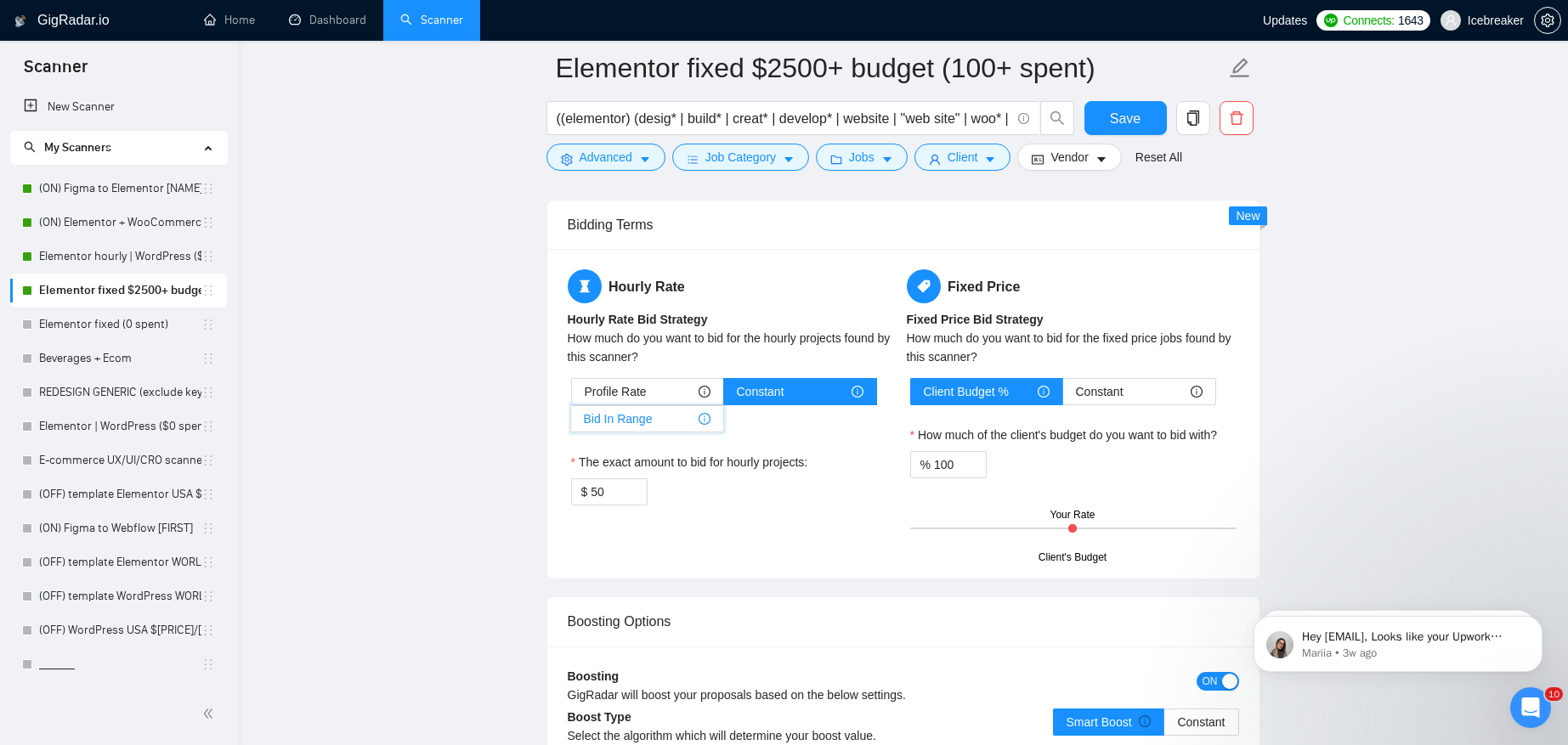click on "Bid In Range" at bounding box center [571, 423] 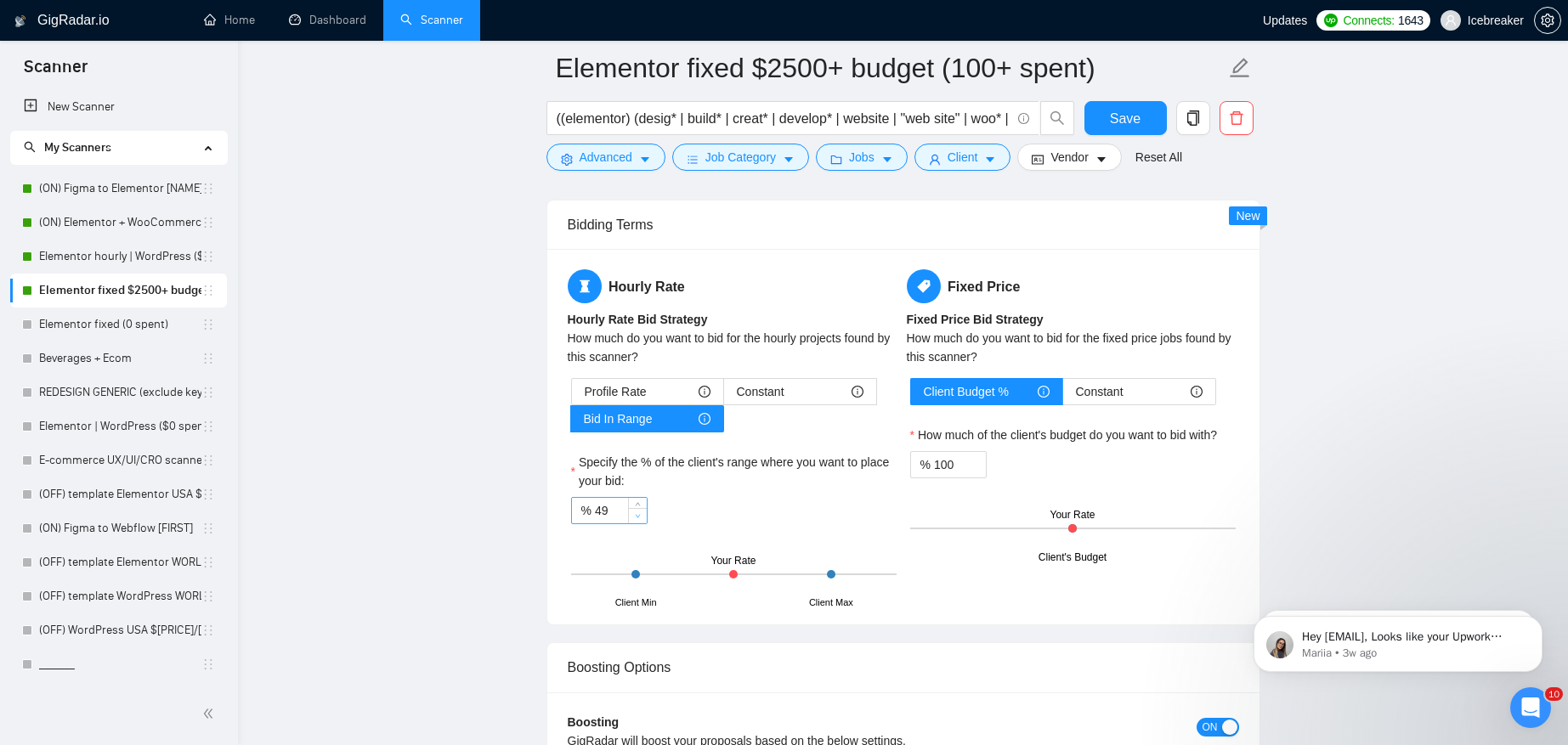 click at bounding box center (637, 516) 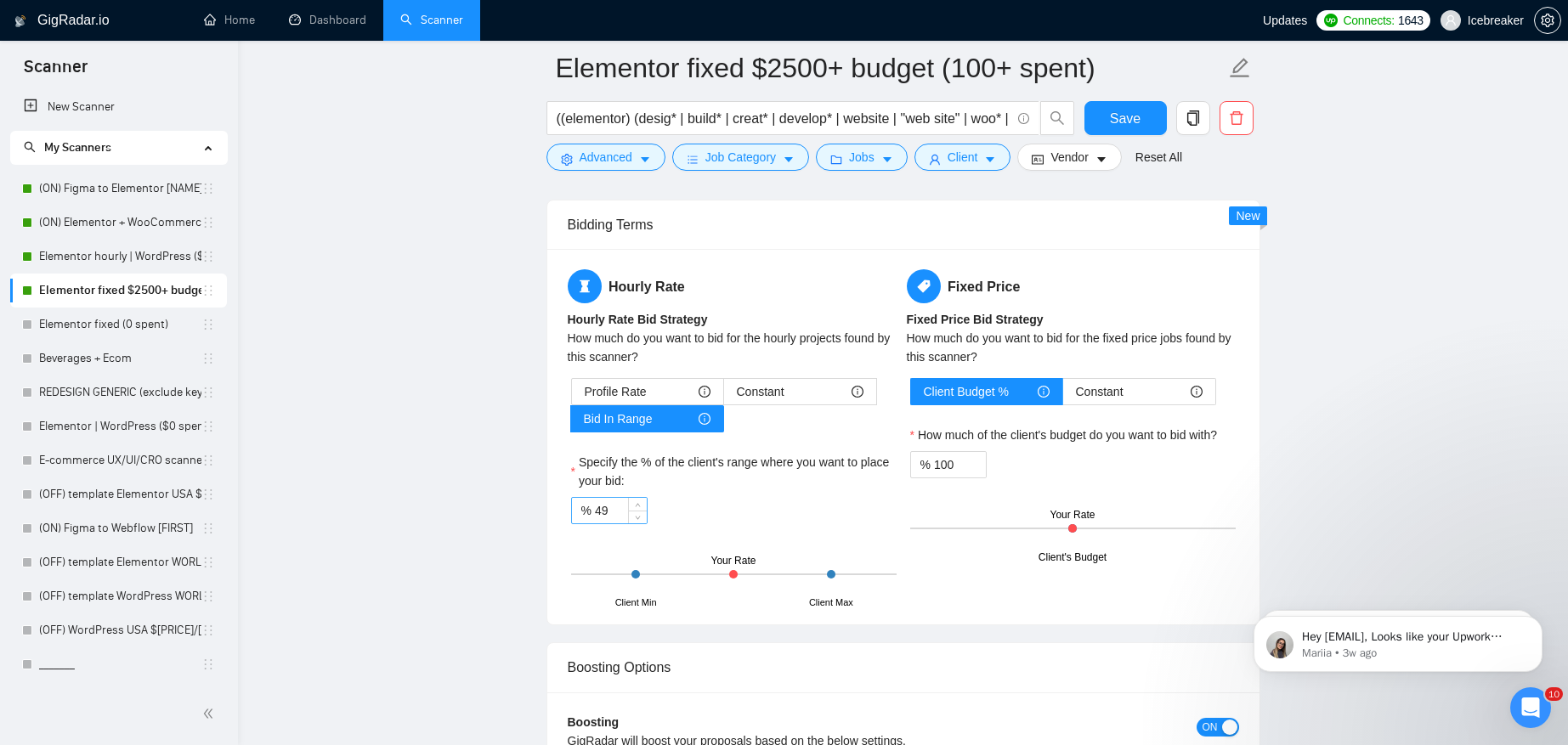 click on "49" at bounding box center (620, 511) 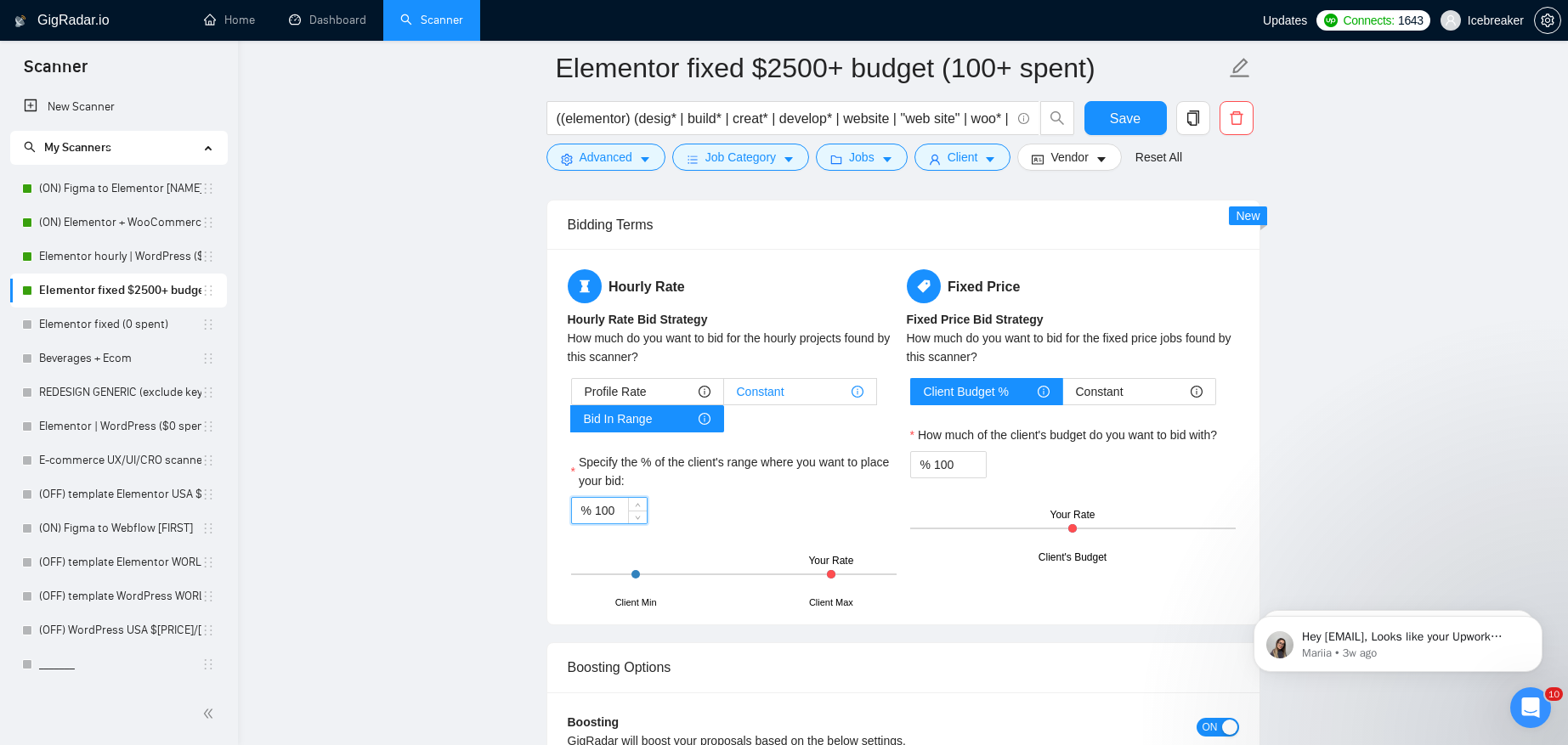 click on "Constant" at bounding box center [800, 392] 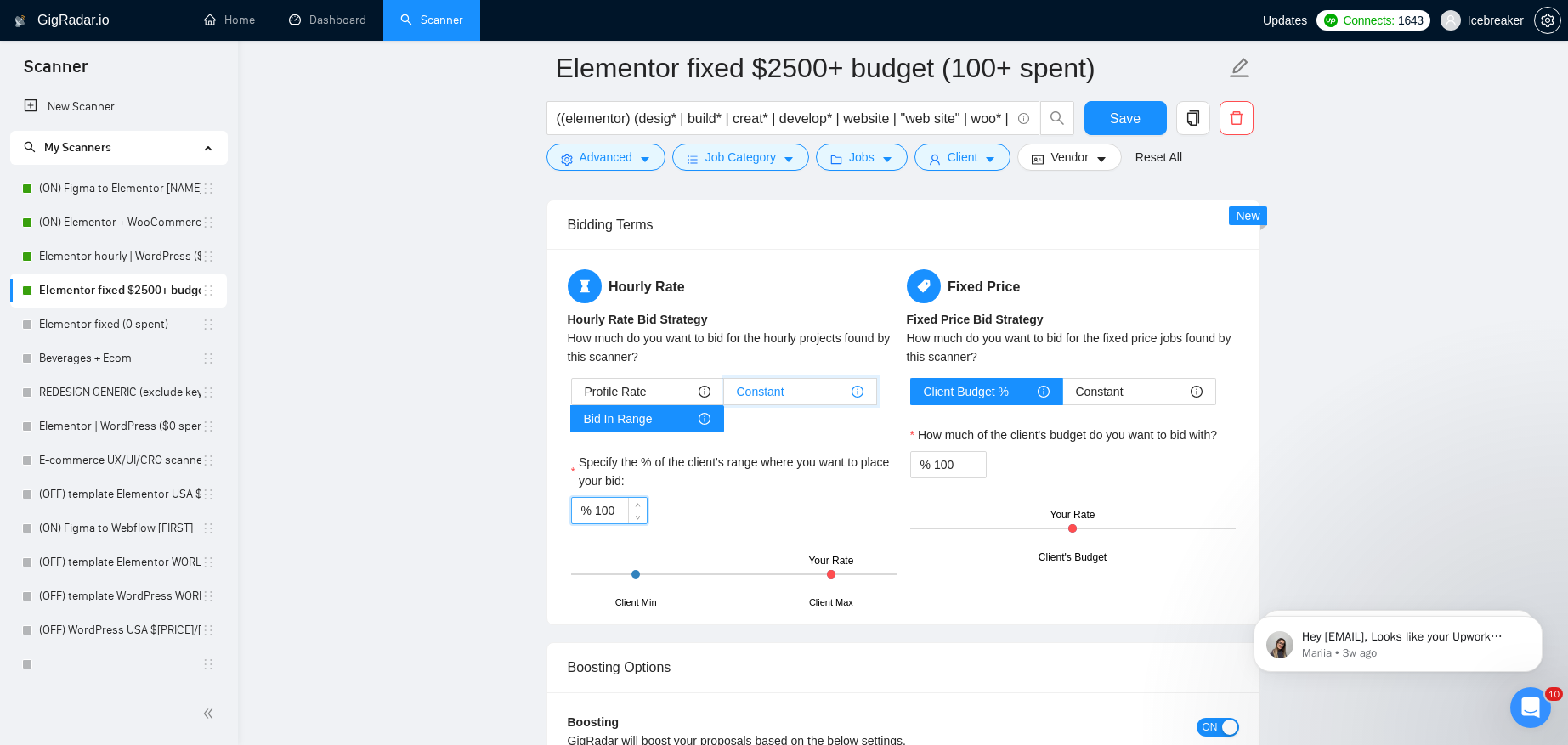 click on "Constant" at bounding box center [724, 396] 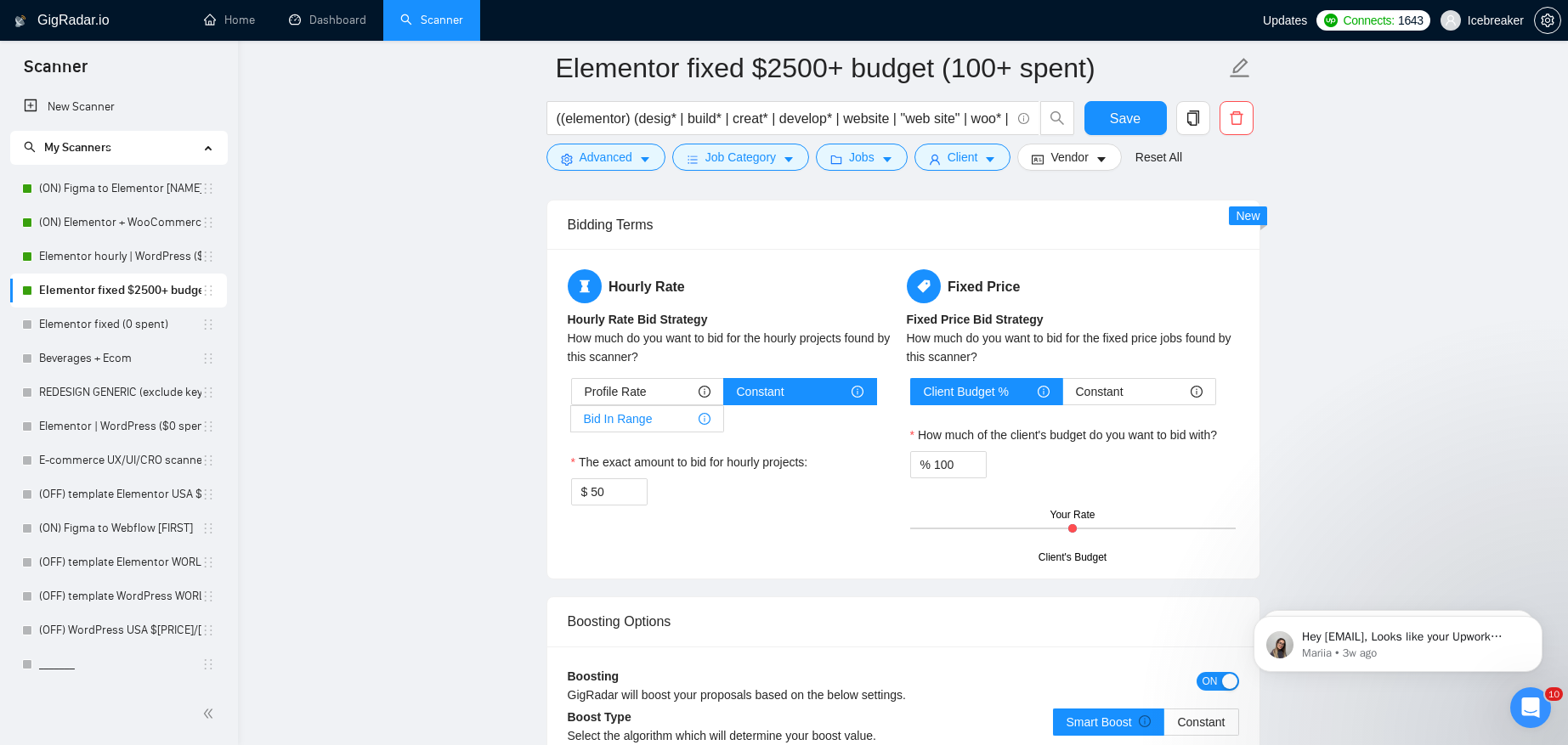 click on "Bid In Range" at bounding box center [647, 419] 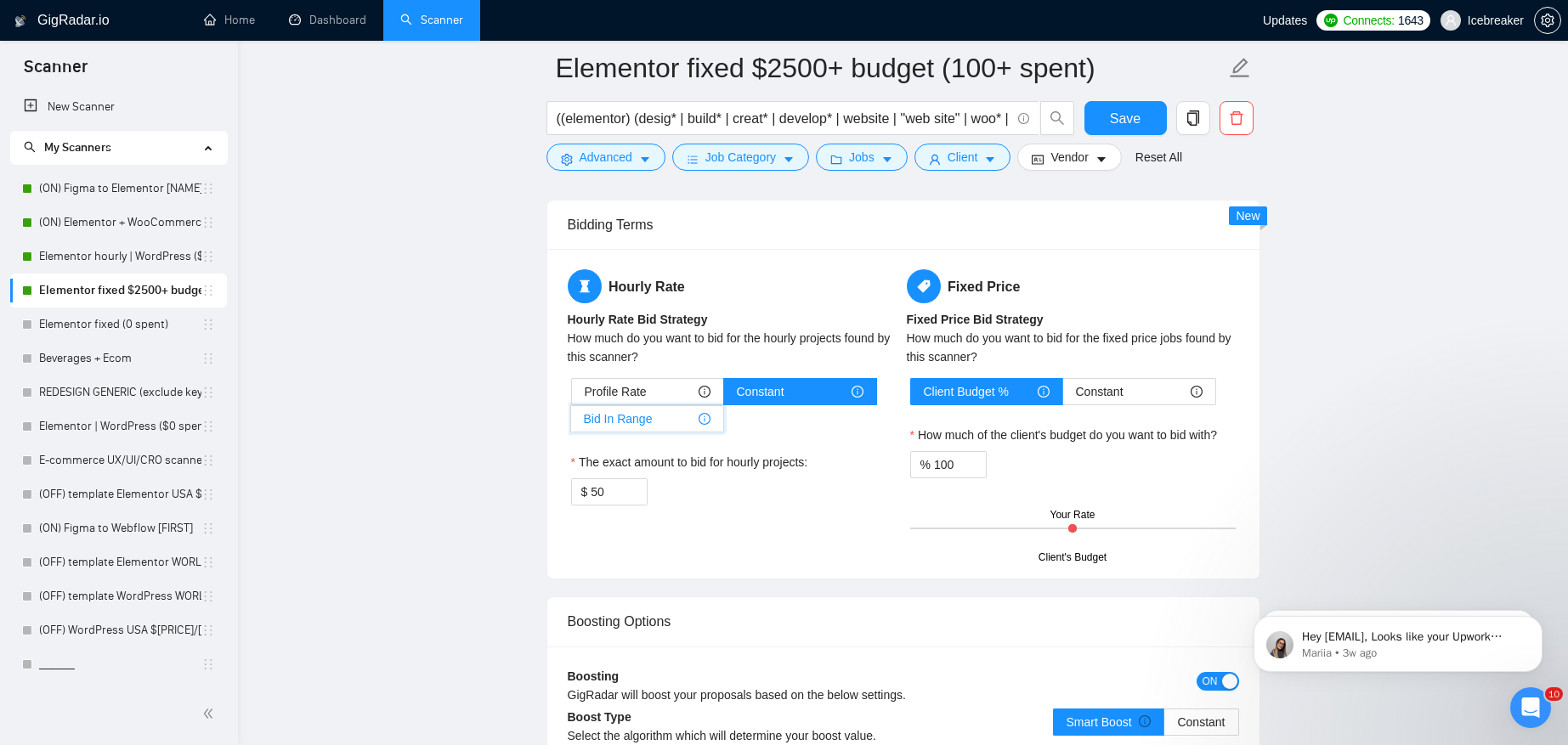 click on "Bid In Range" at bounding box center (571, 423) 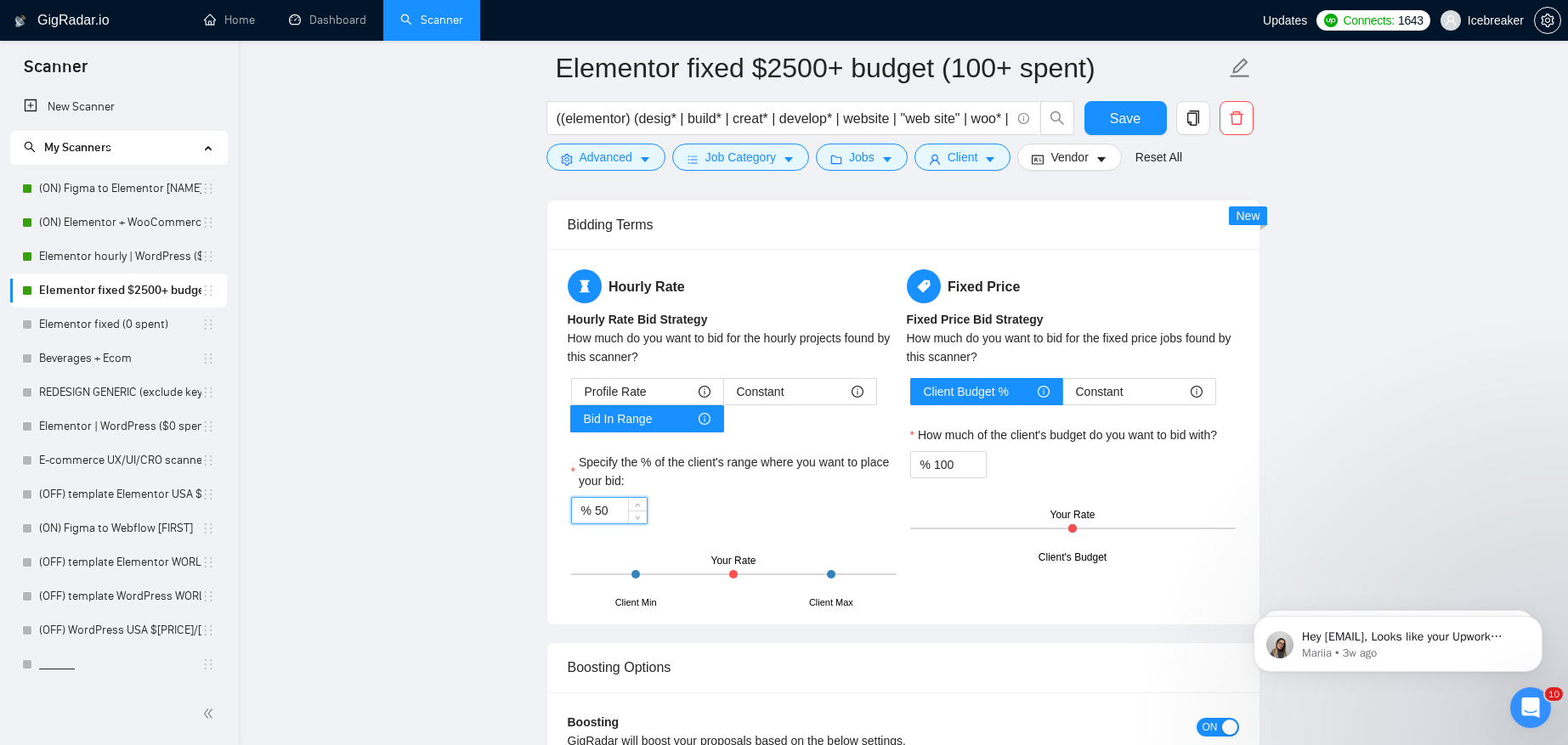 click on "50" at bounding box center [620, 511] 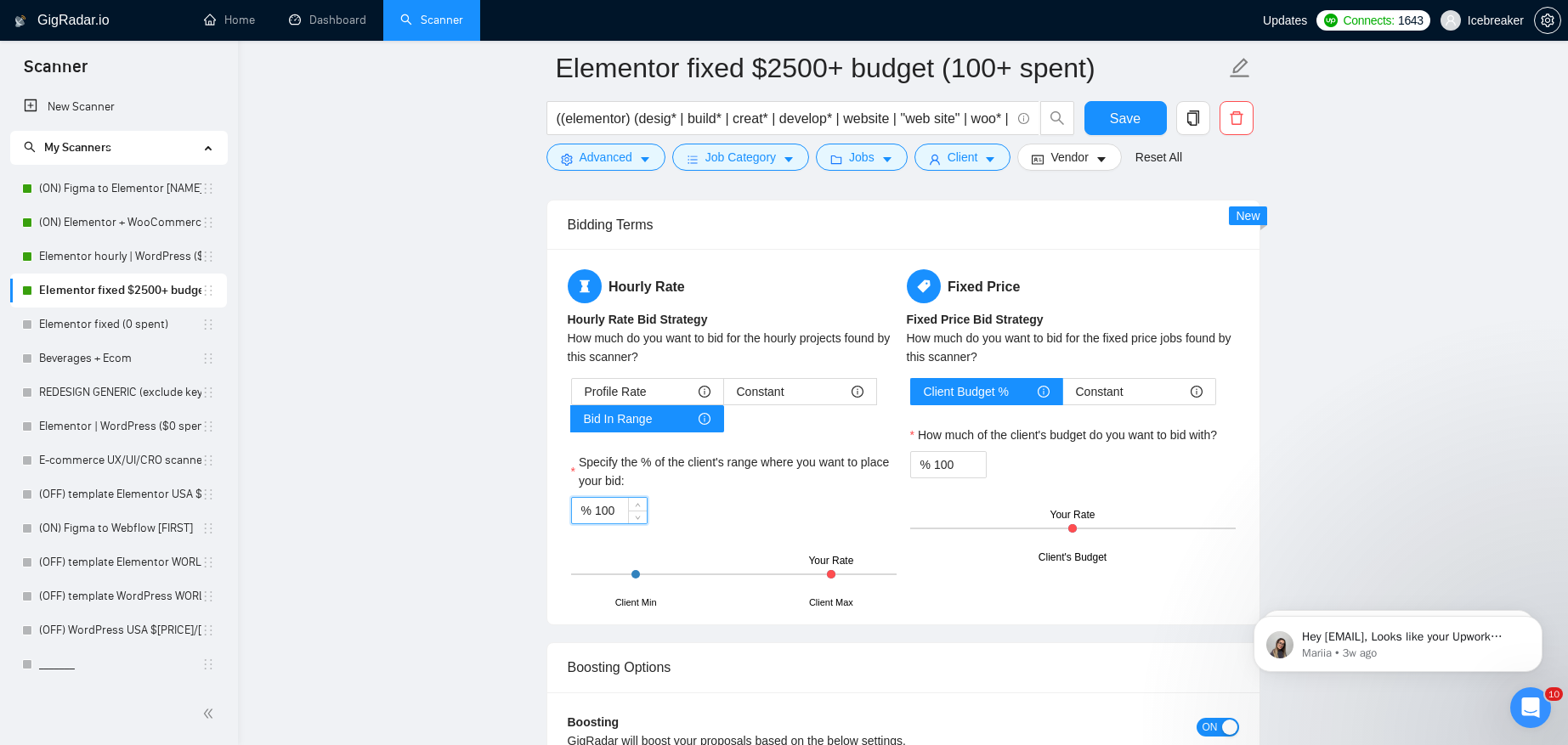 type on "100" 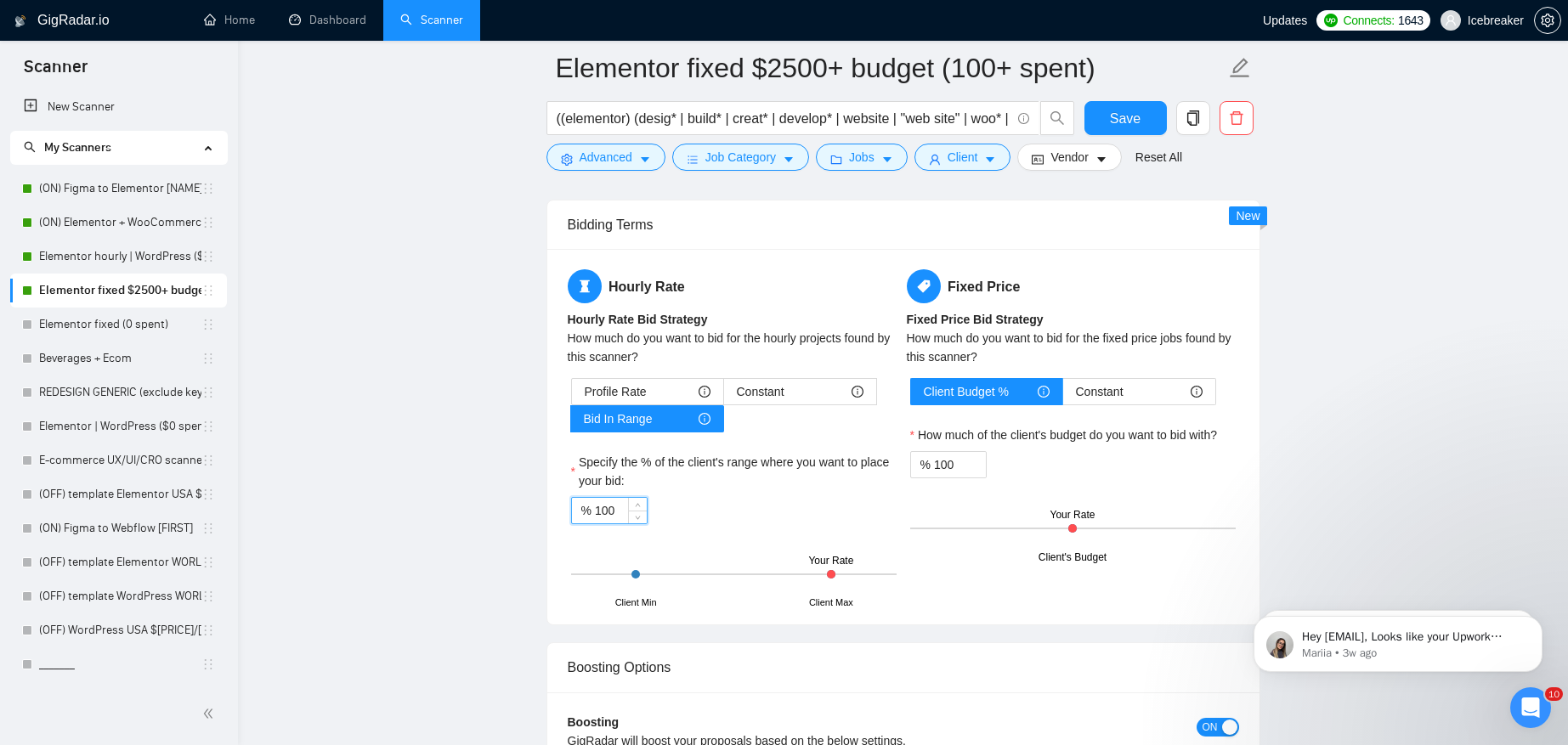 click on "Specify the % of the client's range where you want to place your bid:" at bounding box center [733, 471] 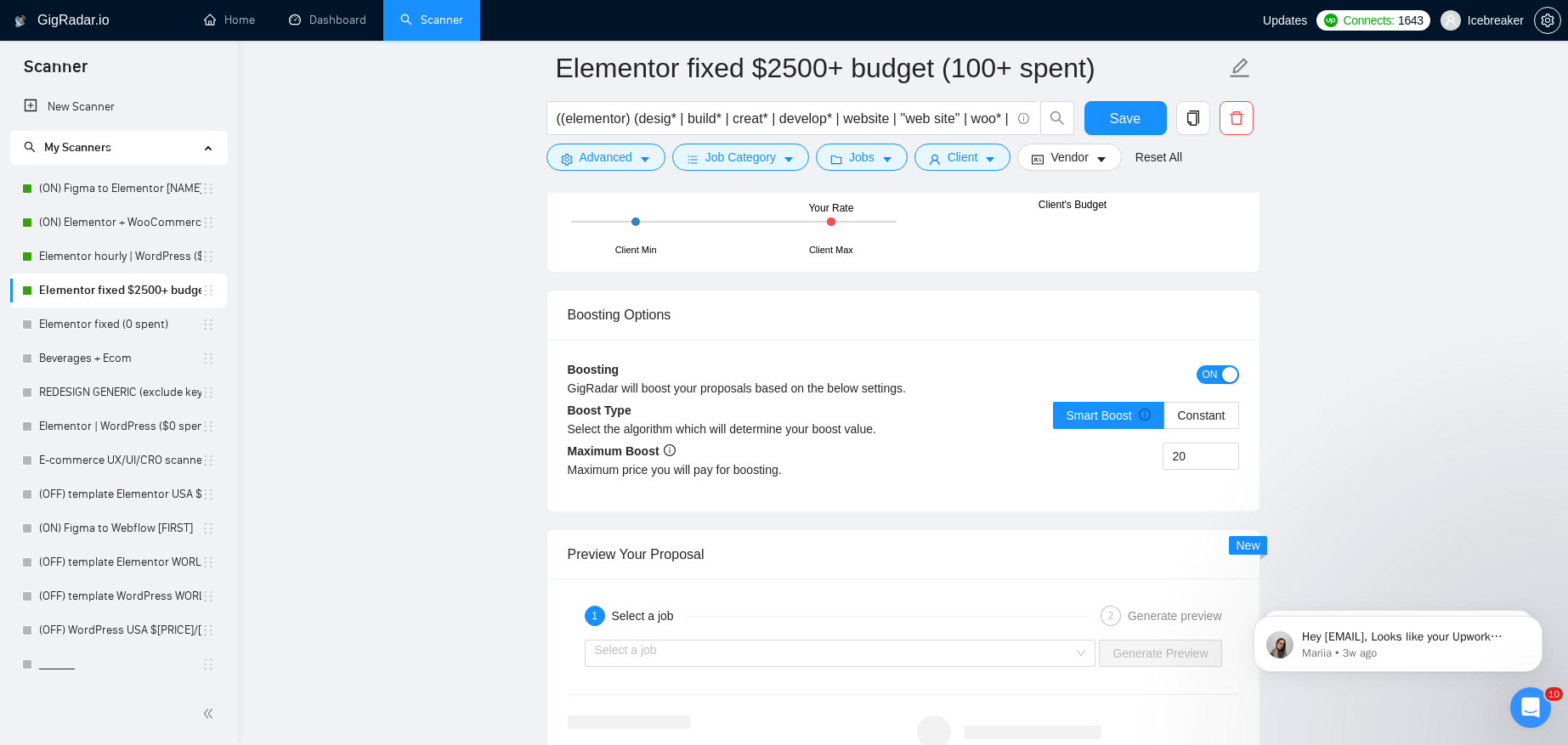 scroll, scrollTop: 3224, scrollLeft: 0, axis: vertical 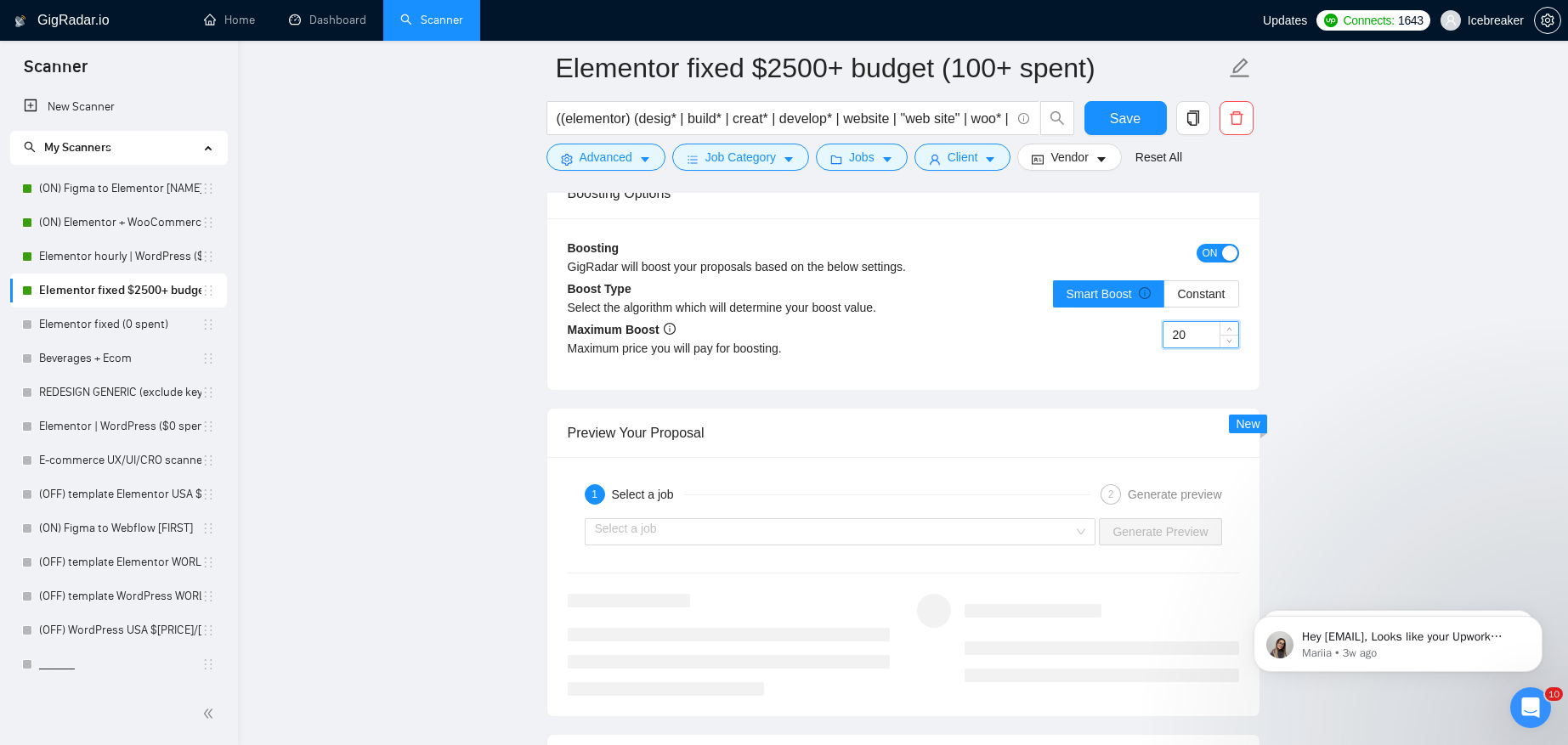 drag, startPoint x: 1179, startPoint y: 323, endPoint x: 1018, endPoint y: 326, distance: 161.02795 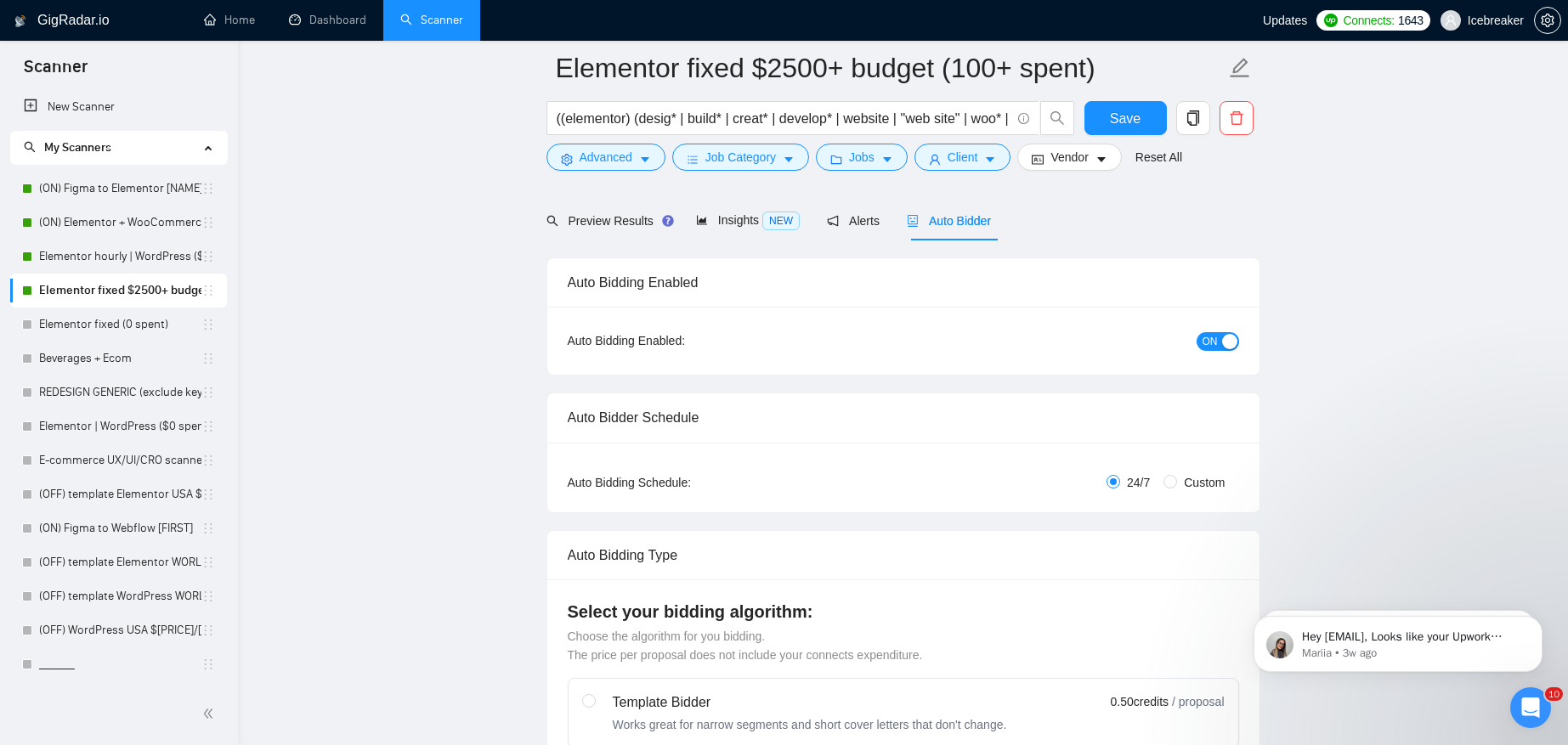 scroll, scrollTop: 0, scrollLeft: 0, axis: both 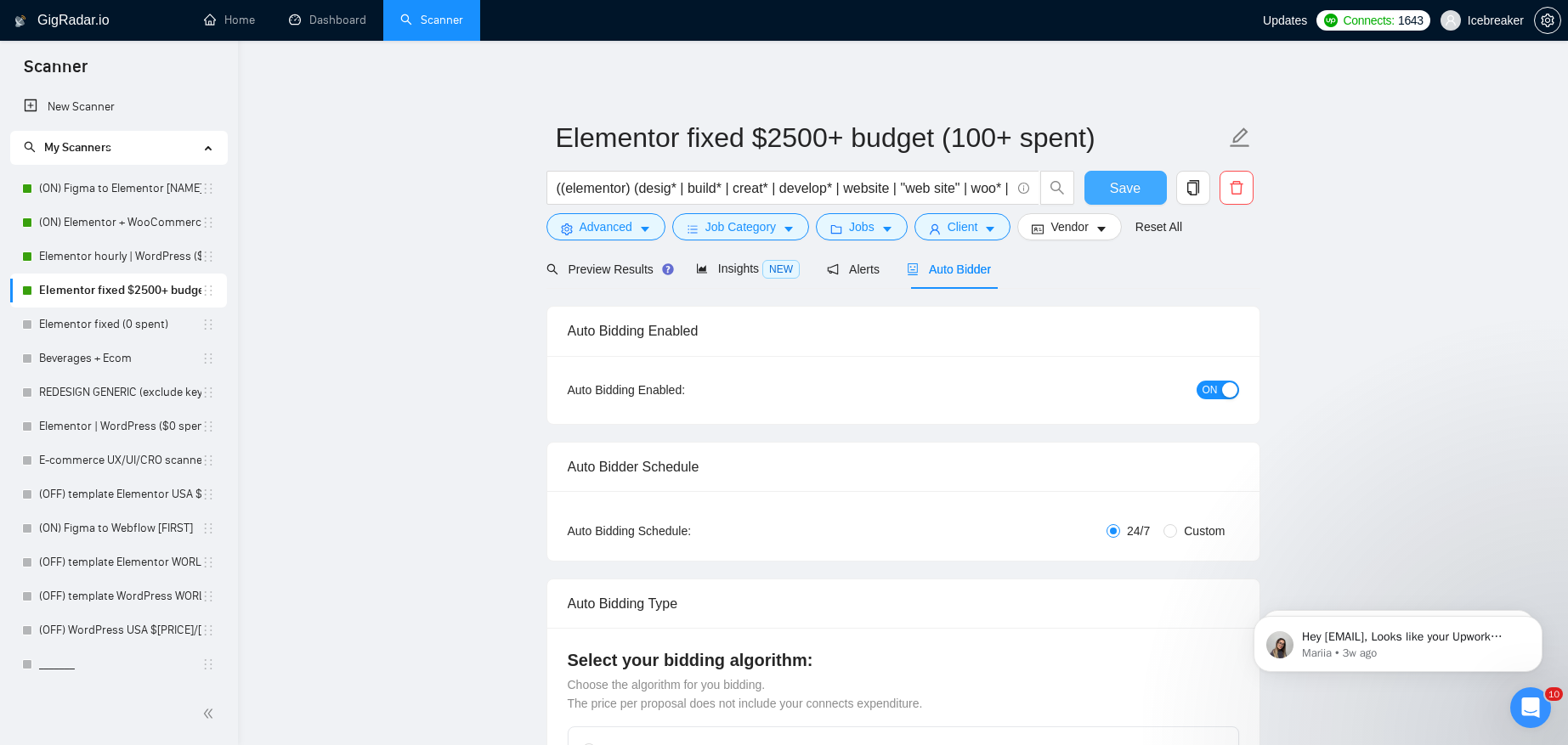 type on "40" 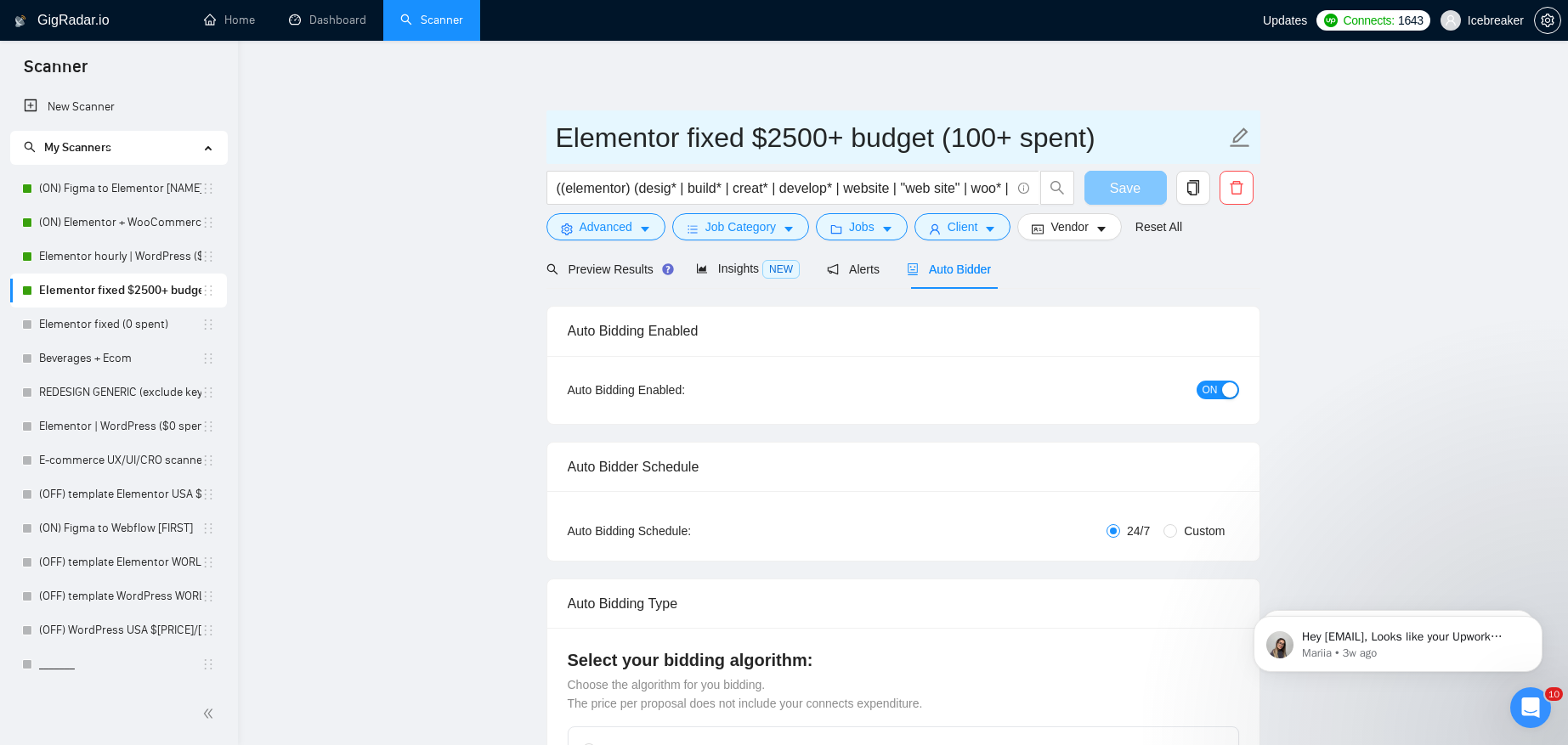 type 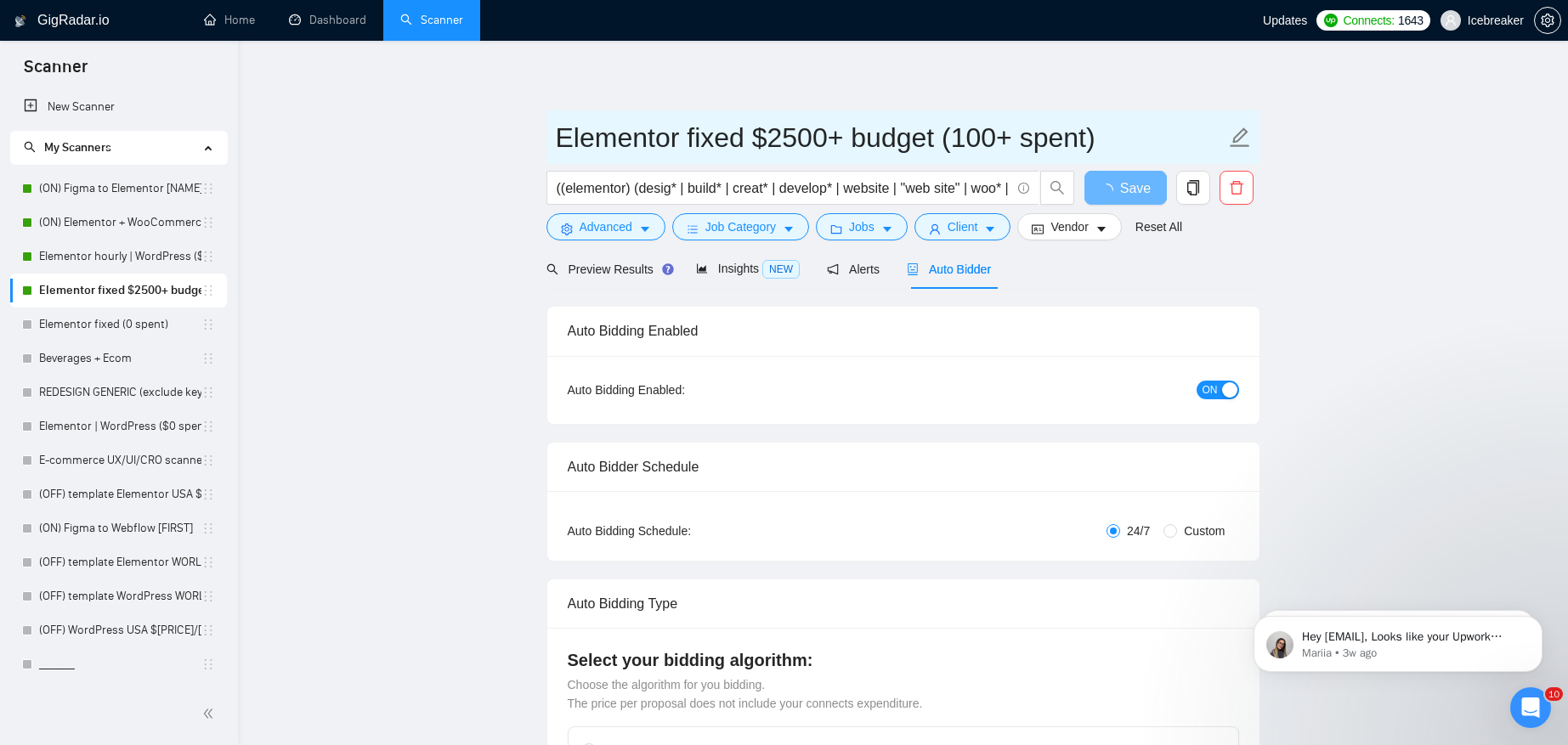 click on "Elementor fixed $2500+ budget (100+ spent)" at bounding box center [891, 138] 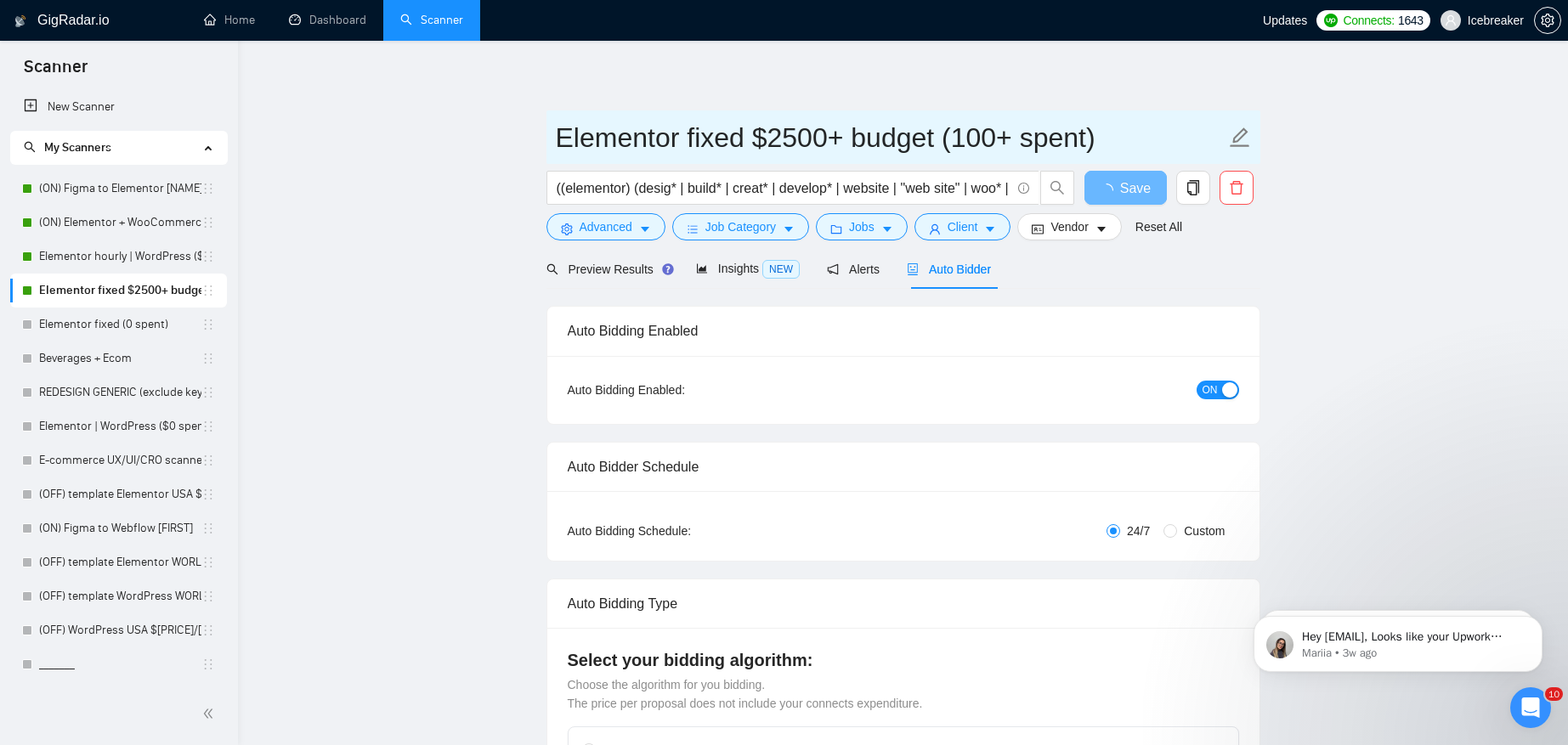 click on "Elementor fixed $2500+ budget (100+ spent)" at bounding box center [891, 138] 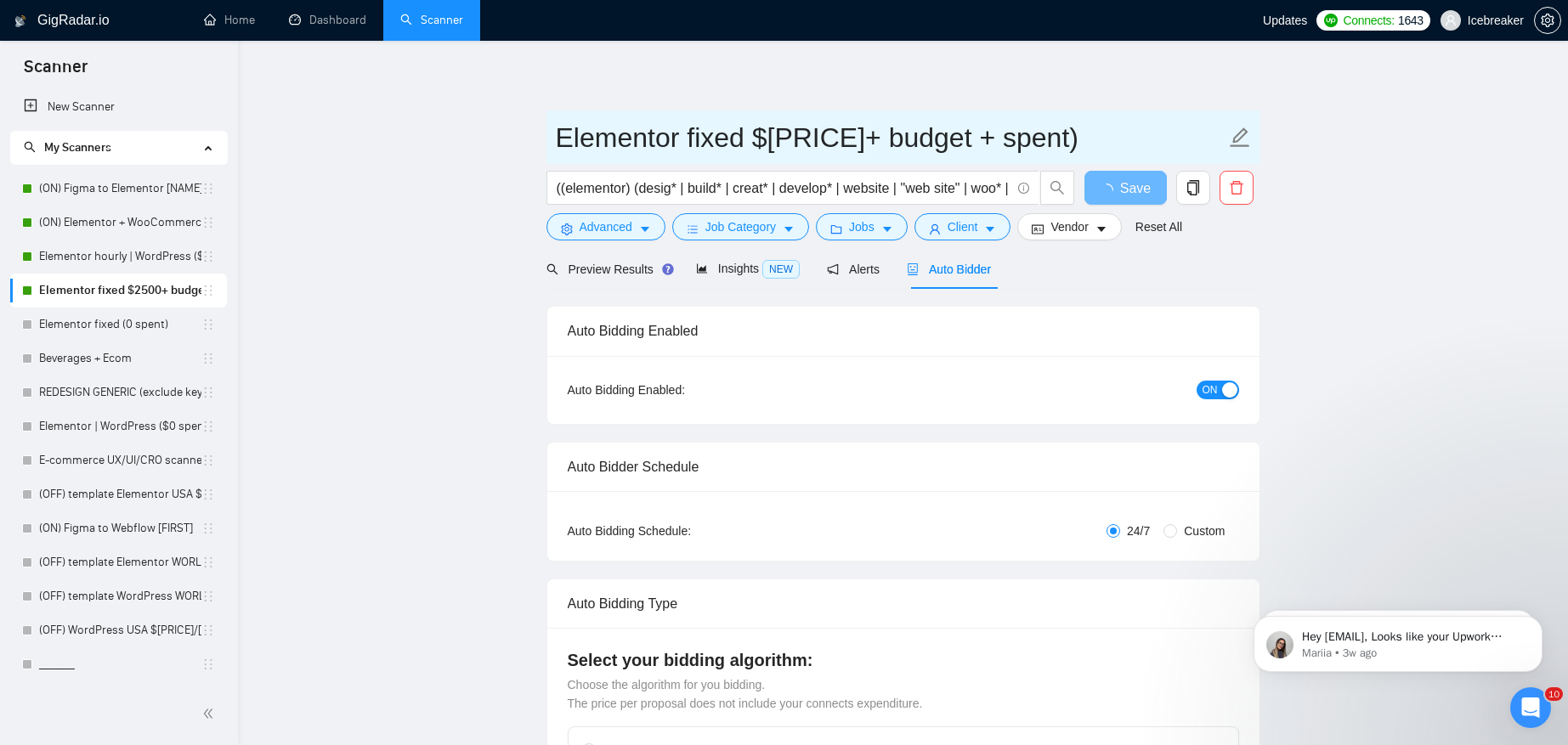drag, startPoint x: 945, startPoint y: 141, endPoint x: 1192, endPoint y: 140, distance: 247.002 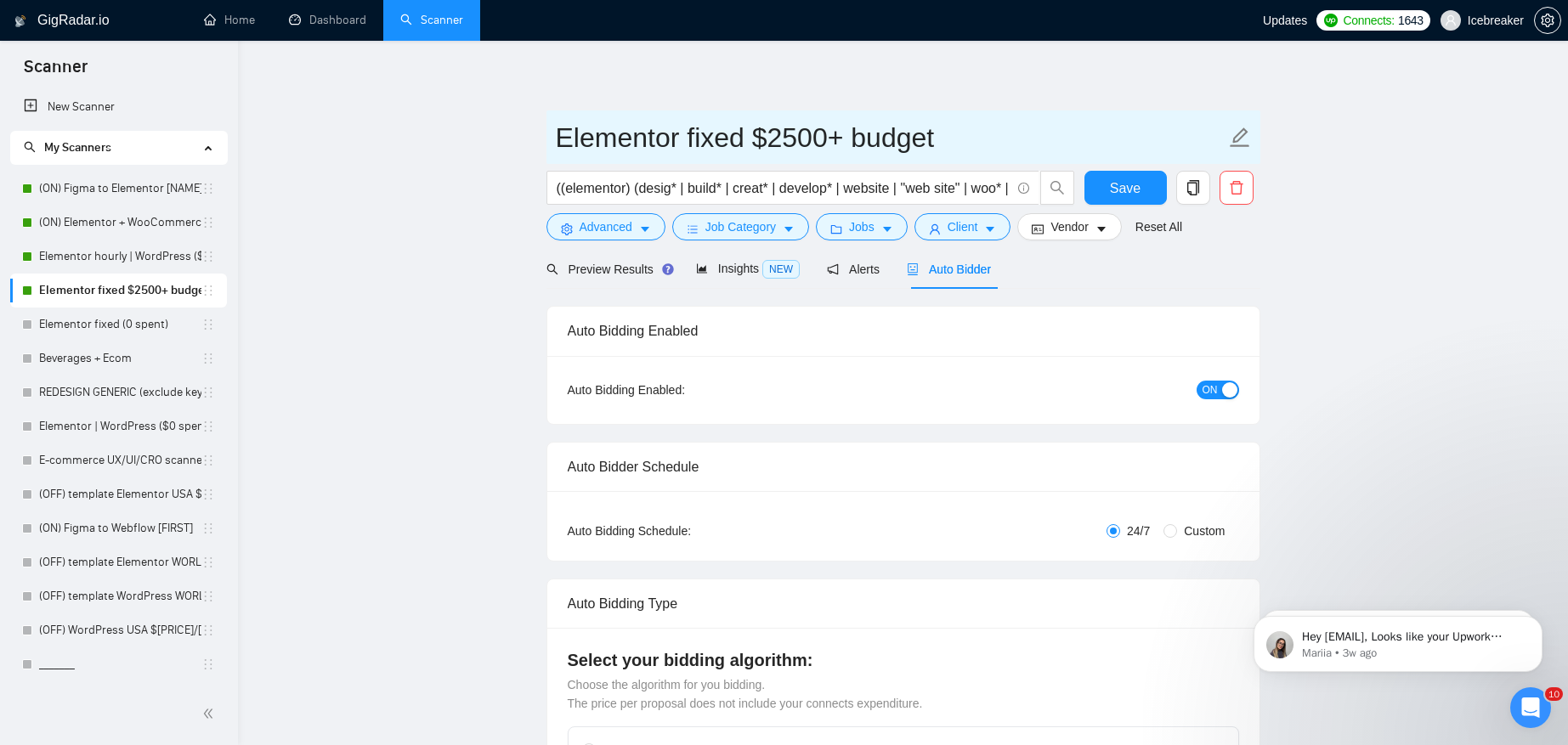 type 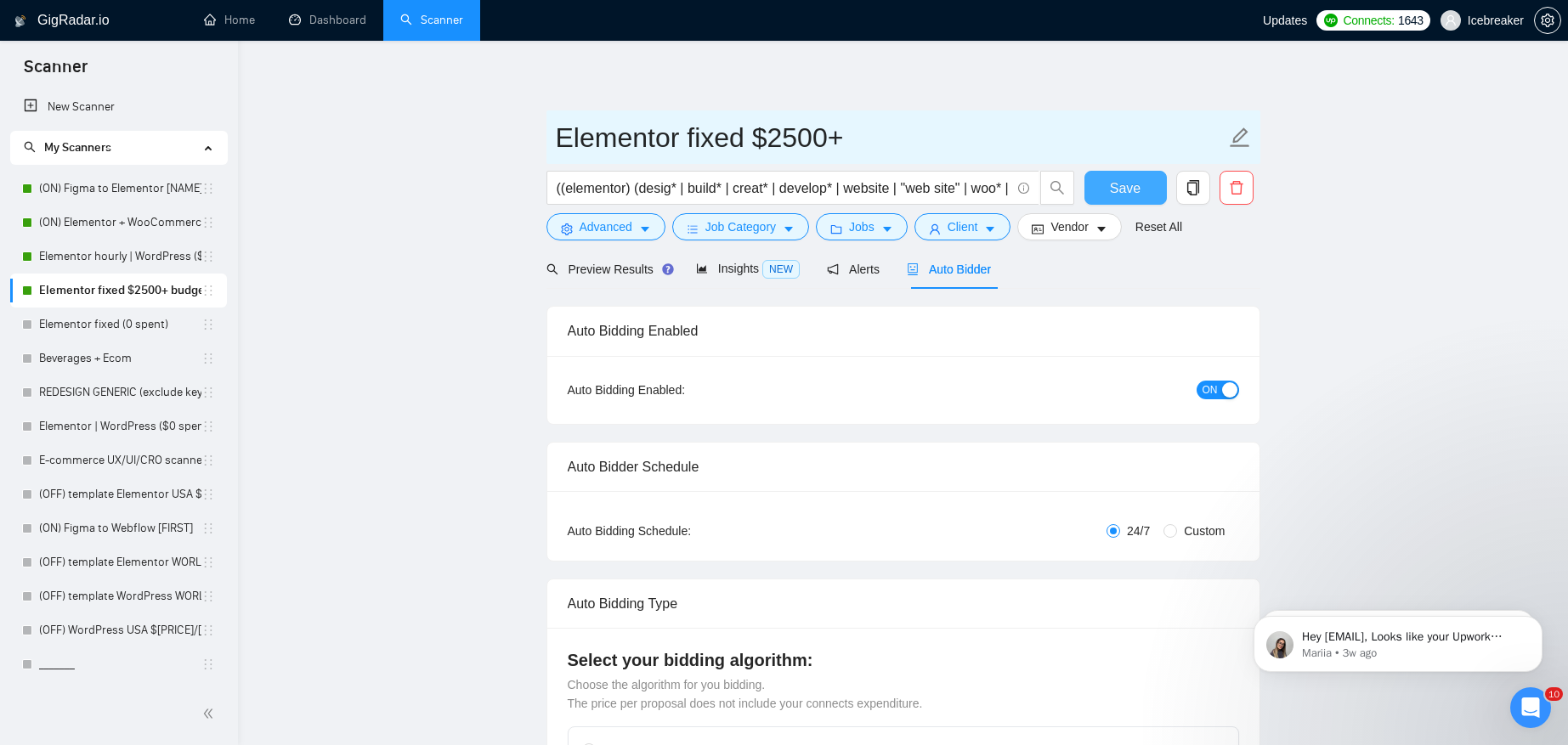 type on "Elementor fixed $2500+" 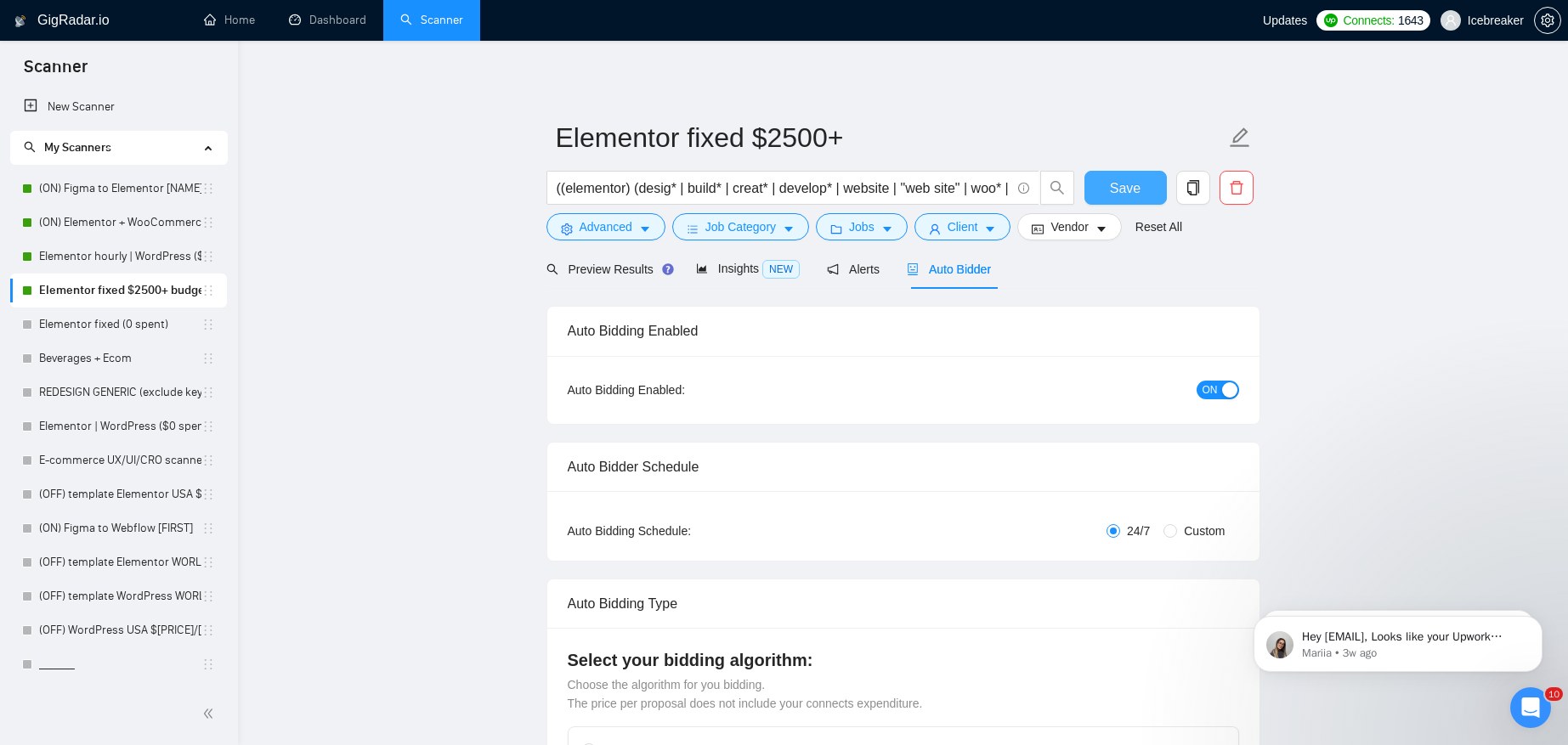 click on "Save" at bounding box center [1125, 188] 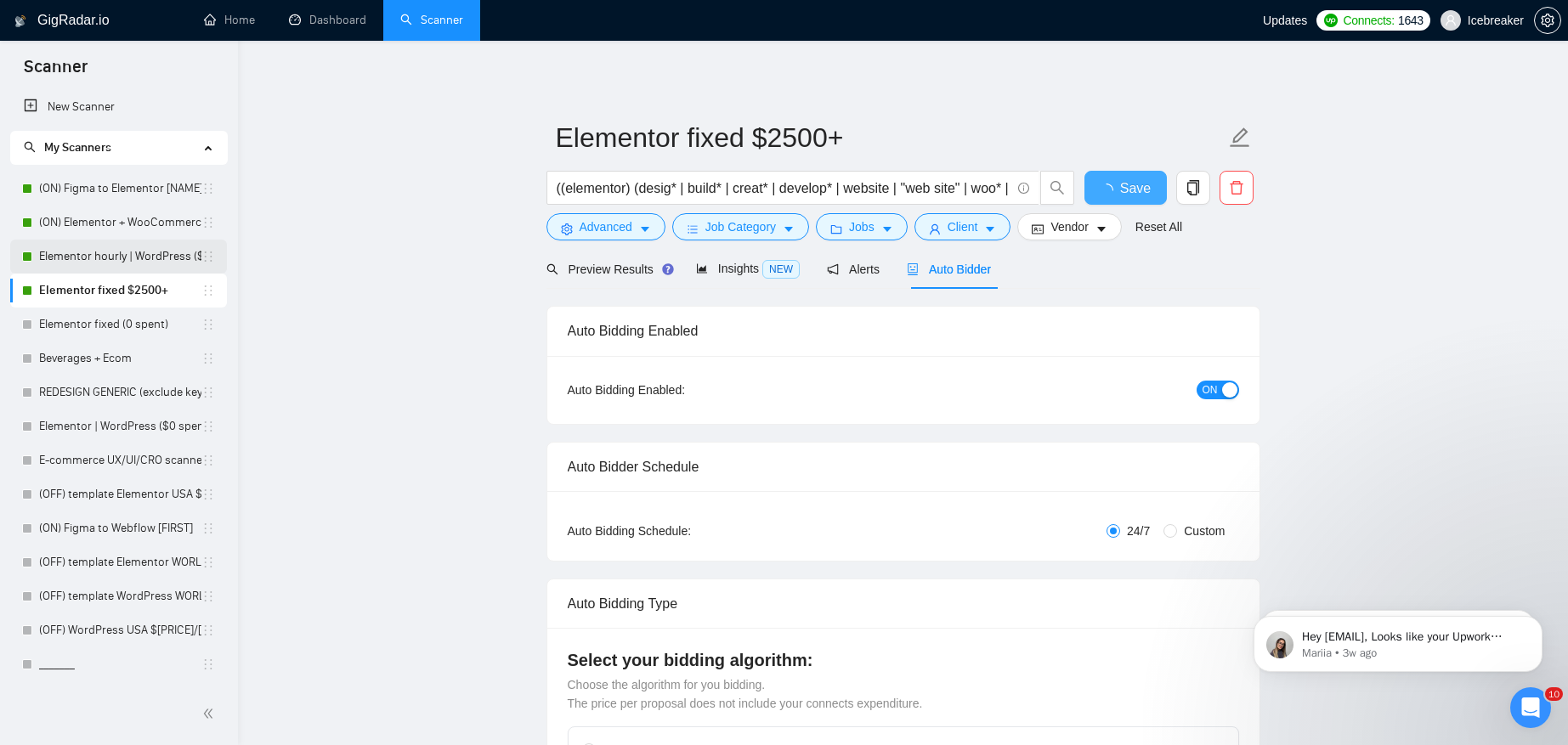 type 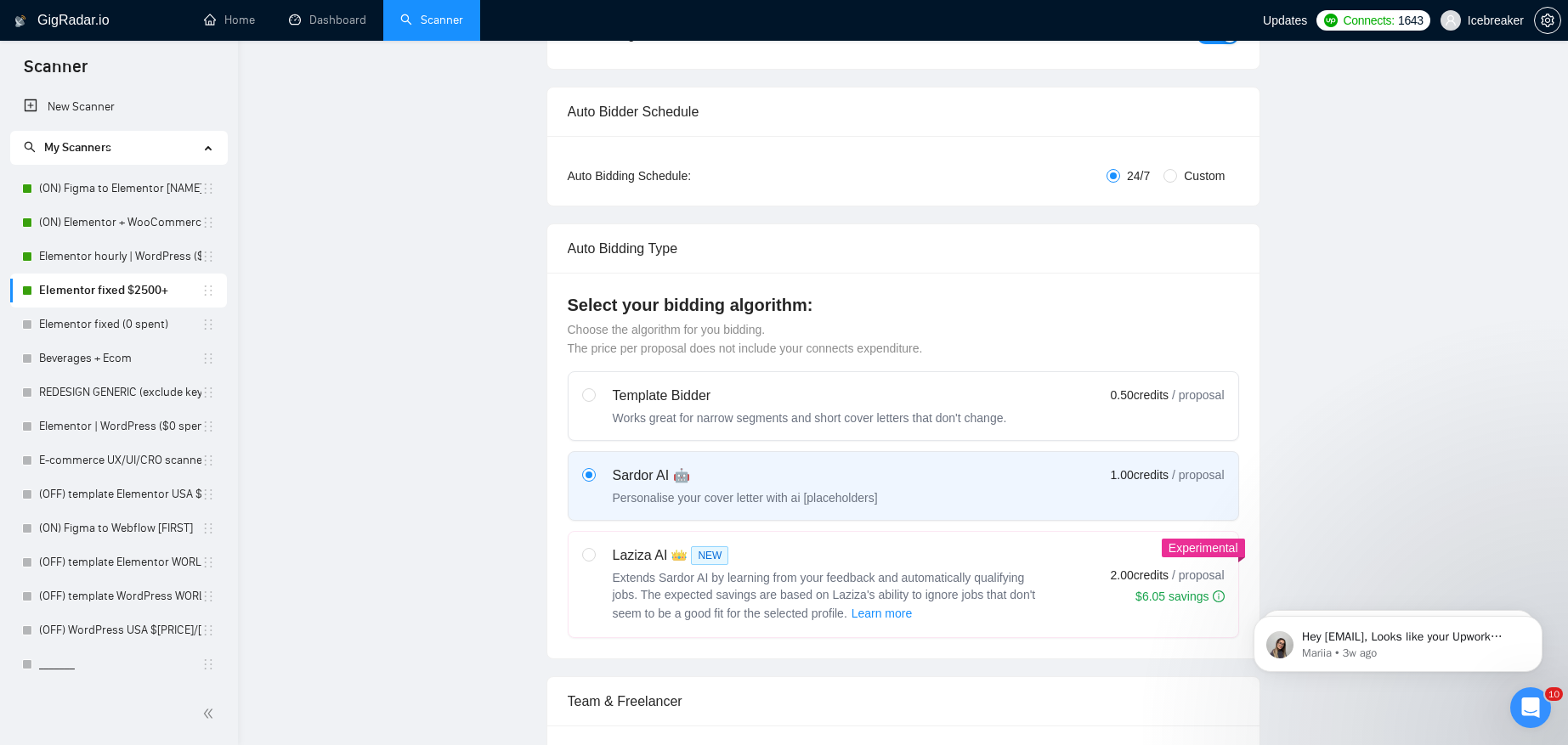 scroll, scrollTop: 0, scrollLeft: 0, axis: both 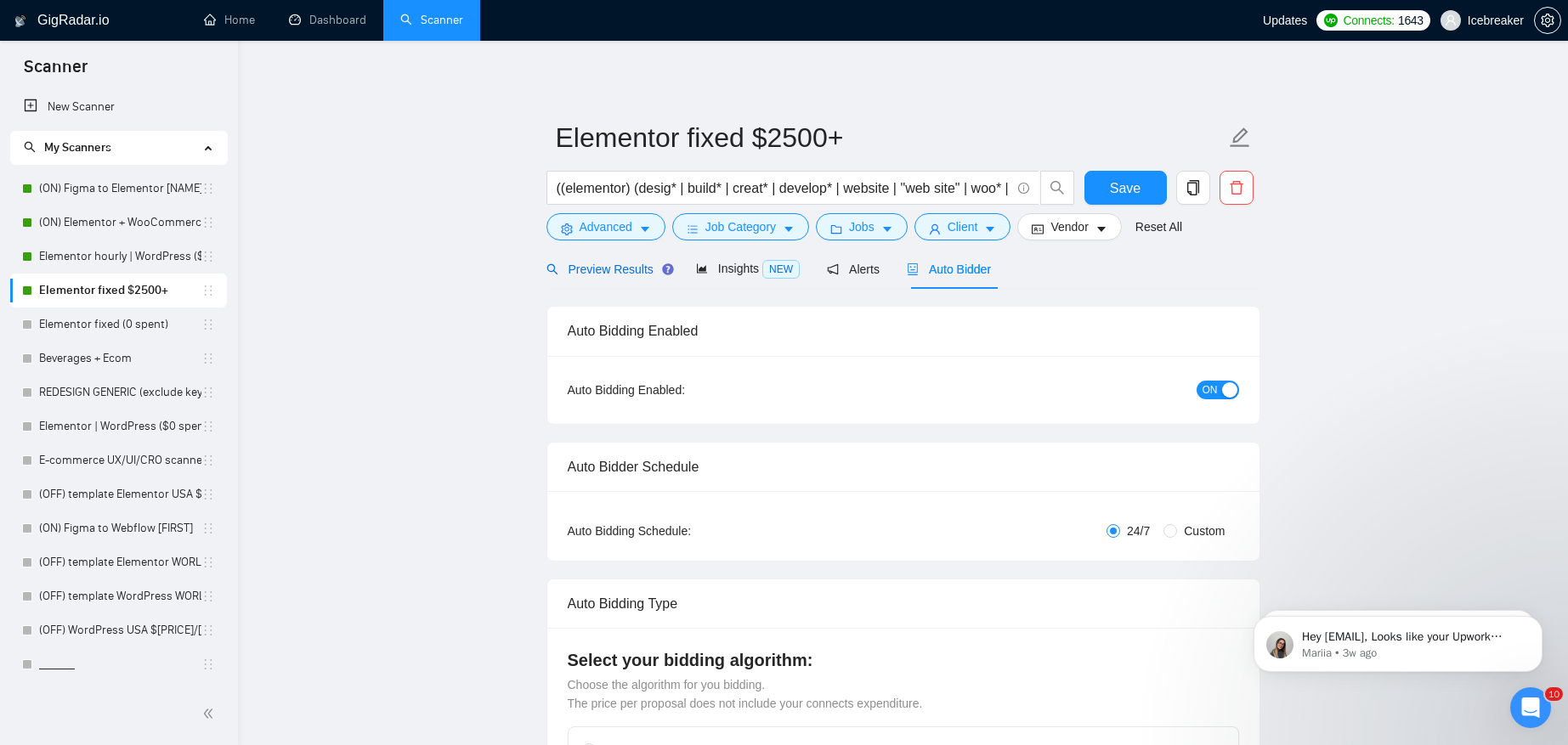 click on "Preview Results" at bounding box center (608, 269) 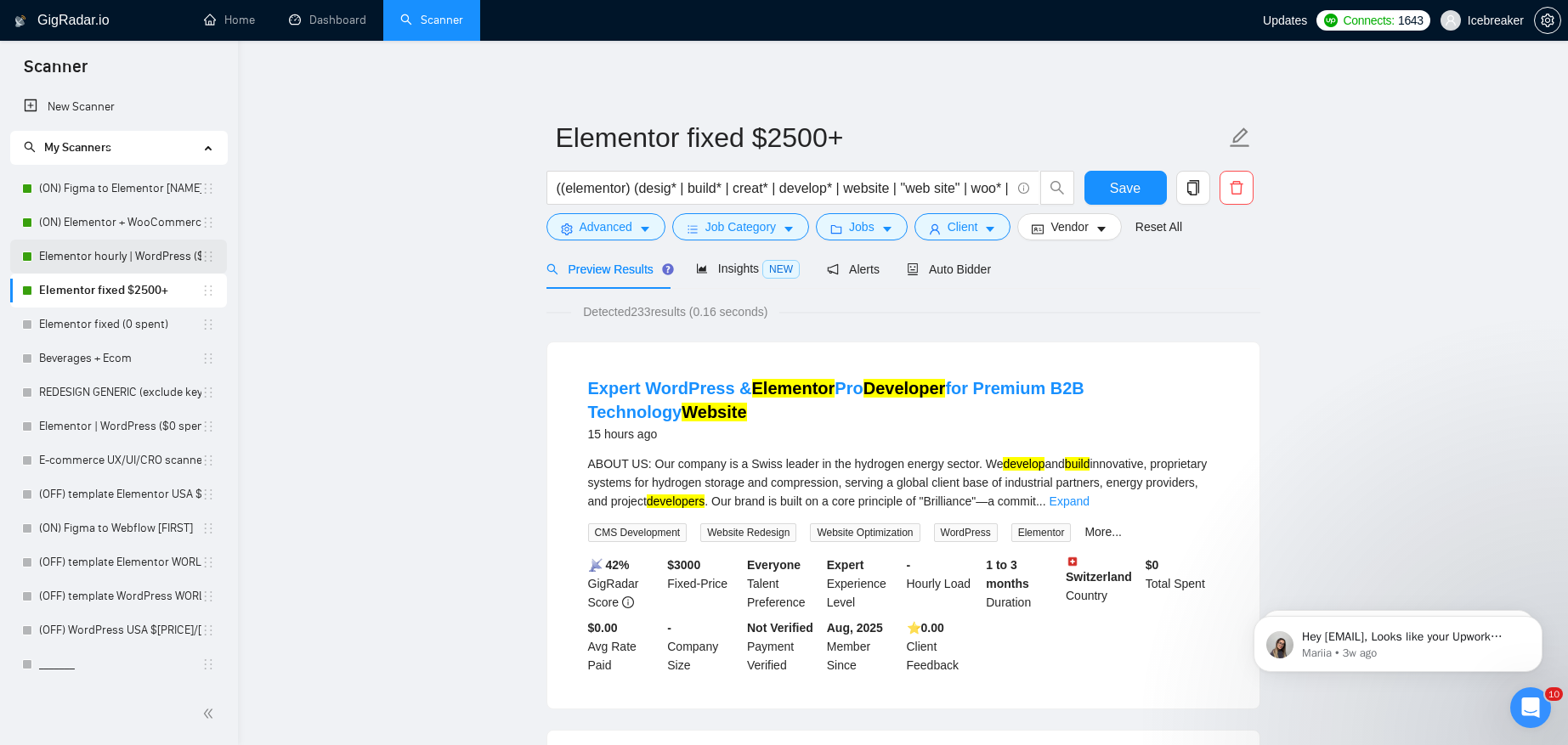click on "Elementor hourly | WordPress ($100+ spent)" at bounding box center (120, 257) 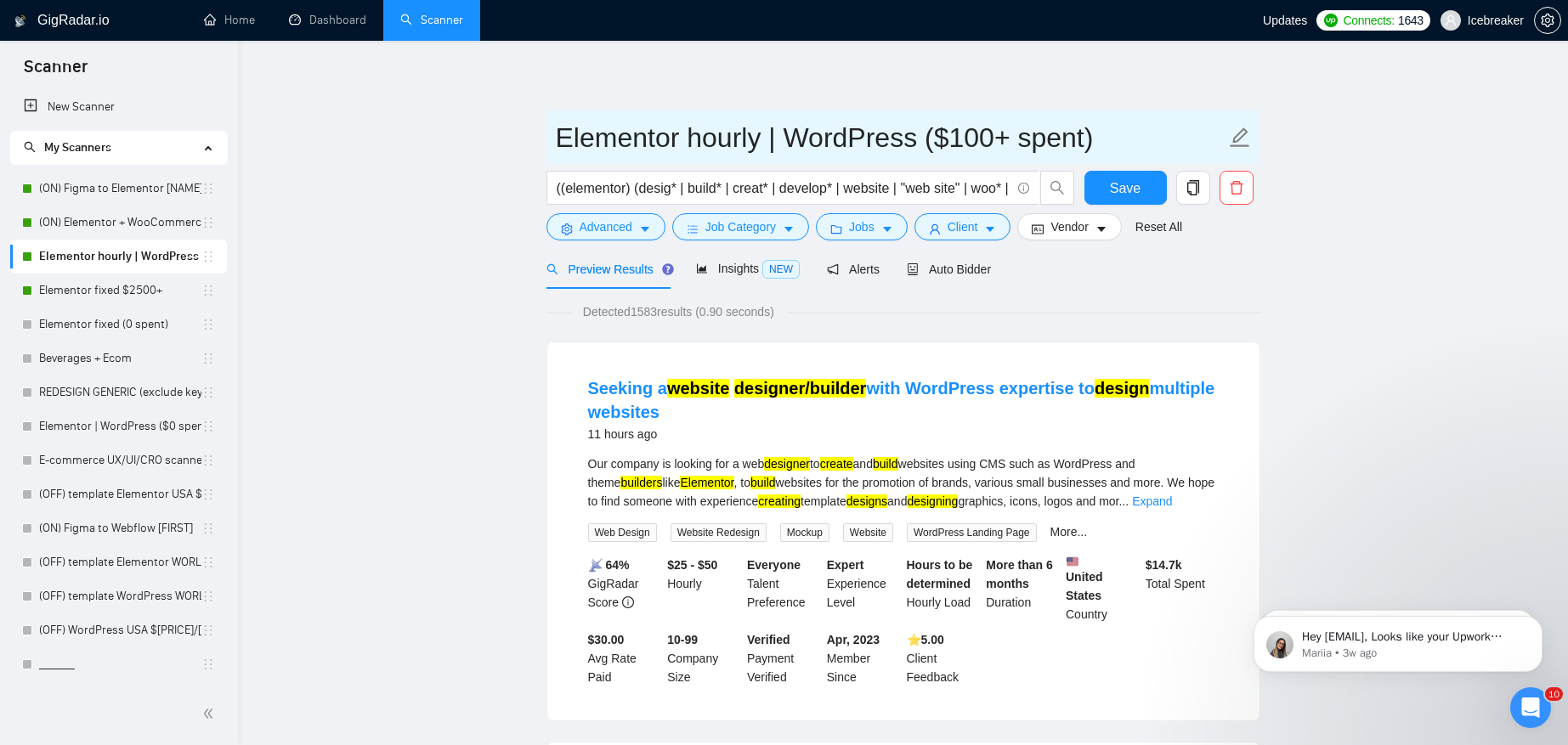 drag, startPoint x: 915, startPoint y: 145, endPoint x: 1314, endPoint y: 141, distance: 399.02005 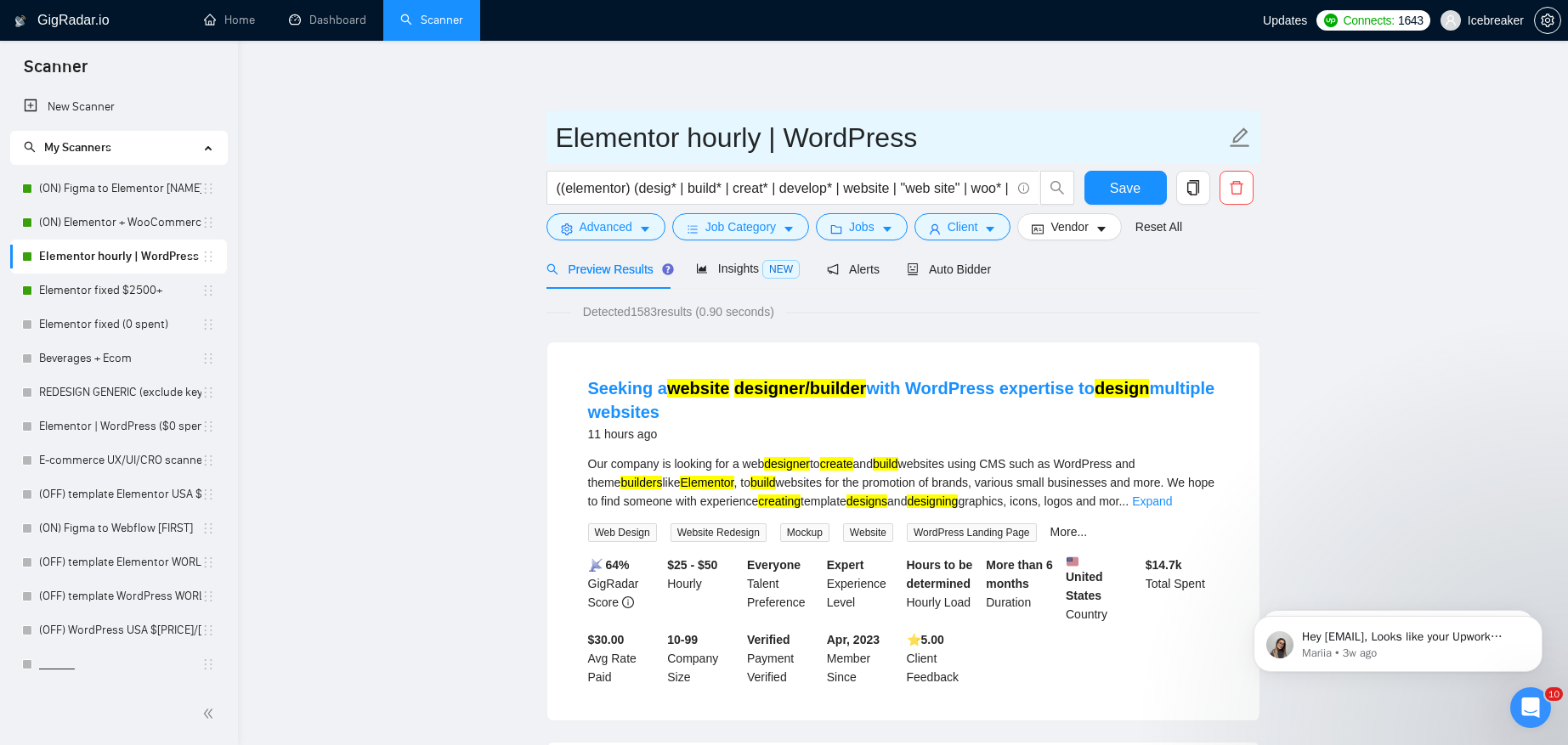click on "Elementor hourly | WordPress" at bounding box center (891, 138) 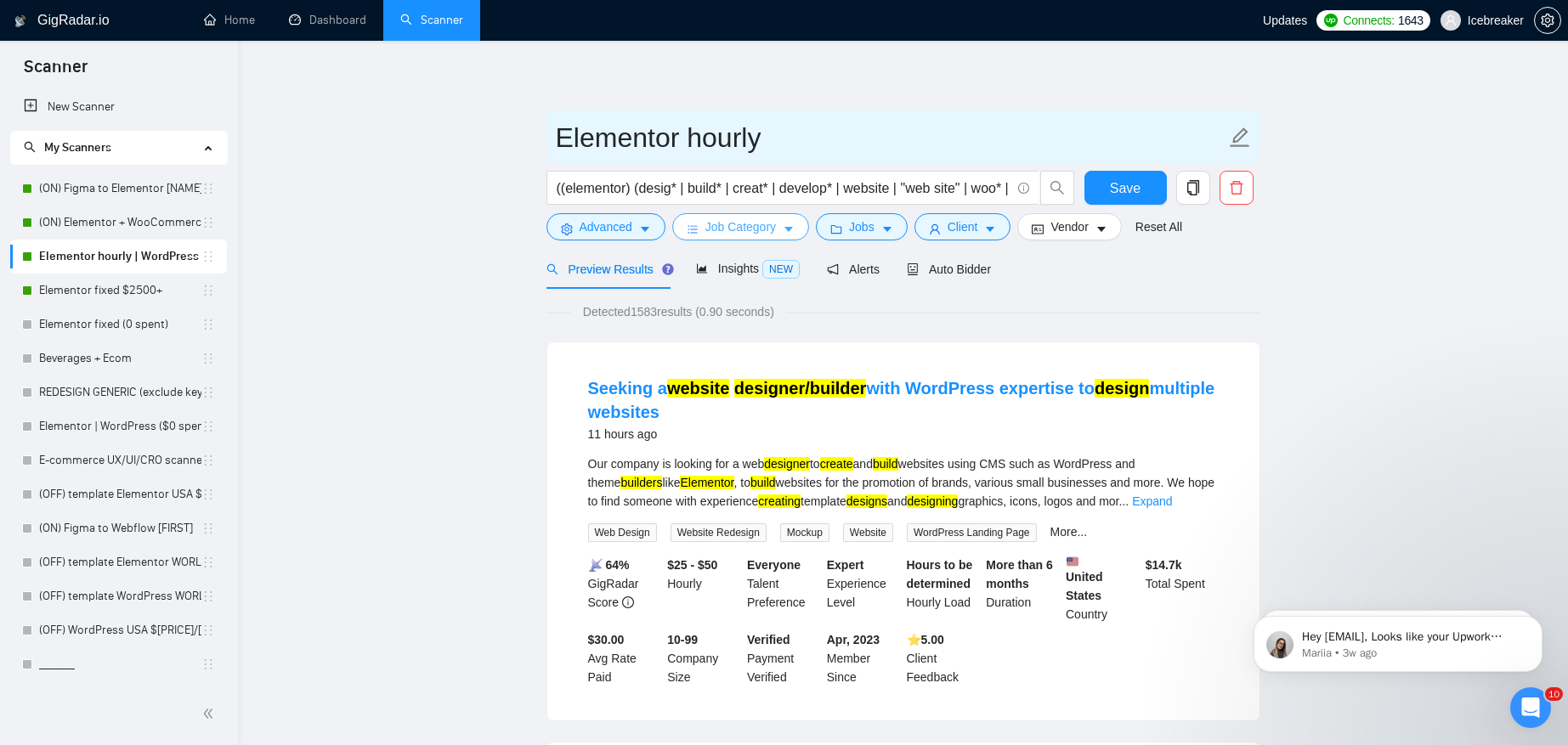type on "Elementor hourly" 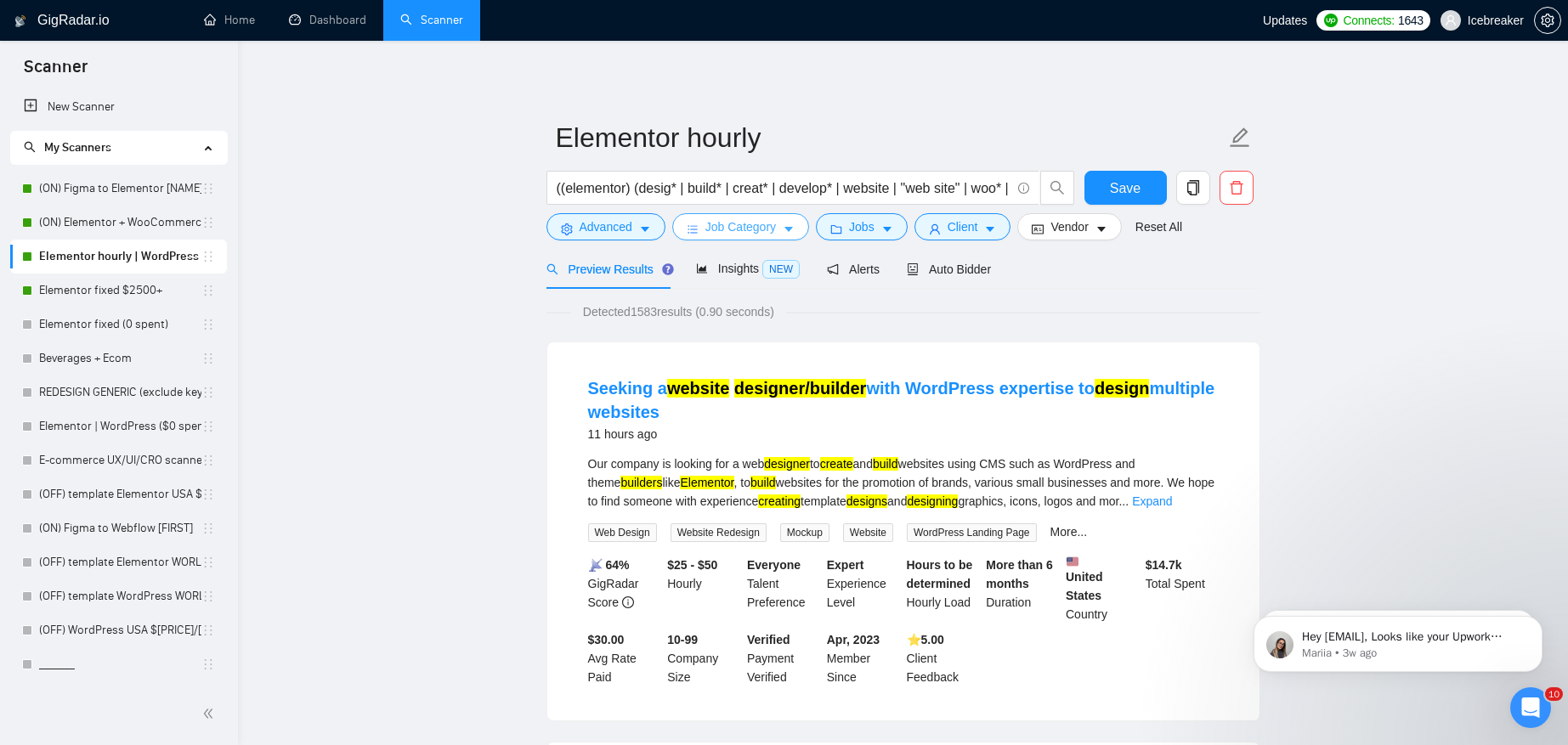 click on "Job Category" at bounding box center [740, 227] 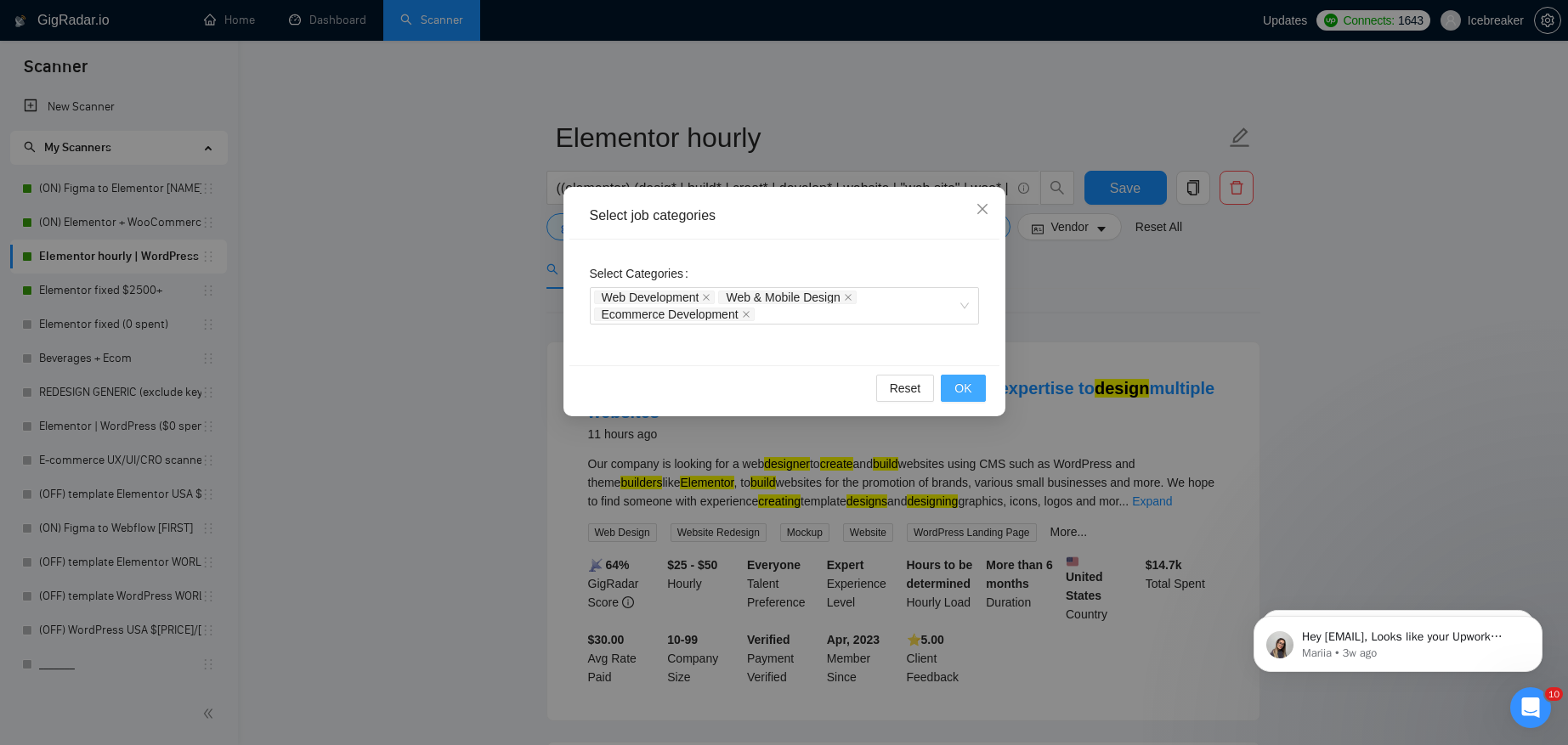 click on "OK" at bounding box center [963, 388] 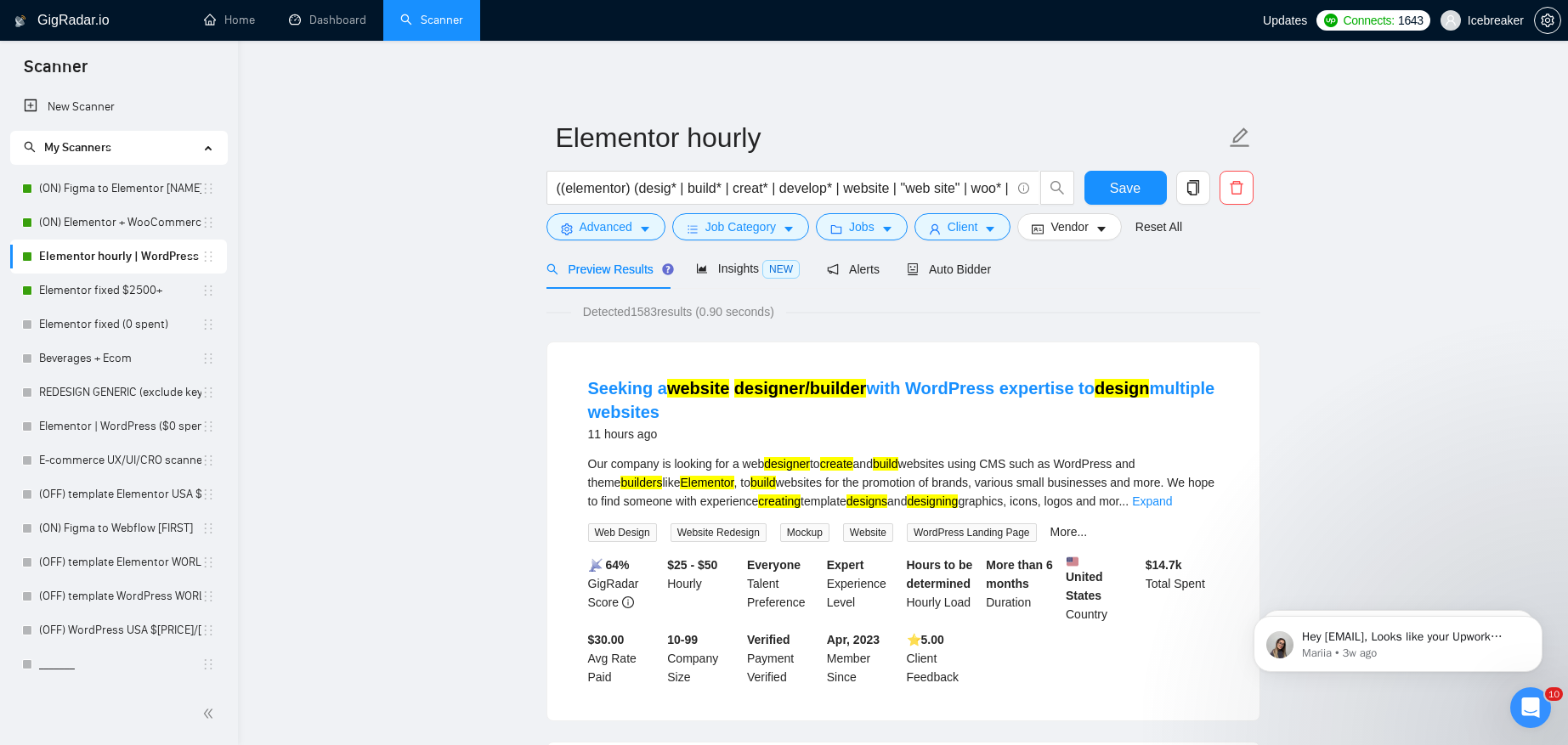 click on "((elementor) (desig* | build* | creat* | develop* | website | "web site" | woo* | redesign*))" at bounding box center [811, 192] 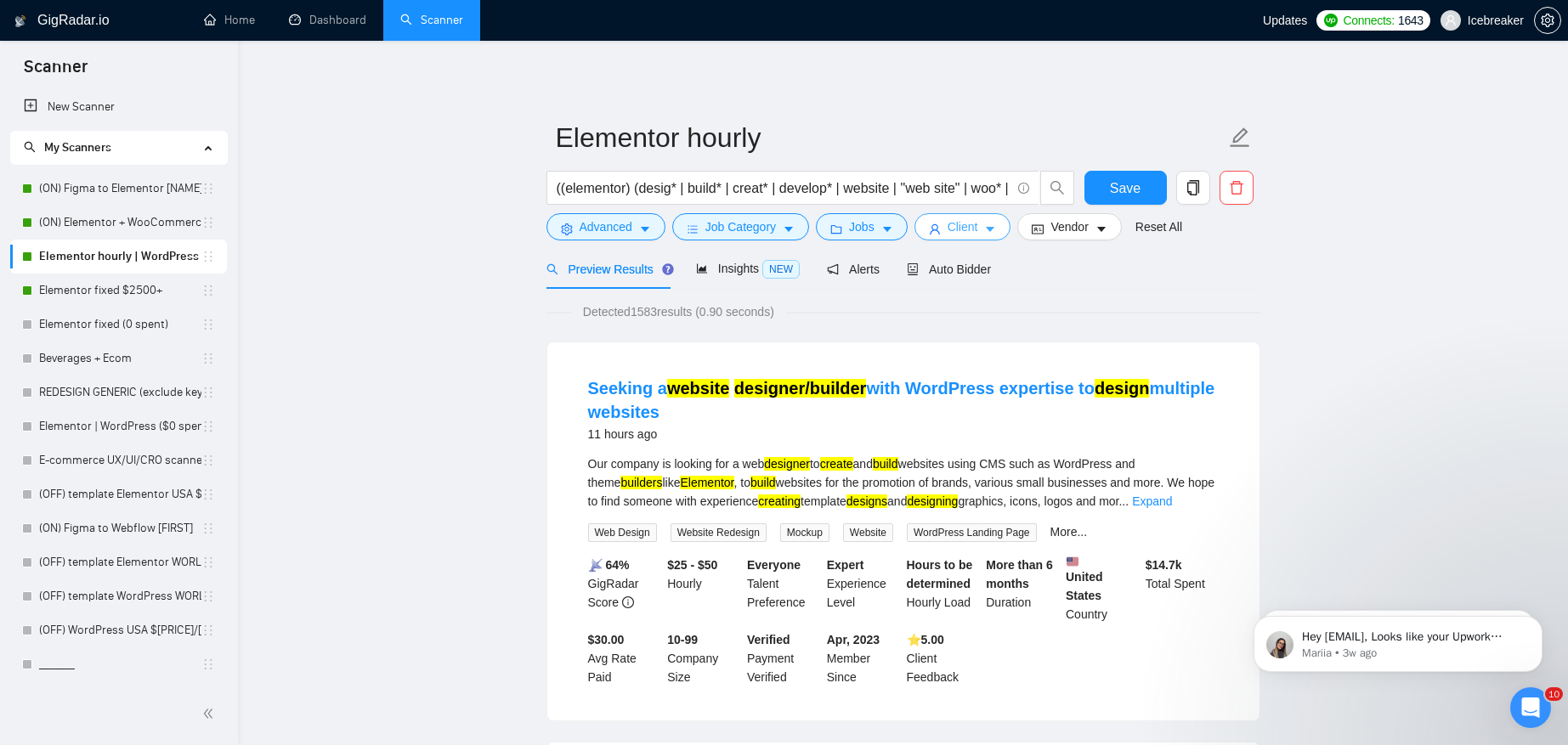 click on "Client" at bounding box center (963, 227) 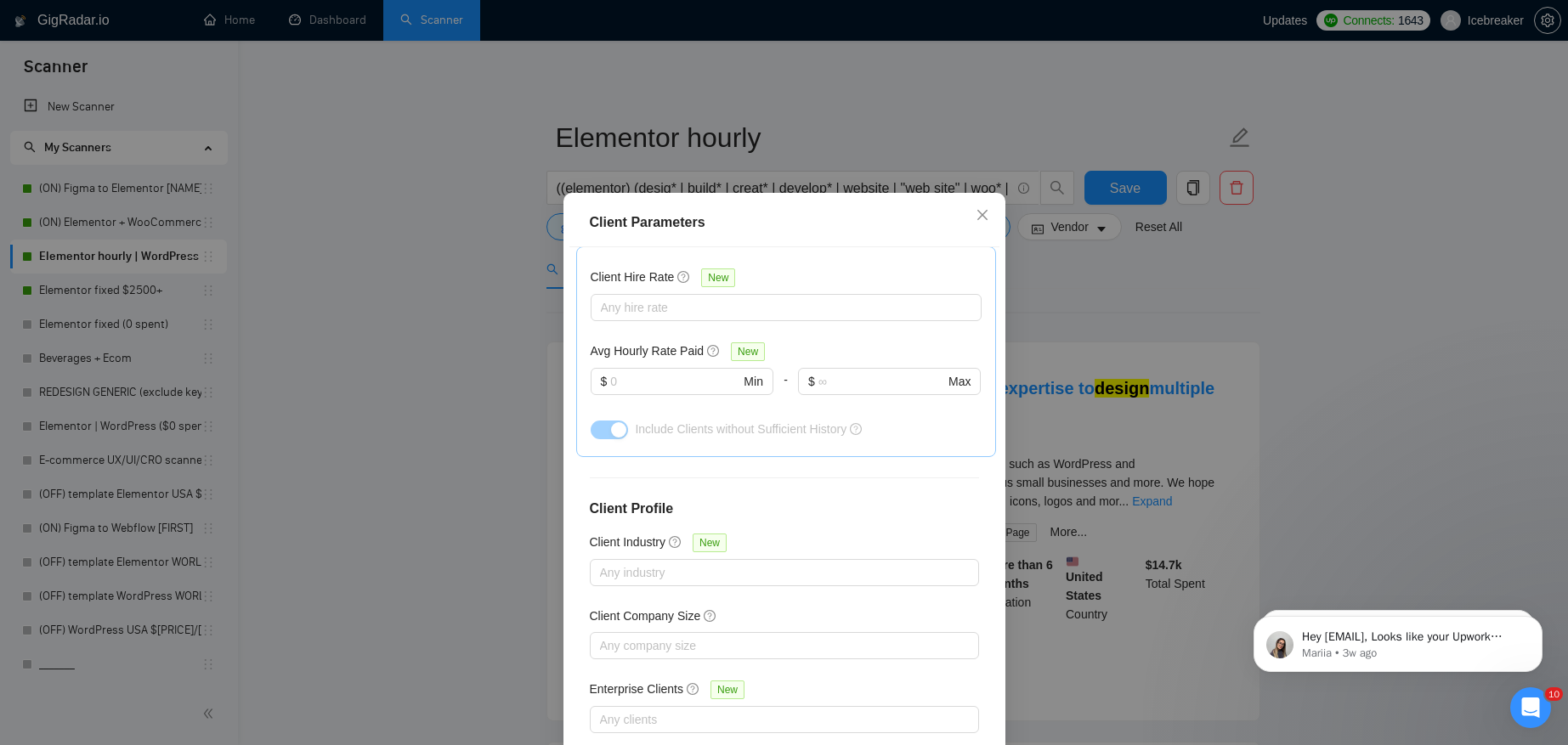 scroll, scrollTop: 98, scrollLeft: 0, axis: vertical 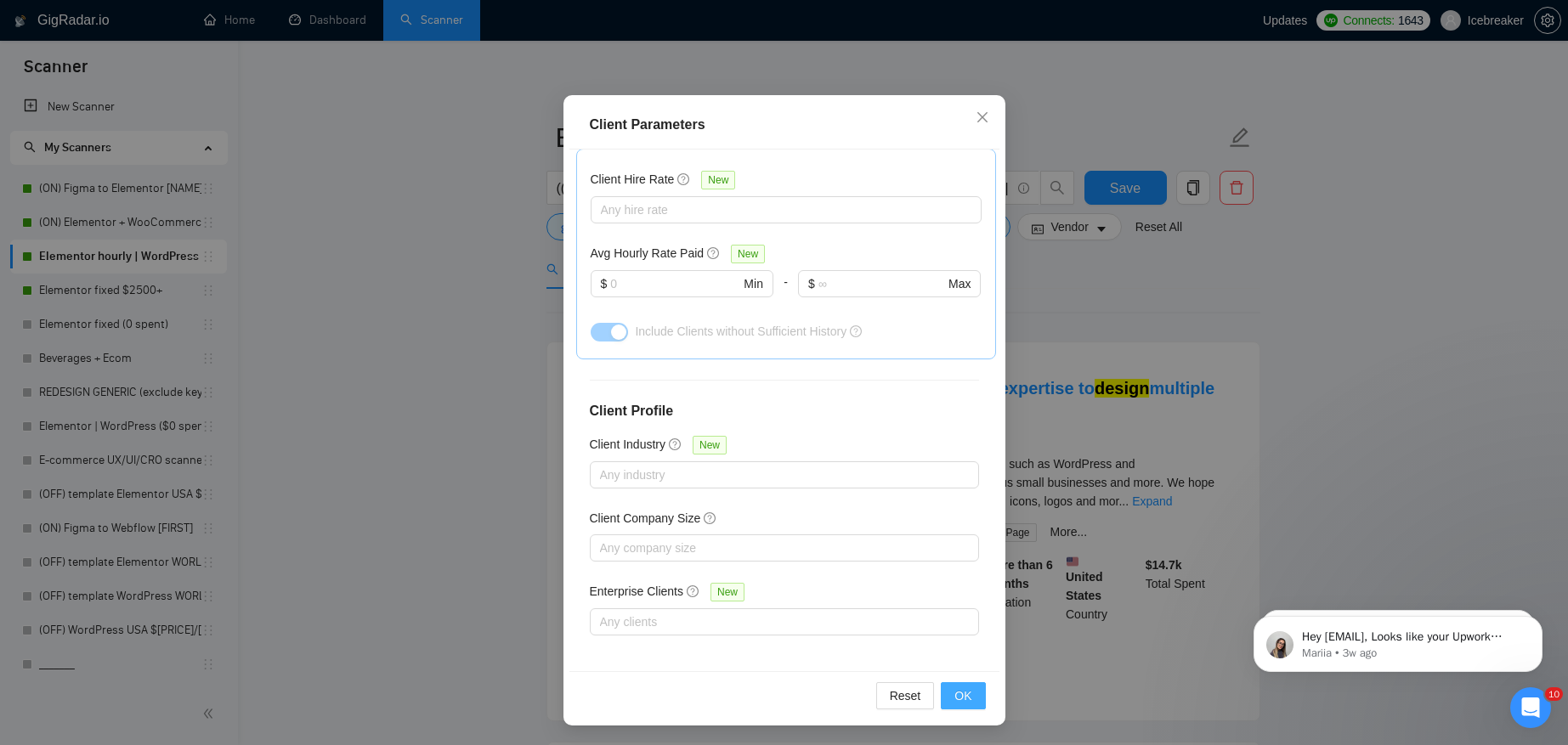click on "OK" at bounding box center [963, 696] 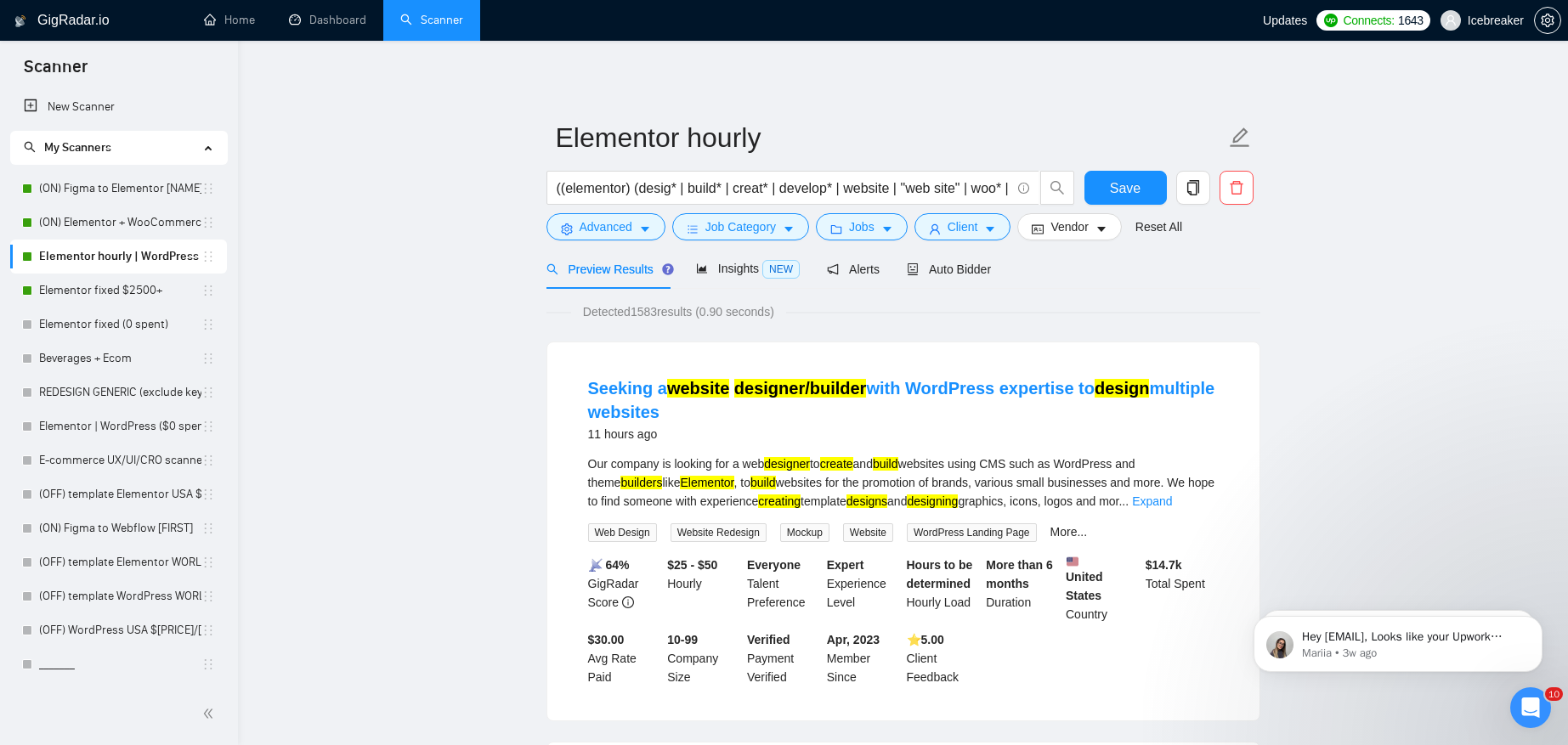 scroll, scrollTop: 7, scrollLeft: 0, axis: vertical 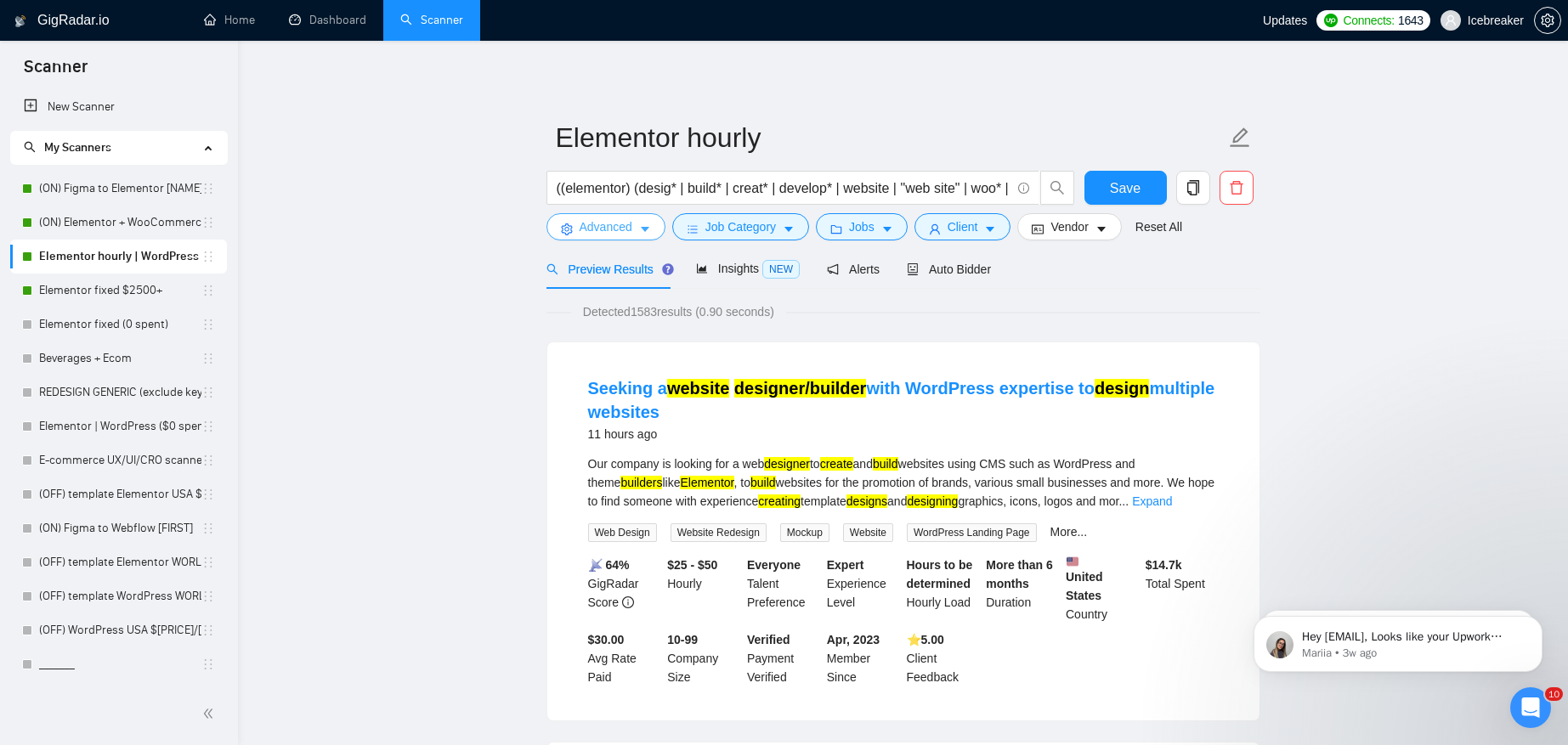 click on "Advanced" at bounding box center [606, 227] 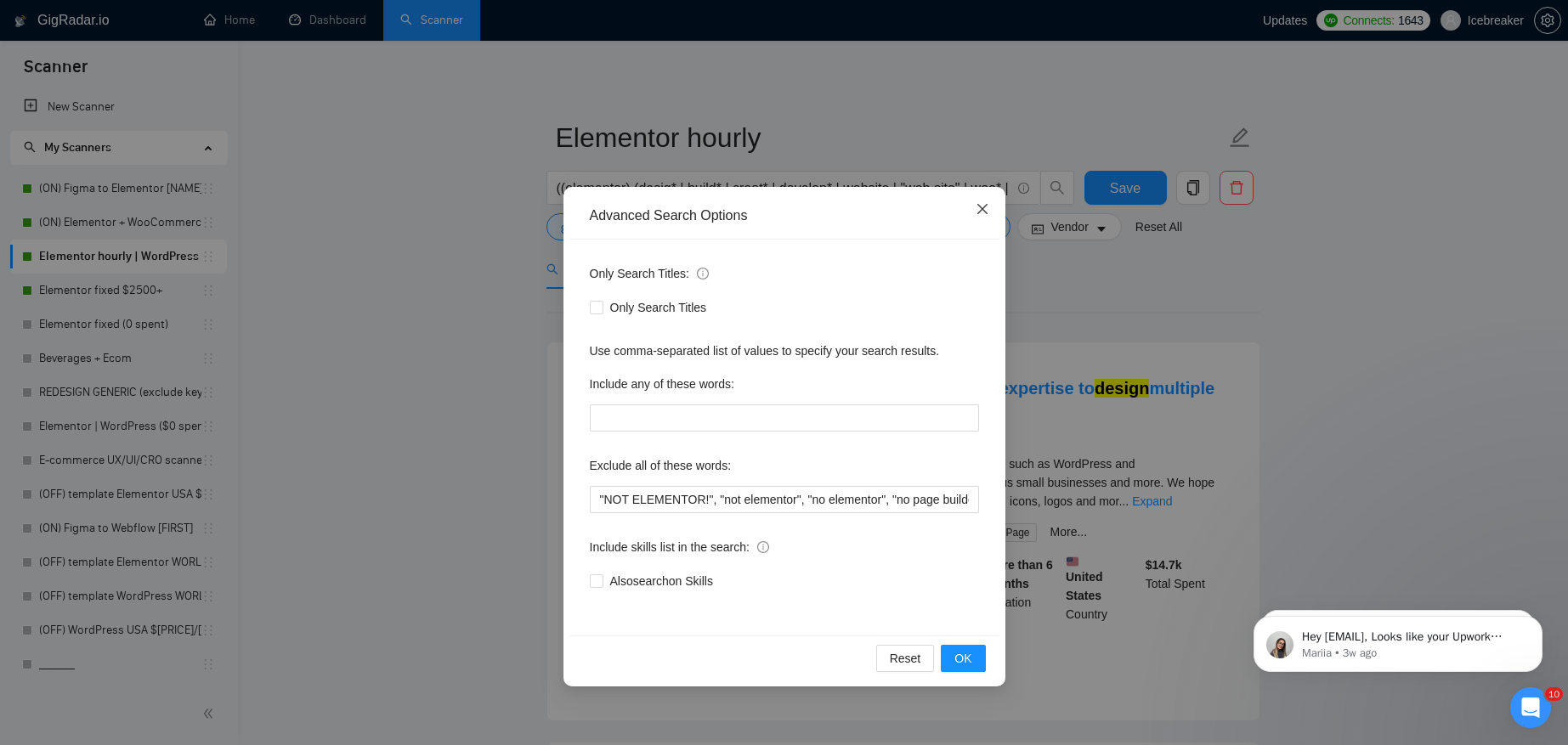 click 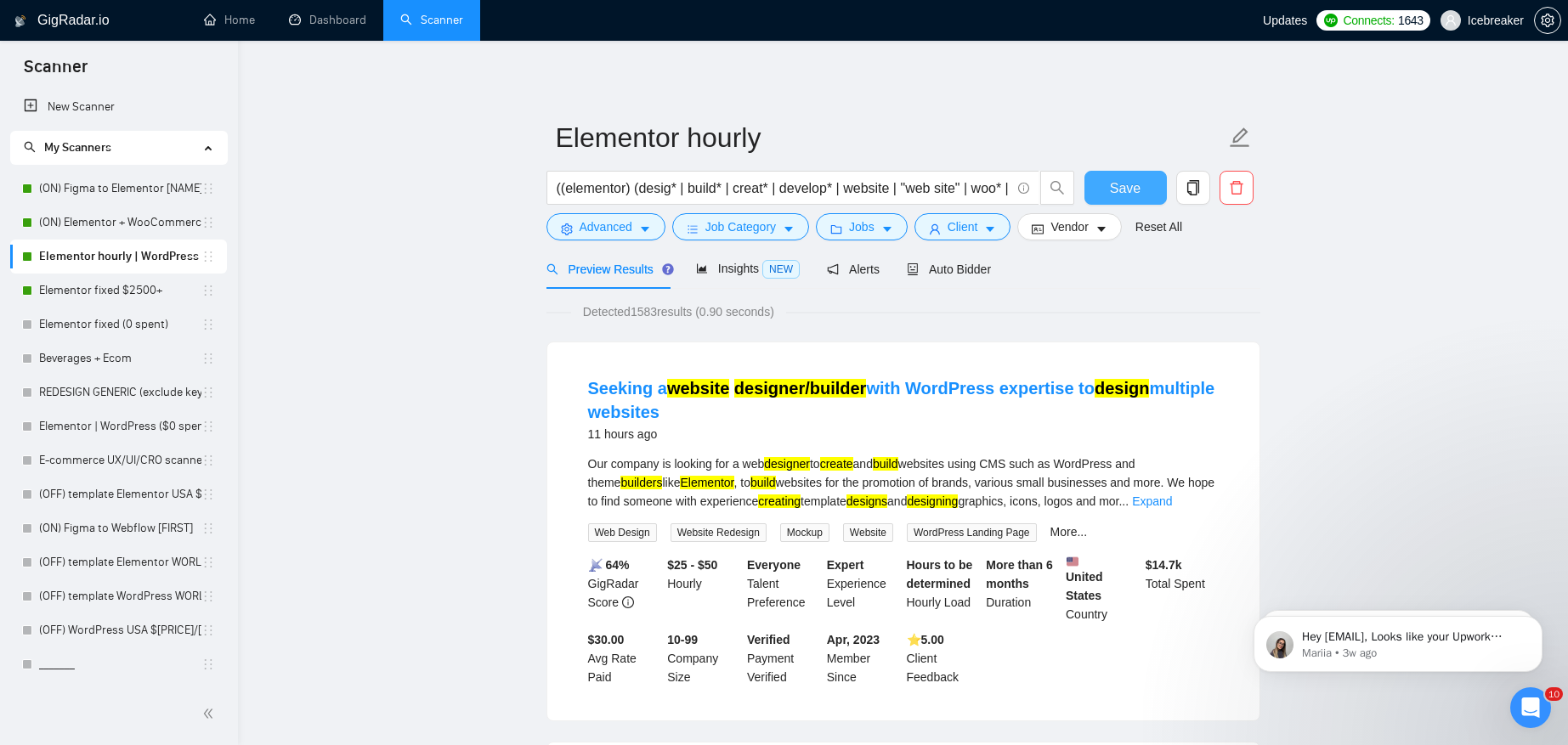 click on "Save" at bounding box center [1125, 188] 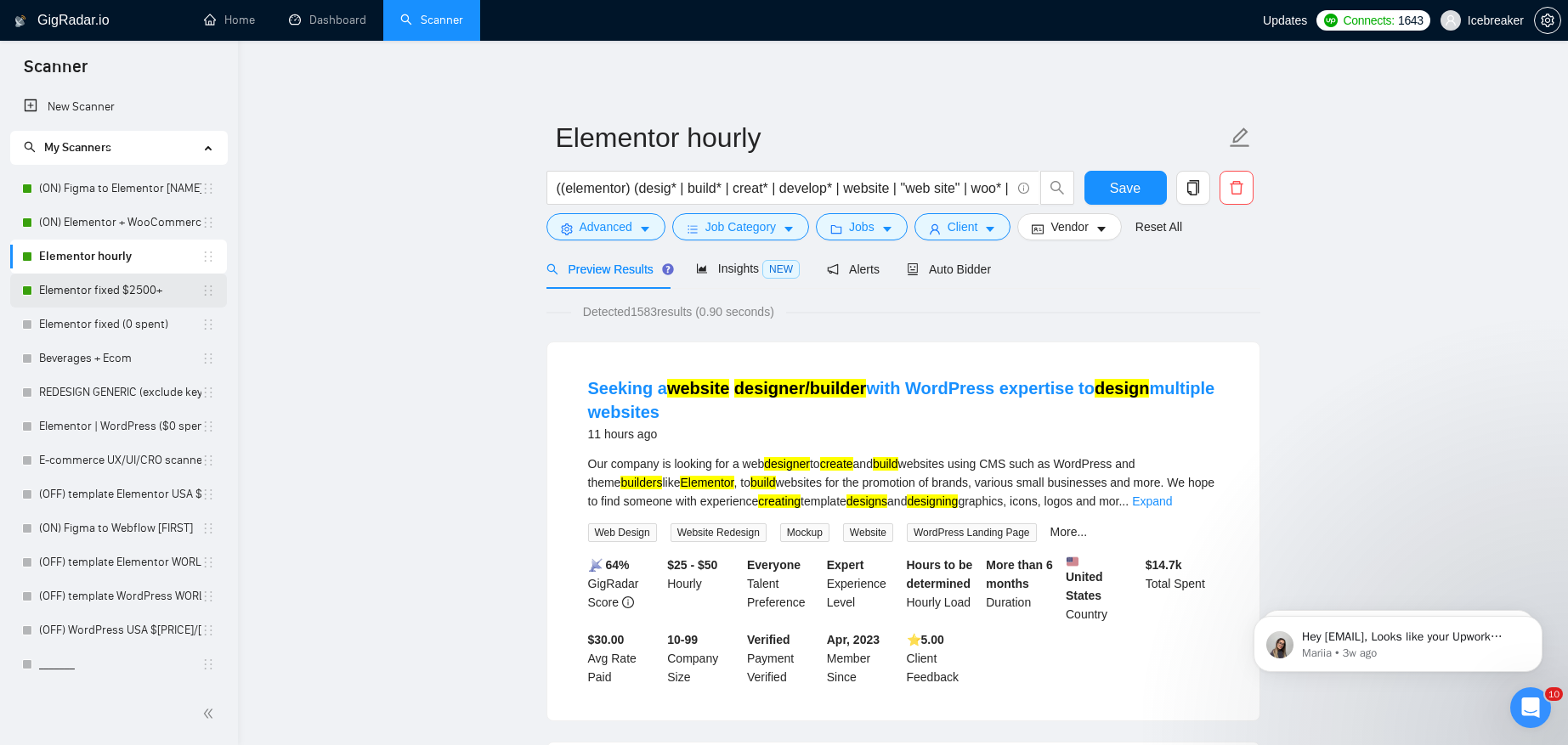 click on "Elementor fixed $2500+" at bounding box center [120, 291] 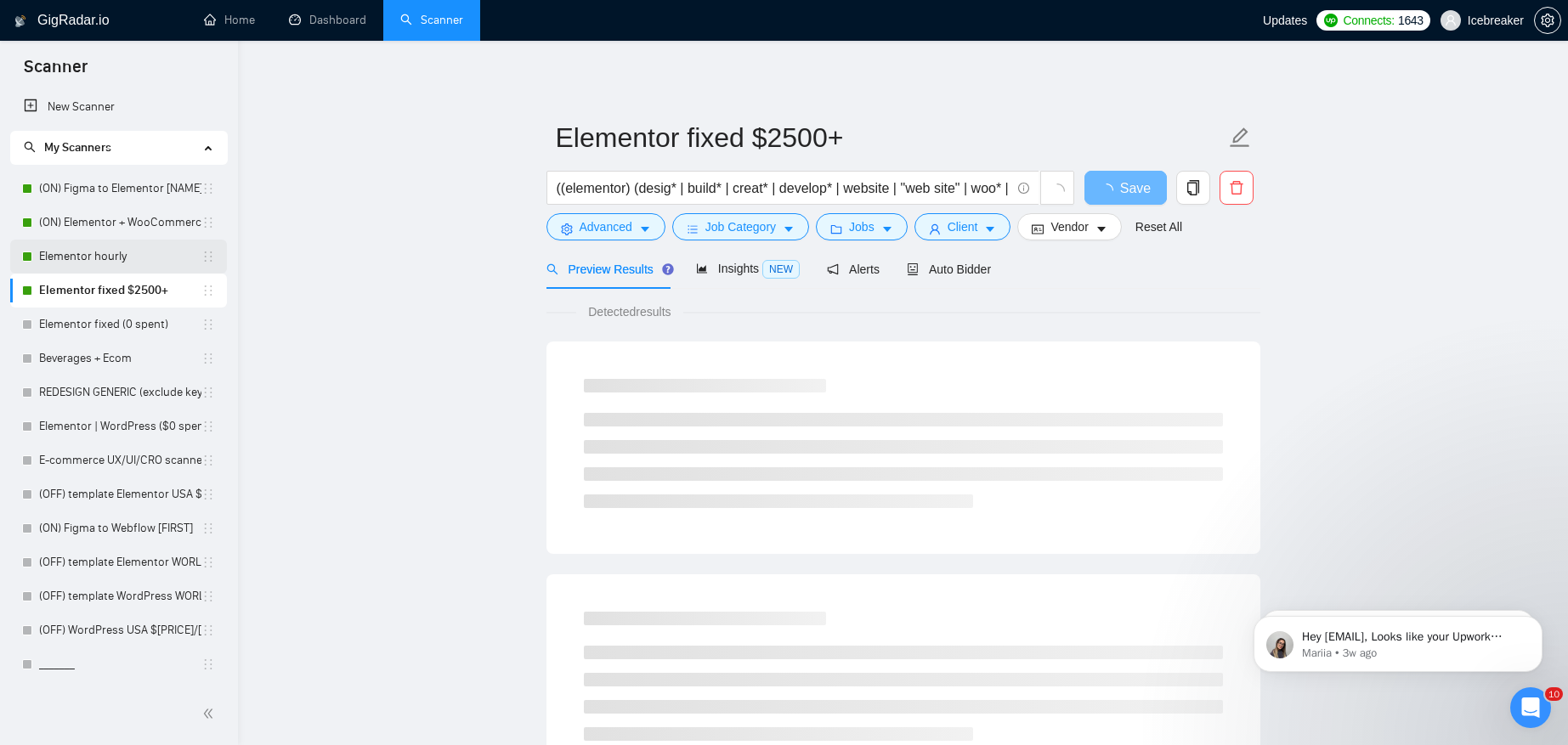 click on "Elementor hourly" at bounding box center (120, 257) 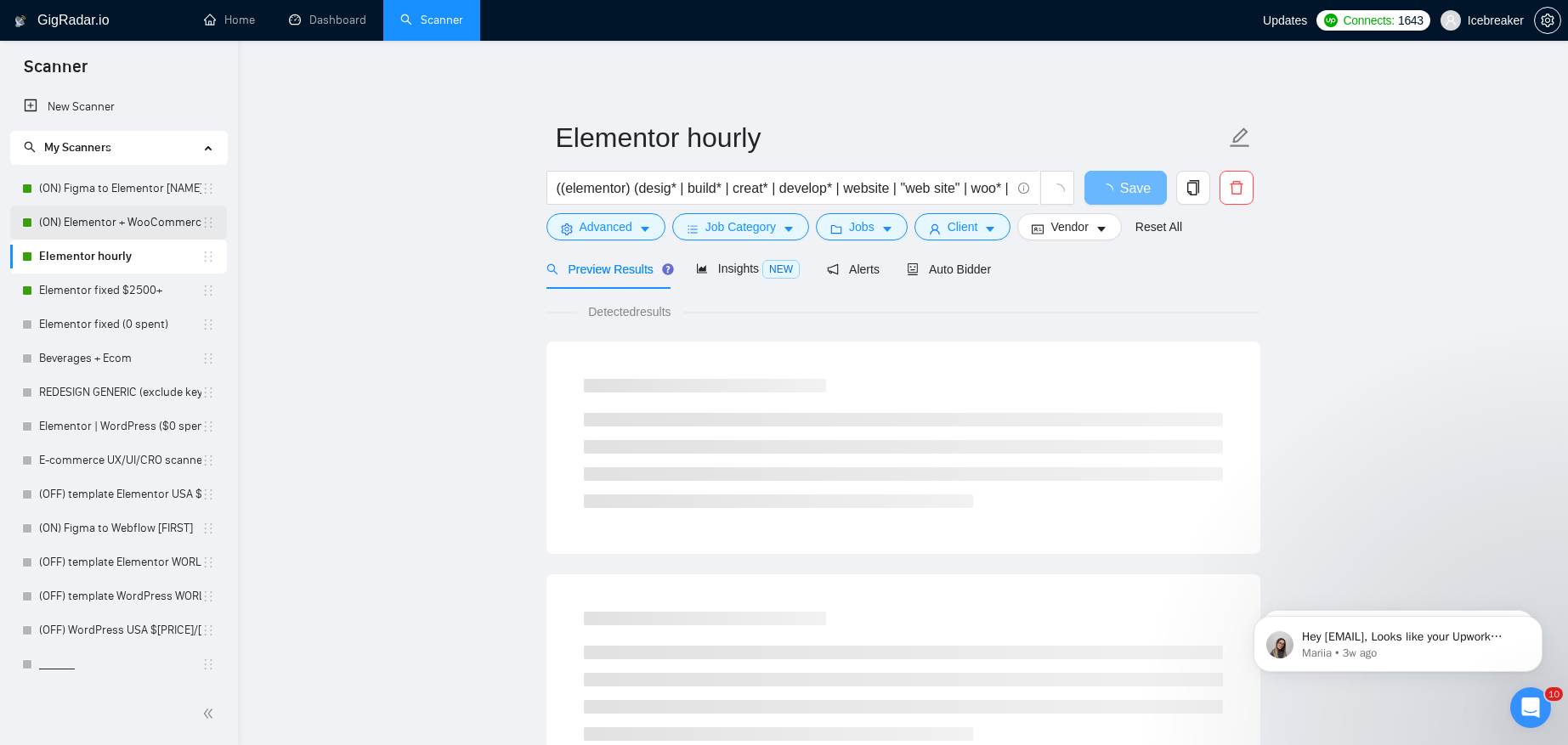 click on "(ON) Elementor + WooCommerce" at bounding box center (120, 223) 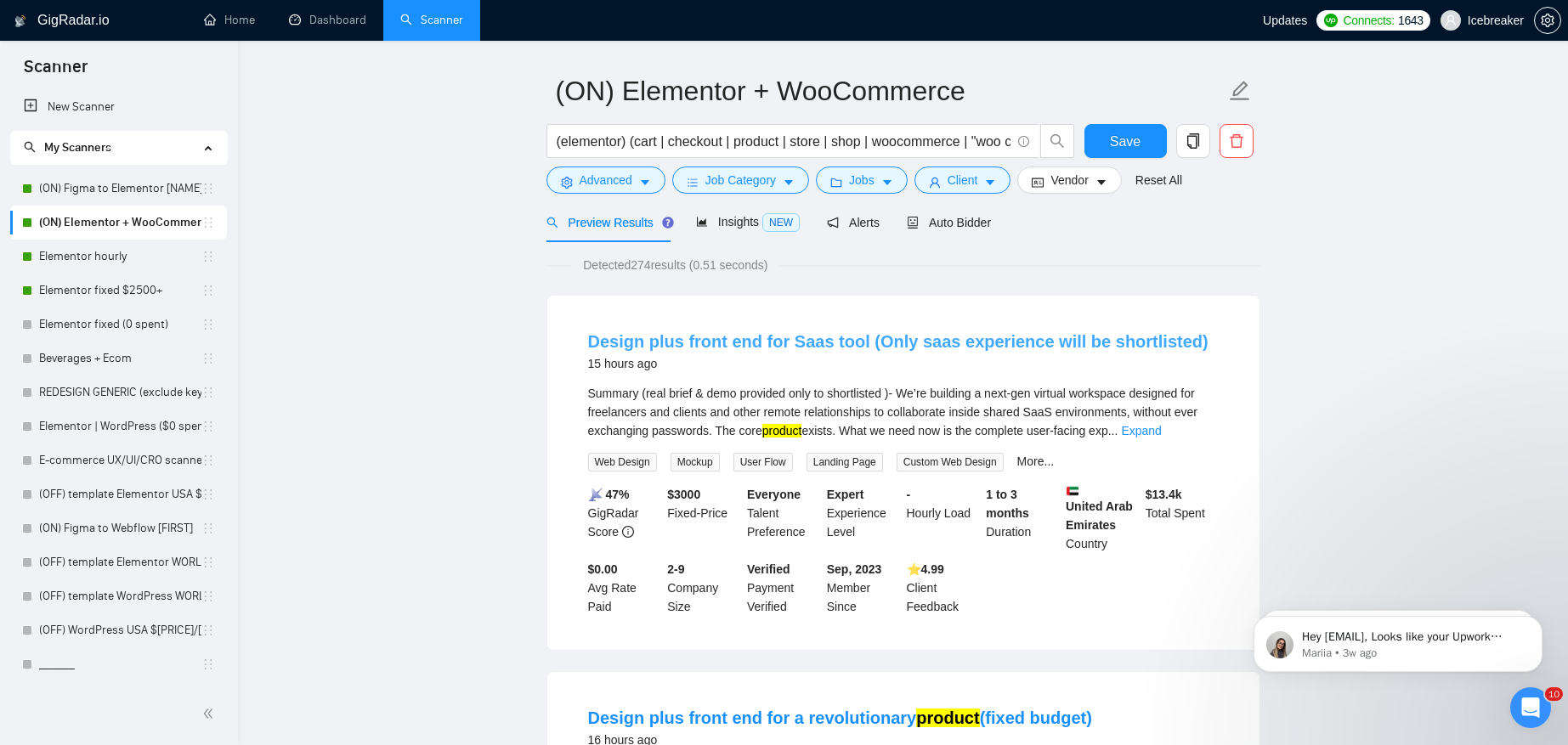 scroll, scrollTop: 55, scrollLeft: 0, axis: vertical 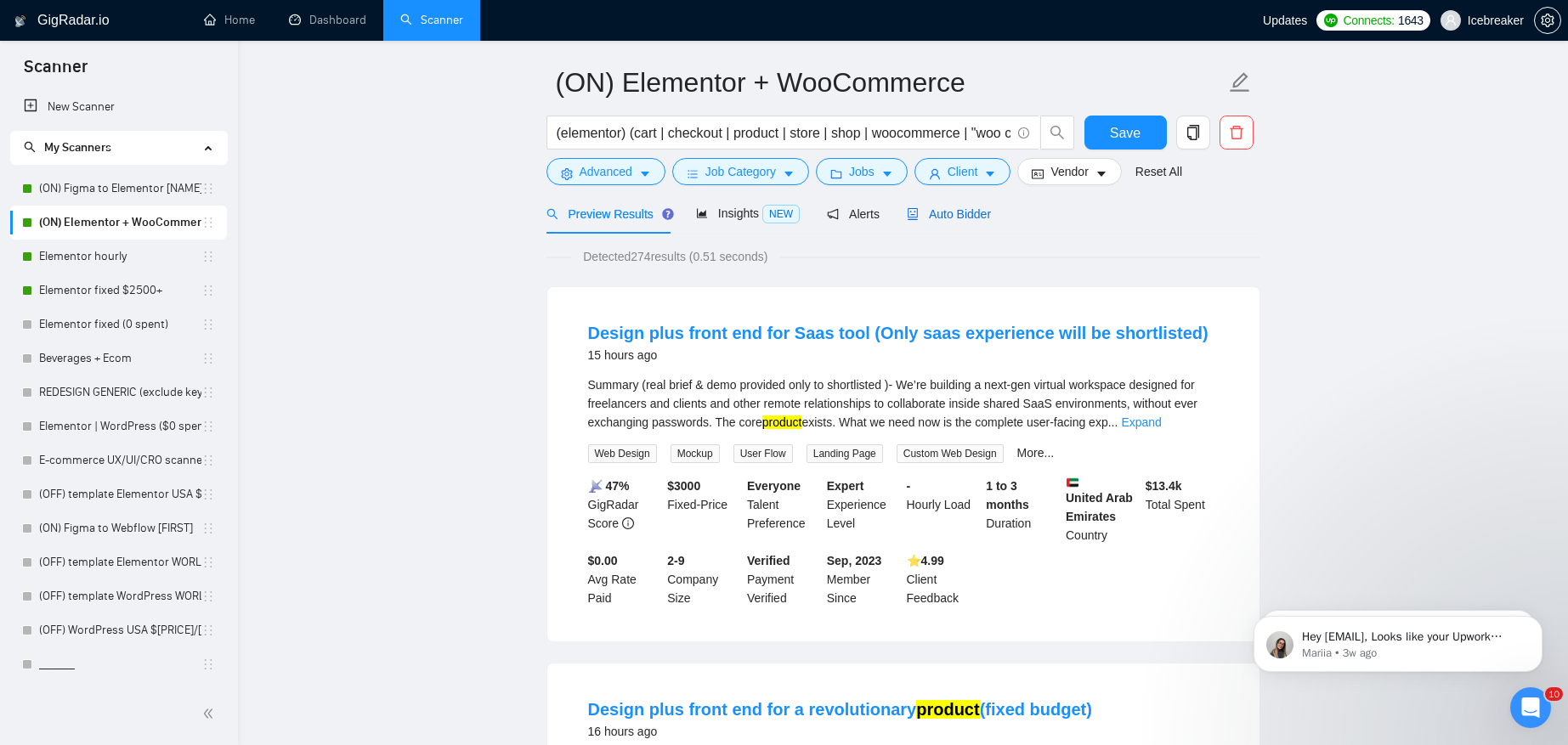 click on "Auto Bidder" at bounding box center (948, 214) 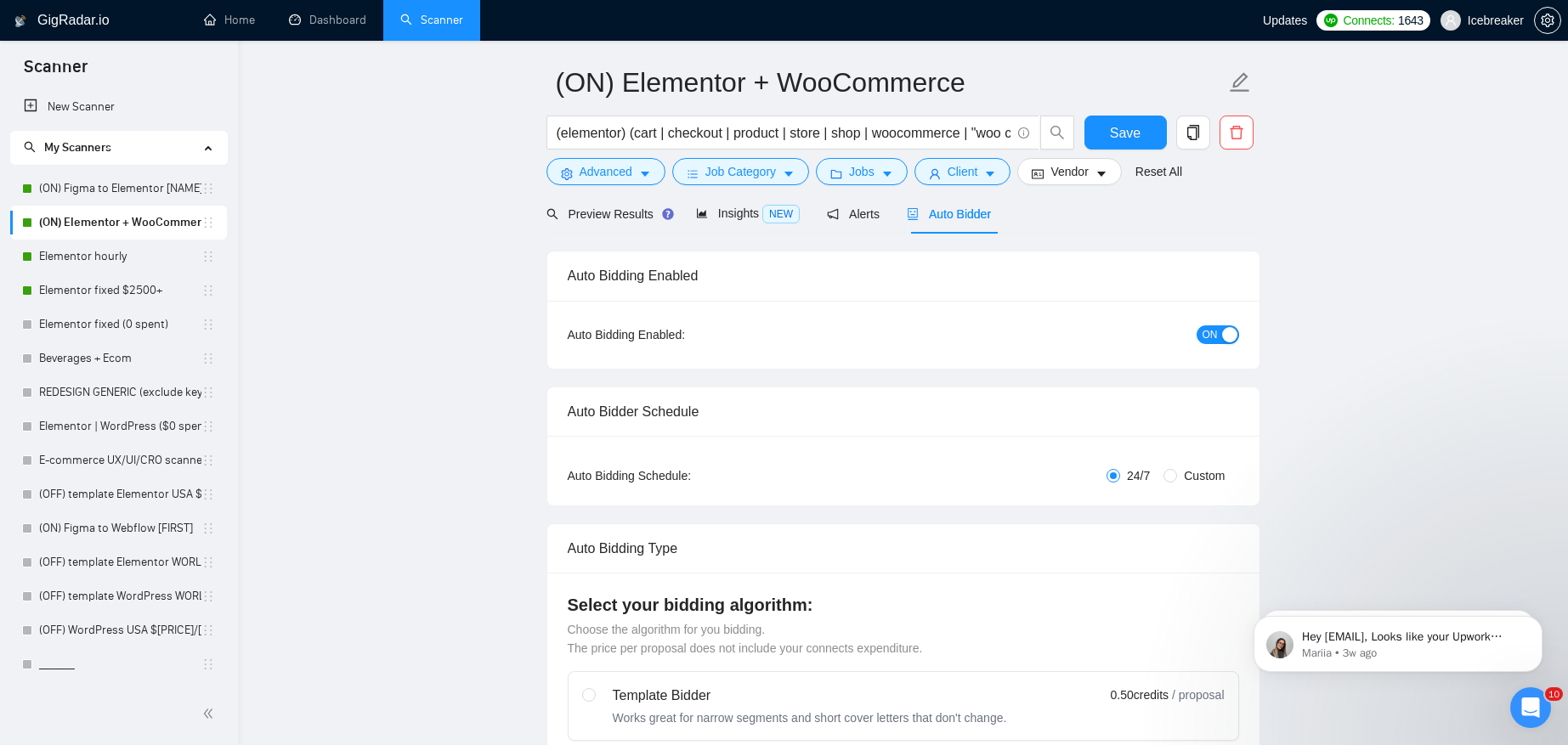 type 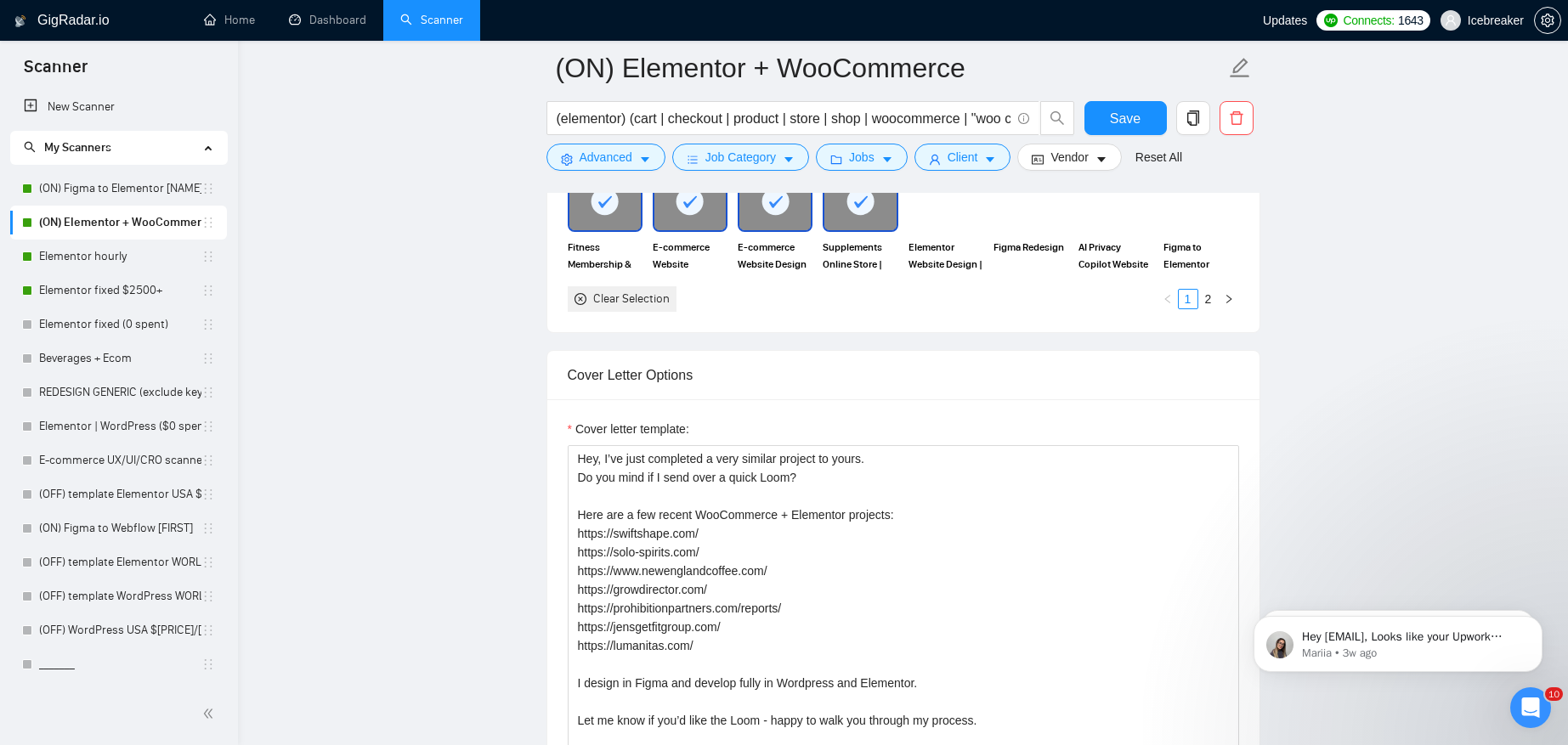 scroll, scrollTop: 2060, scrollLeft: 0, axis: vertical 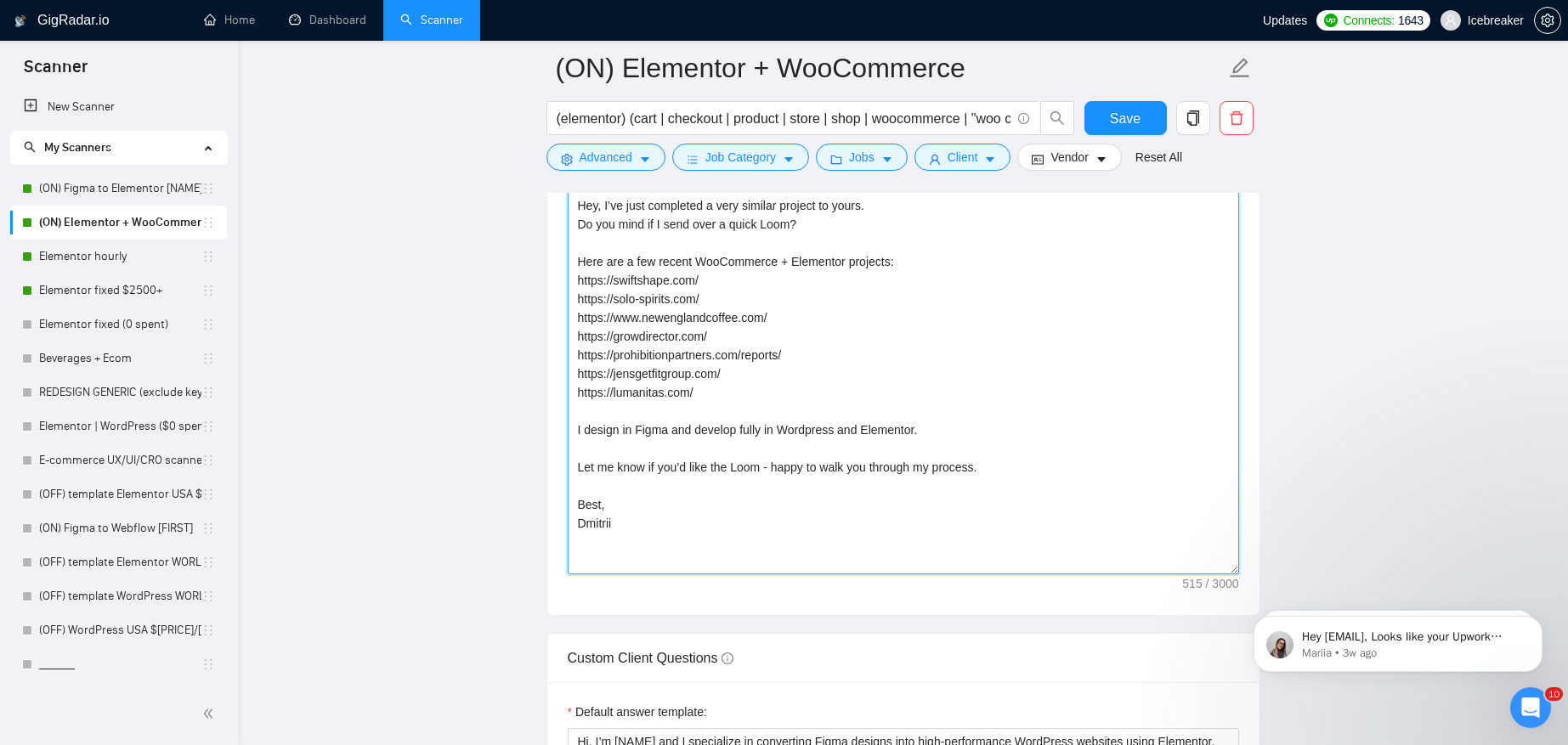 click on "Hey, I’ve just completed a very similar project to yours.
Do you mind if I send over a quick Loom?
Here are a few recent WooCommerce + Elementor projects:
https://swiftshape.com/
https://solo-spirits.com/
https://www.newenglandcoffee.com/
https://growdirector.com/
https://prohibitionpartners.com/reports/
https://jensgetfitgroup.com/
https://lumanitas.com/
I design in Figma and develop fully in Wordpress and Elementor.
Let me know if you’d like the Loom - happy to walk you through my process.
Best,
Dmitrii" at bounding box center [903, 383] 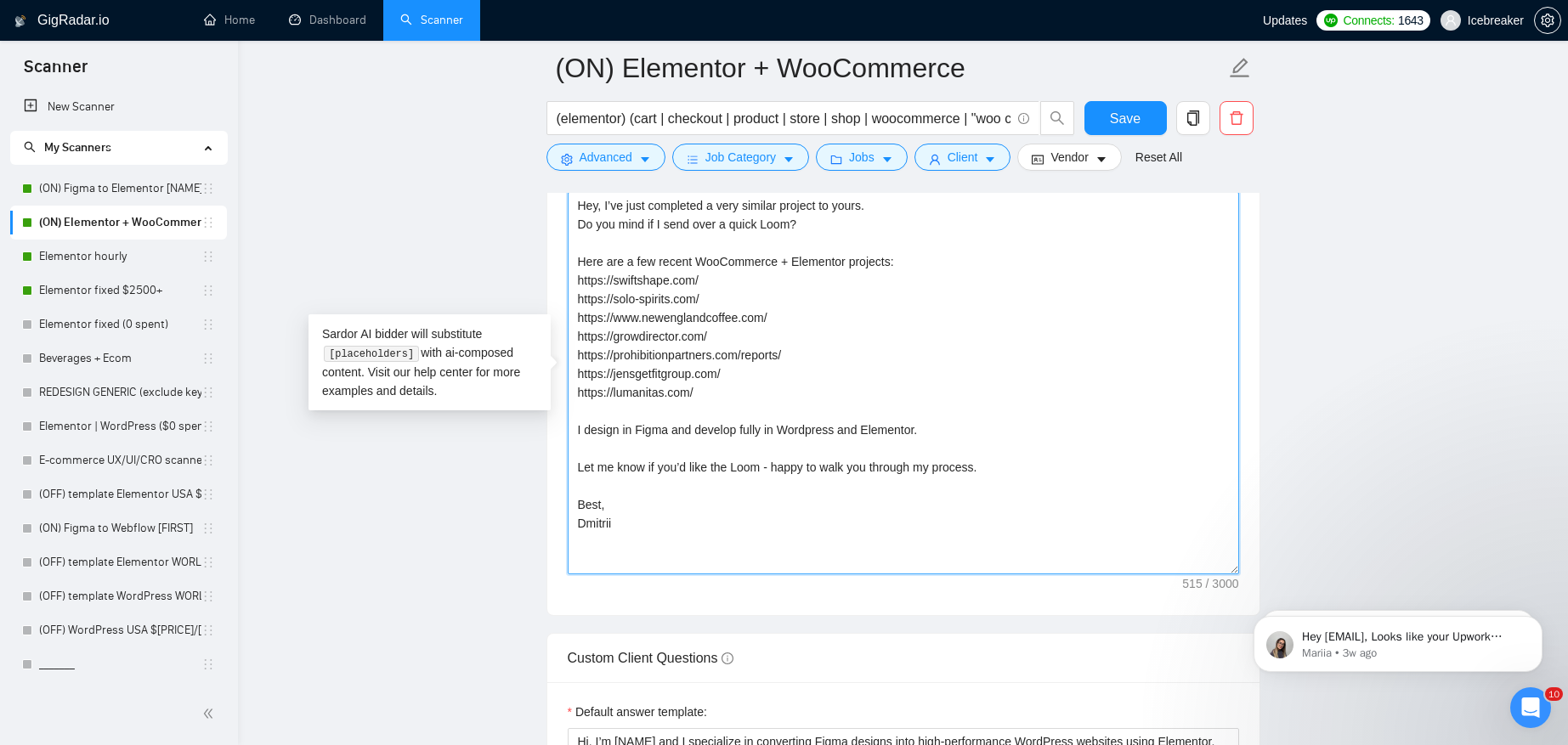 click on "Hey, I’ve just completed a very similar project to yours.
Do you mind if I send over a quick Loom?
Here are a few recent WooCommerce + Elementor projects:
https://swiftshape.com/
https://solo-spirits.com/
https://www.newenglandcoffee.com/
https://growdirector.com/
https://prohibitionpartners.com/reports/
https://jensgetfitgroup.com/
https://lumanitas.com/
I design in Figma and develop fully in Wordpress and Elementor.
Let me know if you’d like the Loom - happy to walk you through my process.
Best,
Dmitrii" at bounding box center [903, 383] 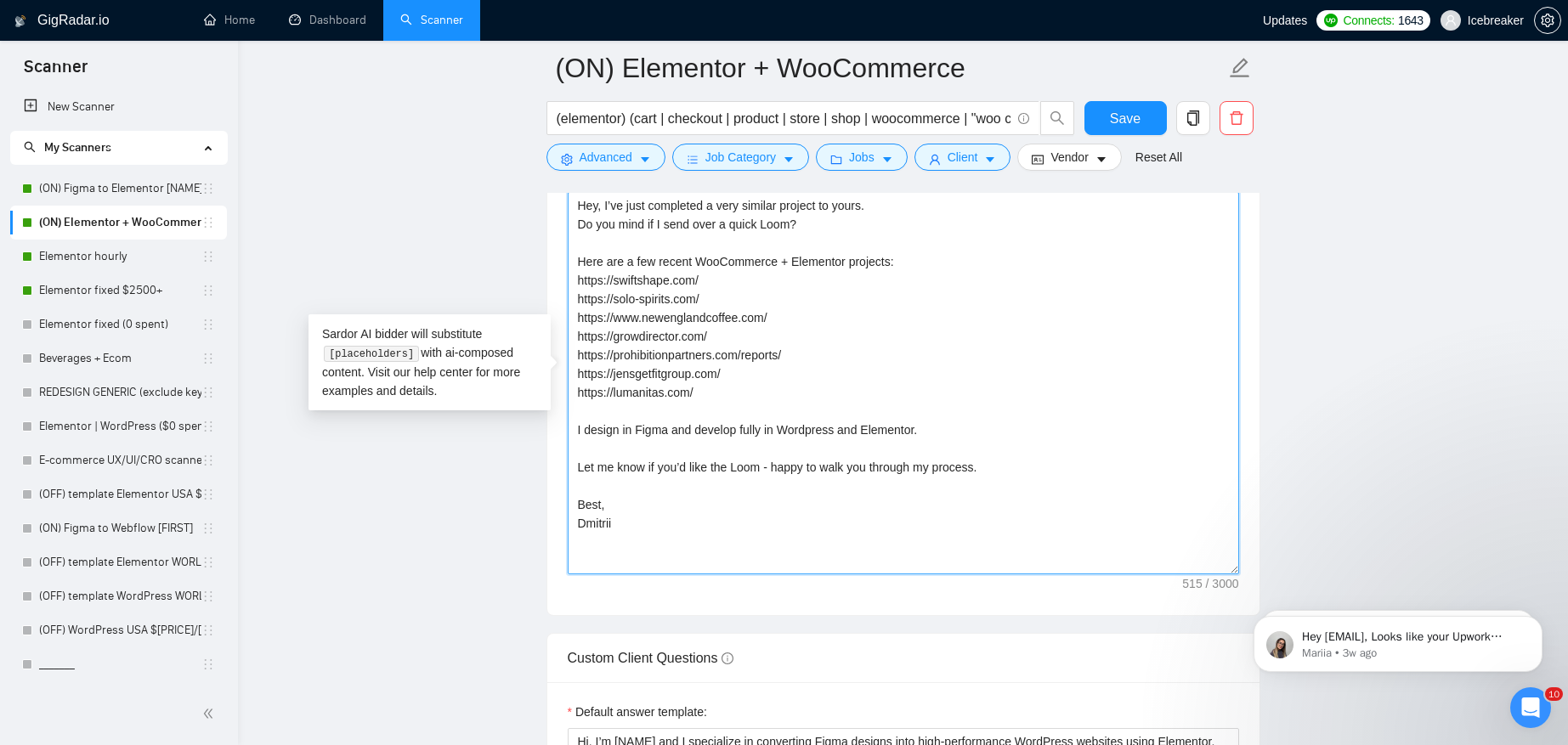click on "Hey, I’ve just completed a very similar project to yours.
Do you mind if I send over a quick Loom?
Here are a few recent WooCommerce + Elementor projects:
https://swiftshape.com/
https://solo-spirits.com/
https://www.newenglandcoffee.com/
https://growdirector.com/
https://prohibitionpartners.com/reports/
https://jensgetfitgroup.com/
https://lumanitas.com/
I design in Figma and develop fully in Wordpress and Elementor.
Let me know if you’d like the Loom - happy to walk you through my process.
Best,
Dmitrii" at bounding box center [903, 383] 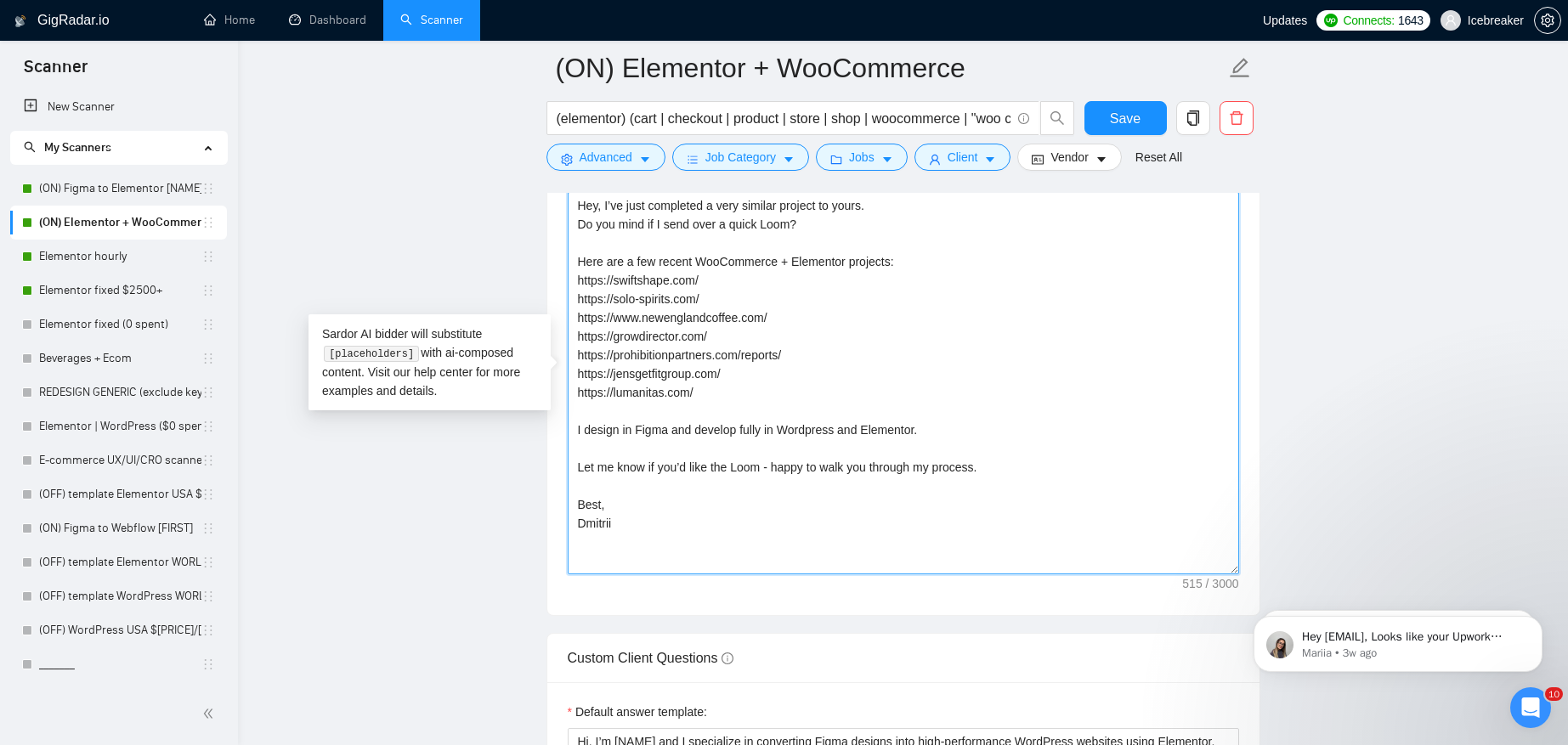 click on "Hey, I’ve just completed a very similar project to yours.
Do you mind if I send over a quick Loom?
Here are a few recent WooCommerce + Elementor projects:
https://swiftshape.com/
https://solo-spirits.com/
https://www.newenglandcoffee.com/
https://growdirector.com/
https://prohibitionpartners.com/reports/
https://jensgetfitgroup.com/
https://lumanitas.com/
I design in Figma and develop fully in Wordpress and Elementor.
Let me know if you’d like the Loom - happy to walk you through my process.
Best,
Dmitrii" at bounding box center (903, 383) 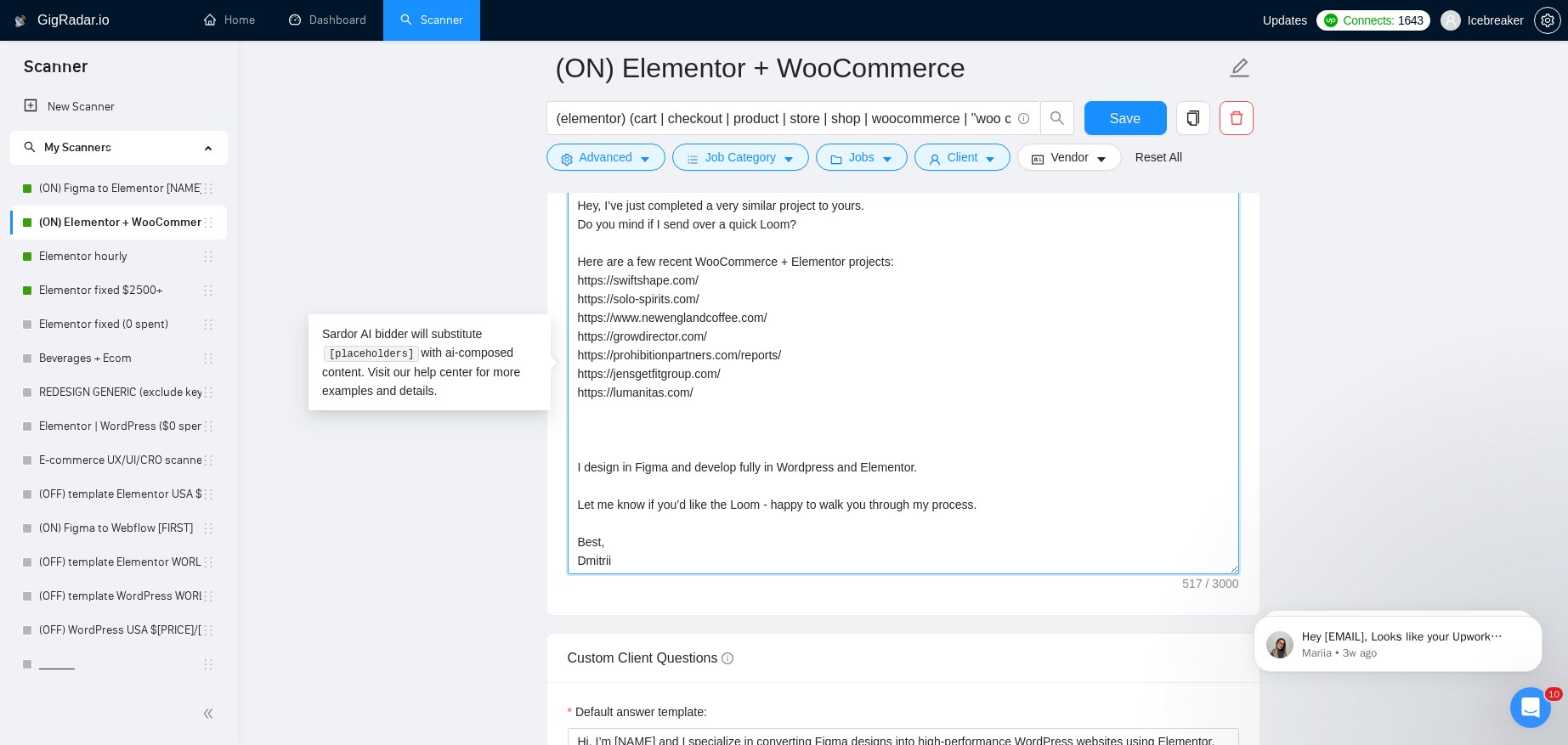 paste on "https://blackwolfdesign.com/
https://www.newenglandcoffee.com/
https://shop.eestitraat.ee/
https://remixers.com/" 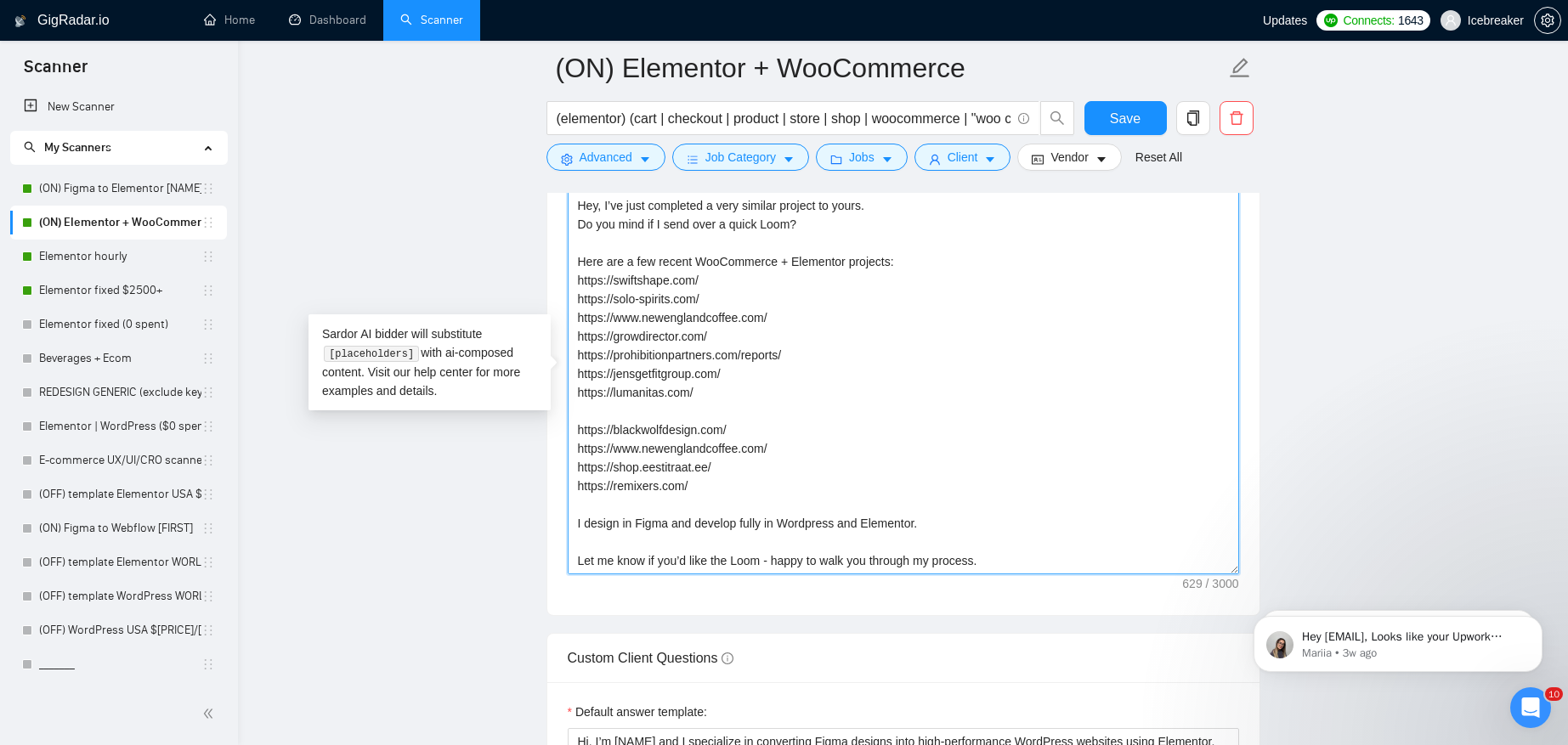 click on "Hey, I’ve just completed a very similar project to yours.
Do you mind if I send over a quick Loom?
Here are a few recent WooCommerce + Elementor projects:
https://swiftshape.com/
https://solo-spirits.com/
https://www.newenglandcoffee.com/
https://growdirector.com/
https://prohibitionpartners.com/reports/
https://jensgetfitgroup.com/
https://lumanitas.com/
https://blackwolfdesign.com/
https://www.newenglandcoffee.com/
https://shop.eestitraat.ee/
https://remixers.com/
I design in Figma and develop fully in Wordpress and Elementor.
Let me know if you’d like the Loom - happy to walk you through my process.
Best,
[FIRST] [LAST]" at bounding box center [903, 383] 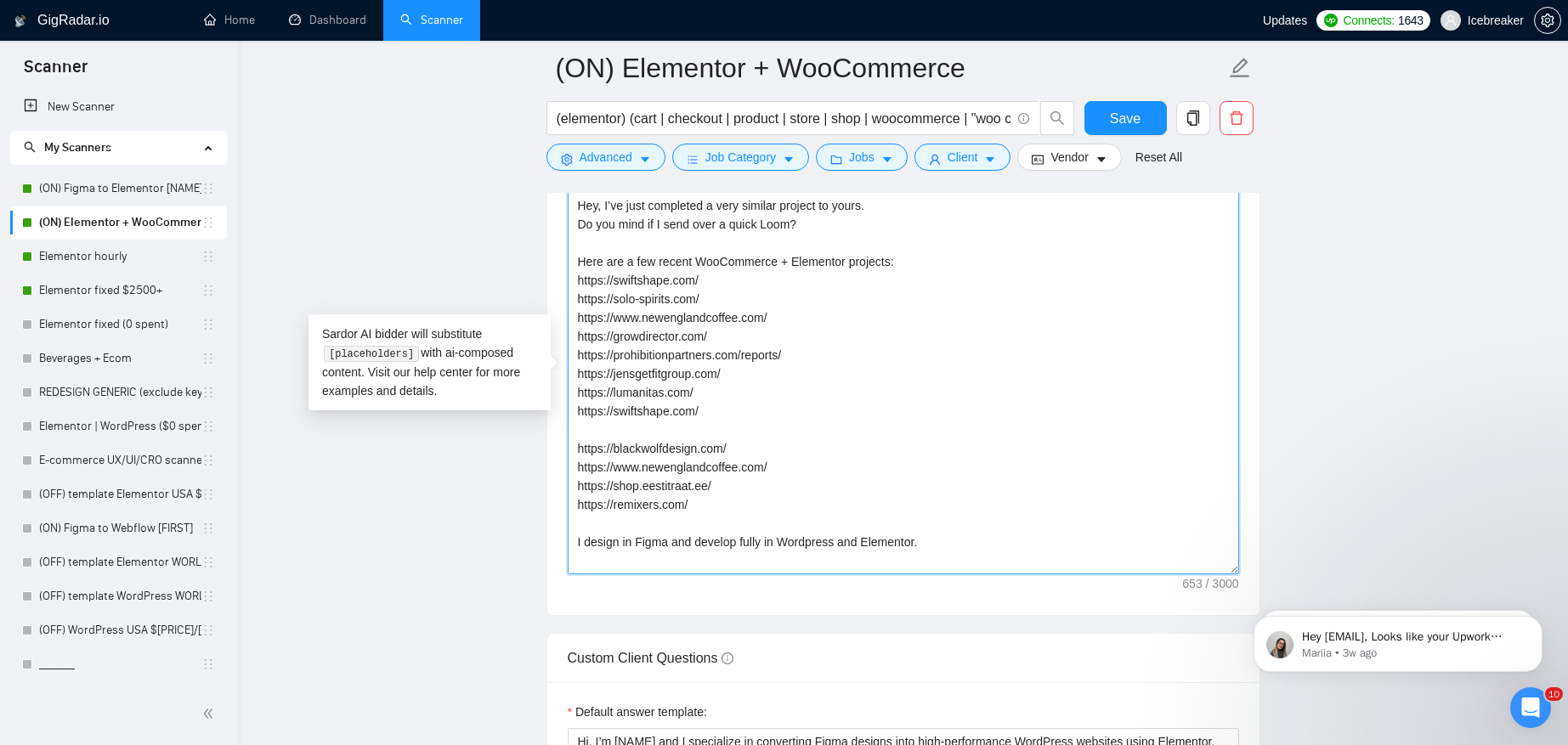 click on "Hey, I’ve just completed a very similar project to yours.
Do you mind if I send over a quick Loom?
Here are a few recent WooCommerce + Elementor projects:
https://swiftshape.com/
https://solo-spirits.com/
https://www.newenglandcoffee.com/
https://growdirector.com/
https://prohibitionpartners.com/reports/
https://jensgetfitgroup.com/
https://lumanitas.com/
https://swiftshape.com/
https://blackwolfdesign.com/
https://www.newenglandcoffee.com/
https://shop.eestitraat.ee/
https://remixers.com/
I design in Figma and develop fully in Wordpress and Elementor.
Let me know if you’d like the Loom - happy to walk you through my process.
Best,
[FIRST]" at bounding box center [903, 383] 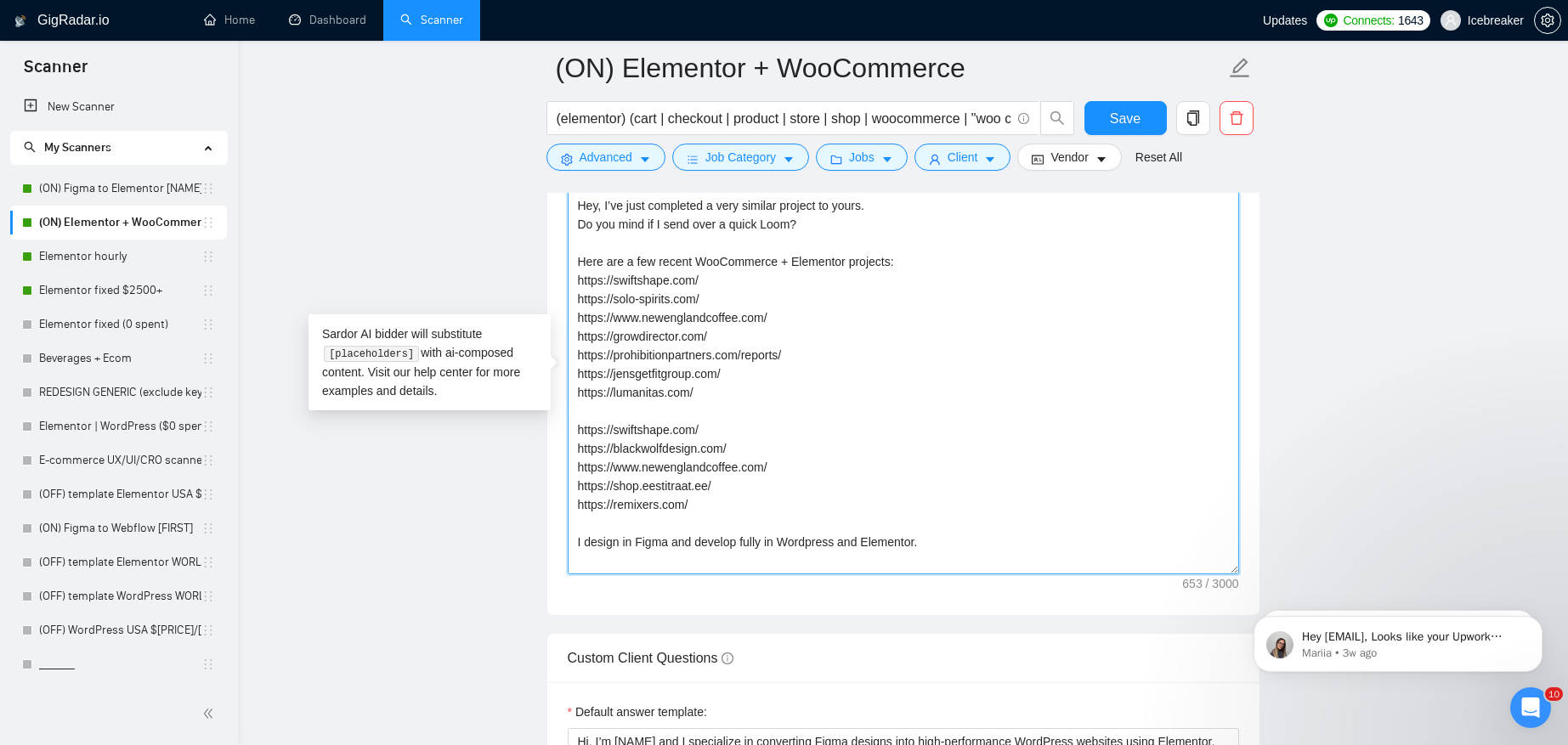 click on "Hey, I’ve just completed a very similar project to yours.
Do you mind if I send over a quick Loom?
Here are a few recent WooCommerce + Elementor projects:
https://swiftshape.com/
https://solo-spirits.com/
https://www.newenglandcoffee.com/
https://growdirector.com/
https://prohibitionpartners.com/reports/
https://jensgetfitgroup.com/
https://lumanitas.com/
https://swiftshape.com/
https://blackwolfdesign.com/
https://www.newenglandcoffee.com/
https://shop.eestitraat.ee/
https://remixers.com/
I design in Figma and develop fully in Wordpress and Elementor.
Let me know if you’d like the Loom - happy to walk you through my process.
Best,
Dmitrii" at bounding box center (903, 383) 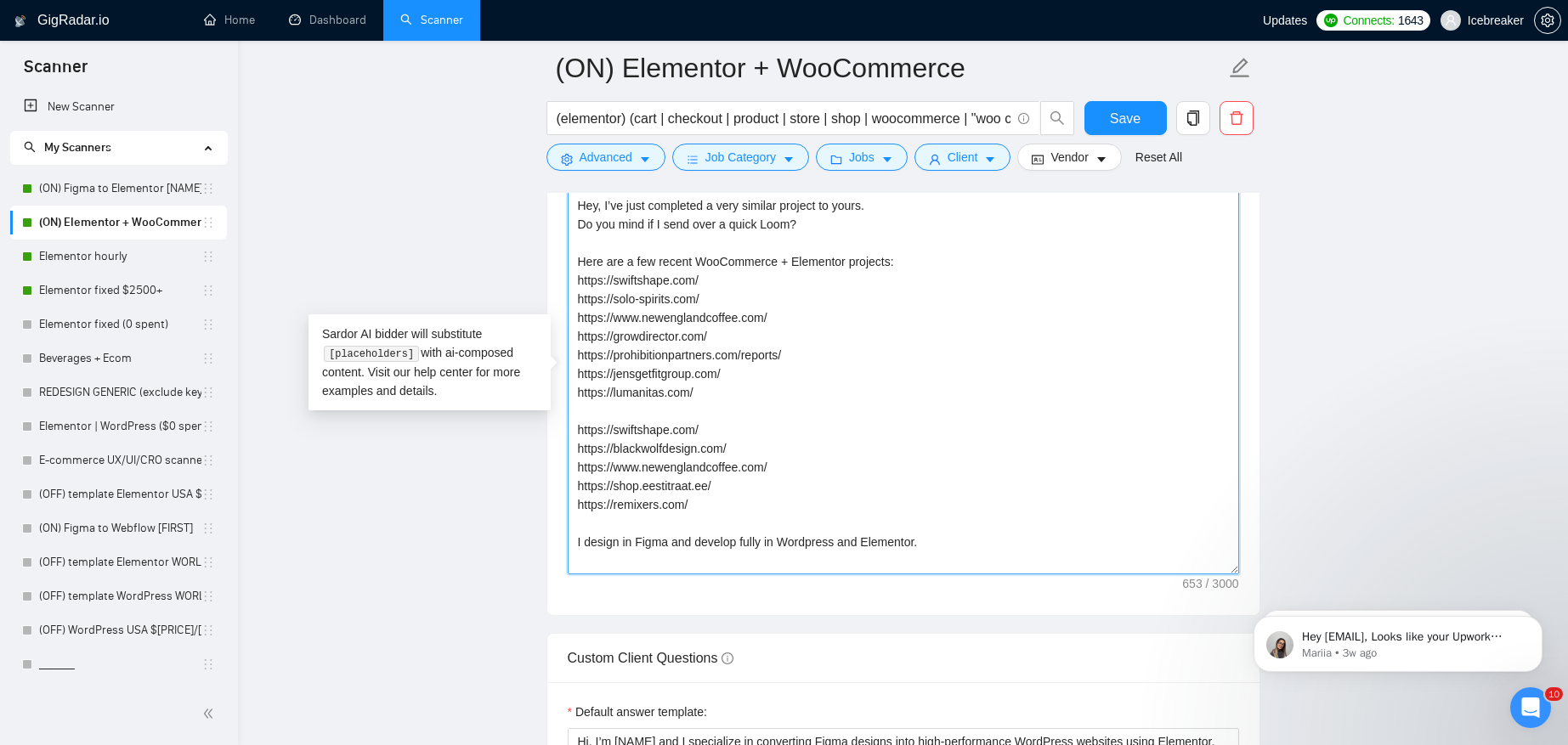 click on "Hey, I’ve just completed a very similar project to yours.
Do you mind if I send over a quick Loom?
Here are a few recent WooCommerce + Elementor projects:
https://swiftshape.com/
https://solo-spirits.com/
https://www.newenglandcoffee.com/
https://growdirector.com/
https://prohibitionpartners.com/reports/
https://jensgetfitgroup.com/
https://lumanitas.com/
https://swiftshape.com/
https://blackwolfdesign.com/
https://www.newenglandcoffee.com/
https://shop.eestitraat.ee/
https://remixers.com/
I design in Figma and develop fully in Wordpress and Elementor.
Let me know if you’d like the Loom - happy to walk you through my process.
Best,
Dmitrii" at bounding box center (903, 383) 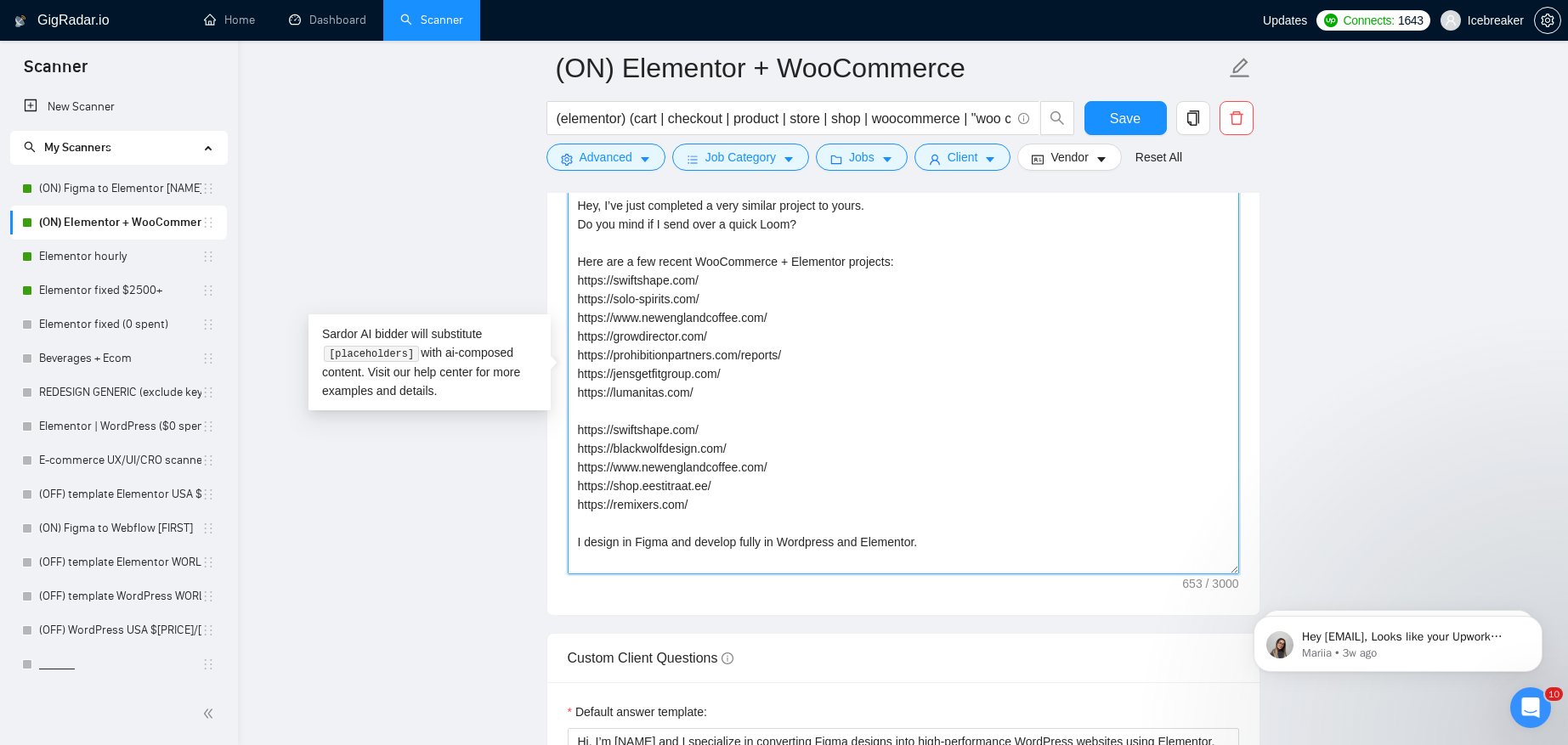 click on "Hey, I’ve just completed a very similar project to yours.
Do you mind if I send over a quick Loom?
Here are a few recent WooCommerce + Elementor projects:
https://swiftshape.com/
https://solo-spirits.com/
https://www.newenglandcoffee.com/
https://growdirector.com/
https://prohibitionpartners.com/reports/
https://jensgetfitgroup.com/
https://lumanitas.com/
https://swiftshape.com/
https://blackwolfdesign.com/
https://www.newenglandcoffee.com/
https://shop.eestitraat.ee/
https://remixers.com/
I design in Figma and develop fully in Wordpress and Elementor.
Let me know if you’d like the Loom - happy to walk you through my process.
Best,
Dmitrii" at bounding box center [903, 383] 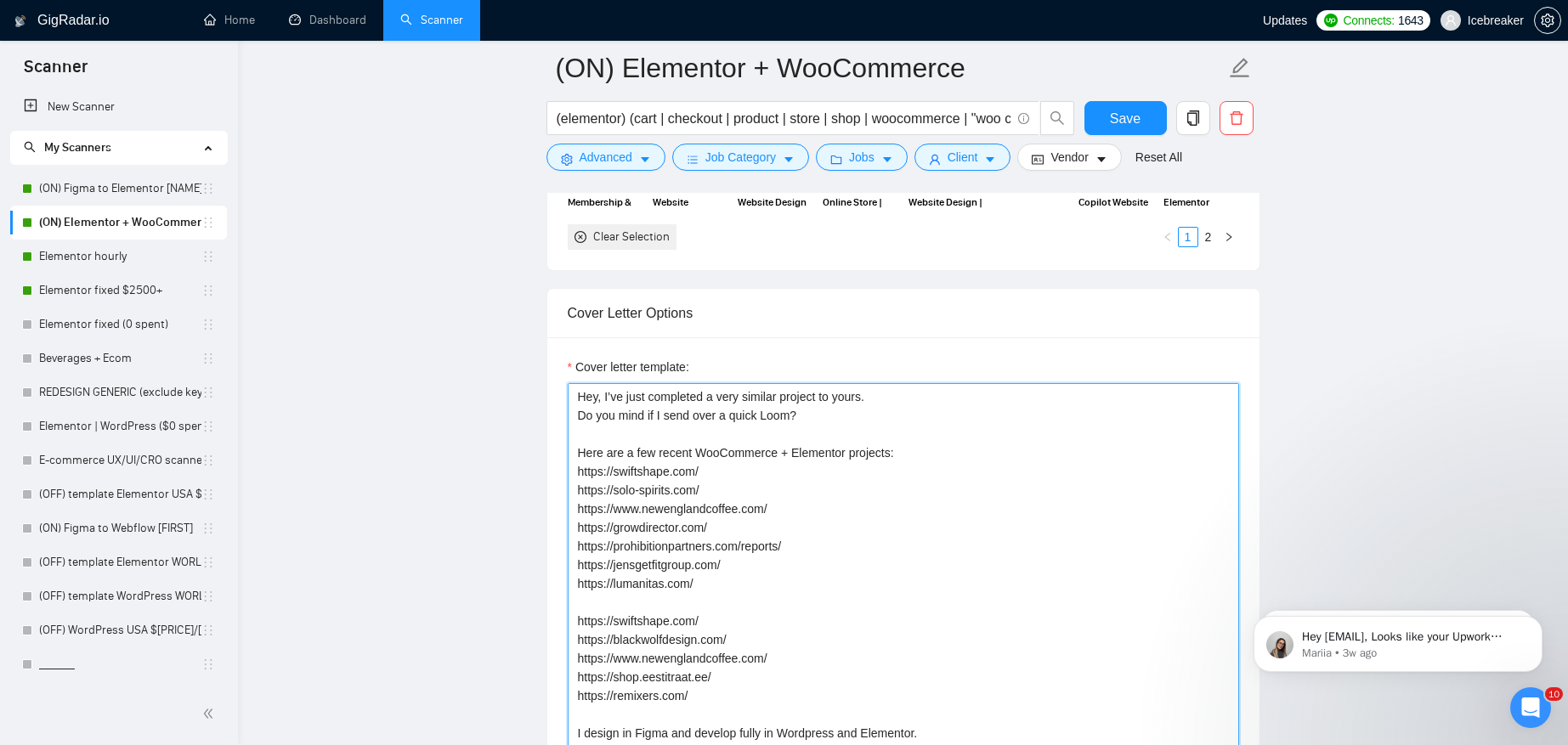 click on "Hey, I’ve just completed a very similar project to yours.
Do you mind if I send over a quick Loom?
Here are a few recent WooCommerce + Elementor projects:
https://swiftshape.com/
https://solo-spirits.com/
https://www.newenglandcoffee.com/
https://growdirector.com/
https://prohibitionpartners.com/reports/
https://jensgetfitgroup.com/
https://lumanitas.com/
https://swiftshape.com/
https://blackwolfdesign.com/
https://www.newenglandcoffee.com/
https://shop.eestitraat.ee/
https://remixers.com/
I design in Figma and develop fully in Wordpress and Elementor.
Let me know if you’d like the Loom - happy to walk you through my process.
Best,
Dmitrii" at bounding box center (903, 574) 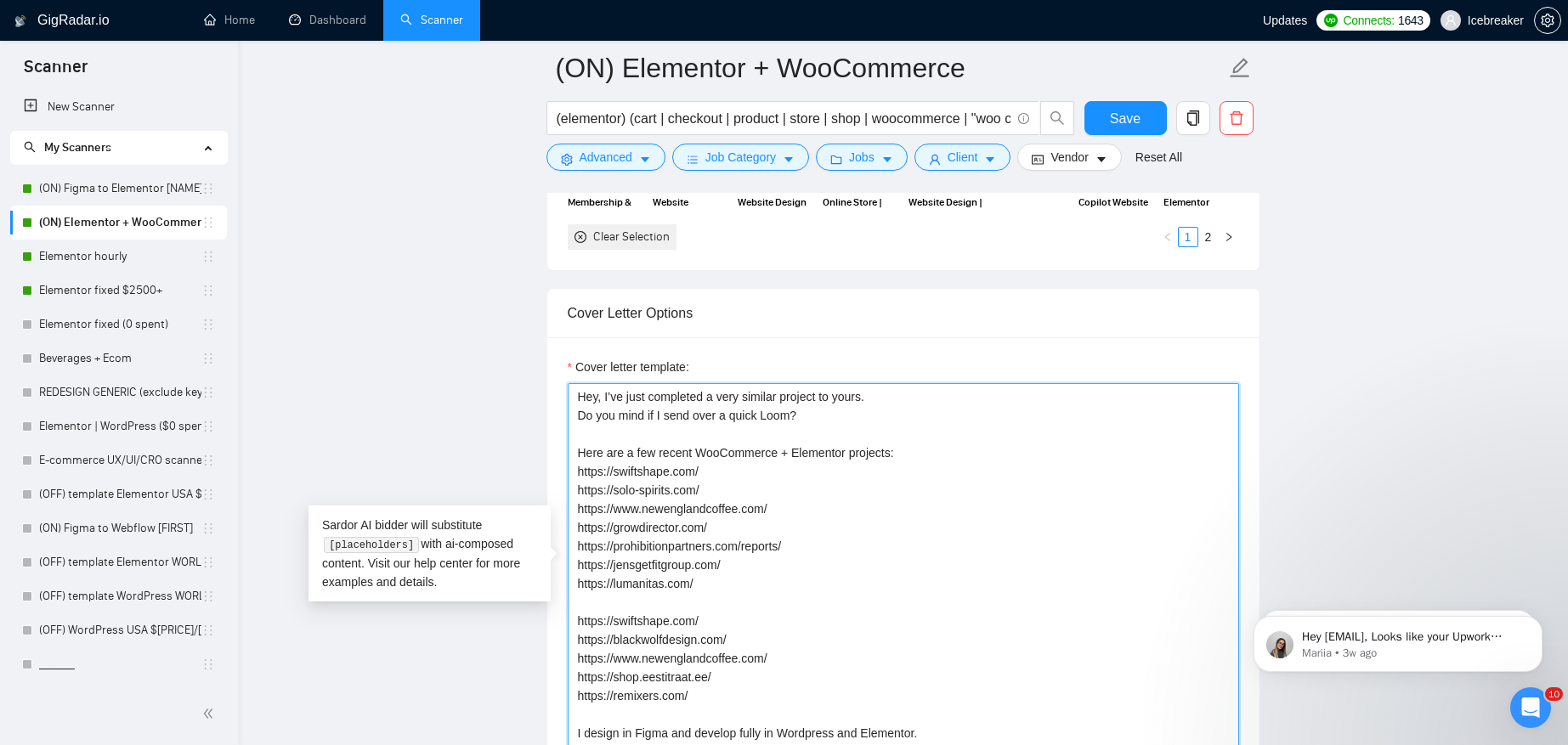 click on "Hey, I’ve just completed a very similar project to yours.
Do you mind if I send over a quick Loom?
Here are a few recent WooCommerce + Elementor projects:
https://swiftshape.com/
https://solo-spirits.com/
https://www.newenglandcoffee.com/
https://growdirector.com/
https://prohibitionpartners.com/reports/
https://jensgetfitgroup.com/
https://lumanitas.com/
https://swiftshape.com/
https://blackwolfdesign.com/
https://www.newenglandcoffee.com/
https://shop.eestitraat.ee/
https://remixers.com/
I design in Figma and develop fully in Wordpress and Elementor.
Let me know if you’d like the Loom - happy to walk you through my process.
Best,
Dmitrii" at bounding box center (903, 574) 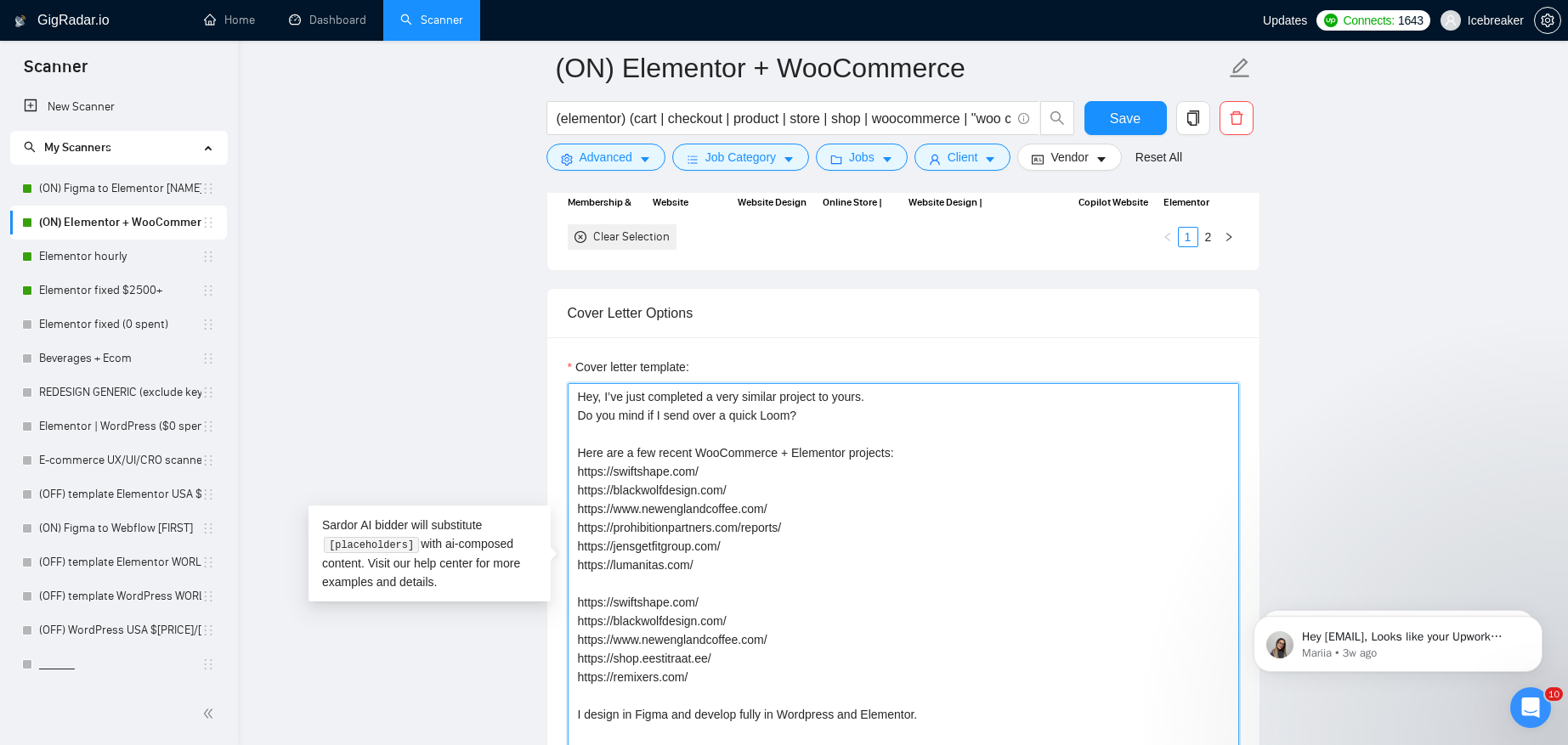 click on "Hey, I’ve just completed a very similar project to yours.
Do you mind if I send over a quick Loom?
Here are a few recent WooCommerce + Elementor projects:
https://swiftshape.com/
https://blackwolfdesign.com/
https://www.newenglandcoffee.com/
https://prohibitionpartners.com/reports/
https://jensgetfitgroup.com/
https://lumanitas.com/
https://swiftshape.com/
https://blackwolfdesign.com/
https://www.newenglandcoffee.com/
https://shop.eestitraat.ee/
https://remixers.com/
I design in Figma and develop fully in Wordpress and Elementor.
Let me know if you’d like the Loom - happy to walk you through my process.
Best,
[FIRST]" at bounding box center [903, 574] 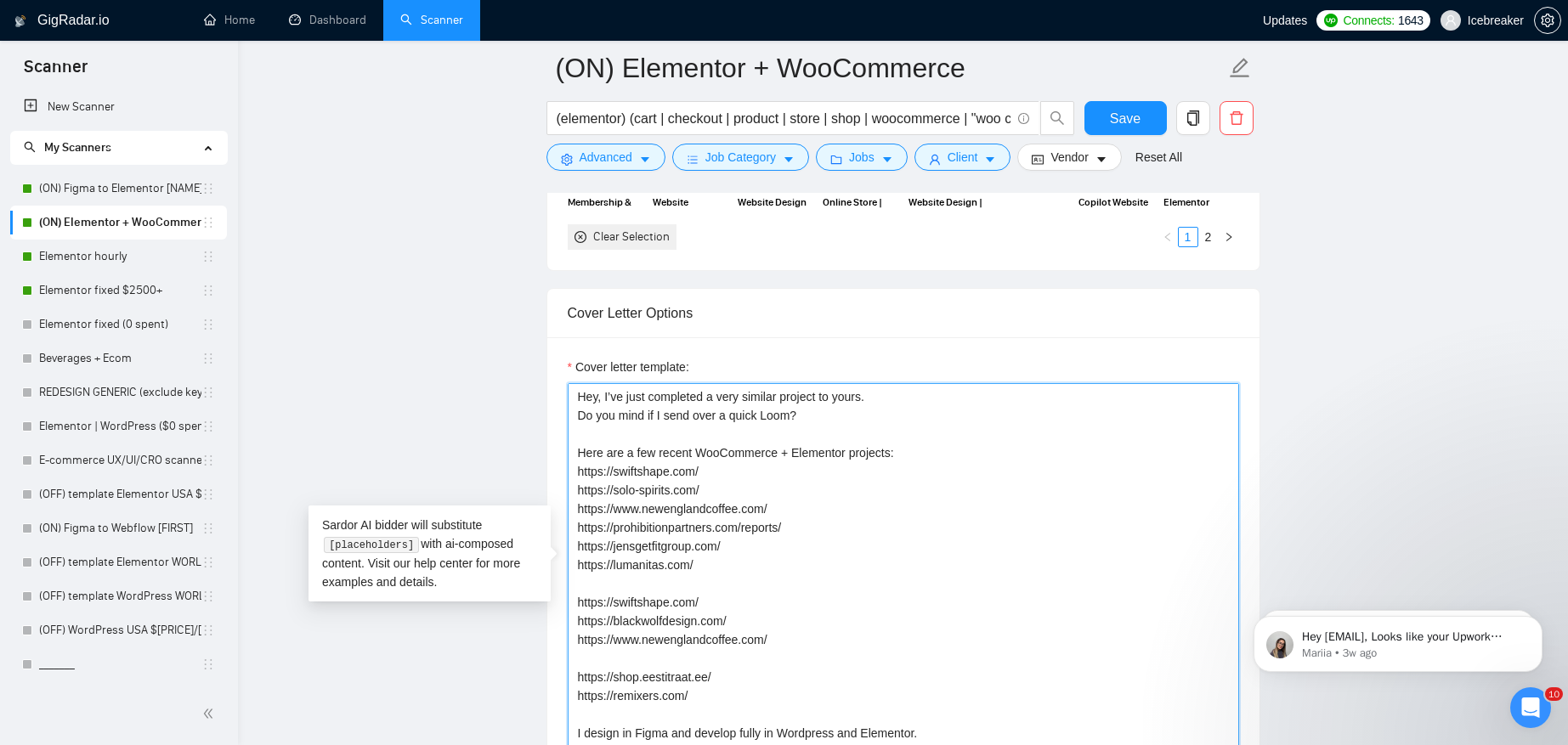 paste on "https://solo-spirits.com/" 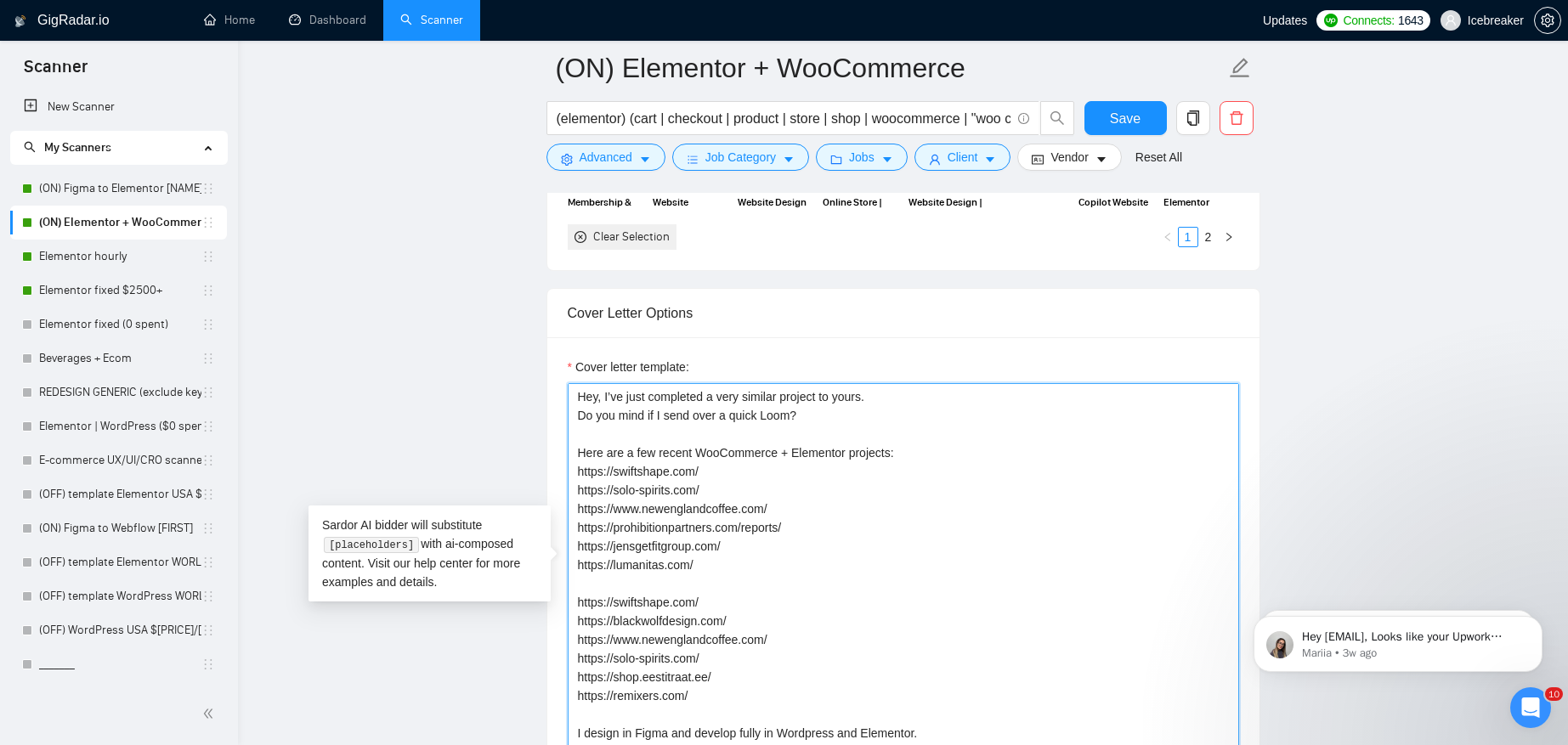 click on "Hey, I’ve just completed a very similar project to yours.
Do you mind if I send over a quick Loom?
Here are a few recent WooCommerce + Elementor projects:
https://swiftshape.com/
https://solo-spirits.com/
https://www.newenglandcoffee.com/
https://prohibitionpartners.com/reports/
https://jensgetfitgroup.com/
https://lumanitas.com/
https://swiftshape.com/
https://blackwolfdesign.com/
https://www.newenglandcoffee.com/
https://solo-spirits.com/
https://shop.eestitraat.ee/
https://remixers.com/
I design in Figma and develop fully in Wordpress and Elementor.
Let me know if you’d like the Loom - happy to walk you through my process.
Best,
[NAME]" at bounding box center [903, 574] 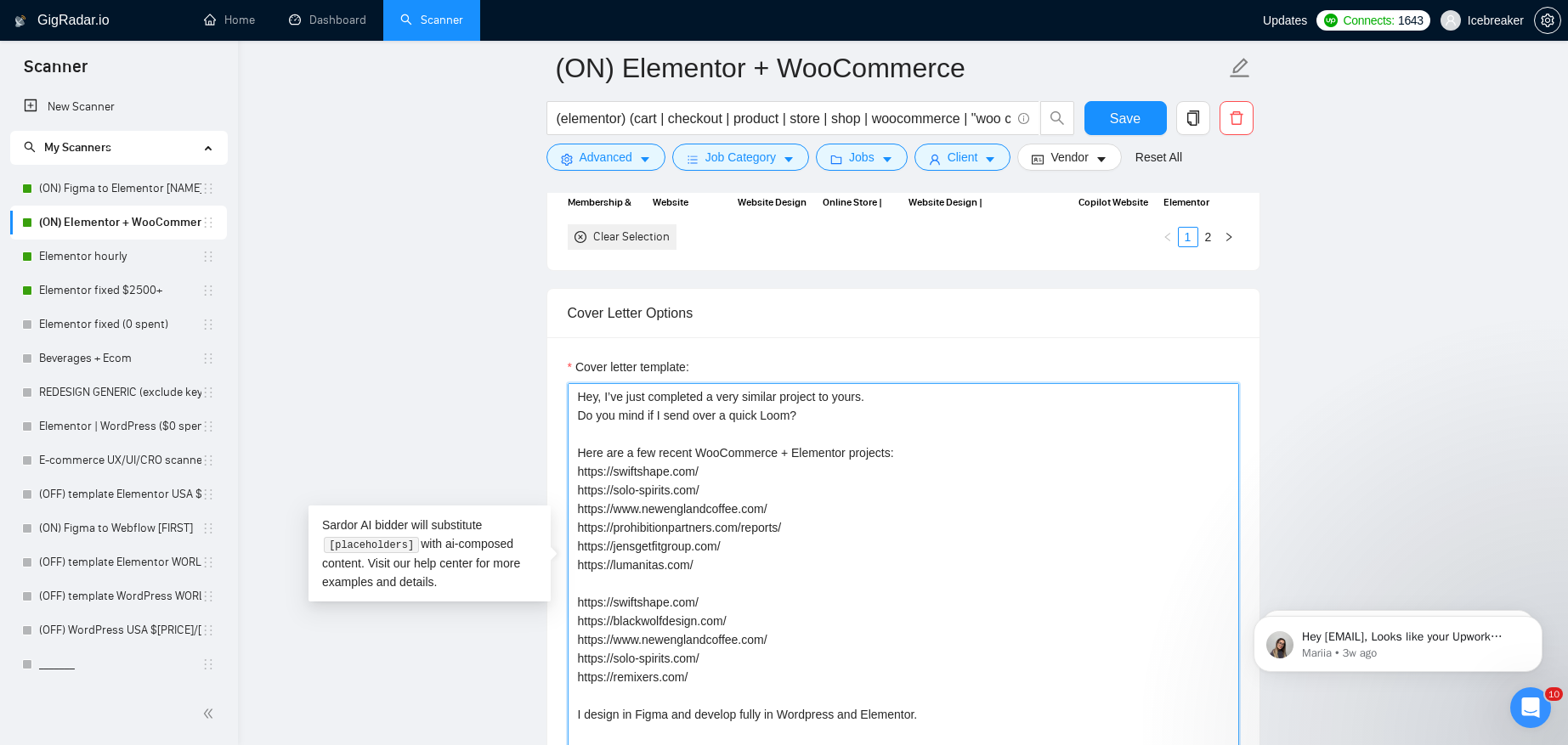 click on "Hey, I’ve just completed a very similar project to yours.
Do you mind if I send over a quick Loom?
Here are a few recent WooCommerce + Elementor projects:
https://swiftshape.com/
https://solo-spirits.com/
https://www.newenglandcoffee.com/
https://prohibitionpartners.com/reports/
https://jensgetfitgroup.com/
https://lumanitas.com/
https://swiftshape.com/
https://blackwolfdesign.com/
https://www.newenglandcoffee.com/
https://solo-spirits.com/
https://remixers.com/
I design in Figma and develop fully in Wordpress and Elementor.
Let me know if you’d like the Loom - happy to walk you through my process.
Best,
[FIRST]" at bounding box center (903, 574) 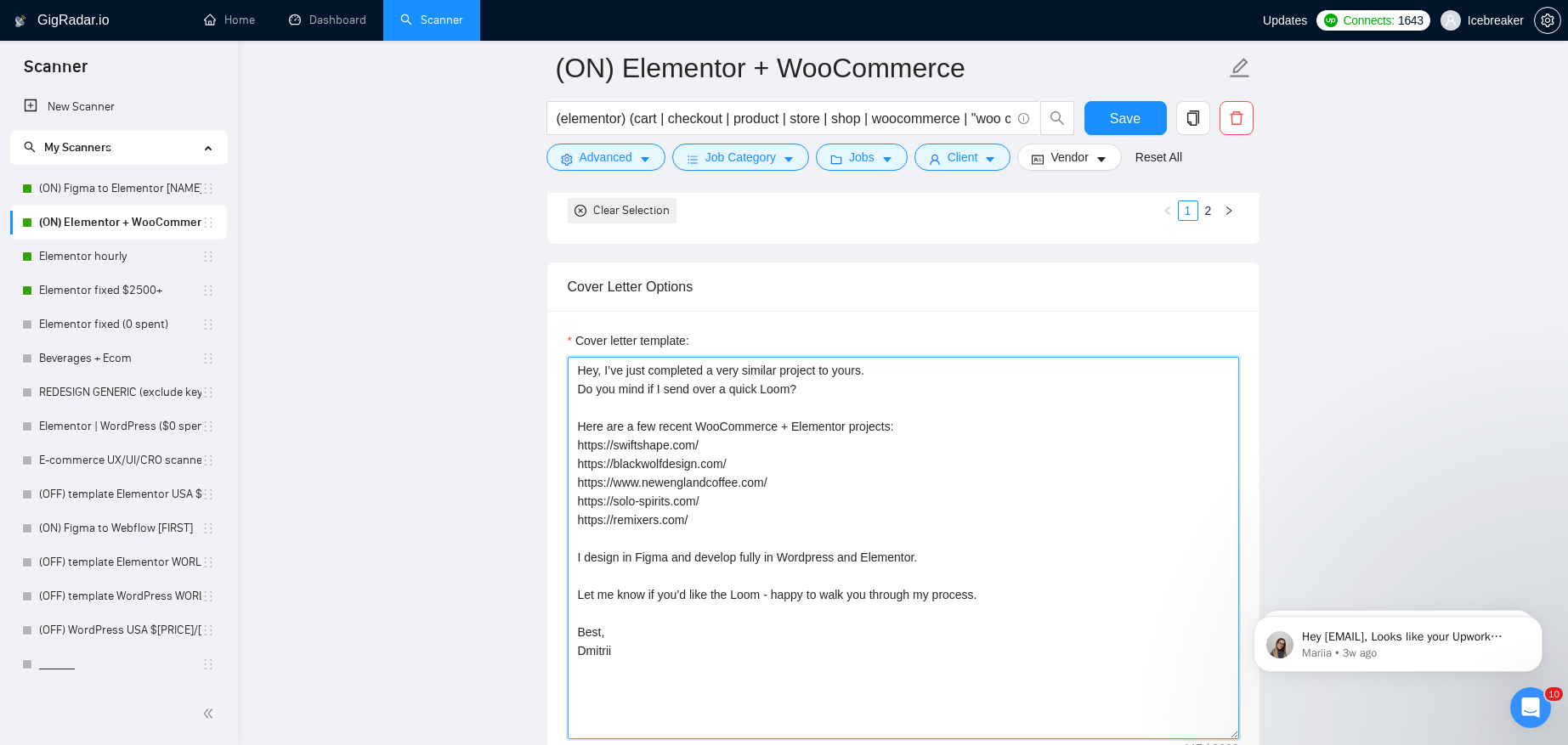 scroll, scrollTop: 1911, scrollLeft: 0, axis: vertical 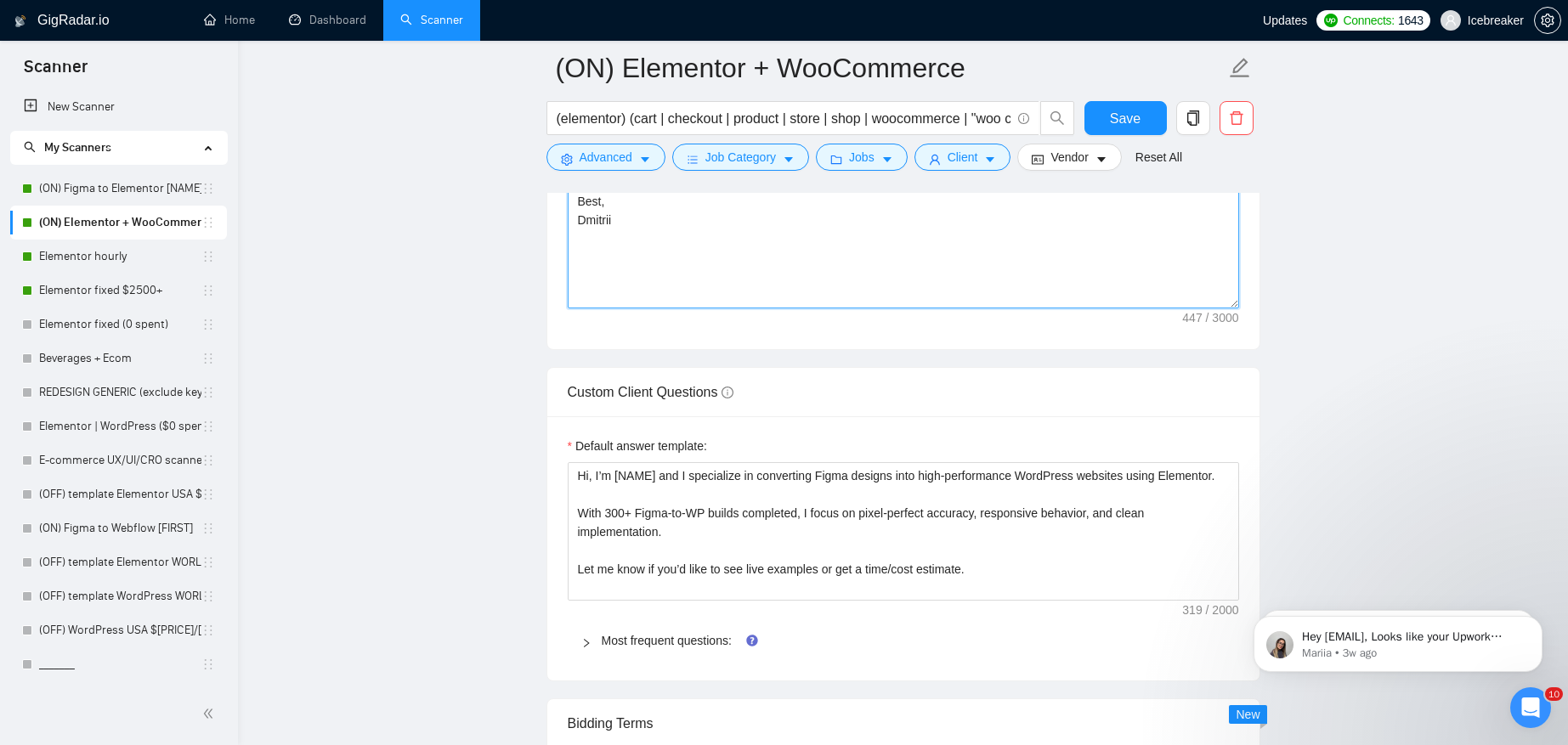click on "Hey, I’ve just completed a very similar project to yours.
Do you mind if I send over a quick Loom?
Here are a few recent WooCommerce + Elementor projects:
https://swiftshape.com/
https://blackwolfdesign.com/
https://www.newenglandcoffee.com/
https://solo-spirits.com/
https://remixers.com/
I design in Figma and develop fully in Wordpress and Elementor.
Let me know if you’d like the Loom - happy to walk you through my process.
Best,
Dmitrii" at bounding box center (903, 117) 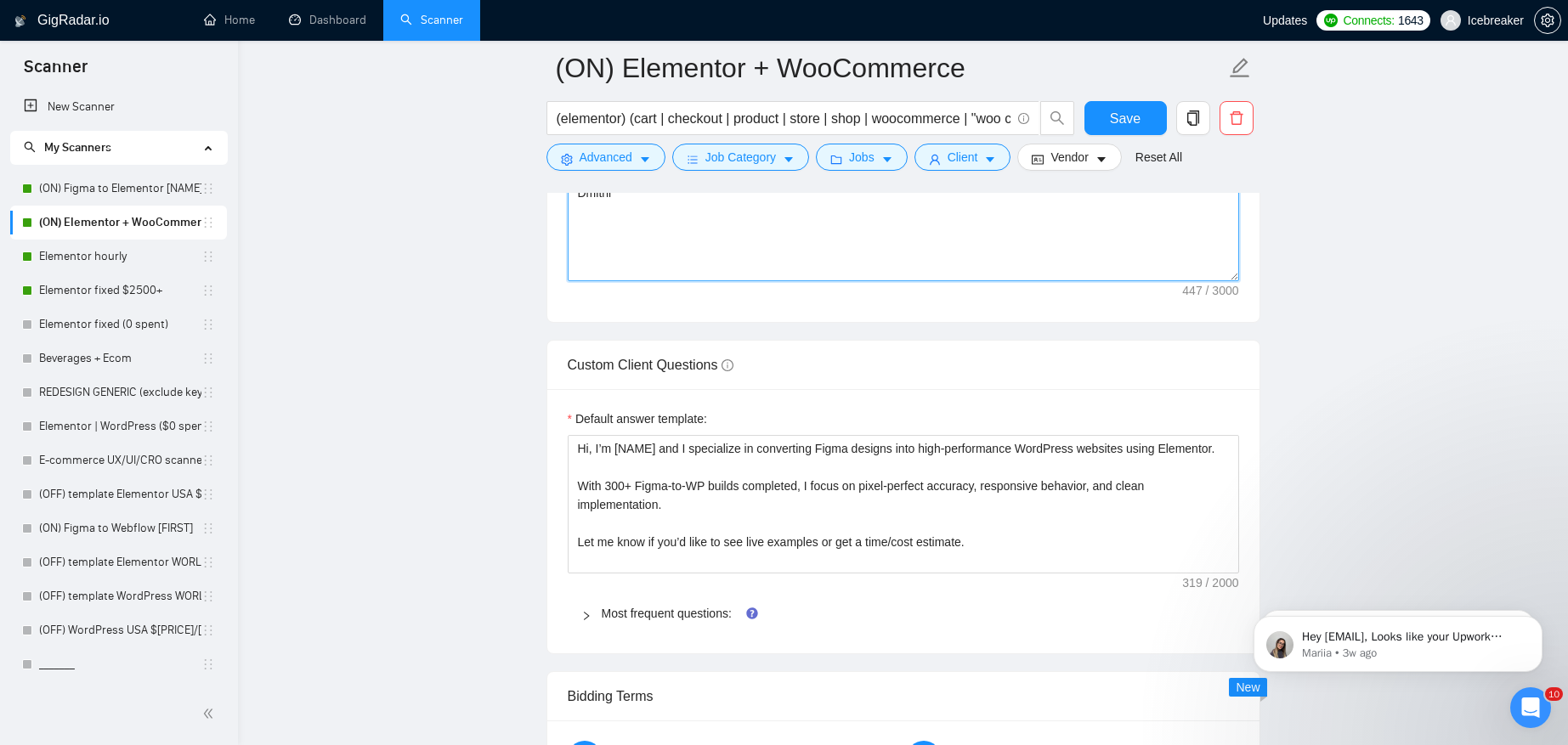 scroll, scrollTop: 2371, scrollLeft: 0, axis: vertical 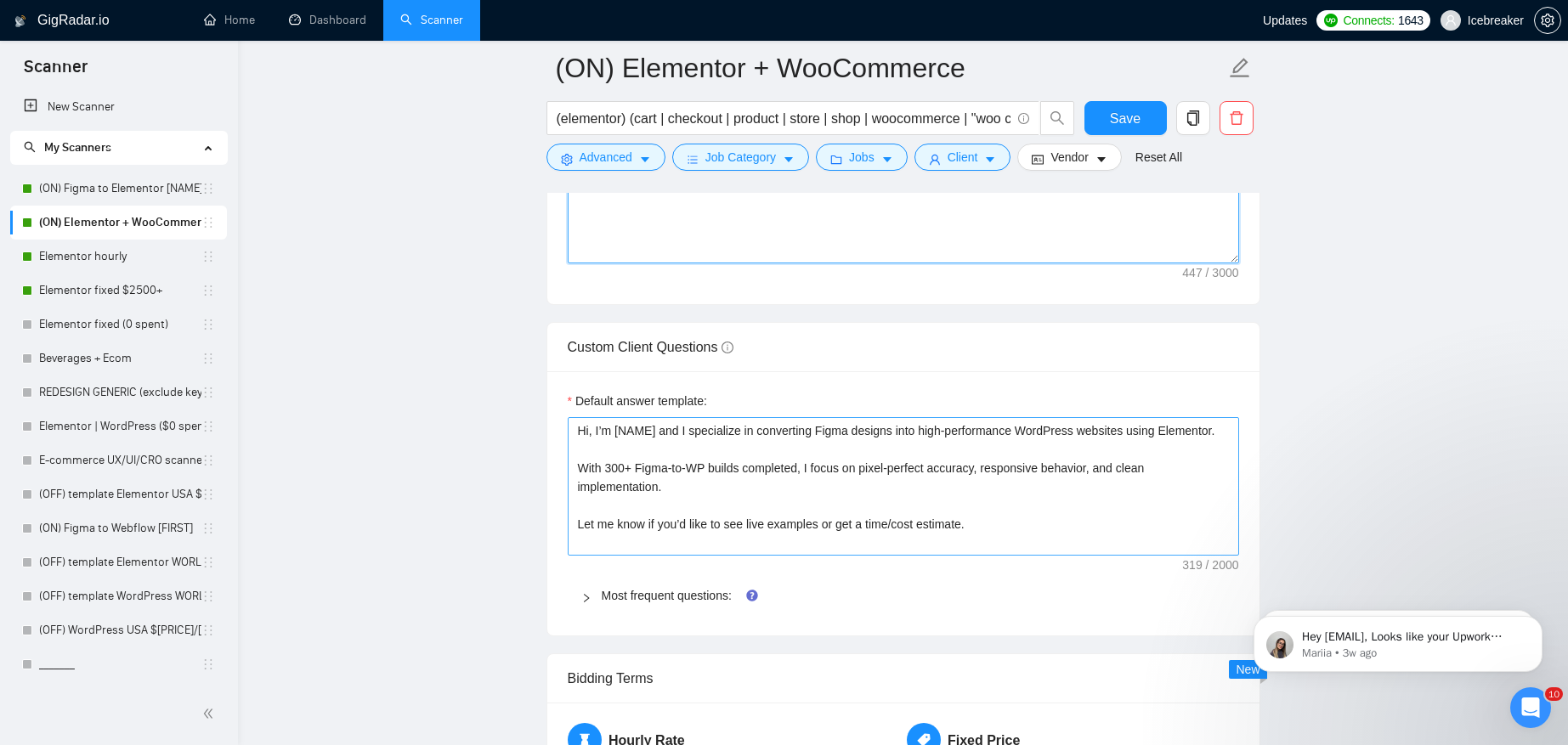 type on "Hey, I’ve just completed a very similar project to yours.
Do you mind if I send over a quick Loom?
Here are a few recent WooCommerce + Elementor projects:
https://swiftshape.com/
https://blackwolfdesign.com/
https://www.newenglandcoffee.com/
https://solo-spirits.com/
https://remixers.com/
I design in Figma and develop fully in Wordpress and Elementor.
Let me know if you’d like the Loom - happy to walk you through my process.
Best,
Dmitrii" 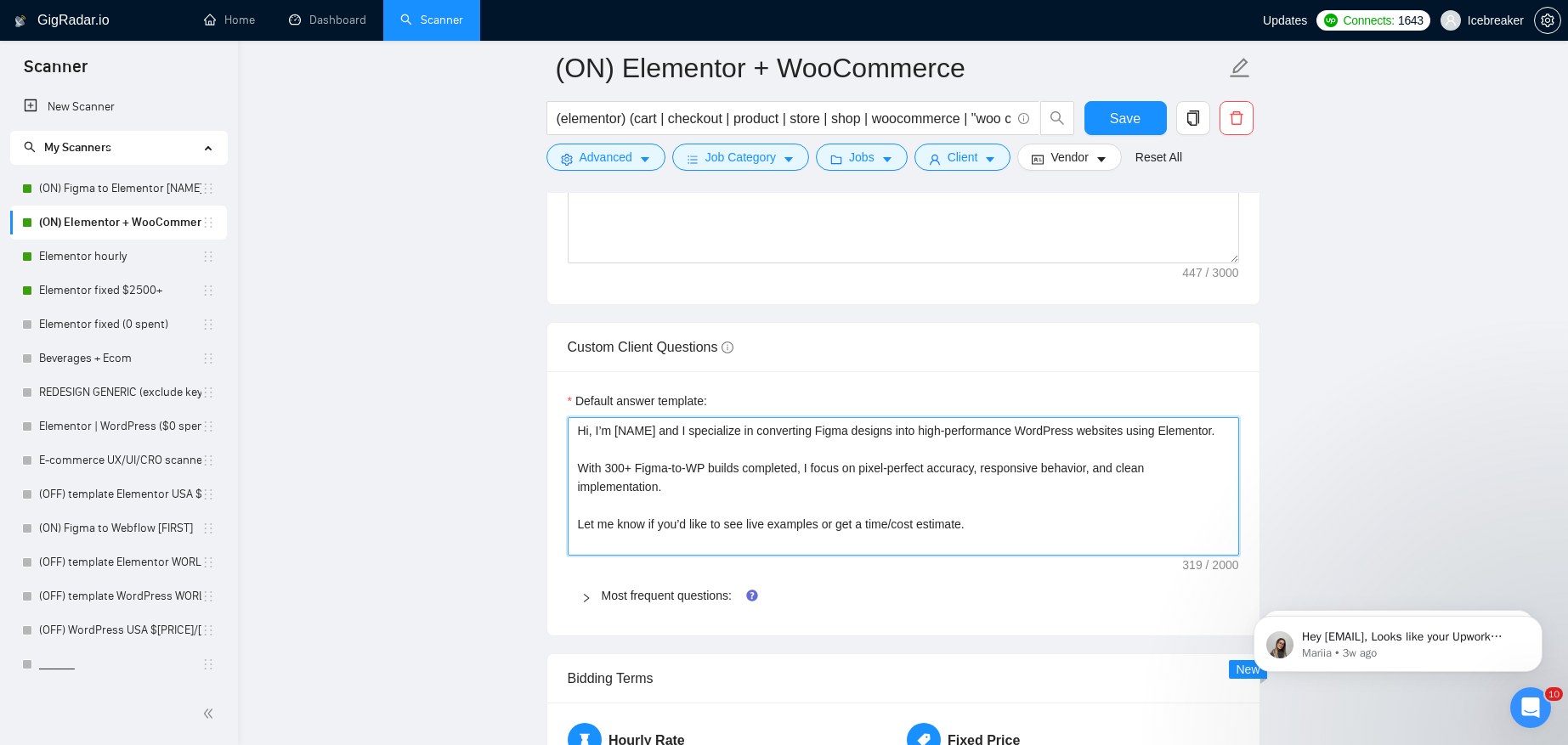 click on "Hi, I’m [NAME] and I specialize in converting Figma designs into high-performance WordPress websites using Elementor.
With 300+ Figma-to-WP builds completed, I focus on pixel-perfect accuracy, responsive behavior, and clean implementation.
Let me know if you’d like to see live examples or get a time/cost estimate." at bounding box center [903, 486] 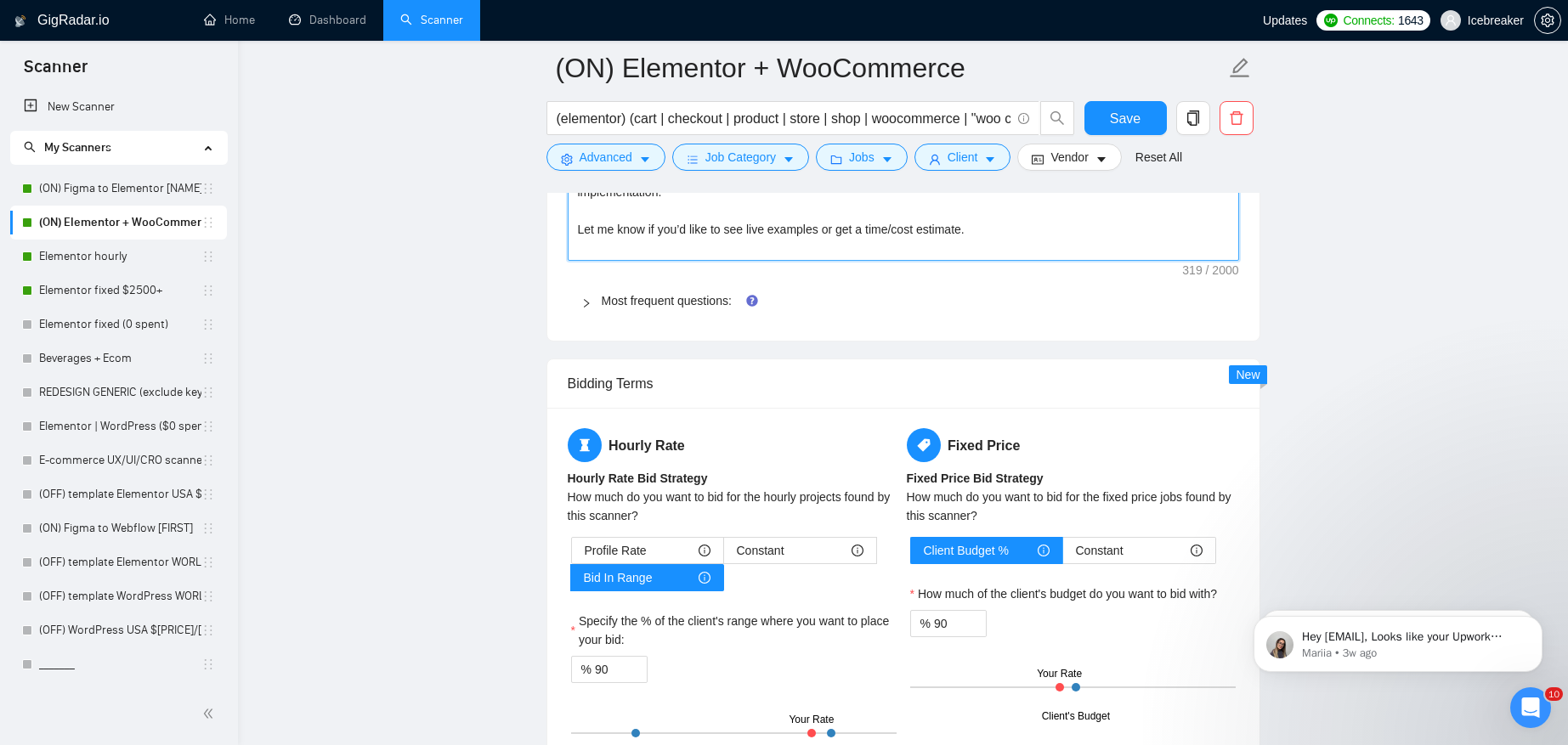 scroll, scrollTop: 2559, scrollLeft: 0, axis: vertical 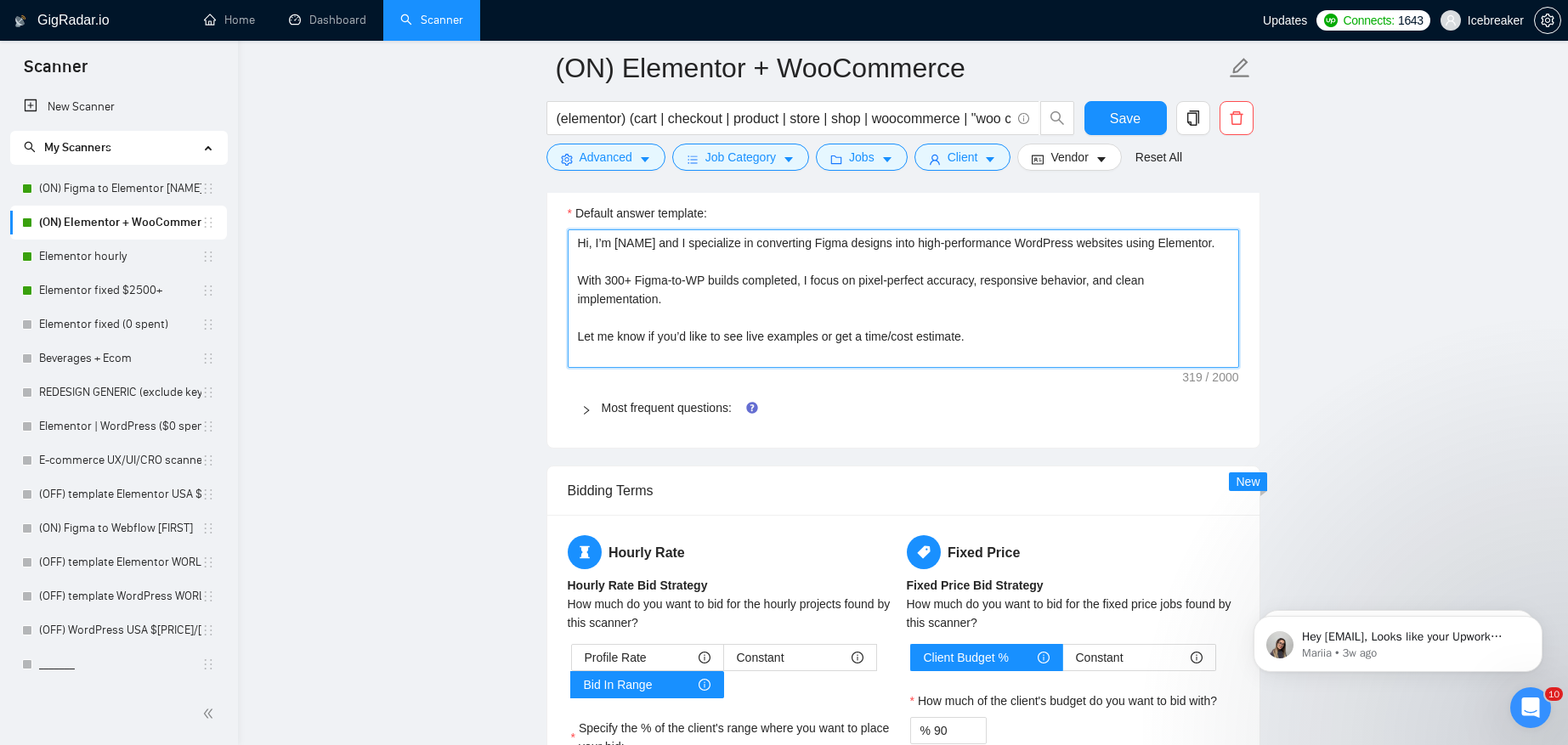 click on "Hi, I’m [NAME] and I specialize in converting Figma designs into high-performance WordPress websites using Elementor.
With 300+ Figma-to-WP builds completed, I focus on pixel-perfect accuracy, responsive behavior, and clean implementation.
Let me know if you’d like to see live examples or get a time/cost estimate." at bounding box center (903, 298) 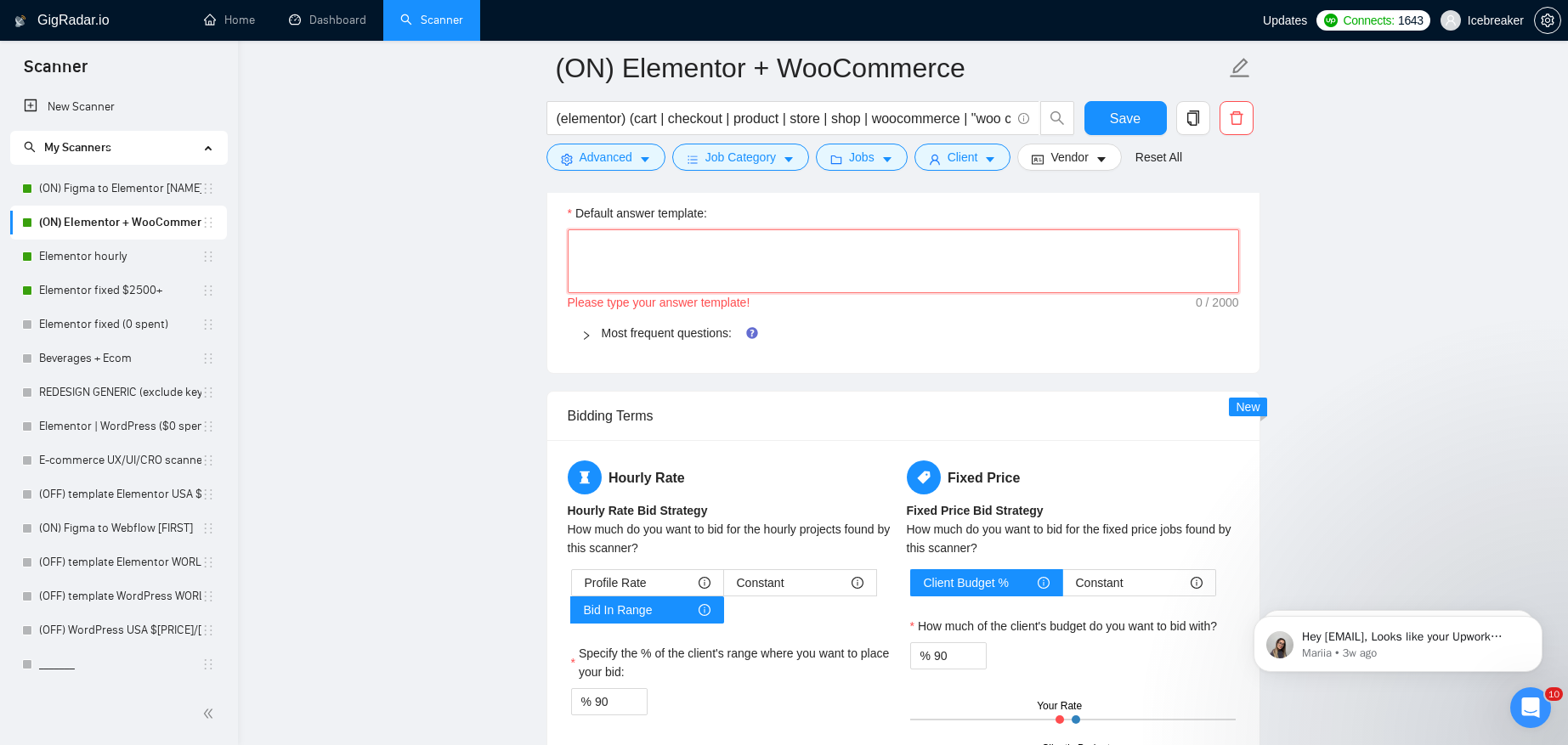 type 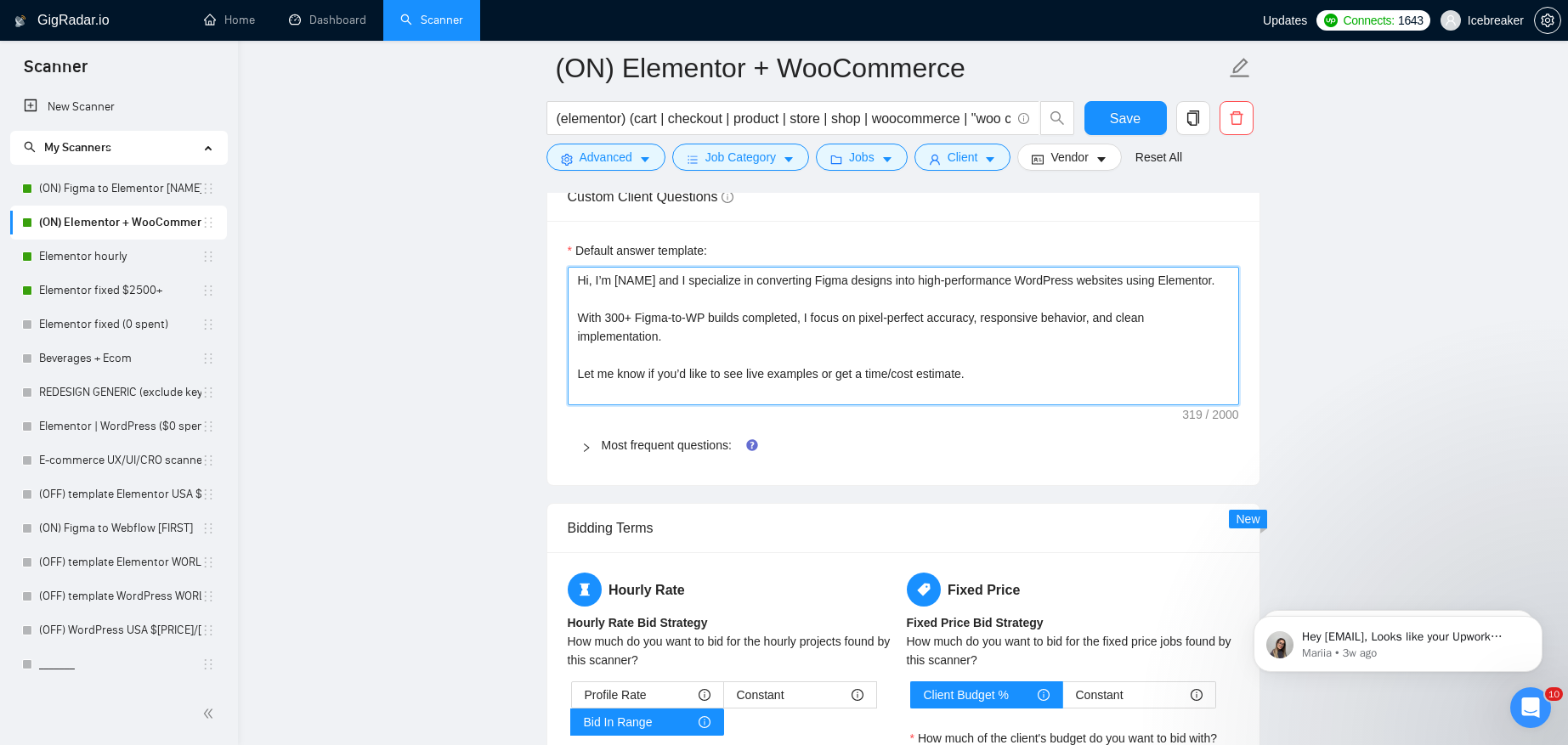 scroll, scrollTop: 2517, scrollLeft: 0, axis: vertical 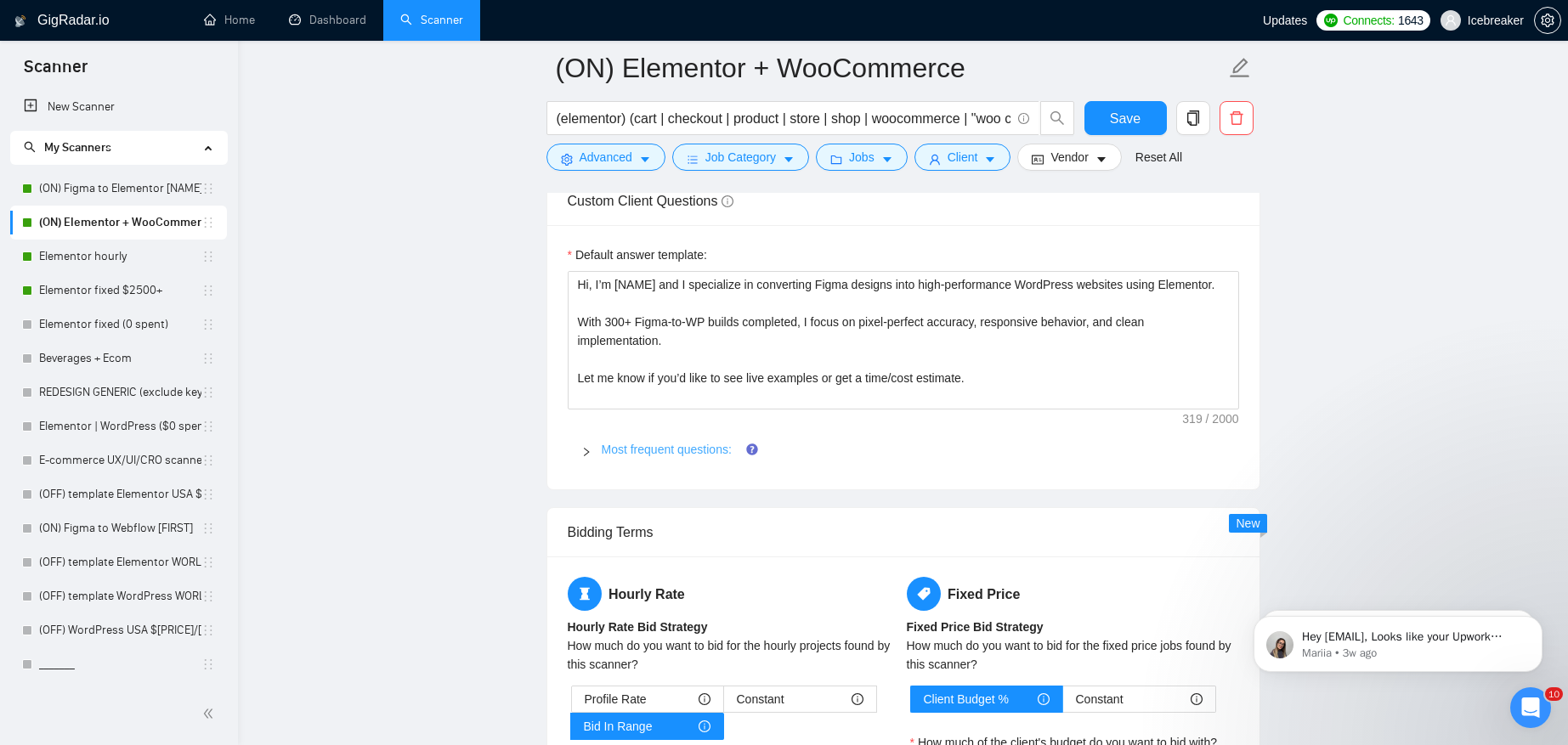 click on "Most frequent questions:" at bounding box center [666, 449] 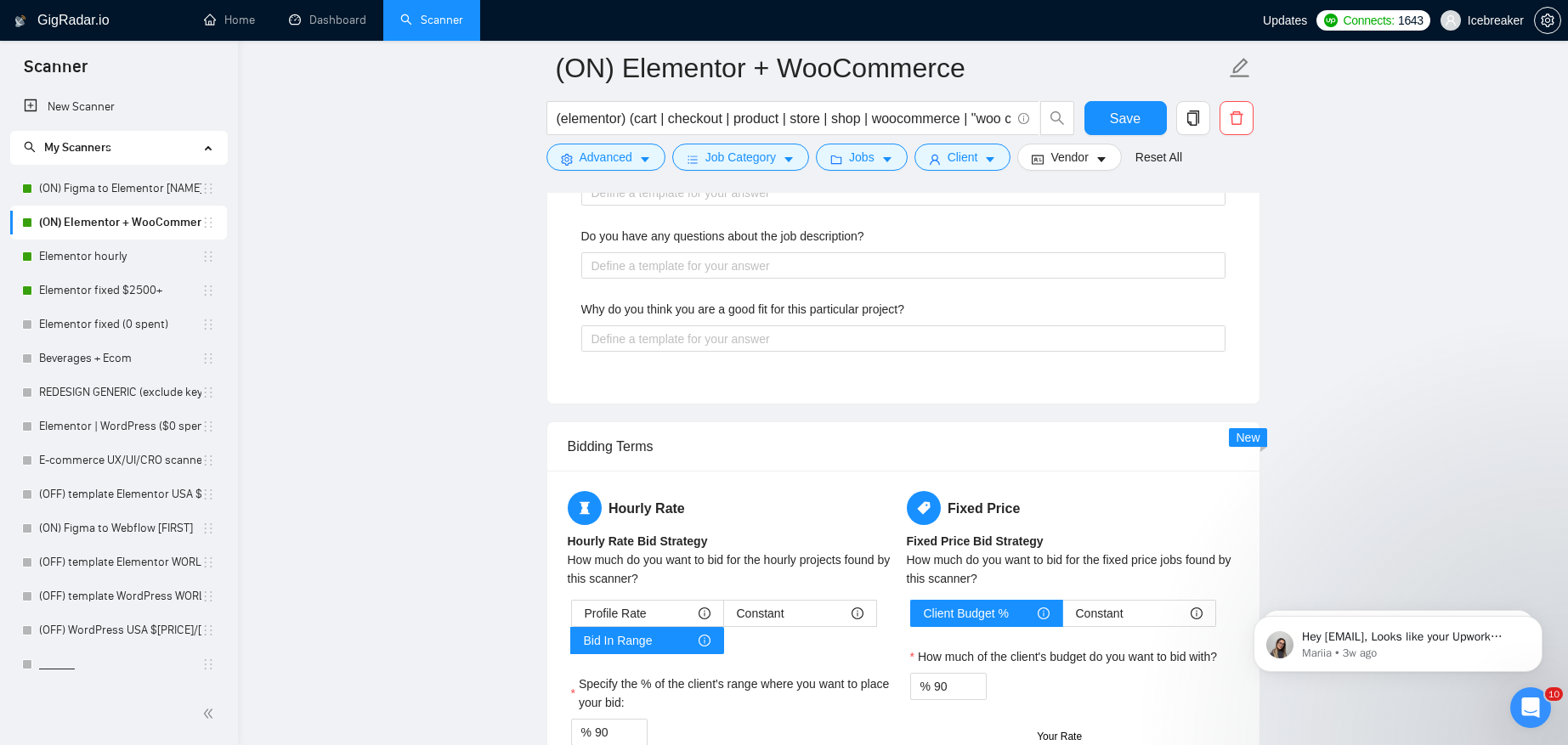 scroll, scrollTop: 3735, scrollLeft: 0, axis: vertical 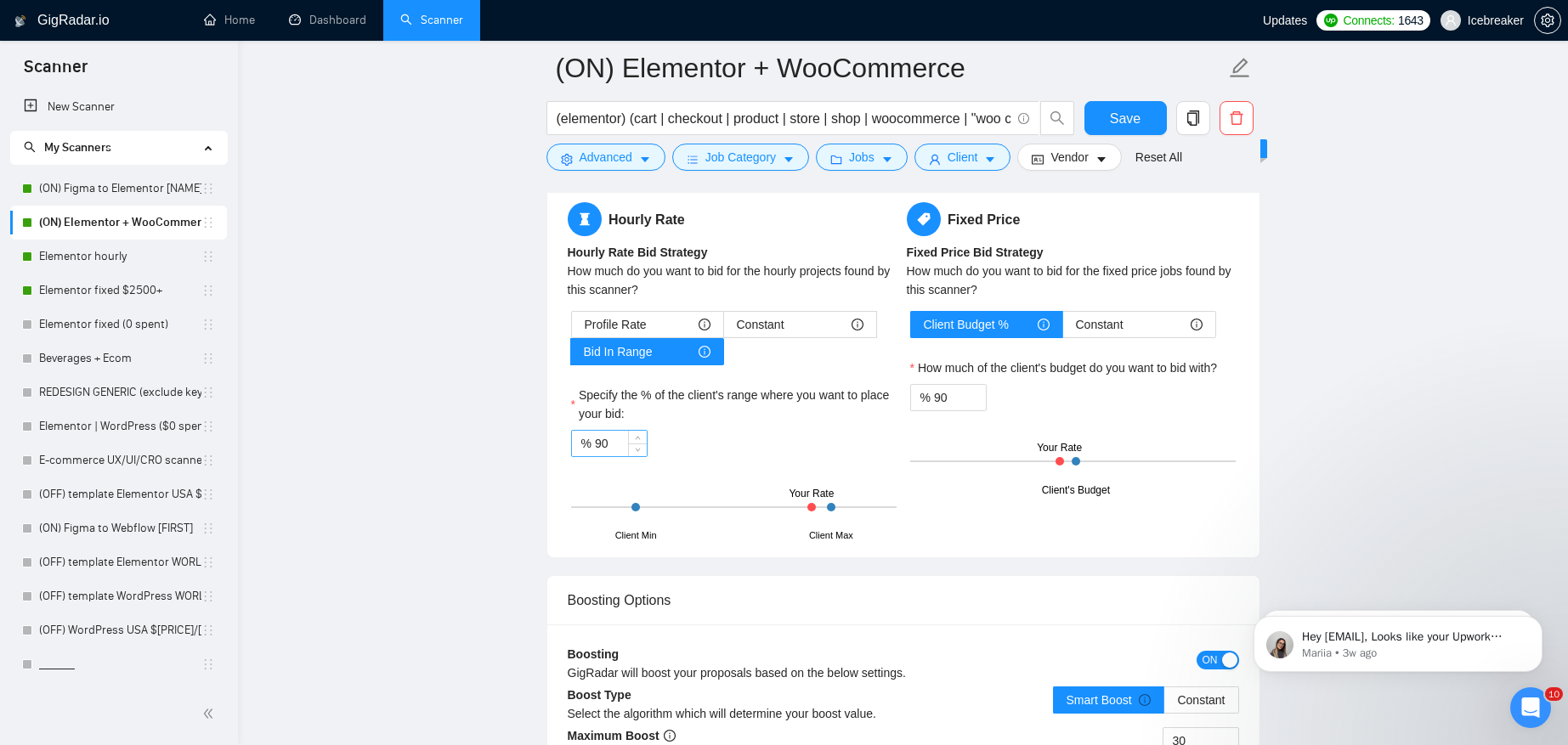 click on "90" at bounding box center [620, 443] 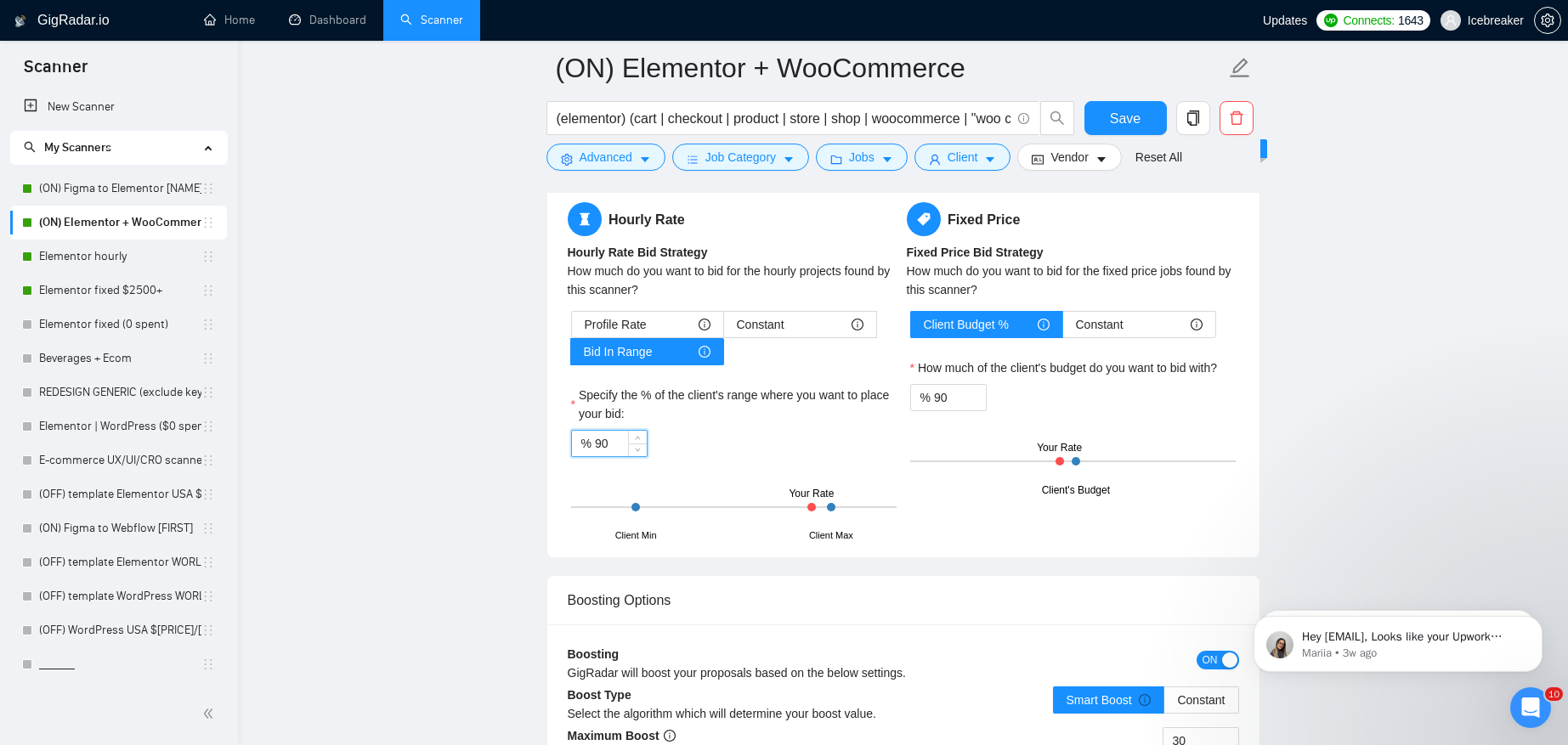 click on "90" at bounding box center (620, 443) 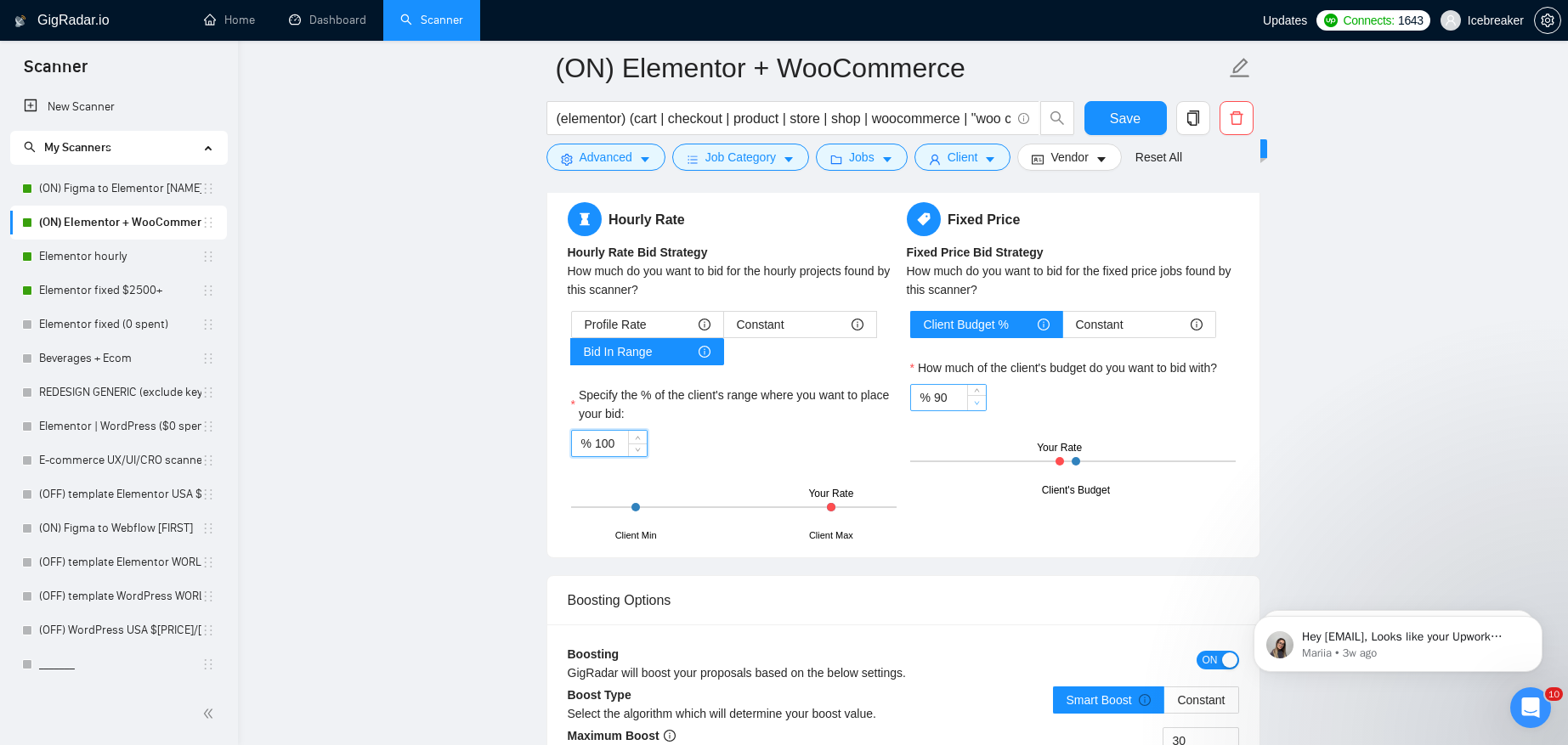type on "100" 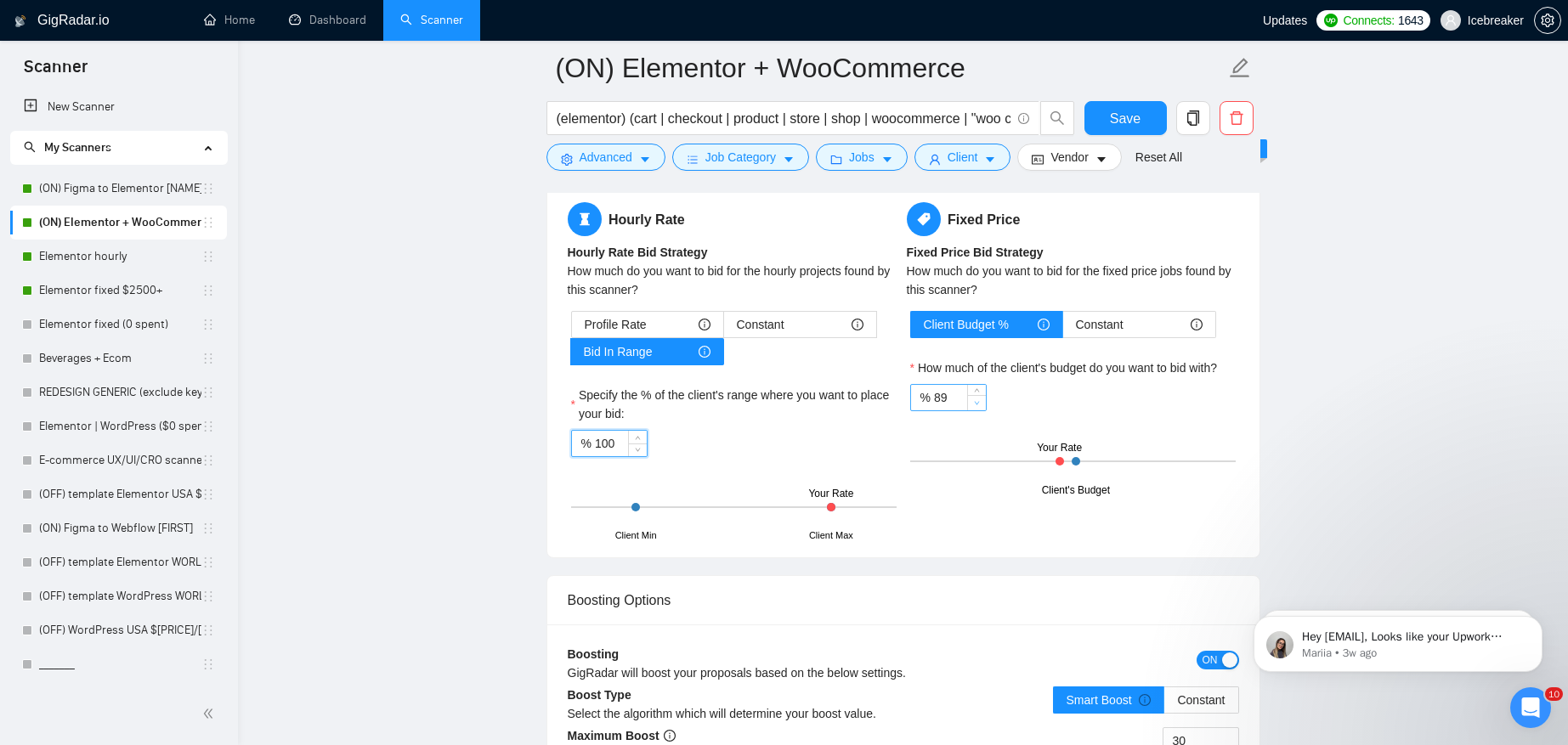 click at bounding box center [976, 403] 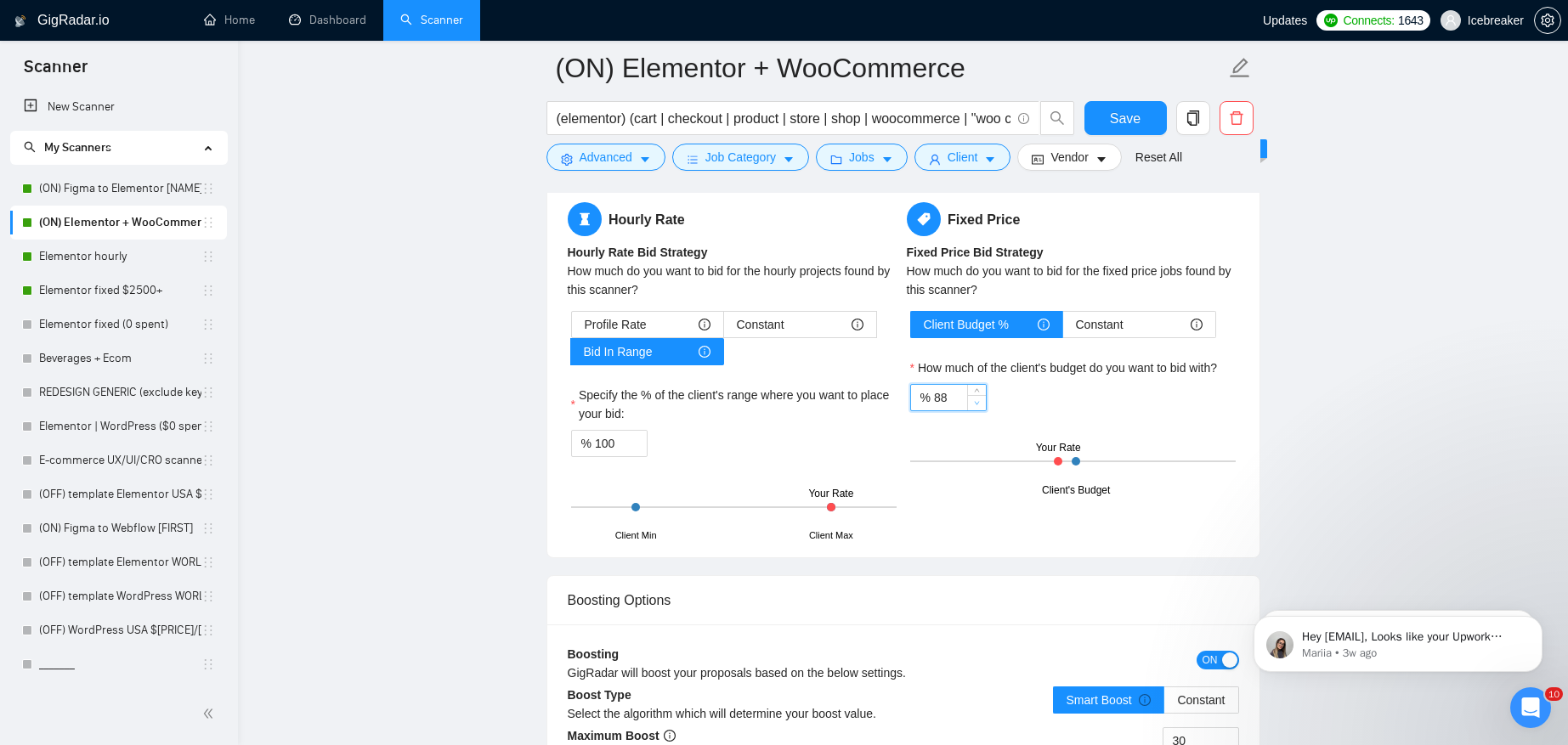 click at bounding box center (976, 403) 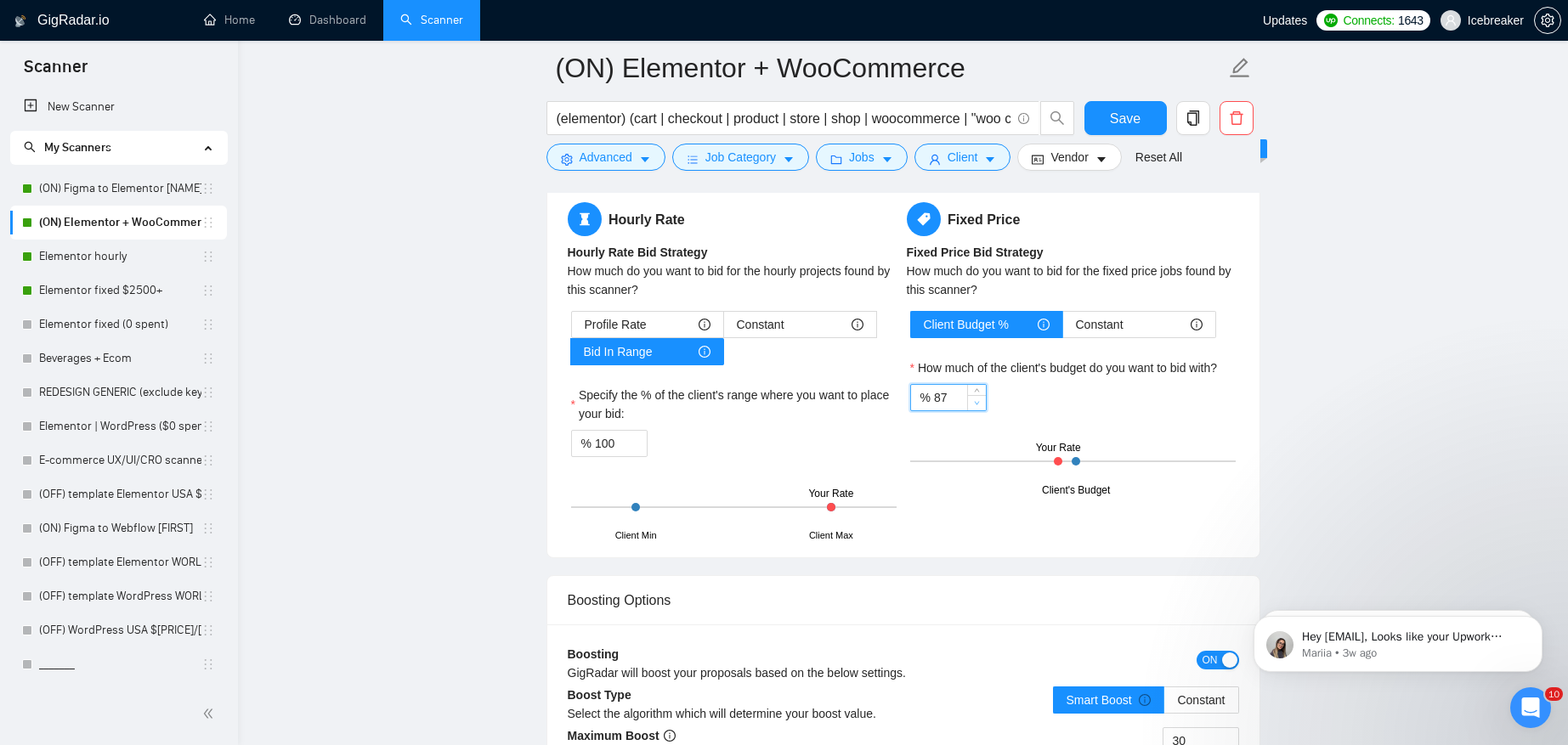 click at bounding box center [976, 403] 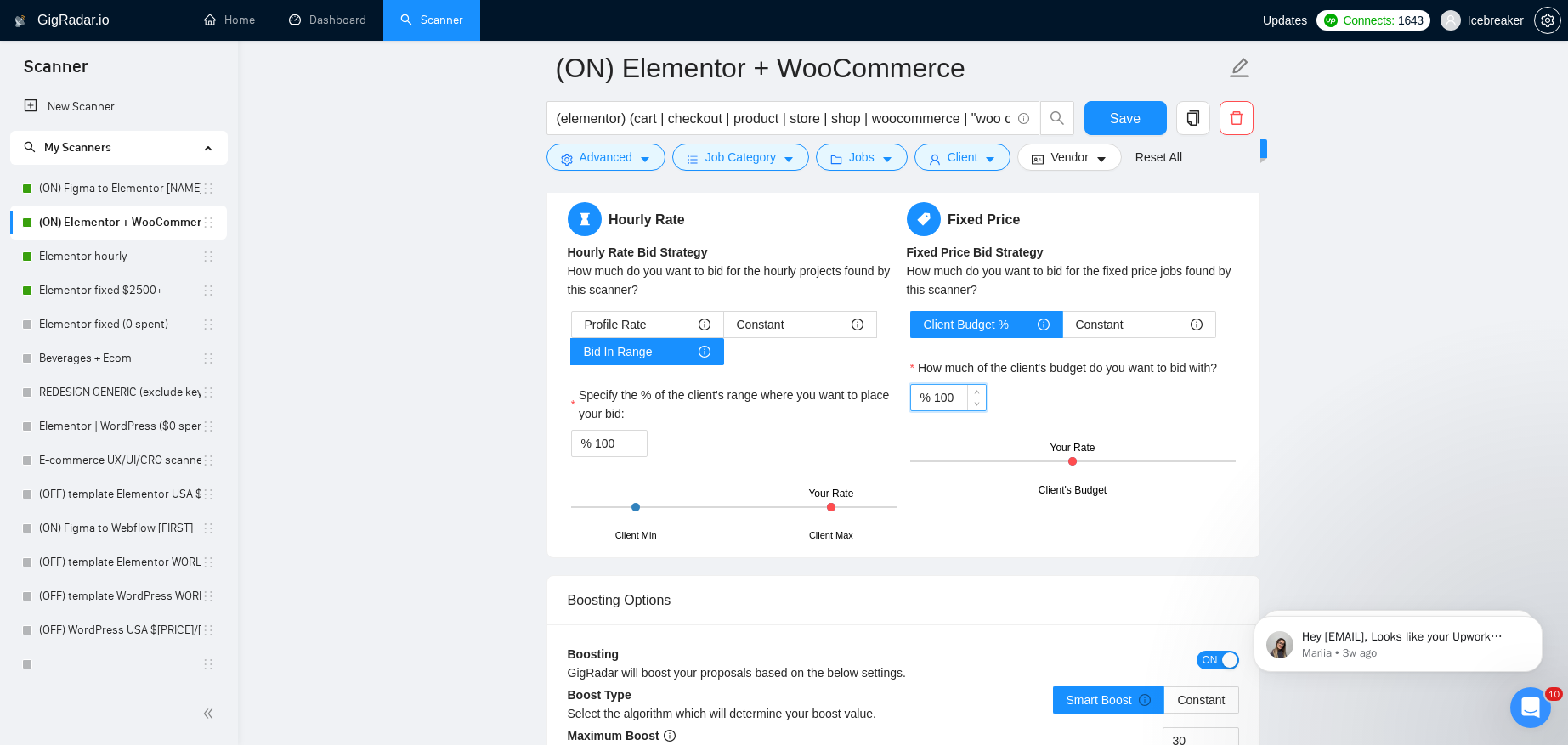 type on "100" 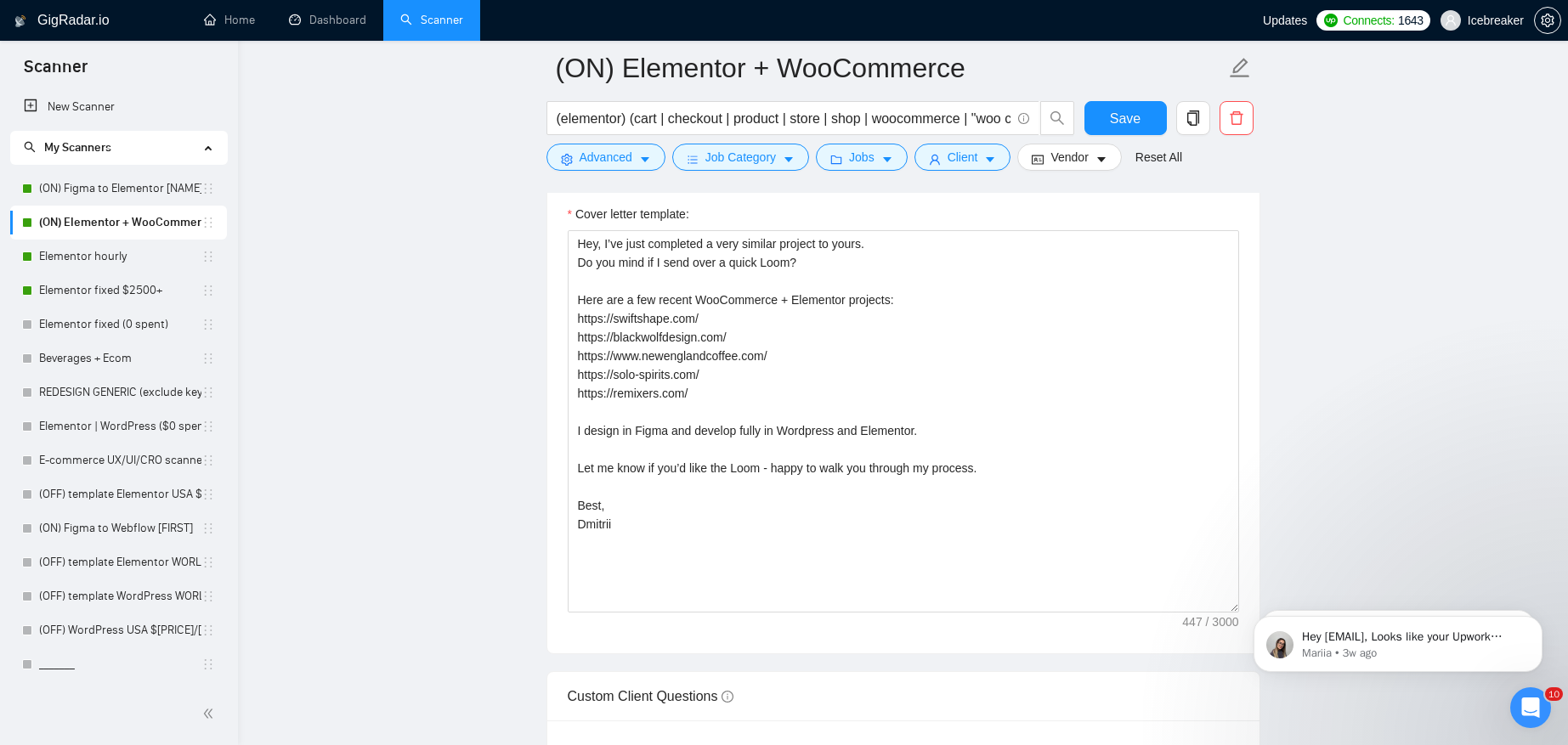 scroll, scrollTop: 2006, scrollLeft: 0, axis: vertical 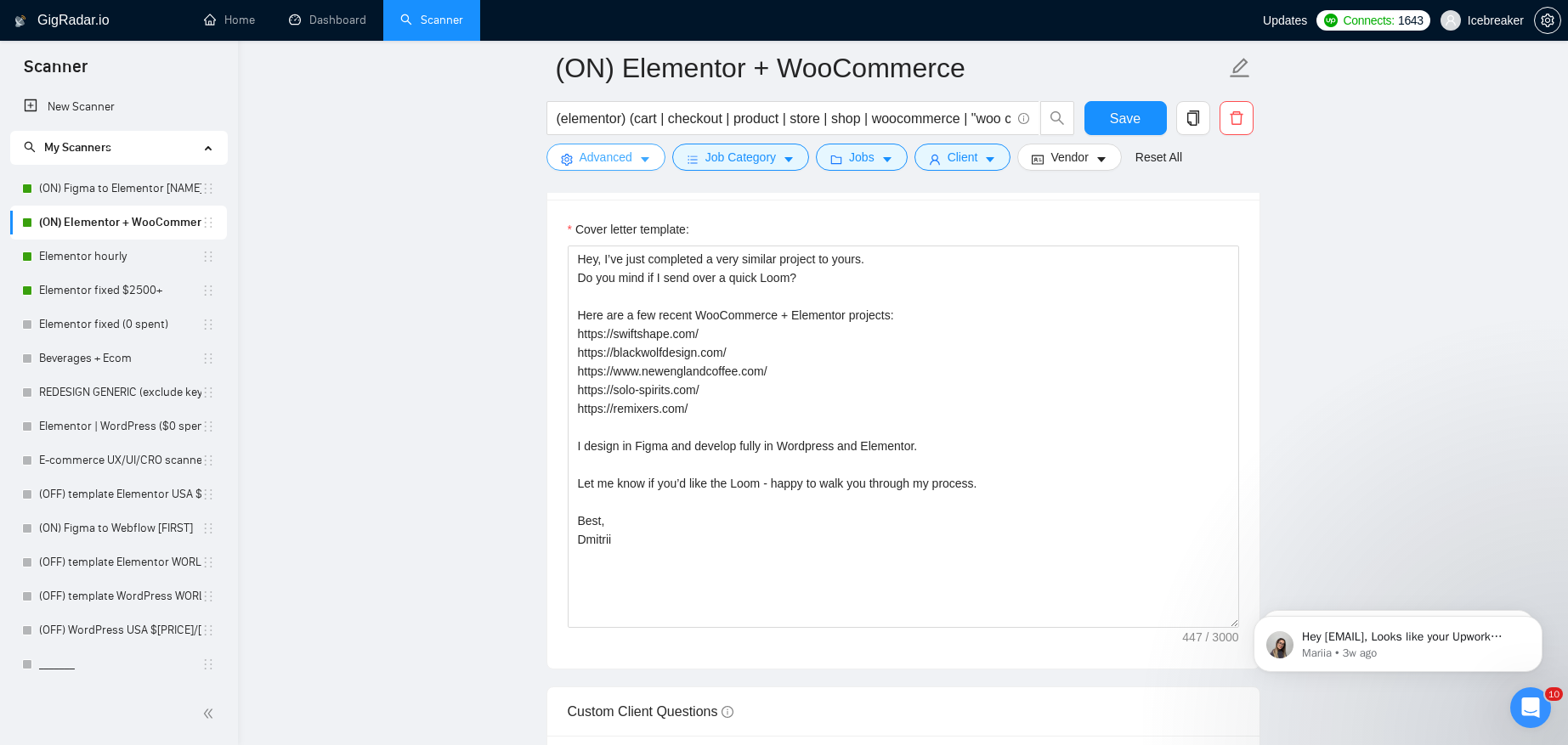 click 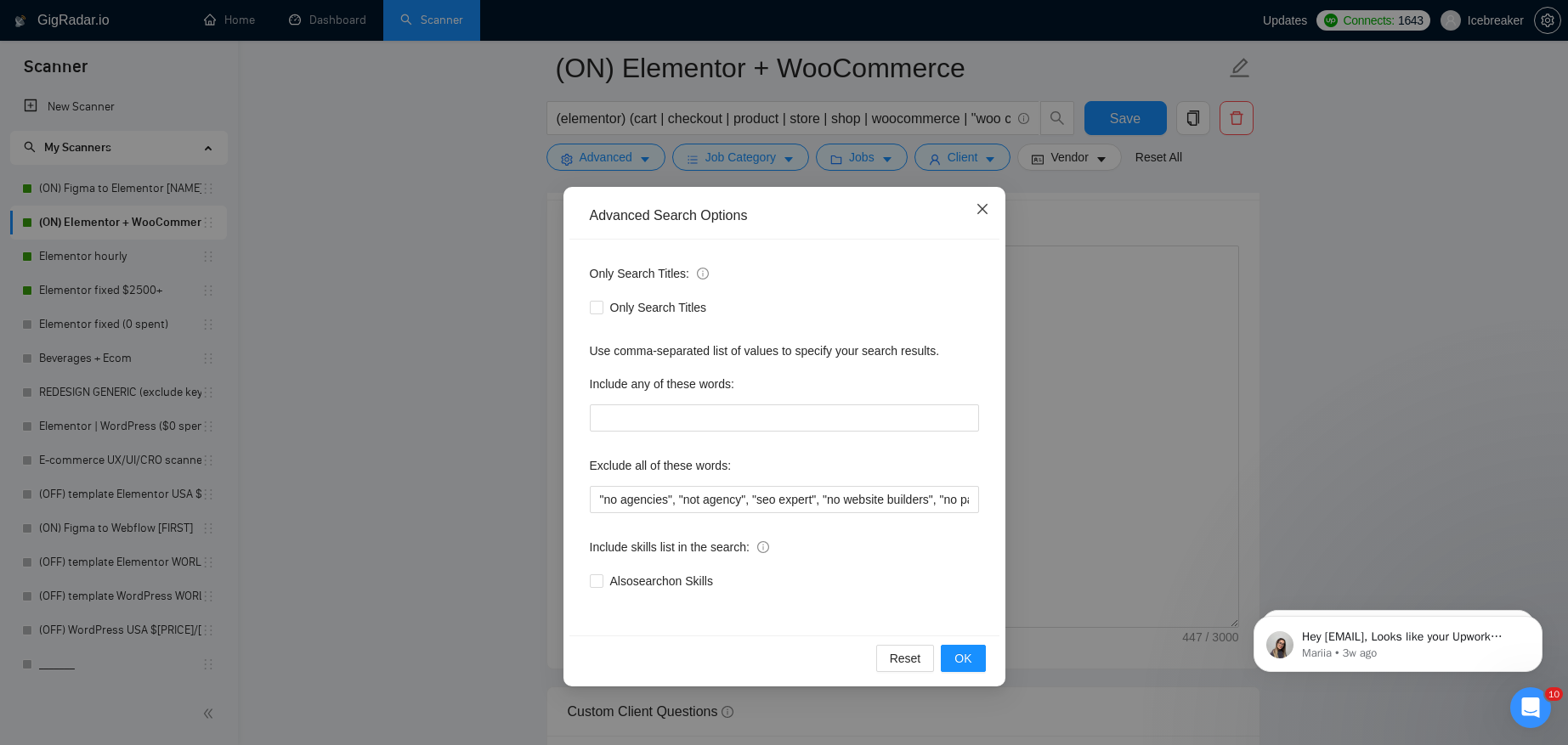 click at bounding box center (982, 210) 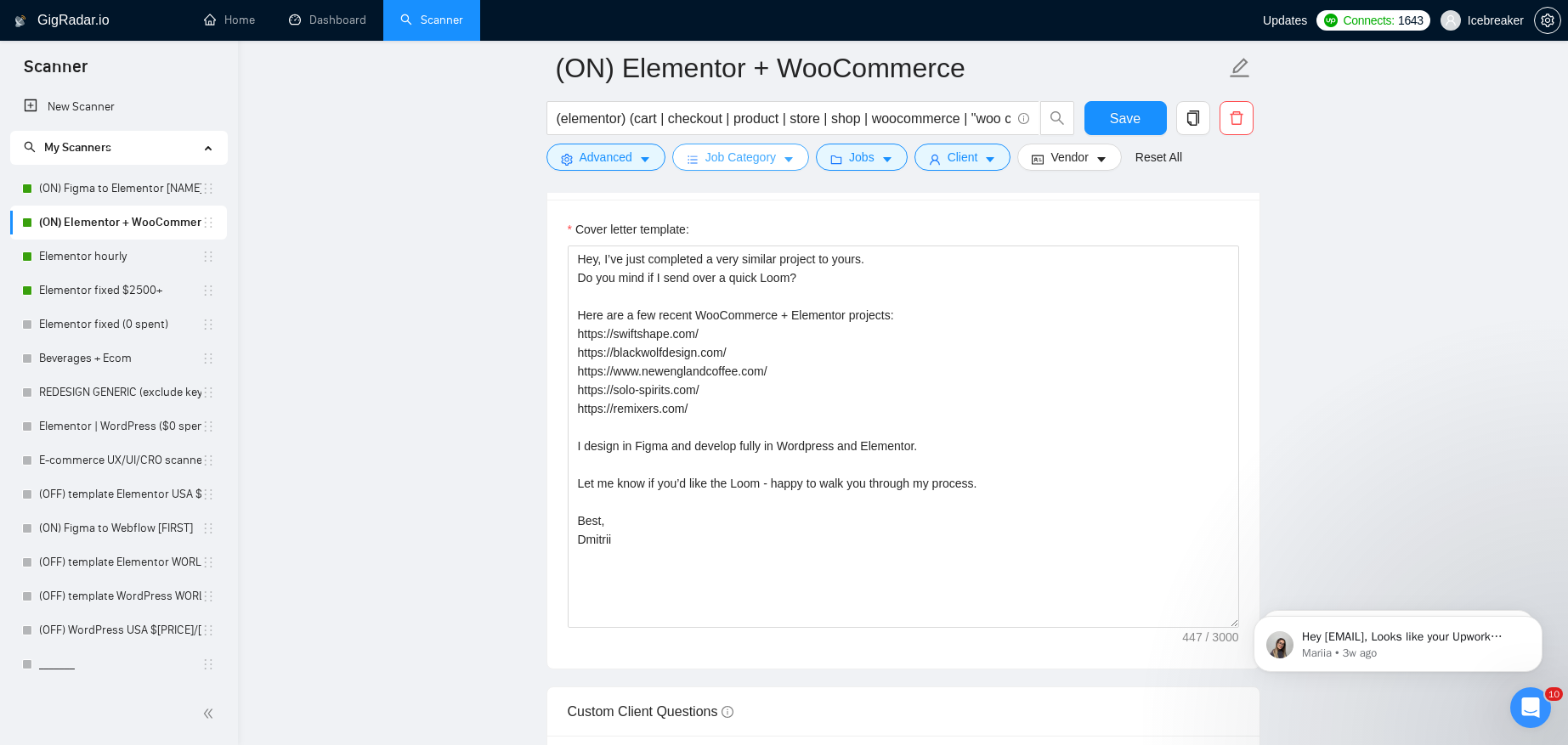 click on "Job Category" at bounding box center [740, 157] 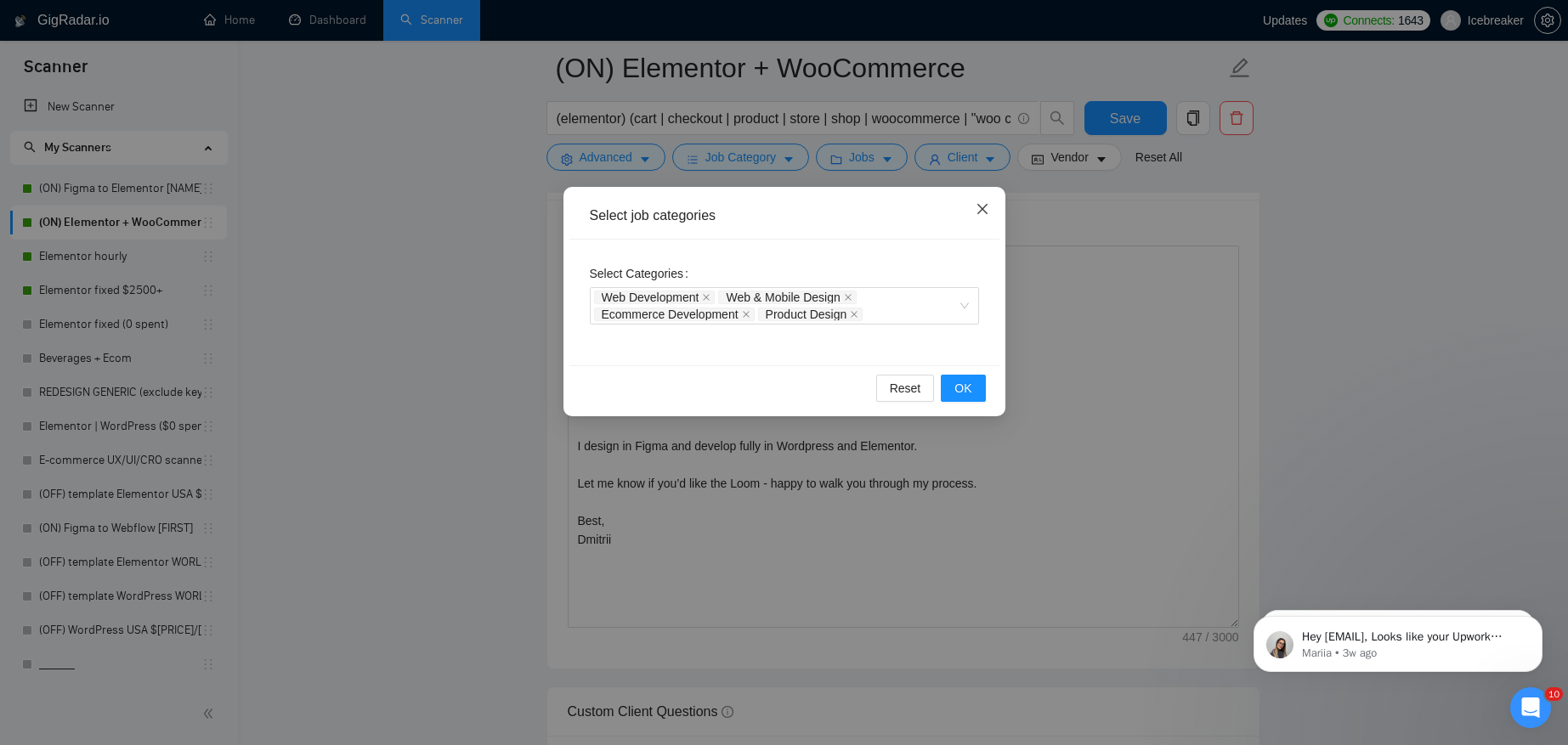 click at bounding box center [982, 210] 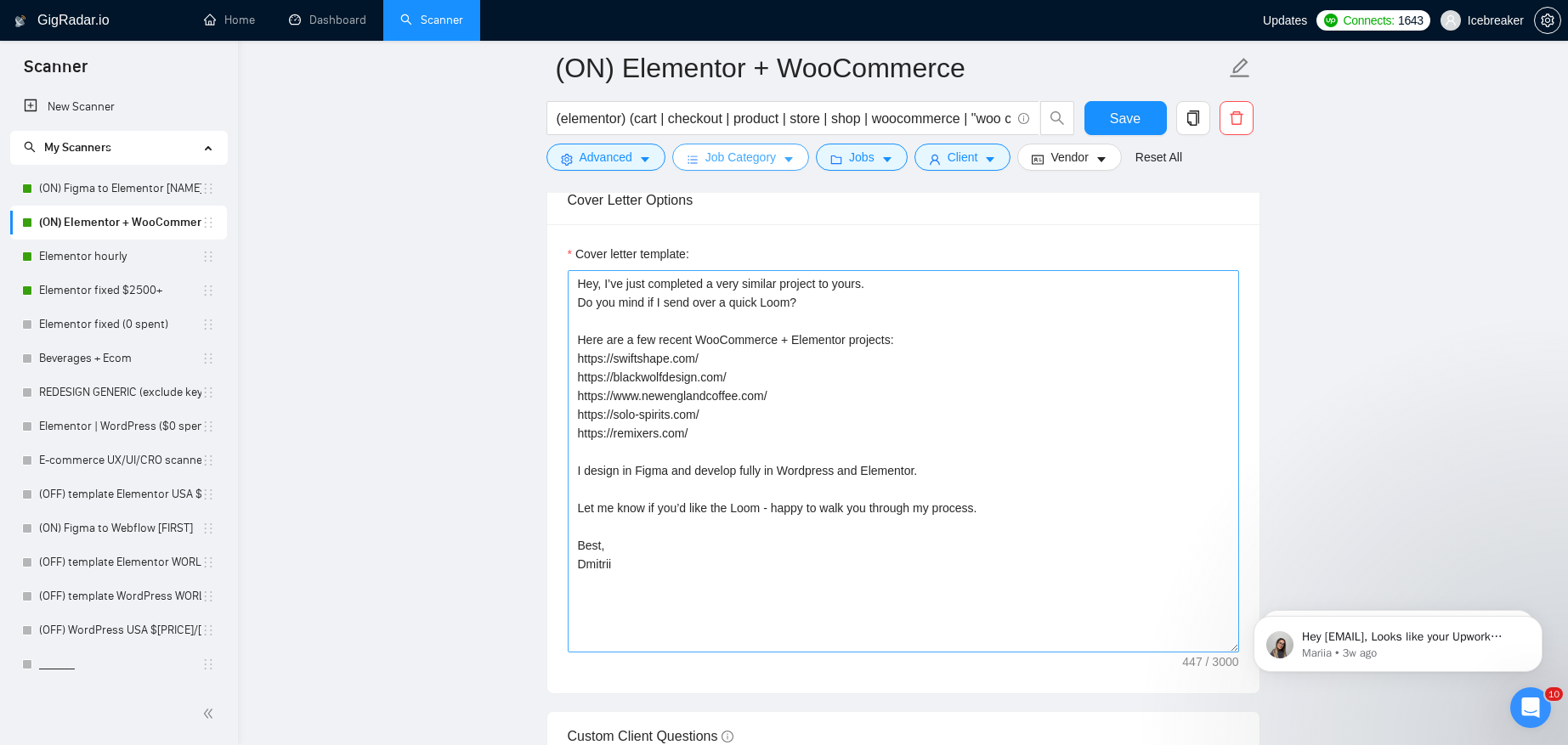 scroll, scrollTop: 1978, scrollLeft: 0, axis: vertical 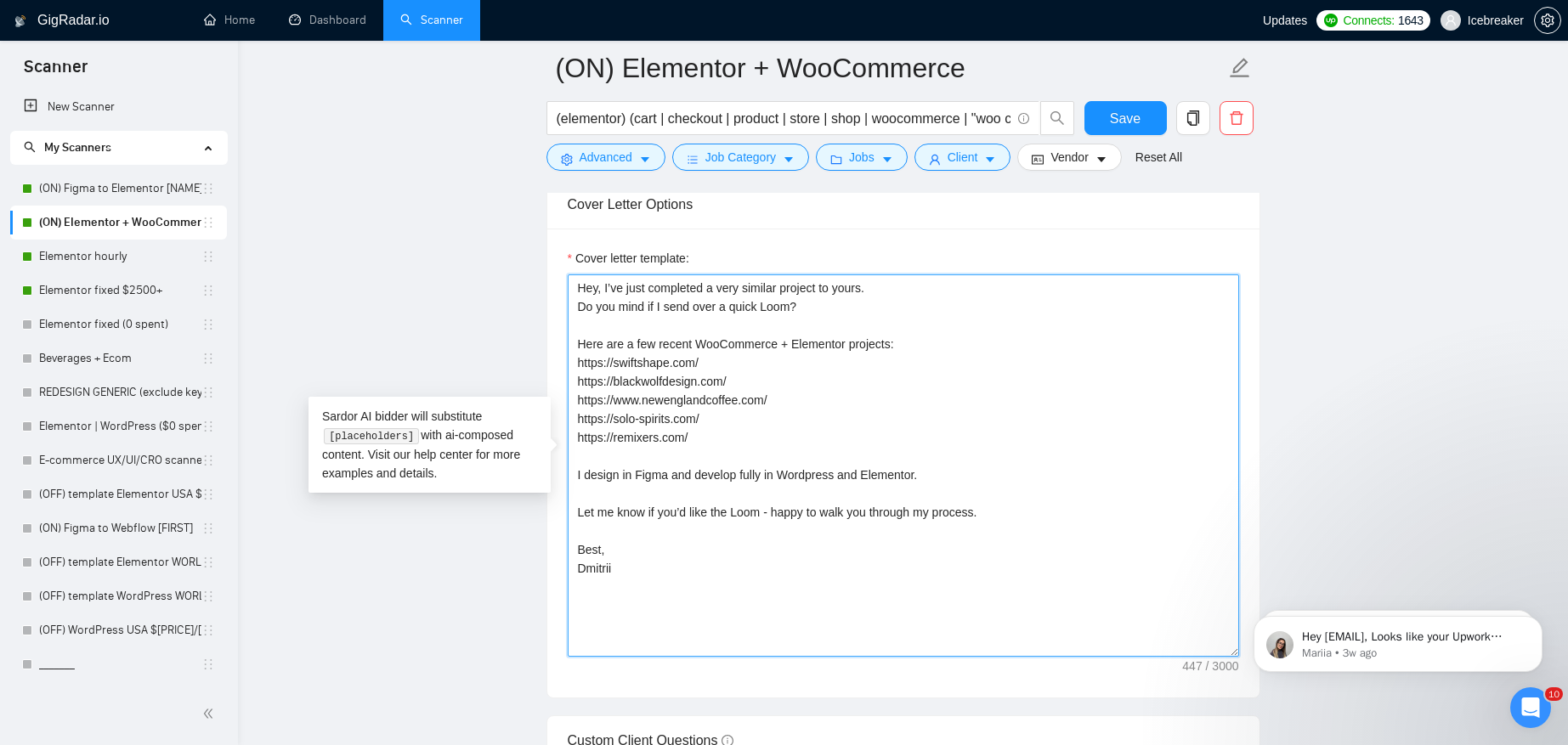 click on "Hey, I’ve just completed a very similar project to yours.
Do you mind if I send over a quick Loom?
Here are a few recent WooCommerce + Elementor projects:
https://swiftshape.com/
https://blackwolfdesign.com/
https://www.newenglandcoffee.com/
https://solo-spirits.com/
https://remixers.com/
I design in Figma and develop fully in Wordpress and Elementor.
Let me know if you’d like the Loom - happy to walk you through my process.
Best,
Dmitrii" at bounding box center [903, 466] 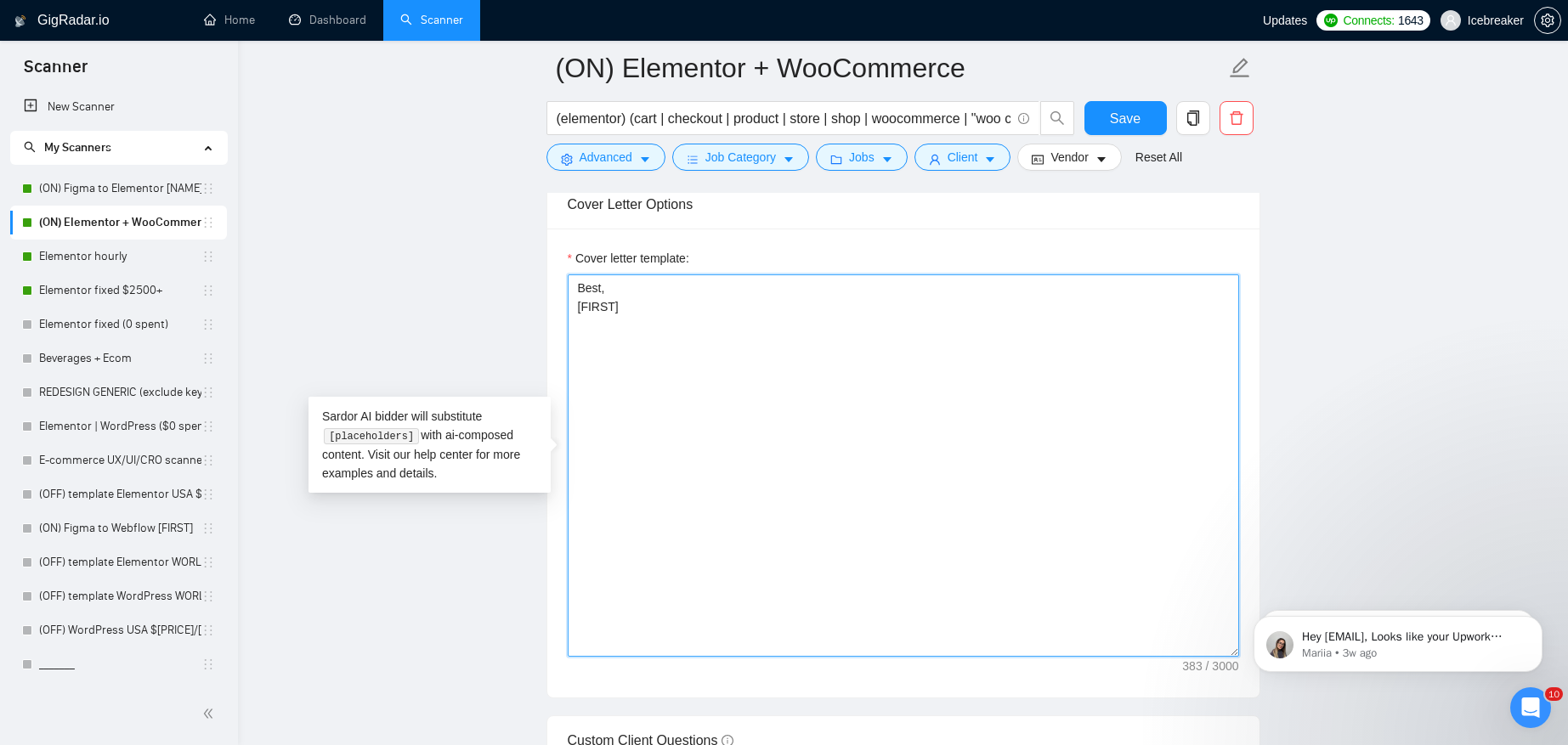 click on "Best,
[FIRST]" at bounding box center [903, 466] 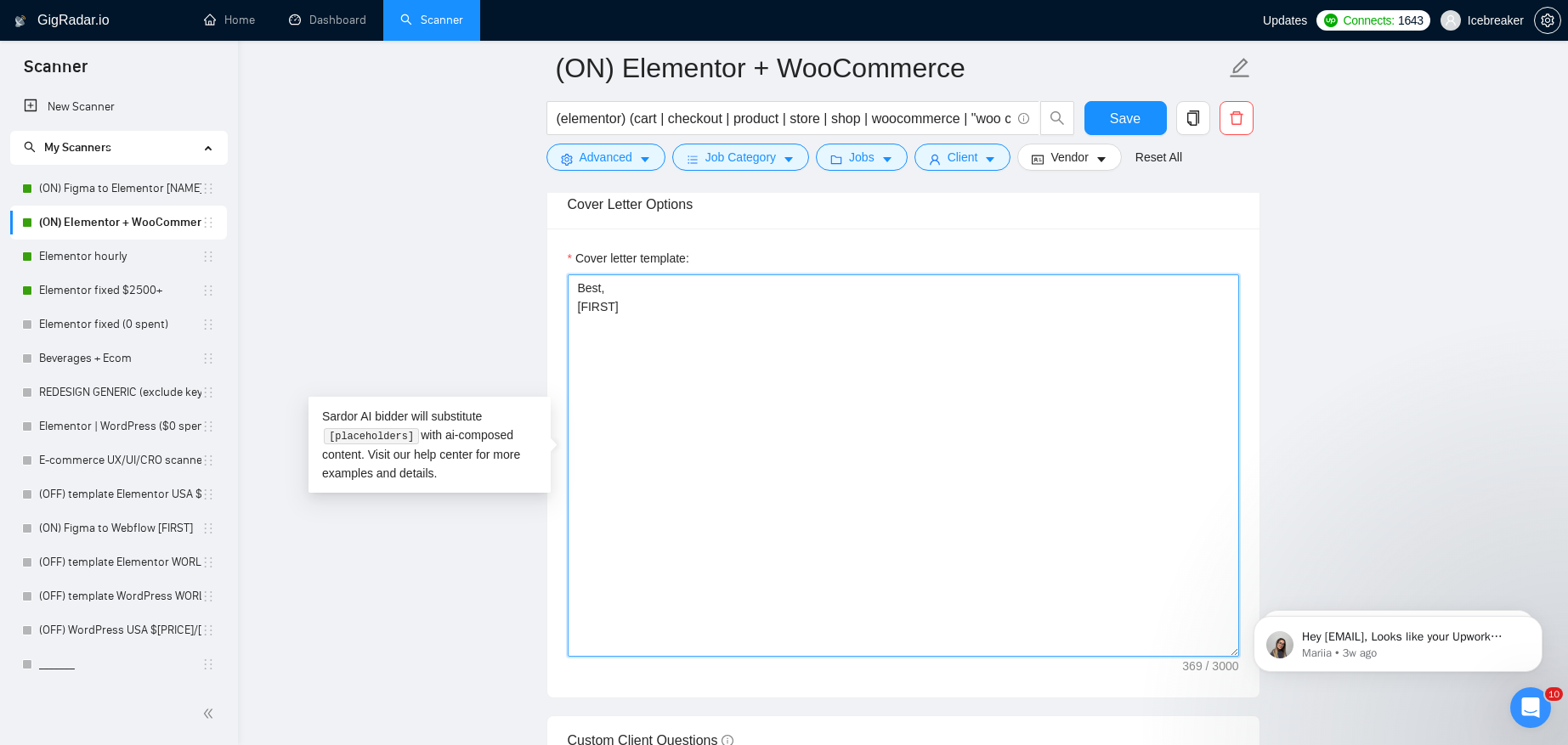 click on "Best,
[FIRST]" at bounding box center [903, 466] 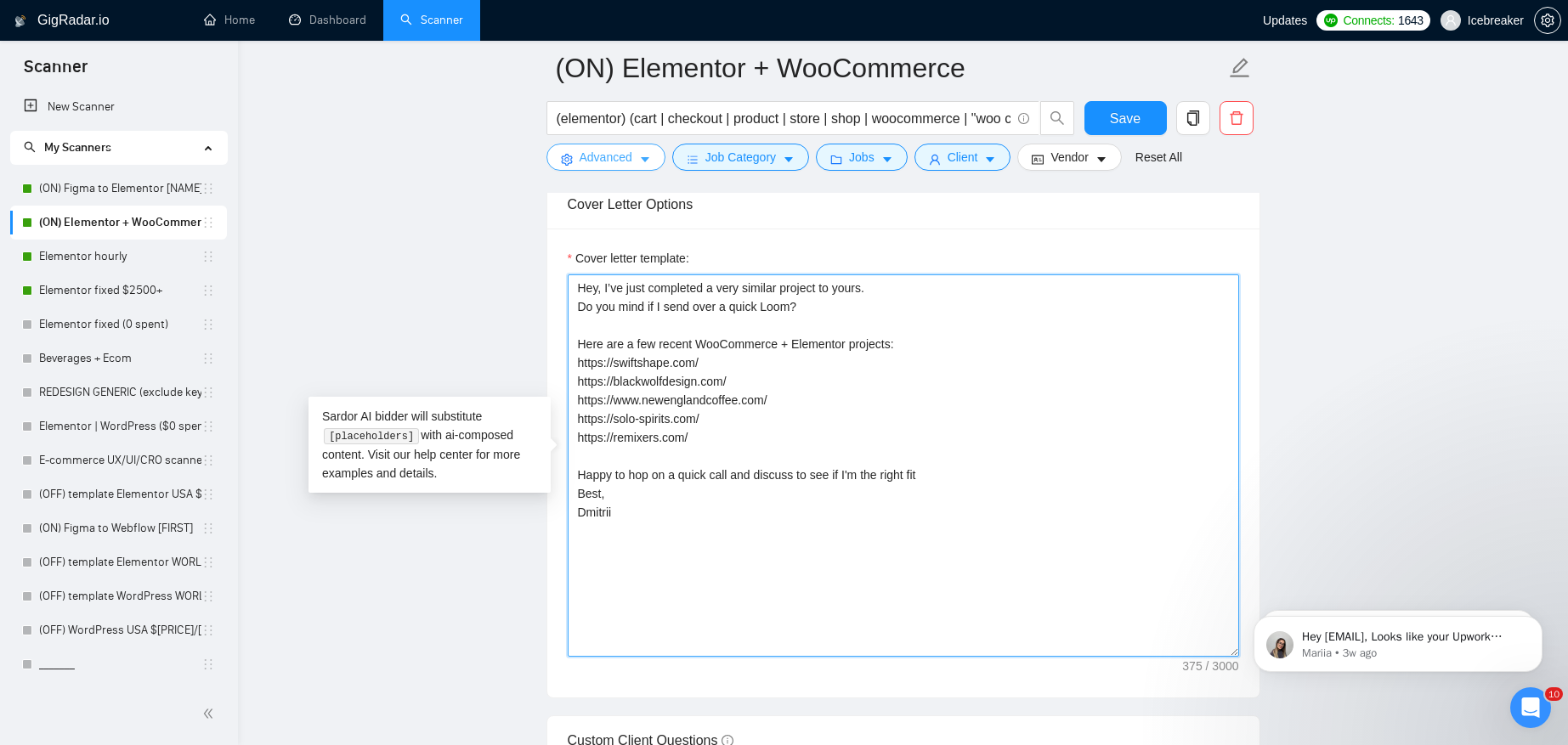 type on "Hey, I’ve just completed a very similar project to yours.
Do you mind if I send over a quick Loom?
Here are a few recent WooCommerce + Elementor projects:
https://swiftshape.com/
https://blackwolfdesign.com/
https://www.newenglandcoffee.com/
https://solo-spirits.com/
https://remixers.com/
Happy to hop on a quick call and discuss to see if I'm the right fit
Best,
Dmitrii" 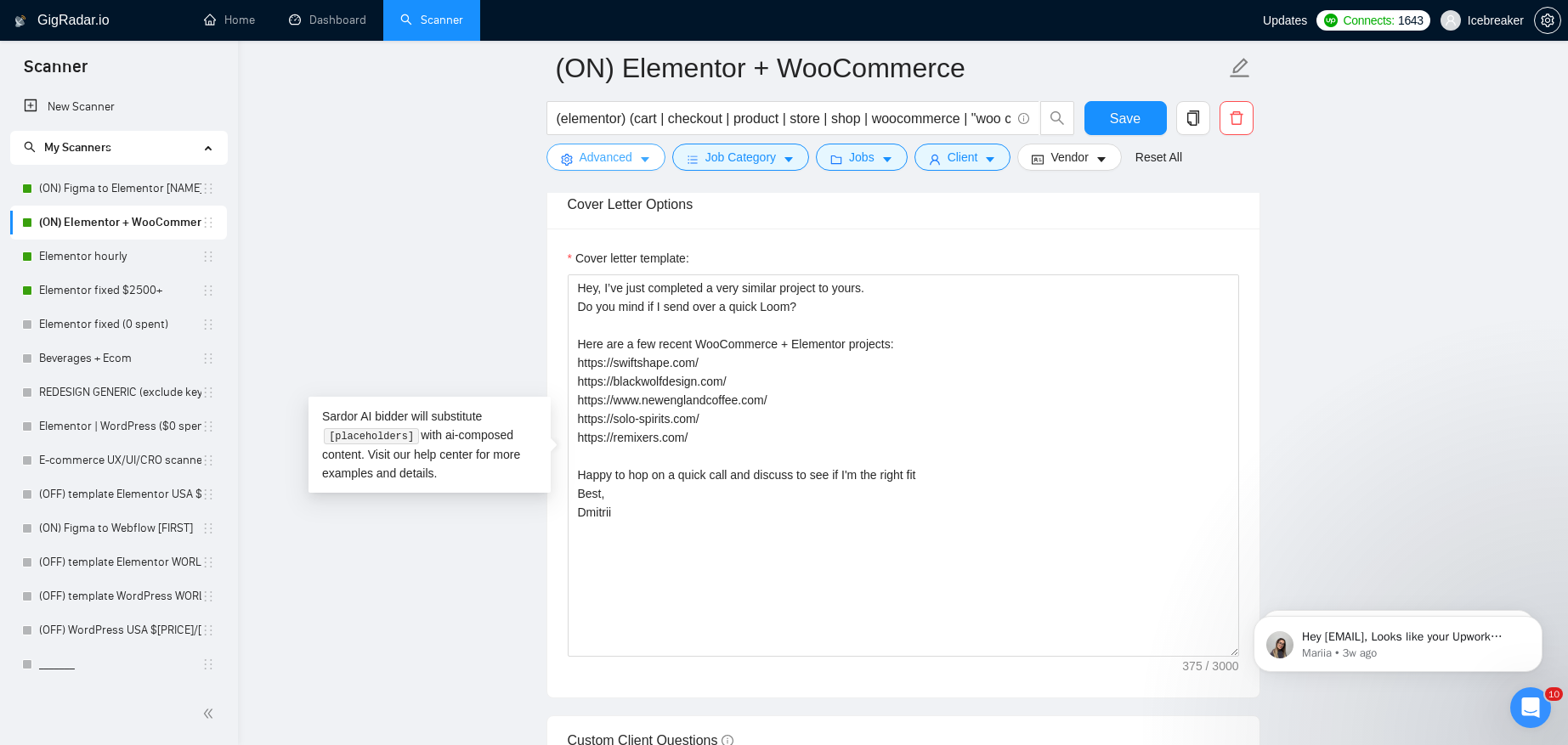 click on "Advanced" at bounding box center (606, 157) 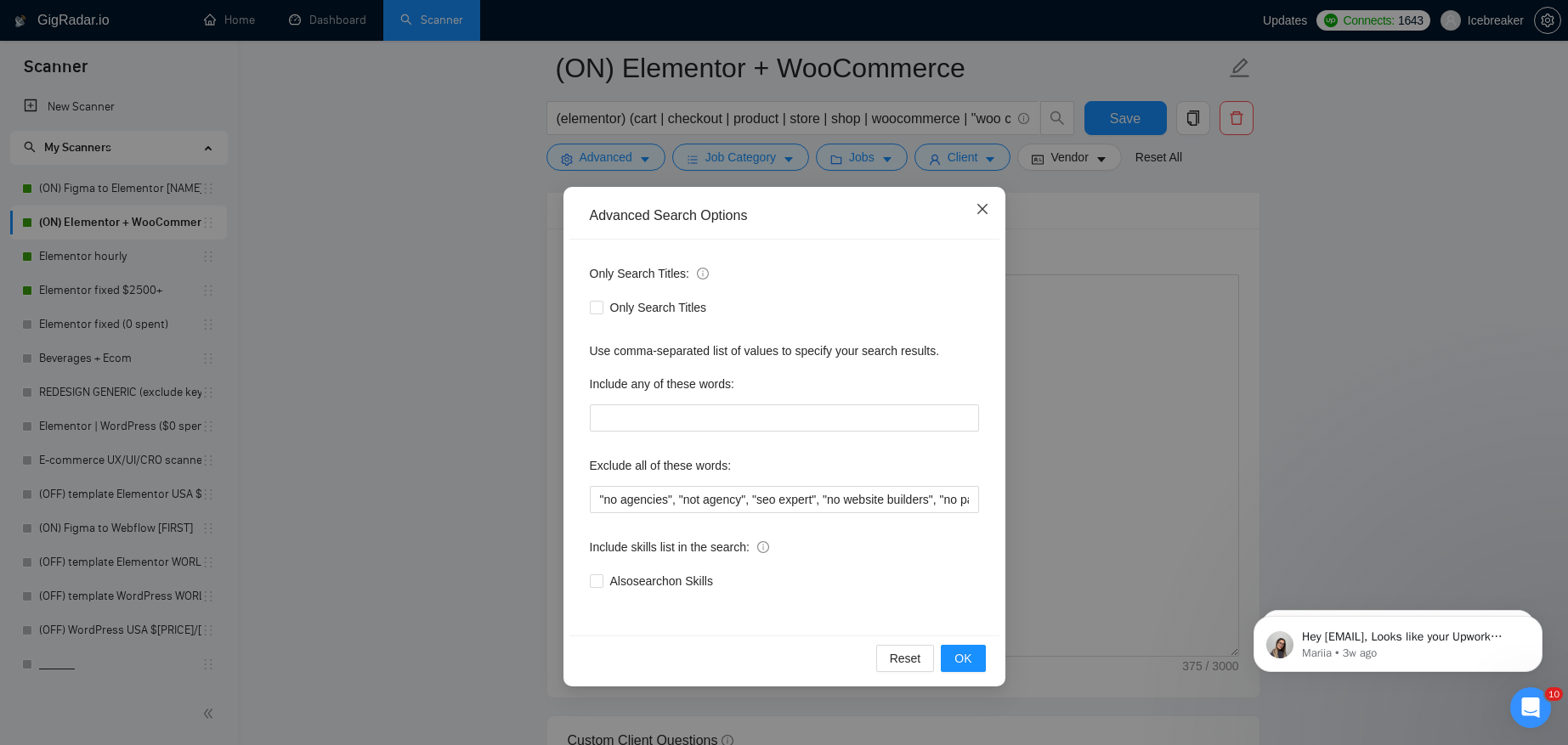click at bounding box center (982, 210) 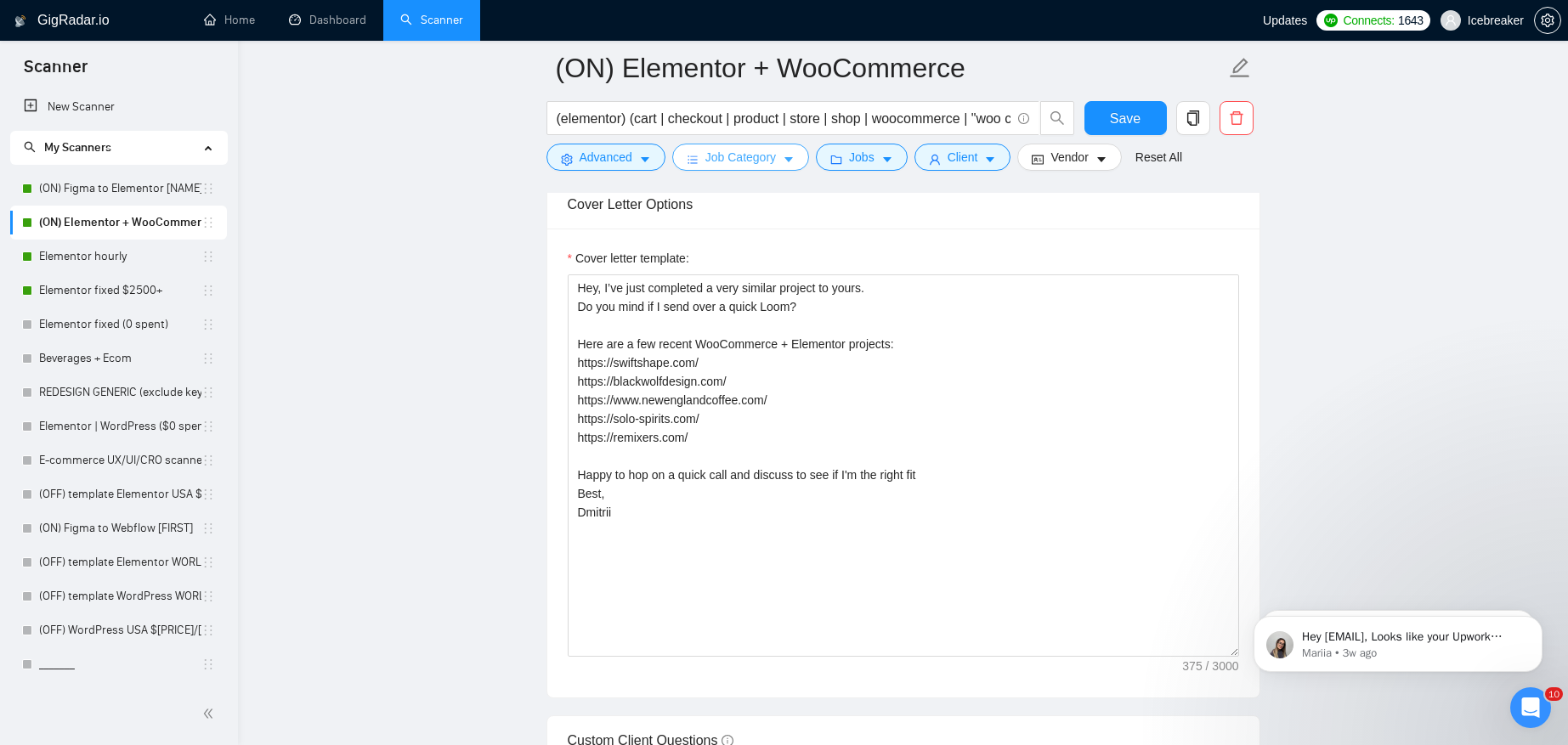 click on "Job Category" at bounding box center [740, 157] 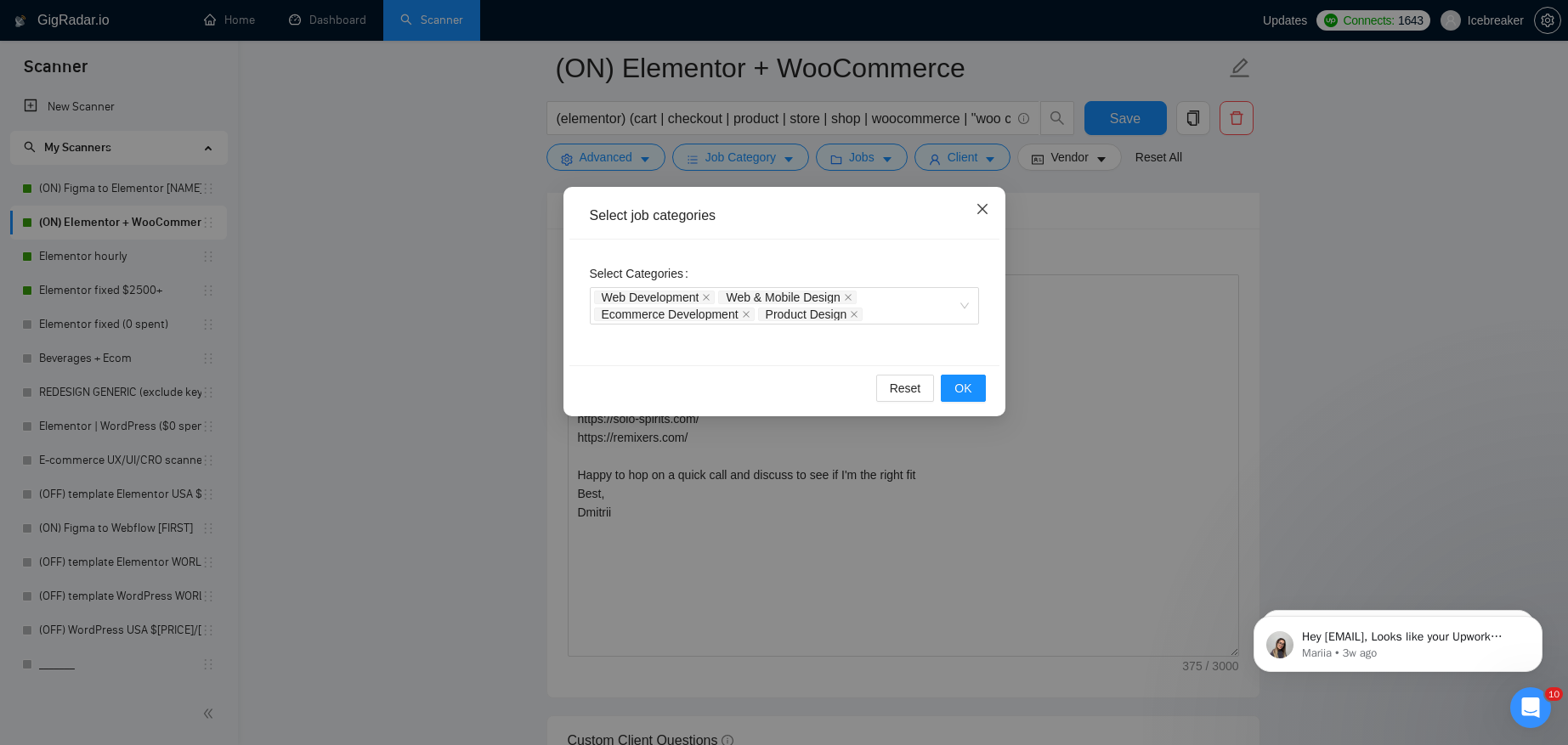 click at bounding box center [982, 210] 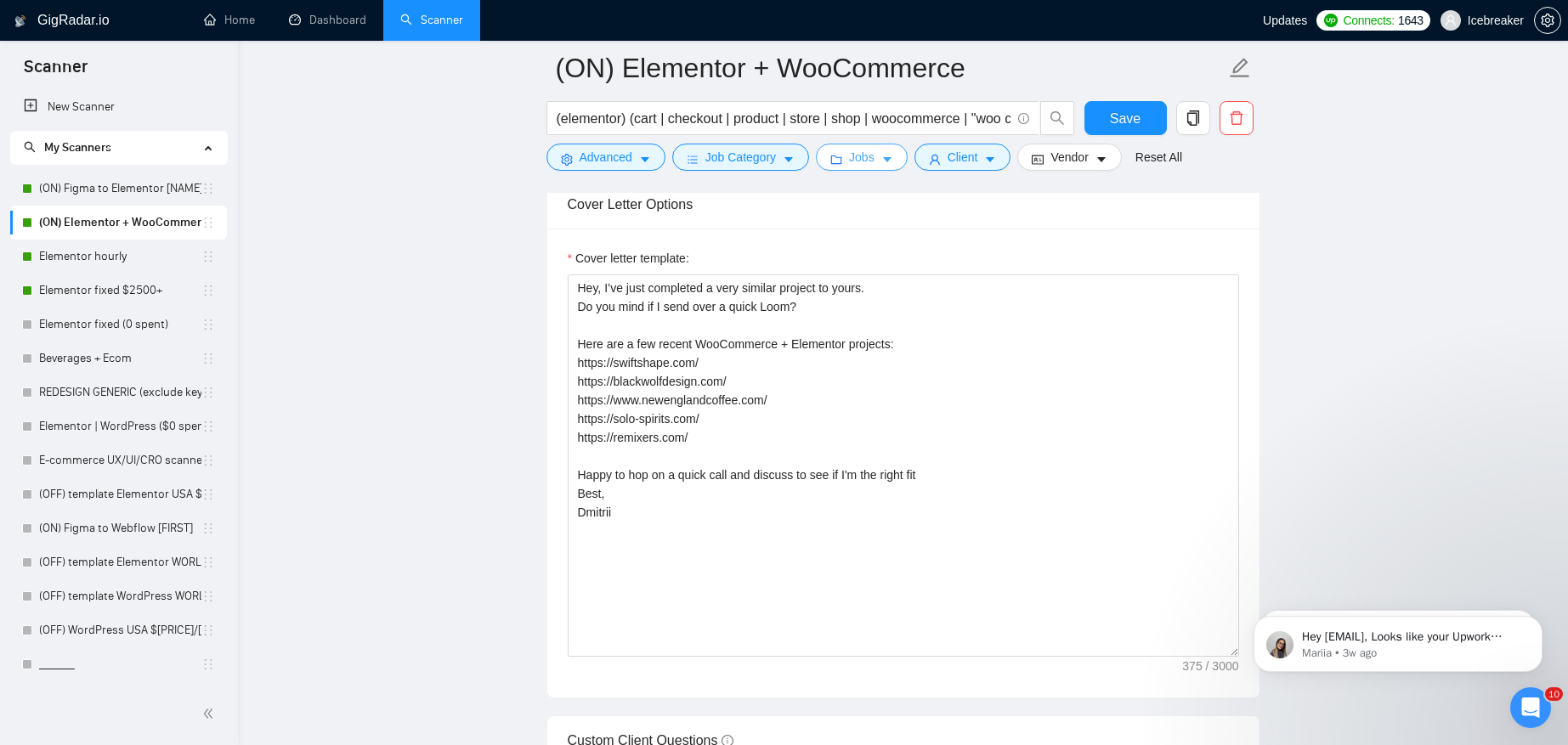 click on "Jobs" at bounding box center (862, 157) 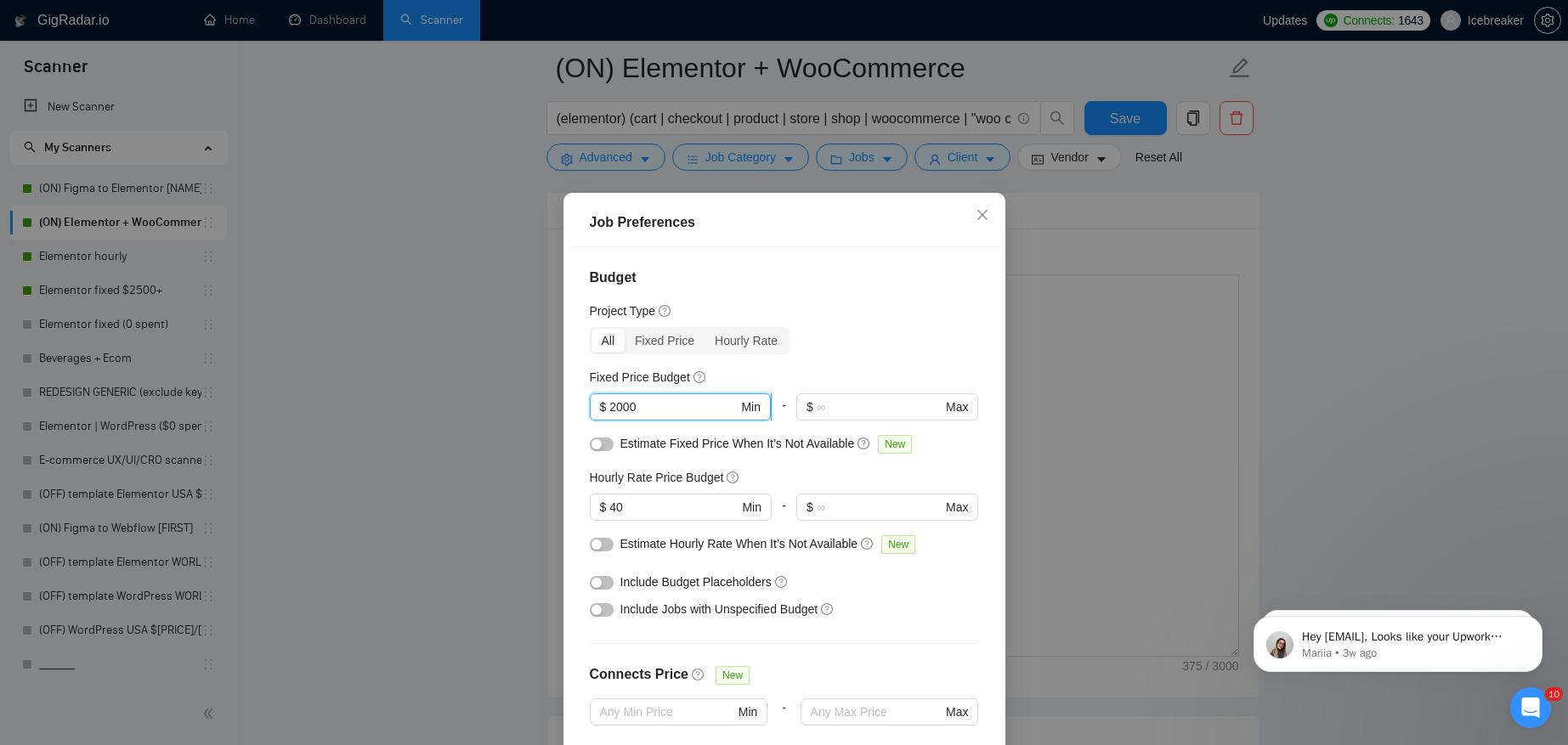 drag, startPoint x: 620, startPoint y: 406, endPoint x: 592, endPoint y: 406, distance: 28 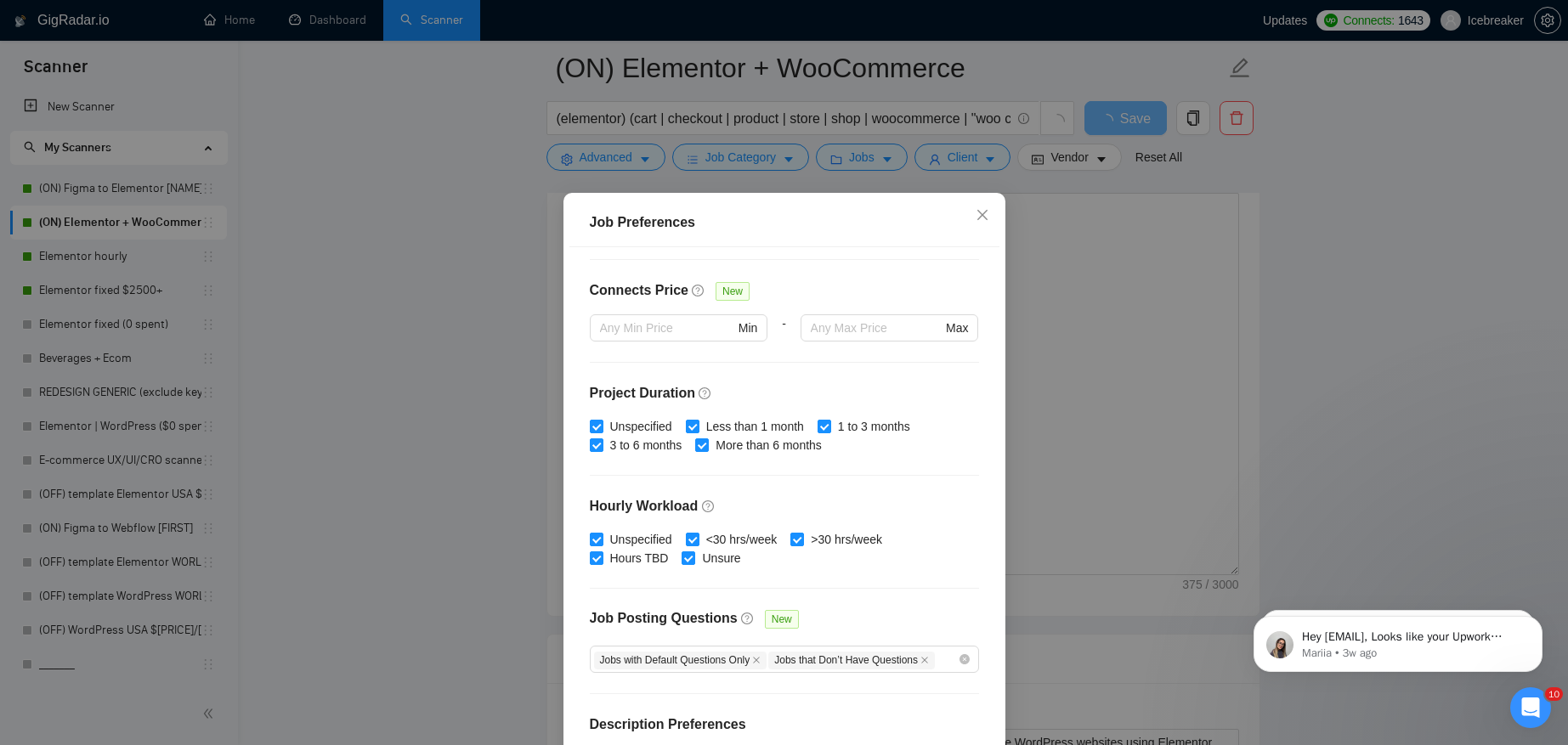 scroll, scrollTop: 434, scrollLeft: 0, axis: vertical 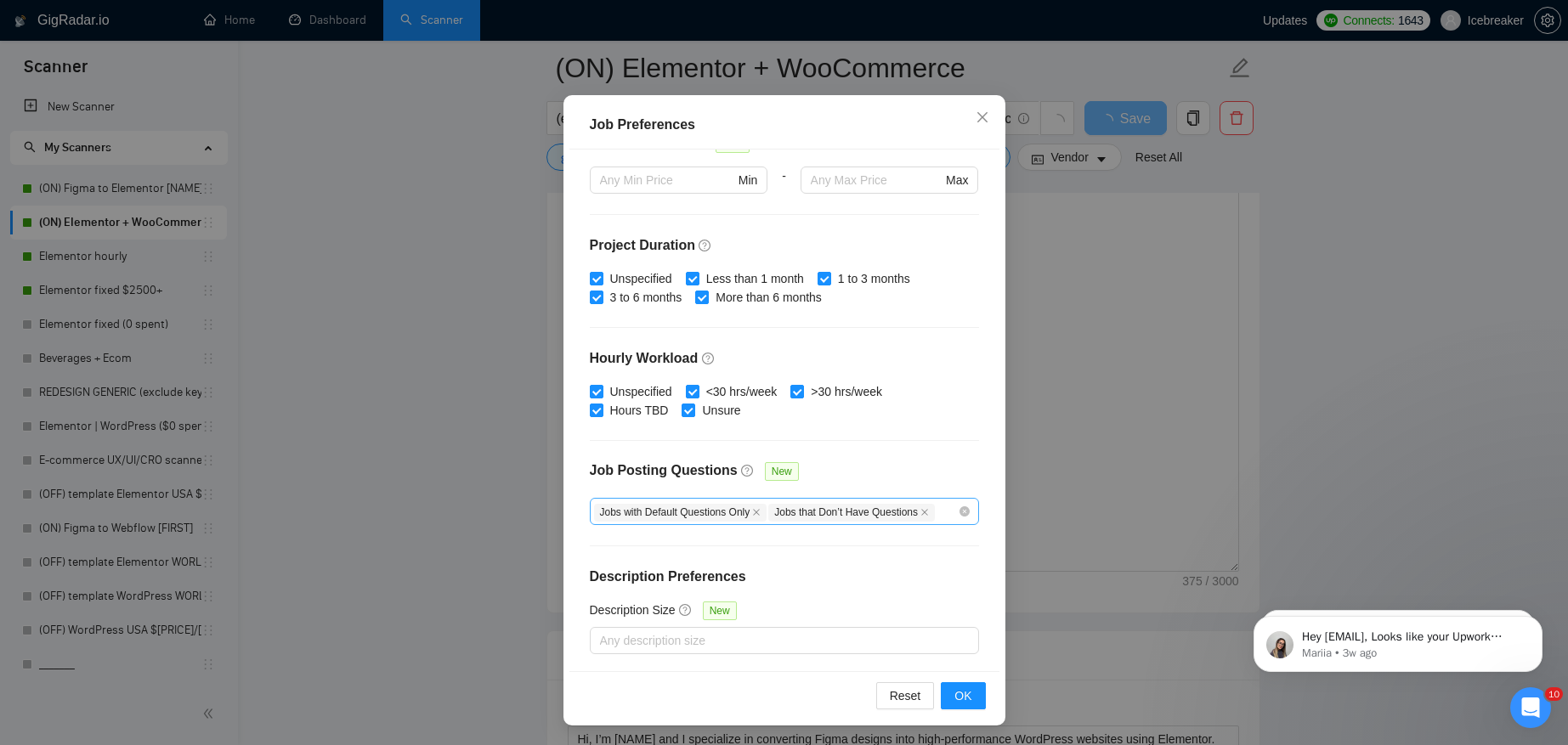 type on "2500" 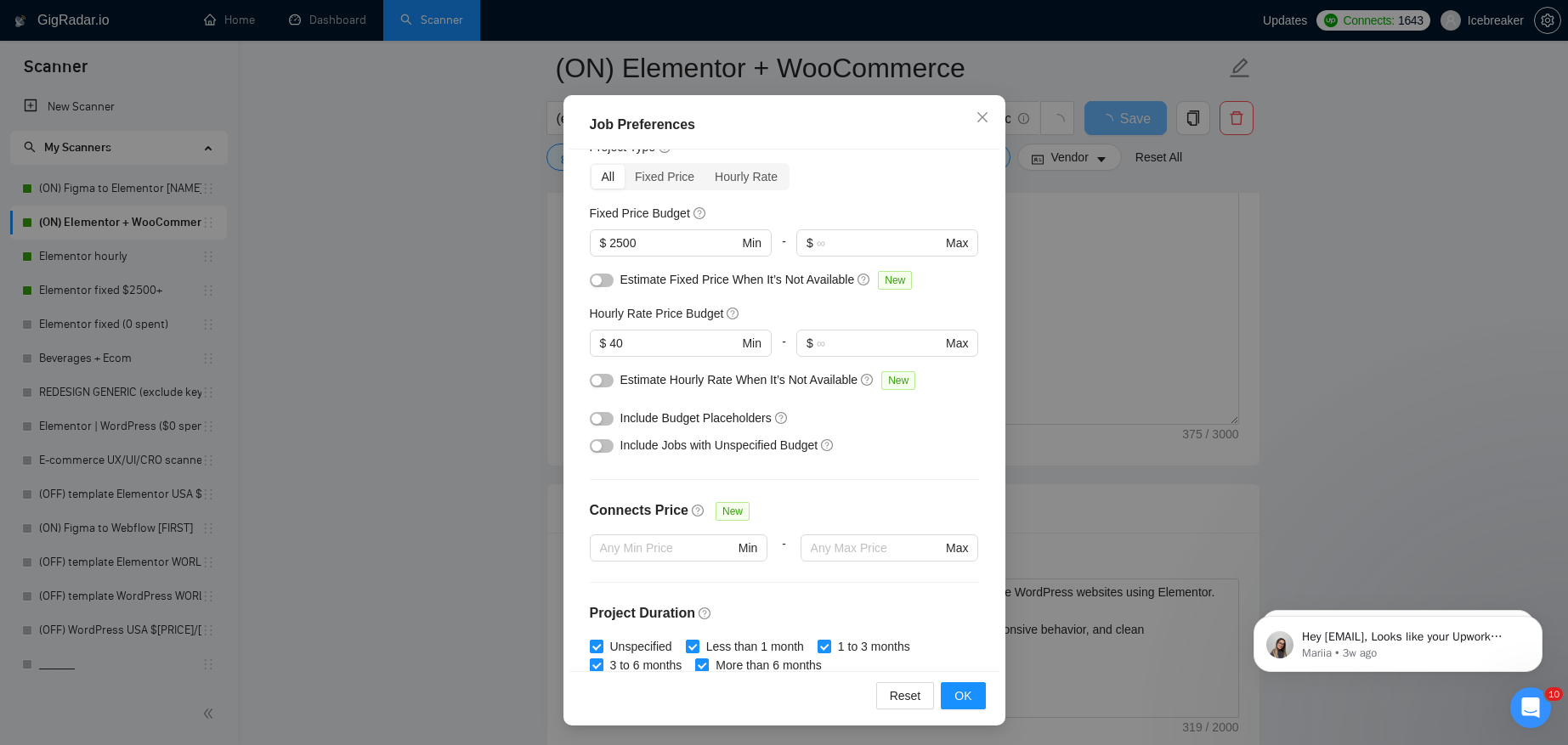 scroll, scrollTop: 0, scrollLeft: 0, axis: both 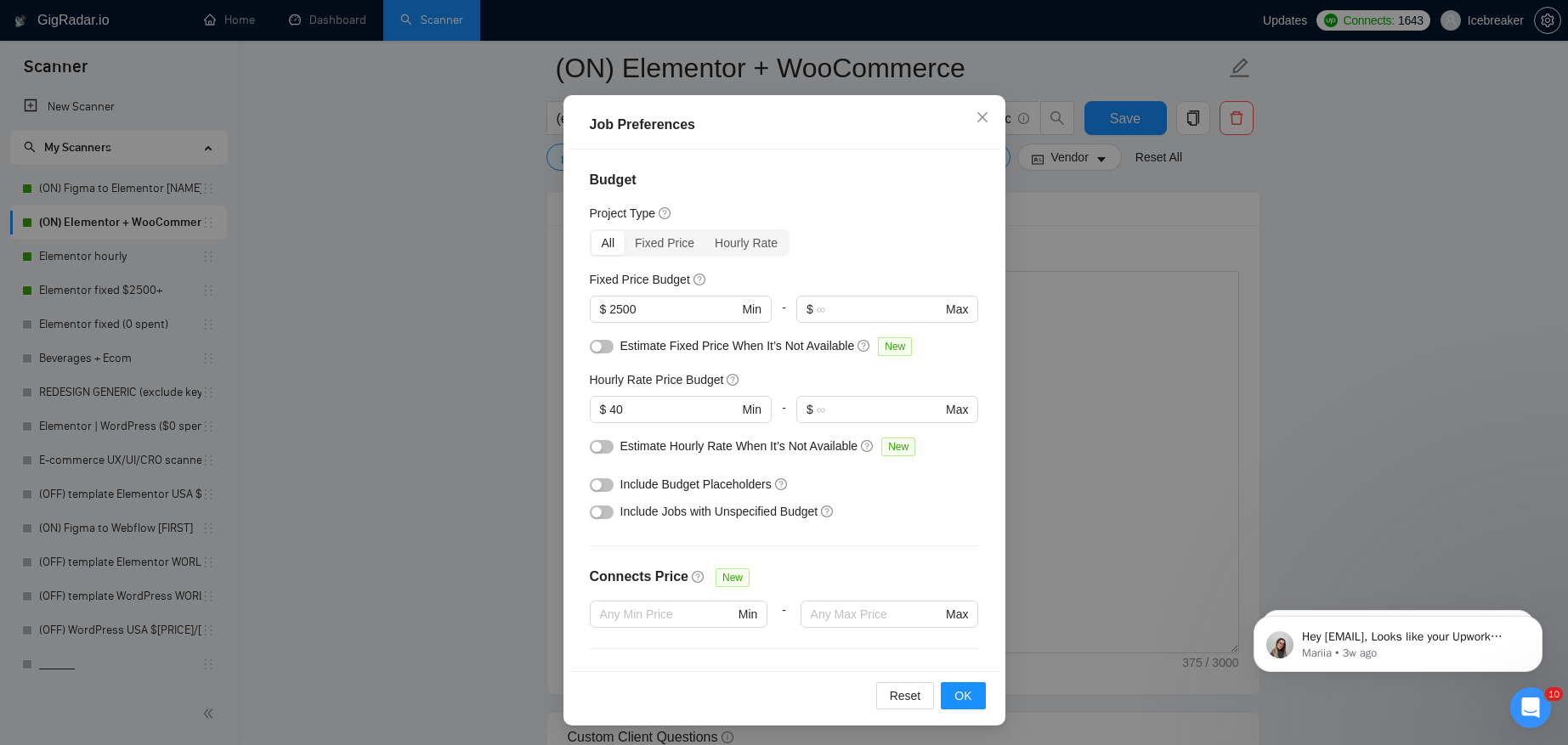type 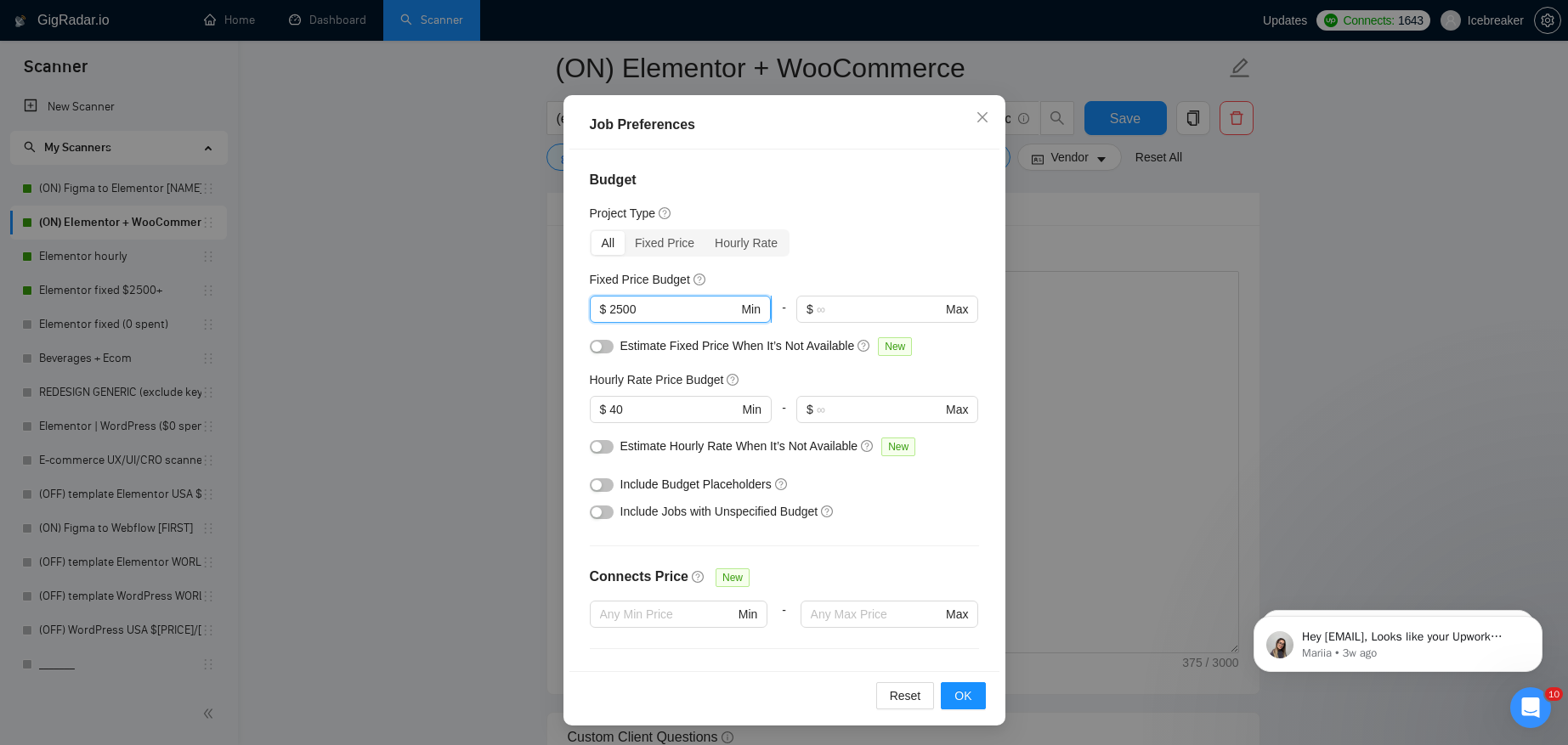 click on "2500" at bounding box center (673, 309) 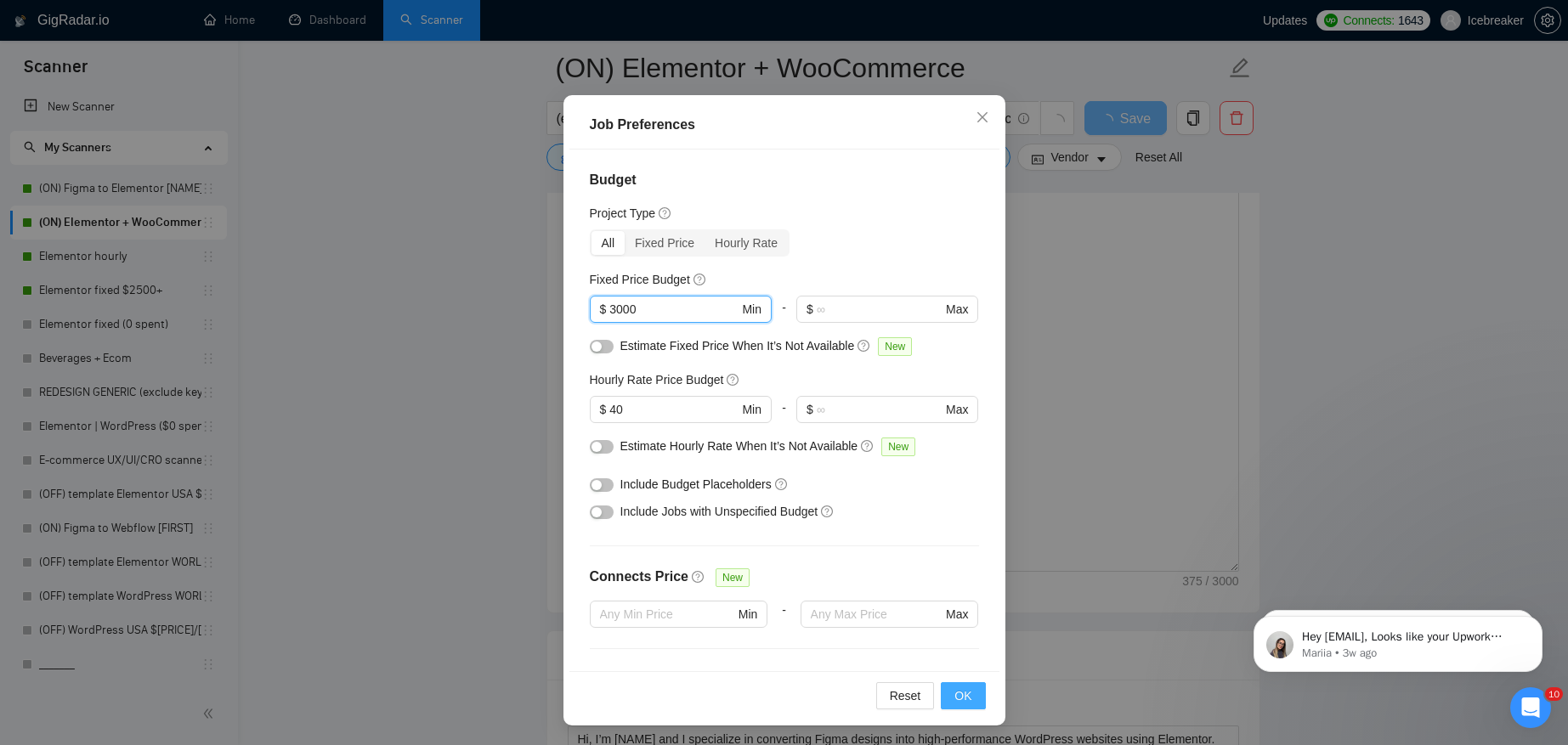type on "3000" 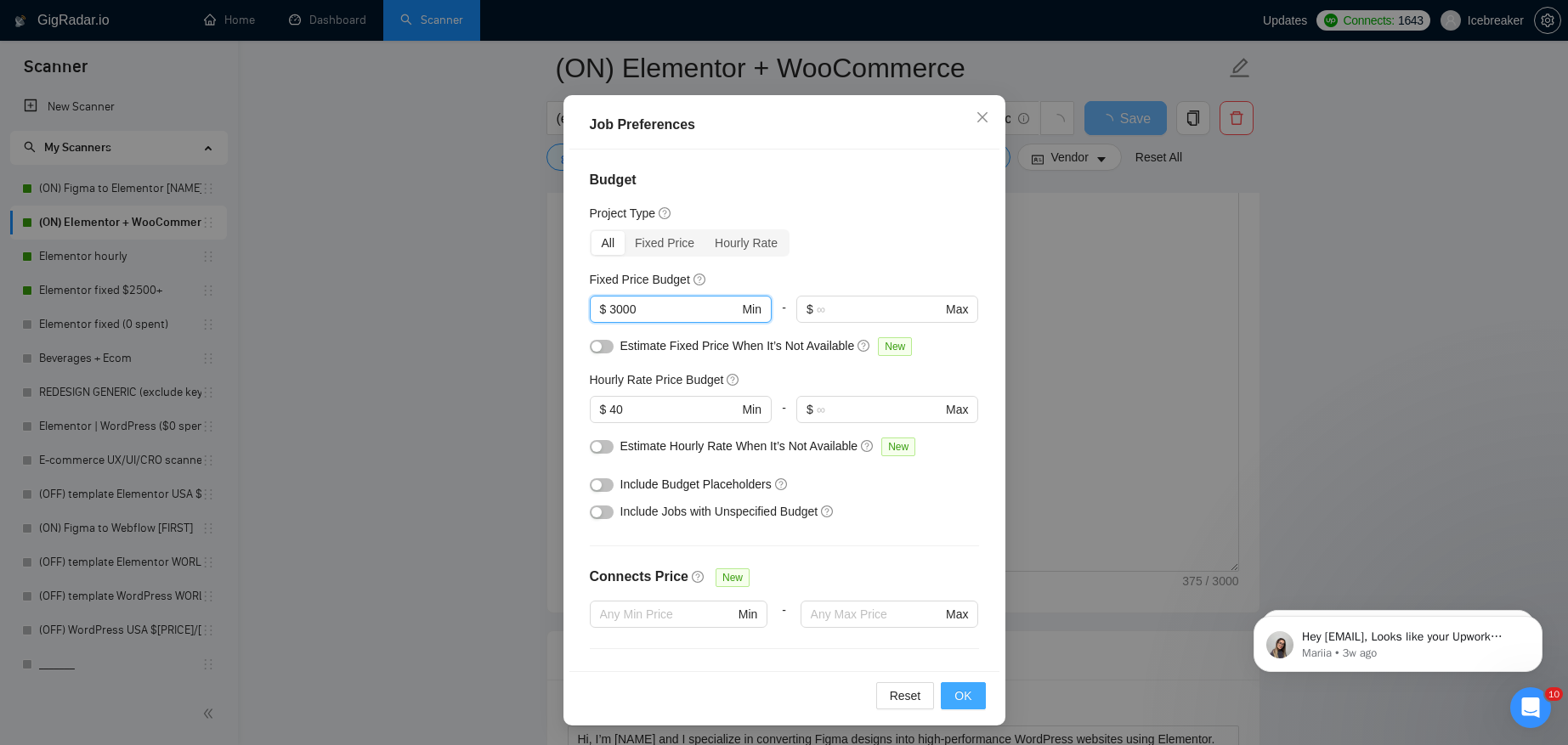 click on "OK" at bounding box center (963, 696) 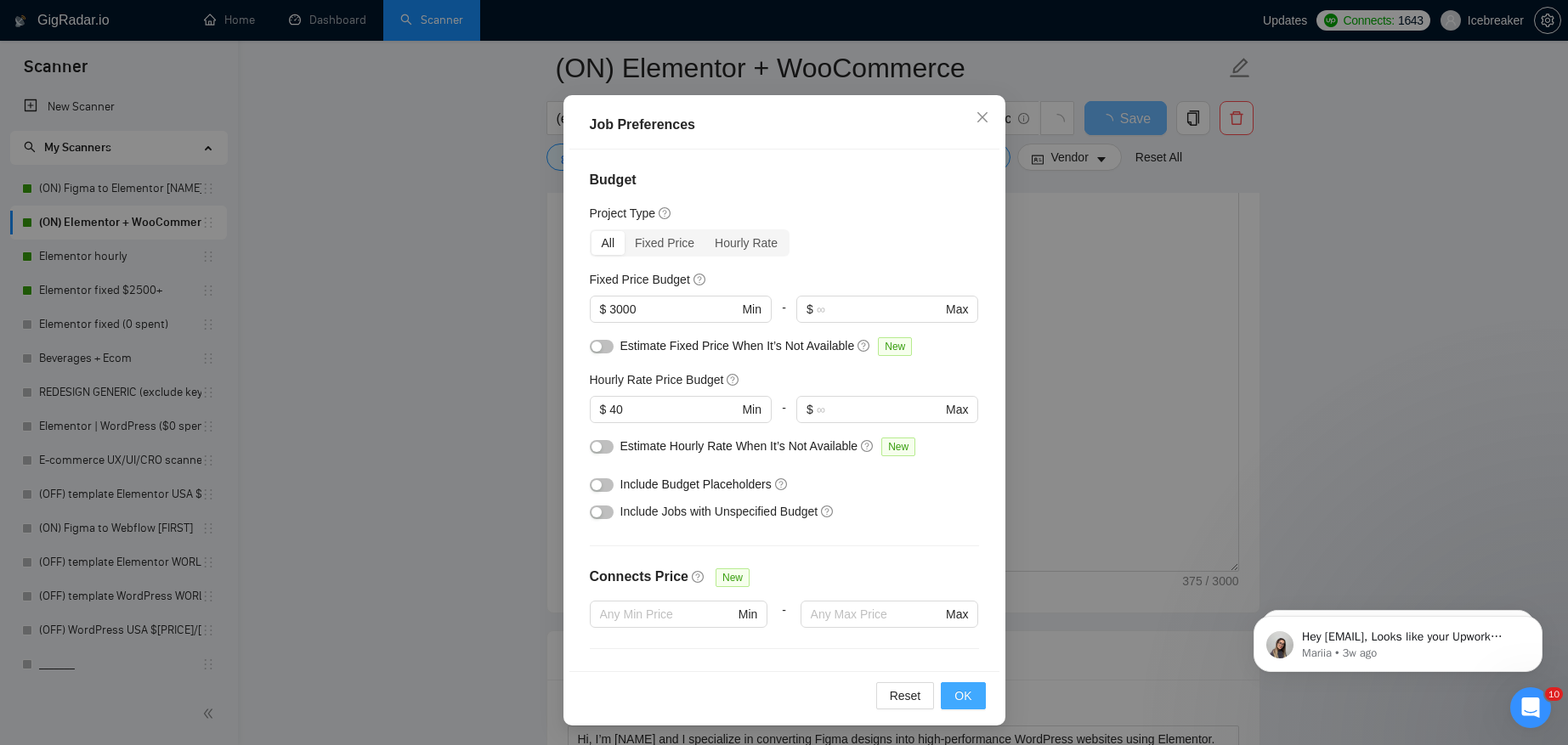scroll, scrollTop: 7, scrollLeft: 0, axis: vertical 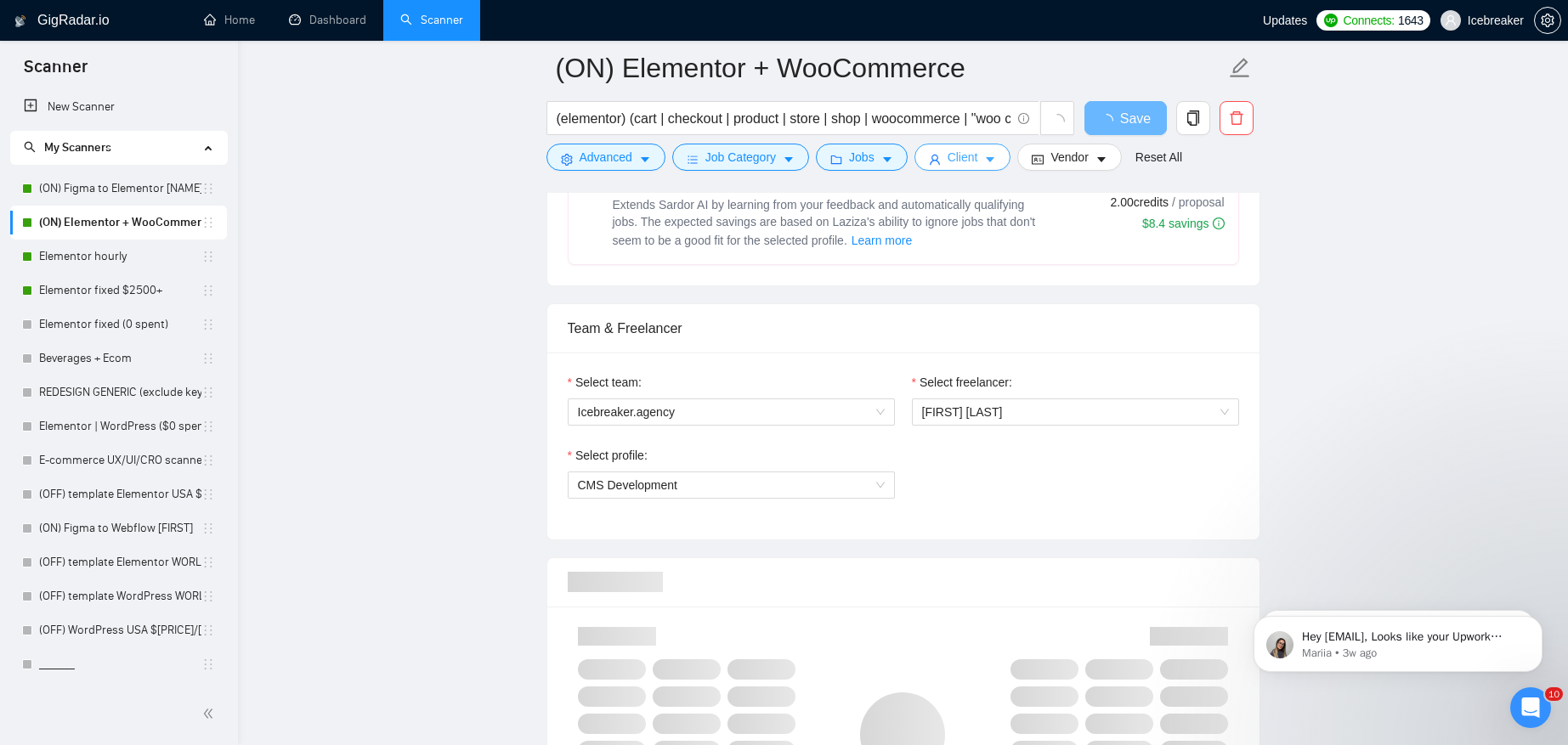 click on "Client" at bounding box center [963, 157] 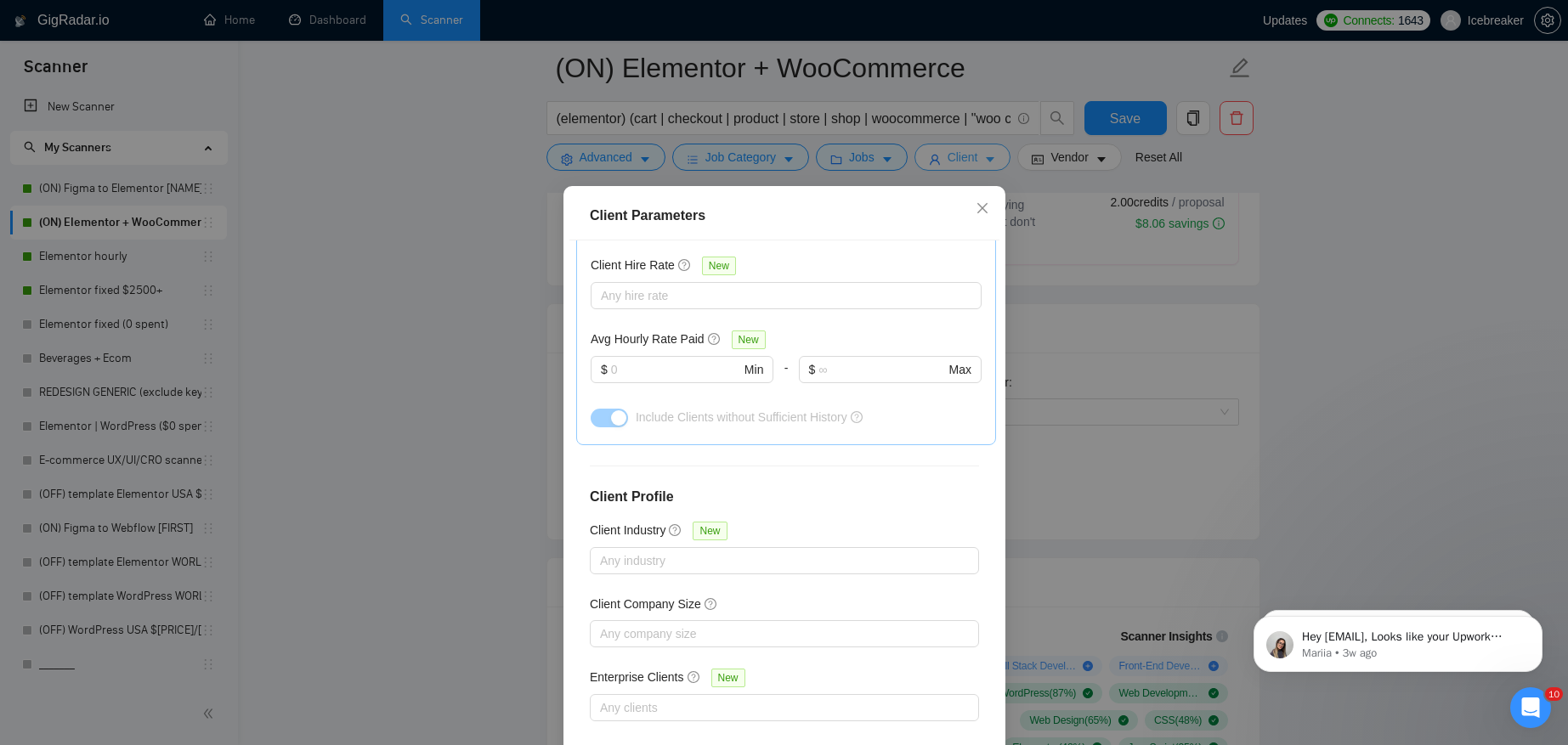 scroll, scrollTop: 534, scrollLeft: 0, axis: vertical 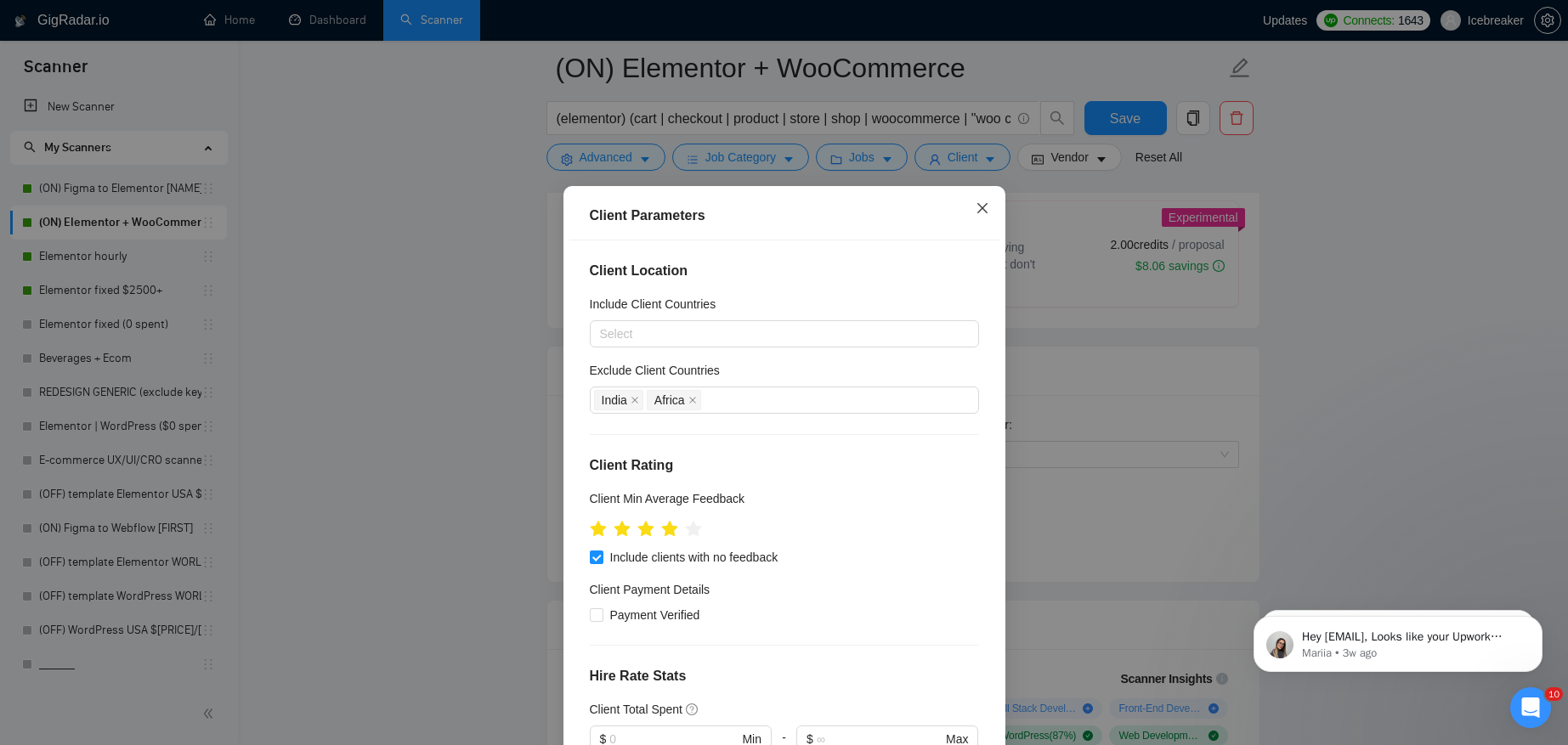 click 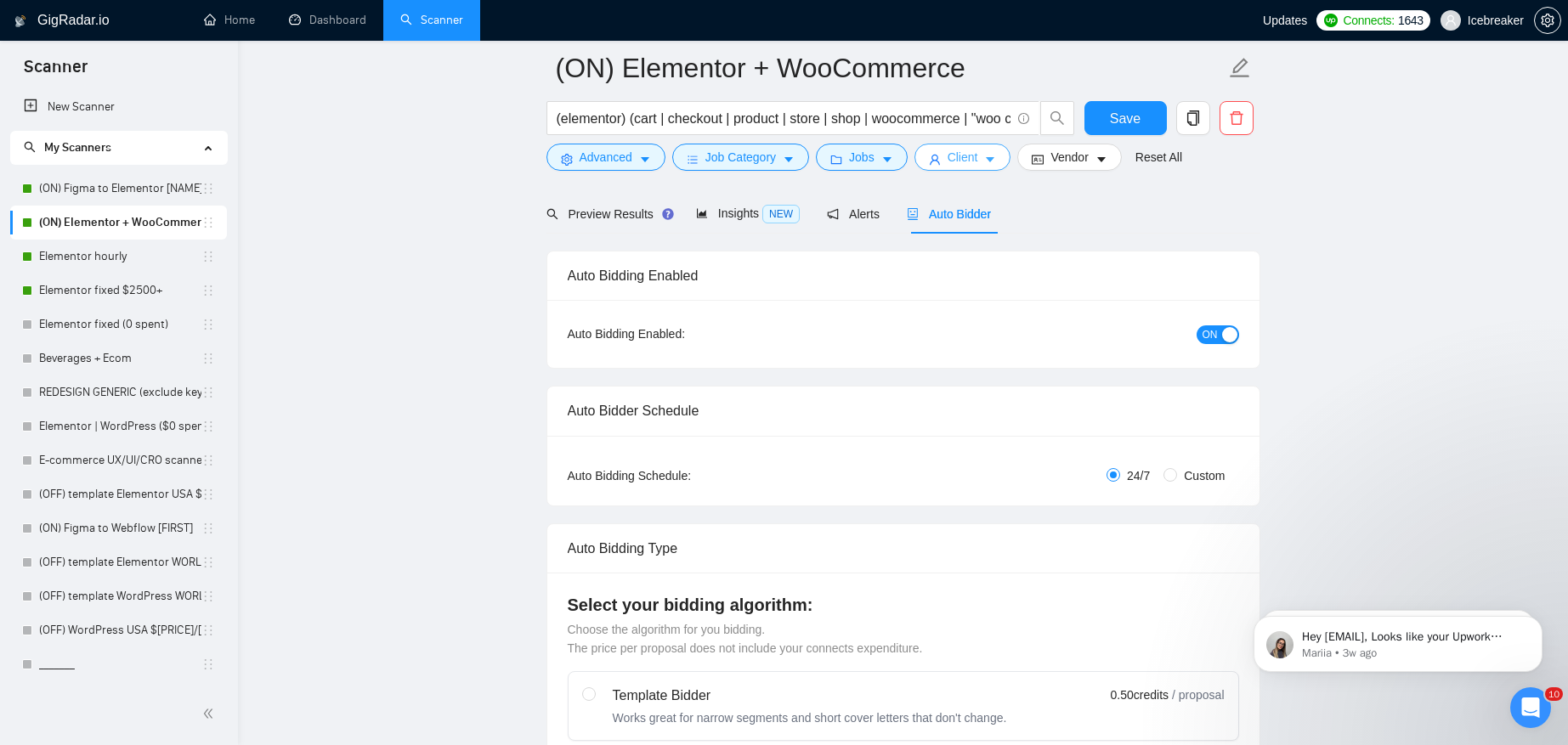 scroll, scrollTop: 0, scrollLeft: 0, axis: both 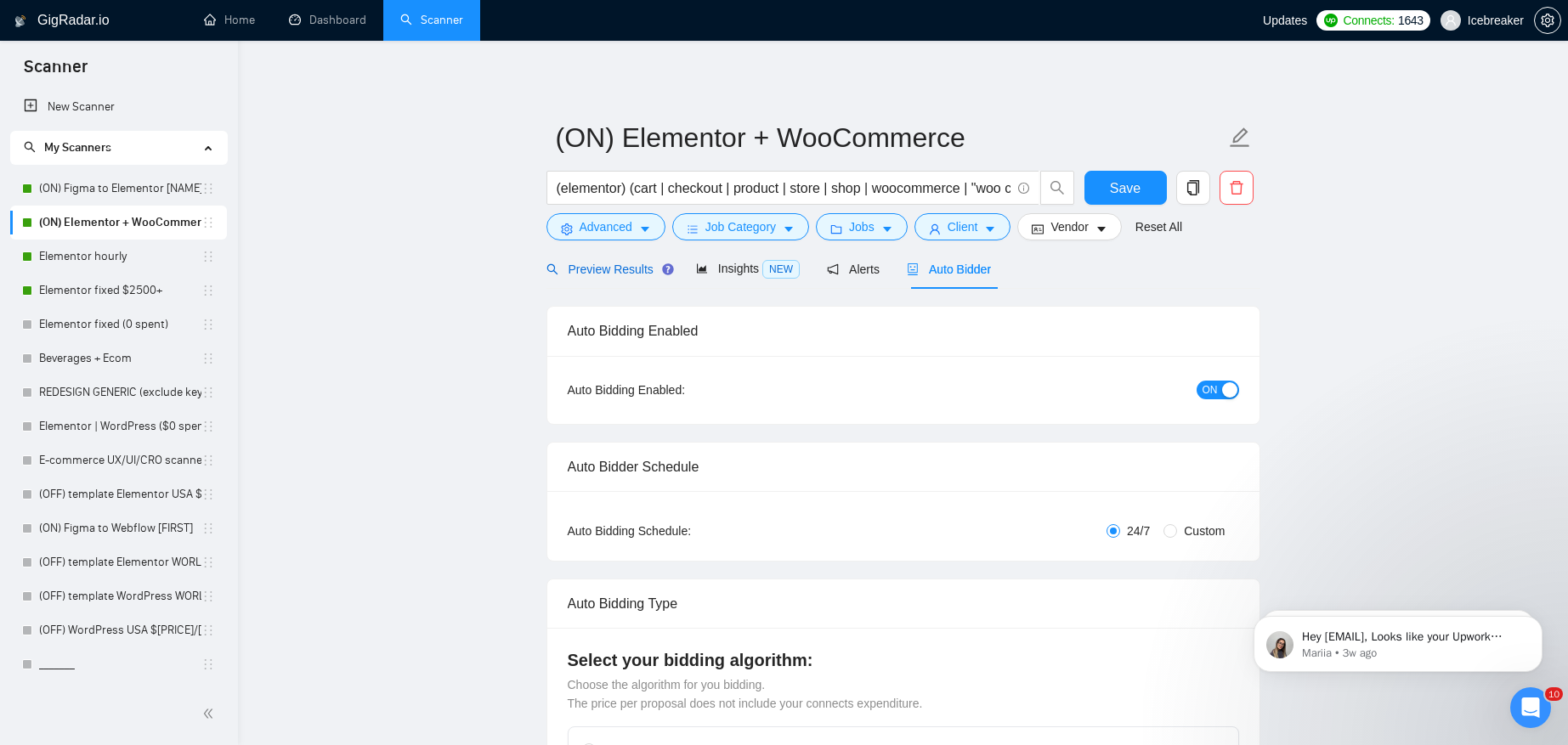 click on "Preview Results" at bounding box center [608, 269] 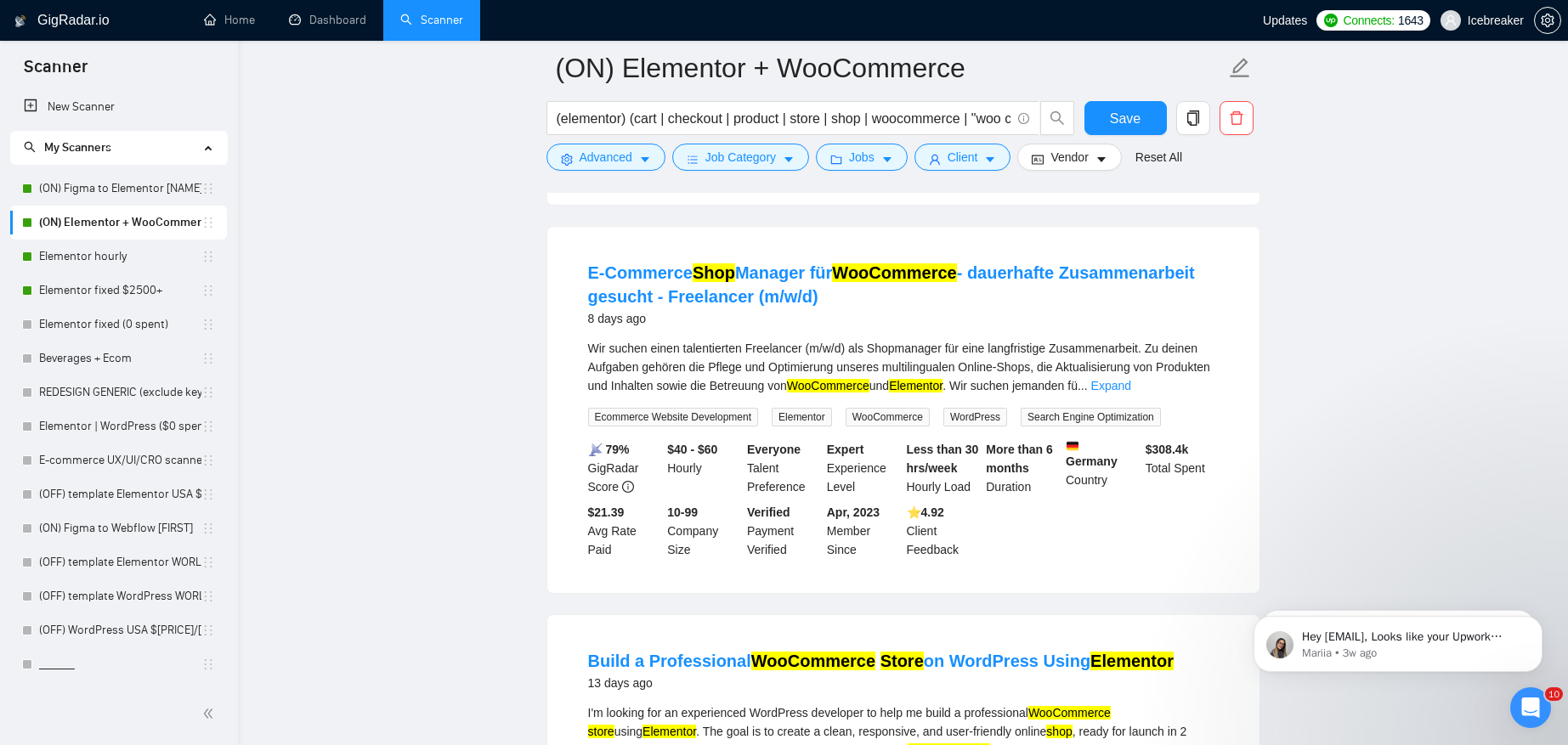 scroll, scrollTop: 3222, scrollLeft: 0, axis: vertical 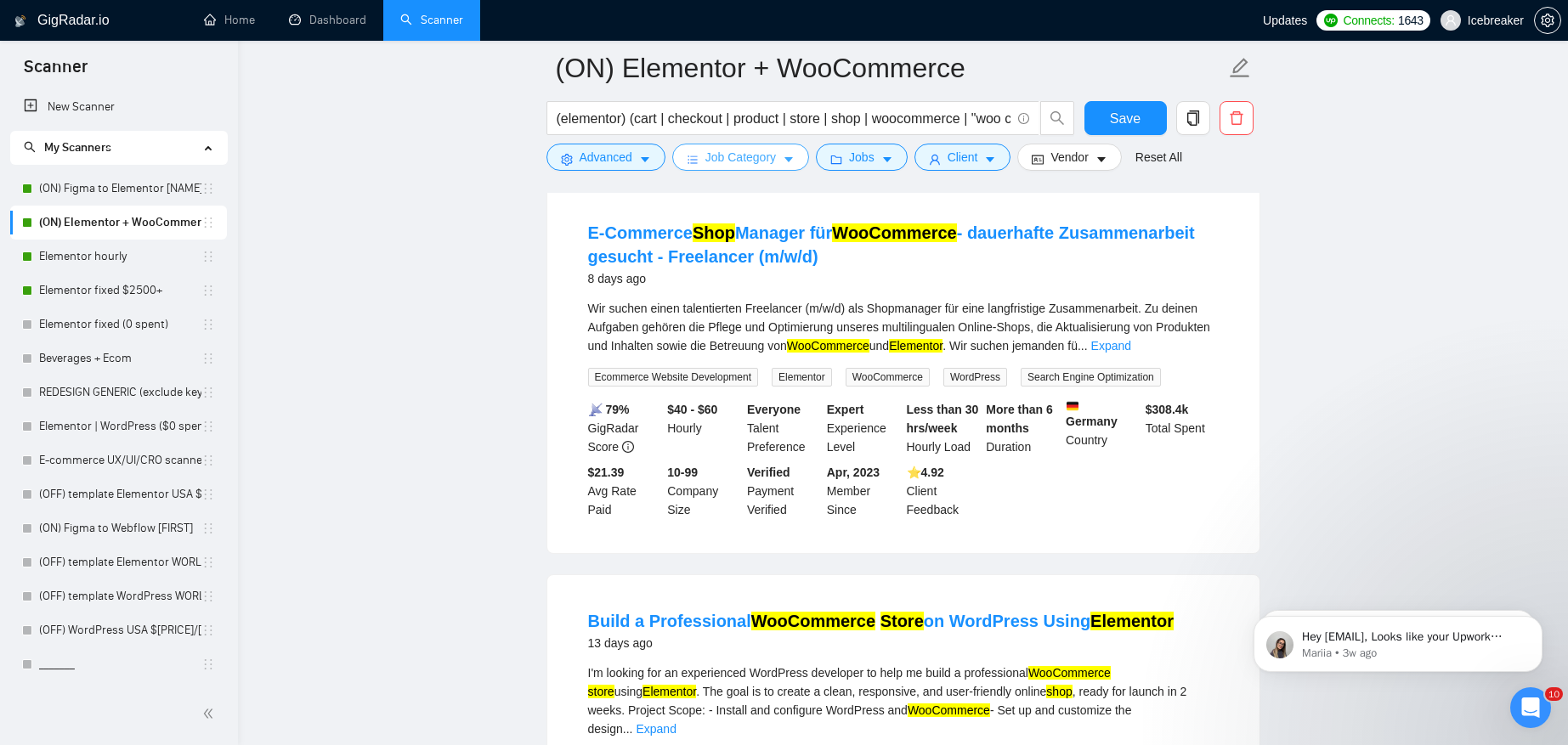 click 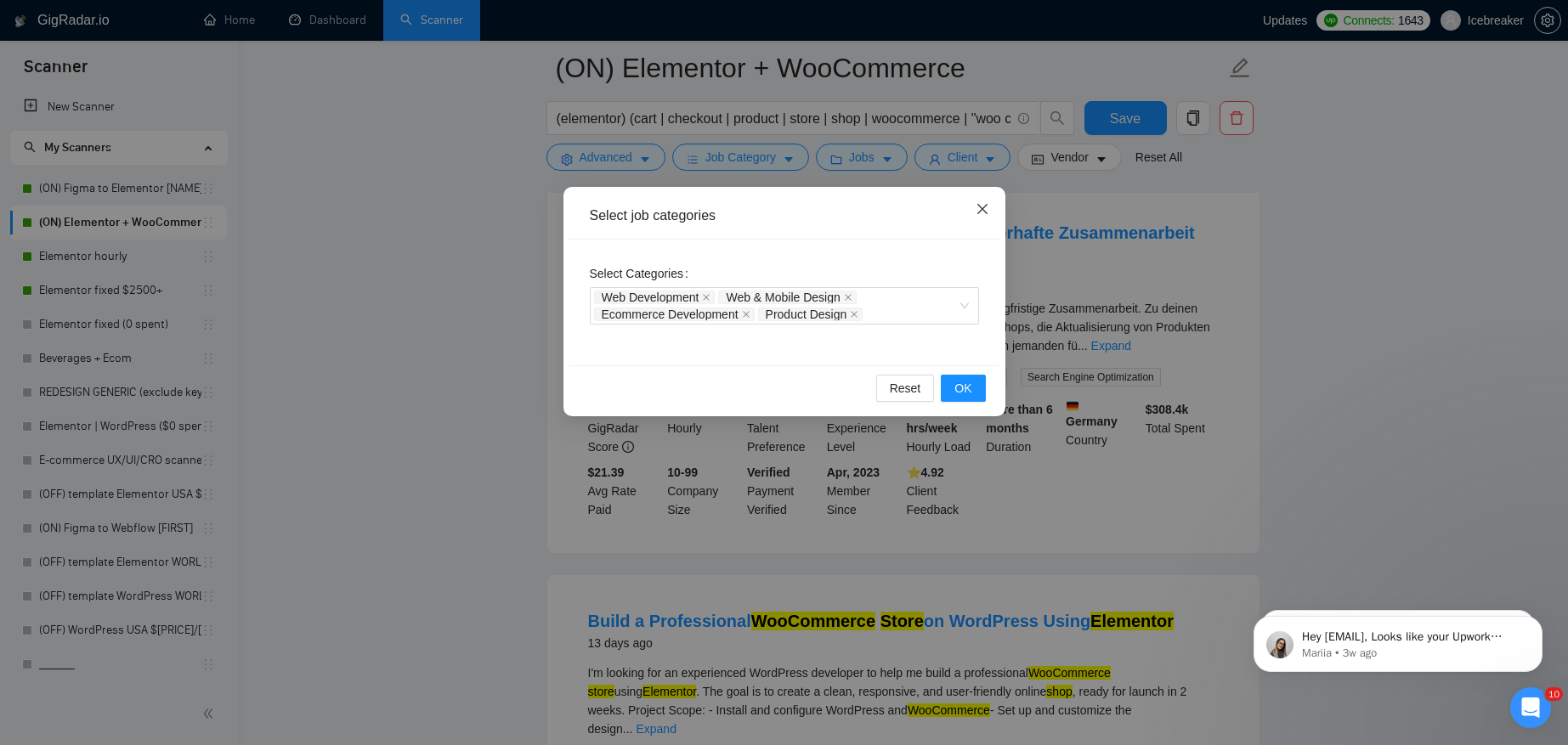 click 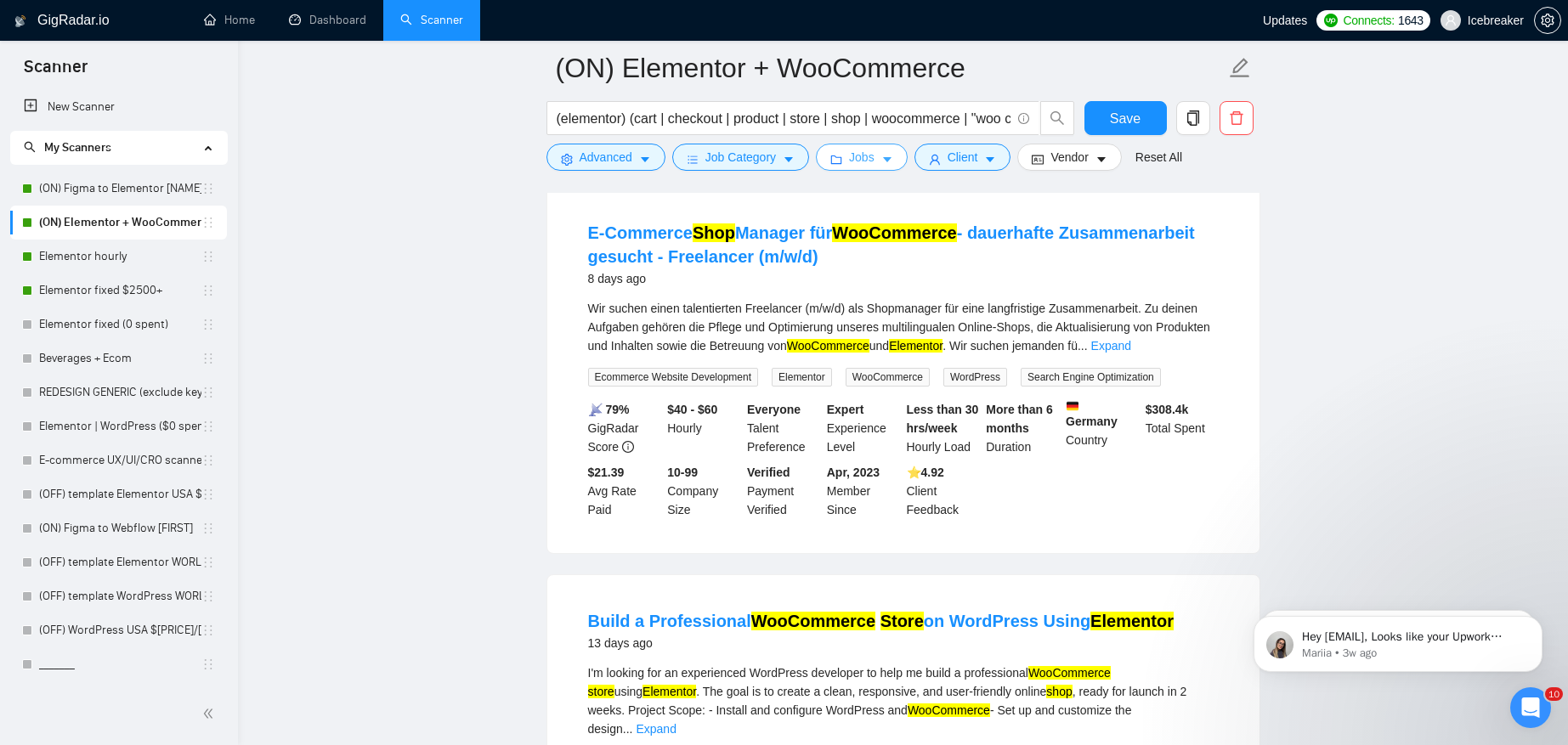 click on "Jobs" at bounding box center [862, 157] 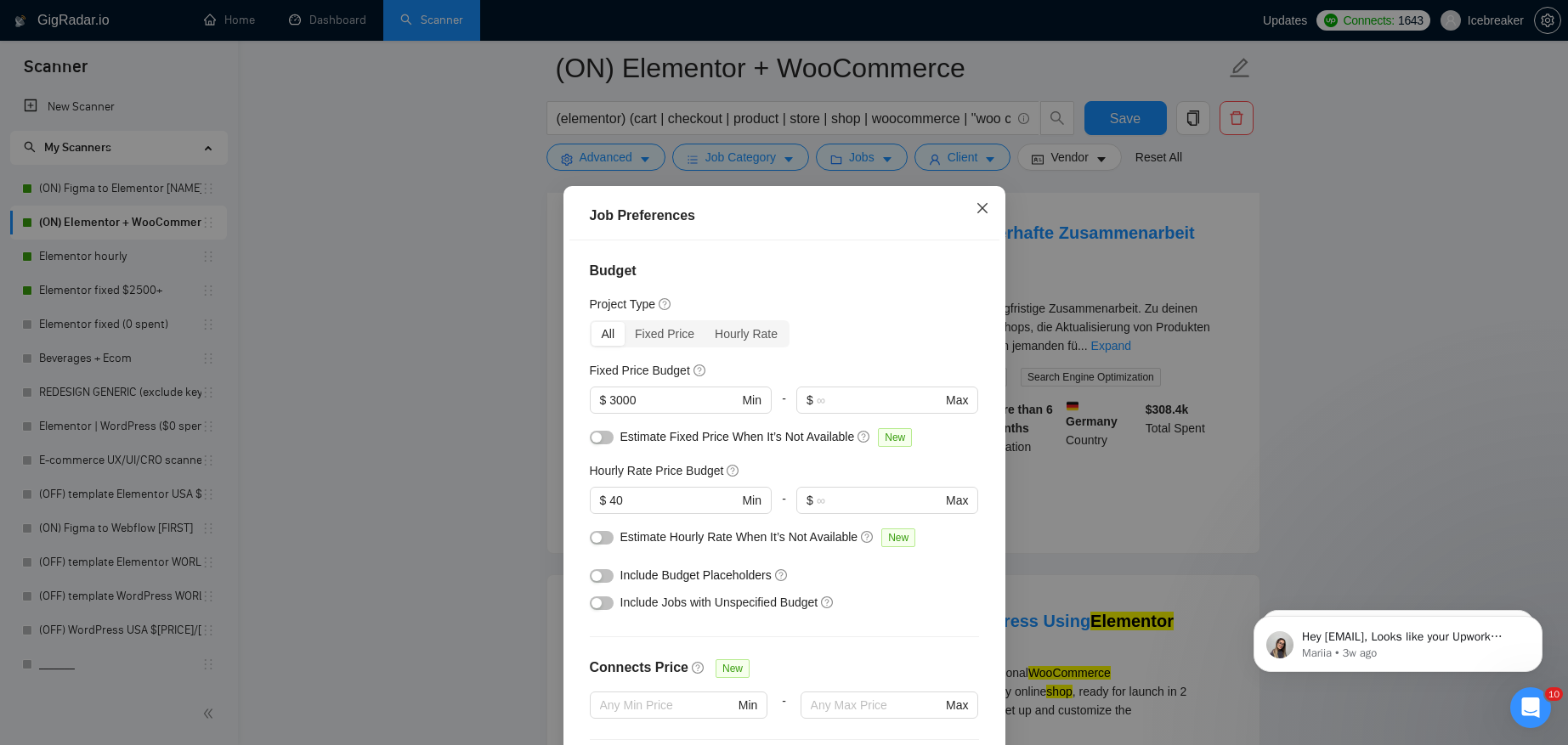 click at bounding box center (982, 209) 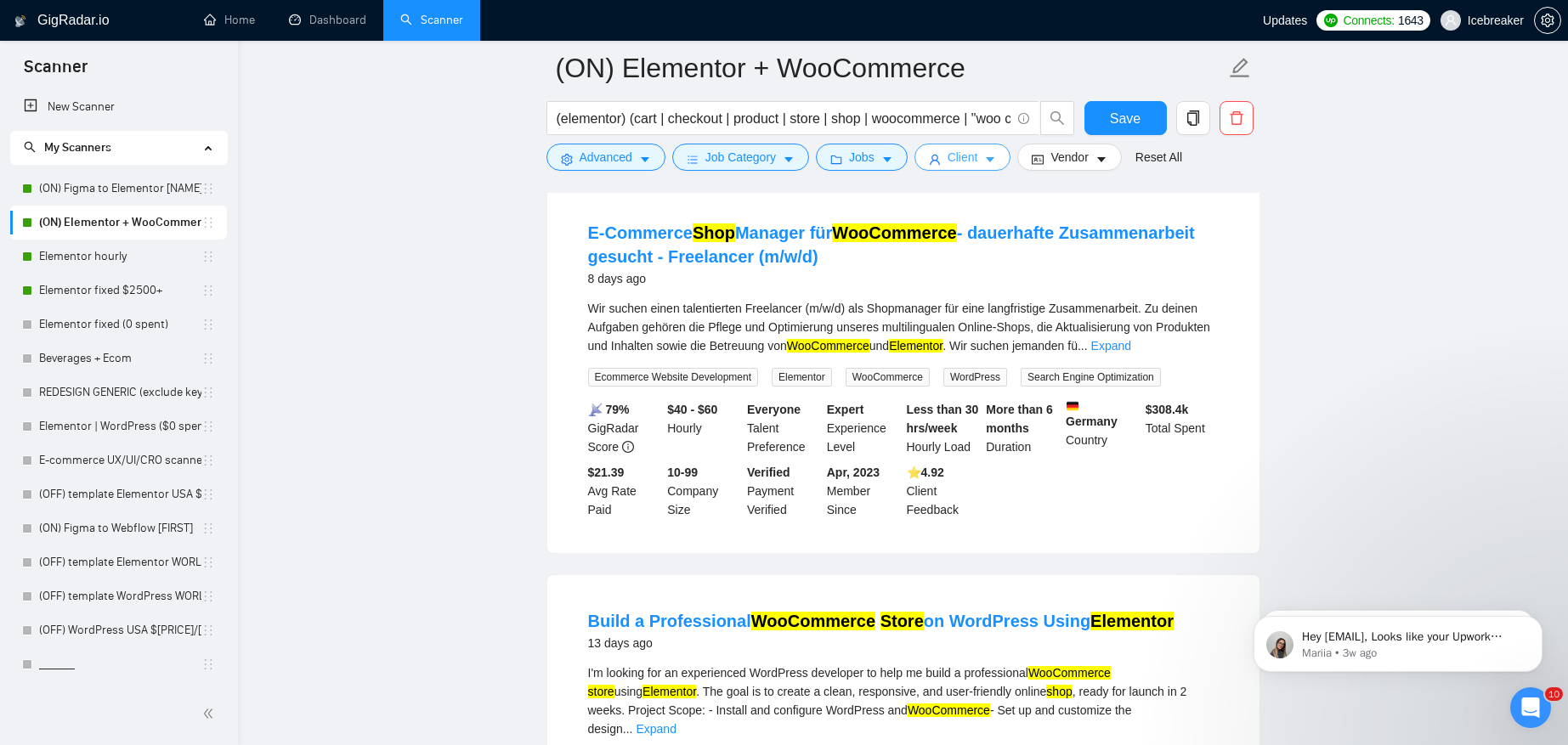 click on "Client" at bounding box center (963, 157) 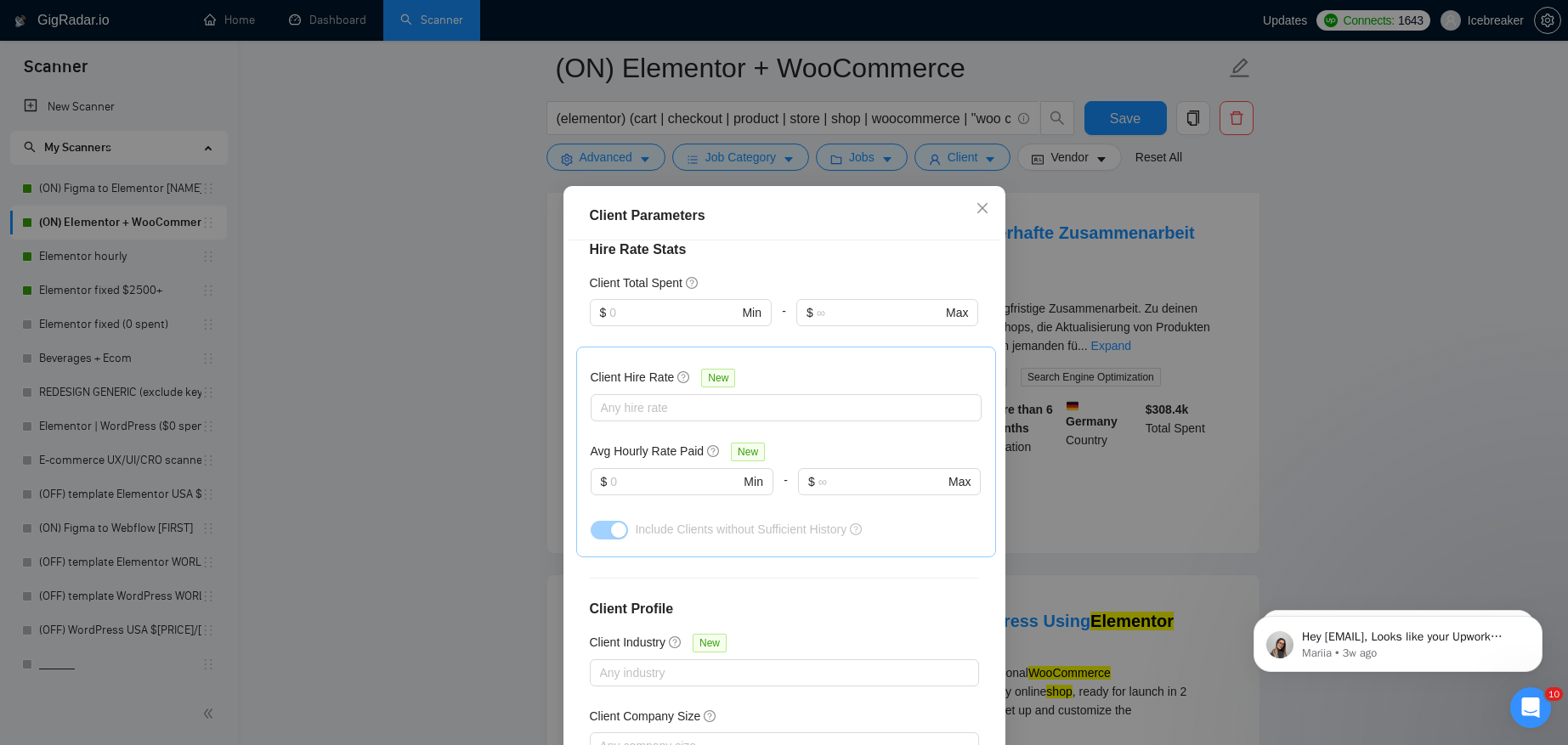 scroll, scrollTop: 534, scrollLeft: 0, axis: vertical 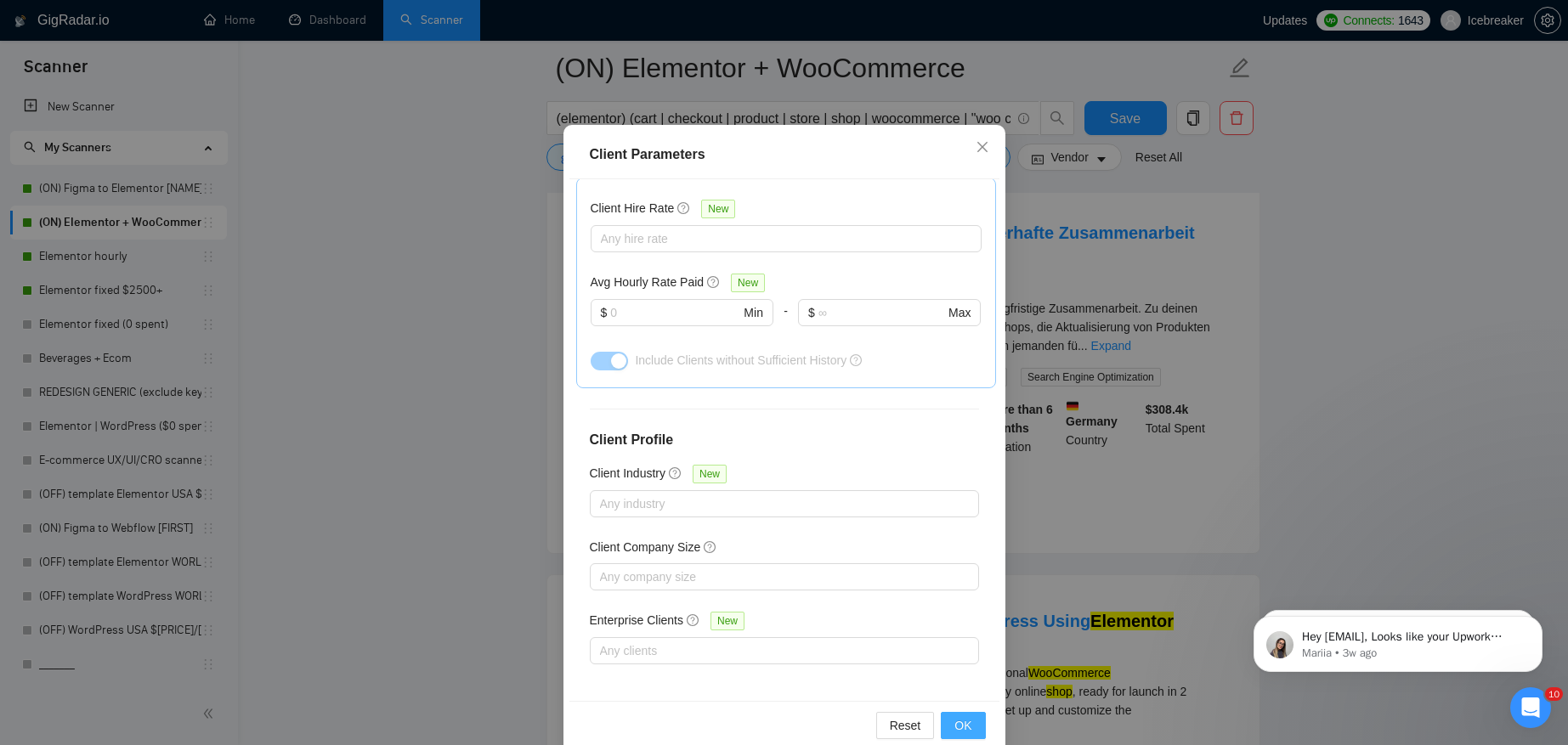 click on "OK" at bounding box center [963, 725] 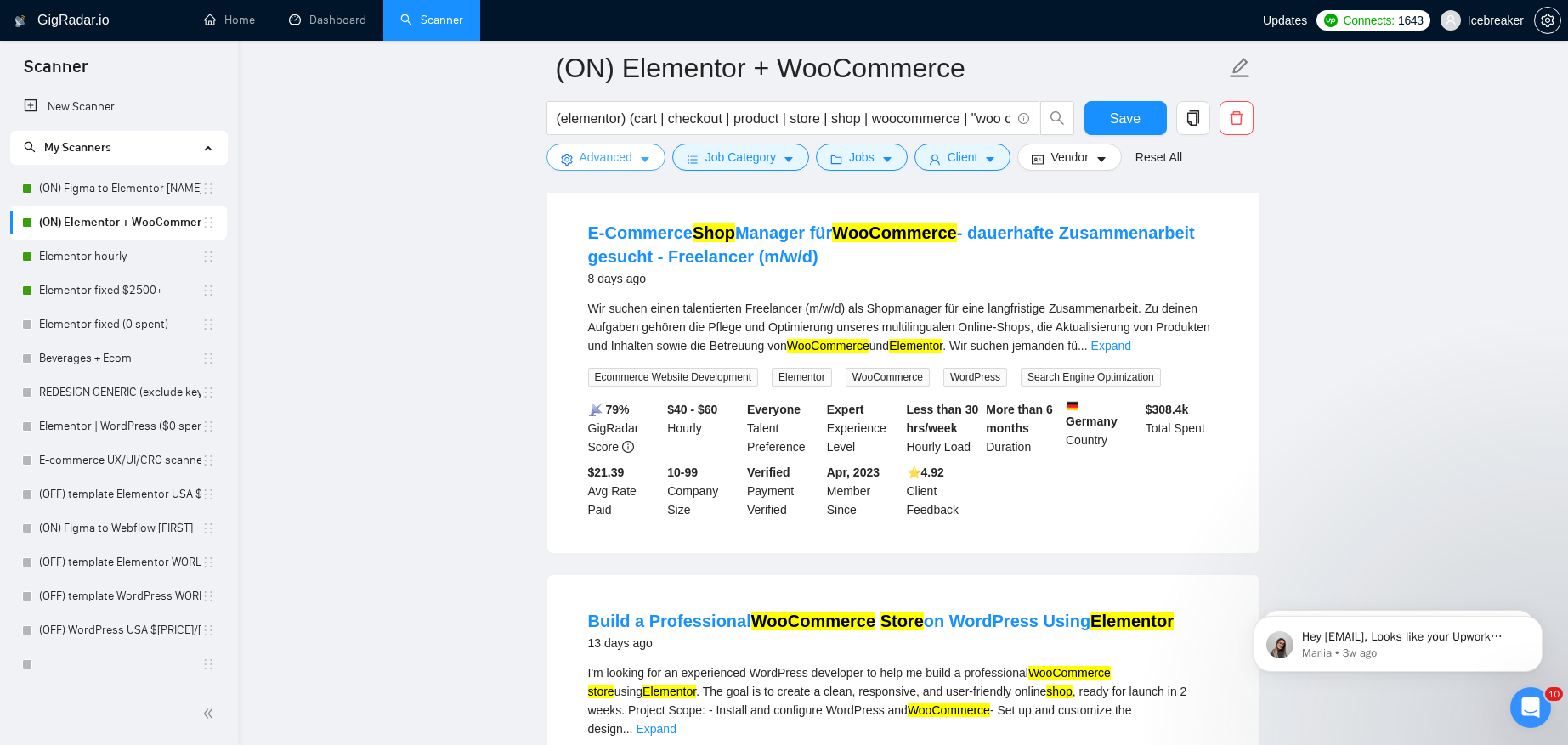 click on "Advanced" at bounding box center [606, 157] 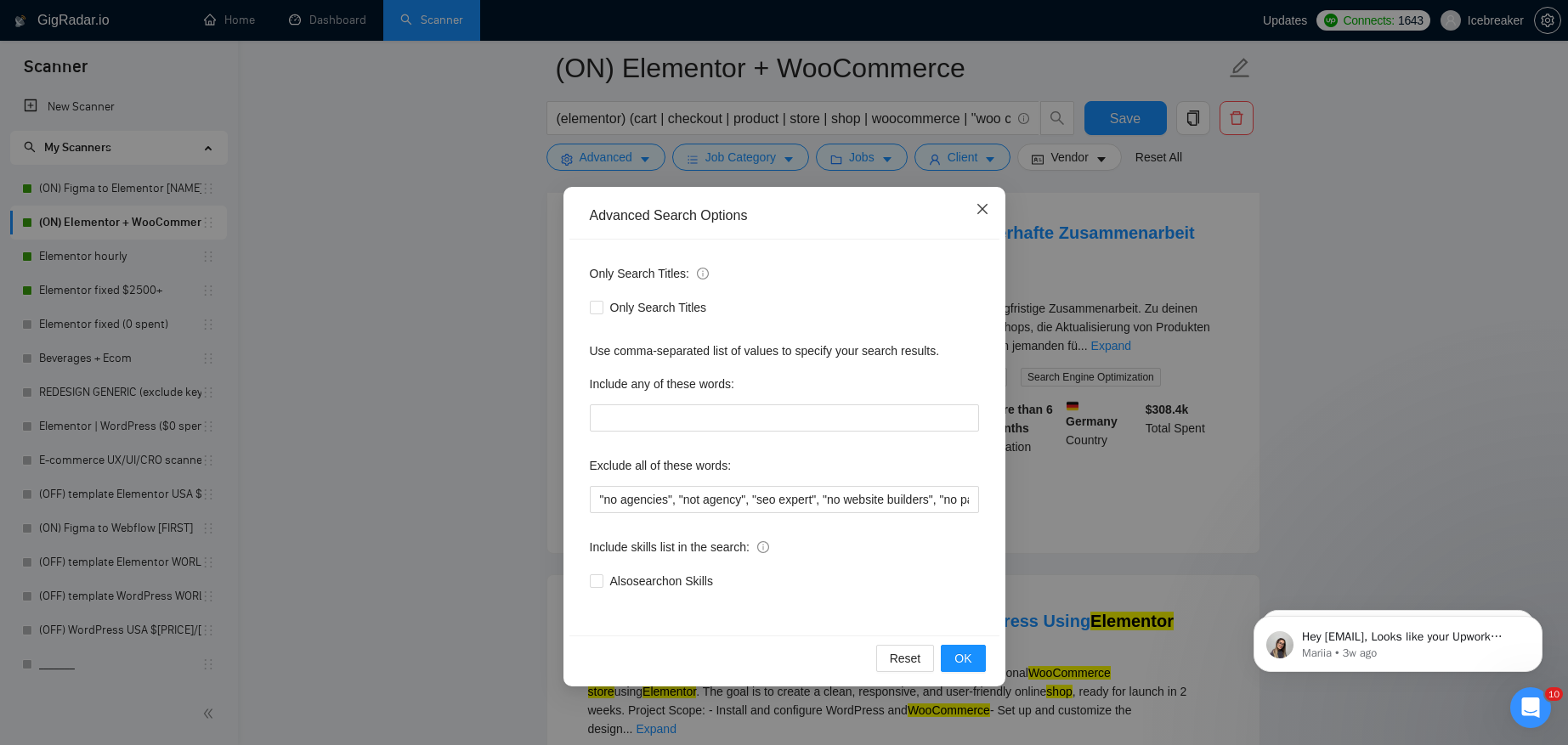 click 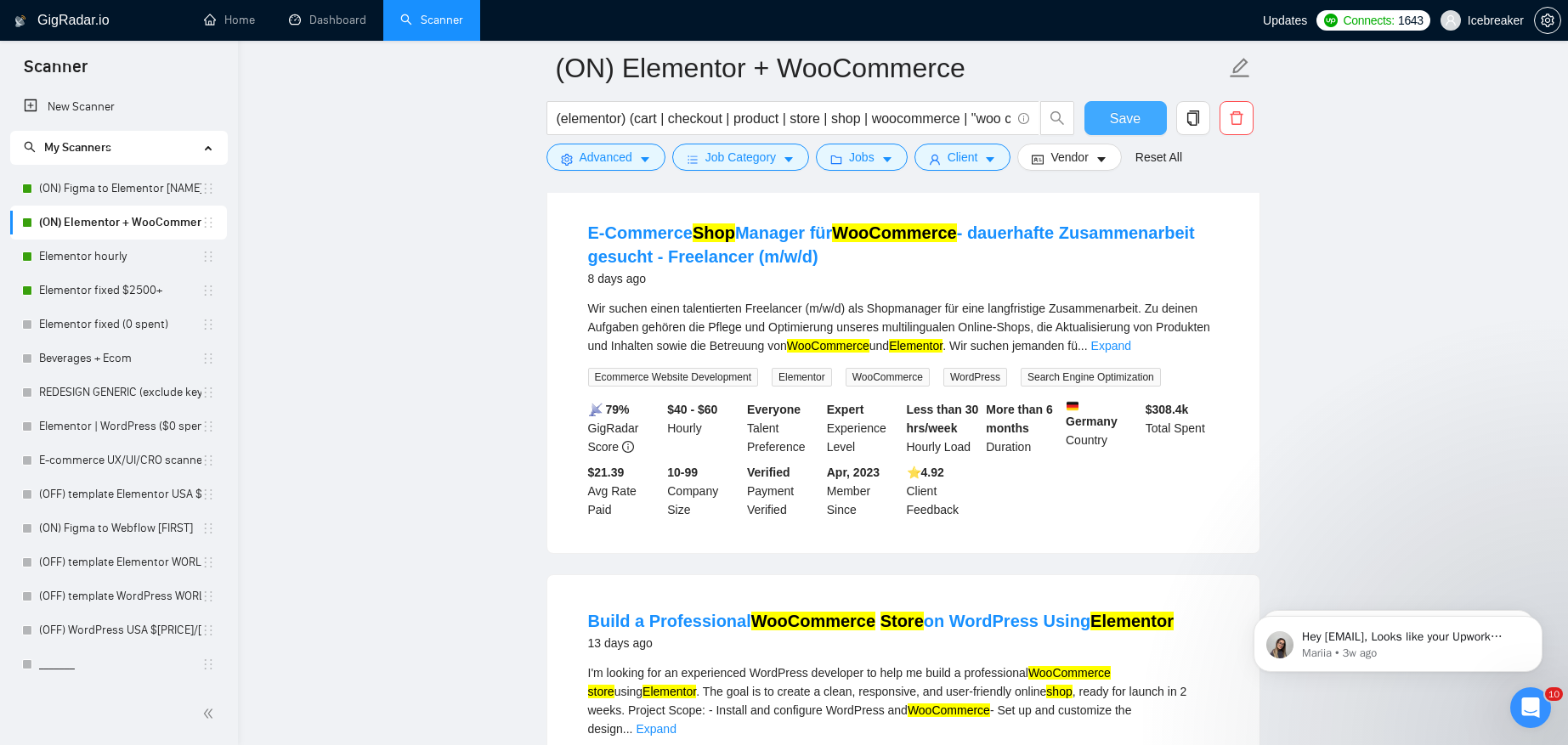 click on "Save" at bounding box center (1125, 118) 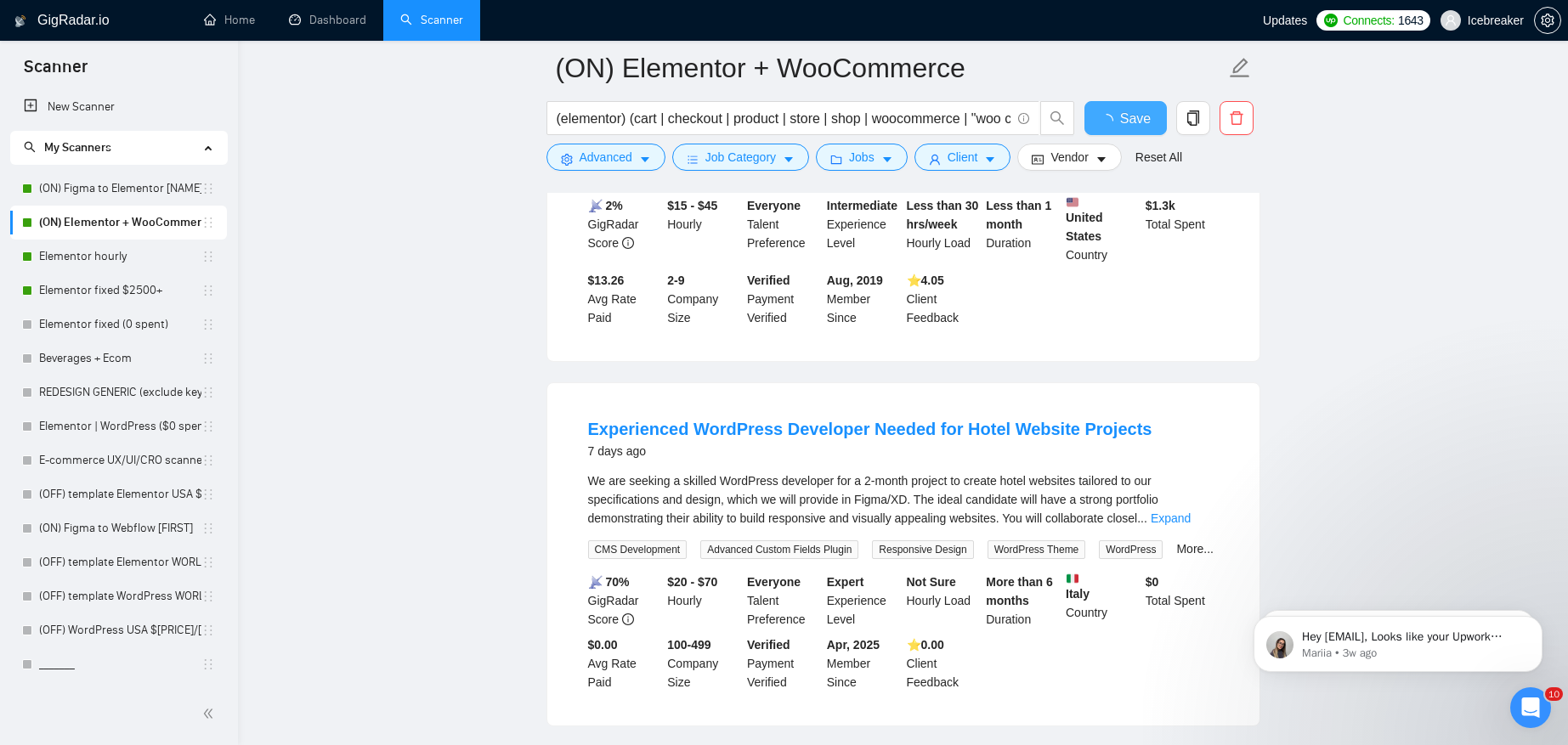 scroll, scrollTop: 1757, scrollLeft: 0, axis: vertical 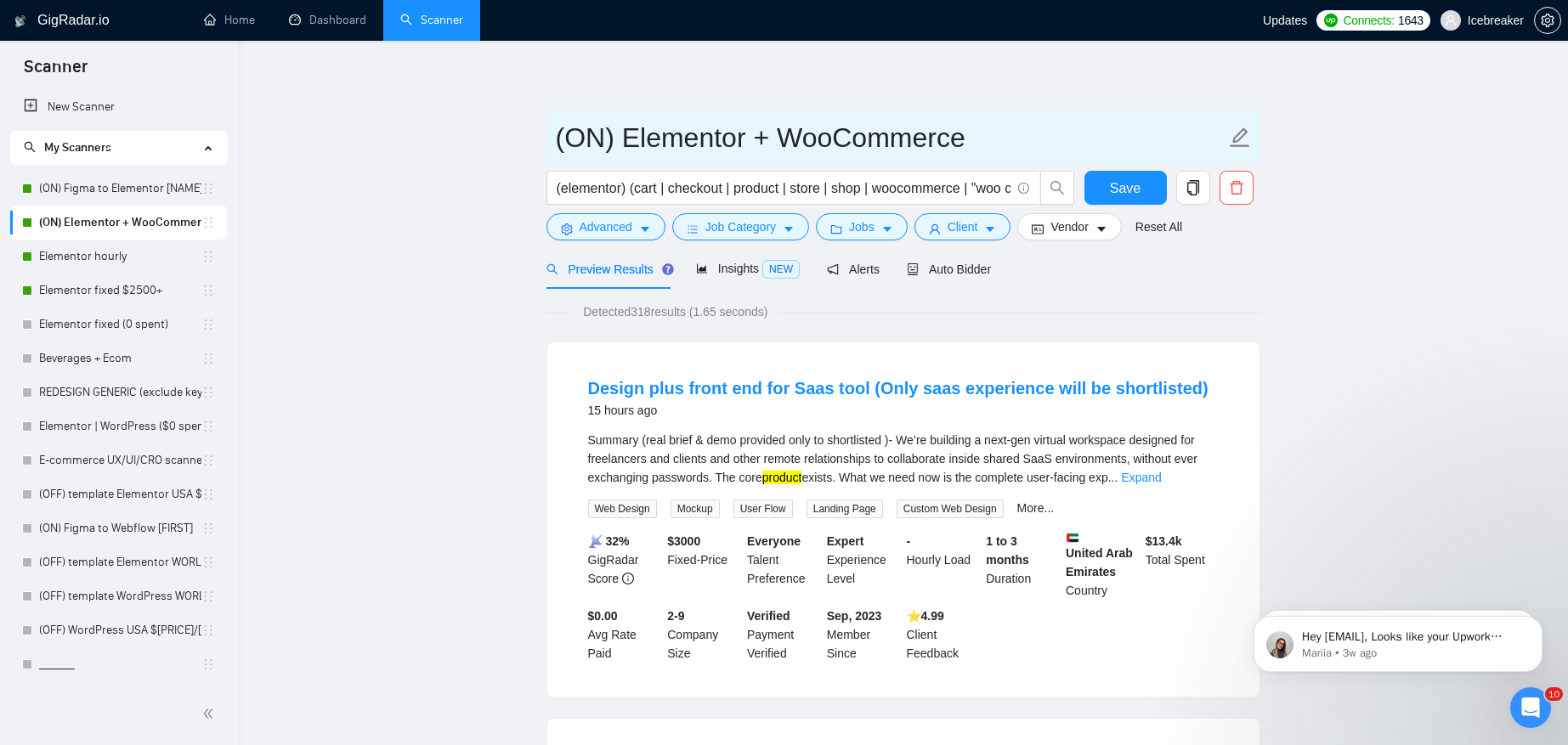 drag, startPoint x: 625, startPoint y: 139, endPoint x: 471, endPoint y: 139, distance: 154 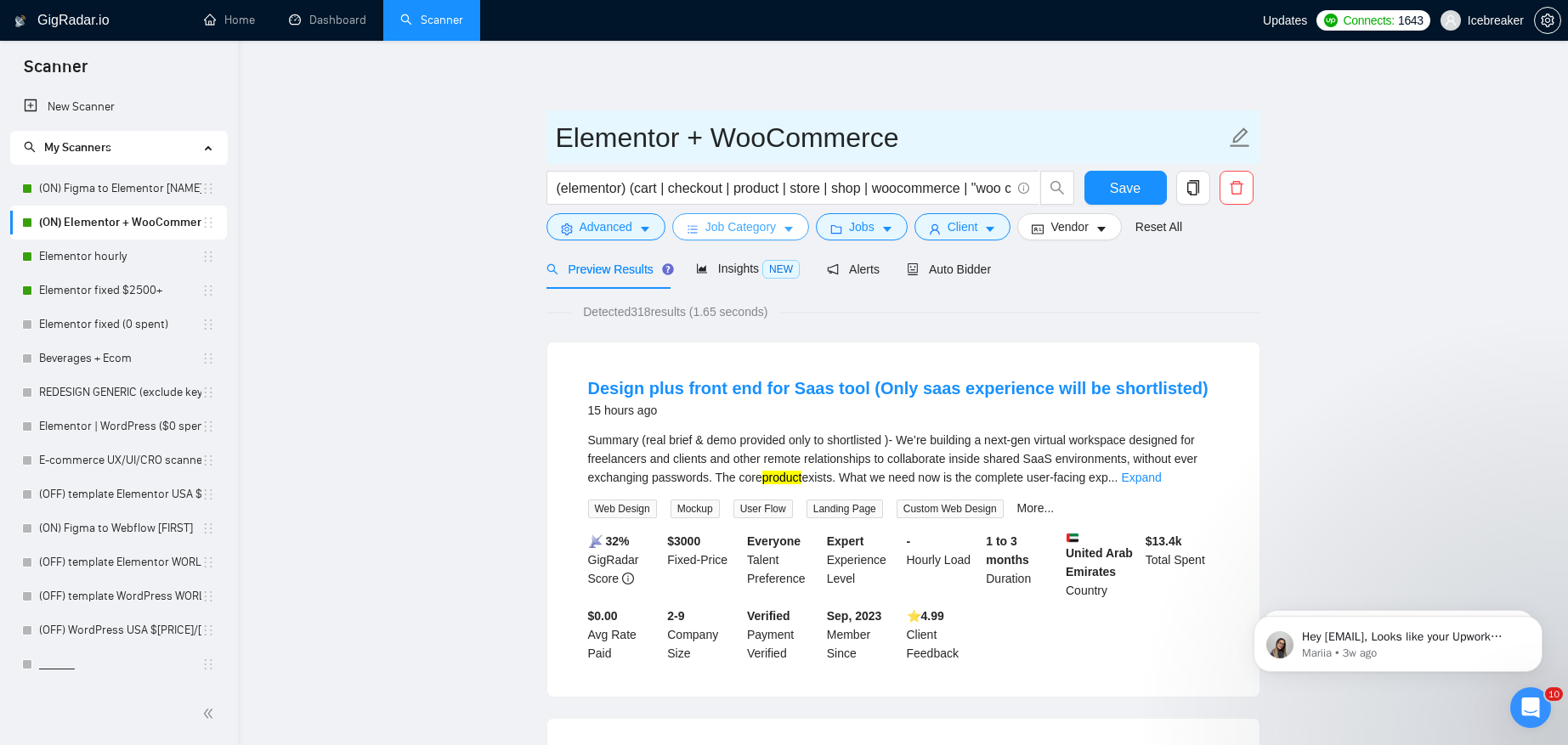 type on "Elementor + WooCommerce" 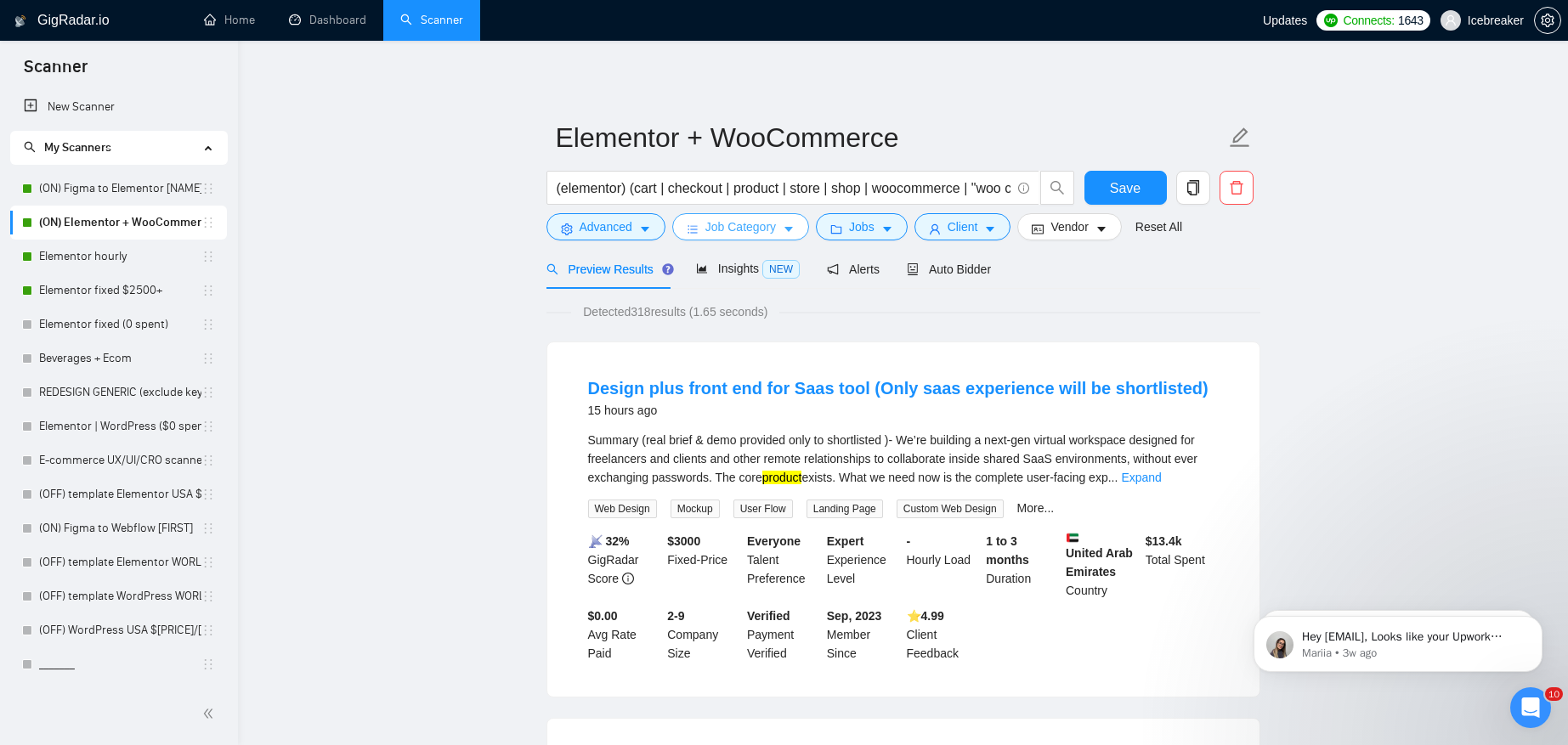 click on "Job Category" at bounding box center [740, 227] 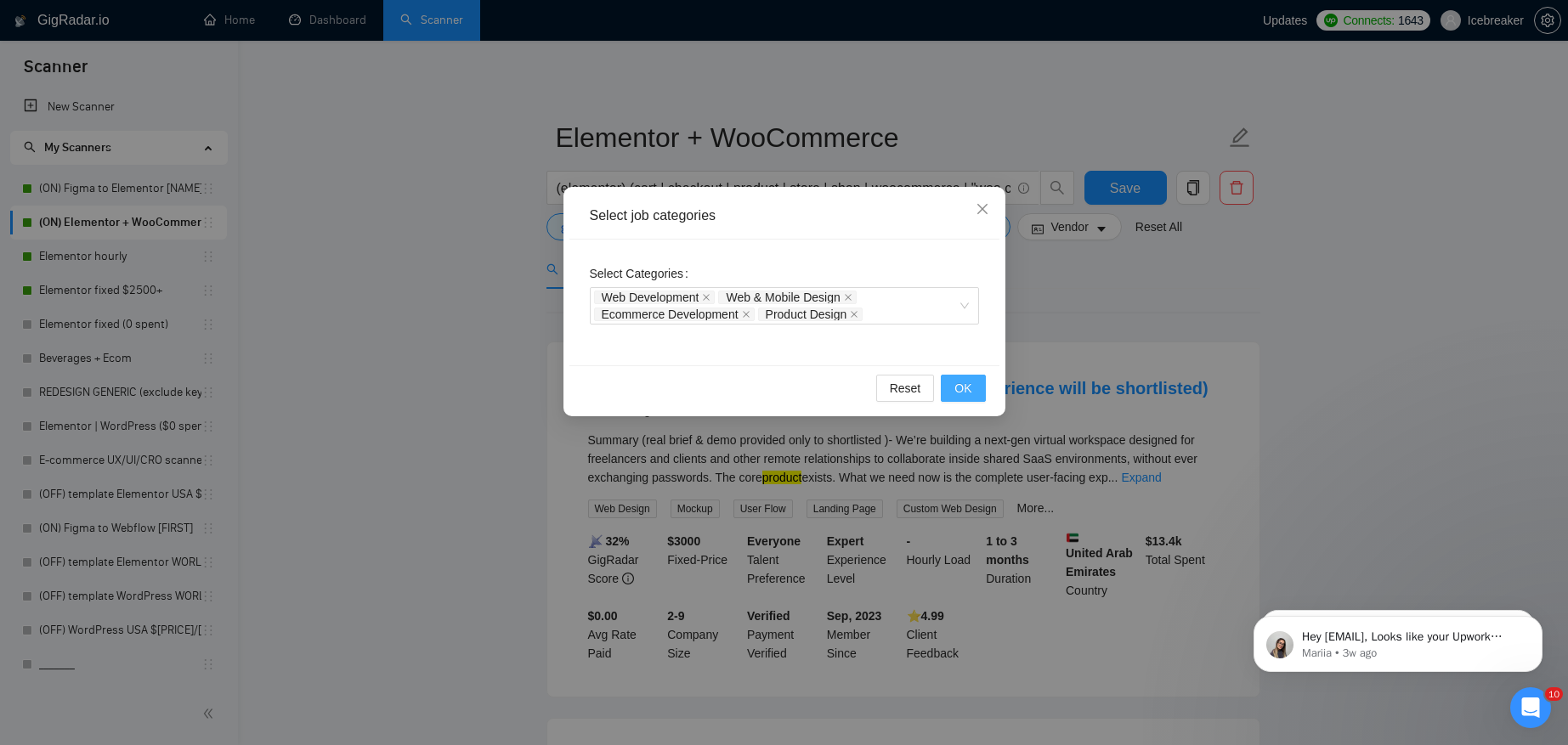 click on "OK" at bounding box center [963, 388] 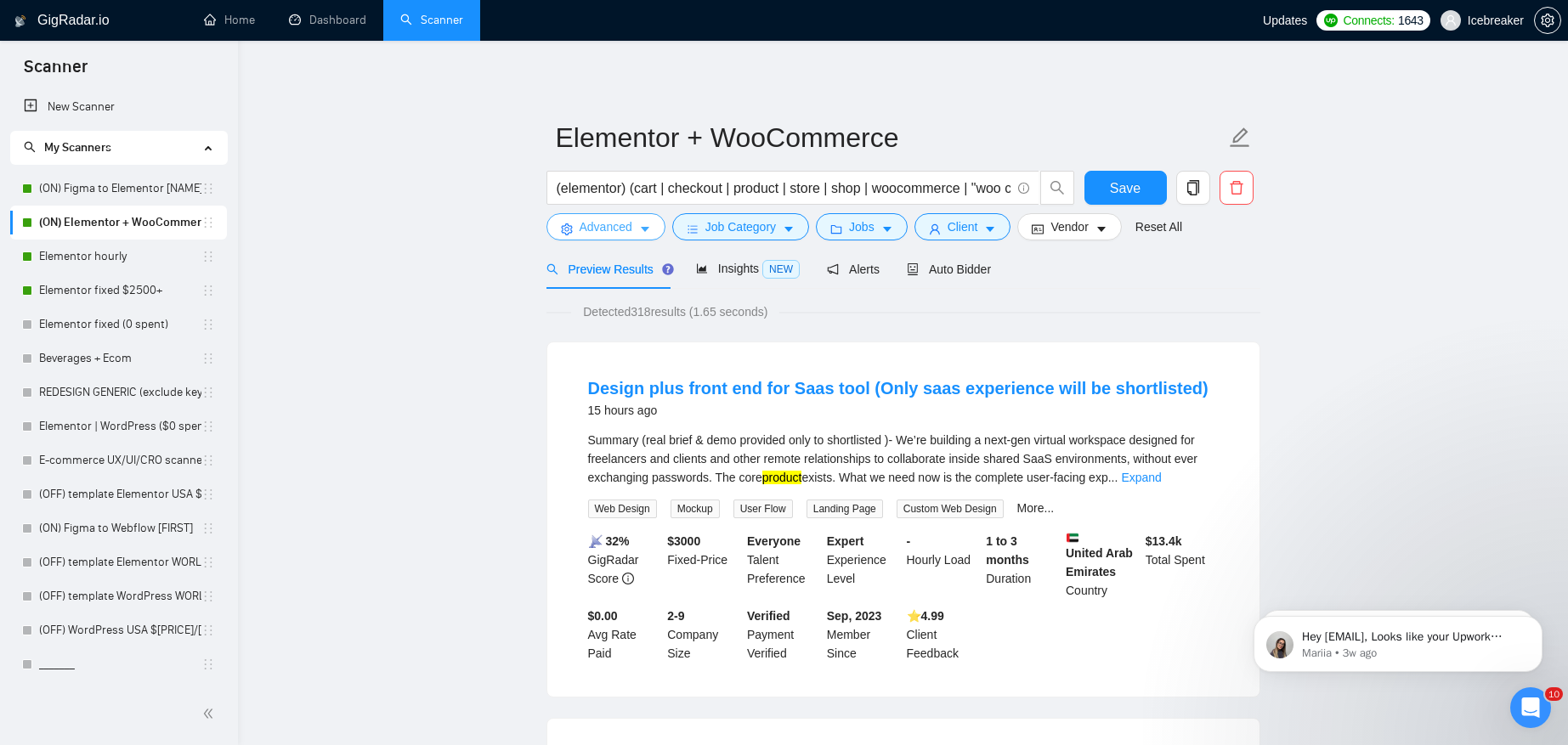 click 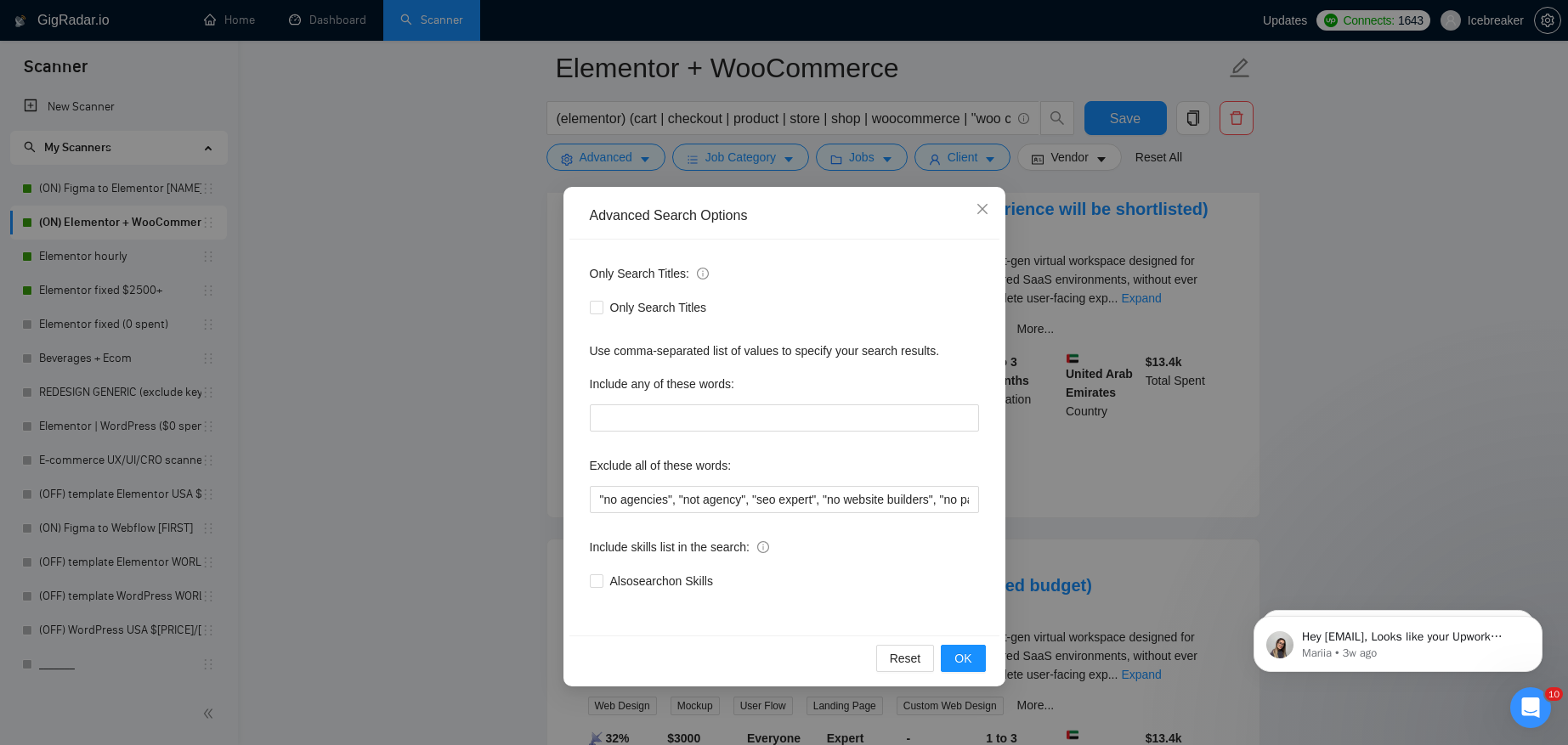 scroll, scrollTop: 0, scrollLeft: 0, axis: both 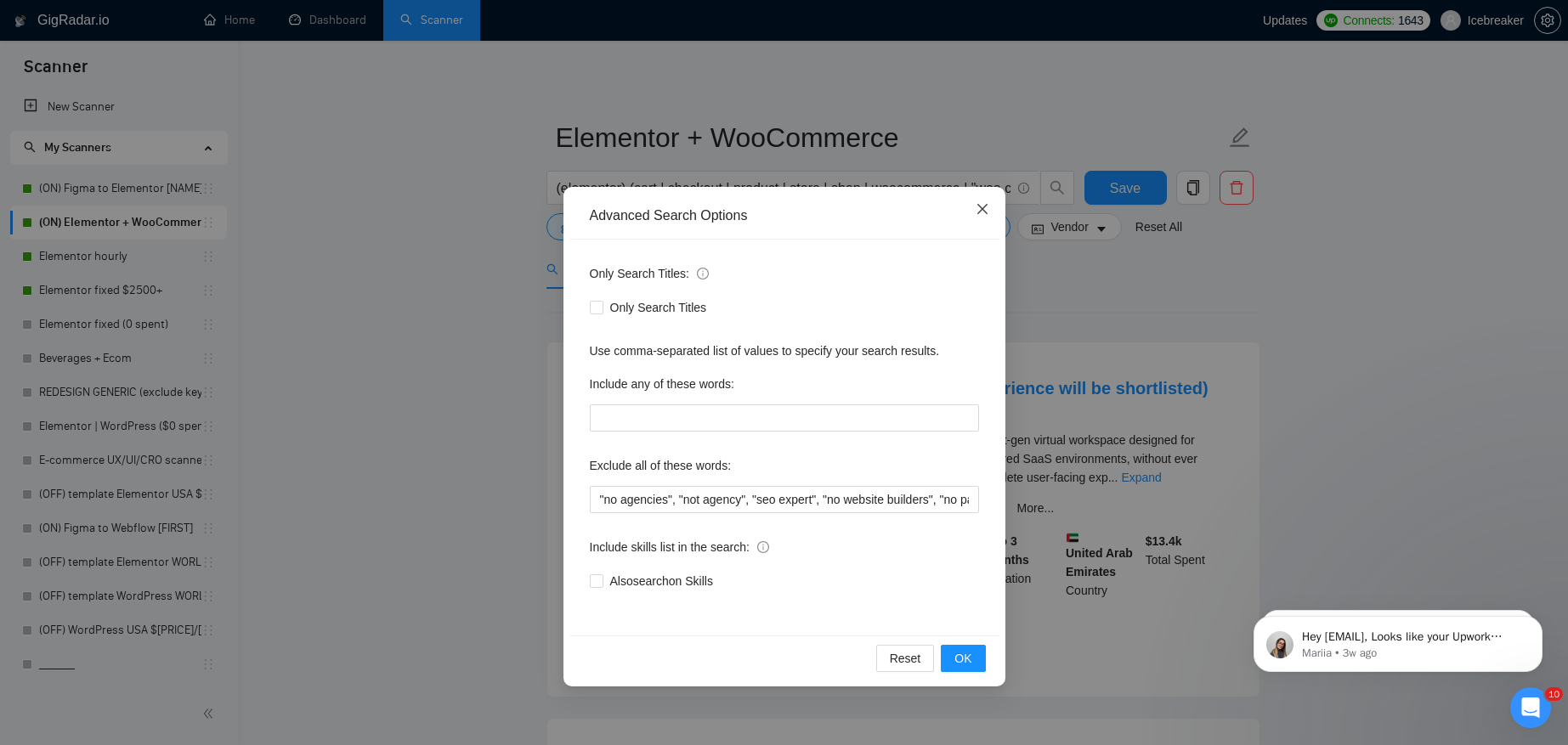 click at bounding box center [982, 210] 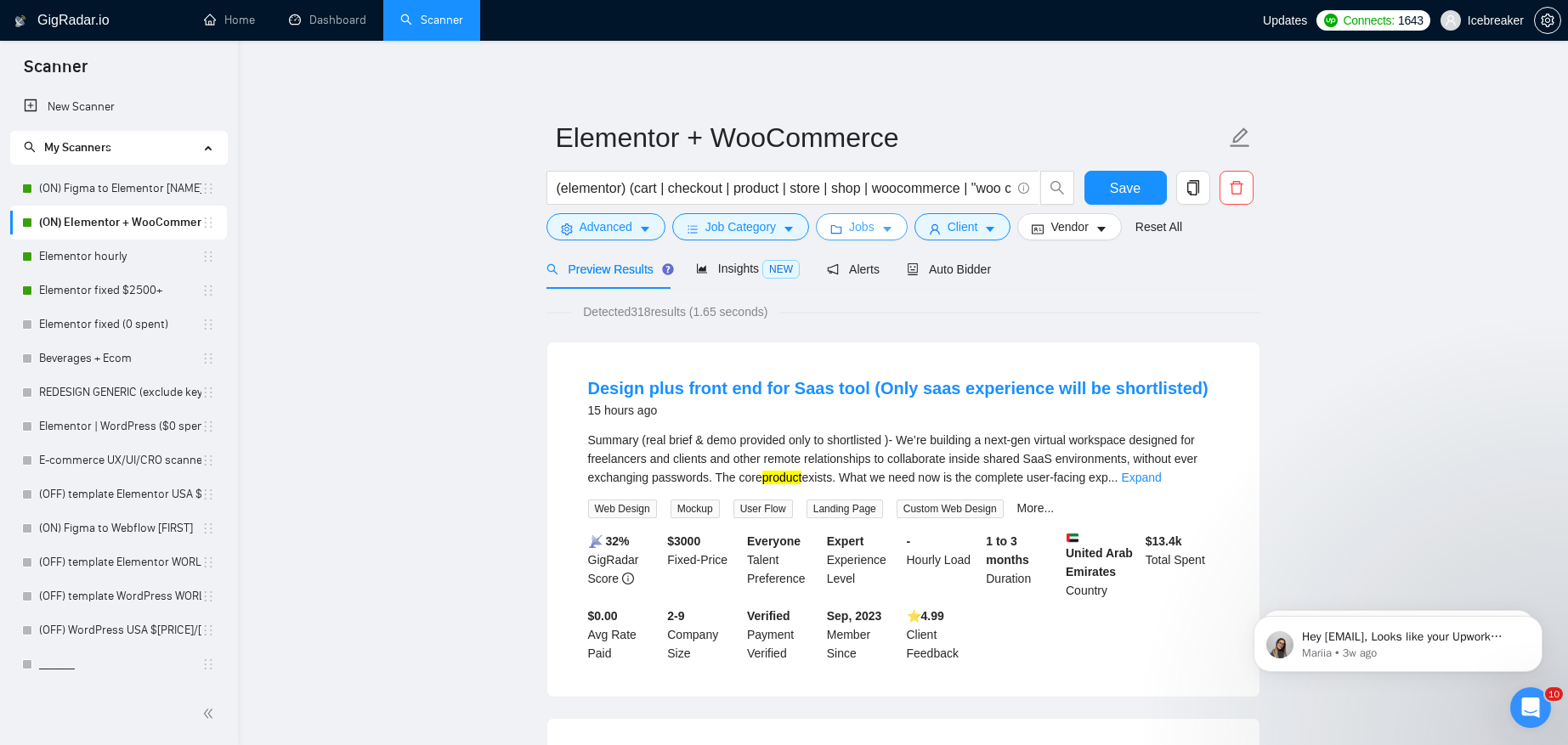 click 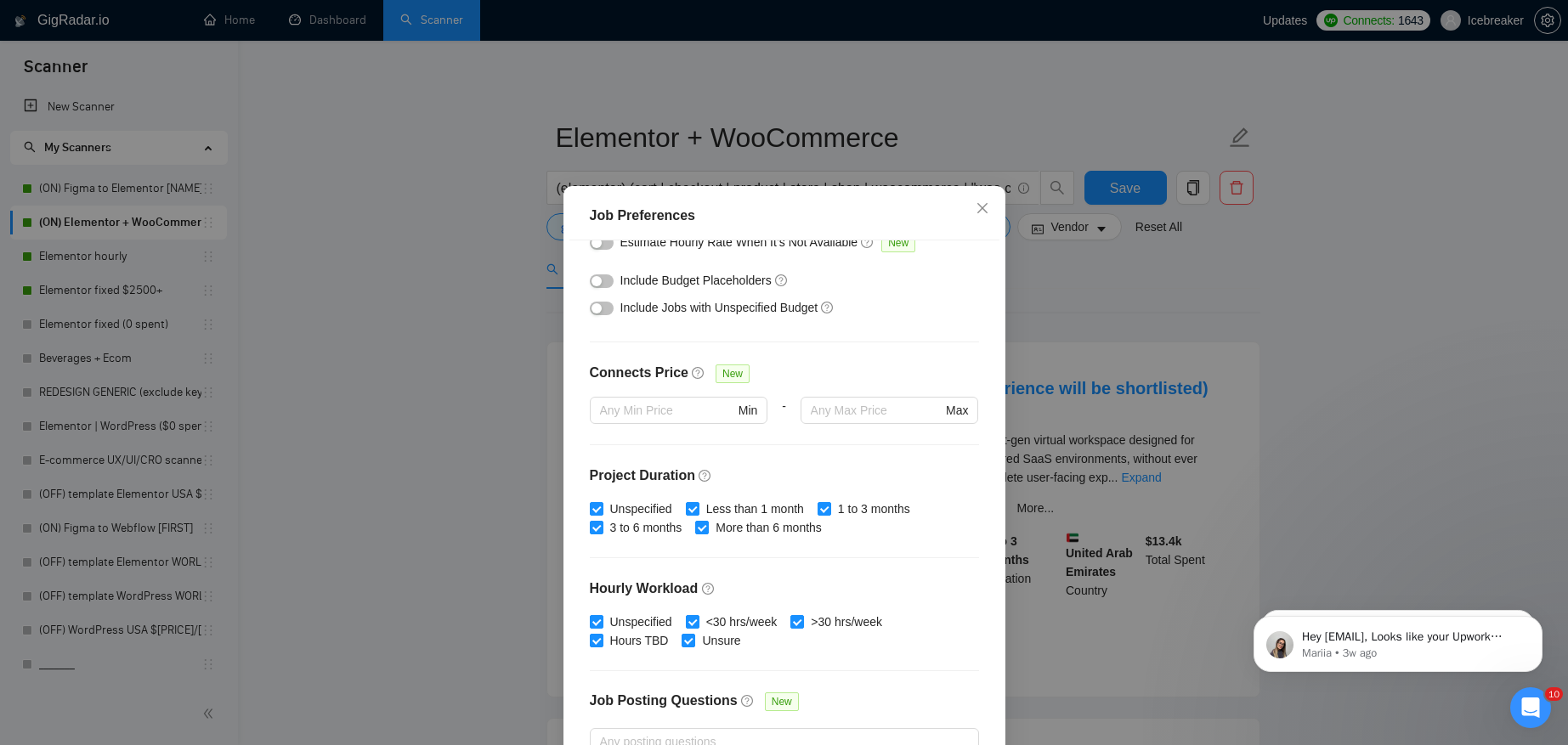 scroll, scrollTop: 434, scrollLeft: 0, axis: vertical 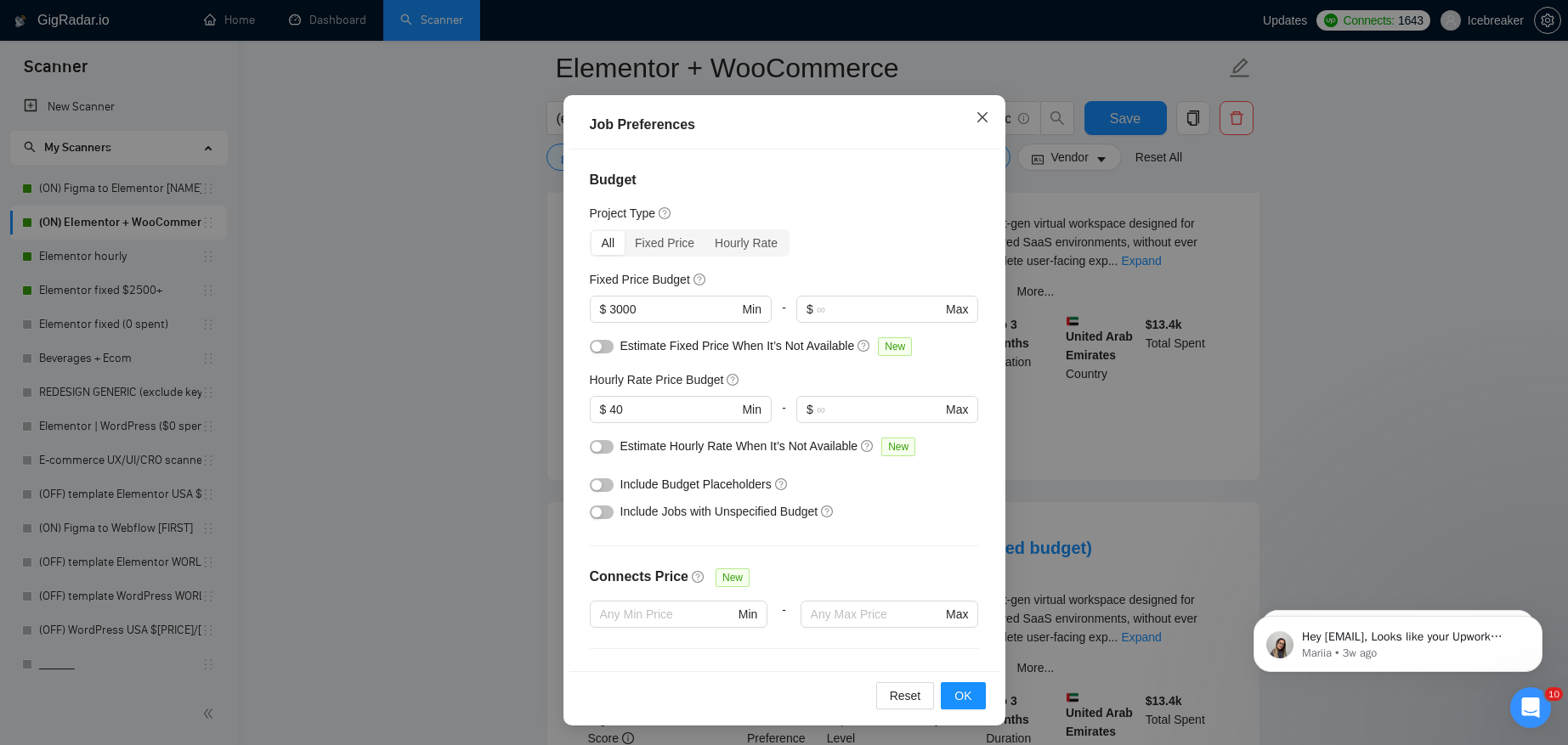 click at bounding box center (982, 118) 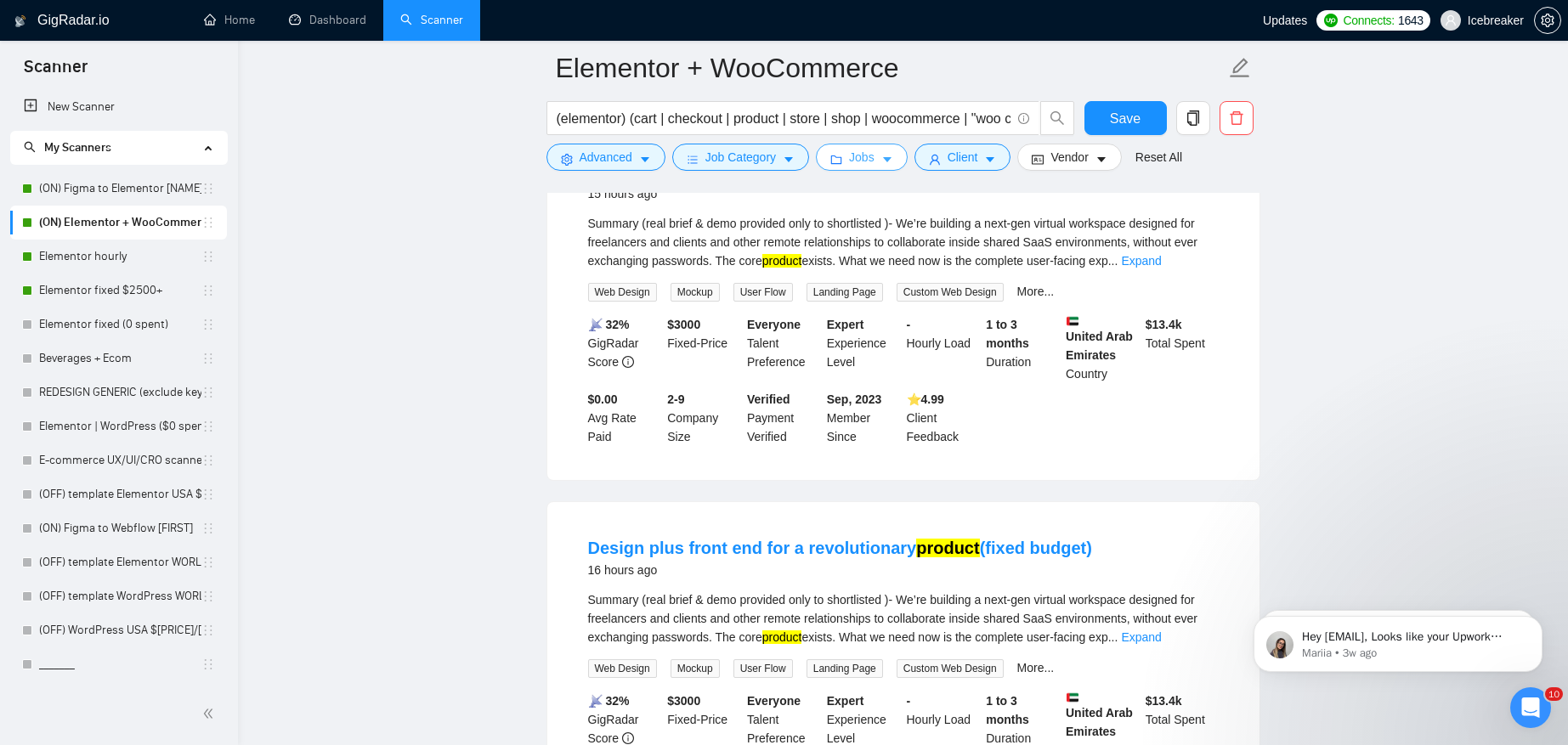 click 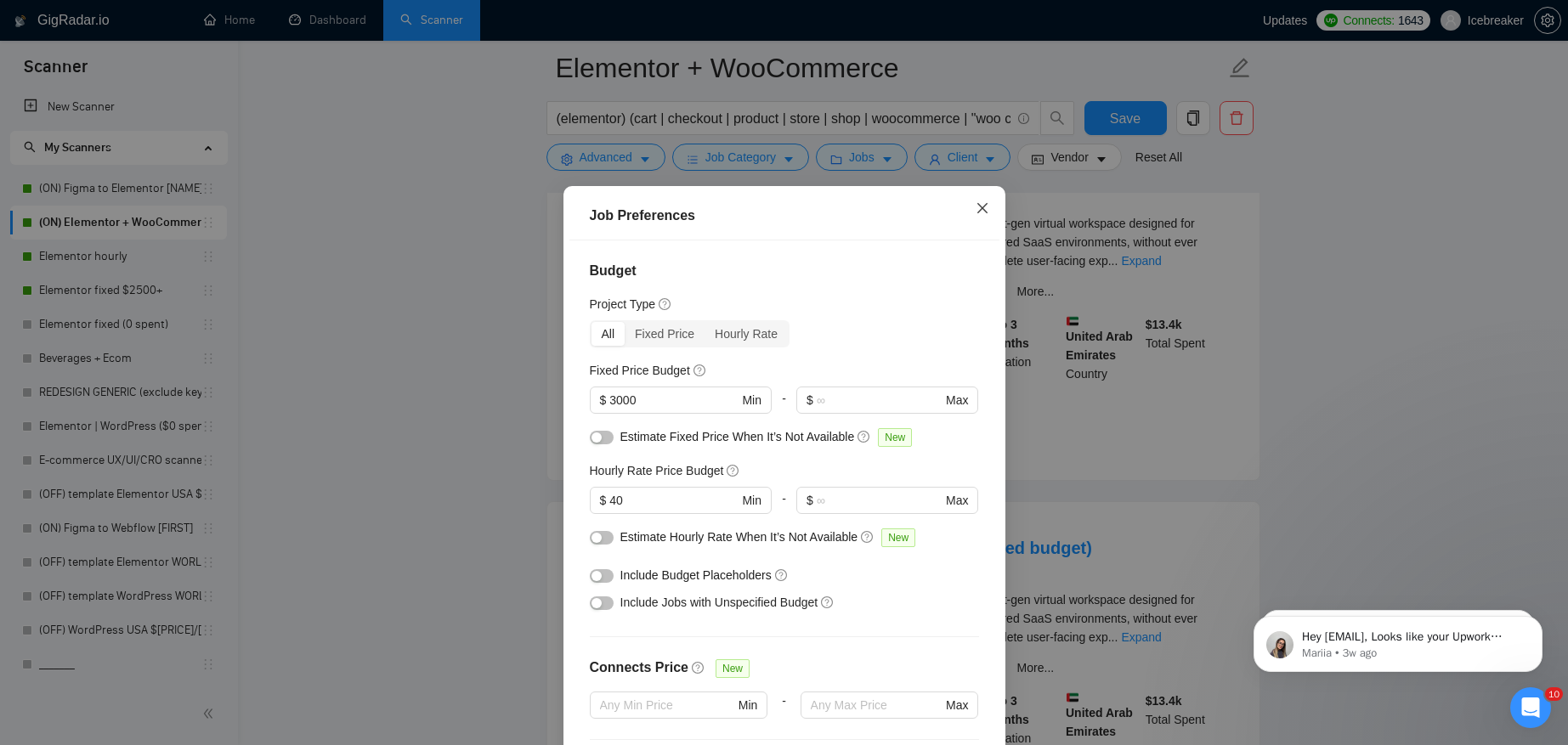 click at bounding box center [982, 209] 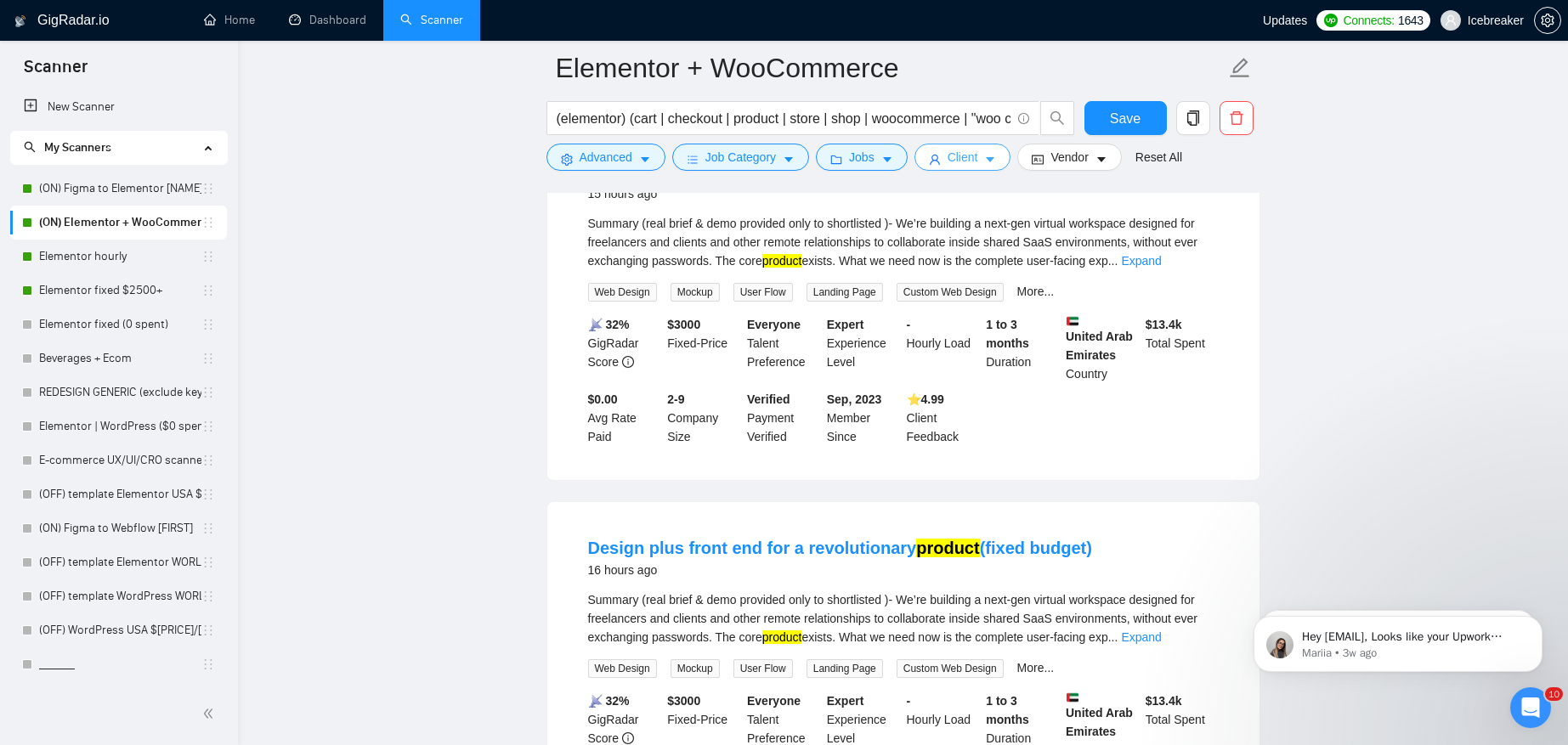 click on "Client" at bounding box center [963, 157] 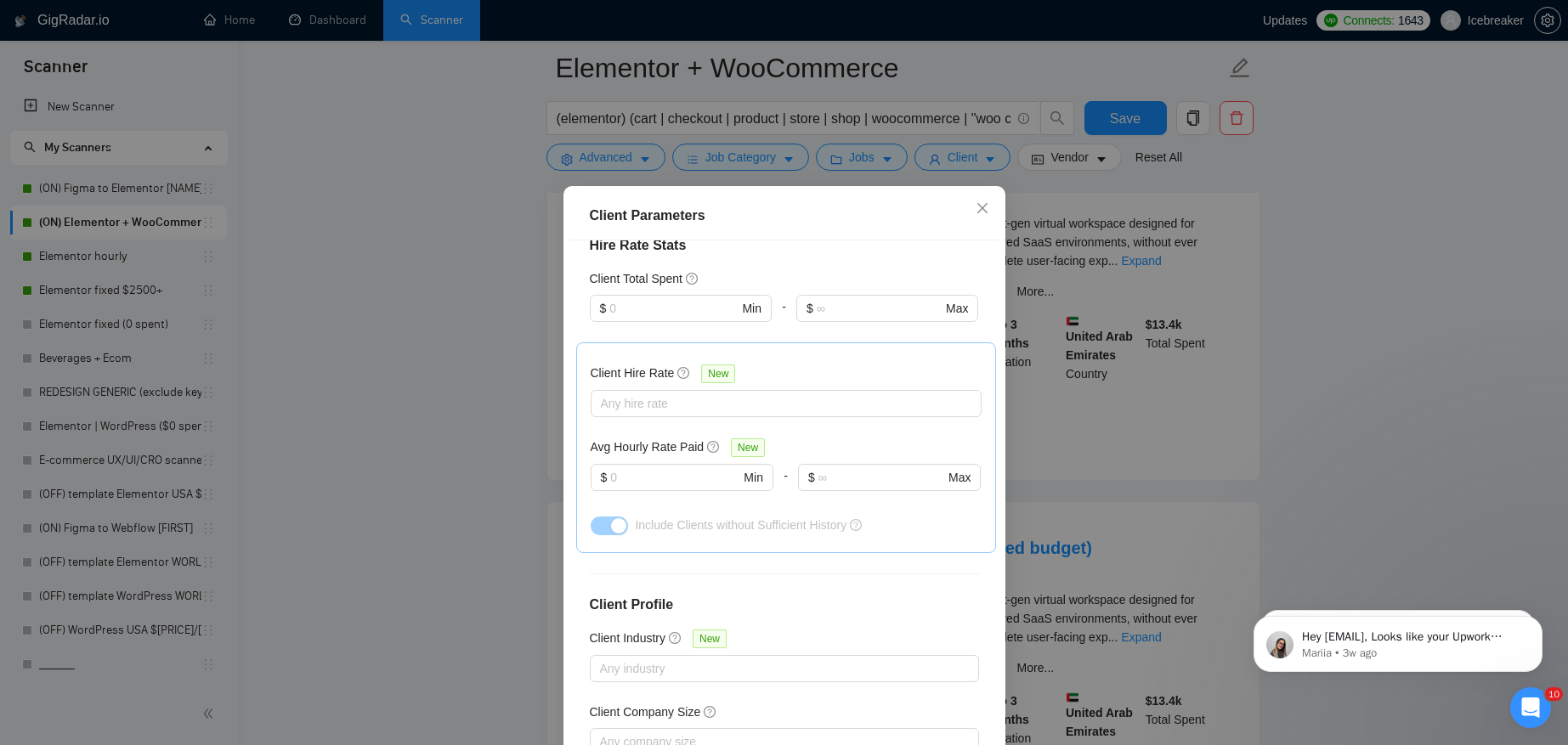 scroll, scrollTop: 534, scrollLeft: 0, axis: vertical 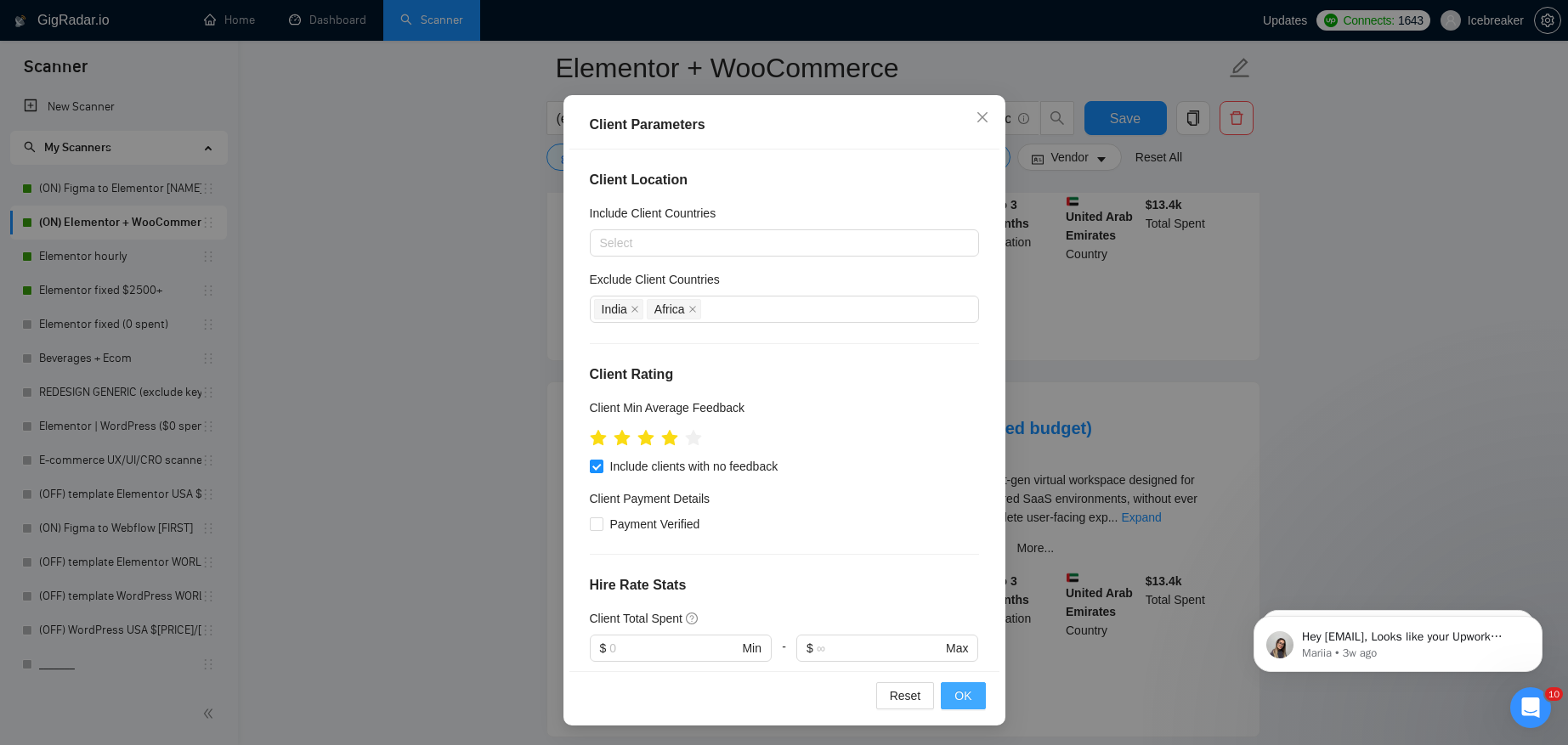 click on "OK" at bounding box center [963, 696] 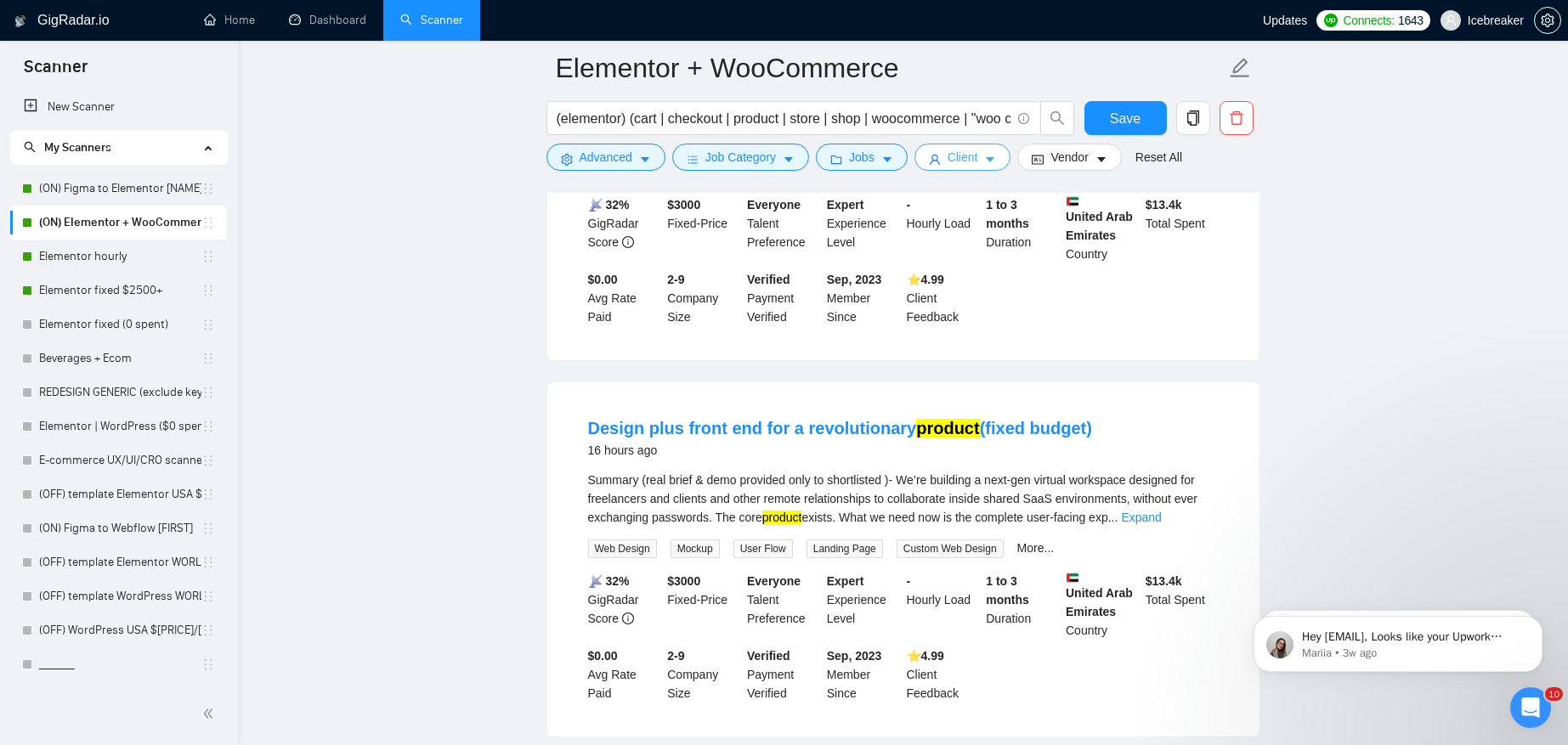 click on "Client" at bounding box center (963, 157) 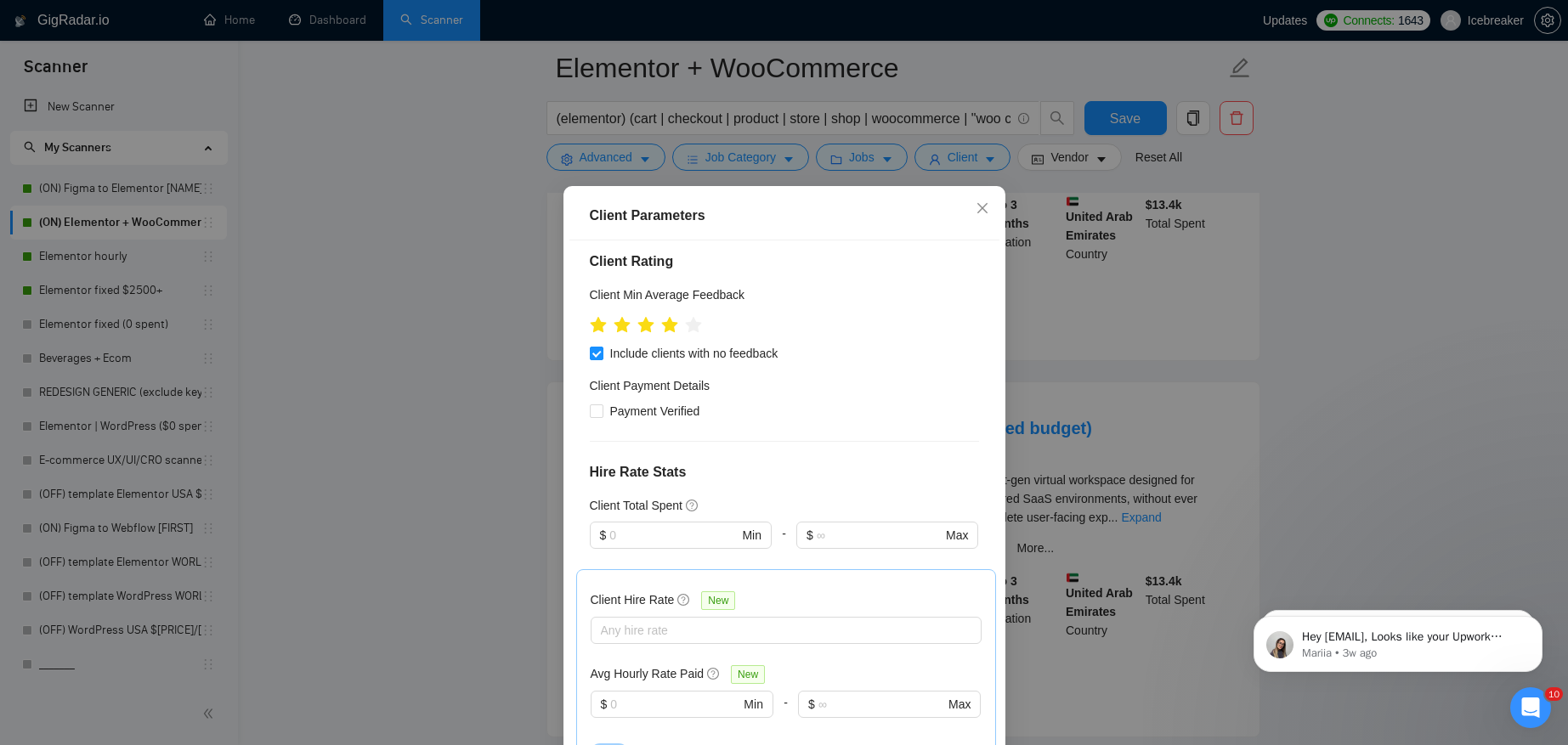 scroll, scrollTop: 353, scrollLeft: 0, axis: vertical 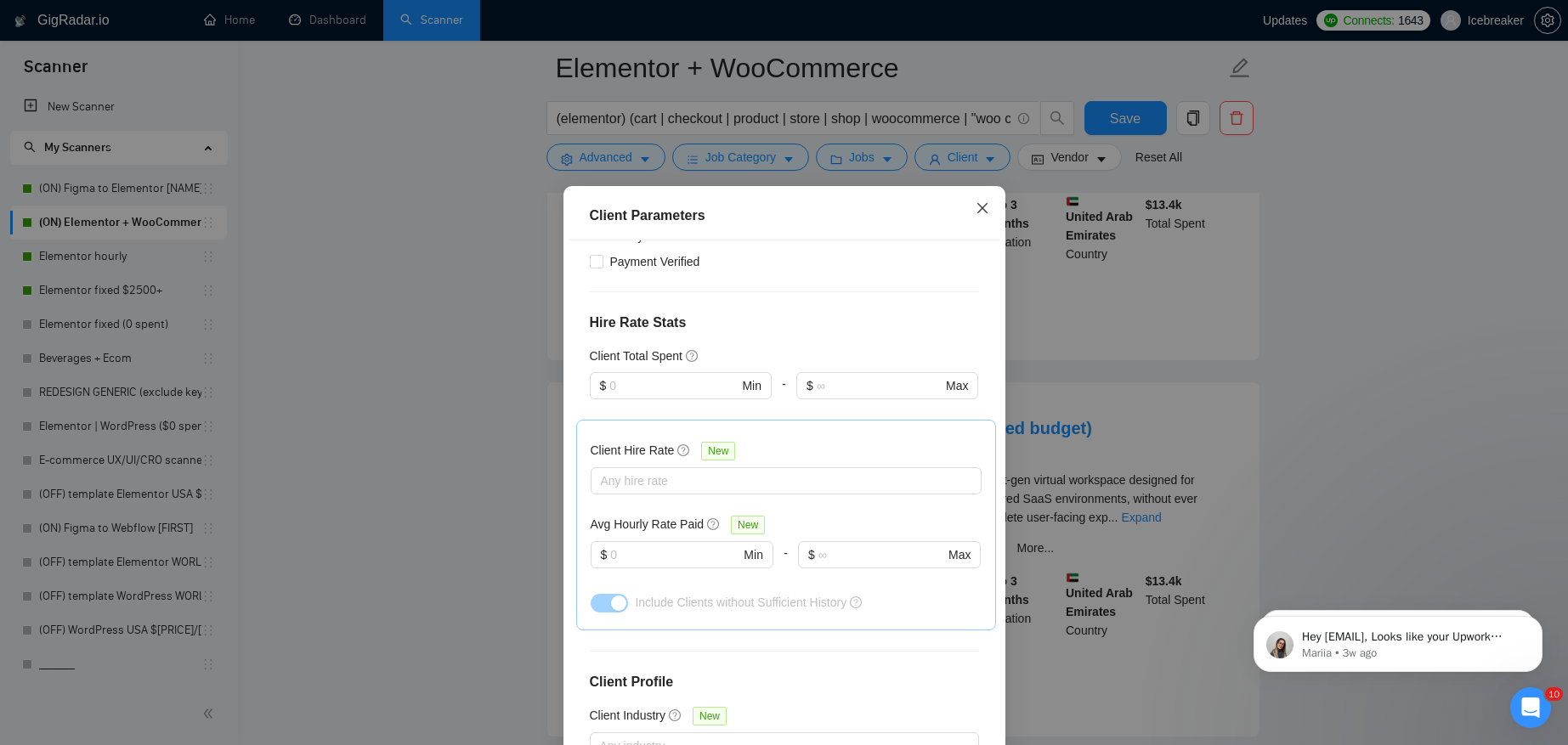 click 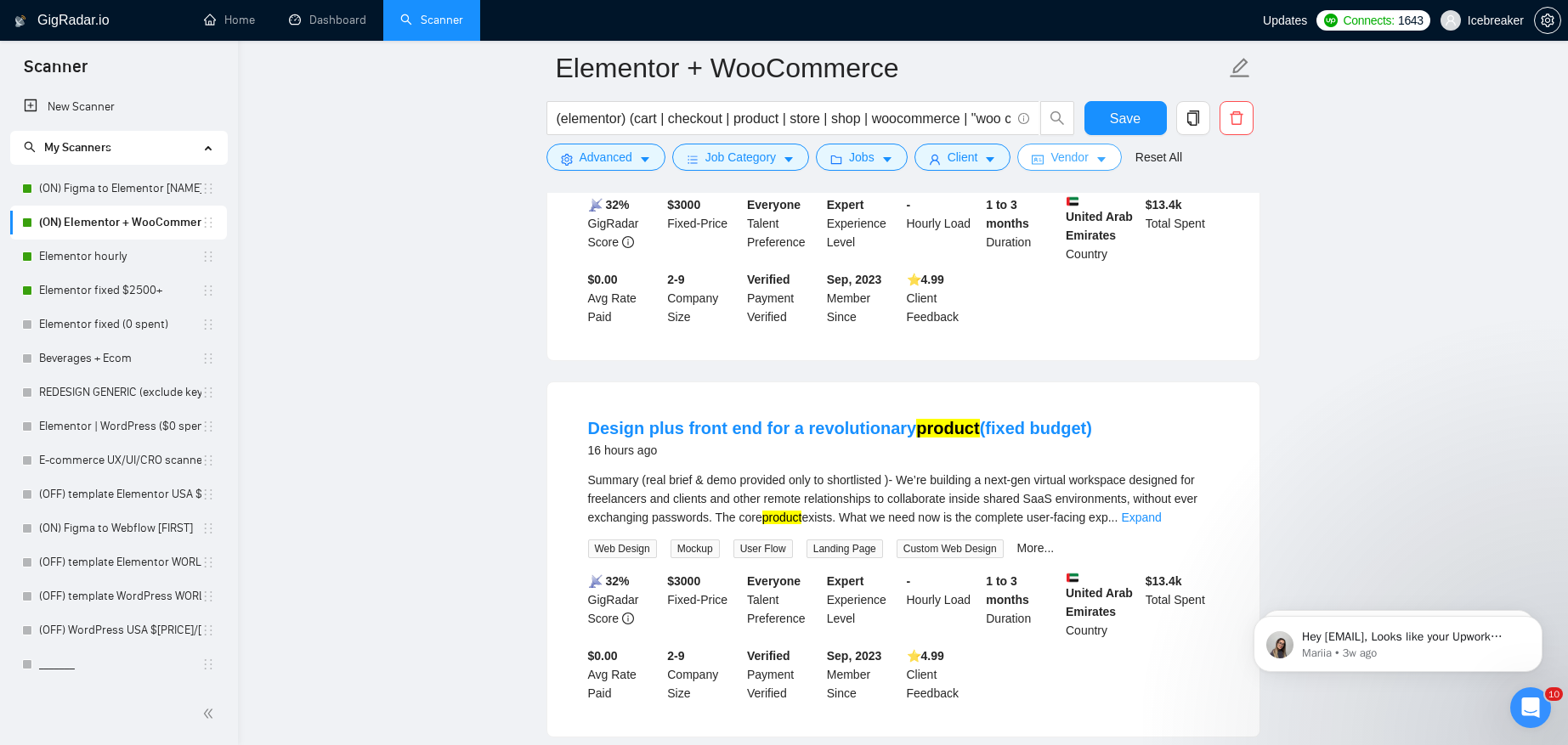 click on "Vendor" at bounding box center (1069, 157) 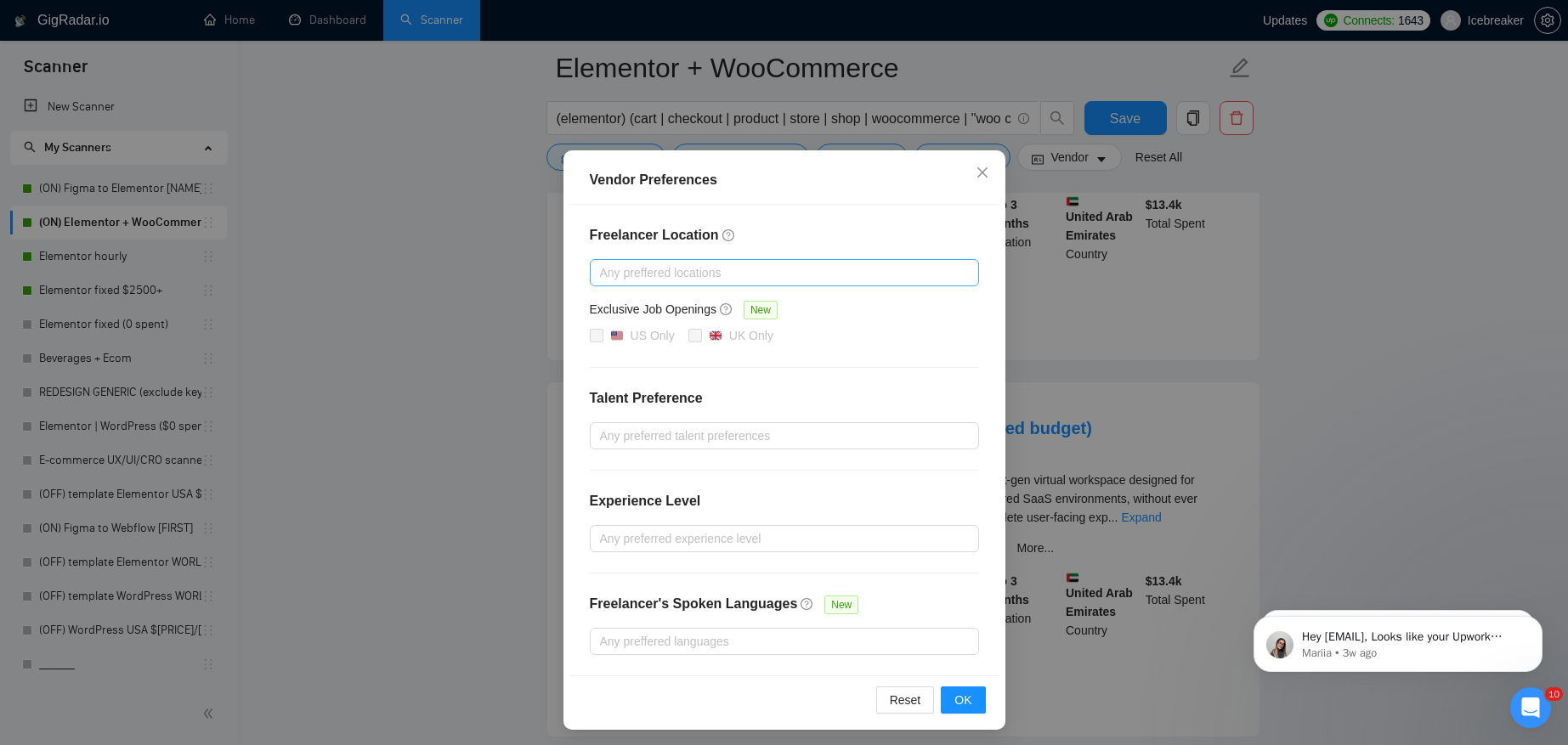 scroll, scrollTop: 0, scrollLeft: 0, axis: both 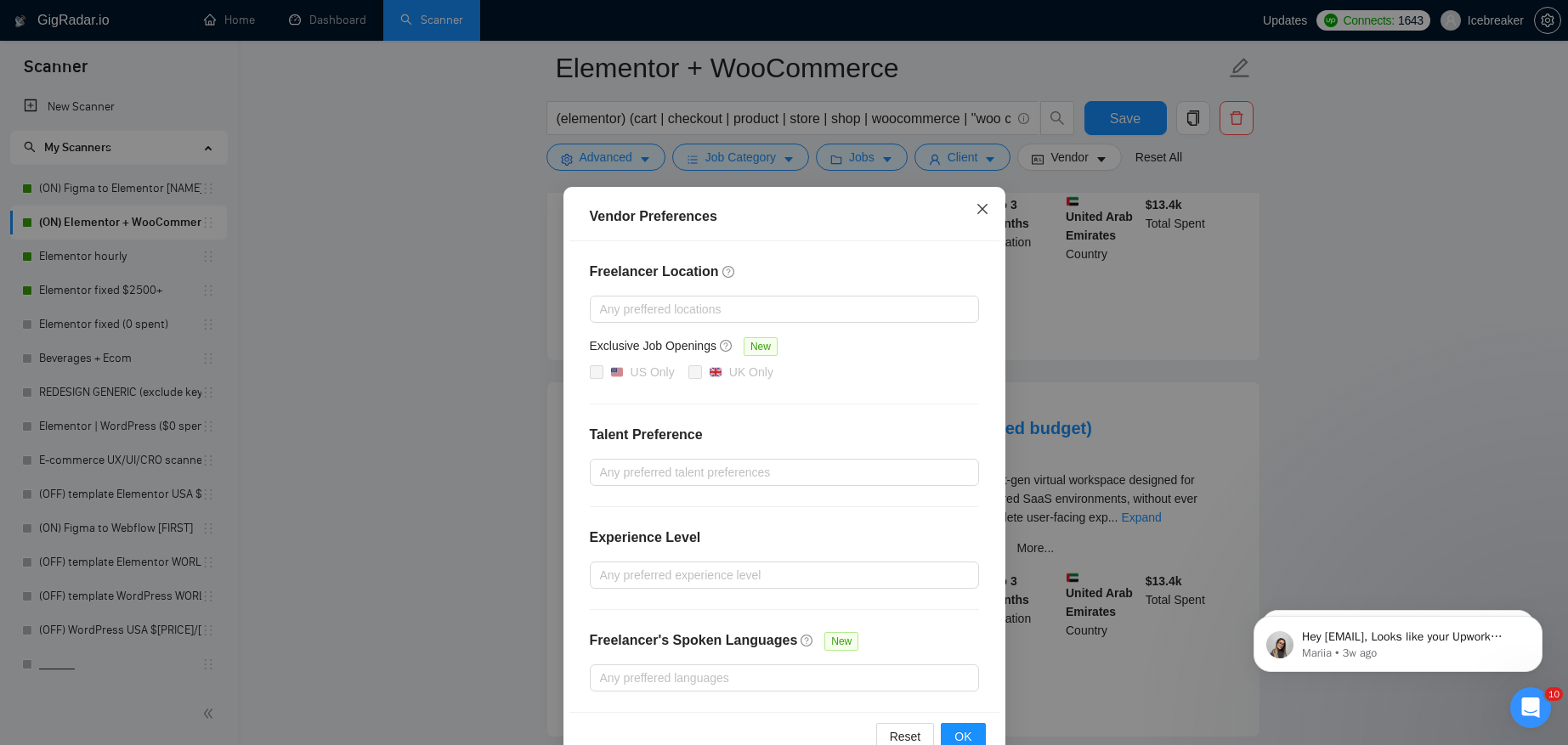 click 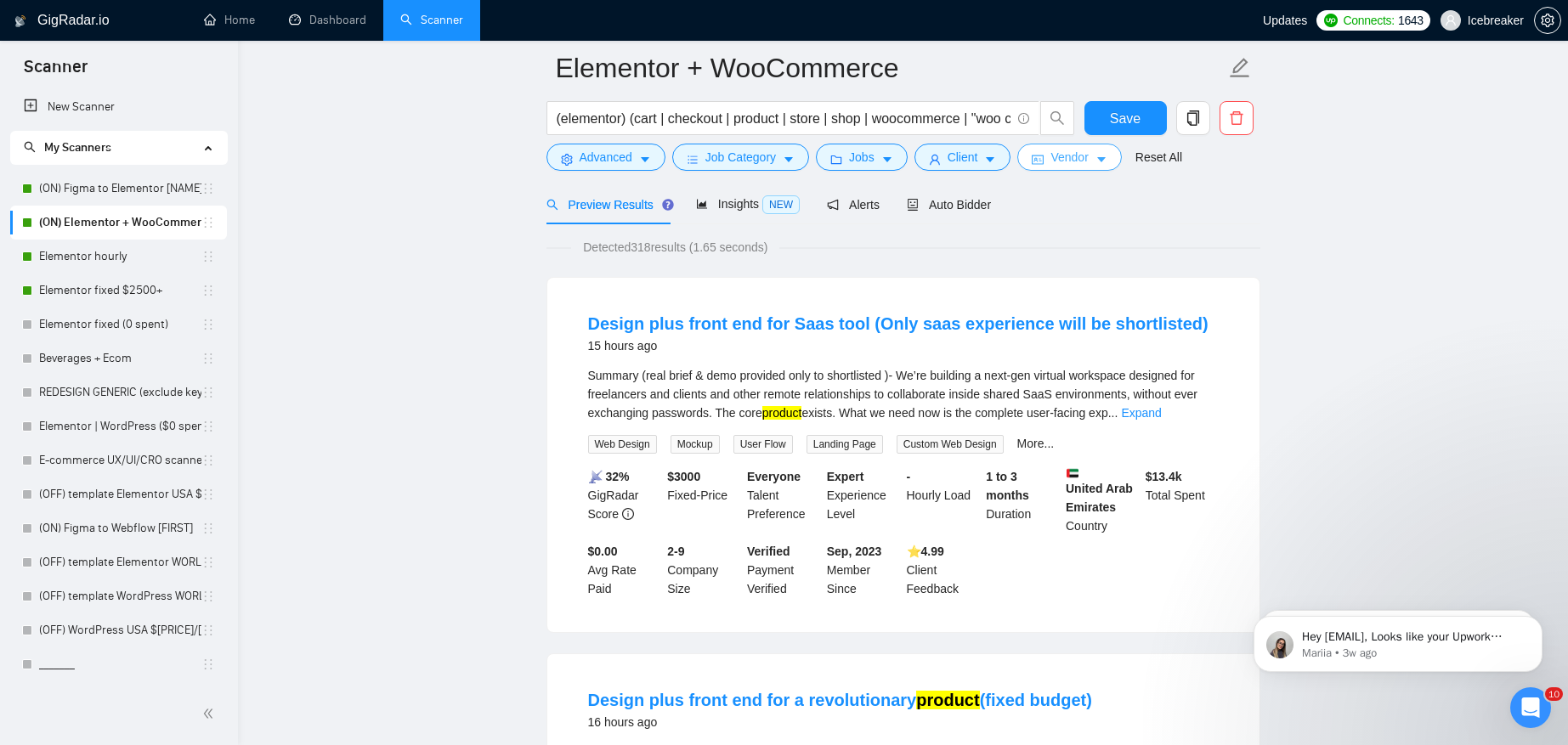 scroll, scrollTop: 2, scrollLeft: 0, axis: vertical 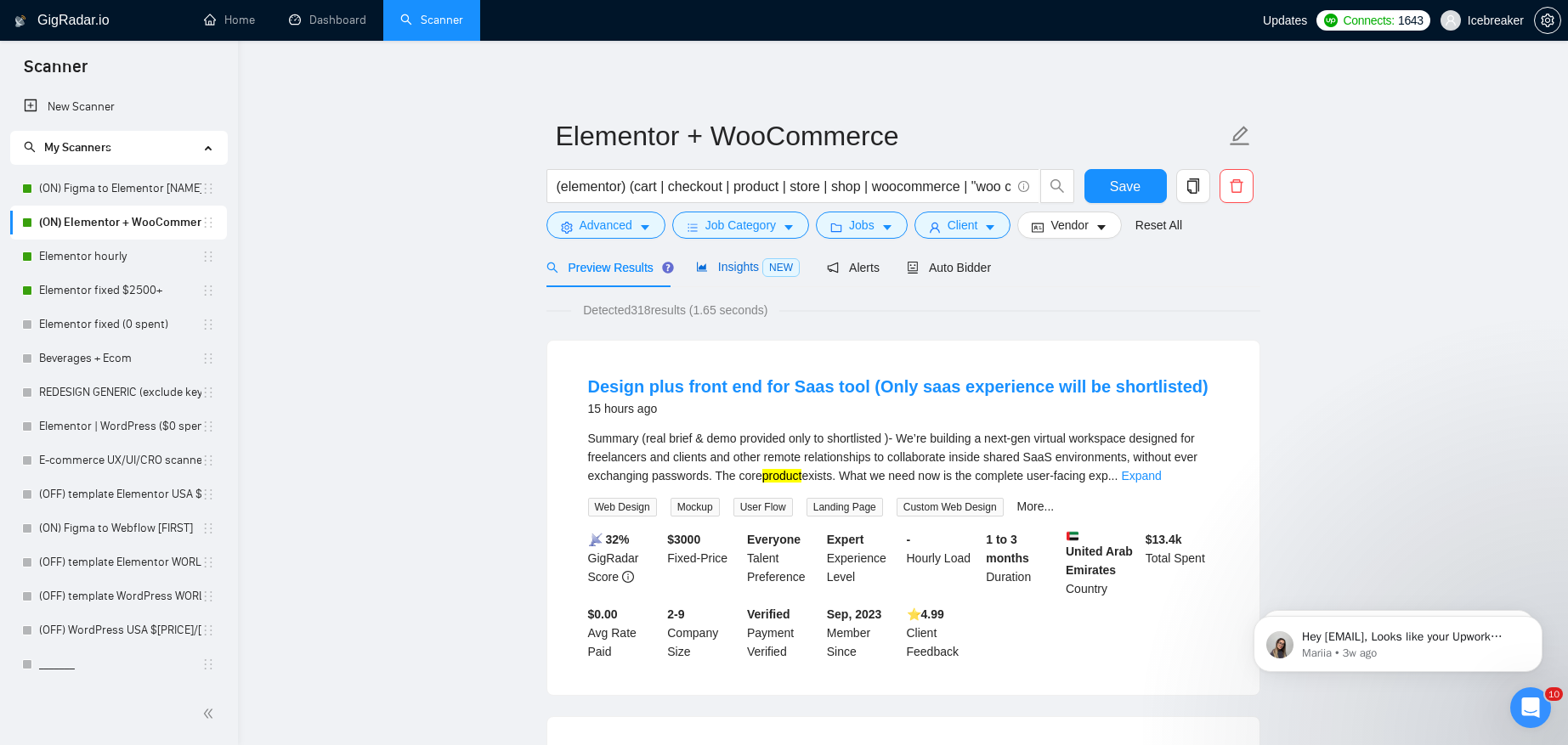 click on "Insights NEW" at bounding box center (748, 267) 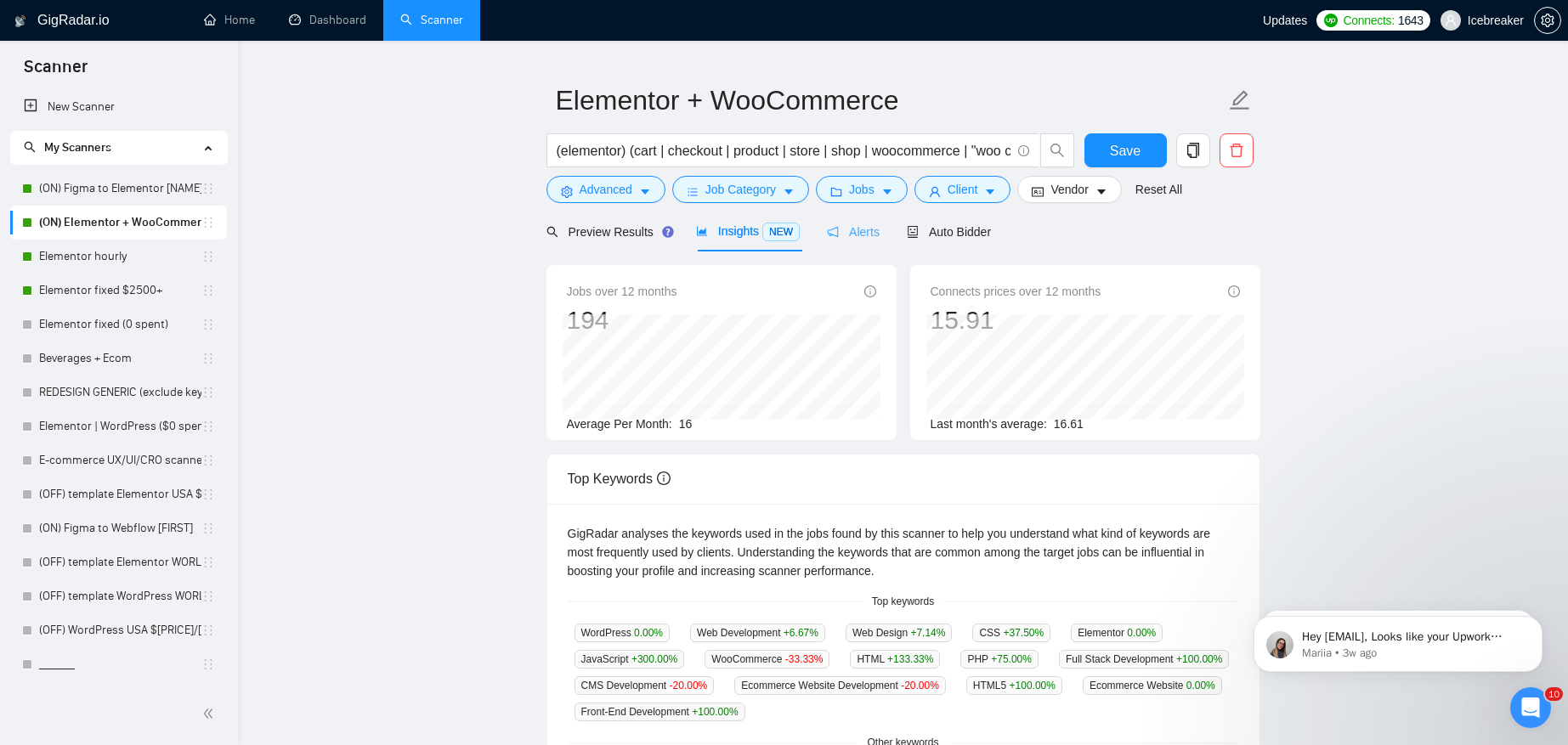 scroll, scrollTop: 0, scrollLeft: 0, axis: both 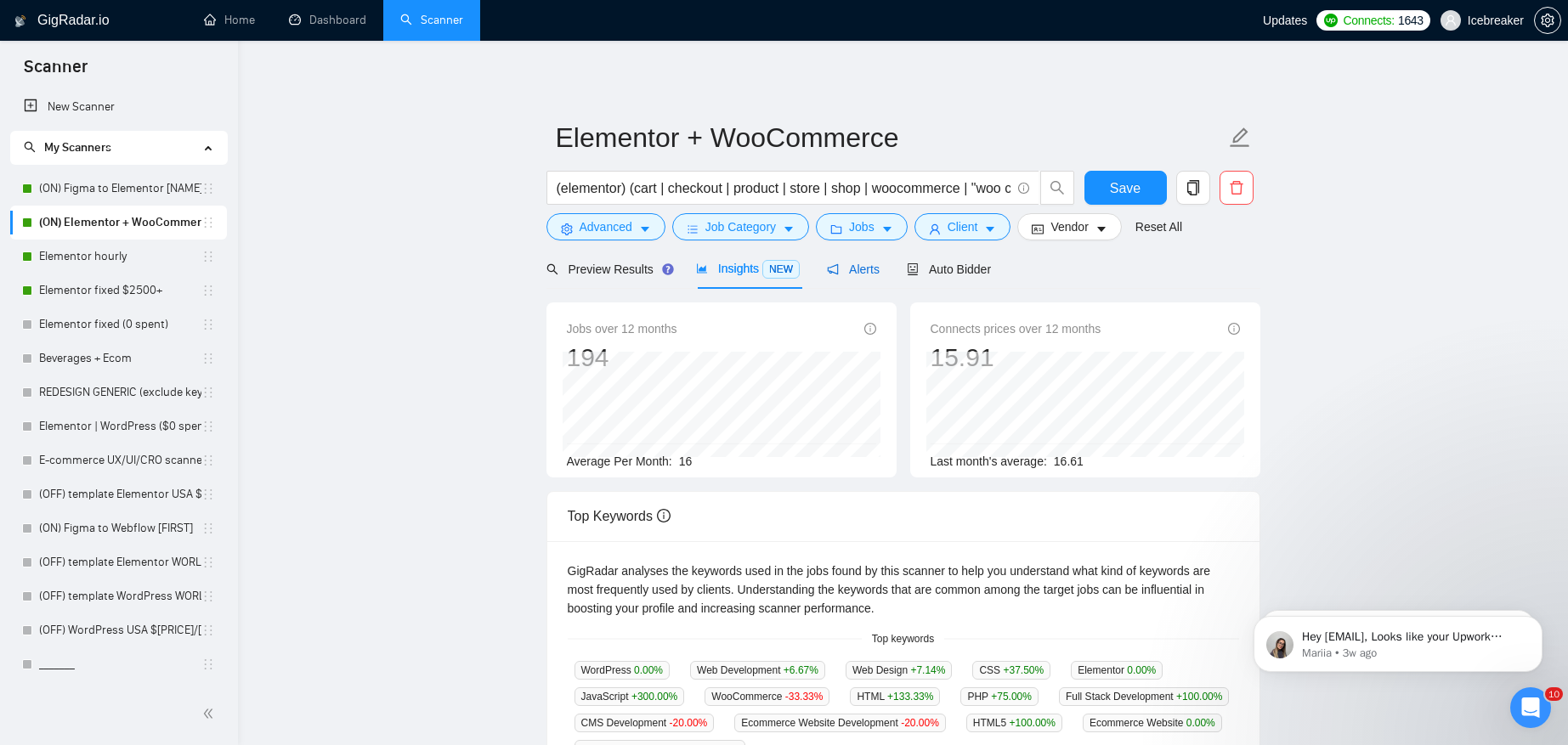 click on "Alerts" at bounding box center (853, 269) 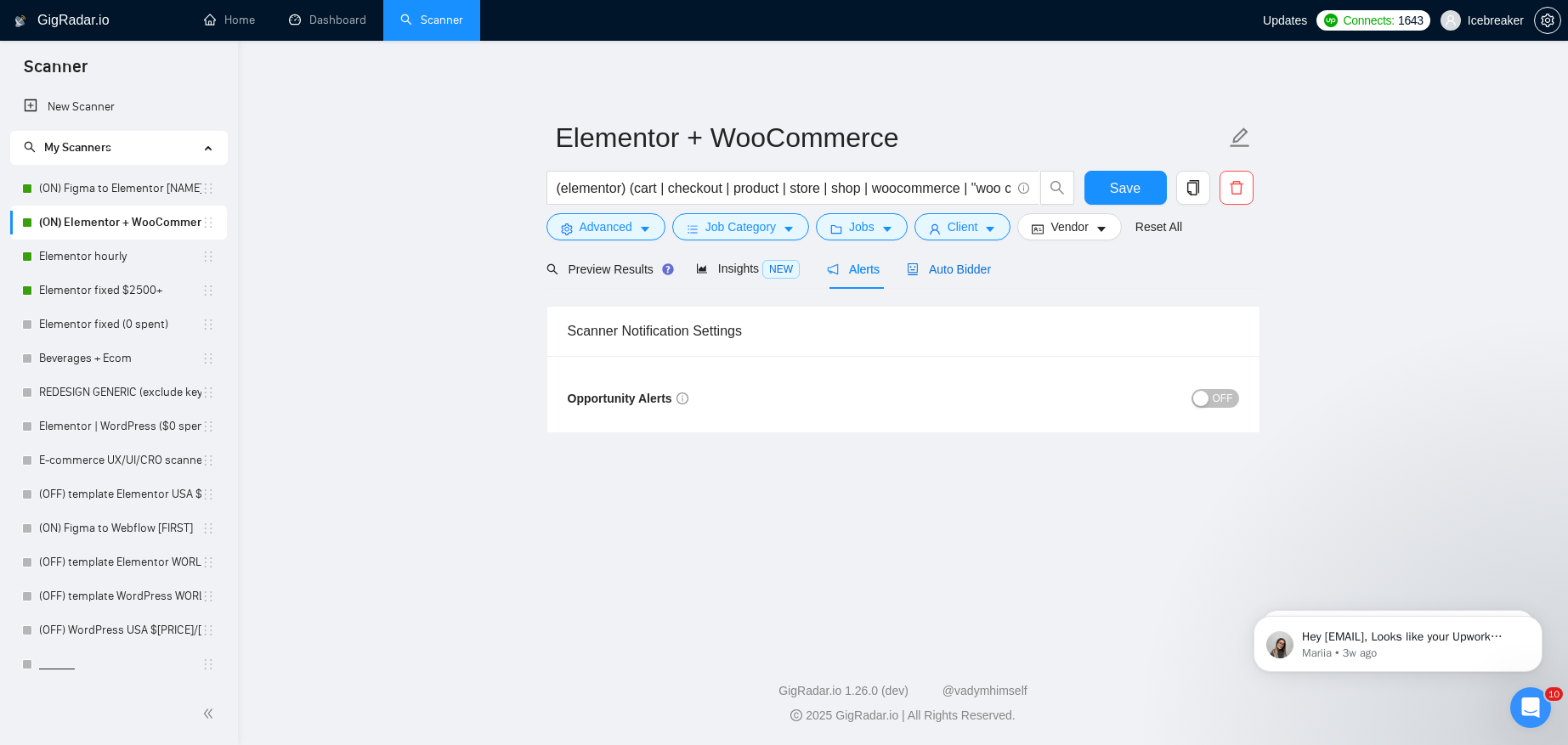 click on "Auto Bidder" at bounding box center (948, 269) 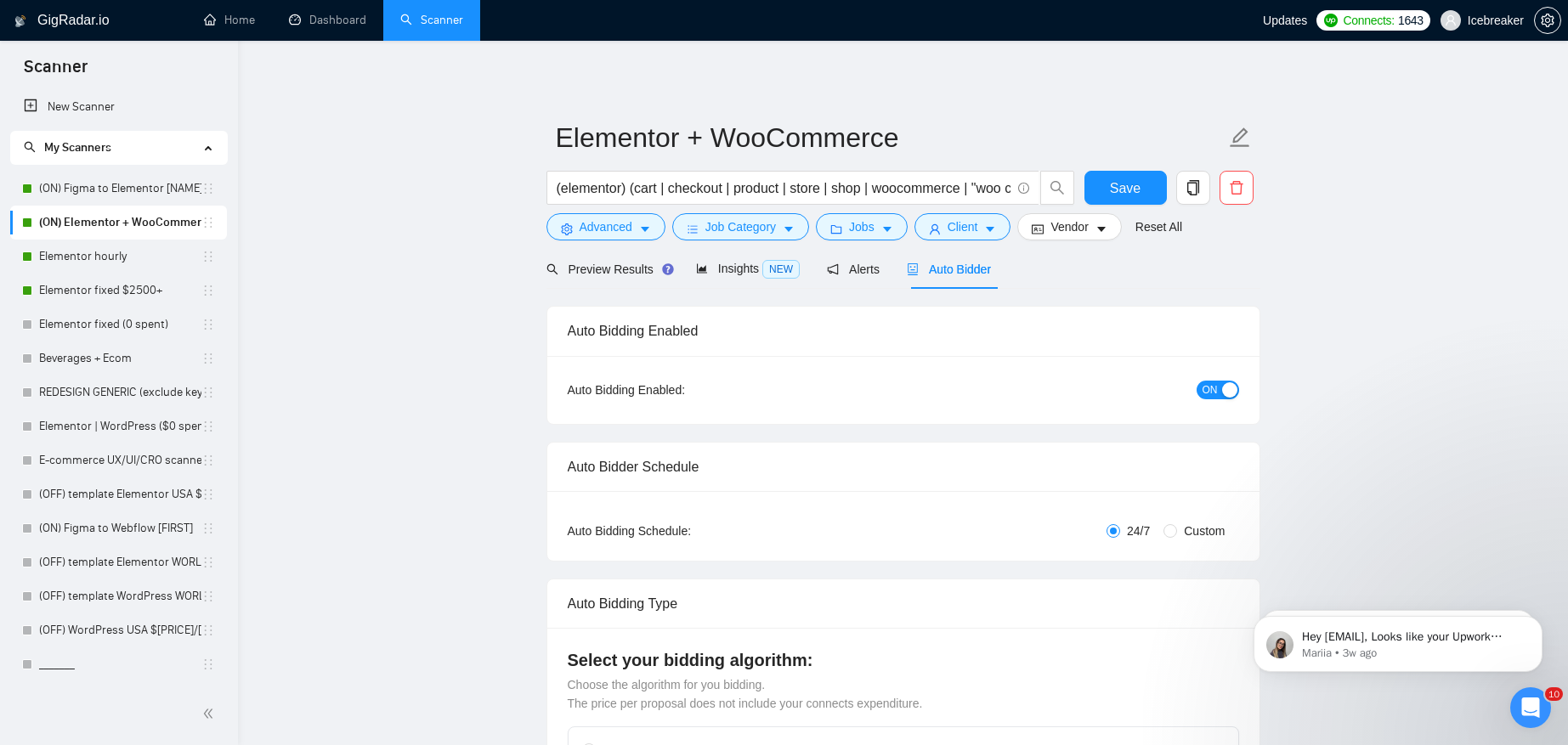 type 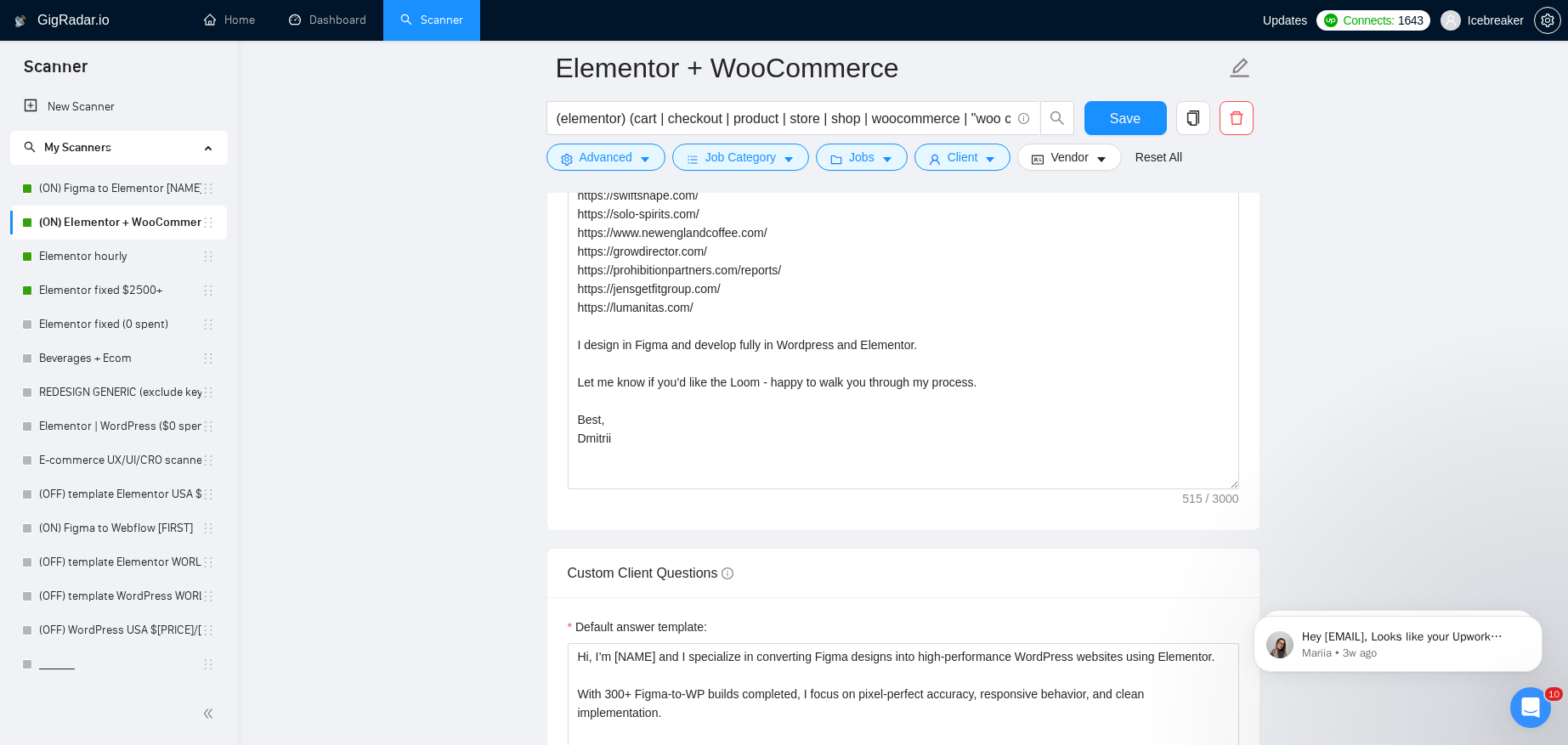 scroll, scrollTop: 2422, scrollLeft: 0, axis: vertical 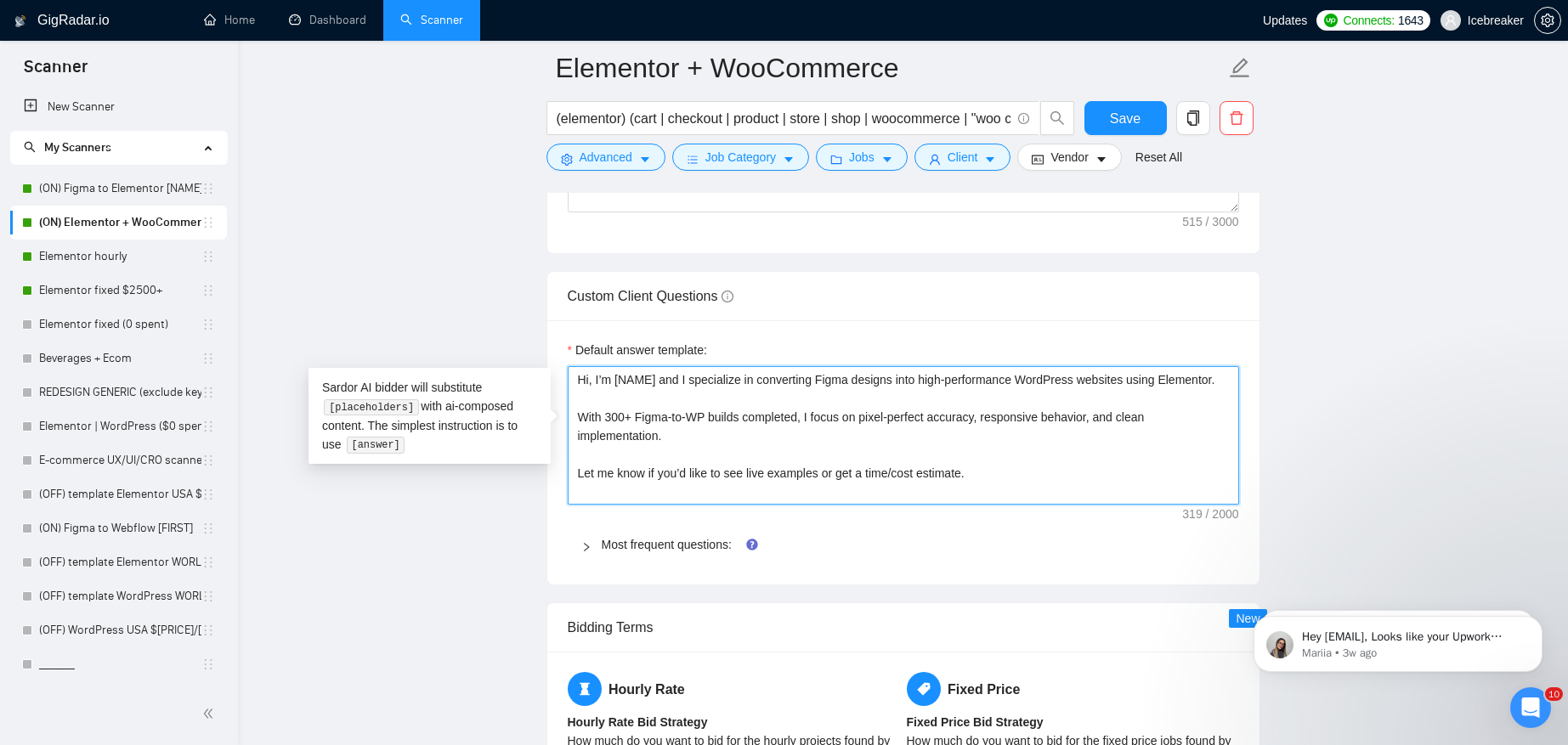 click on "Hi, I’m [NAME] and I specialize in converting Figma designs into high-performance WordPress websites using Elementor.
With 300+ Figma-to-WP builds completed, I focus on pixel-perfect accuracy, responsive behavior, and clean implementation.
Let me know if you’d like to see live examples or get a time/cost estimate." at bounding box center (903, 435) 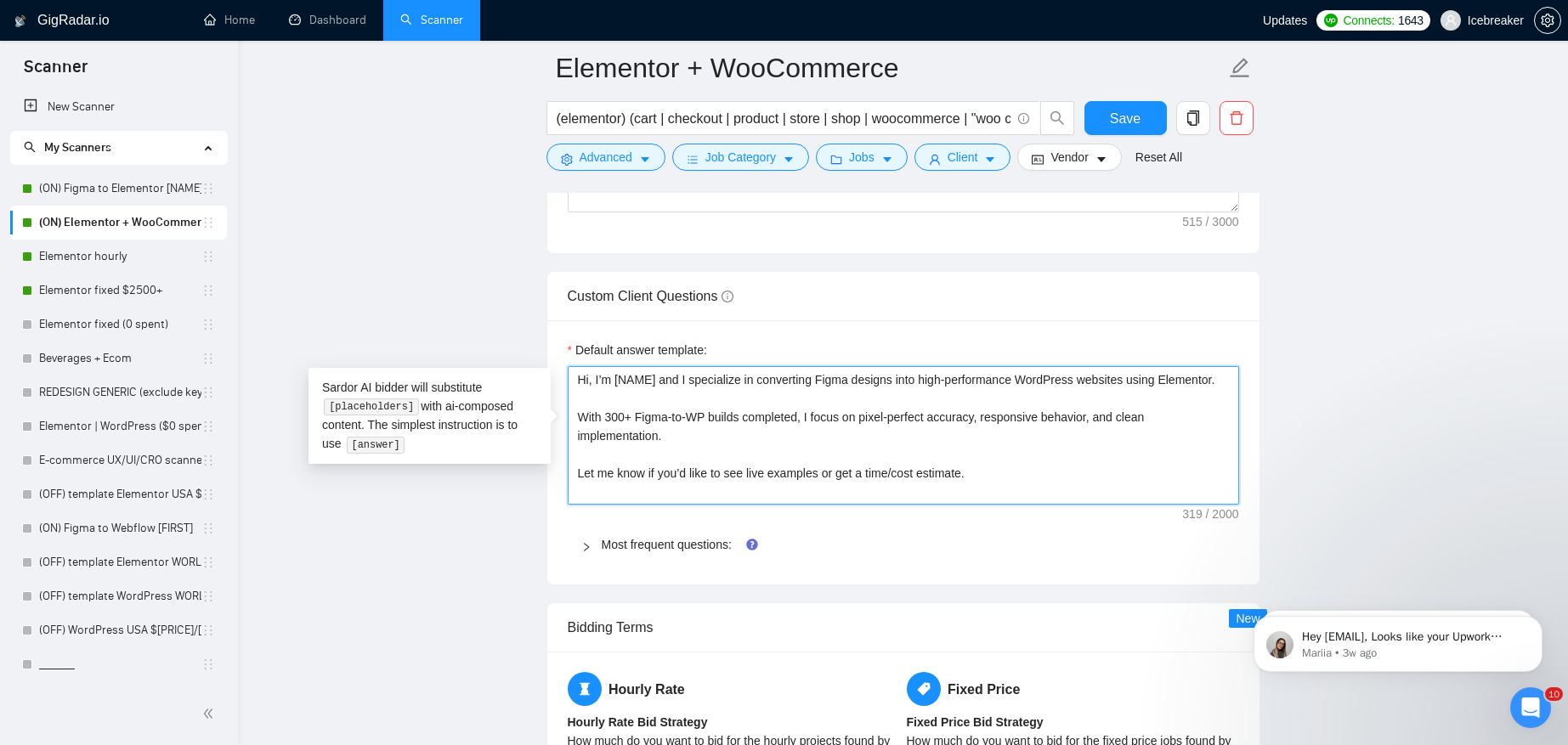 click on "Hi, I’m [NAME] and I specialize in converting Figma designs into high-performance WordPress websites using Elementor.
With 300+ Figma-to-WP builds completed, I focus on pixel-perfect accuracy, responsive behavior, and clean implementation.
Let me know if you’d like to see live examples or get a time/cost estimate." at bounding box center [903, 435] 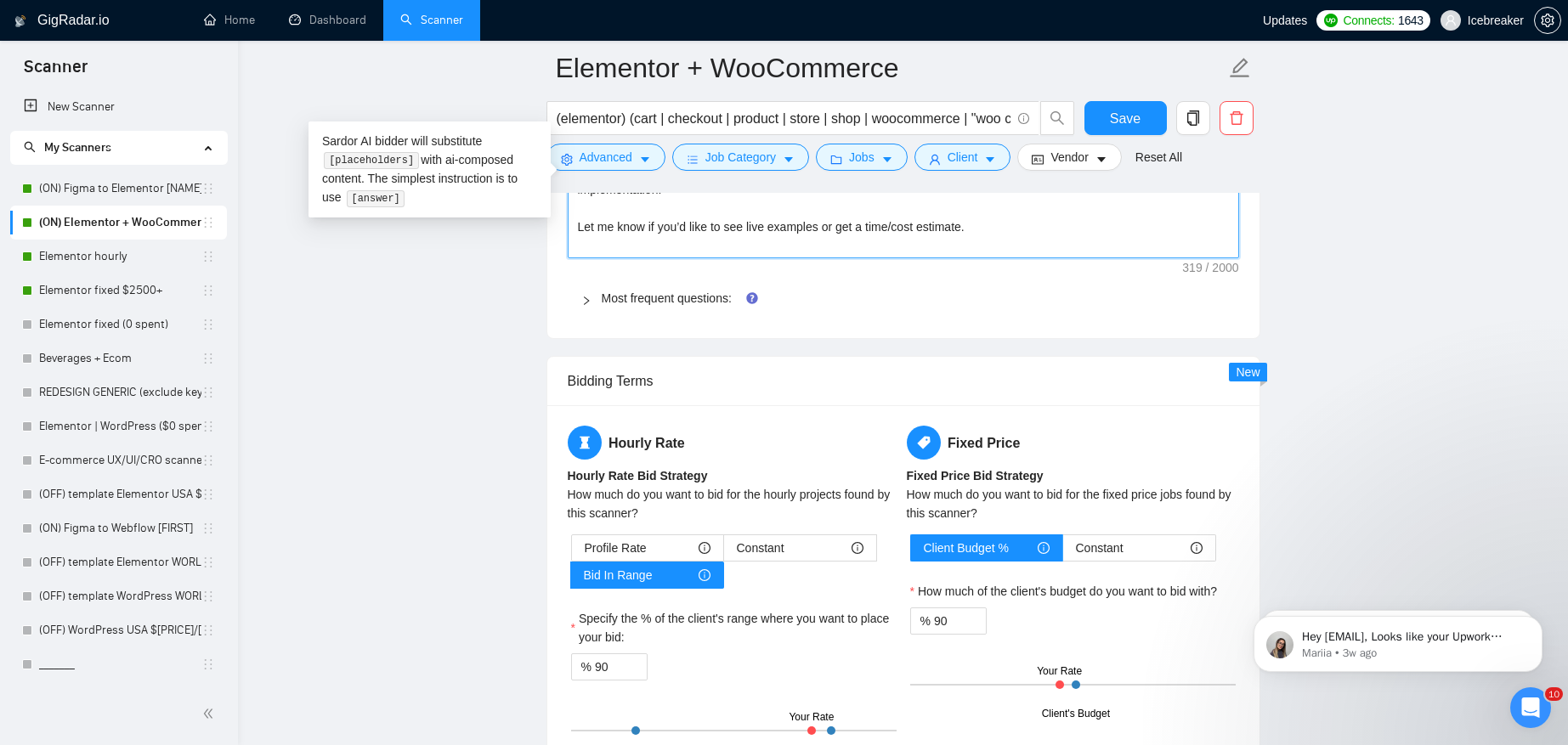 scroll, scrollTop: 2830, scrollLeft: 0, axis: vertical 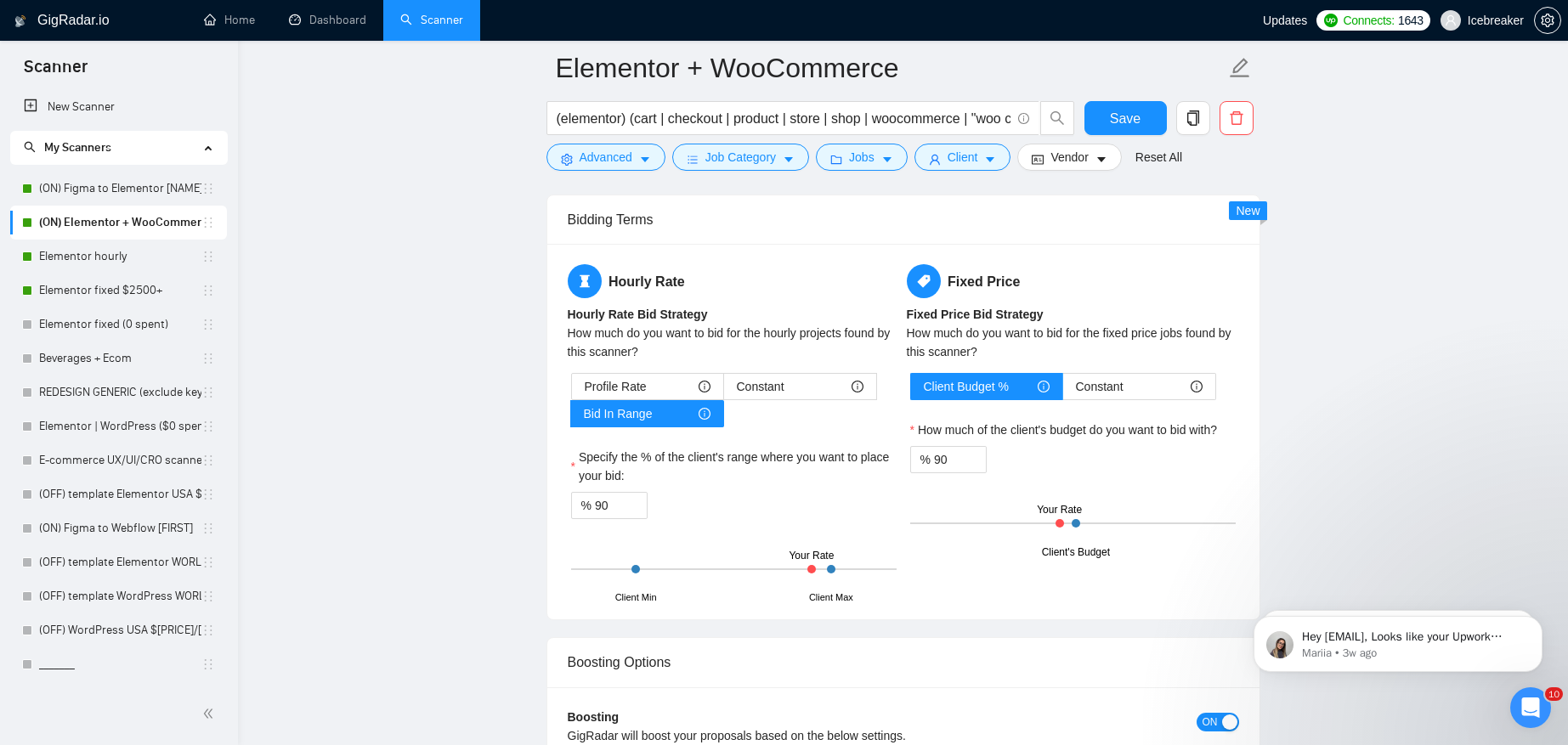 click on "Specify the % of the client's range where you want to place your bid:" at bounding box center [733, 466] 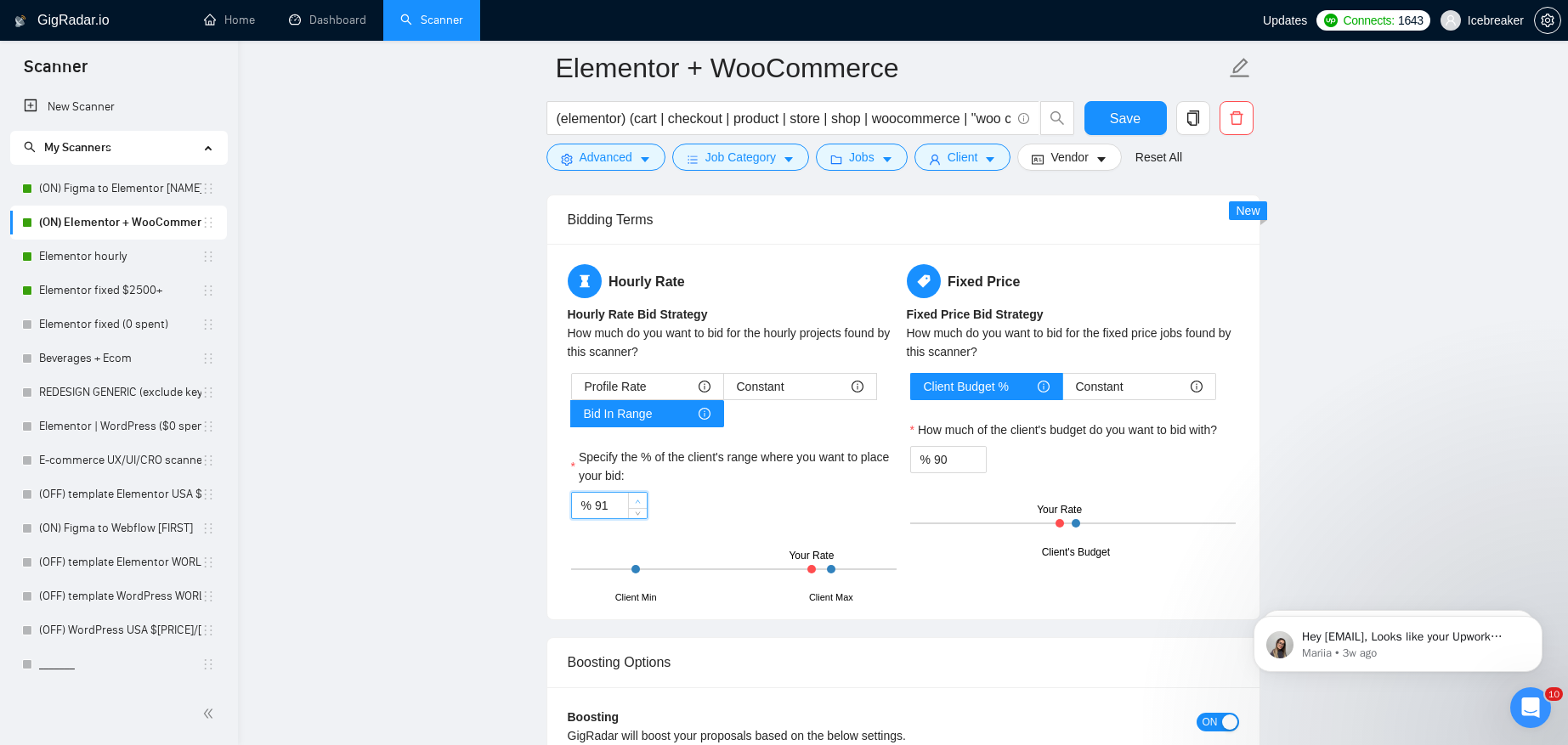 click 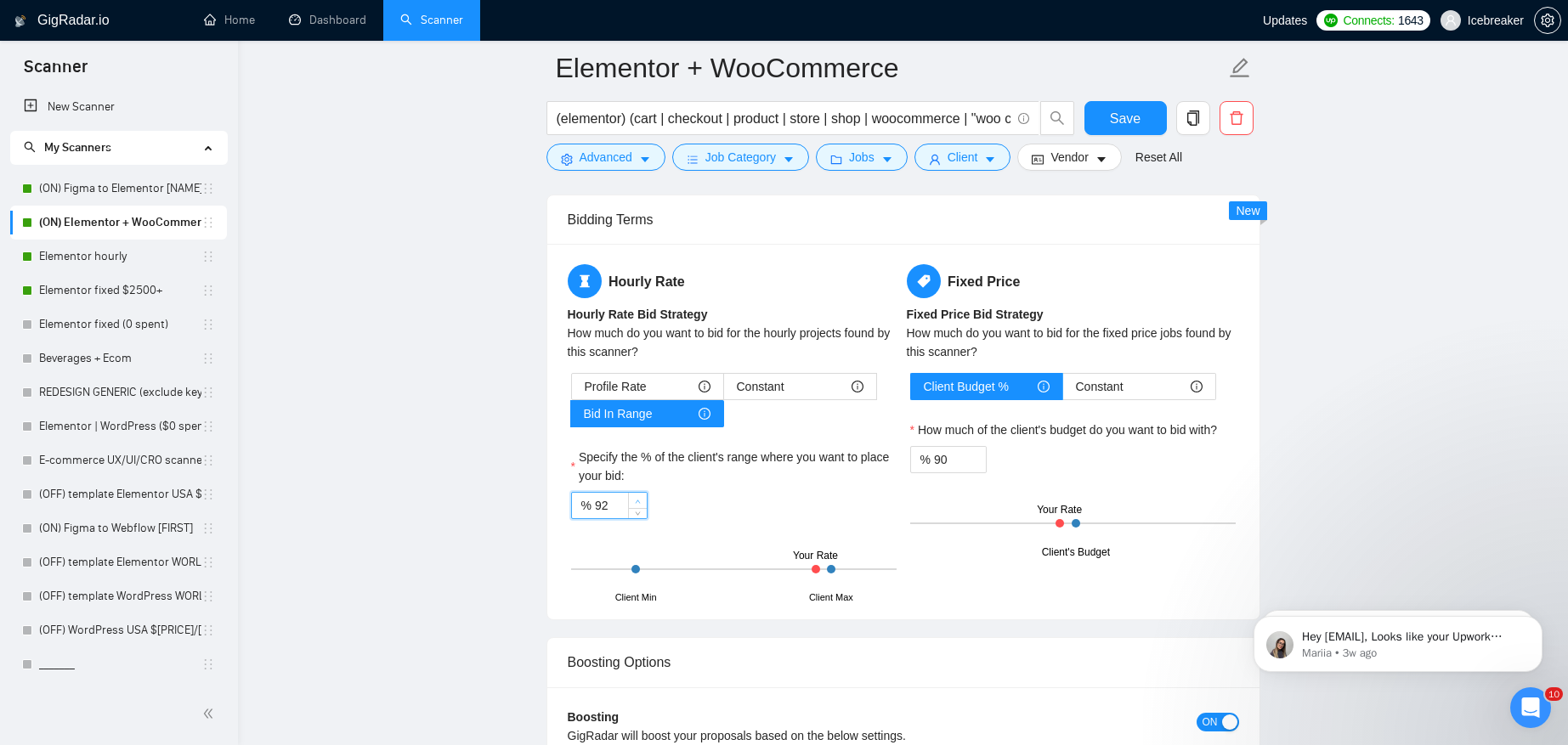 click 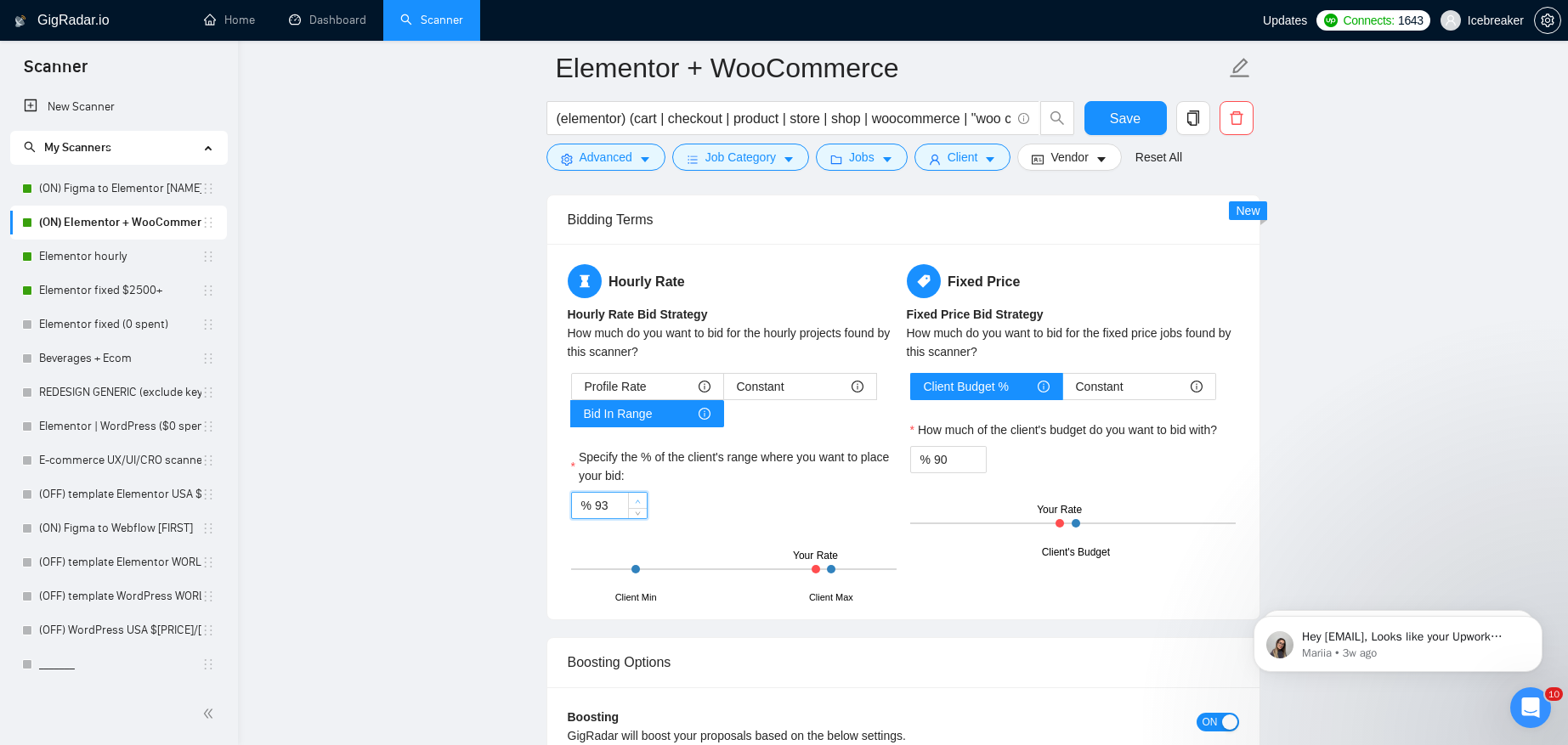 click 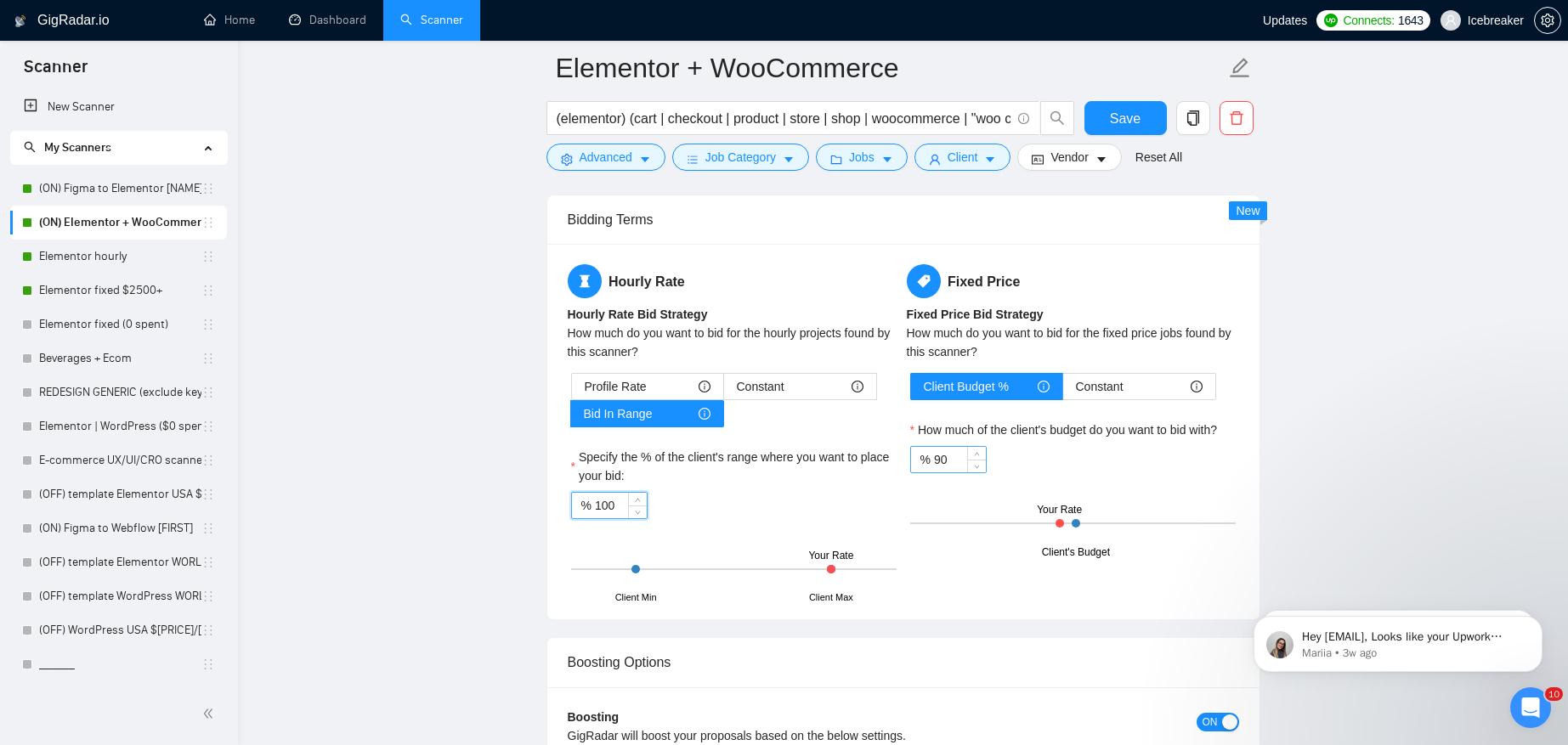 type on "100" 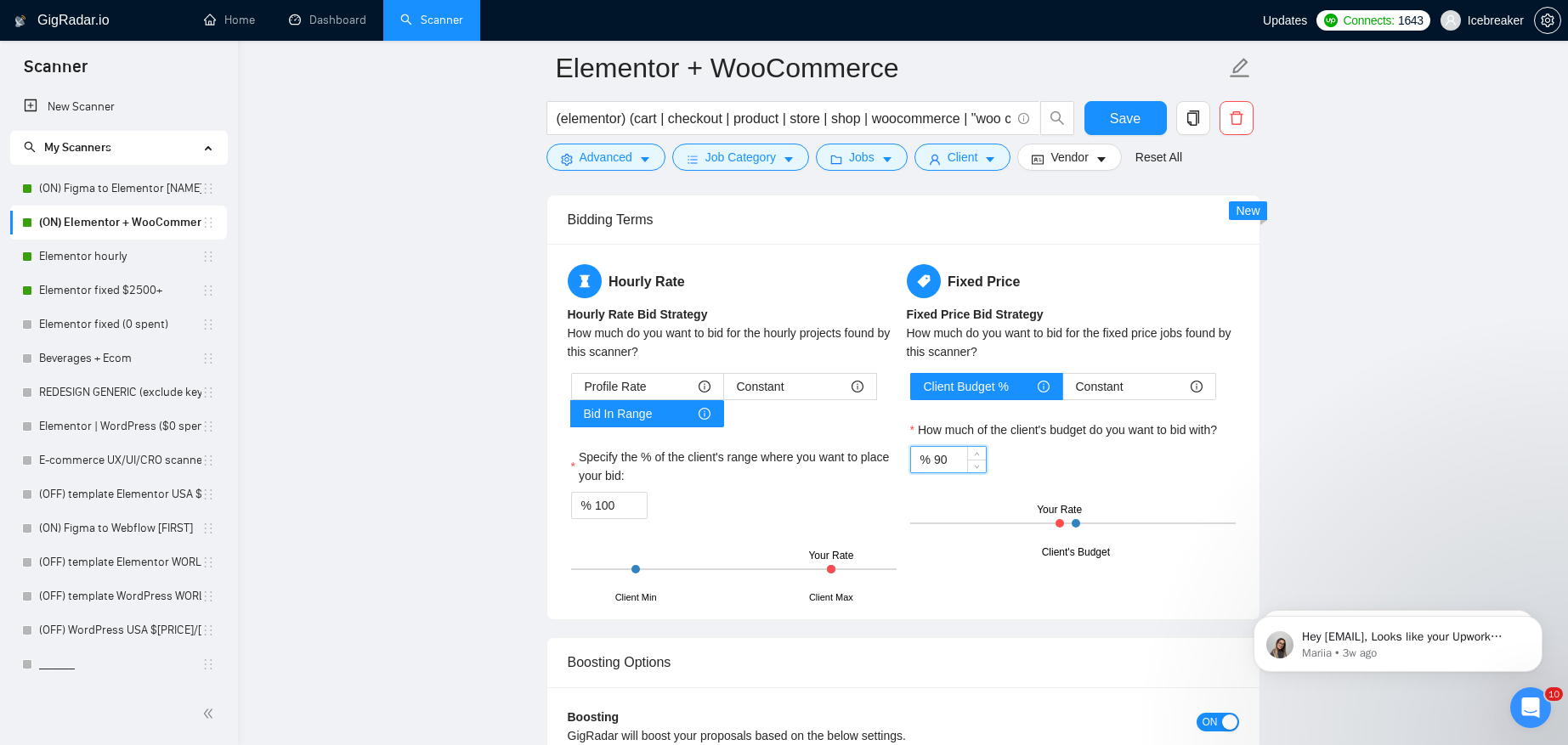 click on "90" at bounding box center (959, 460) 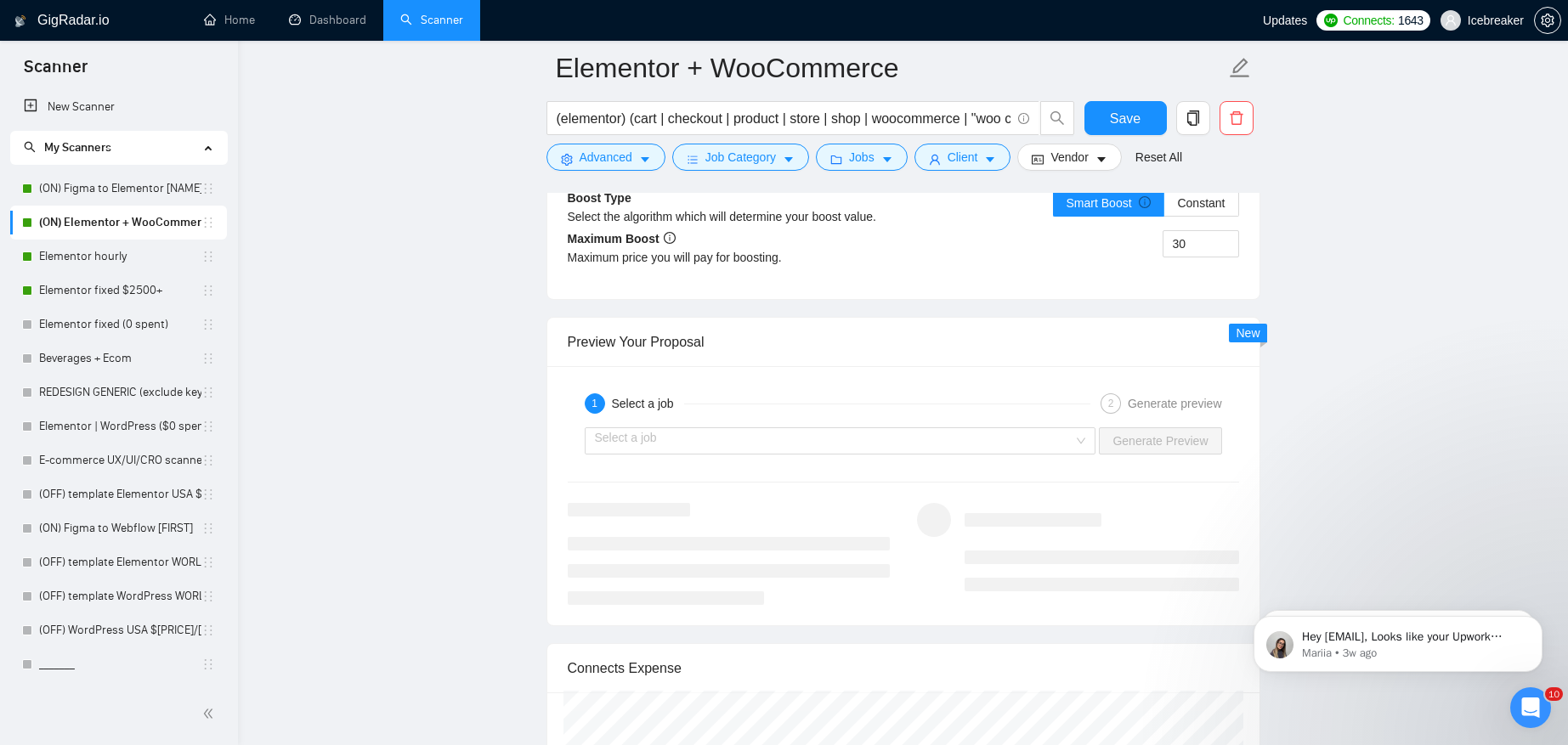 scroll, scrollTop: 3361, scrollLeft: 0, axis: vertical 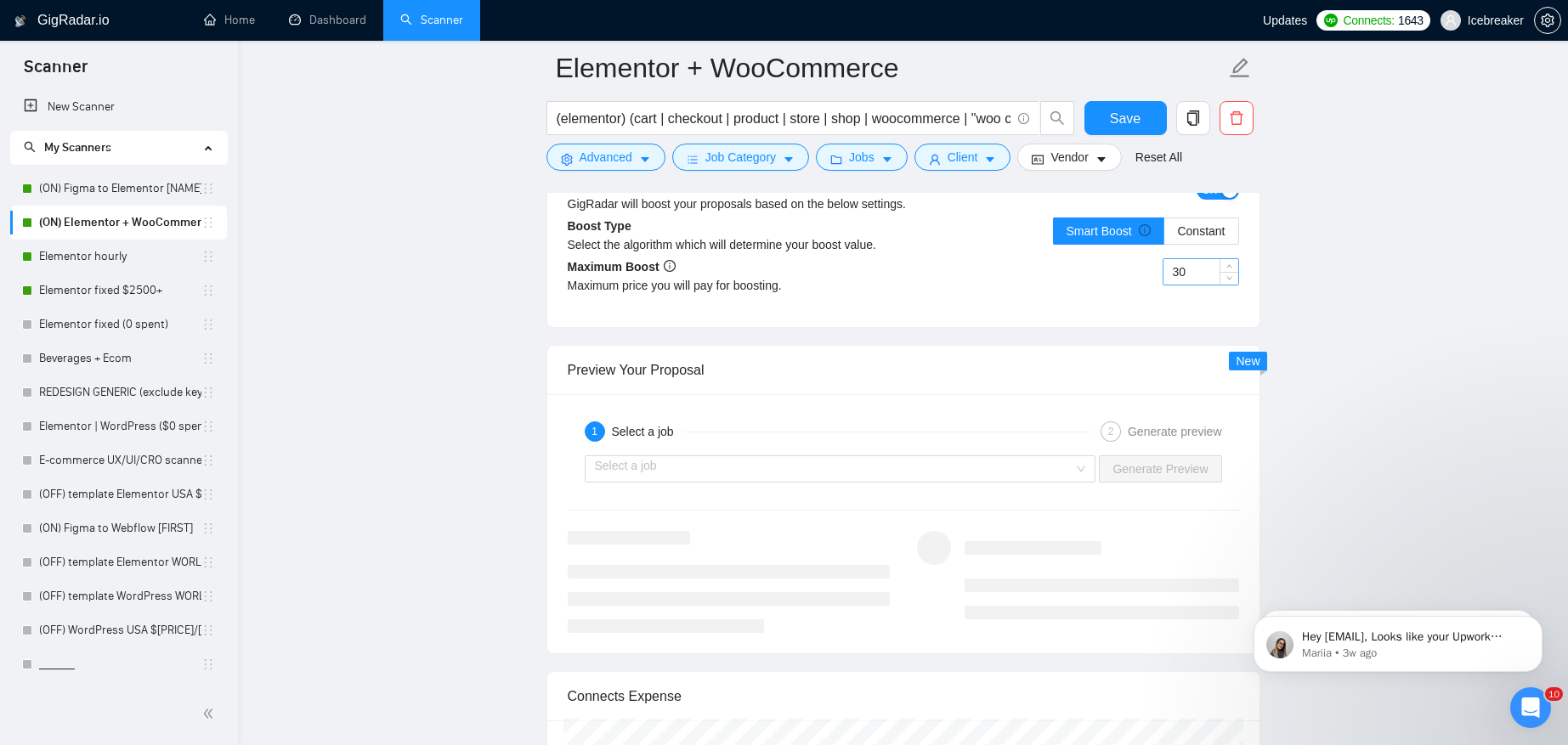 type on "100" 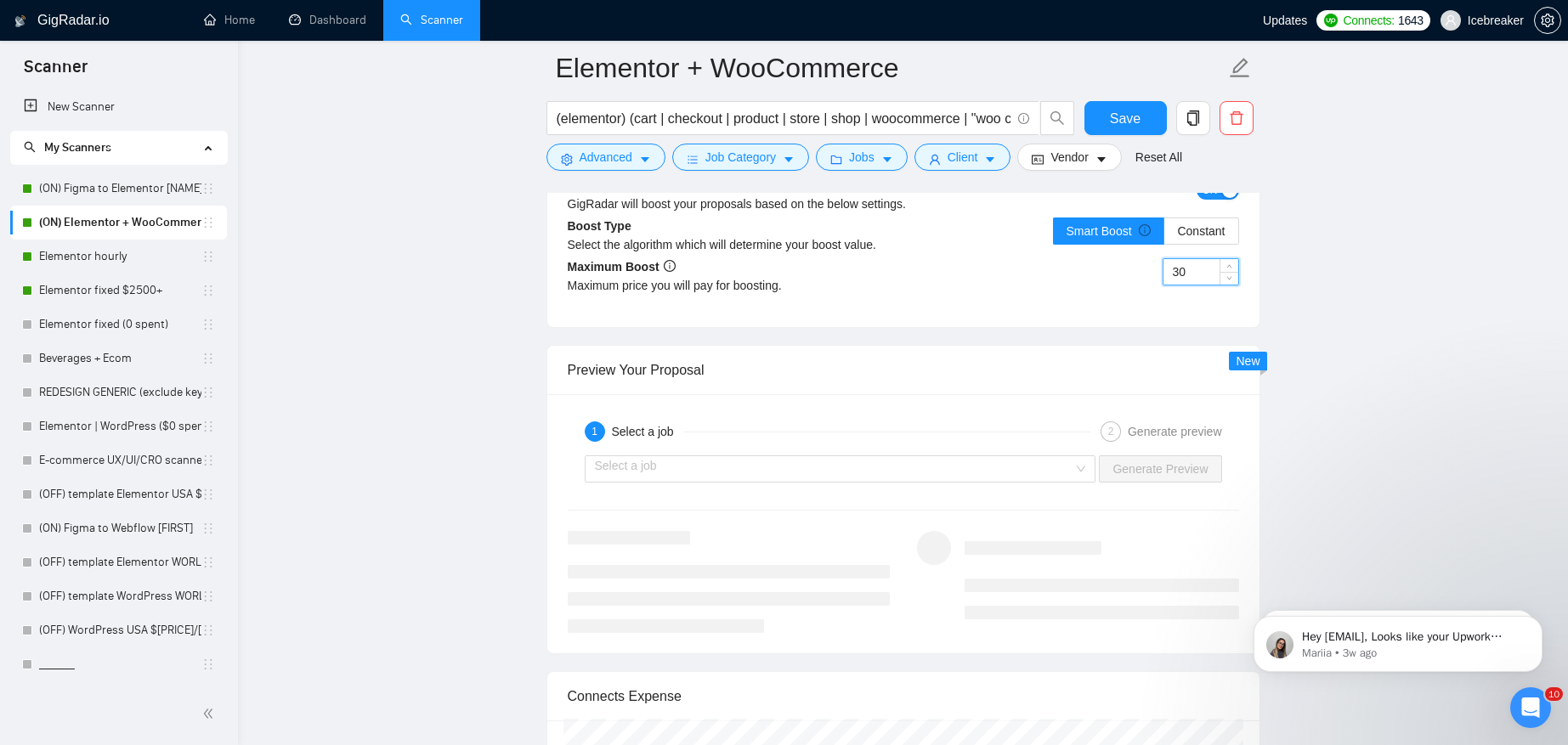 drag, startPoint x: 1178, startPoint y: 255, endPoint x: 1135, endPoint y: 257, distance: 43.04649 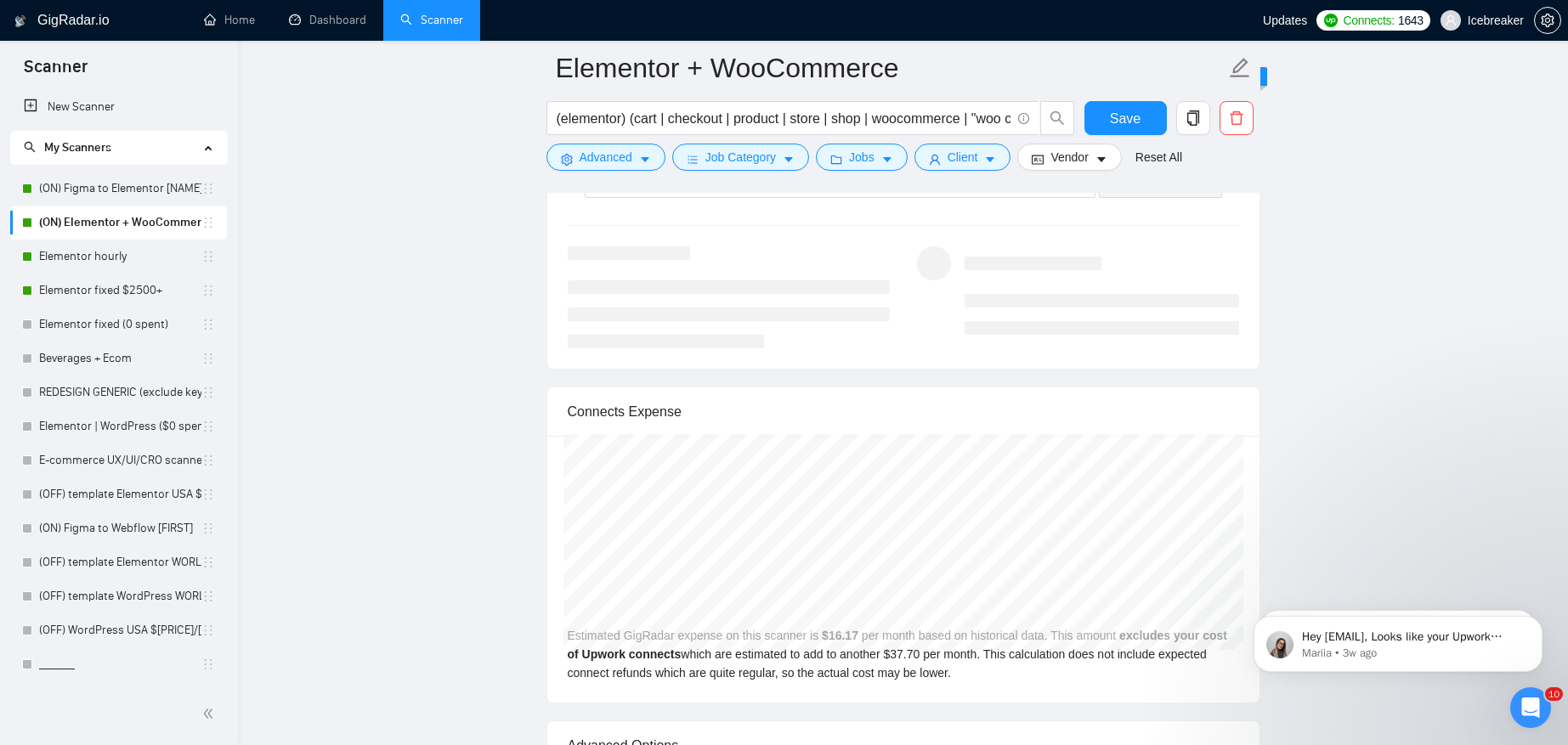 scroll, scrollTop: 3521, scrollLeft: 0, axis: vertical 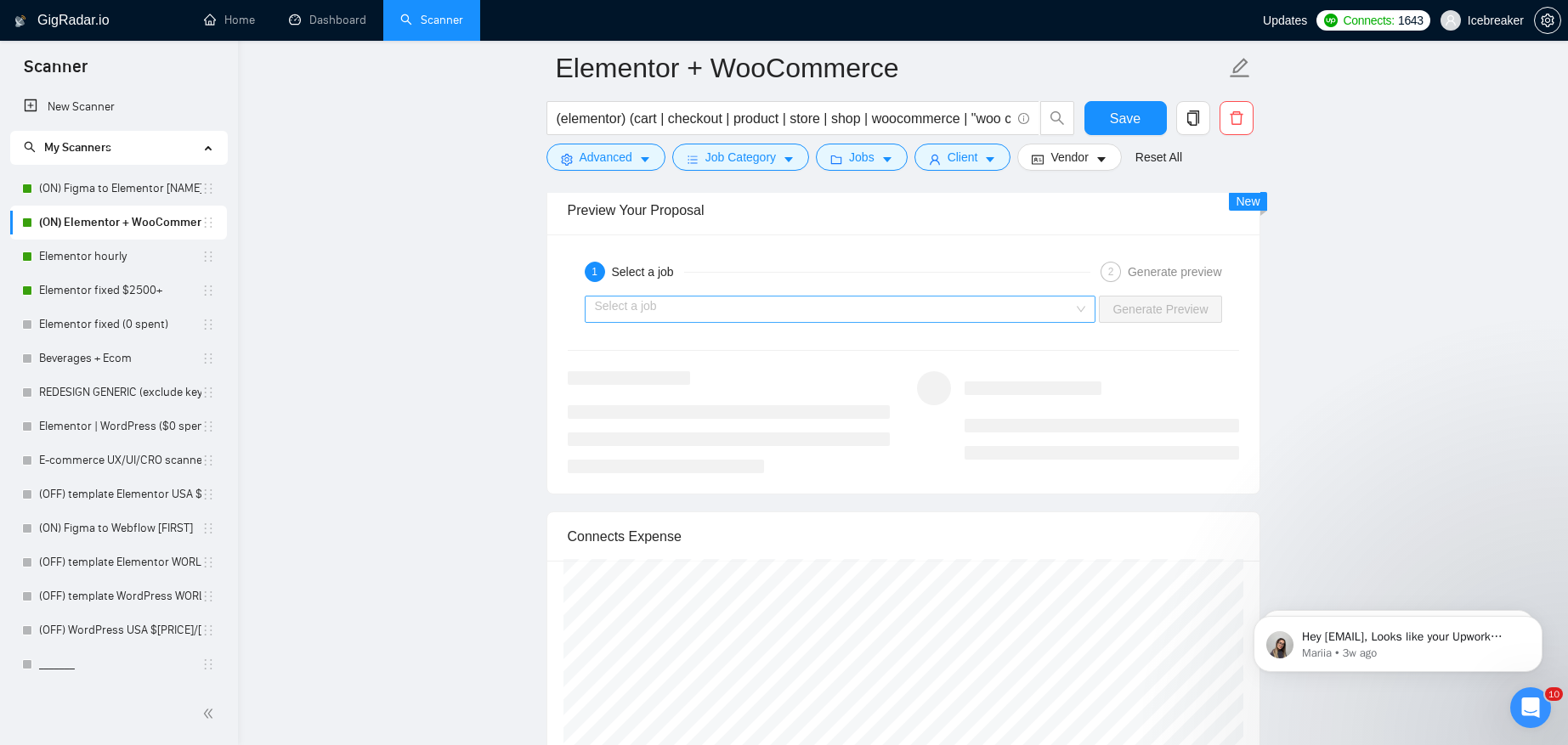 type on "40" 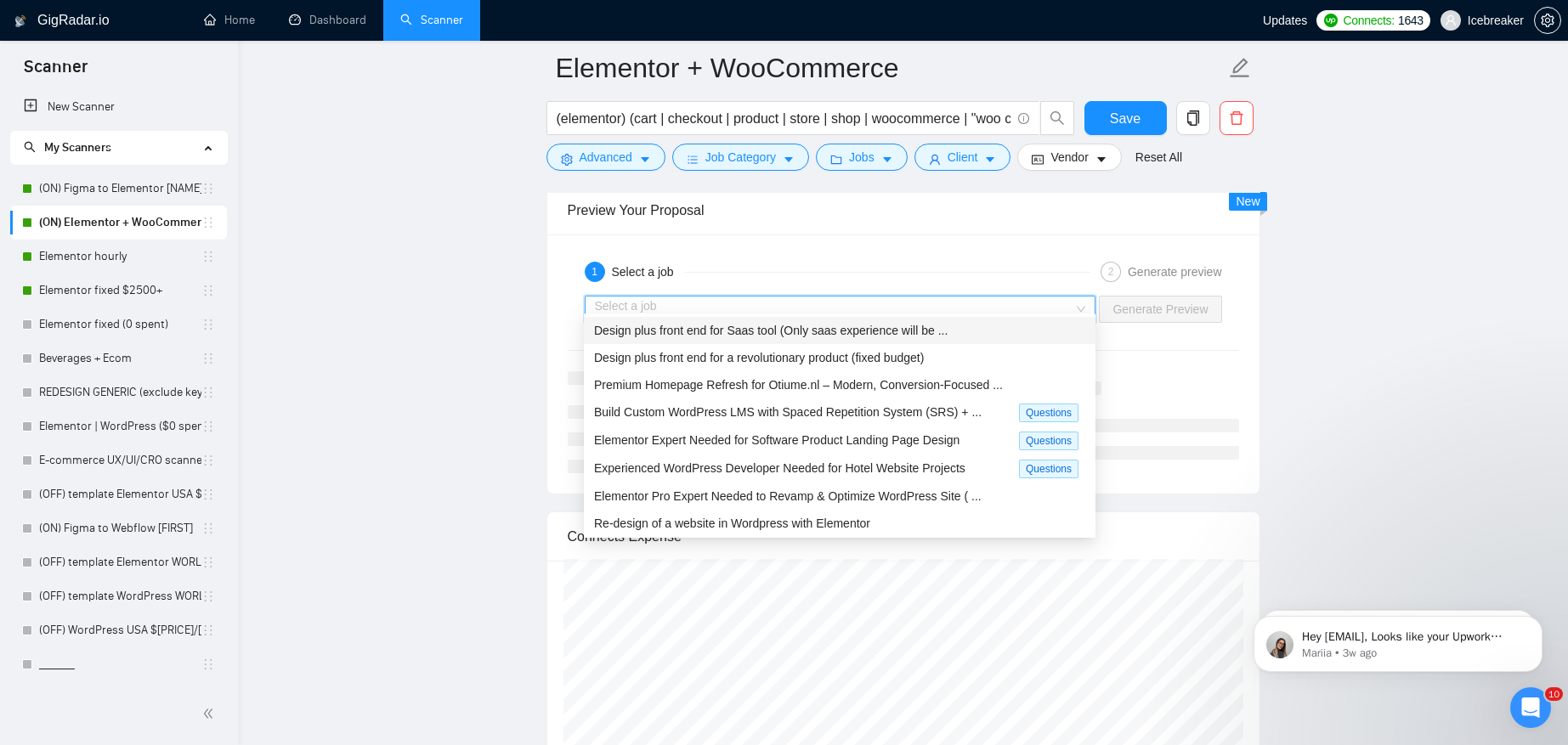 click on "Design plus front end for Saas tool (Only saas experience will be ..." at bounding box center (771, 330) 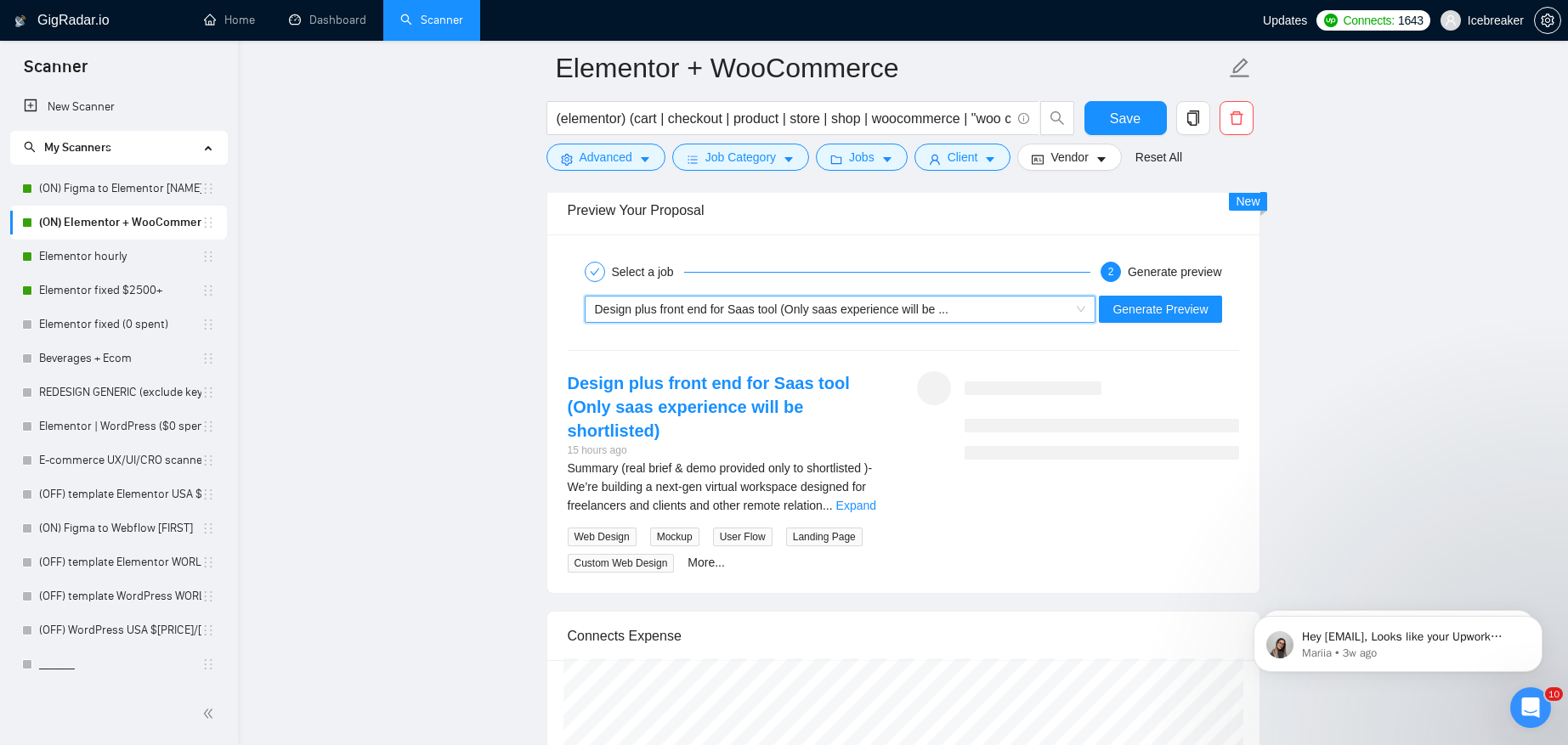 click on "Design plus front end for Saas tool (Only saas experience will be ..." at bounding box center [772, 309] 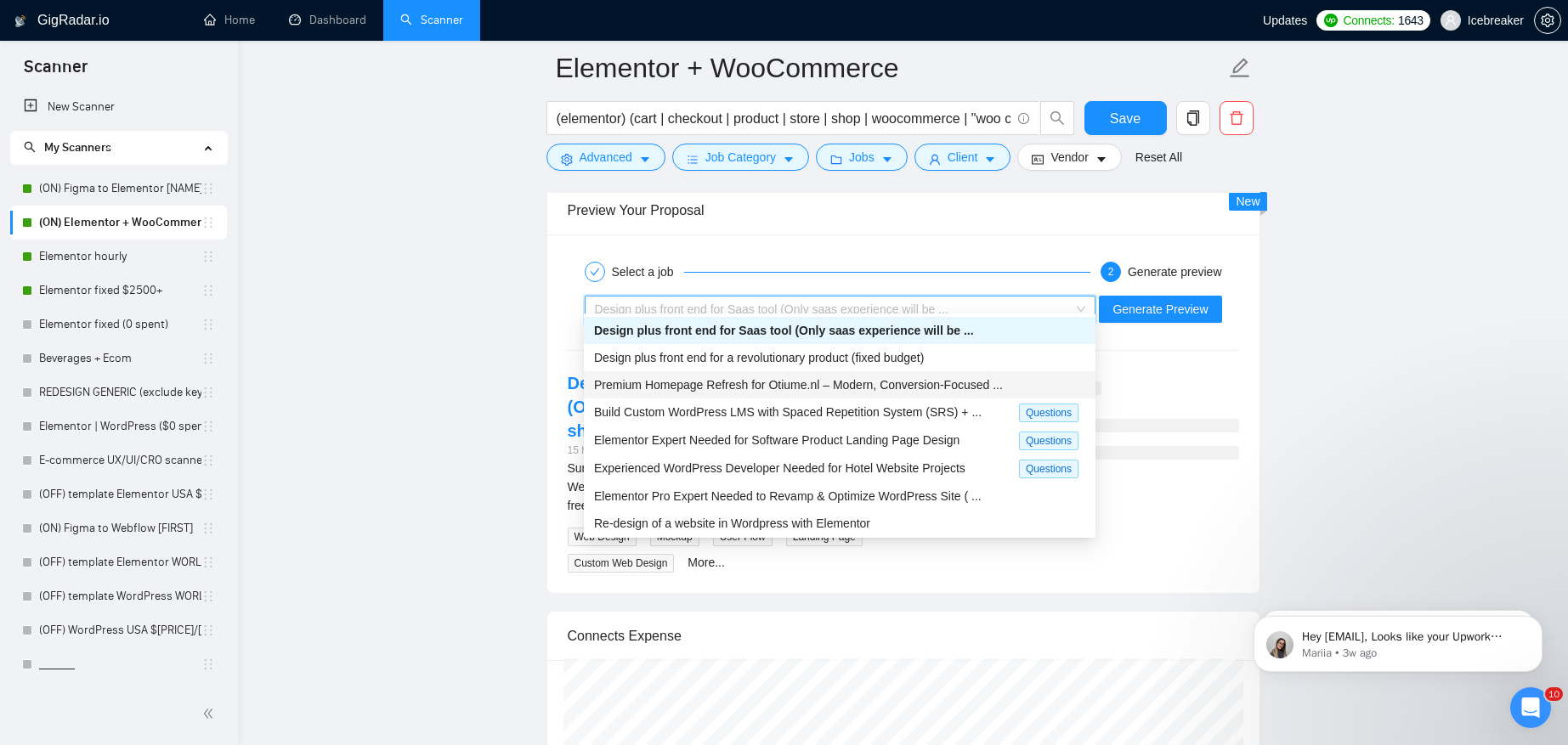 click on "Premium Homepage Refresh for Otiume.nl – Modern, Conversion‑Focused ..." at bounding box center [798, 385] 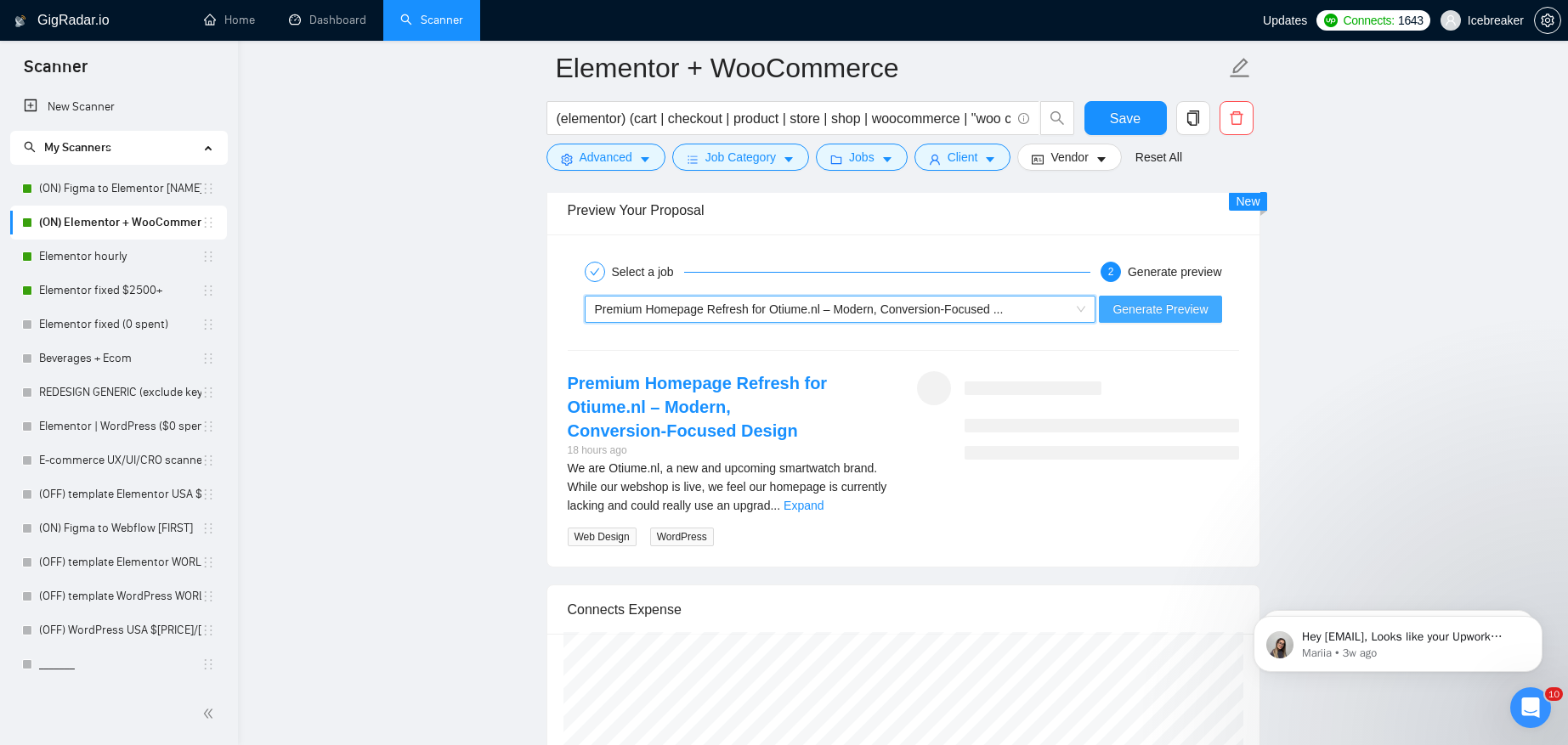 click on "Generate Preview" at bounding box center (1160, 309) 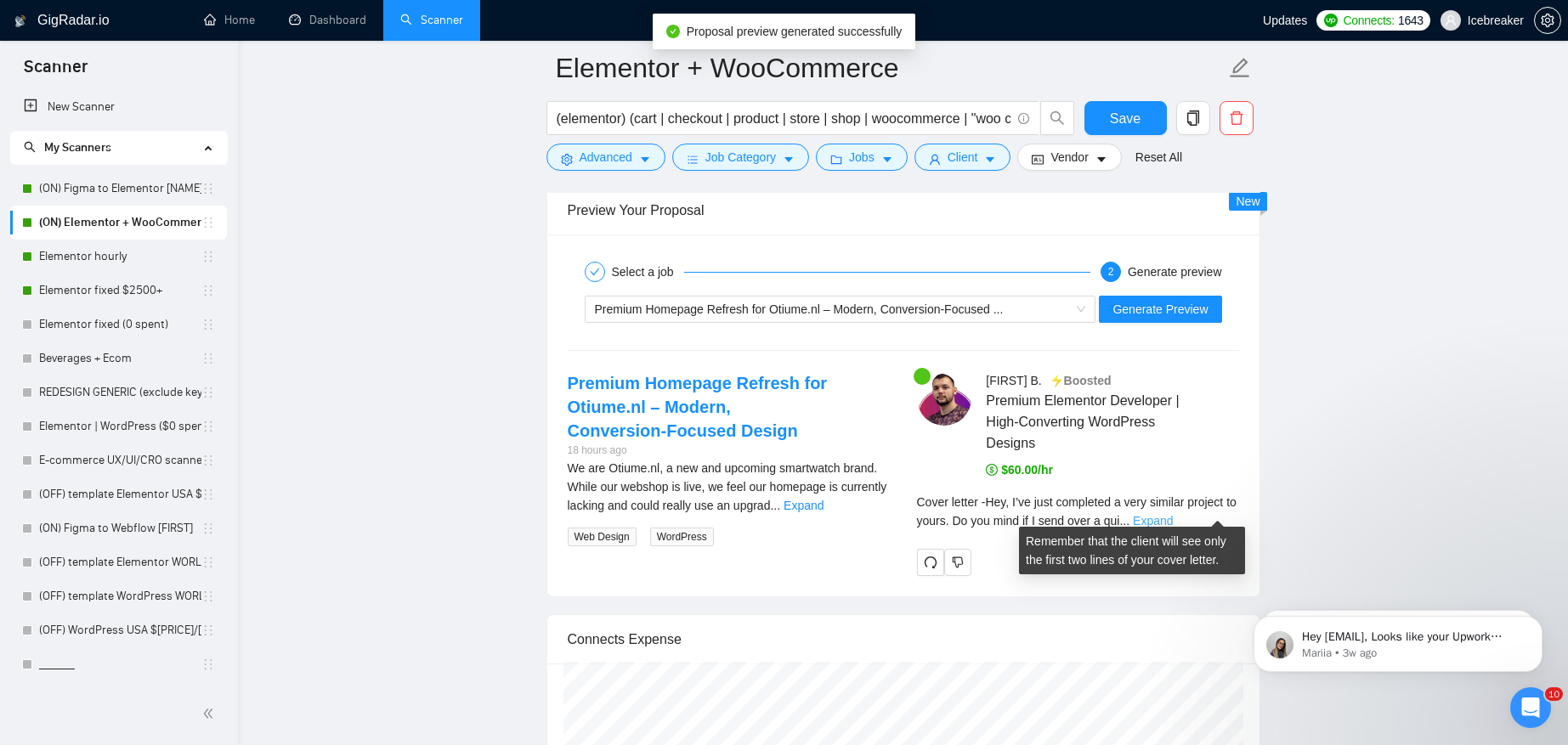 click on "Expand" at bounding box center [1152, 521] 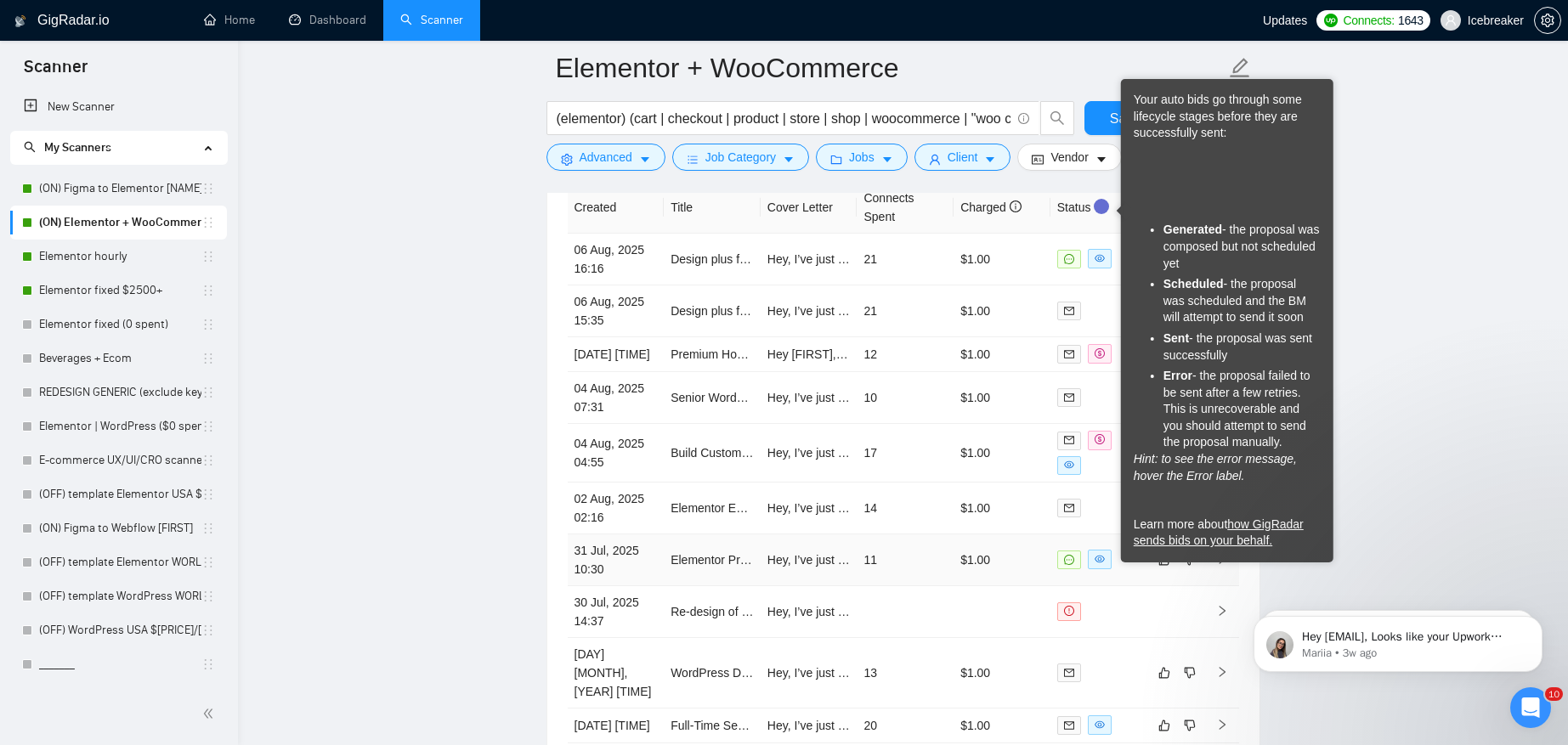 scroll, scrollTop: 5118, scrollLeft: 0, axis: vertical 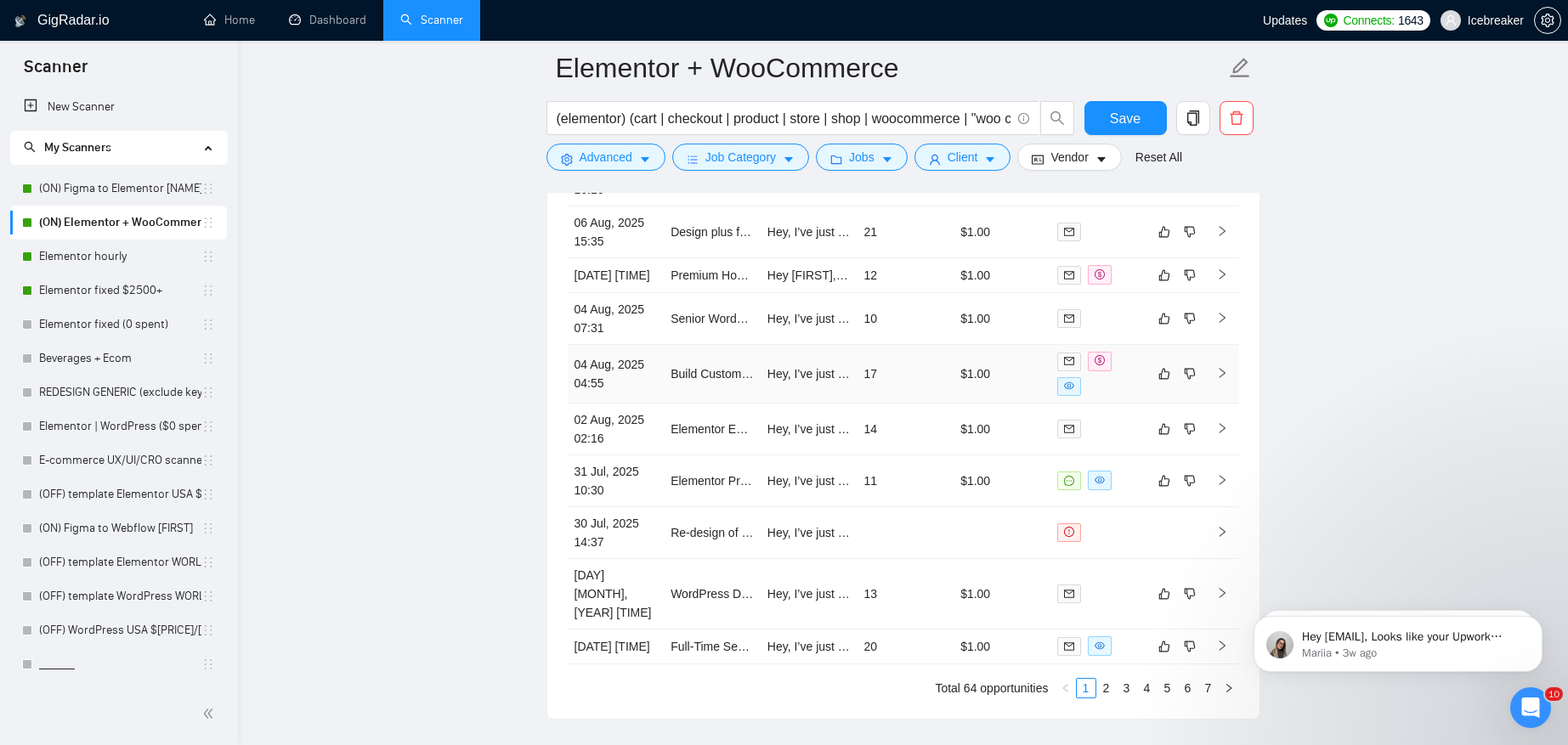 click on "Hey, I’ve just completed a very similar project to yours.
Do you mind if I send over a quick Loom?
Here are a few recent WooCommerce + Elementor projects:
https://swiftshape.com/
https://solo-spirits.com/
https://www.newenglandcoffee.com/
https://growdirector.com/
https://prohibitionpartners.com/reports/
https://jensgetfitgroup.com/
https://lumanitas.com/
I design in Figma and develop fully in Wordpress and Elementor.
Let me know if you’d like the Loom - happy to walk you through my process.
Best,
[FIRST] [LAST]" at bounding box center (809, 374) 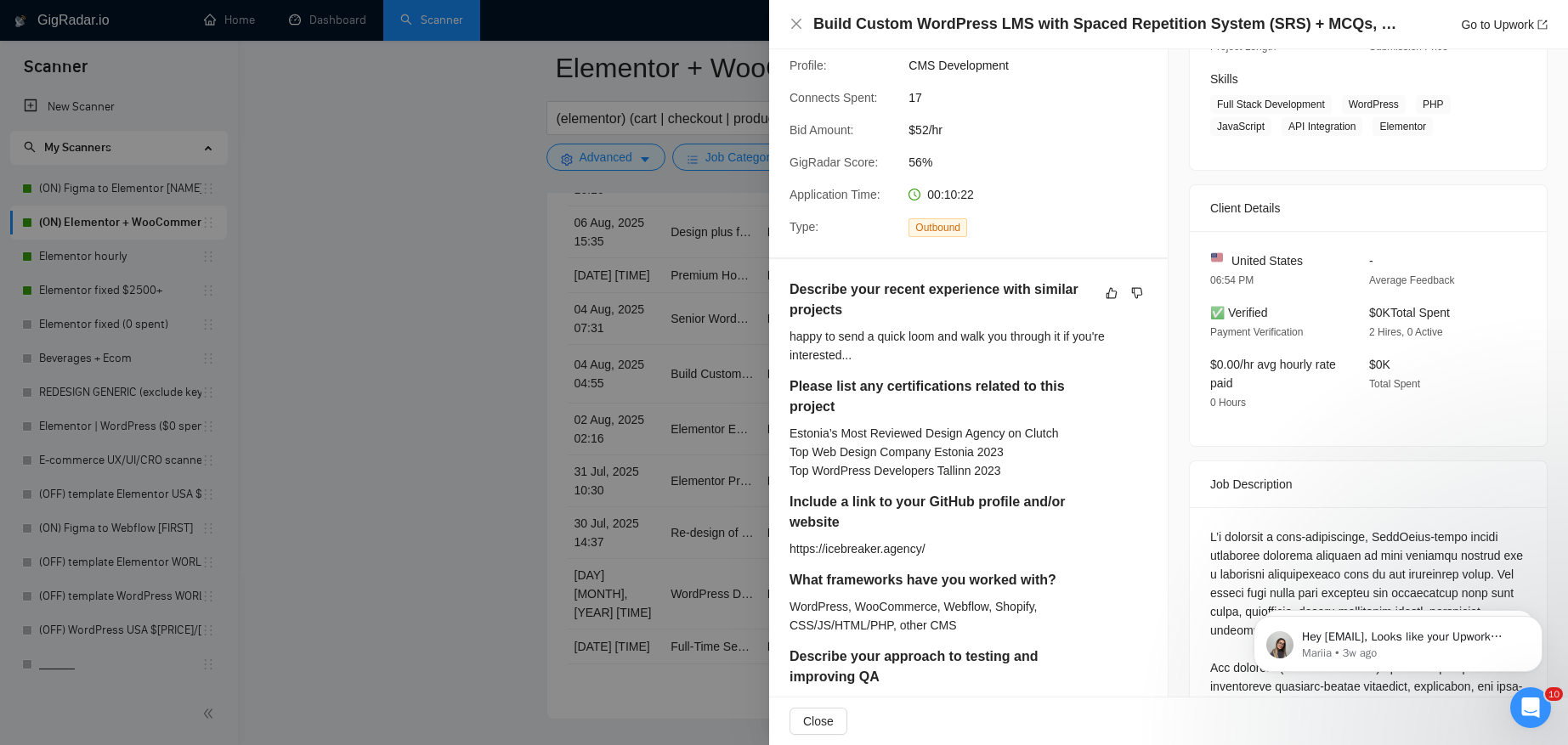 scroll, scrollTop: 893, scrollLeft: 0, axis: vertical 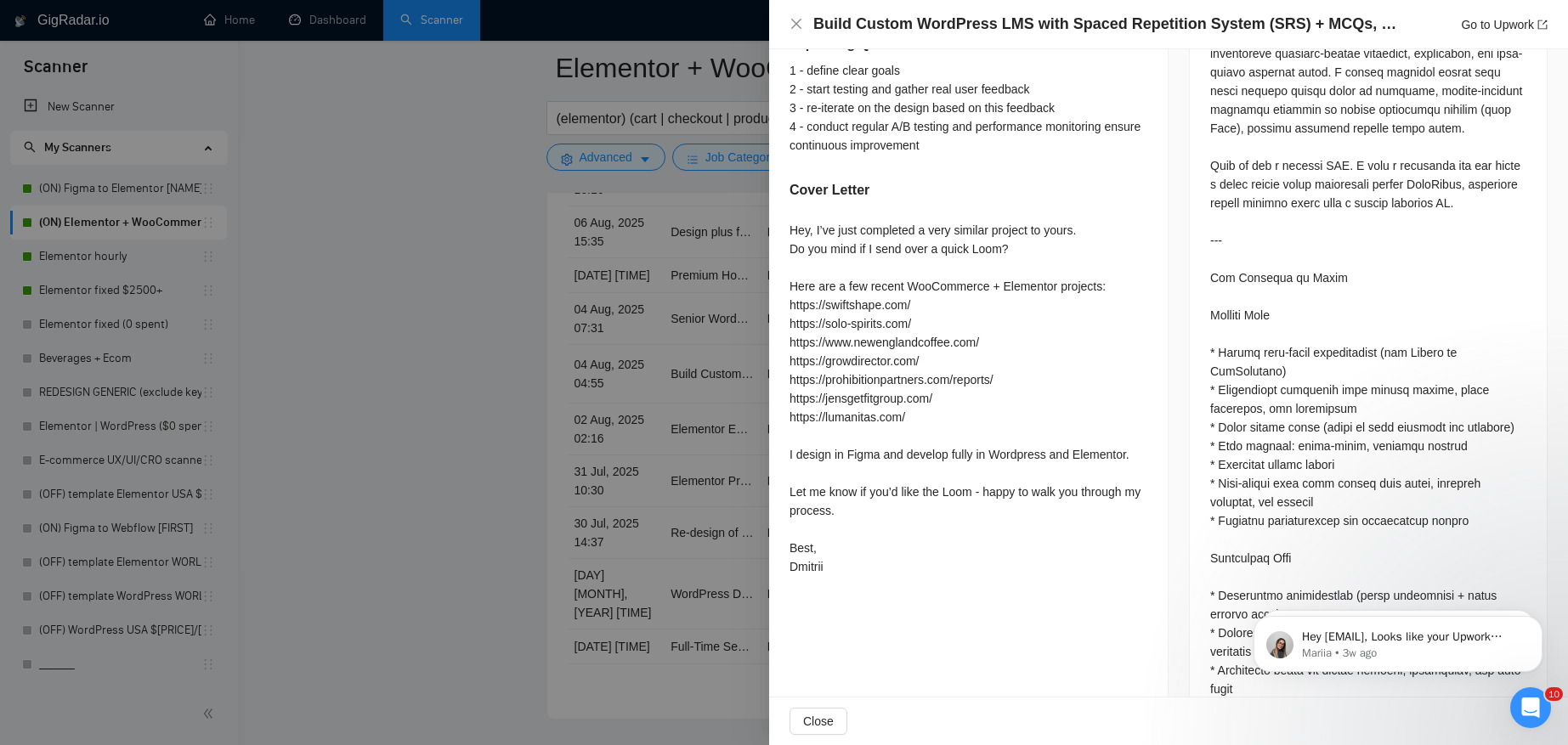 click at bounding box center (784, 372) 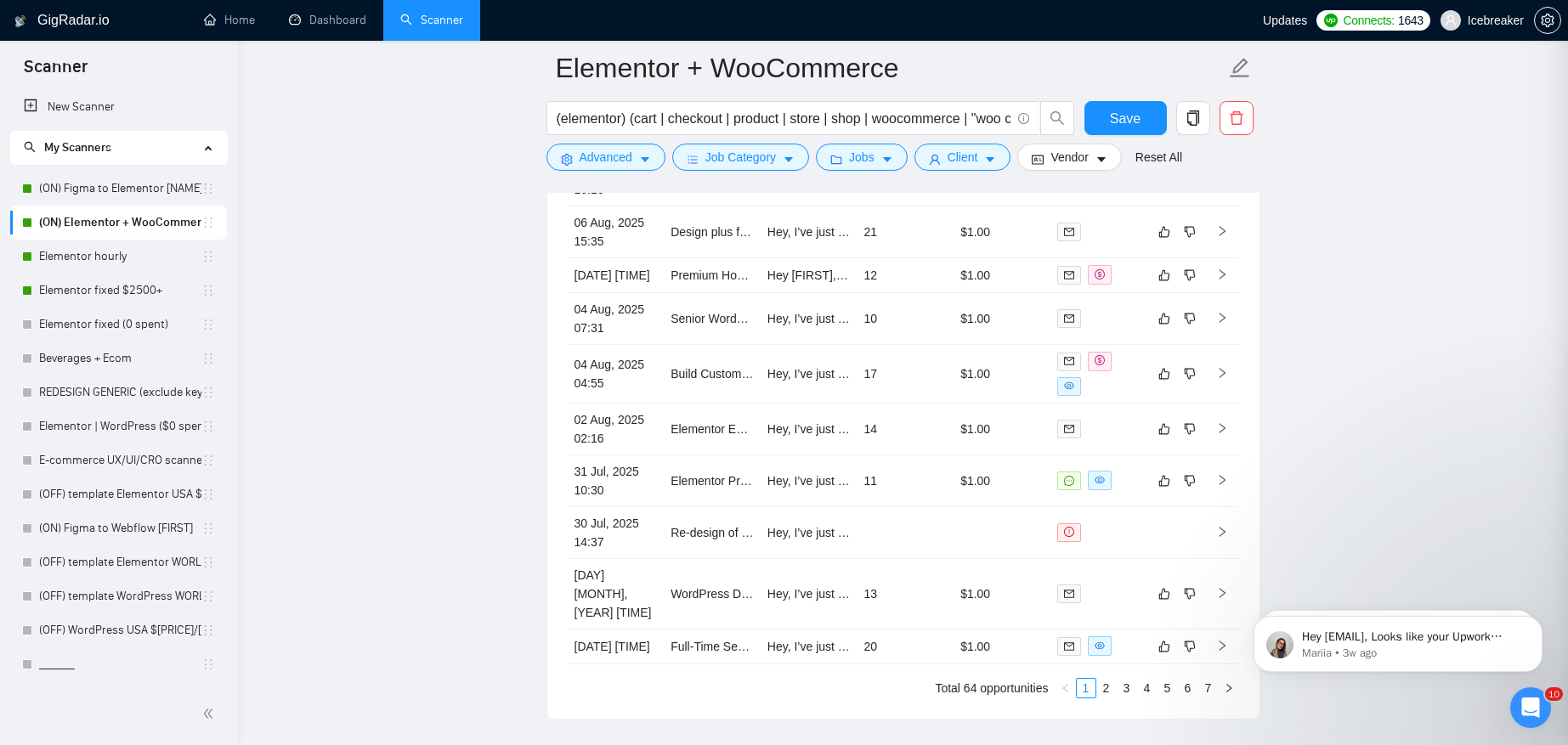 scroll, scrollTop: 5236, scrollLeft: 0, axis: vertical 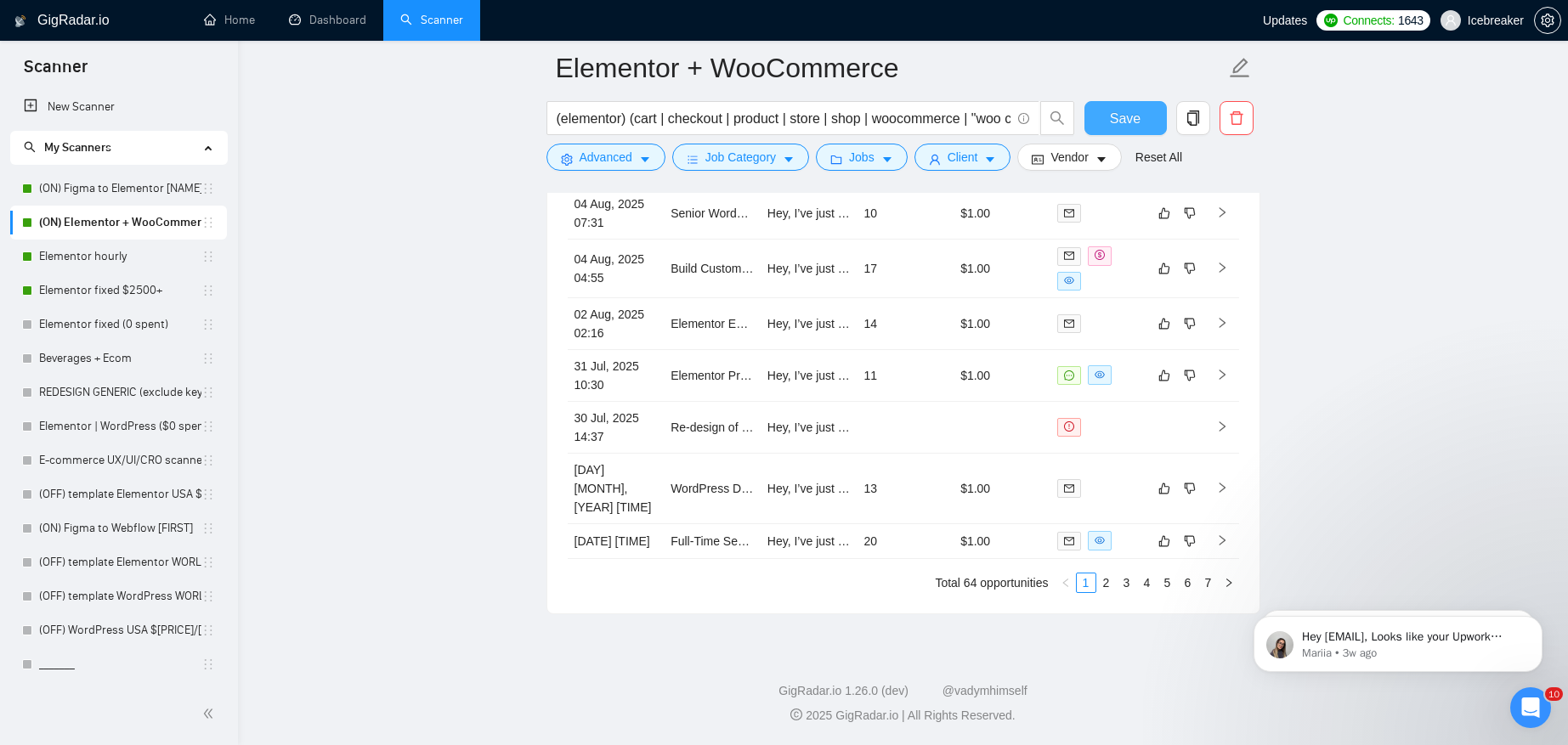 click on "Save" at bounding box center (1125, 118) 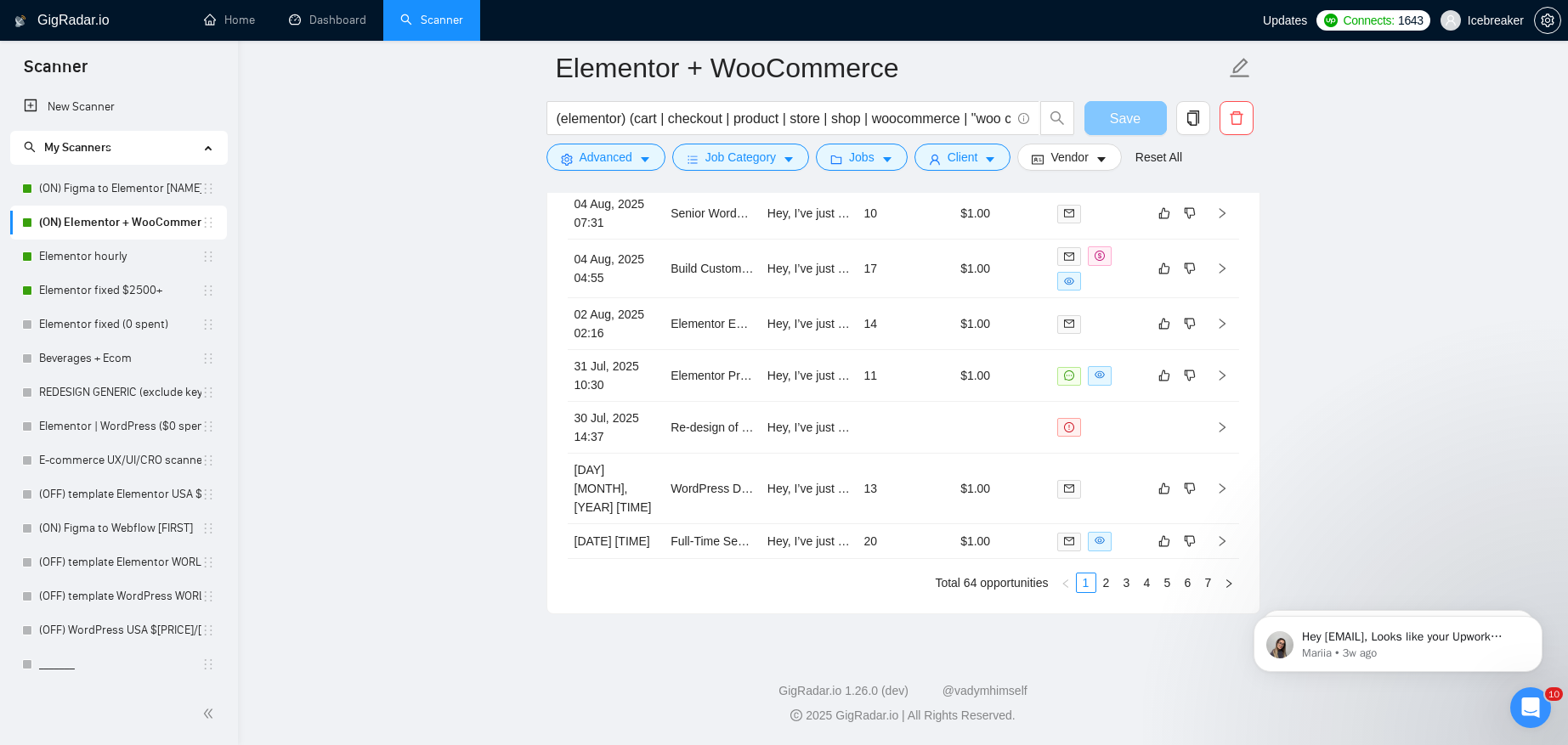 scroll, scrollTop: 4983, scrollLeft: 0, axis: vertical 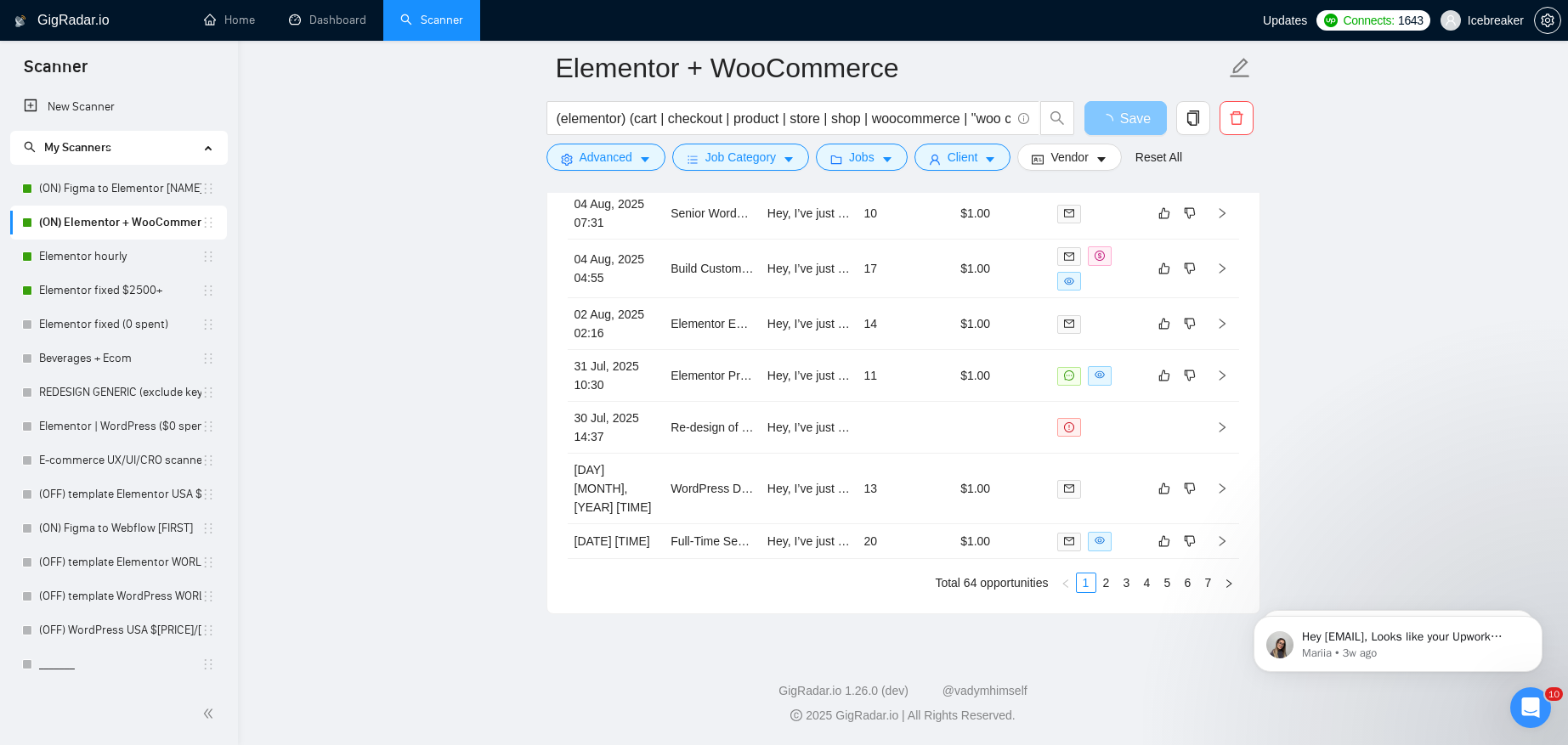 type 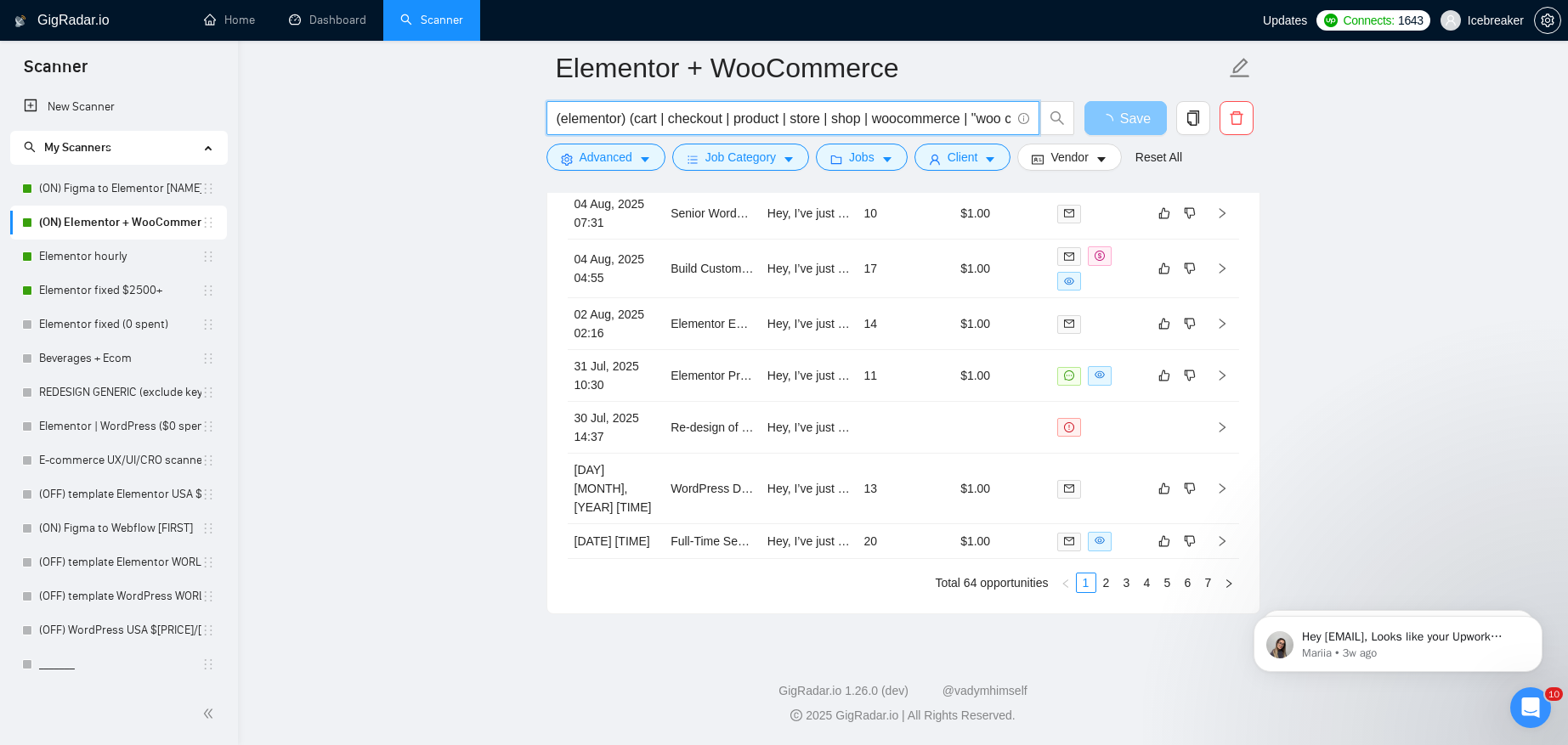scroll, scrollTop: 0, scrollLeft: 245, axis: horizontal 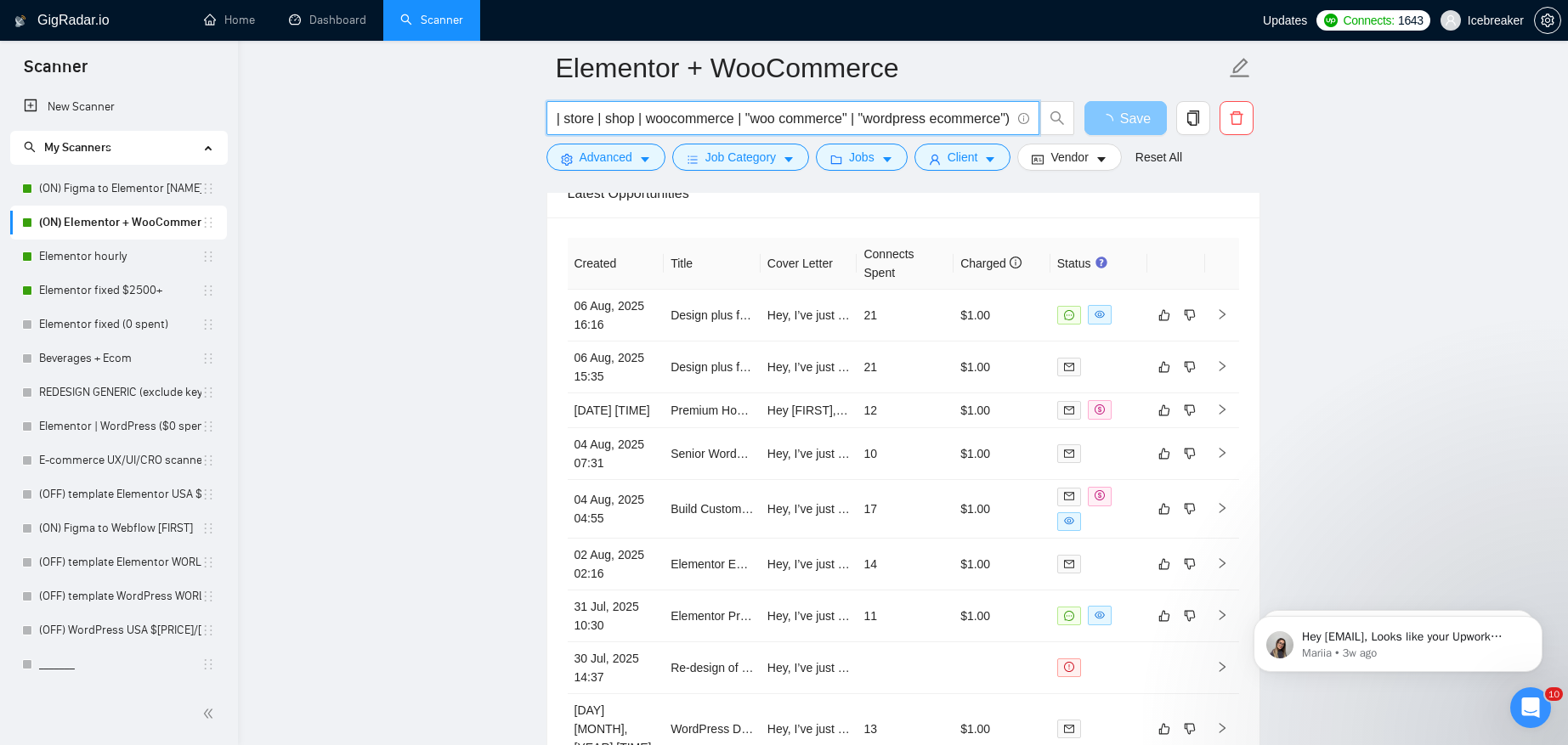 drag, startPoint x: 916, startPoint y: 111, endPoint x: 1162, endPoint y: 111, distance: 246 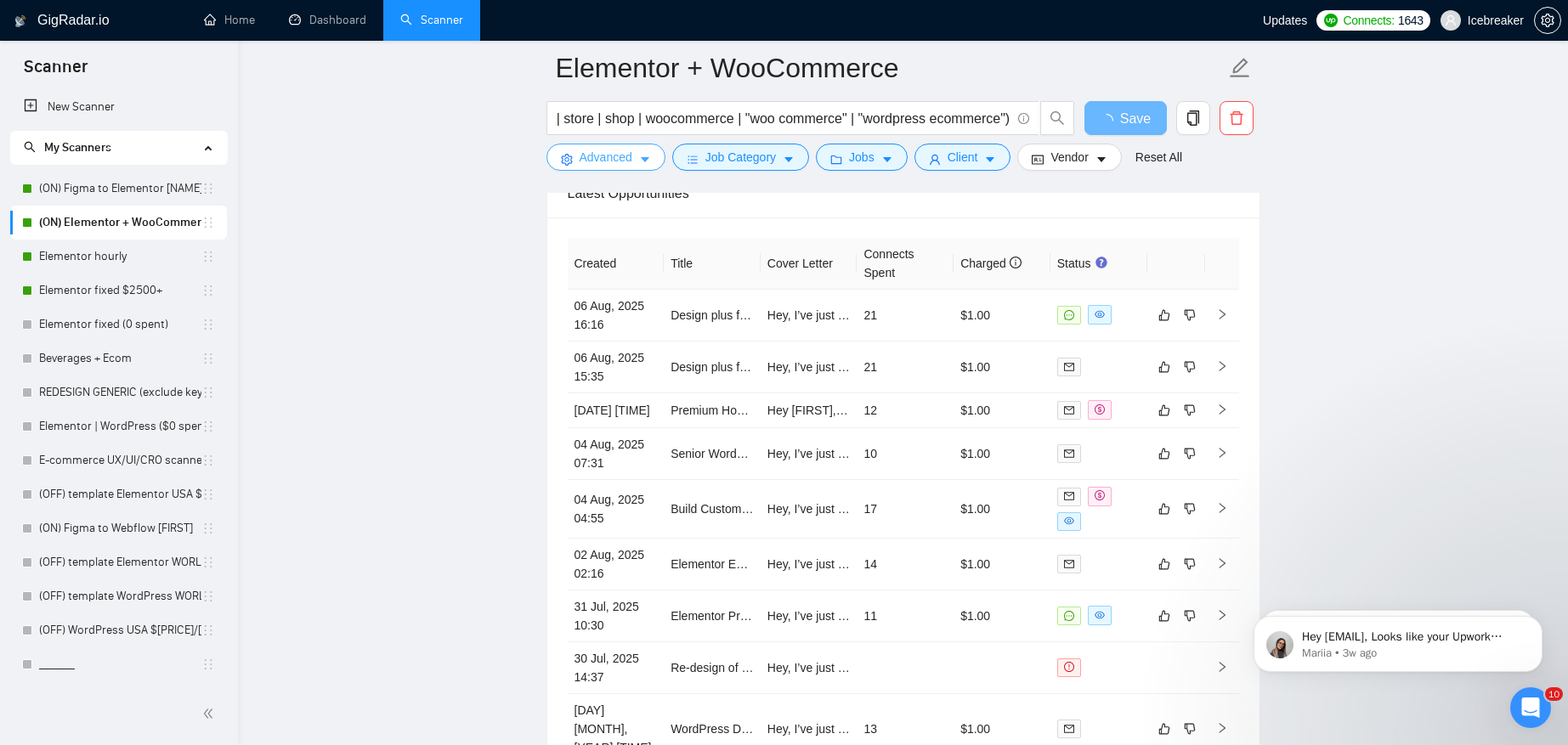 click on "Advanced" at bounding box center (606, 157) 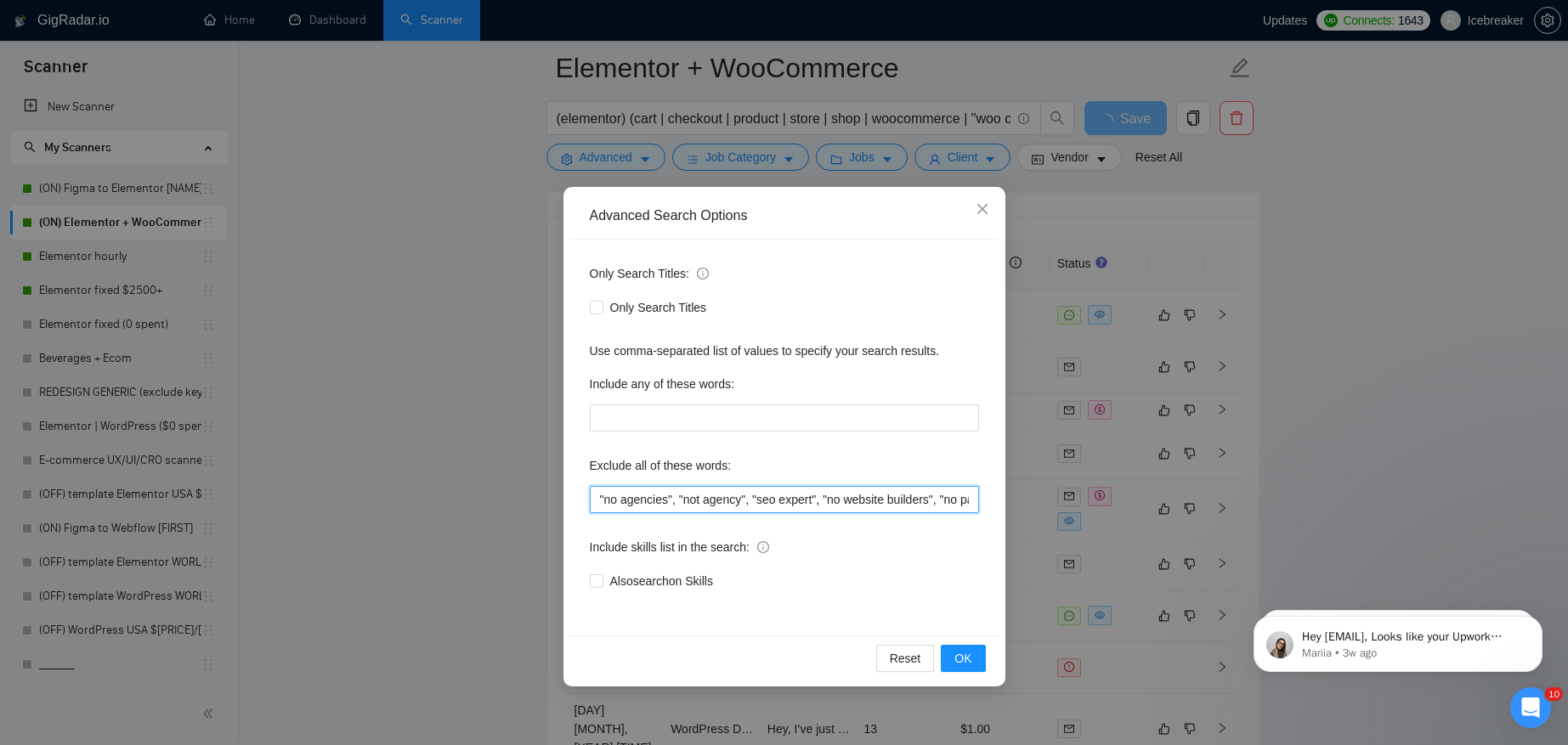 click on ""no agencies", "not agency", "seo expert", "no website builders", "no page builders", "no elementor", "due today", "needed today", "on a call", "solo freelancer", troubleshooting, "trouble shooting", "plugin developer", drupal, "plugin development", prestashop, "presta shop", "custom plugin", api, training, "advanced ads", auth0, "technical manager", consultant, "pos system", dokan, "custom stacks", wpdatatables, "data tables", turnstile, jekyll, 11ty, liquid, "conversion tracking", "pixel setup", "session tracking", "js web developer", braintree, "short task", "quick task", "quick gig", "quick job", "search console", "ai builder", "ai-builder", "no elementor", "not elementor", "avoid elementor", "no page builder", "no wordpress", webflow, framer" at bounding box center (784, 499) 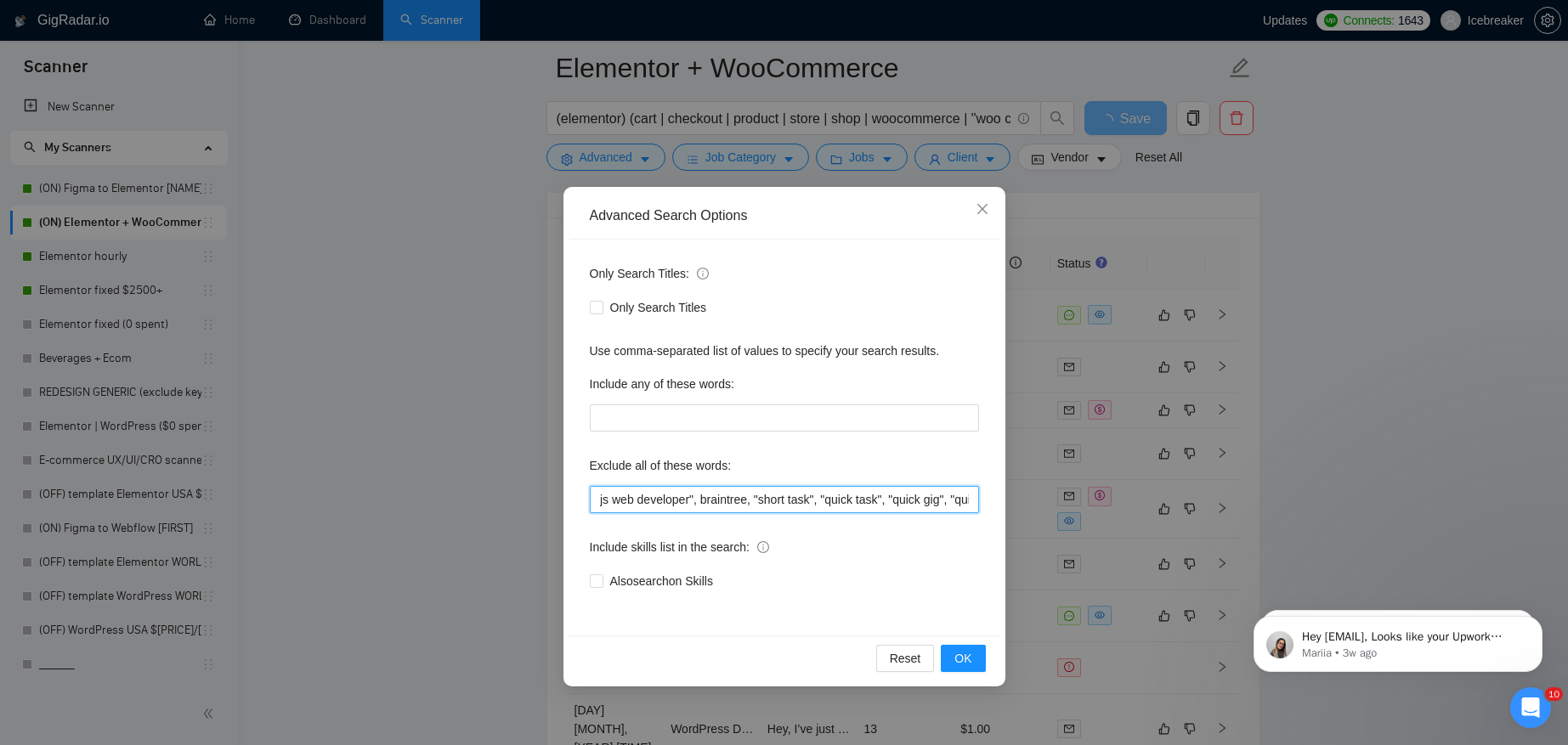 scroll, scrollTop: 0, scrollLeft: 3688, axis: horizontal 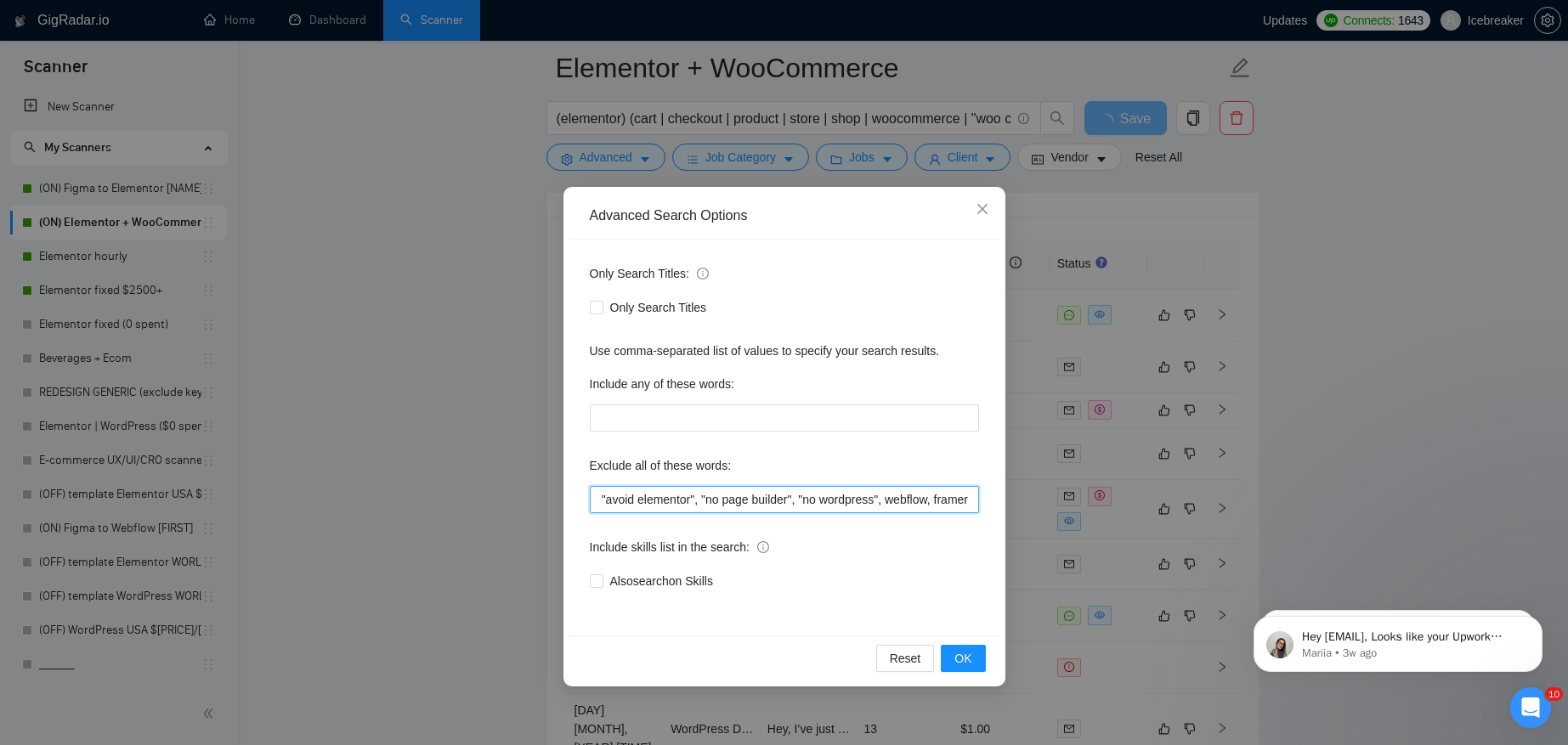 drag, startPoint x: 828, startPoint y: 503, endPoint x: 1145, endPoint y: 503, distance: 317 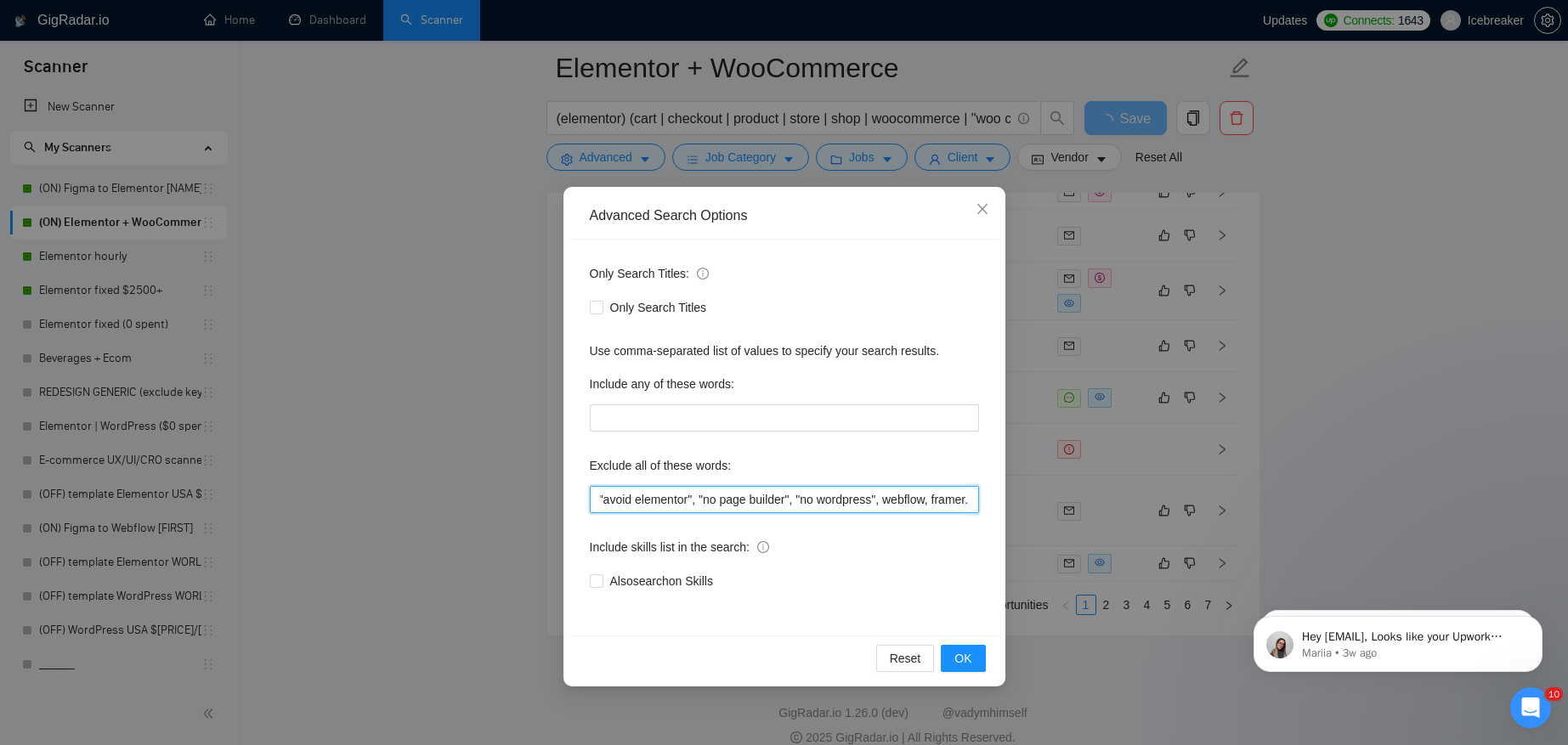 scroll, scrollTop: 0, scrollLeft: 3690, axis: horizontal 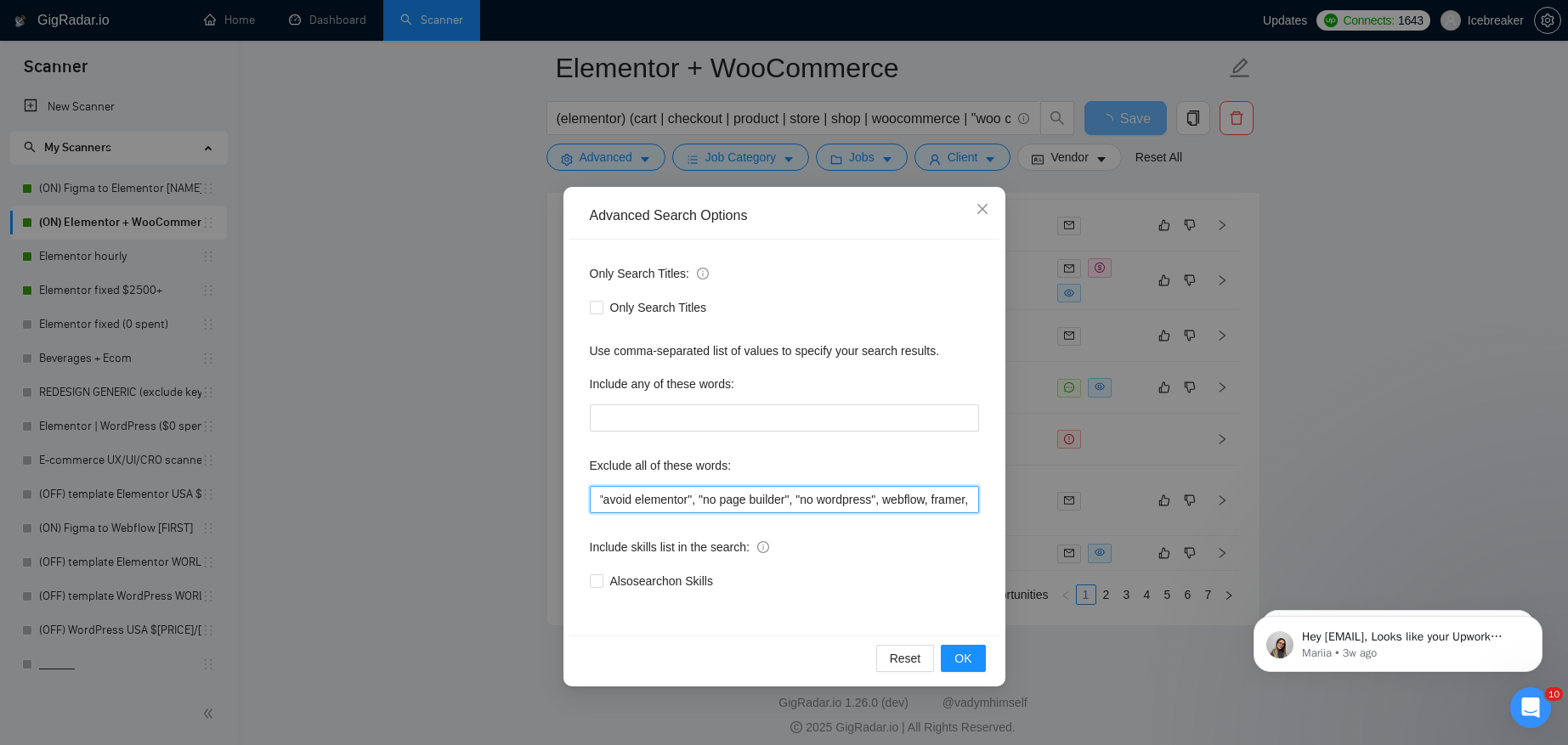 type on ""no agencies", "not agency", "seo expert", "no website builders", "no page builders", "no elementor", "due today", "needed today", "on a call", "solo freelancer", troubleshooting, "trouble shooting", "plugin developer", drupal, "plugin development", prestashop, "presta shop", "custom plugin", api, training, "advanced ads", auth0, "technical manager", consultant, "pos system", dokan, "custom stacks", wpdatatables, "data tables", turnstile, jekyll, 11ty, liquid, "conversion tracking", "pixel setup", "session tracking", "js web developer", braintree, "short task", "quick task", "quick gig", "quick job", "search console", "ai builder", "ai-builder", "no elementor", "not elementor", "avoid elementor", "no page builder", "no wordpress", webflow, framer, L" 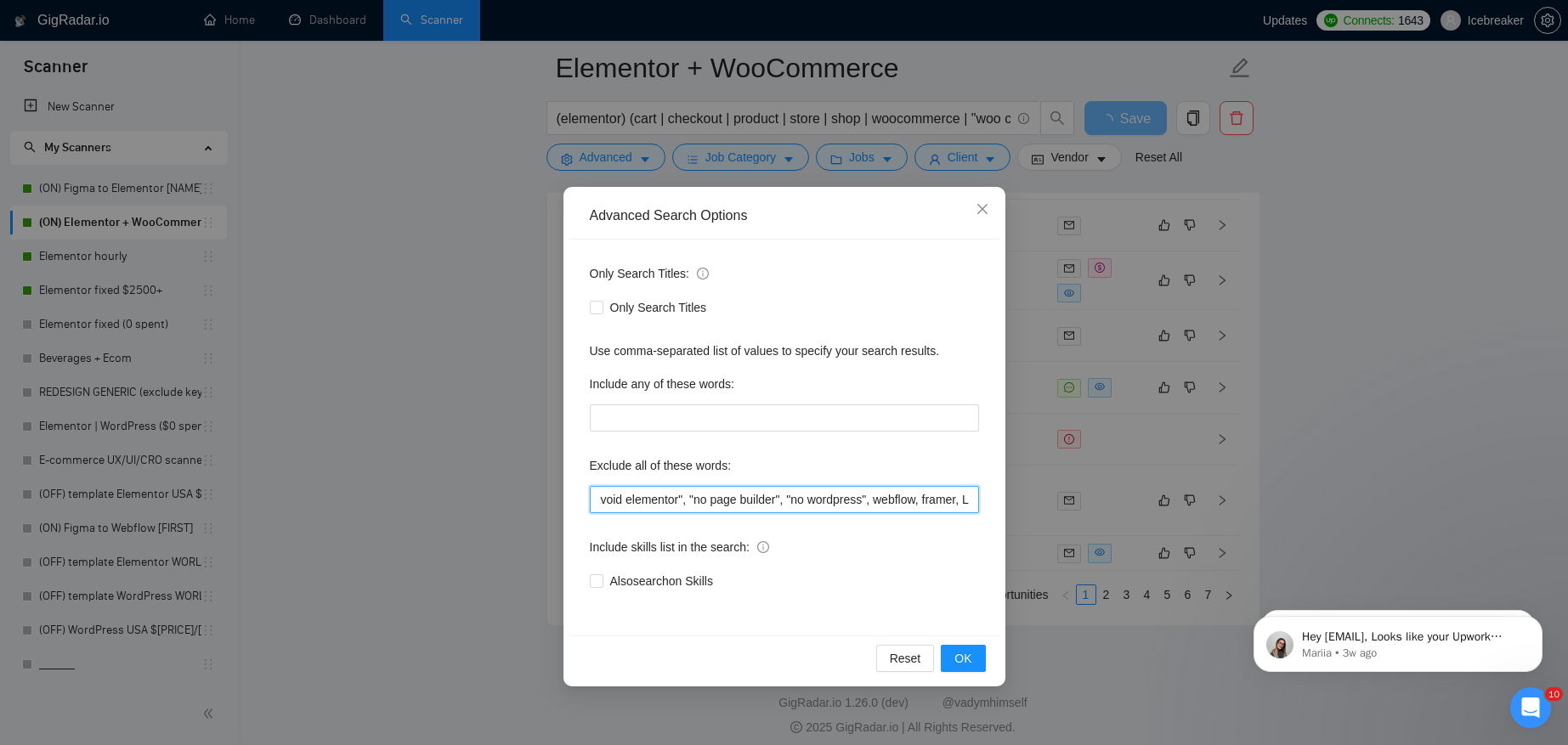 type 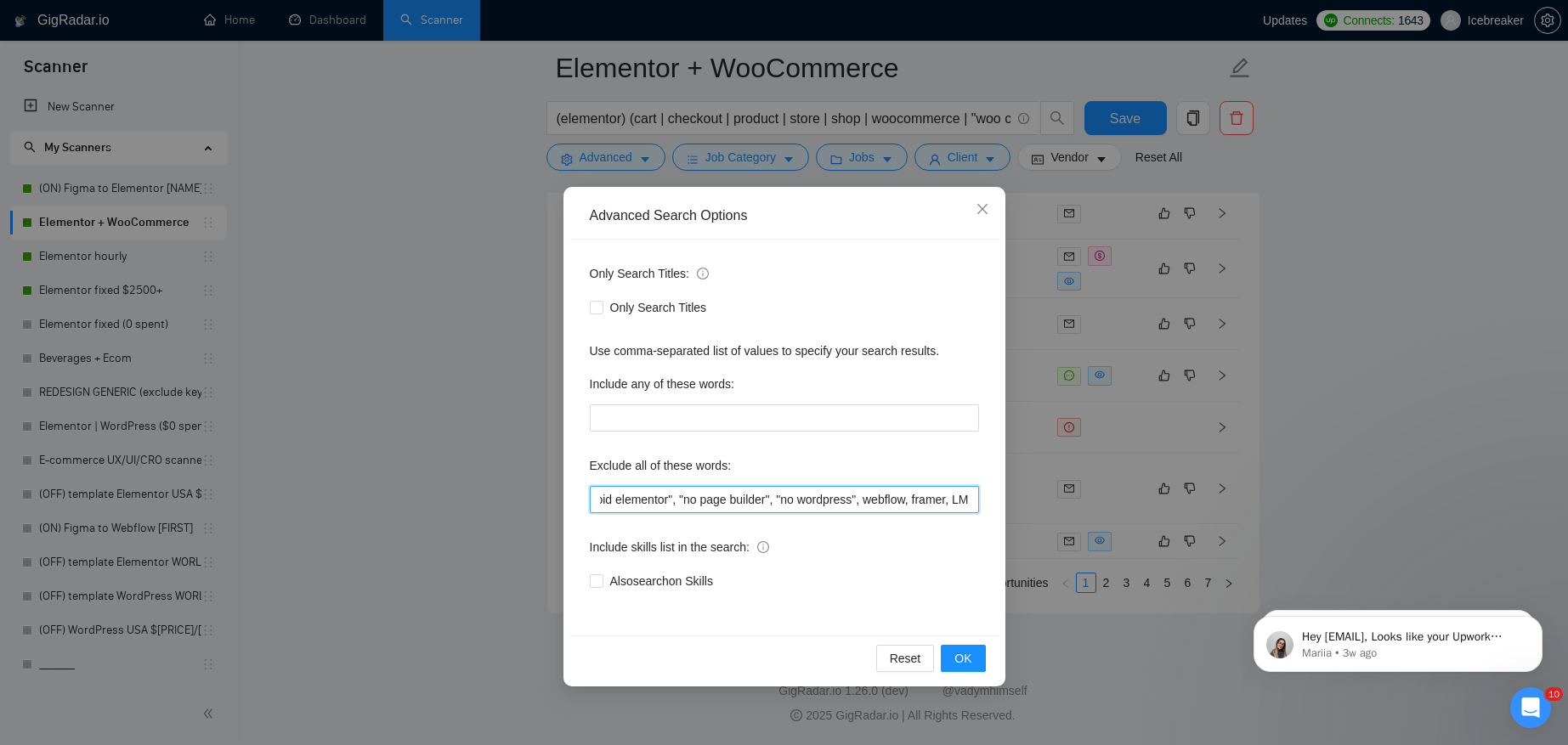 type on ""no agencies", "not agency", "seo expert", "no website builders", "no page builders", "no elementor", "due today", "needed today", "on a call", "solo freelancer", troubleshooting, "trouble shooting", "plugin developer", drupal, "plugin development", prestashop, "presta shop", "custom plugin", api, training, "advanced ads", auth0, "technical manager", consultant, "pos system", dokan, "custom stacks", wpdatatables, "data tables", turnstile, jekyll, 11ty, liquid, "conversion tracking", "pixel setup", "session tracking", "js web developer", braintree, "short task", "quick task", "quick gig", "quick job", "search console", "ai builder", "ai-builder", "no elementor", "not elementor", "avoid elementor", "no page builder", "no wordpress", webflow, framer, LMS" 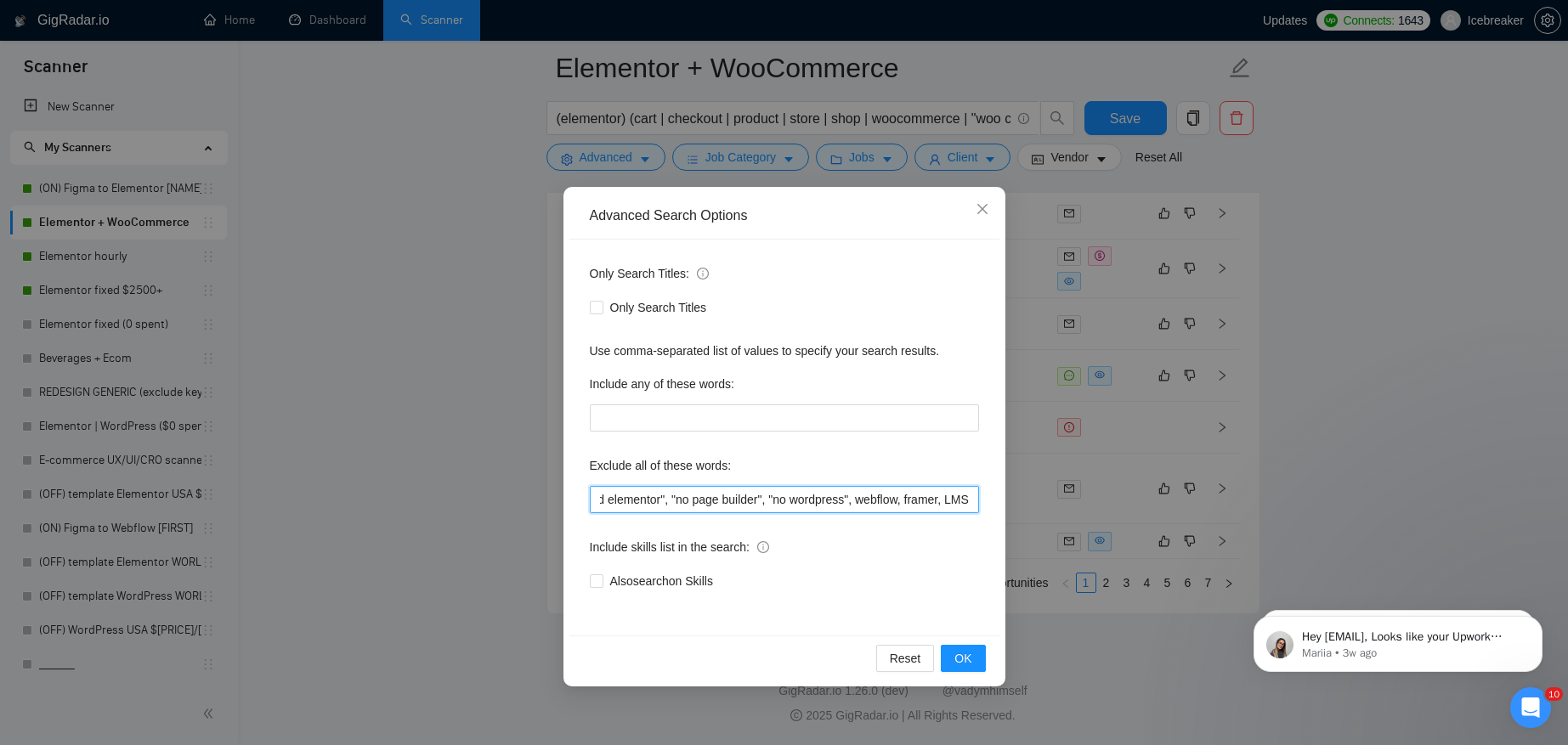 type 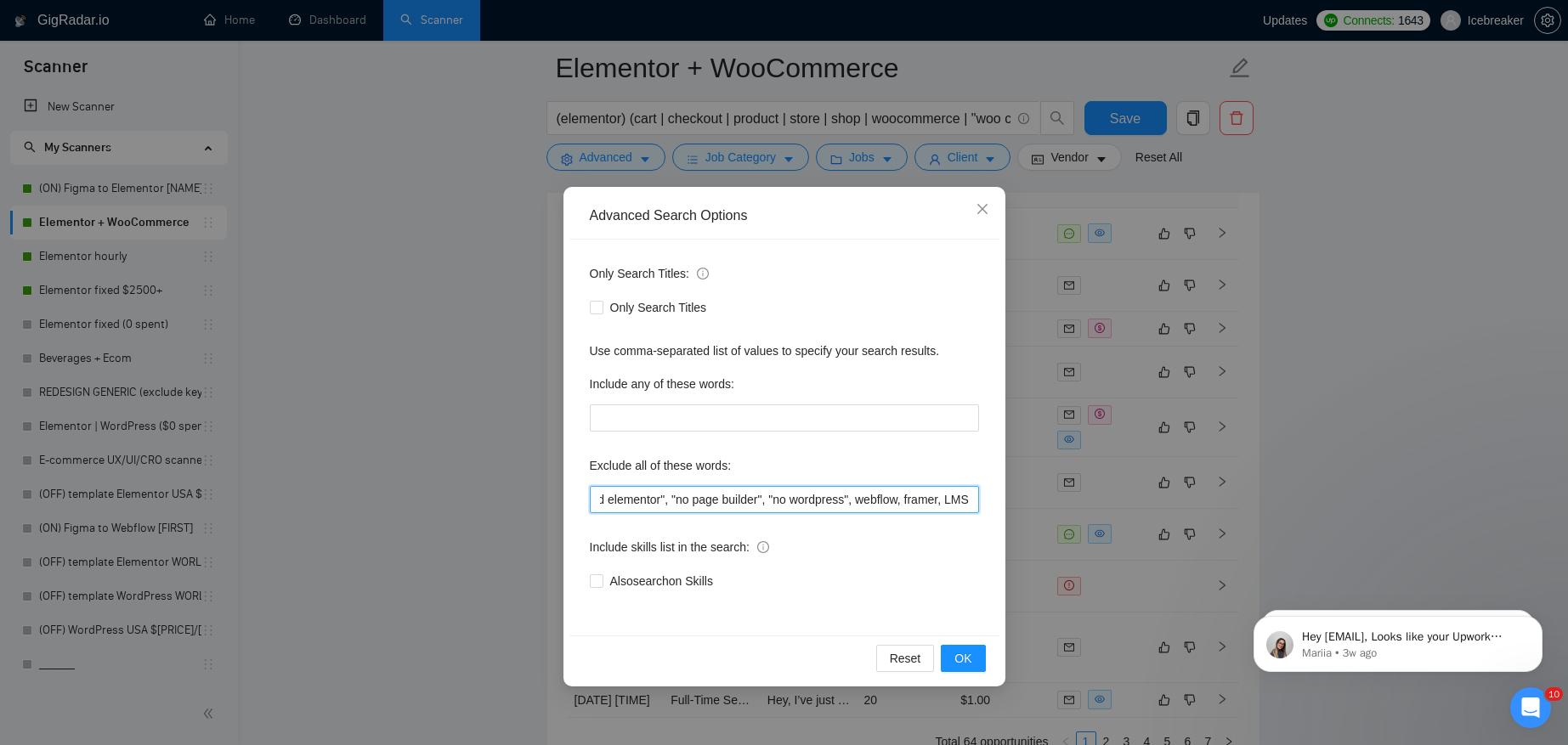 scroll, scrollTop: 0, scrollLeft: 3717, axis: horizontal 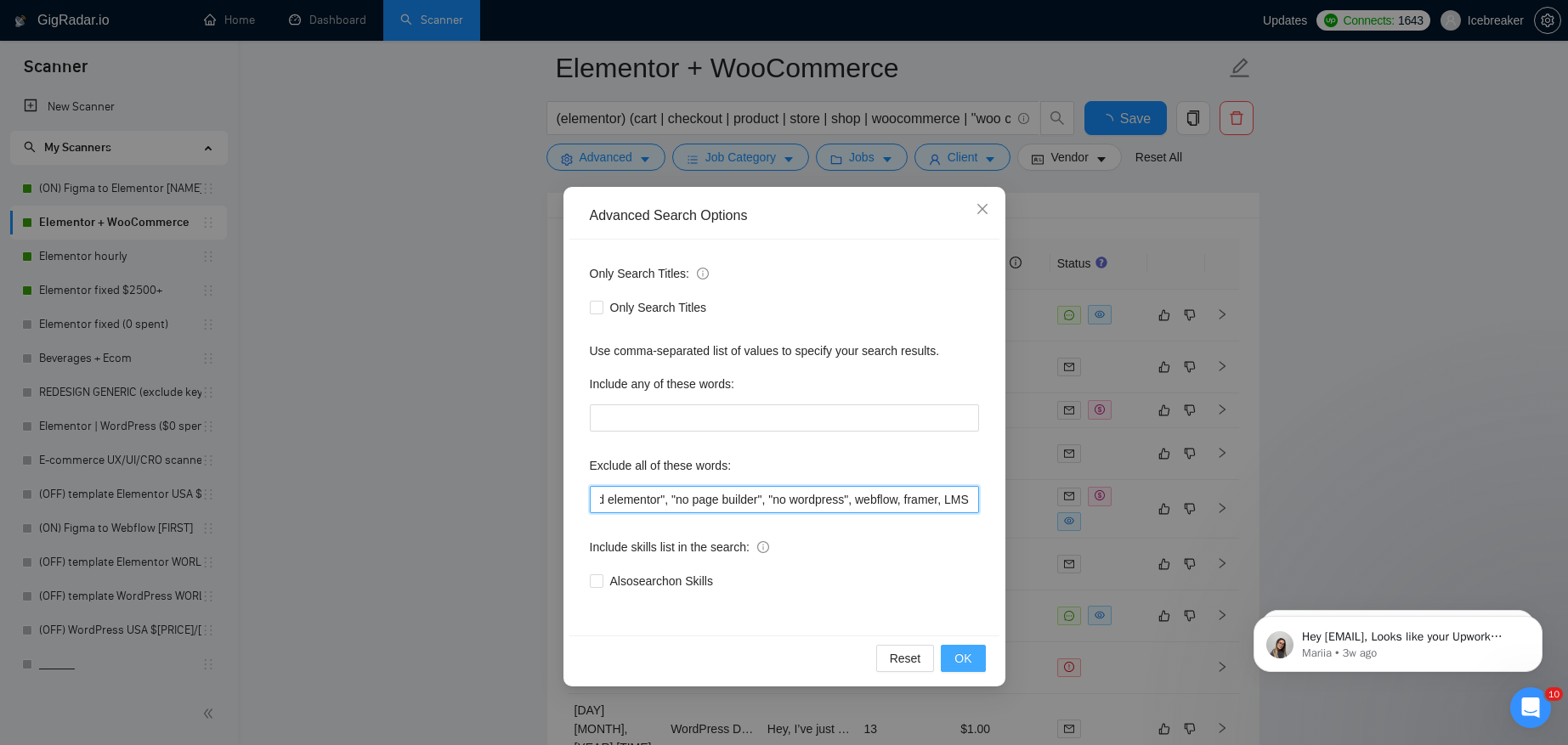 type on ""no agencies", "not agency", "seo expert", "no website builders", "no page builders", "no elementor", "due today", "needed today", "on a call", "solo freelancer", troubleshooting, "trouble shooting", "plugin developer", drupal, "plugin development", prestashop, "presta shop", "custom plugin", api, training, "advanced ads", auth0, "technical manager", consultant, "pos system", dokan, "custom stacks", wpdatatables, "data tables", turnstile, jekyll, 11ty, liquid, "conversion tracking", "pixel setup", "session tracking", "js web developer", braintree, "short task", "quick task", "quick gig", "quick job", "search console", "ai builder", "ai-builder", "no elementor", "not elementor", "avoid elementor", "no page builder", "no wordpress", webflow, framer, LMS" 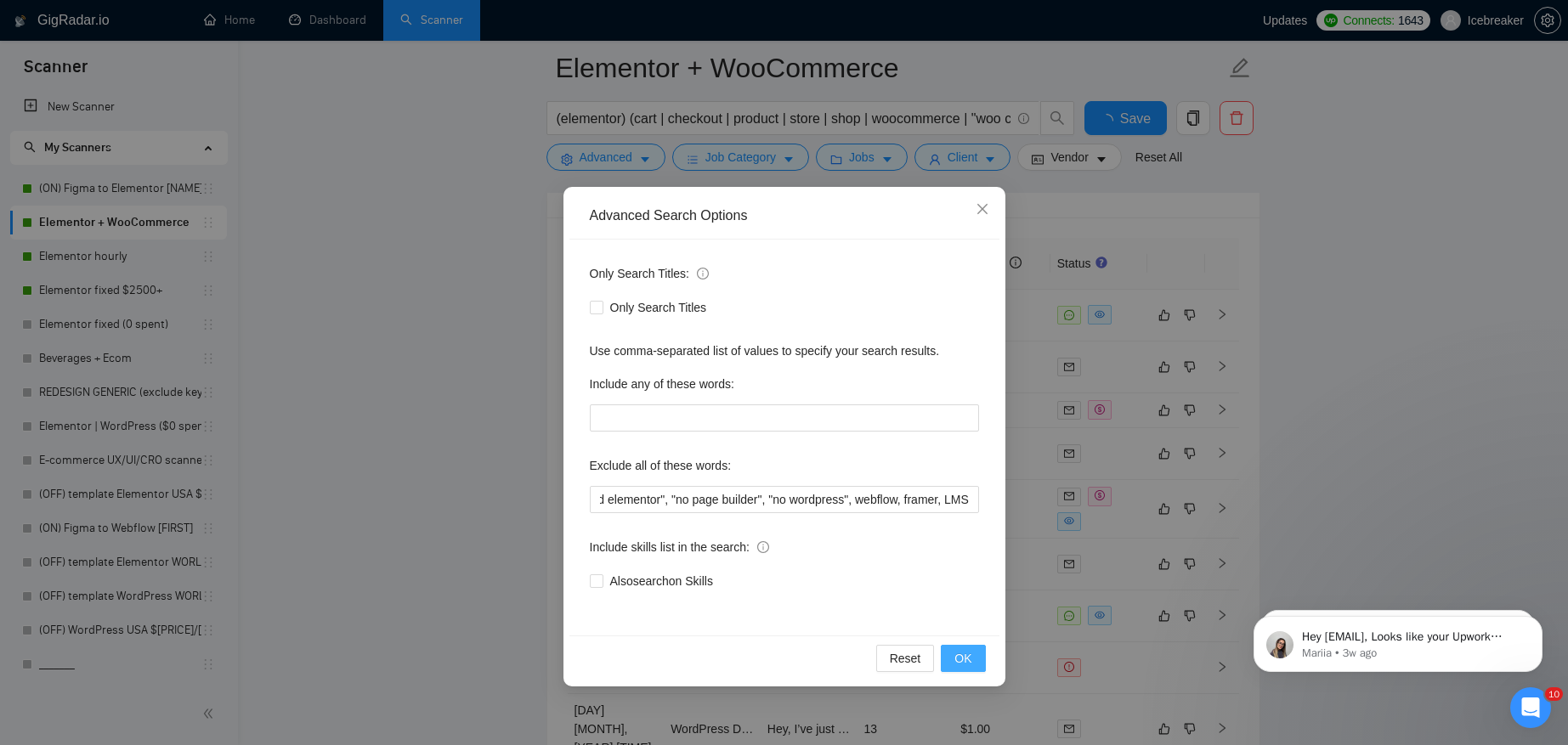 click on "OK" at bounding box center [963, 658] 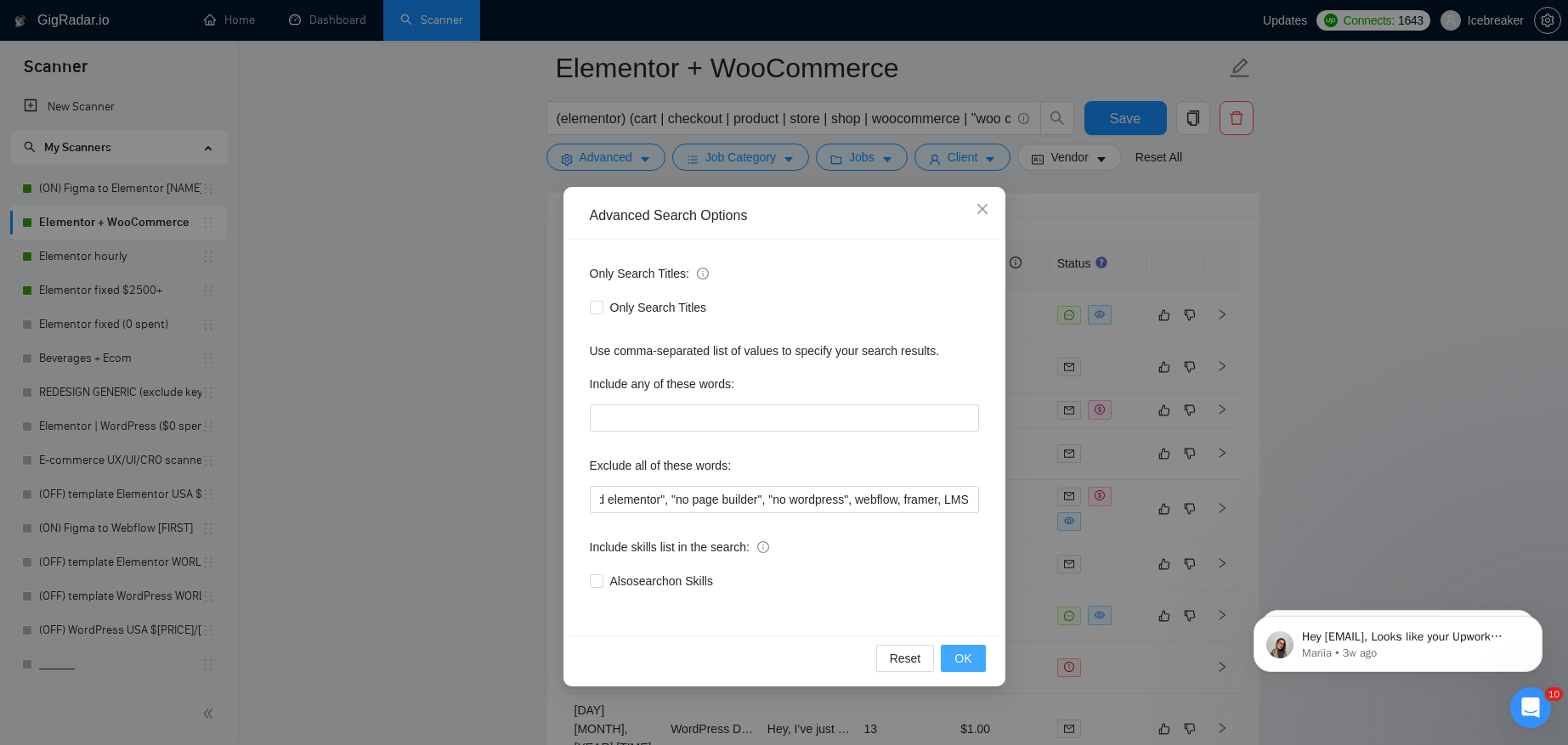 scroll, scrollTop: 0, scrollLeft: 0, axis: both 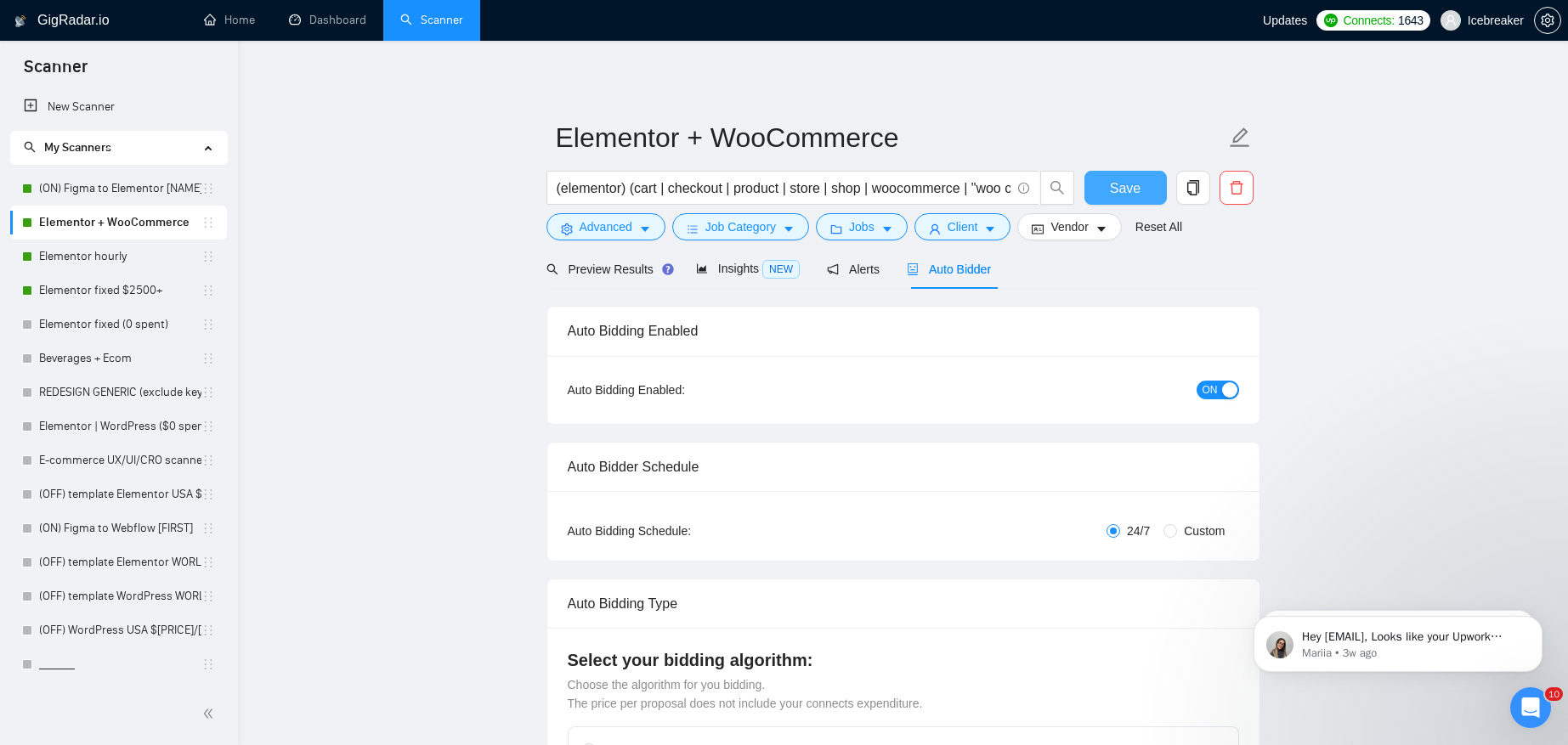 click on "Save" at bounding box center [1125, 188] 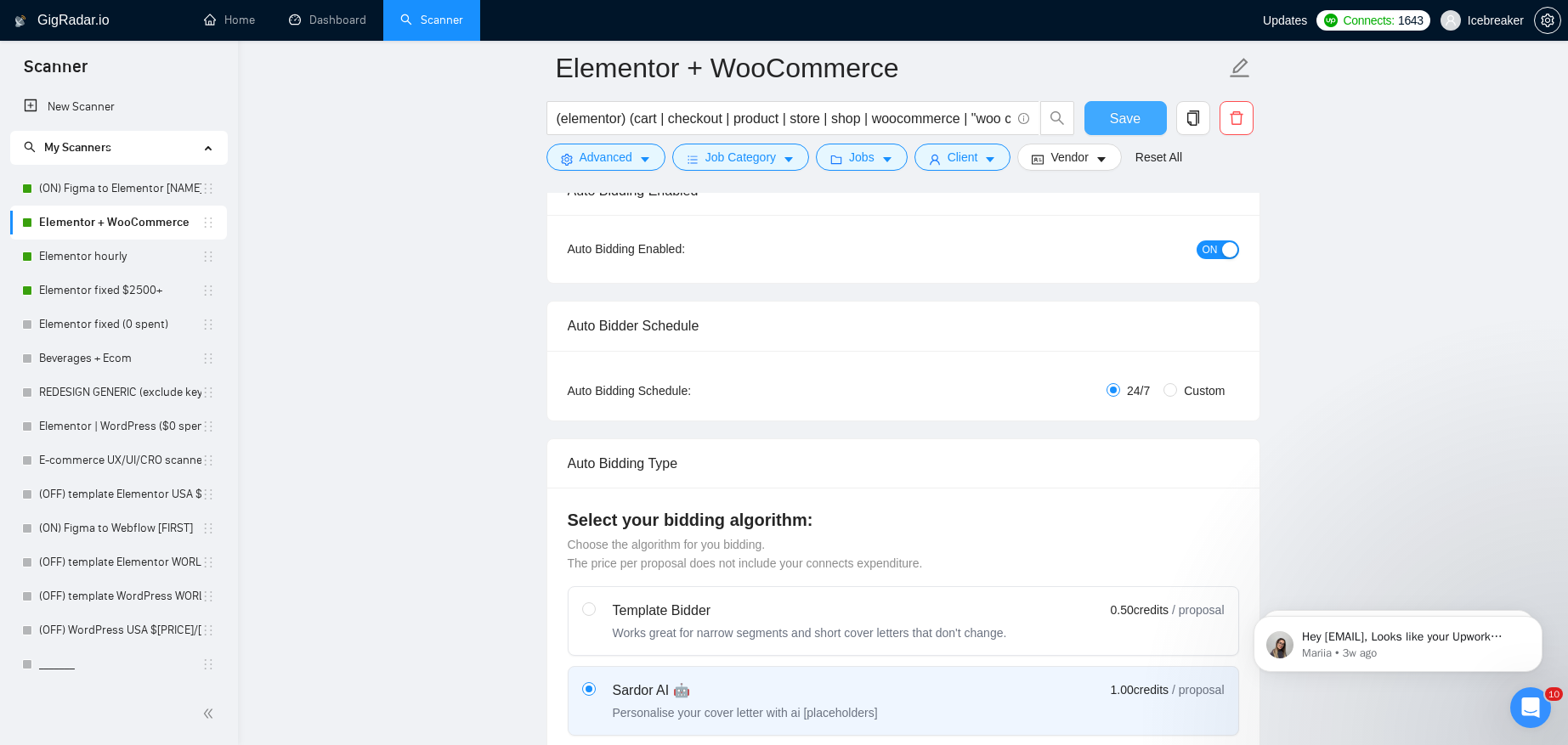 scroll, scrollTop: 0, scrollLeft: 0, axis: both 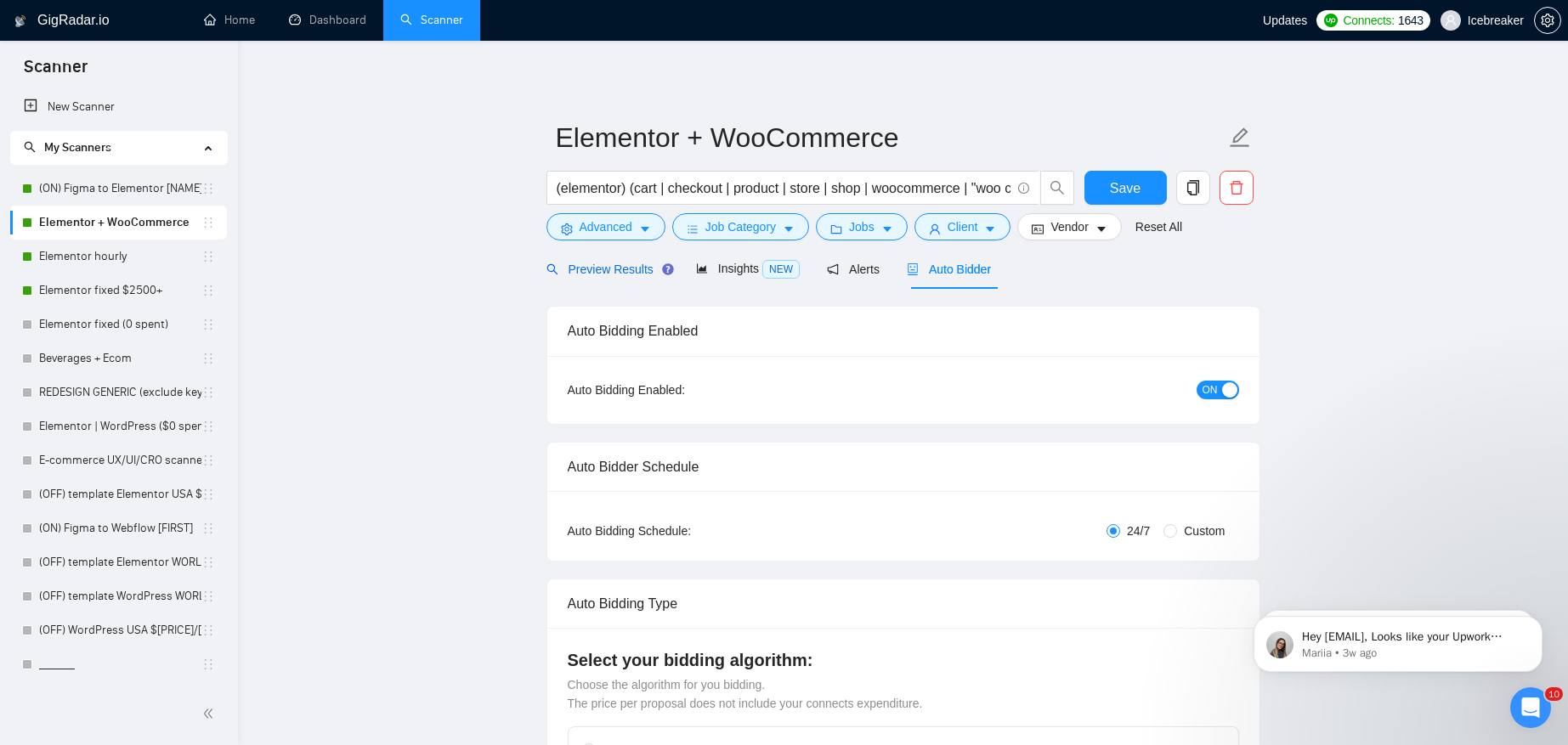 click on "Preview Results" at bounding box center [608, 269] 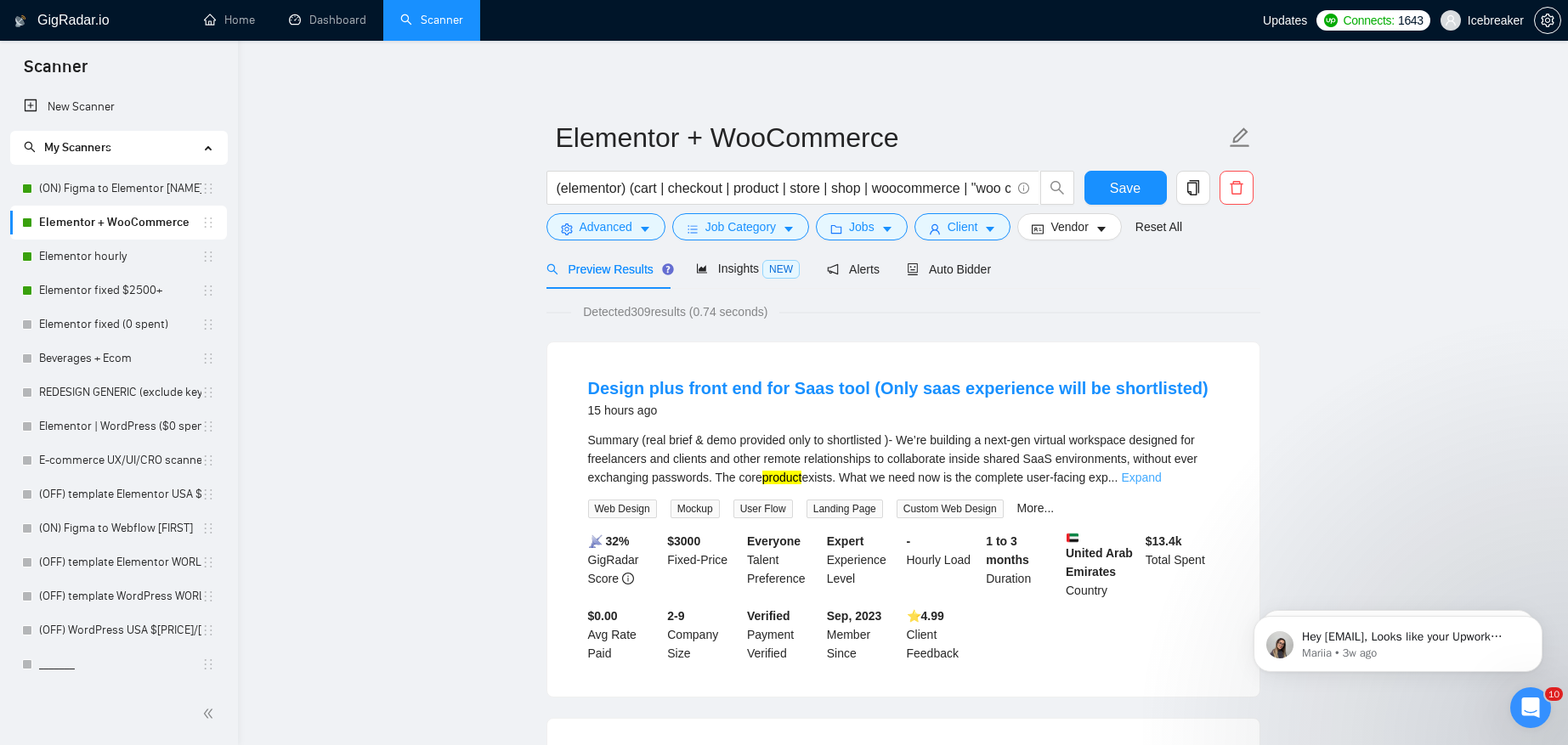 click on "Expand" at bounding box center [1141, 477] 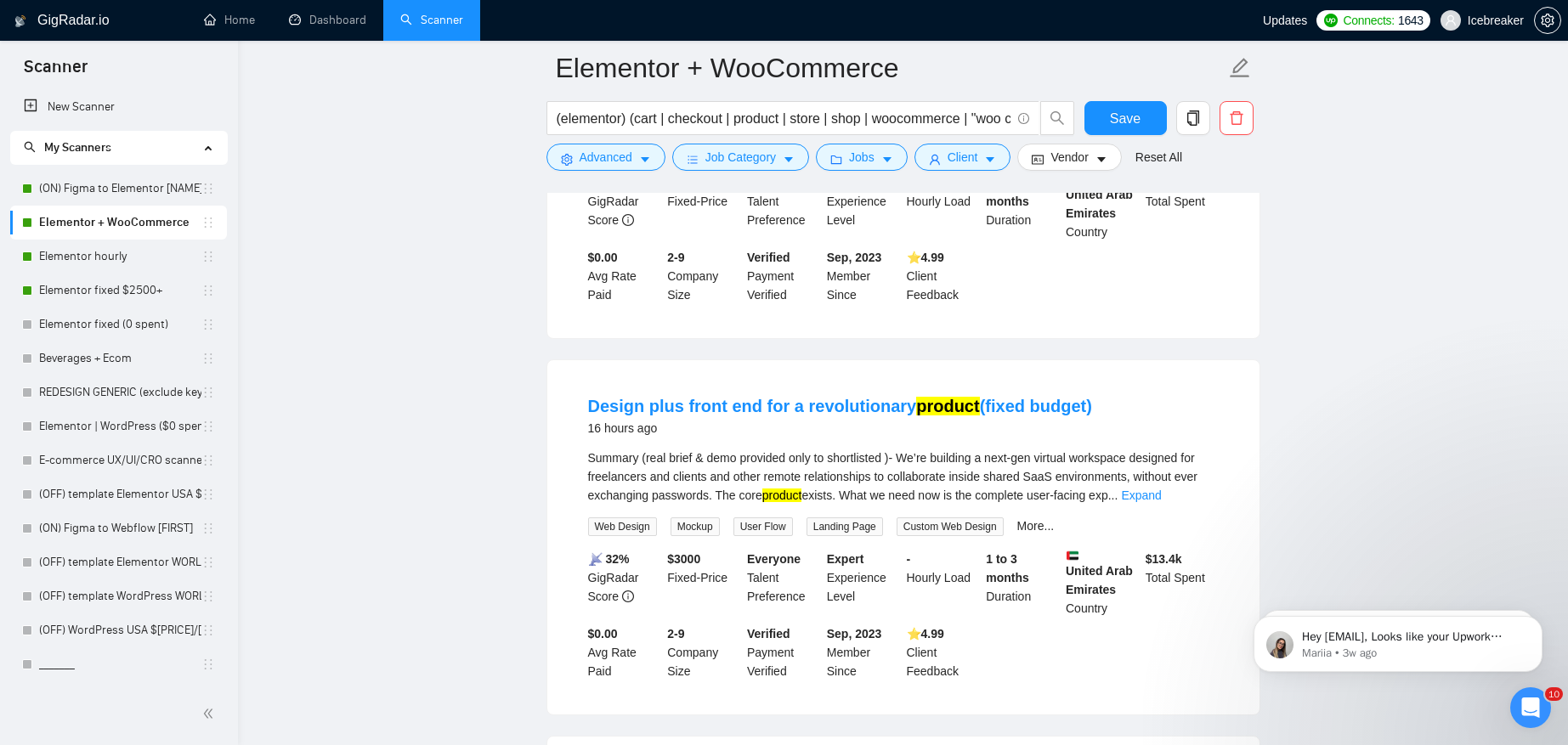 scroll, scrollTop: 1117, scrollLeft: 0, axis: vertical 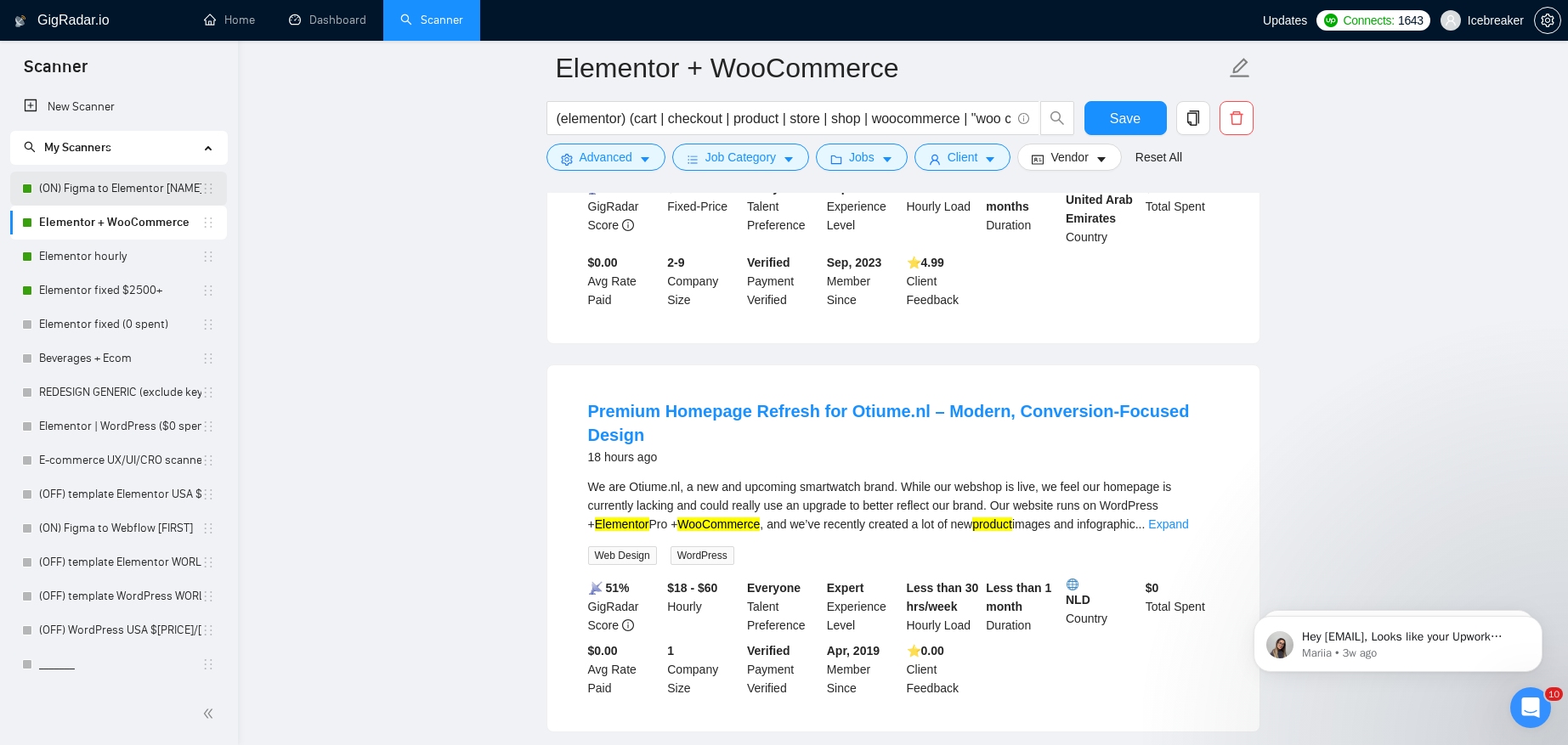 click on "(ON) Figma to Elementor [NAME]" at bounding box center (120, 189) 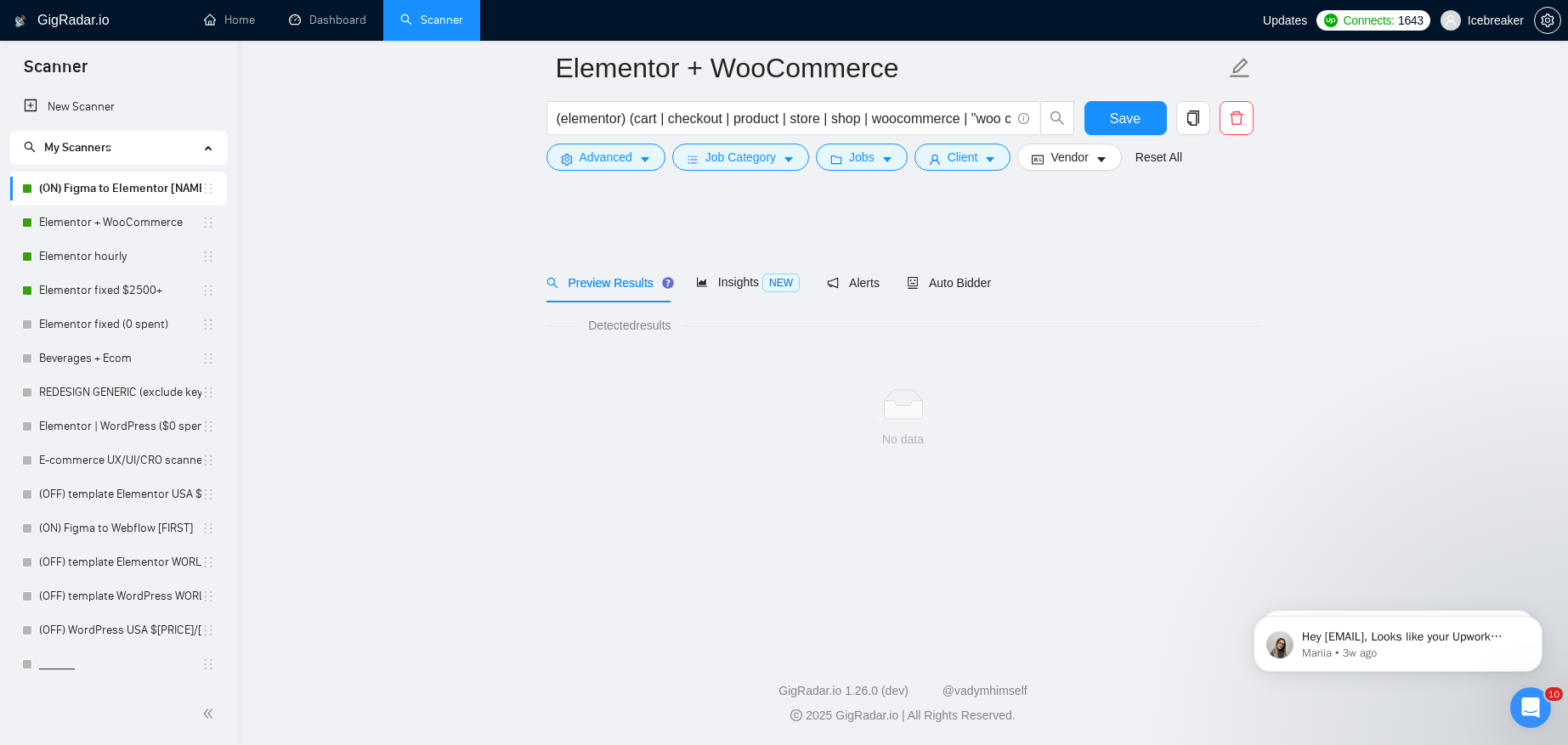 scroll, scrollTop: 0, scrollLeft: 0, axis: both 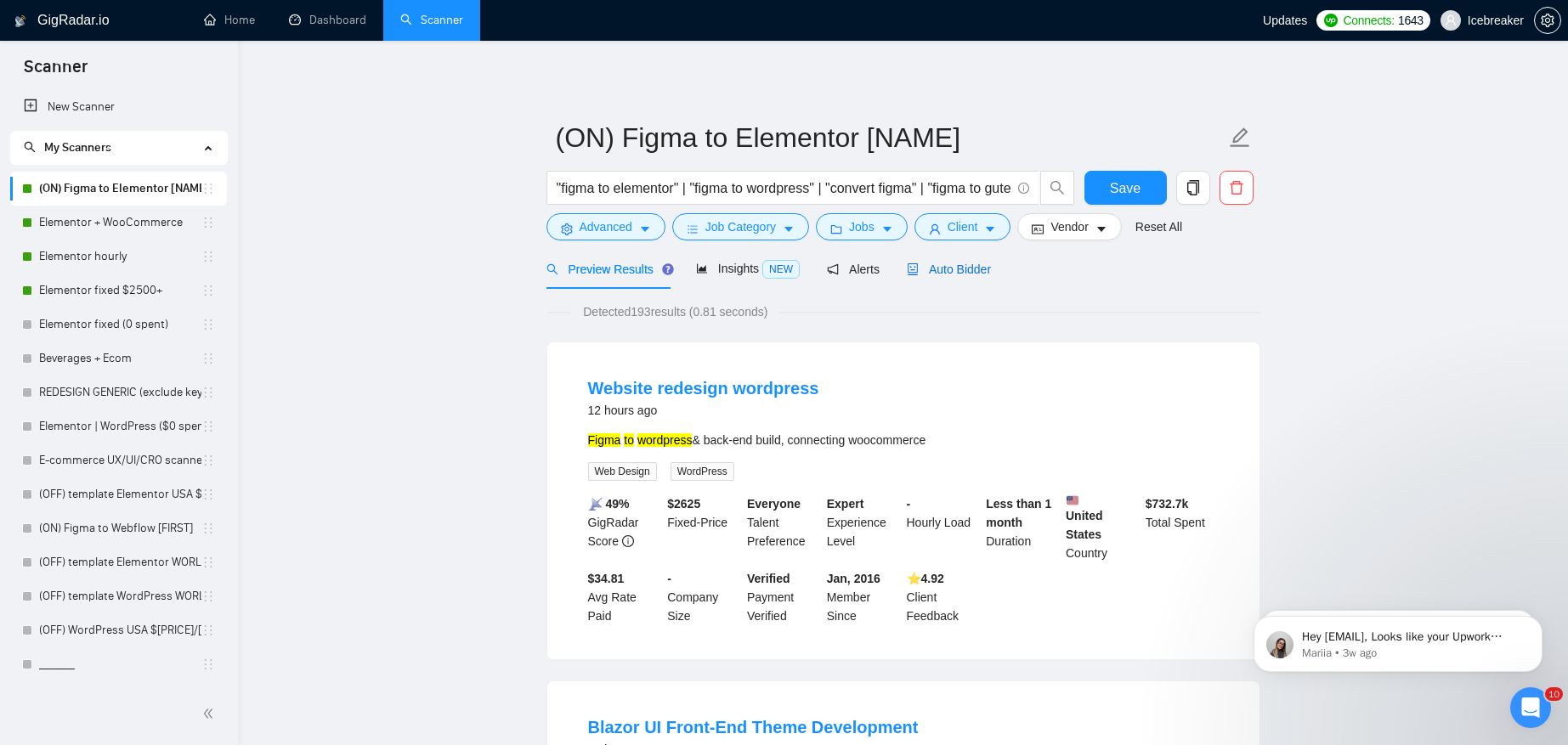 click on "Auto Bidder" at bounding box center (948, 269) 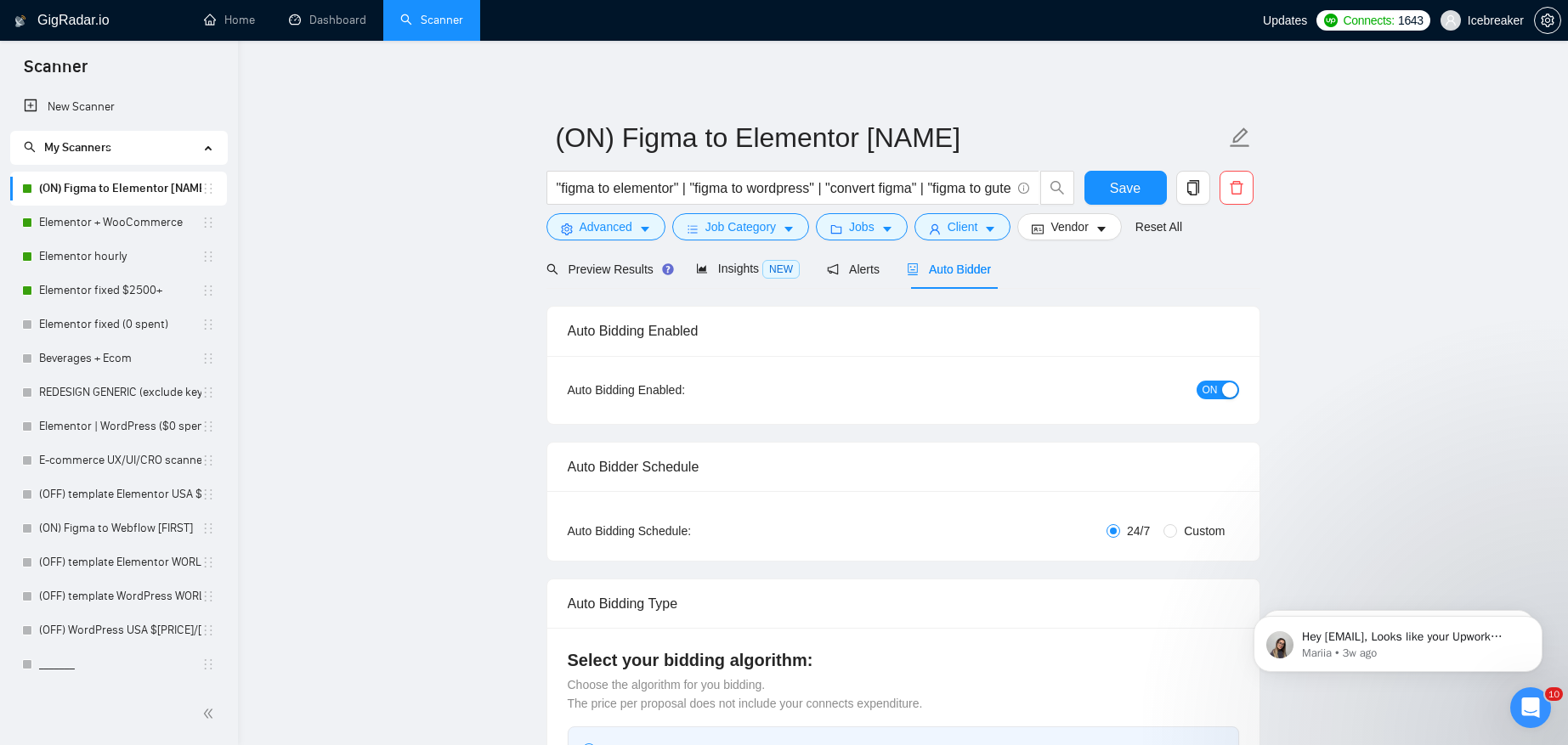 type 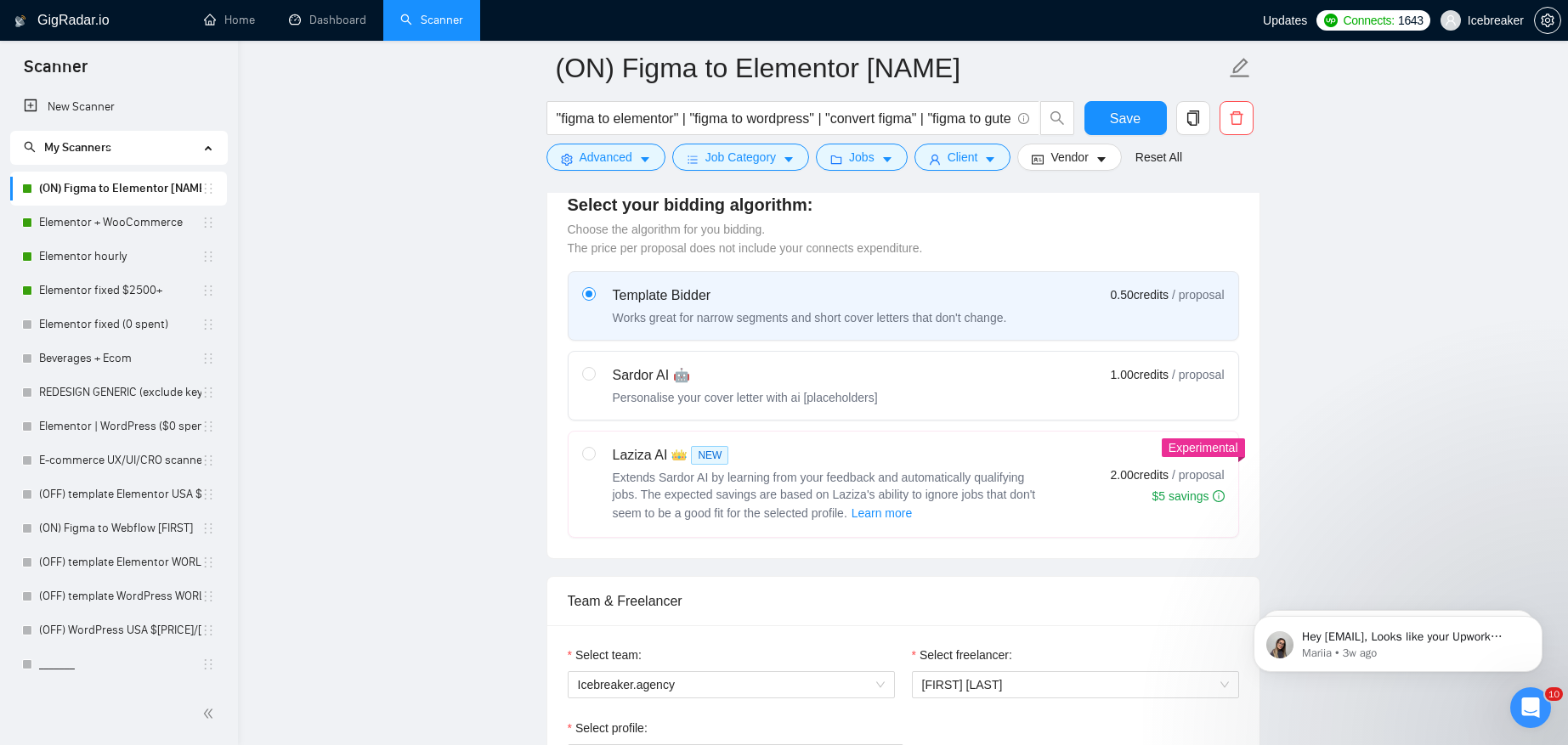 click on "Sardor AI 🤖 Personalise your cover letter with ai [placeholders] 1.00  credits / proposal" at bounding box center (903, 386) 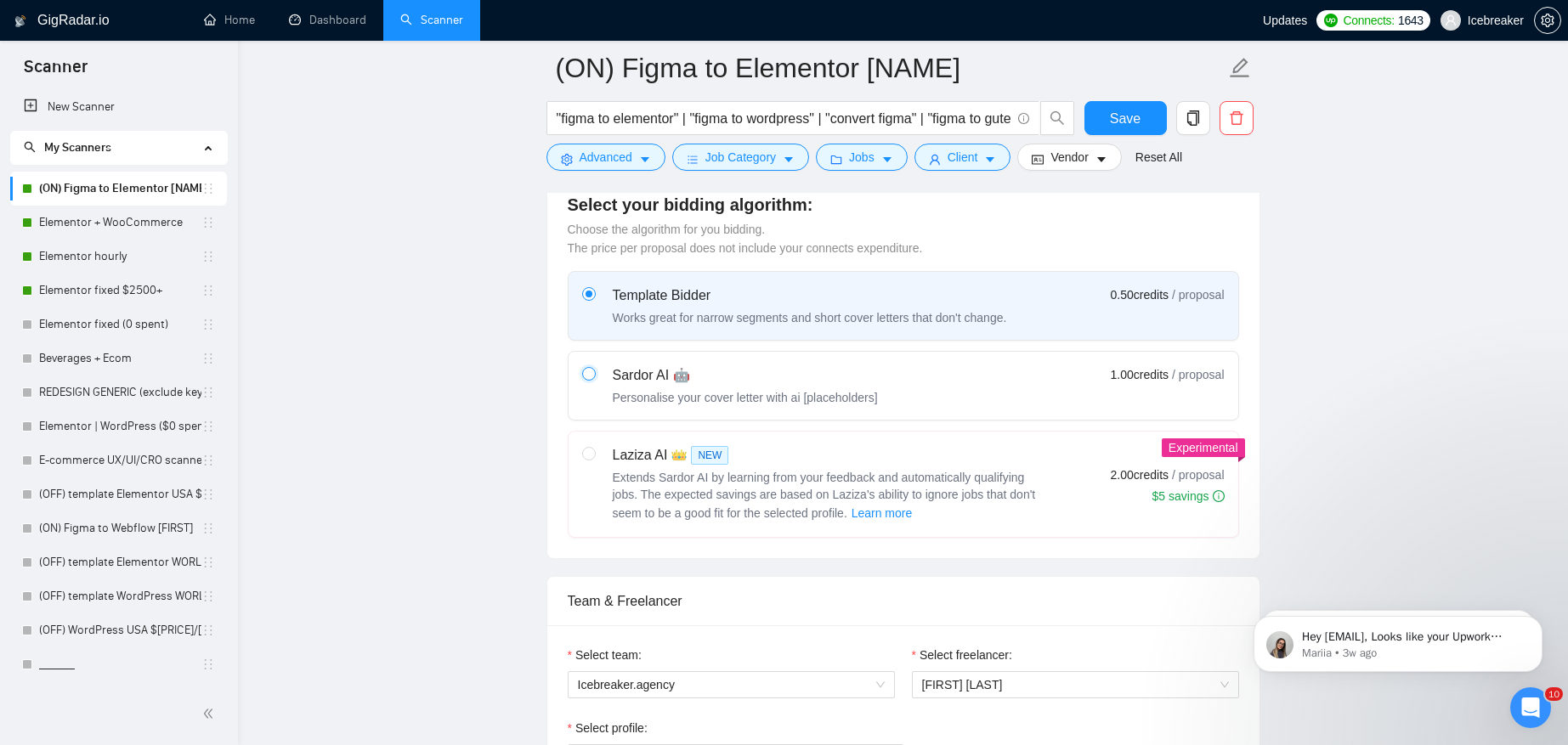 click at bounding box center [588, 373] 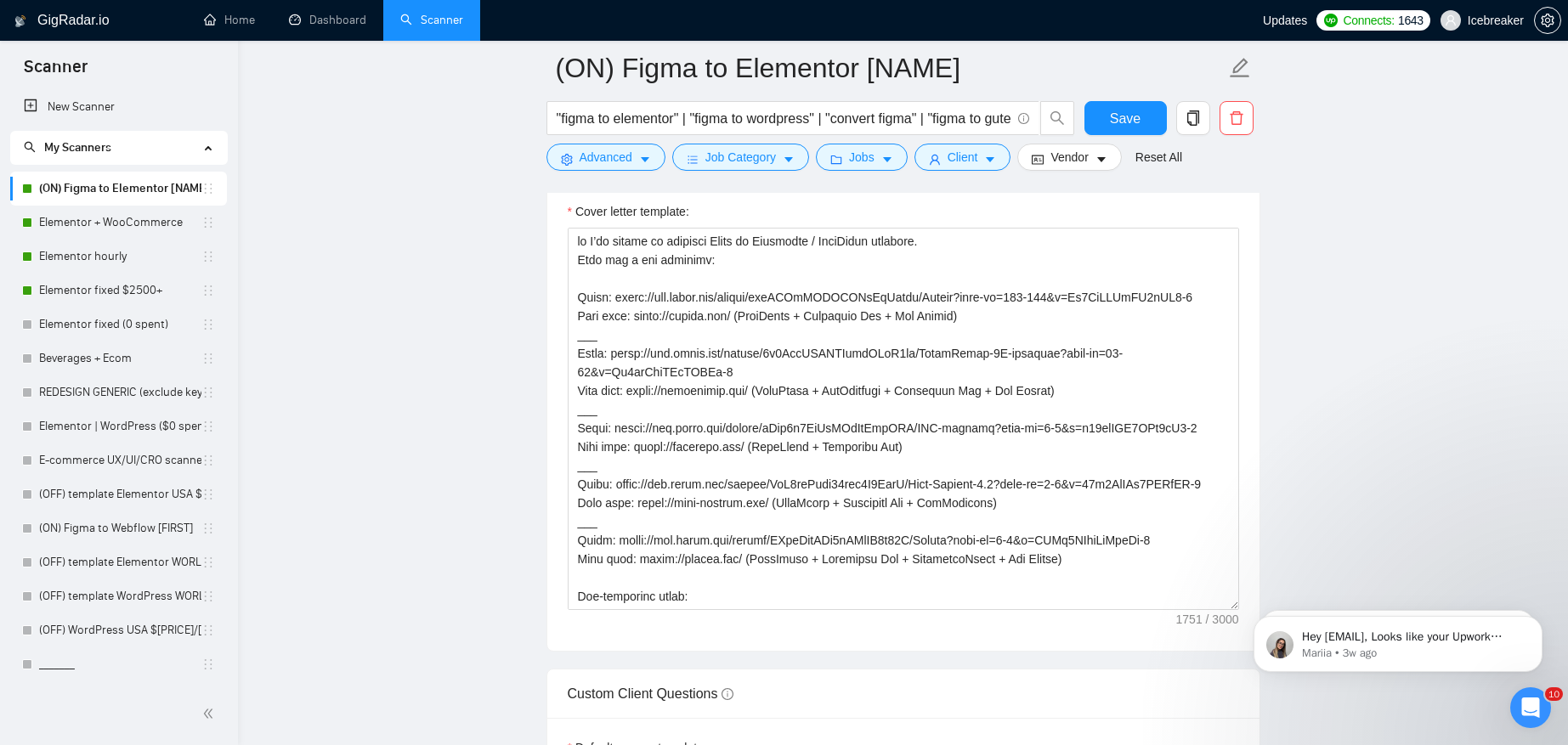 scroll, scrollTop: 1995, scrollLeft: 0, axis: vertical 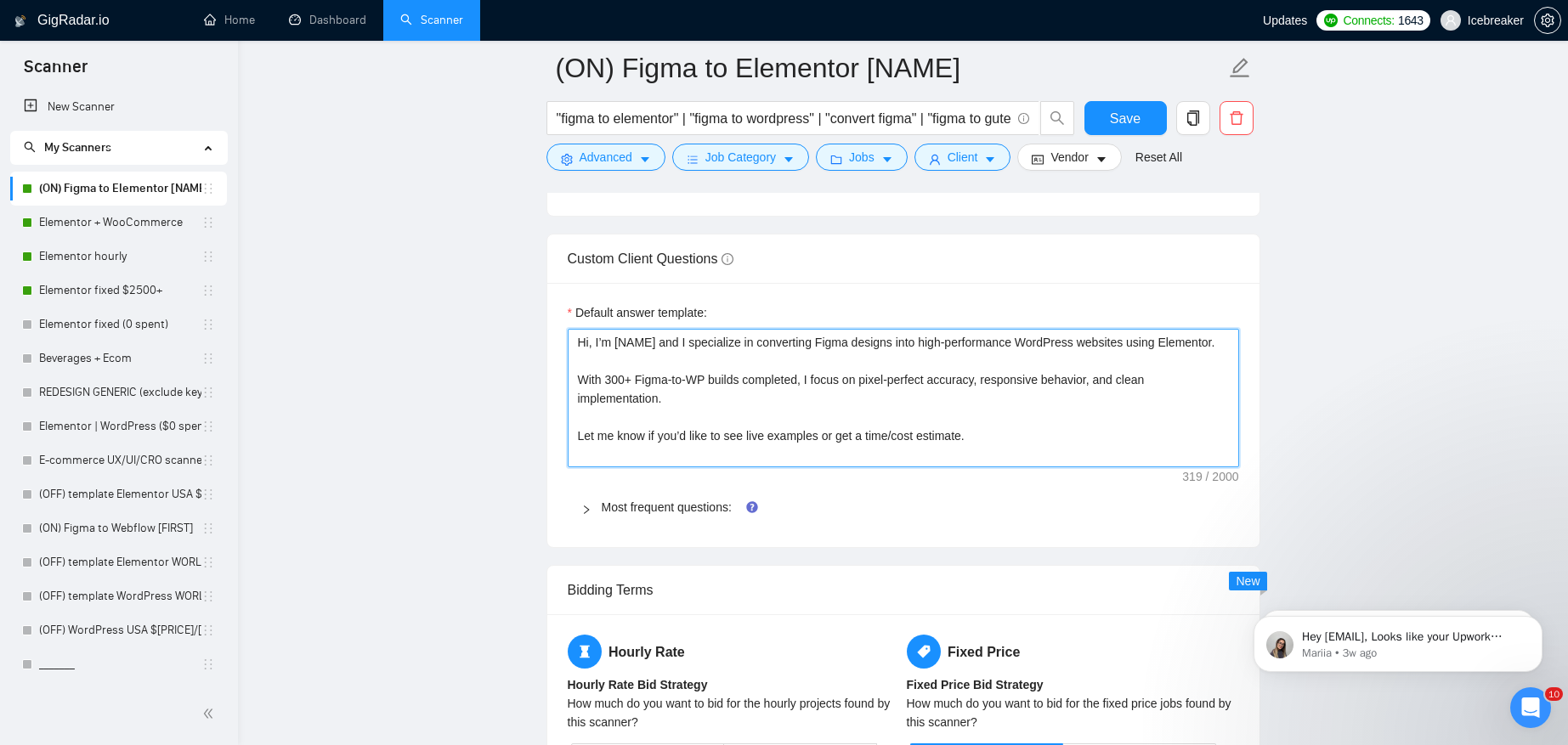 click on "Hi, I’m [NAME] and I specialize in converting Figma designs into high-performance WordPress websites using Elementor.
With 300+ Figma-to-WP builds completed, I focus on pixel-perfect accuracy, responsive behavior, and clean implementation.
Let me know if you’d like to see live examples or get a time/cost estimate." at bounding box center [903, 398] 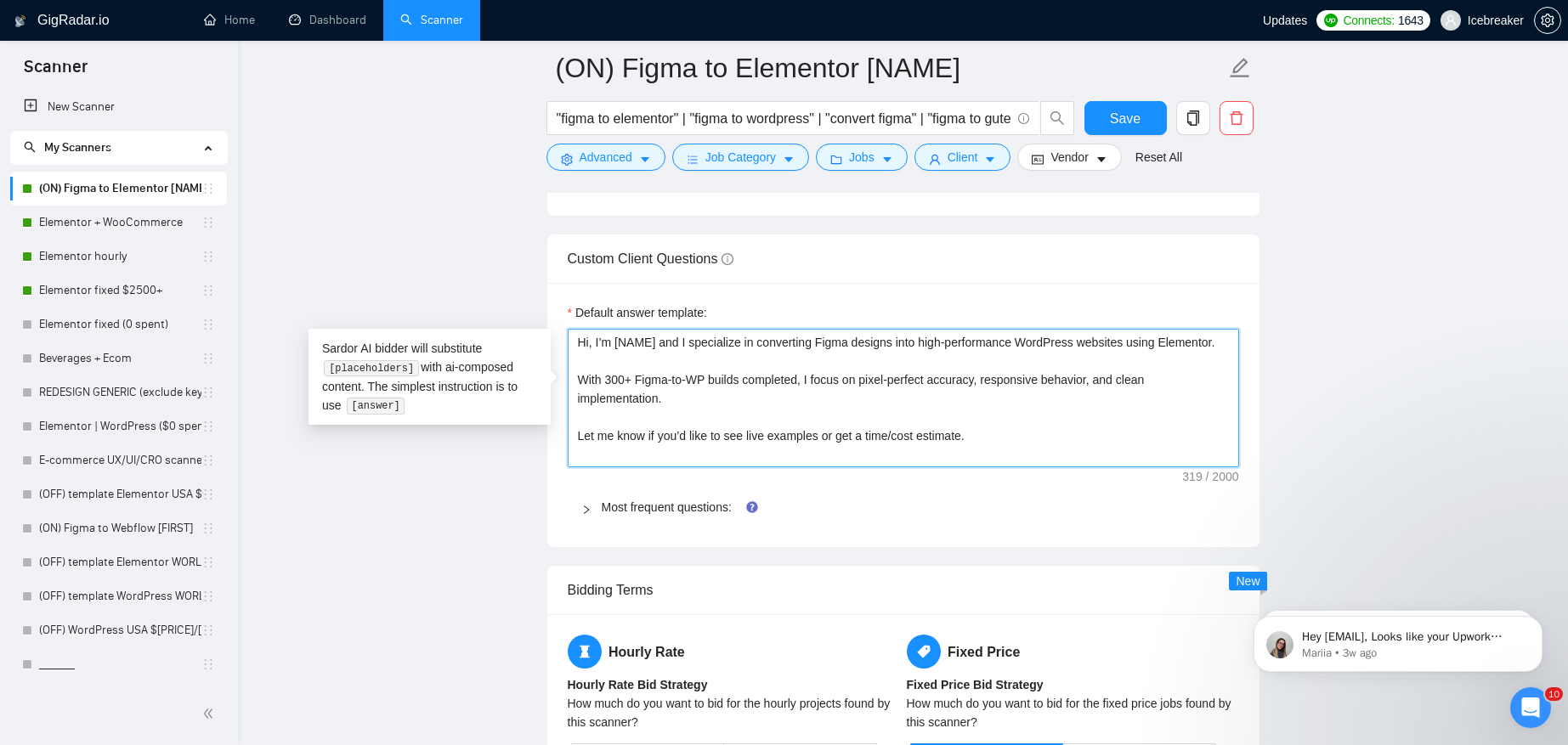 click on "Hi, I’m [NAME] and I specialize in converting Figma designs into high-performance WordPress websites using Elementor.
With 300+ Figma-to-WP builds completed, I focus on pixel-perfect accuracy, responsive behavior, and clean implementation.
Let me know if you’d like to see live examples or get a time/cost estimate." at bounding box center [903, 398] 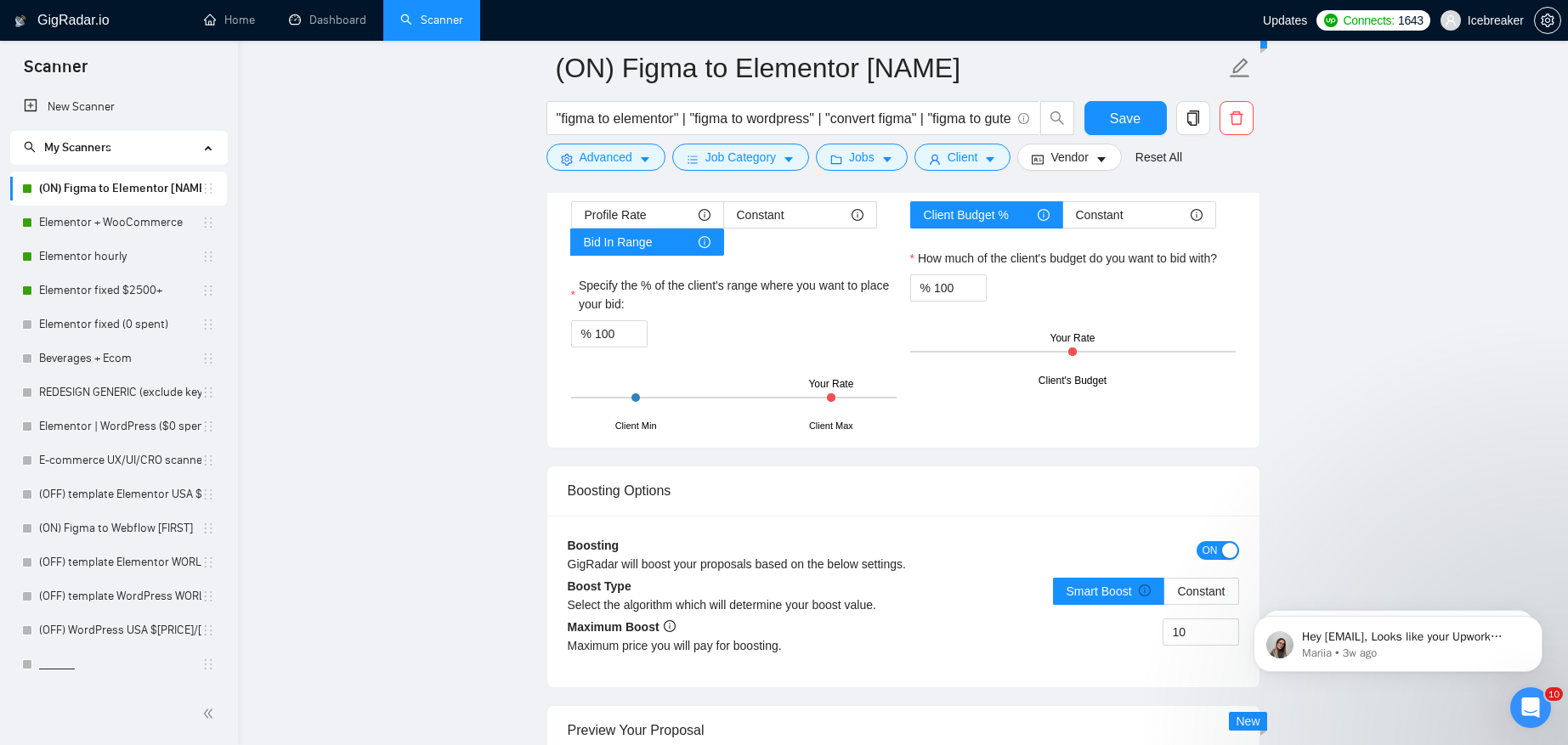 scroll, scrollTop: 3306, scrollLeft: 0, axis: vertical 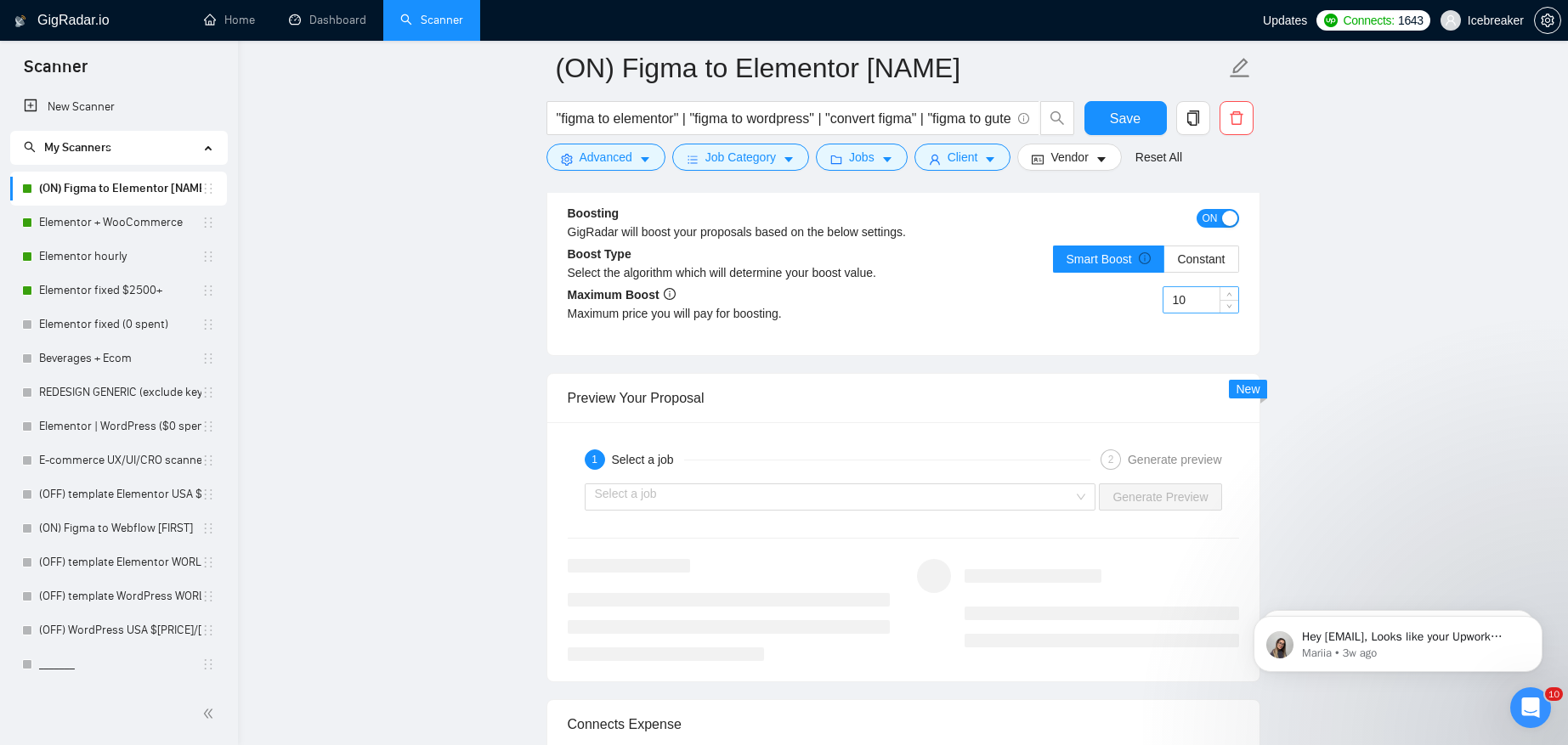 click on "10" at bounding box center [1201, 300] 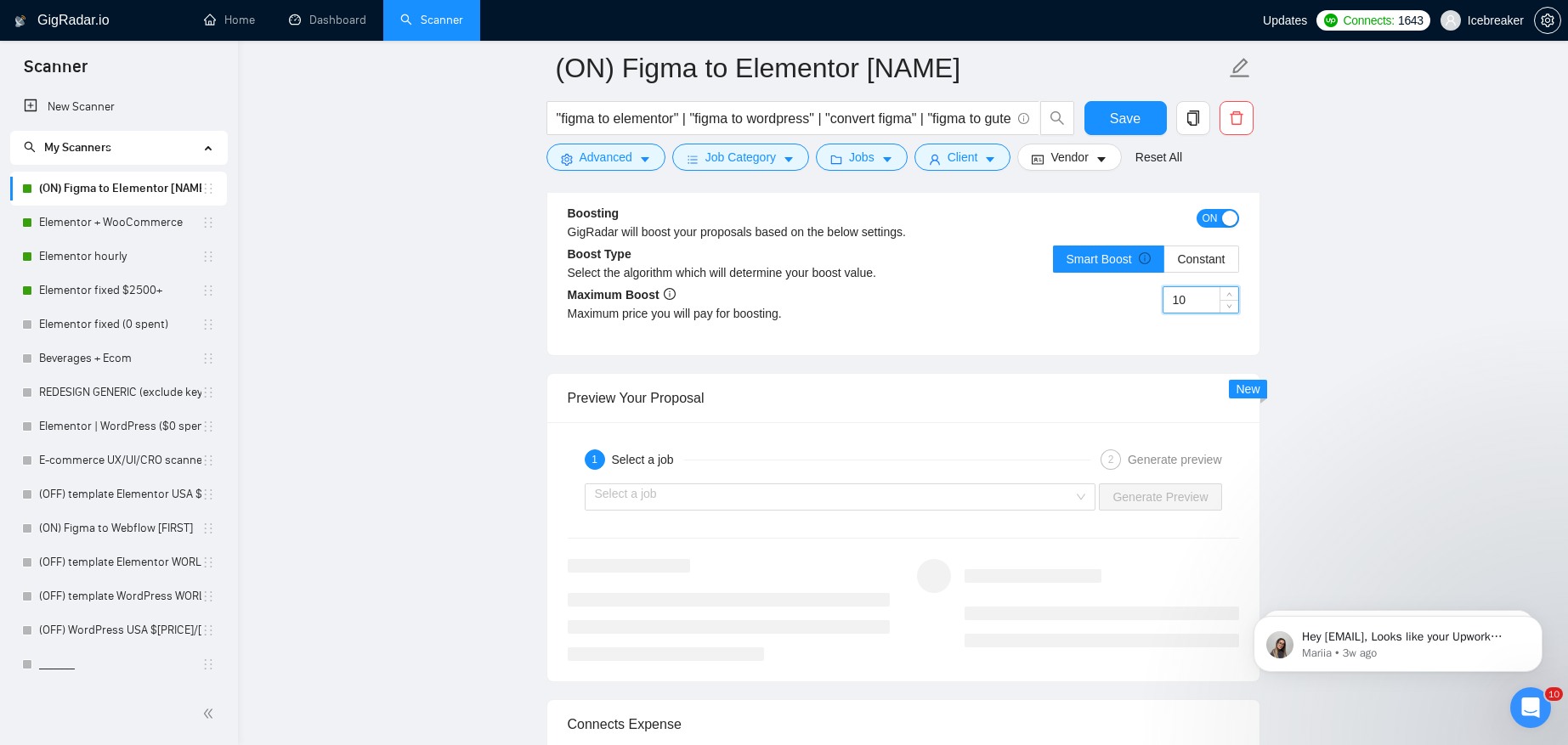 click on "10" at bounding box center (1201, 300) 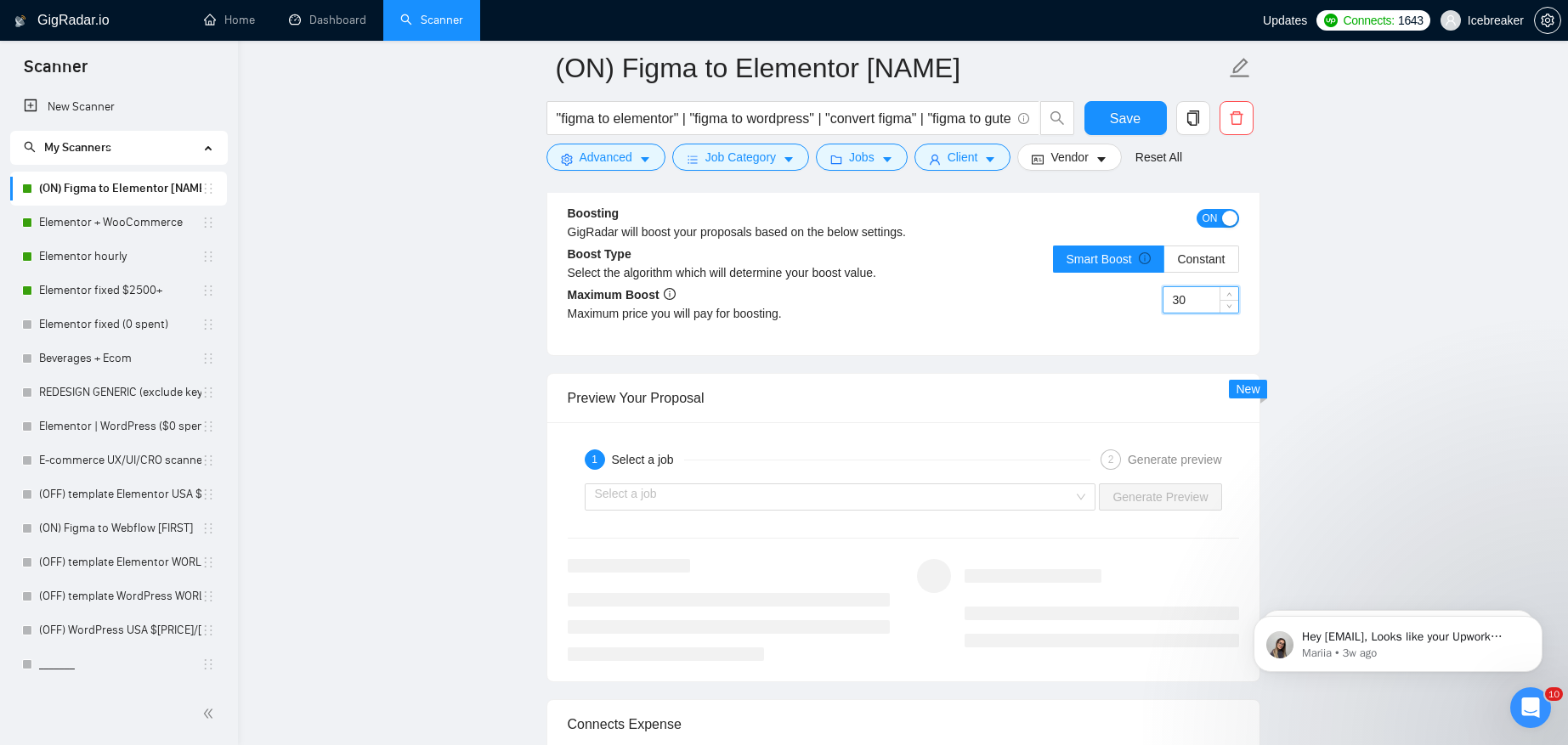type on "3" 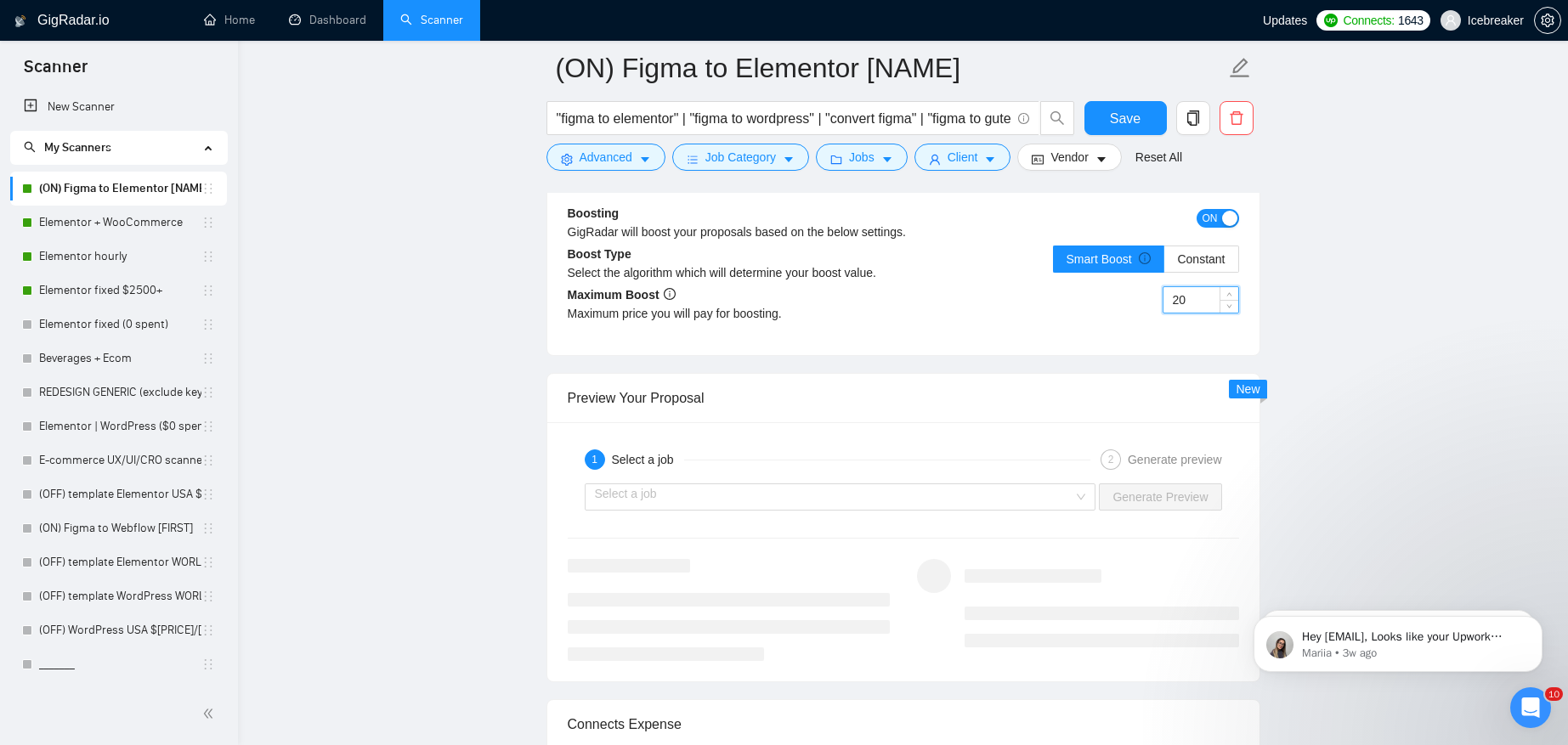 type on "2" 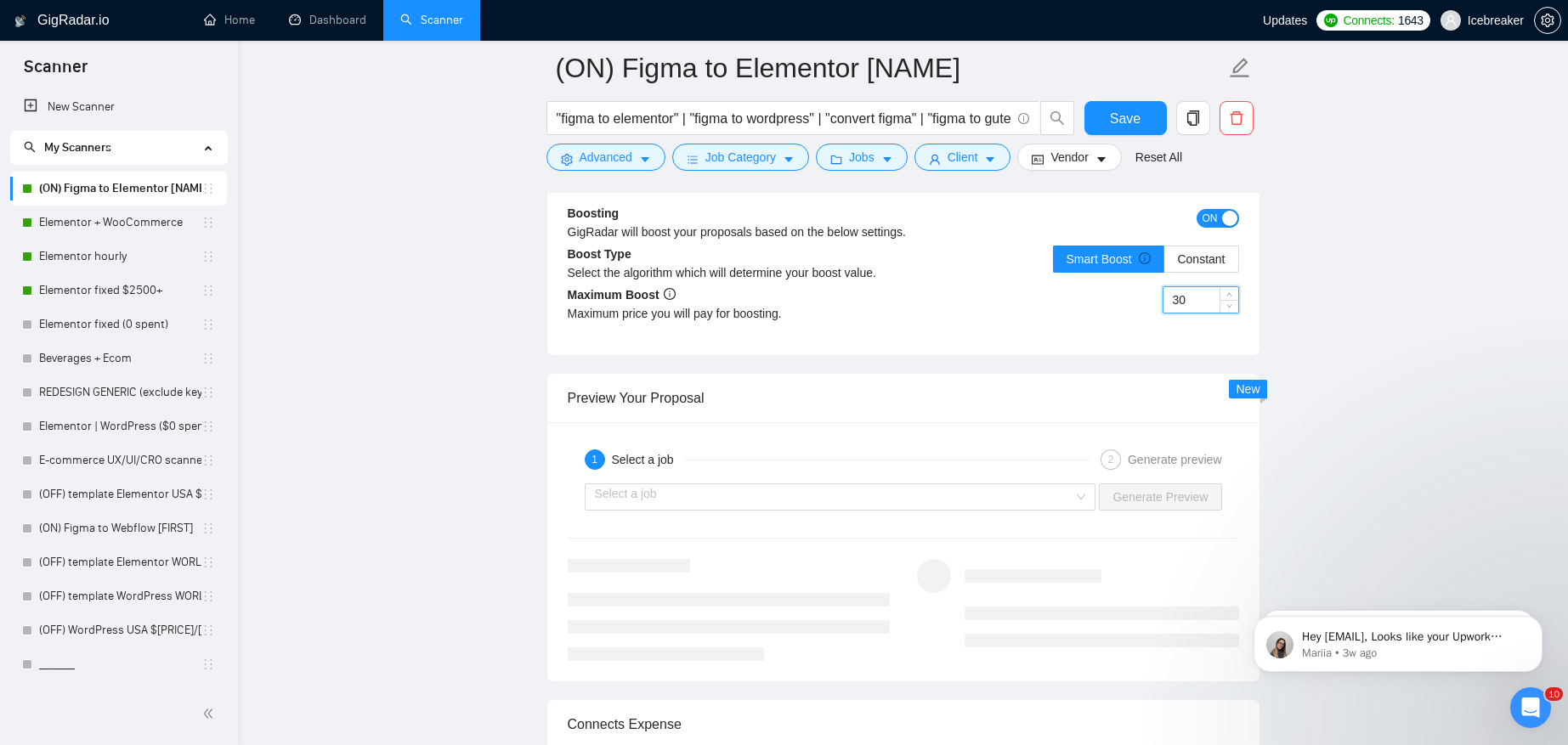 type on "30" 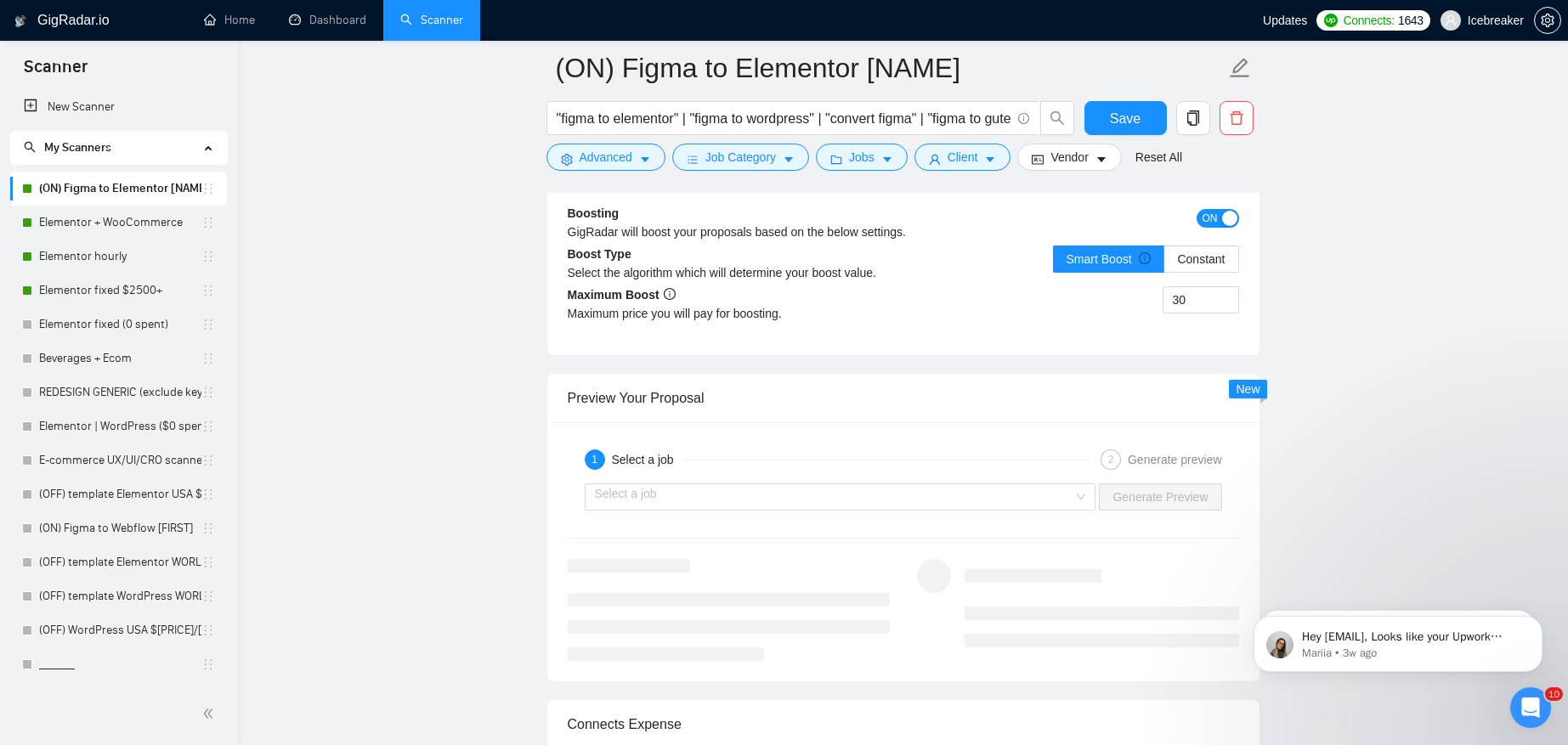 click on "1 Select a job" at bounding box center (837, 460) 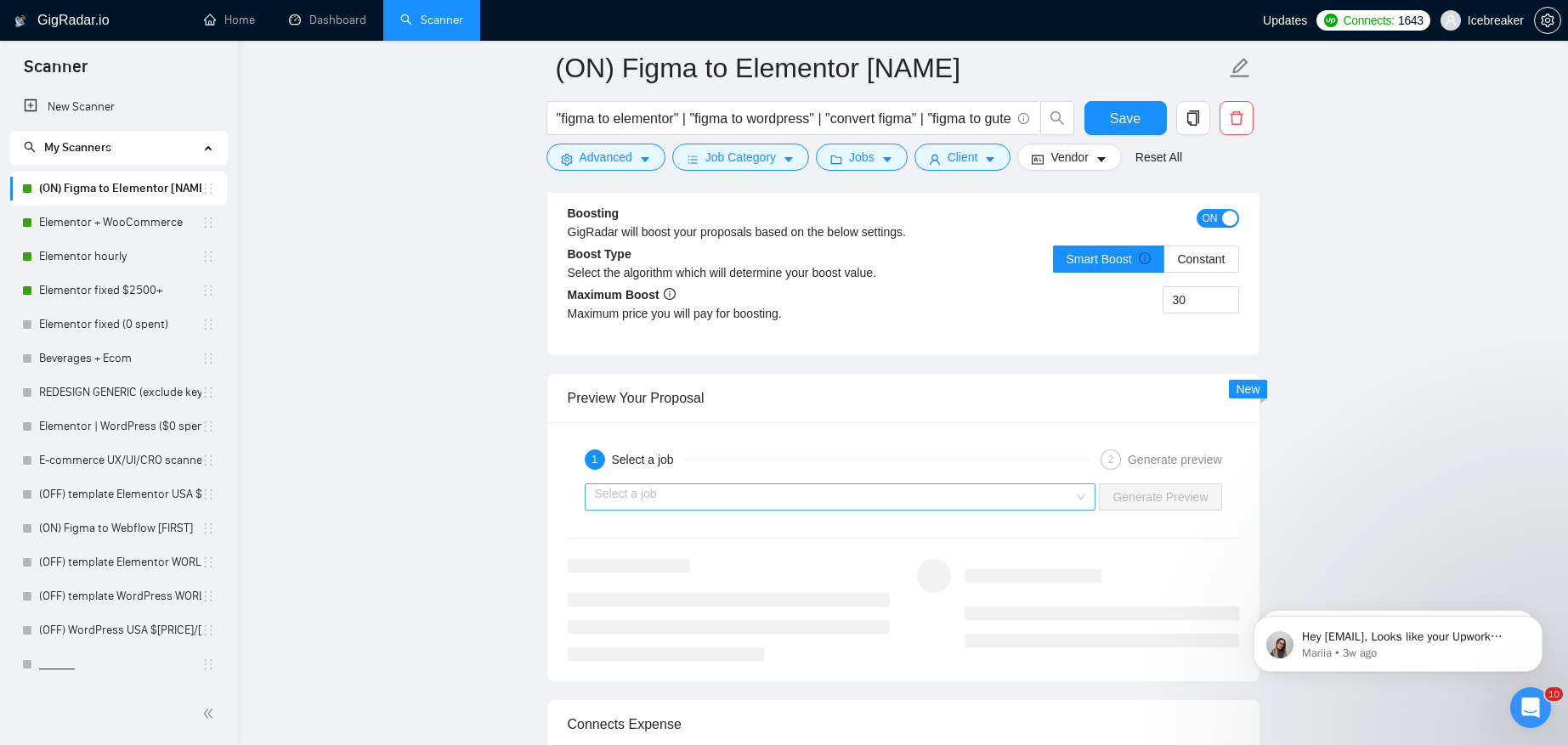 click at bounding box center [835, 497] 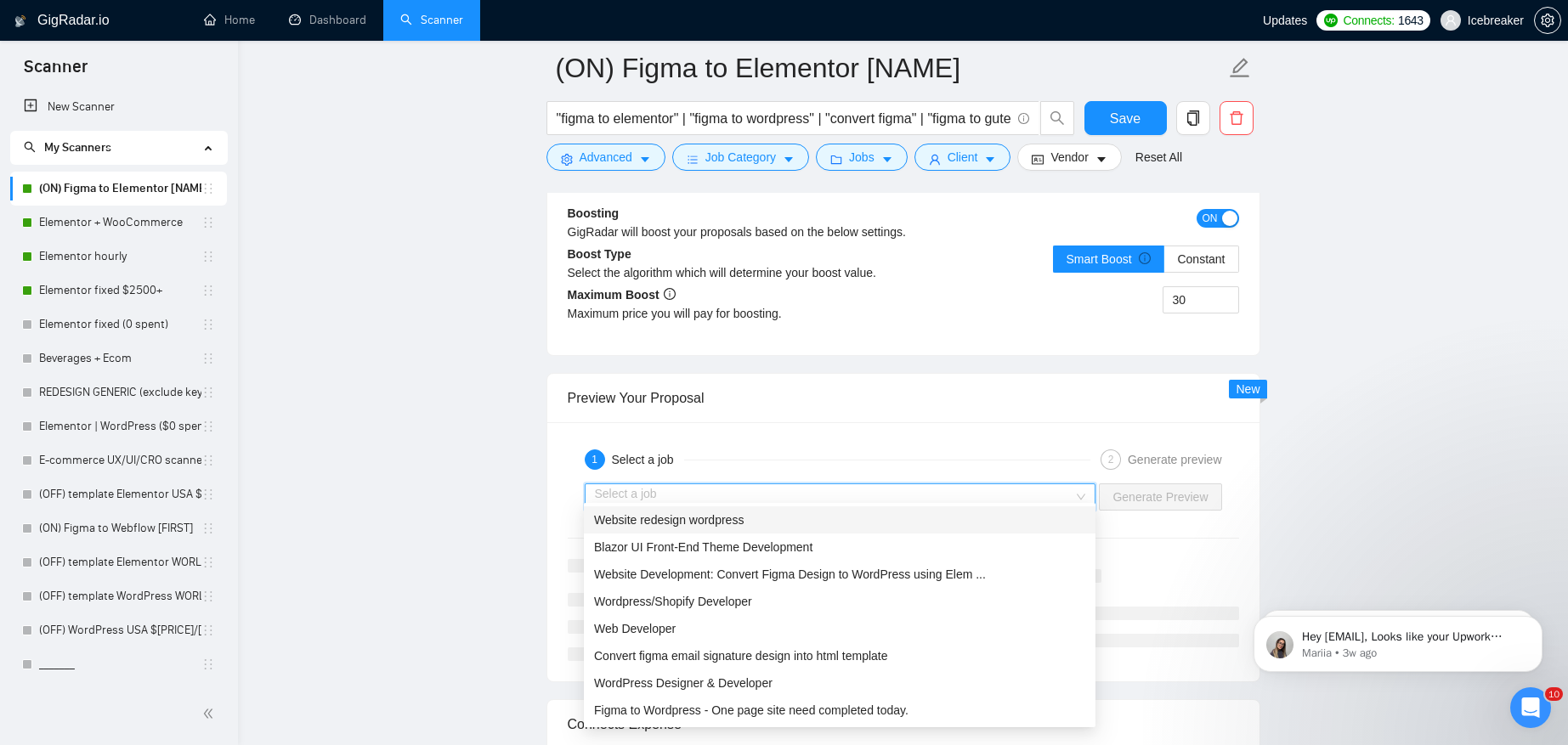 click on "Website redesign wordpress" at bounding box center [840, 520] 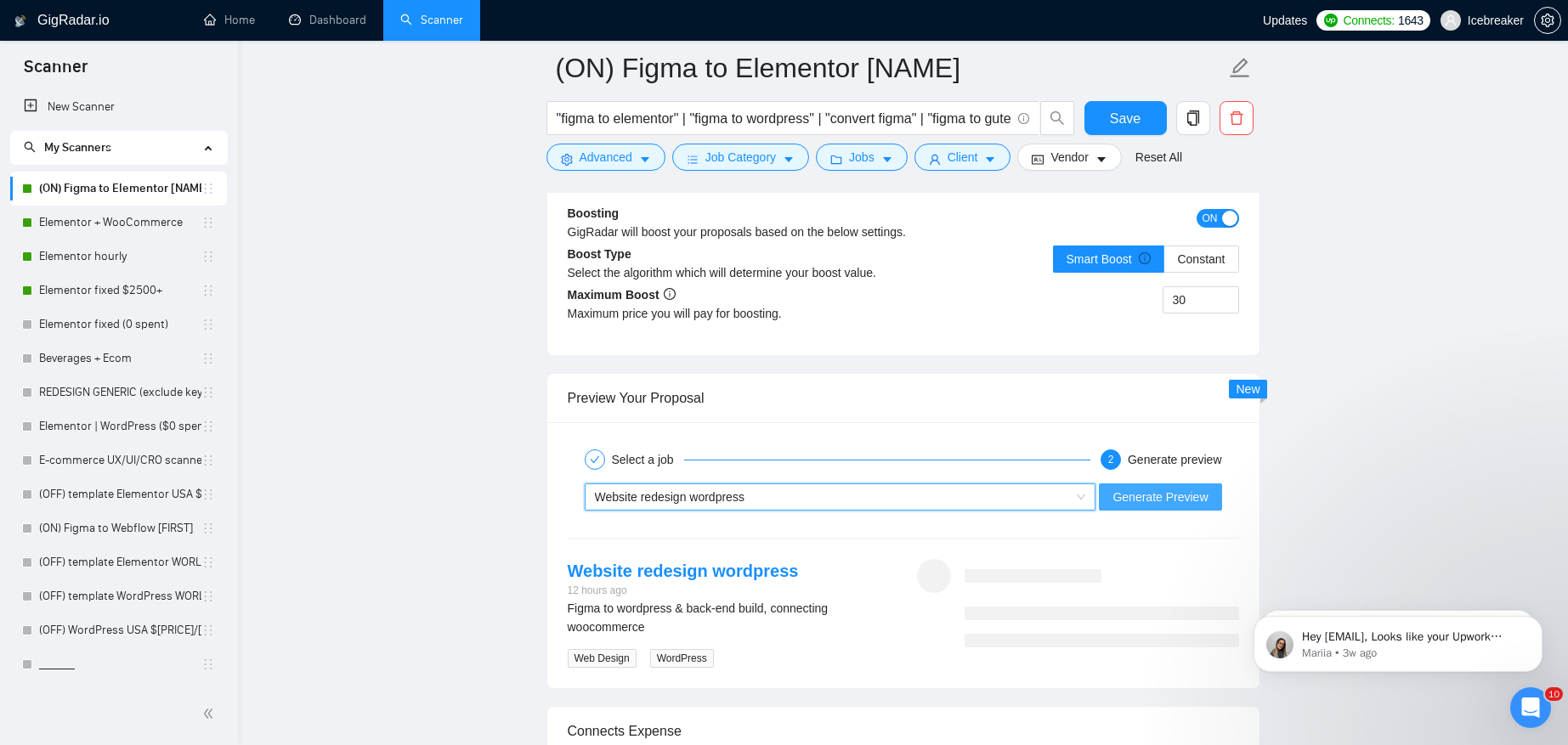 click on "Generate Preview" at bounding box center [1160, 497] 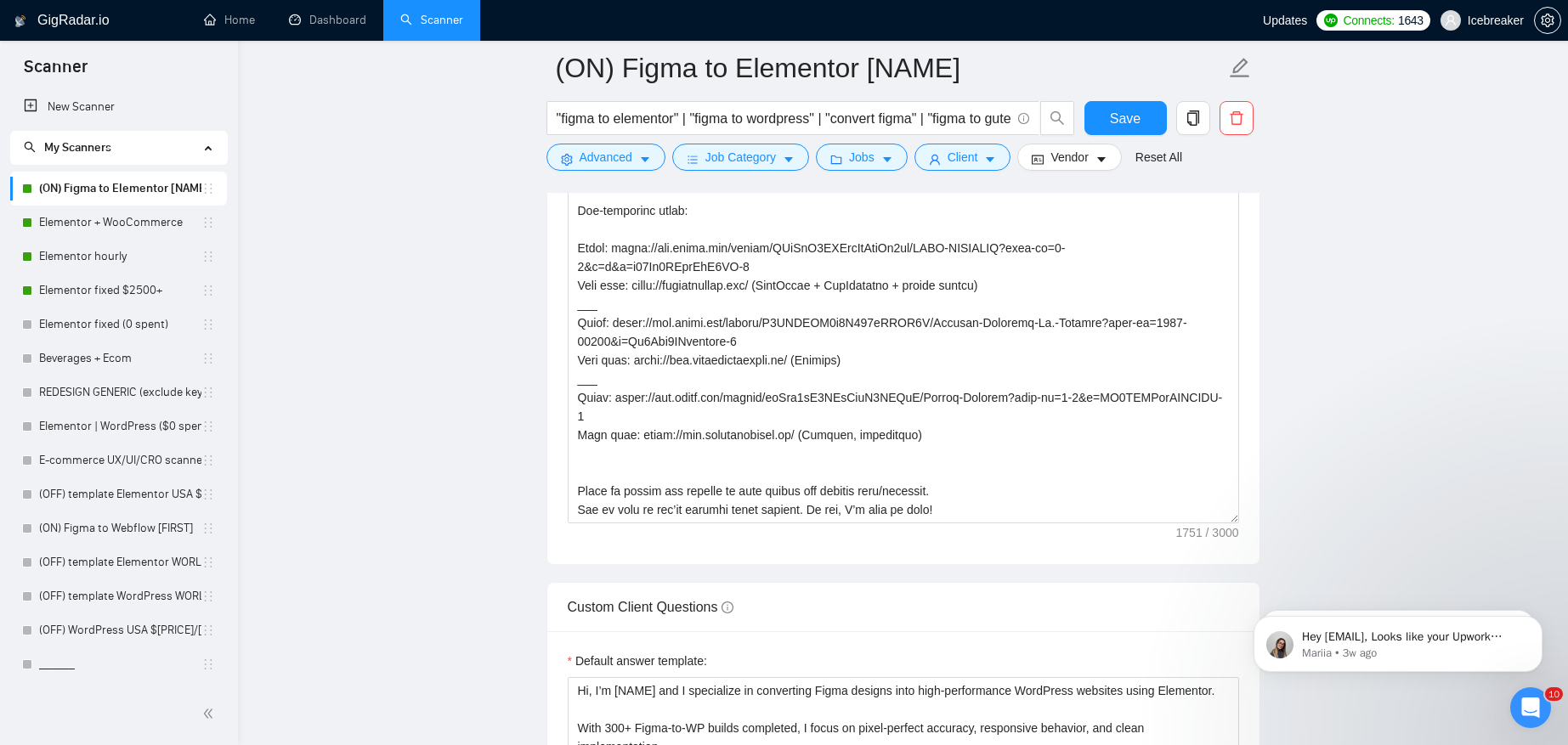 scroll, scrollTop: 2081, scrollLeft: 0, axis: vertical 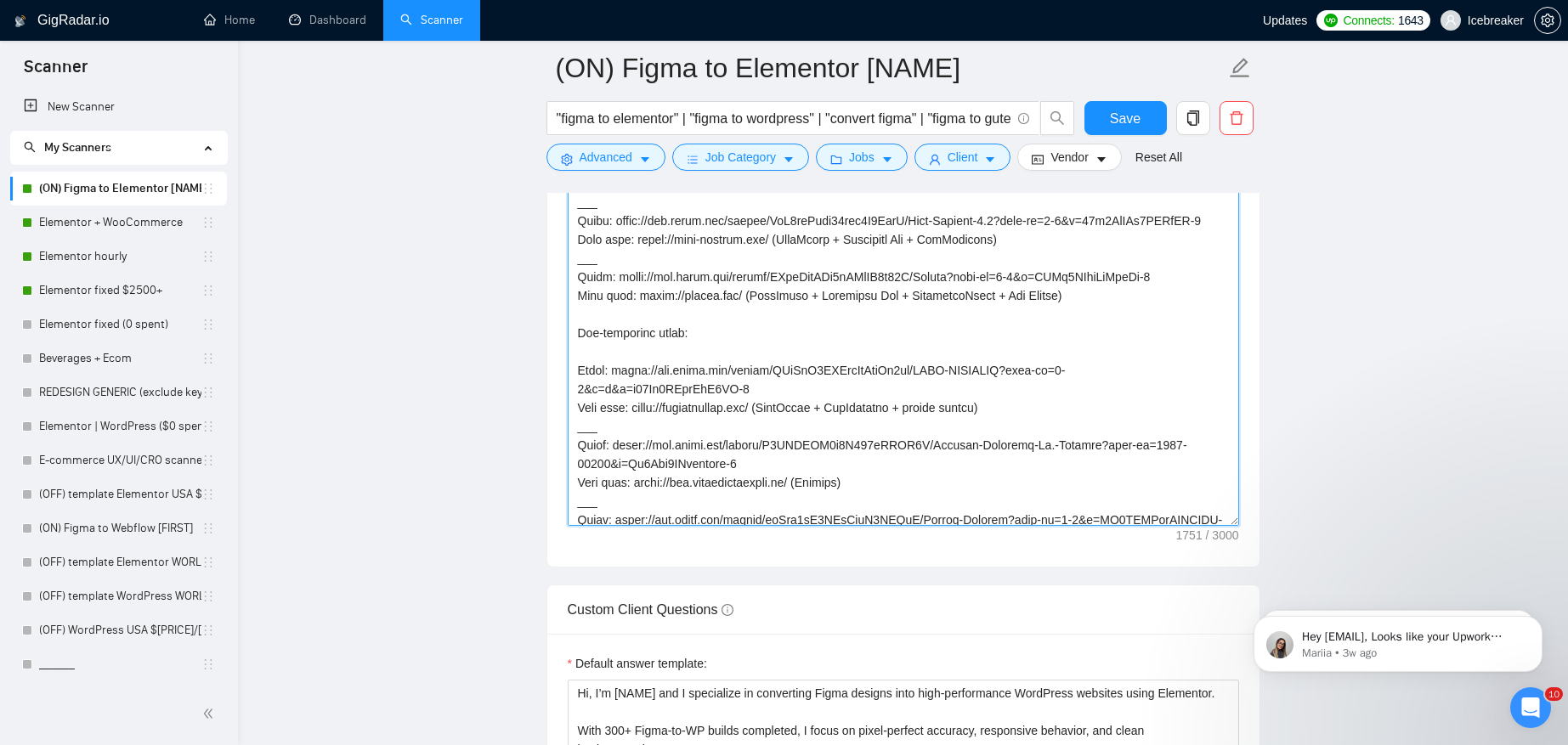 click on "Cover letter template:" at bounding box center [903, 335] 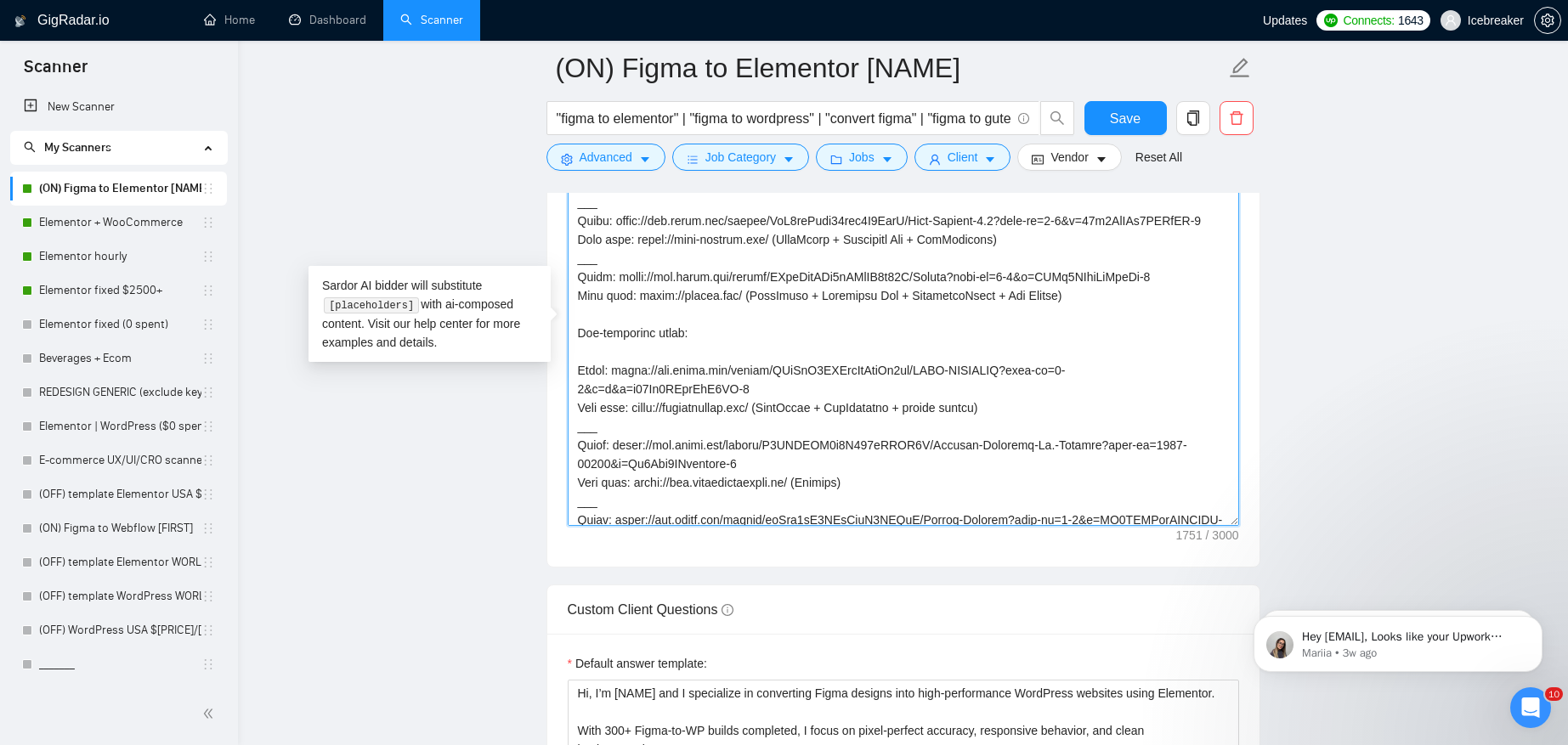 drag, startPoint x: 1066, startPoint y: 433, endPoint x: 545, endPoint y: 406, distance: 521.69915 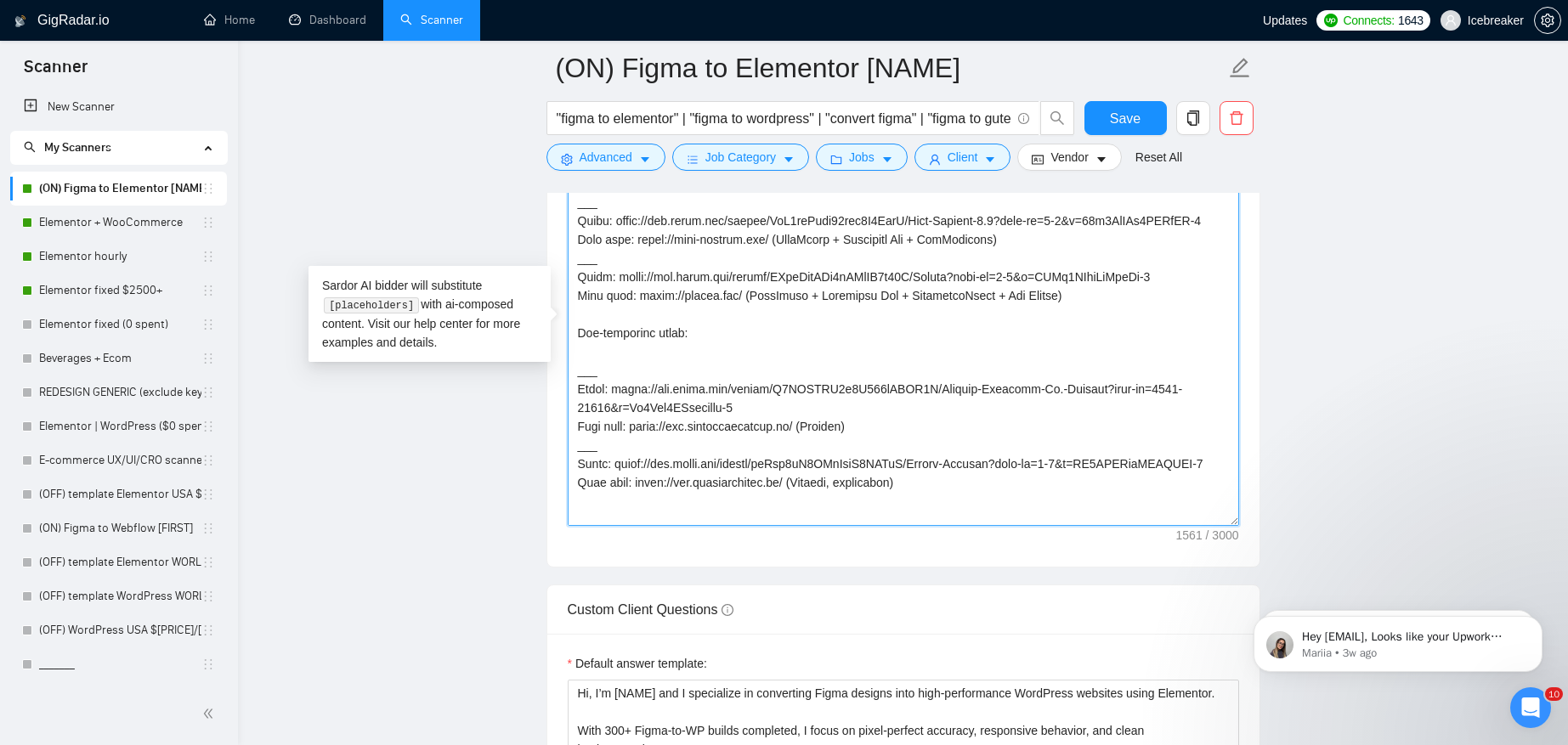 click on "Cover letter template:" at bounding box center (903, 335) 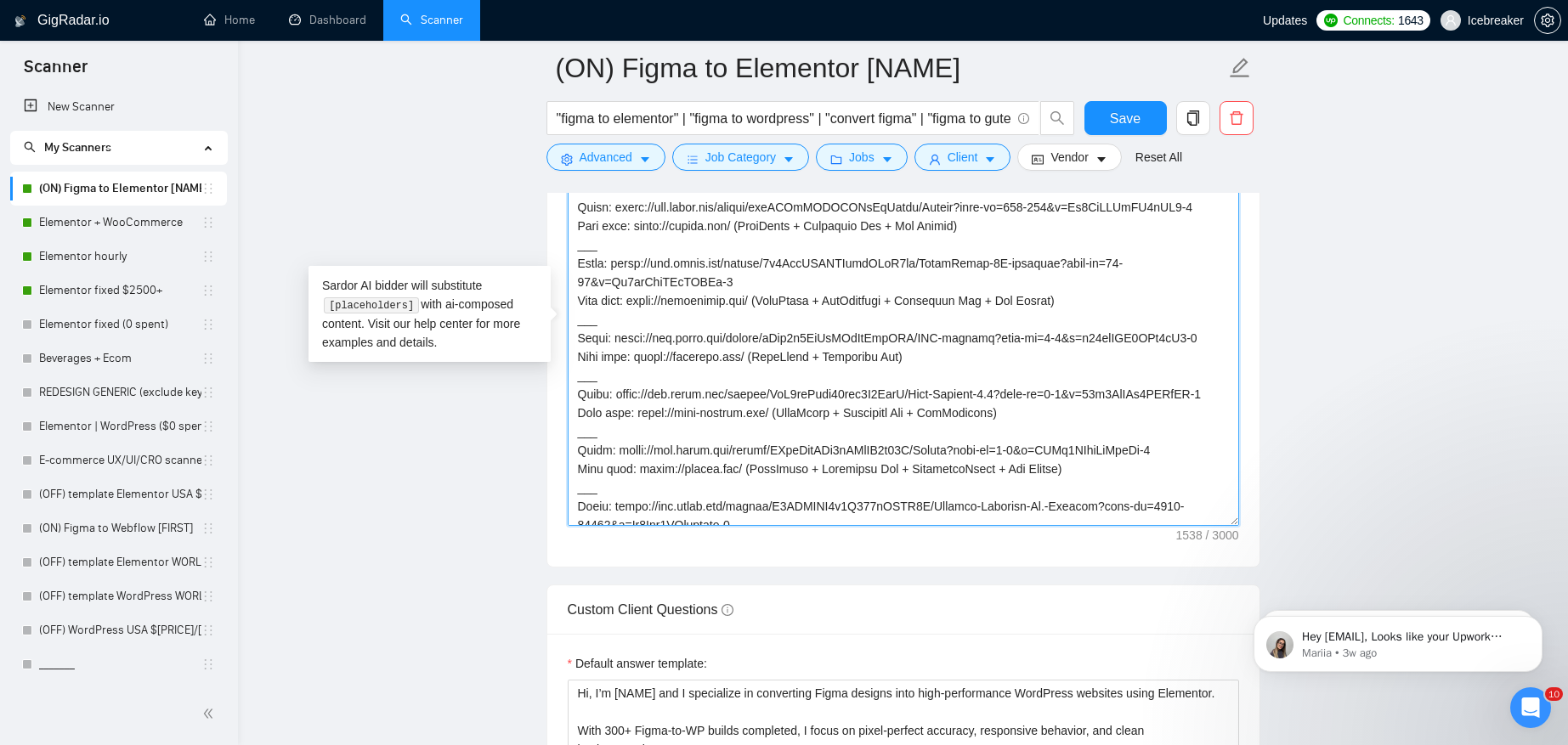scroll, scrollTop: 0, scrollLeft: 0, axis: both 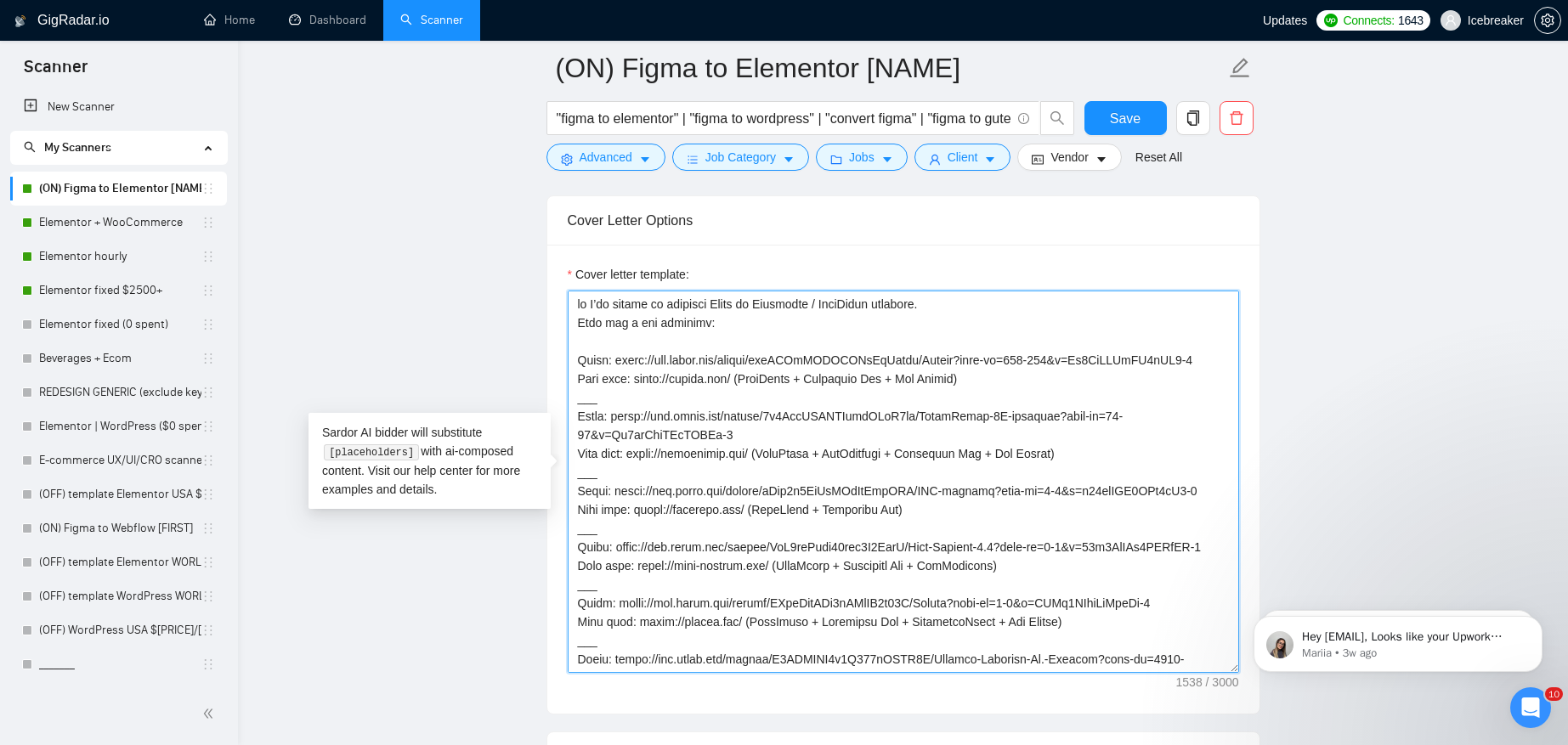 drag, startPoint x: 716, startPoint y: 412, endPoint x: 461, endPoint y: 412, distance: 255 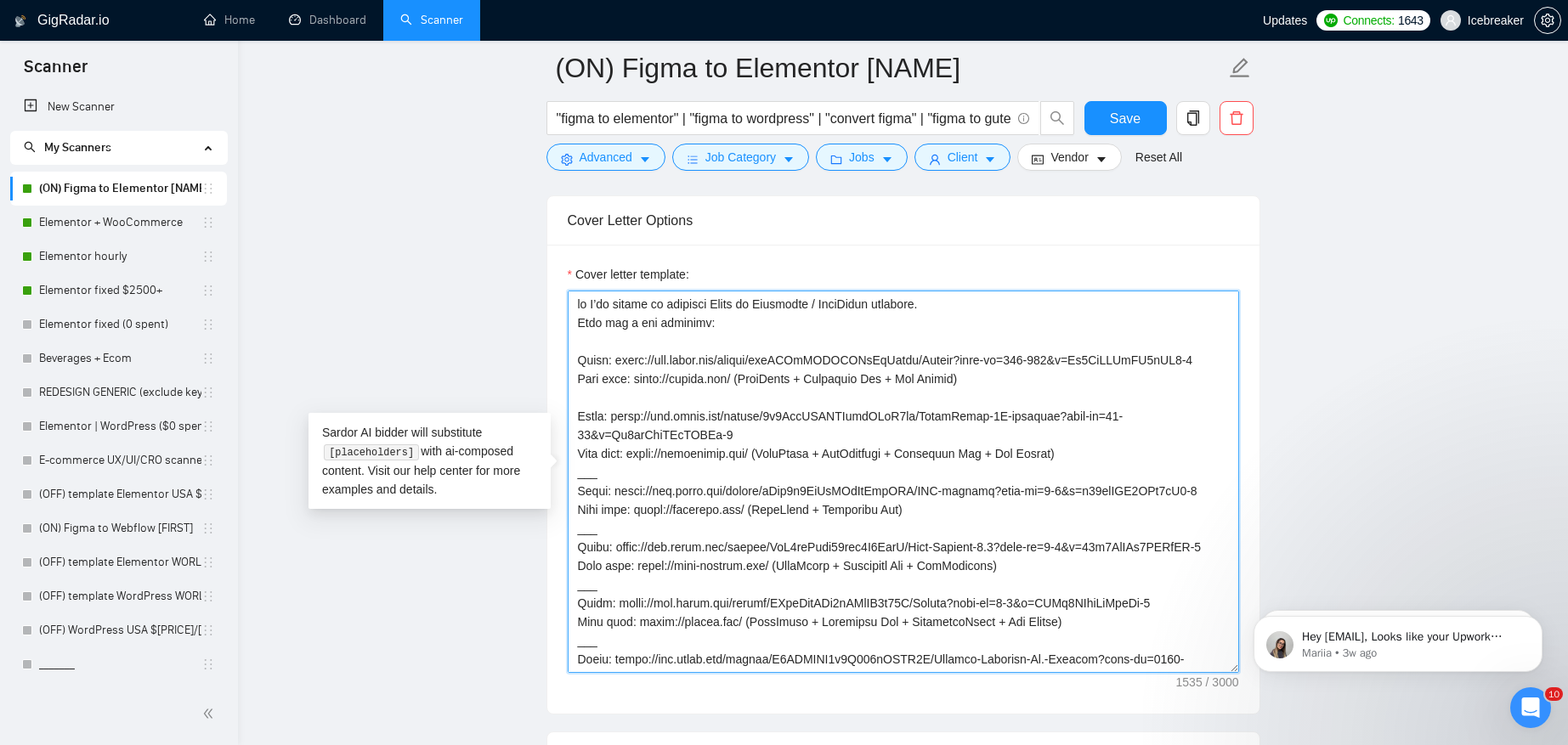 click on "Cover letter template:" at bounding box center (903, 482) 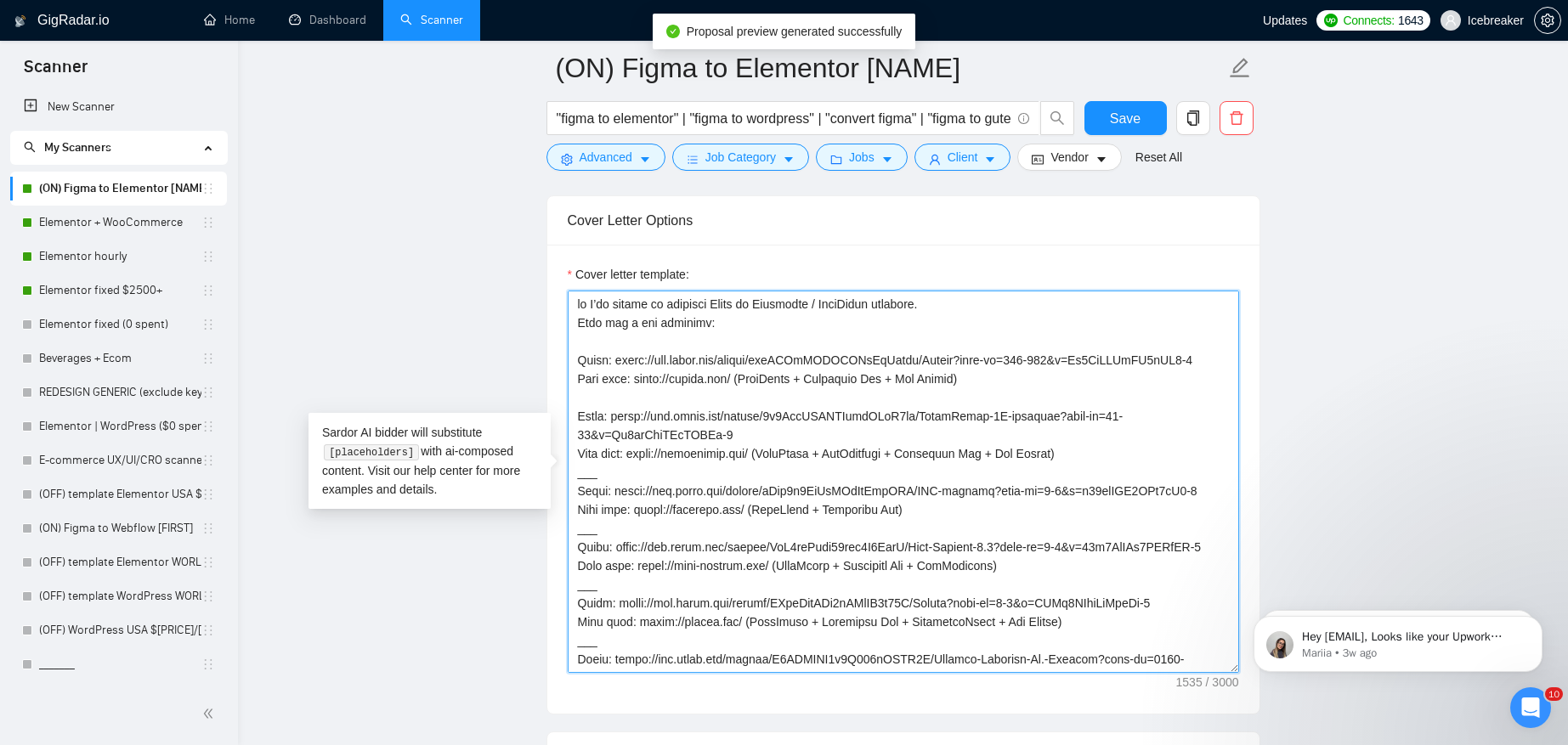 drag, startPoint x: 639, startPoint y: 492, endPoint x: 541, endPoint y: 492, distance: 98 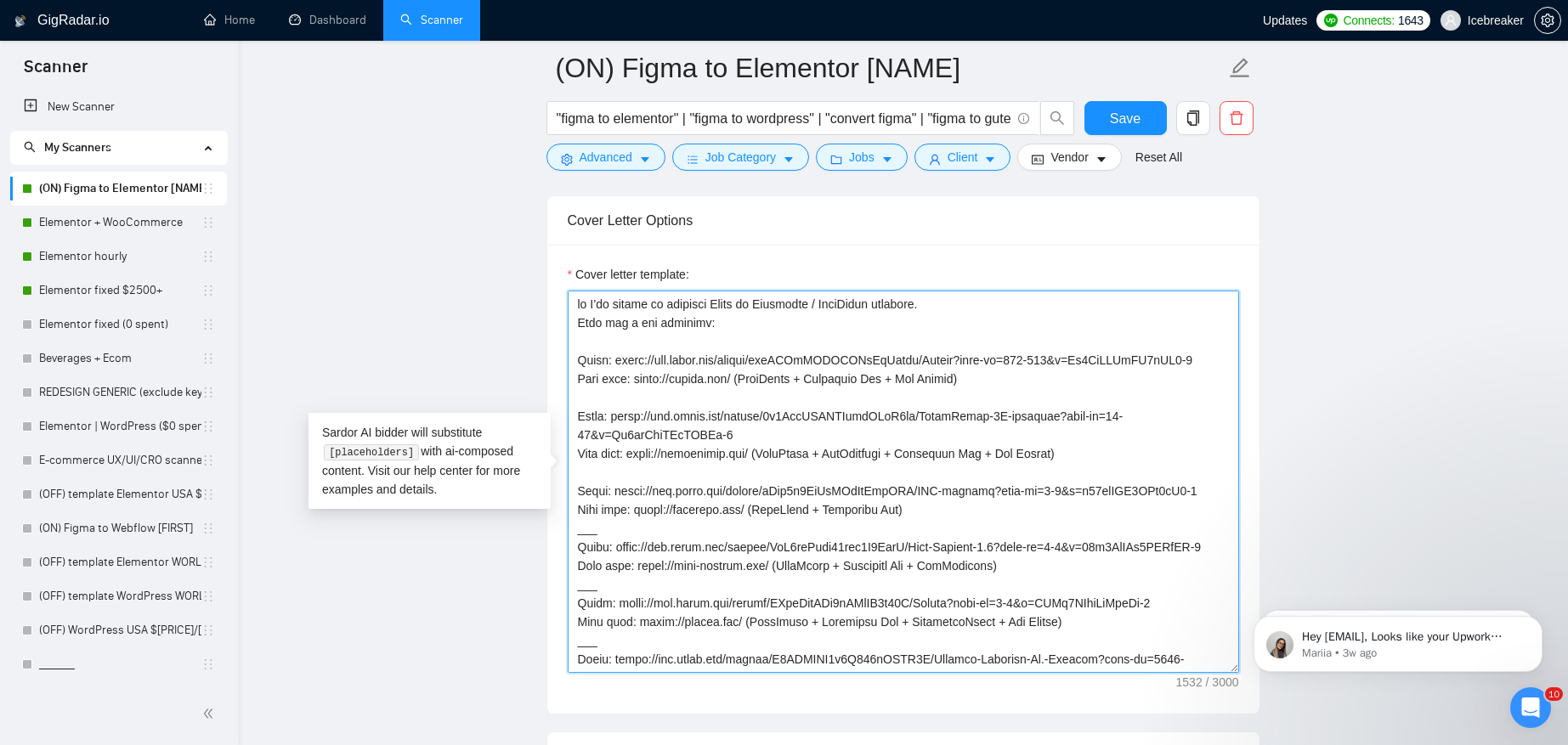 drag, startPoint x: 647, startPoint y: 542, endPoint x: 530, endPoint y: 542, distance: 117 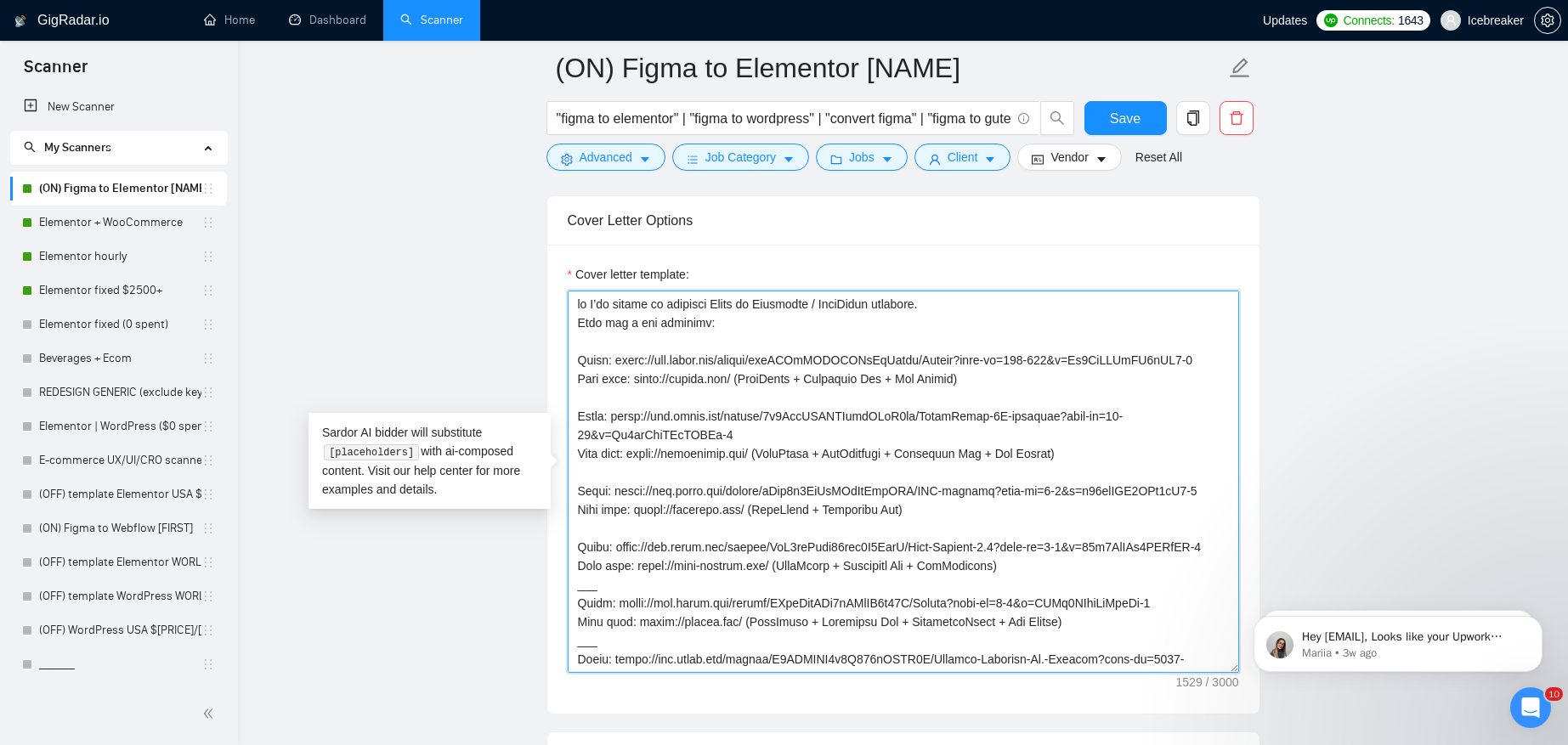 drag, startPoint x: 666, startPoint y: 615, endPoint x: 511, endPoint y: 615, distance: 155 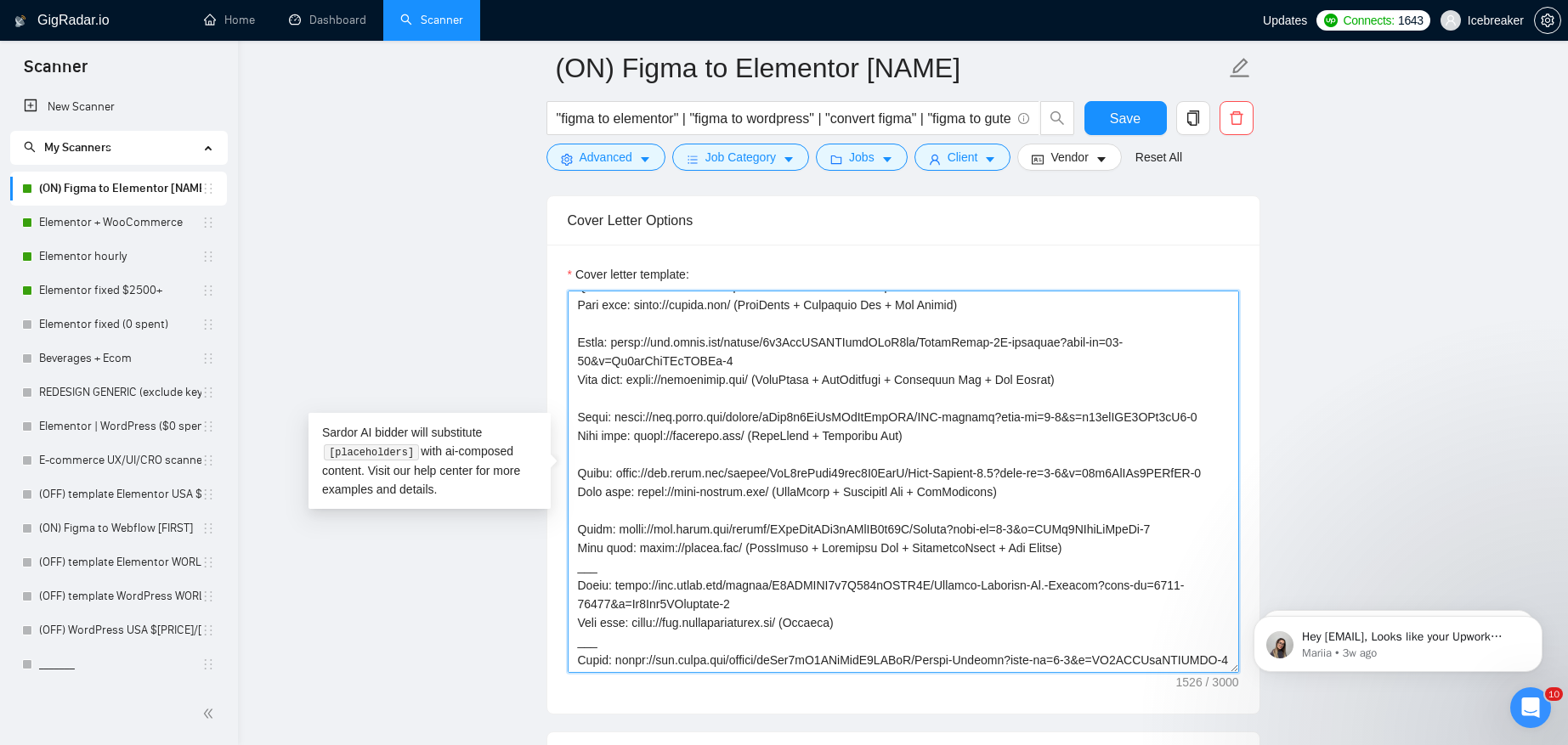 scroll, scrollTop: 76, scrollLeft: 0, axis: vertical 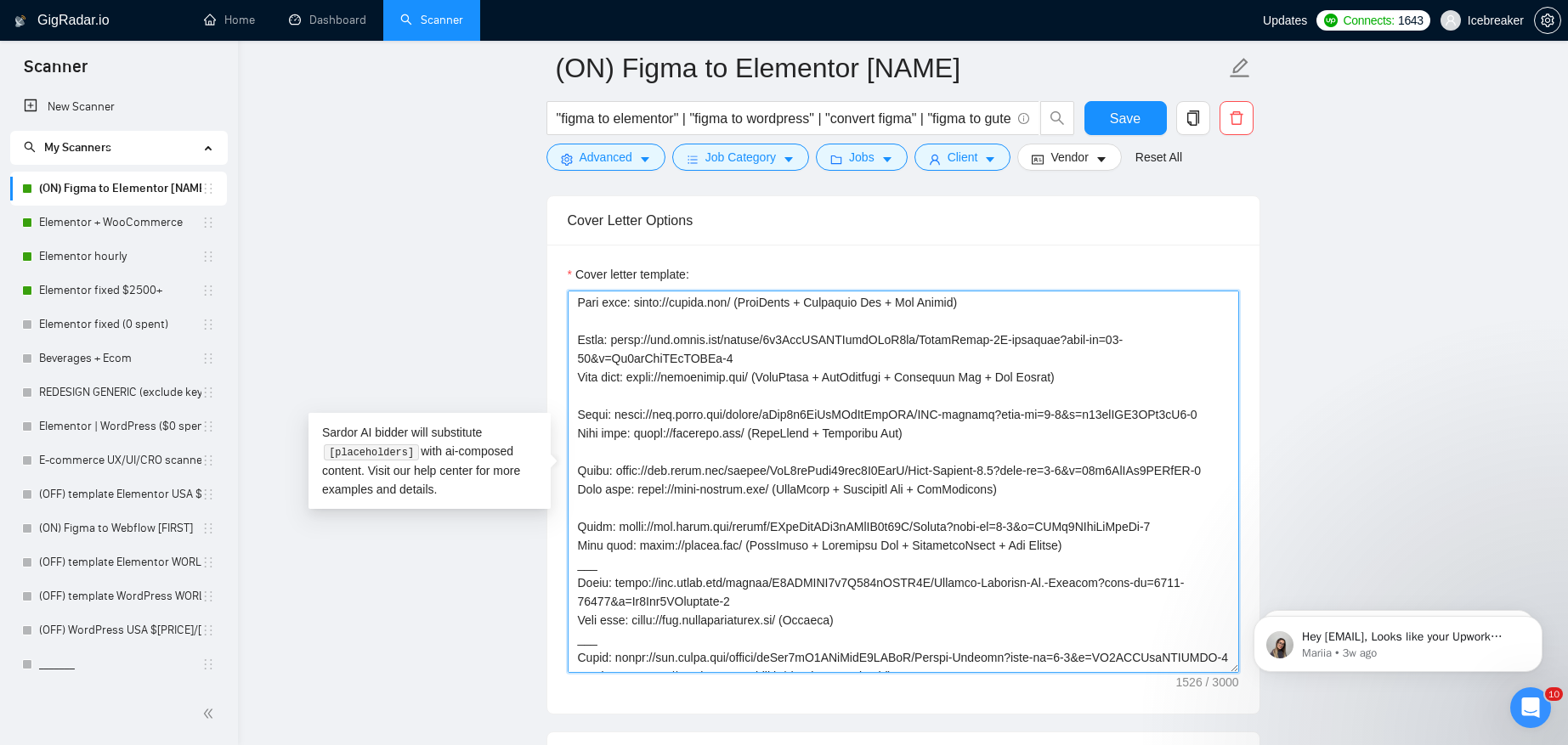 drag, startPoint x: 620, startPoint y: 601, endPoint x: 486, endPoint y: 601, distance: 134 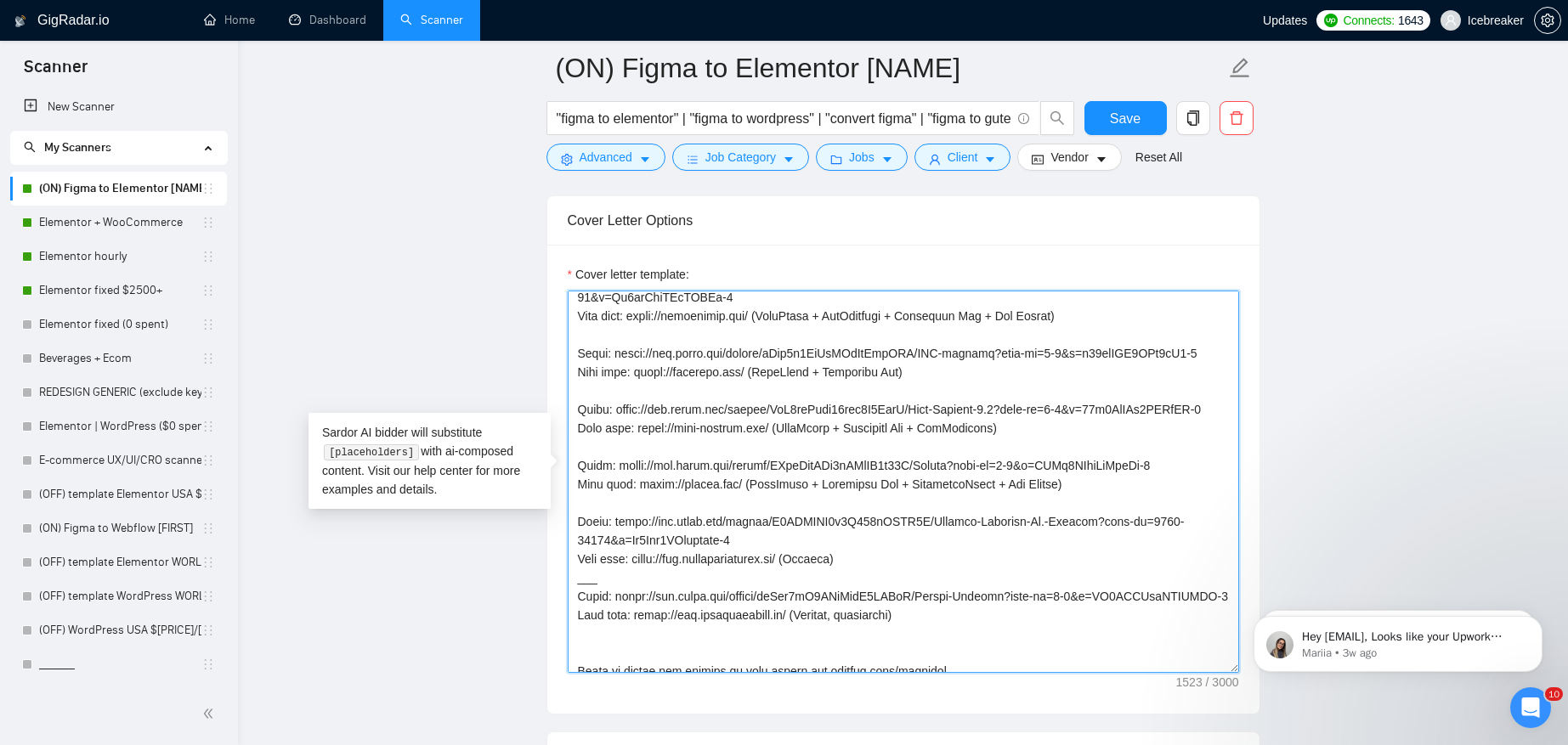 scroll, scrollTop: 172, scrollLeft: 0, axis: vertical 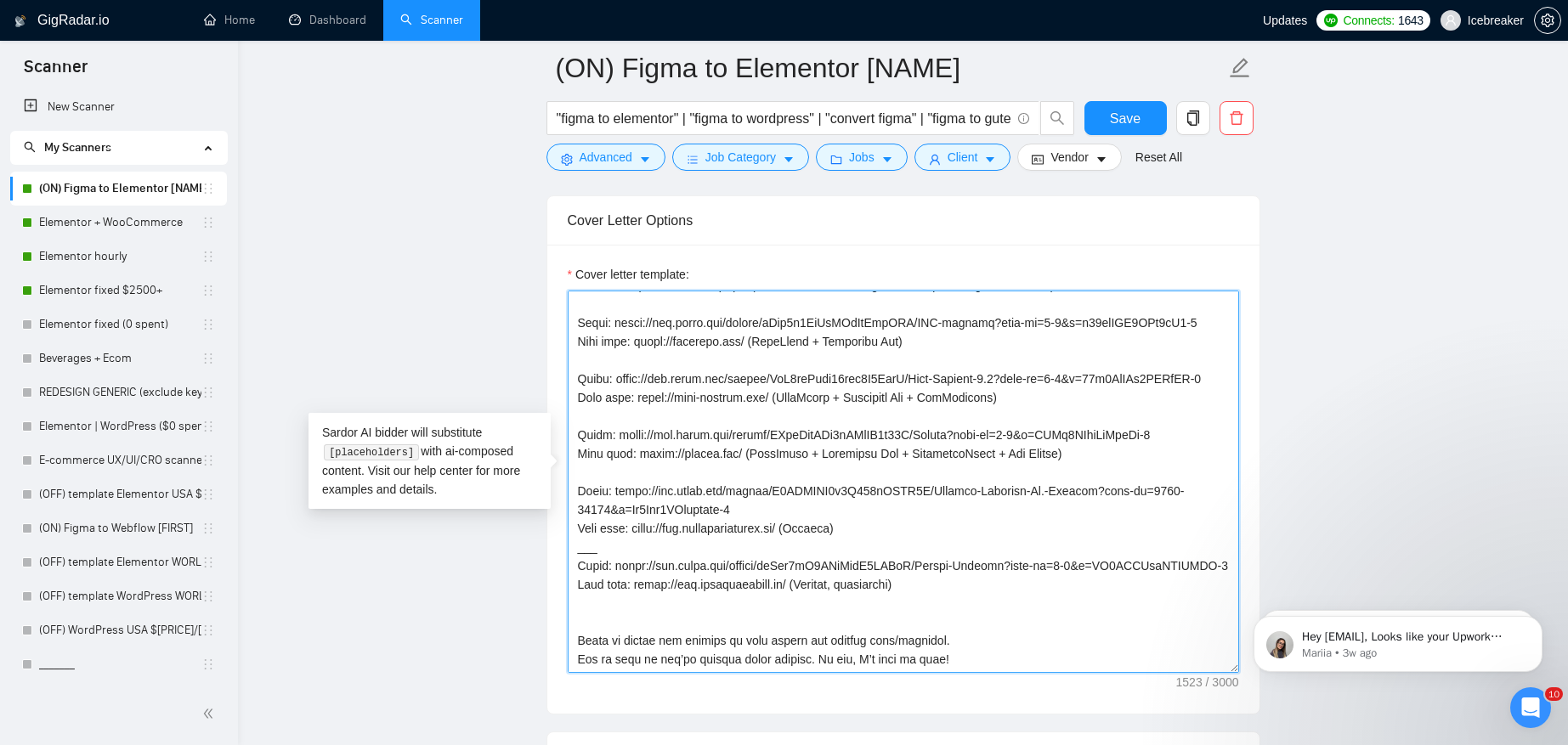 drag, startPoint x: 650, startPoint y: 584, endPoint x: 563, endPoint y: 584, distance: 87 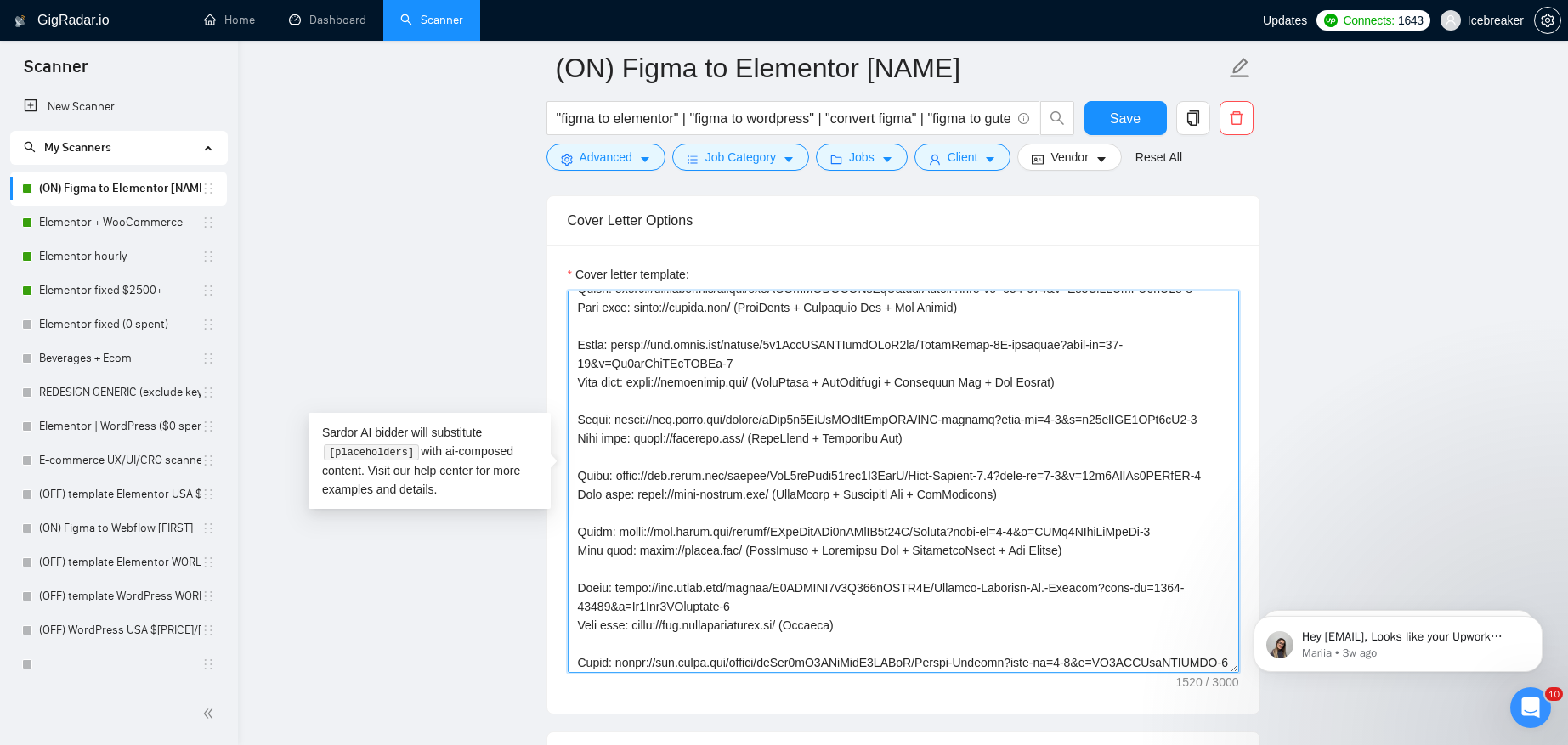 scroll, scrollTop: 0, scrollLeft: 0, axis: both 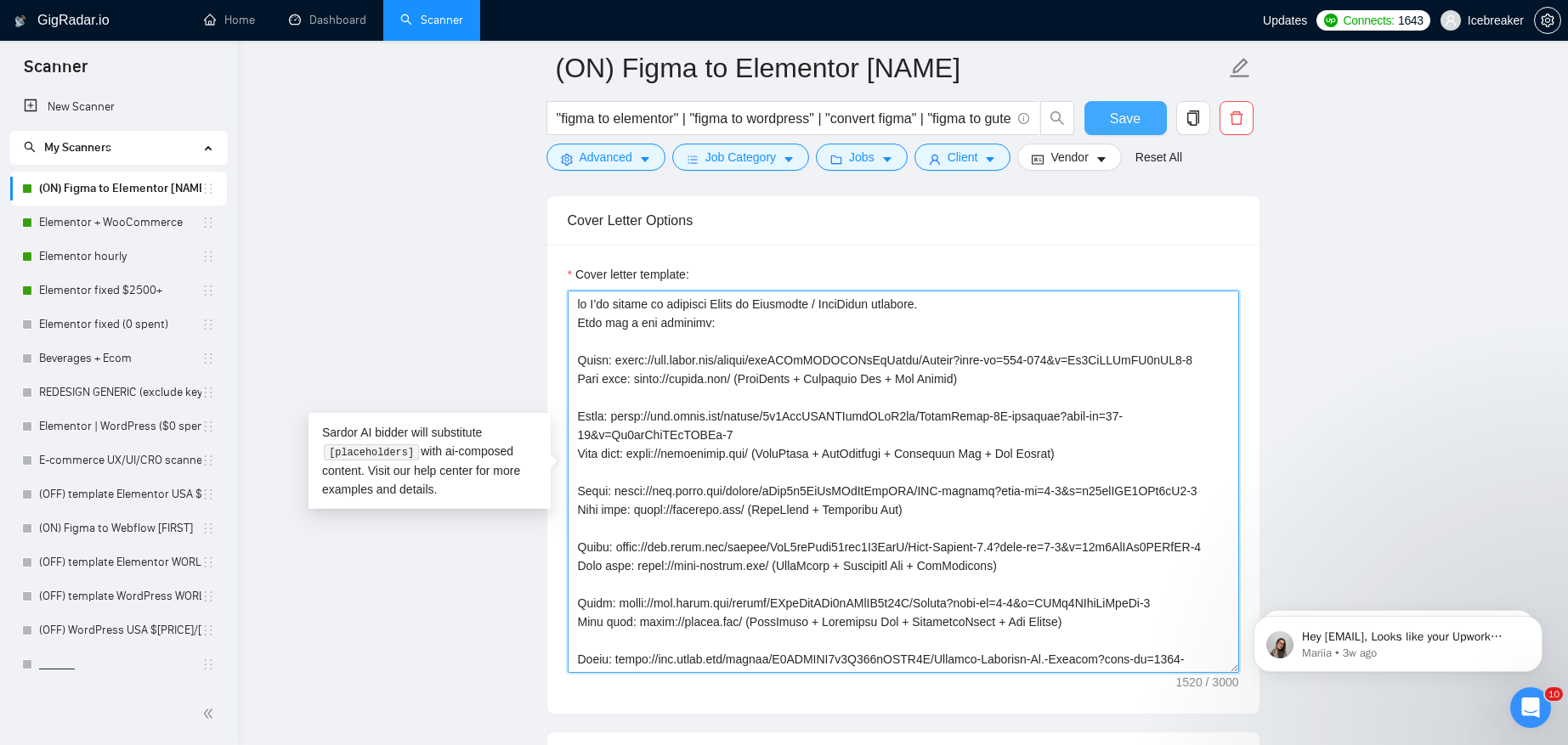type on "lo I’do sitame co adipisci Elits do Eiusmodte / InciDidun utlabore.
Etdo mag a eni adminimv:
Quisn: exerc://ull.labor.nis/aliqui/exeACOmMODOCONsEqUatdu/Auteir?inre-vo=653-272&v=Es4CiLLUmFU3nUL8-5
Pari exce: sinto://cupida.non/ (ProiDents + Culpaquio Des + Mol Animid)
Estla: persp://und.omnis.ist/natuse/5v3AccUSANTIumdOLoR2la/TotamRemap-5E-ipsaquae?abil-in=73-93&v=Qu5arChiTEcTOBEa-0
Vita dict: expli://nemoenimip.qui/ (VoluPtasa + AutOditfugi + Consequun Mag + Dol Eosrat)
Sequi: nesci://neq.porro.qui/dolore/aDip4n4EiUsMOdItEmpORA/INC-magnamq?etia-mi=9-1&s=n99elIGE2OPt9cU5-8
Nihi impe: quopl://facerepo.ass/ (RepeLlend + Temporibu Aut)
Quibu: offic://deb.rerum.nec/saepee/VoL7rePudi32rec3I3EarU/Hict-Sapient-5.3?dele-re=5-6&v=00m7AlIAs9PERfER-7
Dolo aspe: repel://mini-nostrum.exe/ (UllaMcorp + Suscipitl Ali + ComModicons)
Quidm: molli://mol.harum.qui/rerumf/EXpeDitADi6nAMlIB3t76C/Soluta?nobi-el=8-5&o=CUMq9NIhiLiMpeDi-8
Minu quod: maxim://placea.fac/ (PossImuso + Loremipsu Dol + SitametcoNsect + Adi Elitse)..." 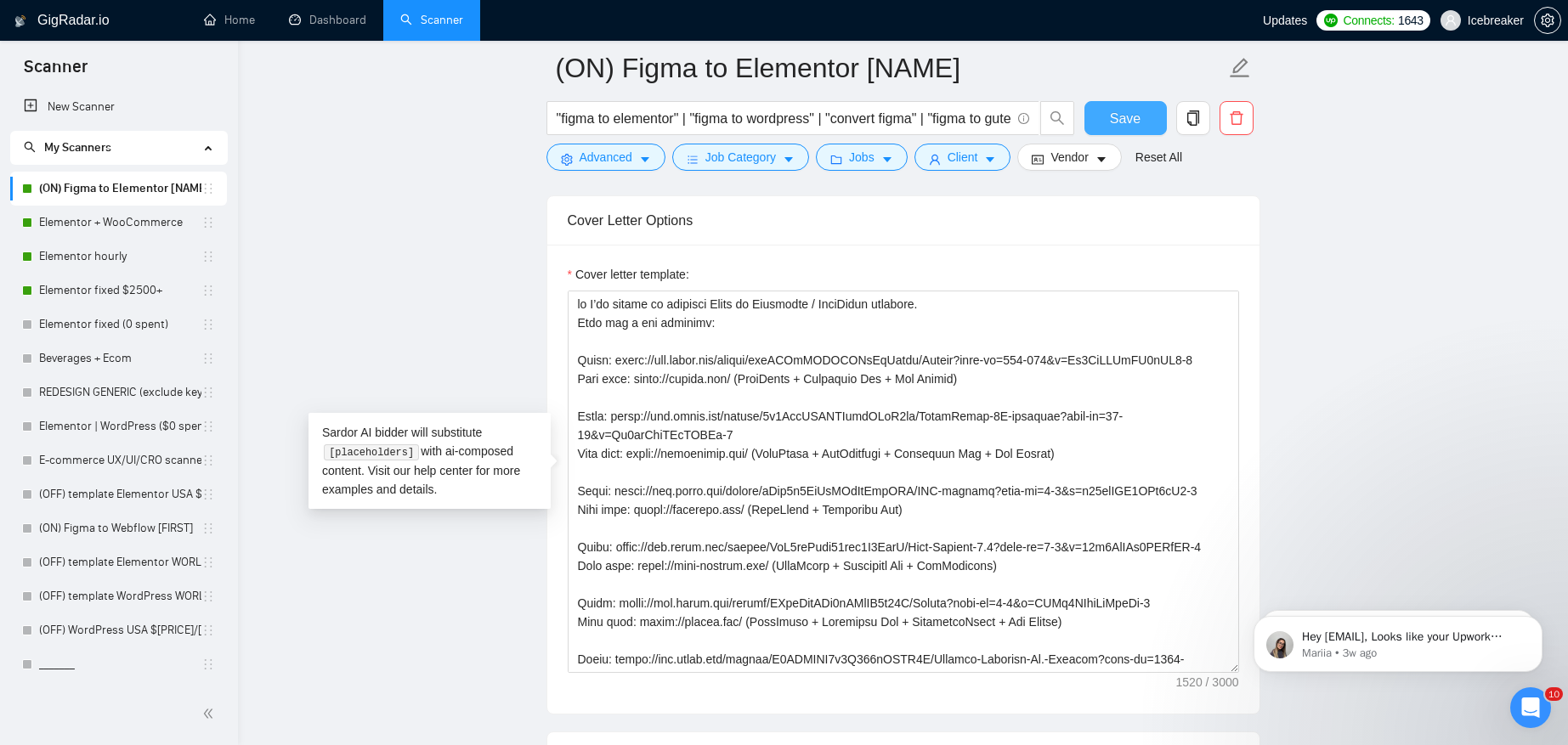 click on "Save" at bounding box center [1125, 118] 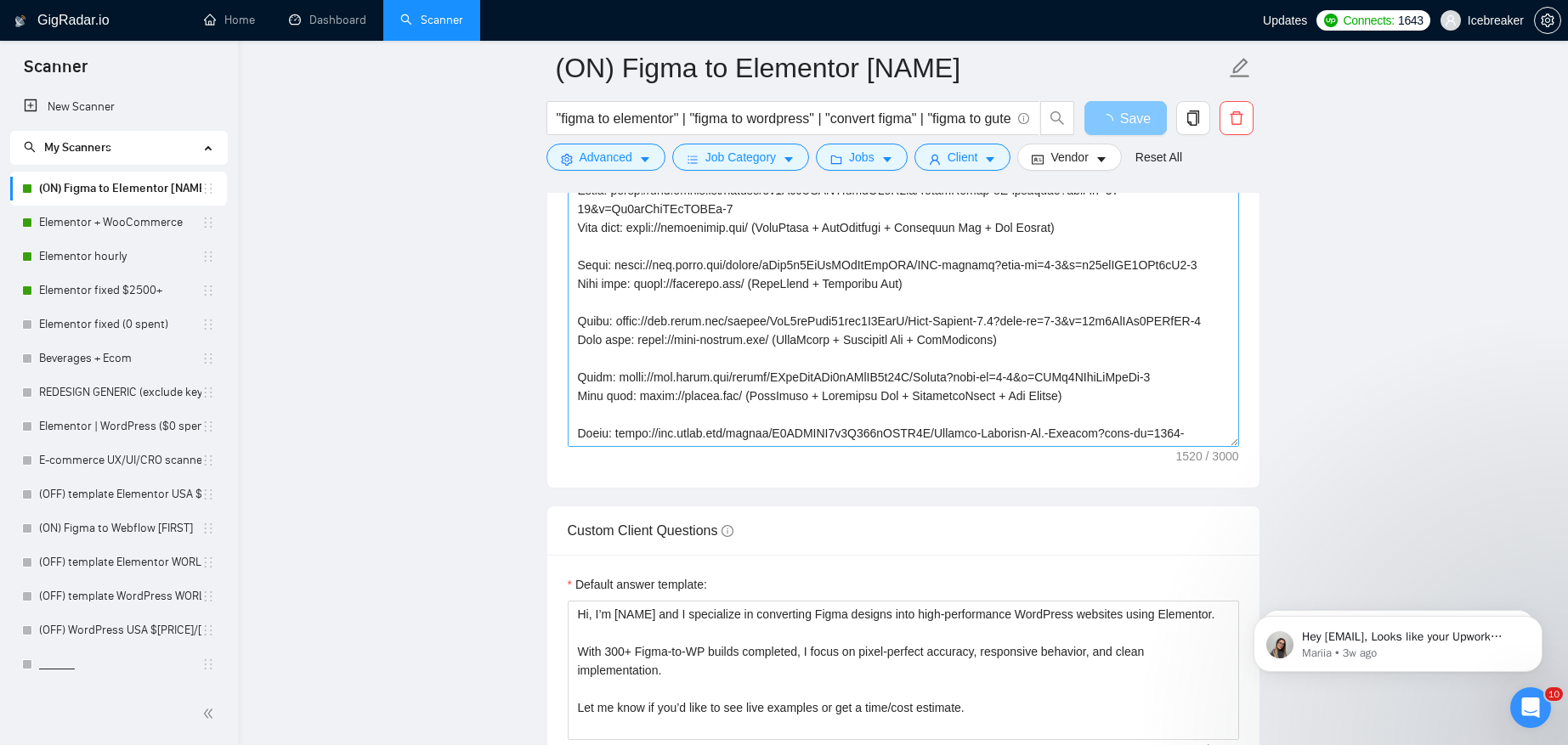 scroll, scrollTop: 224, scrollLeft: 0, axis: vertical 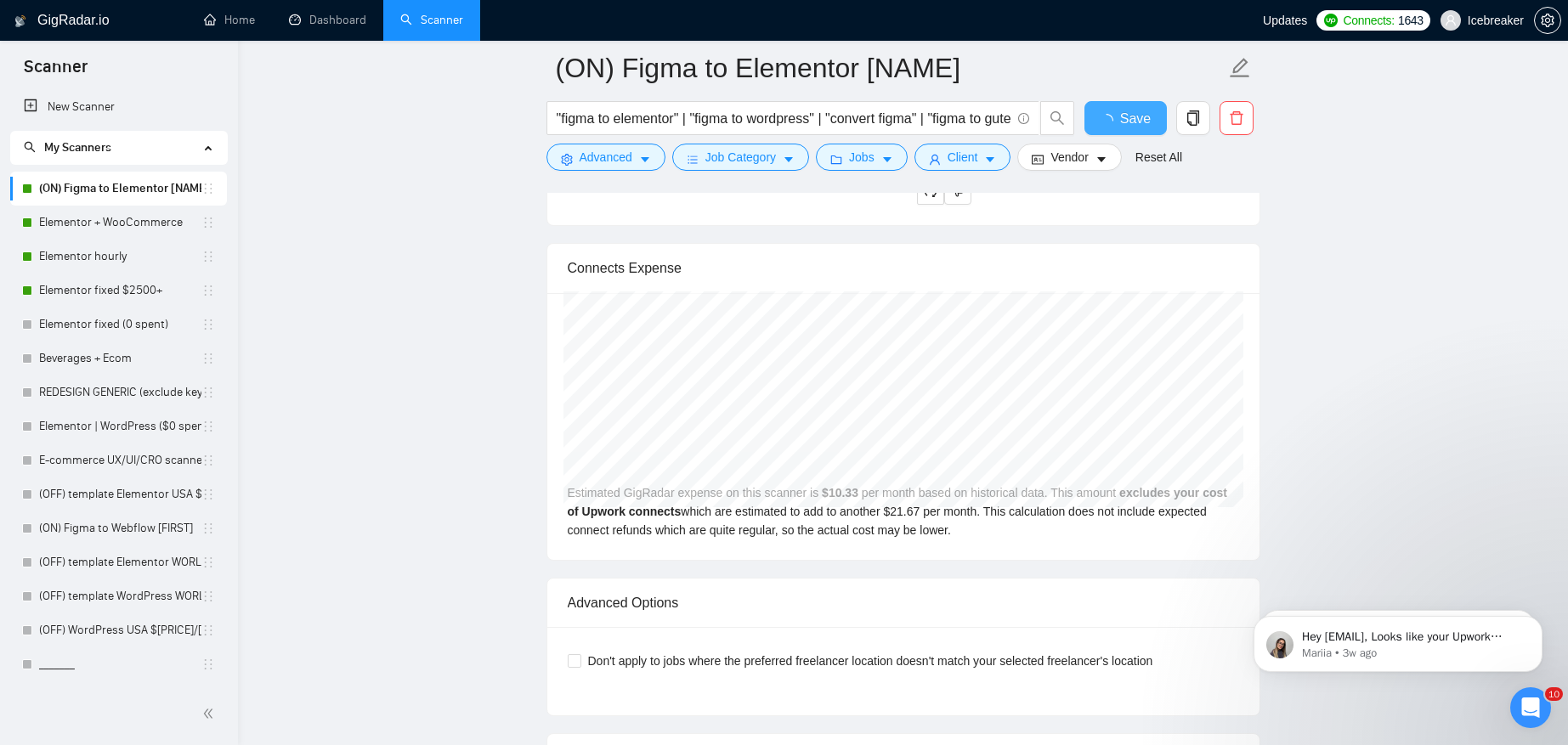 type 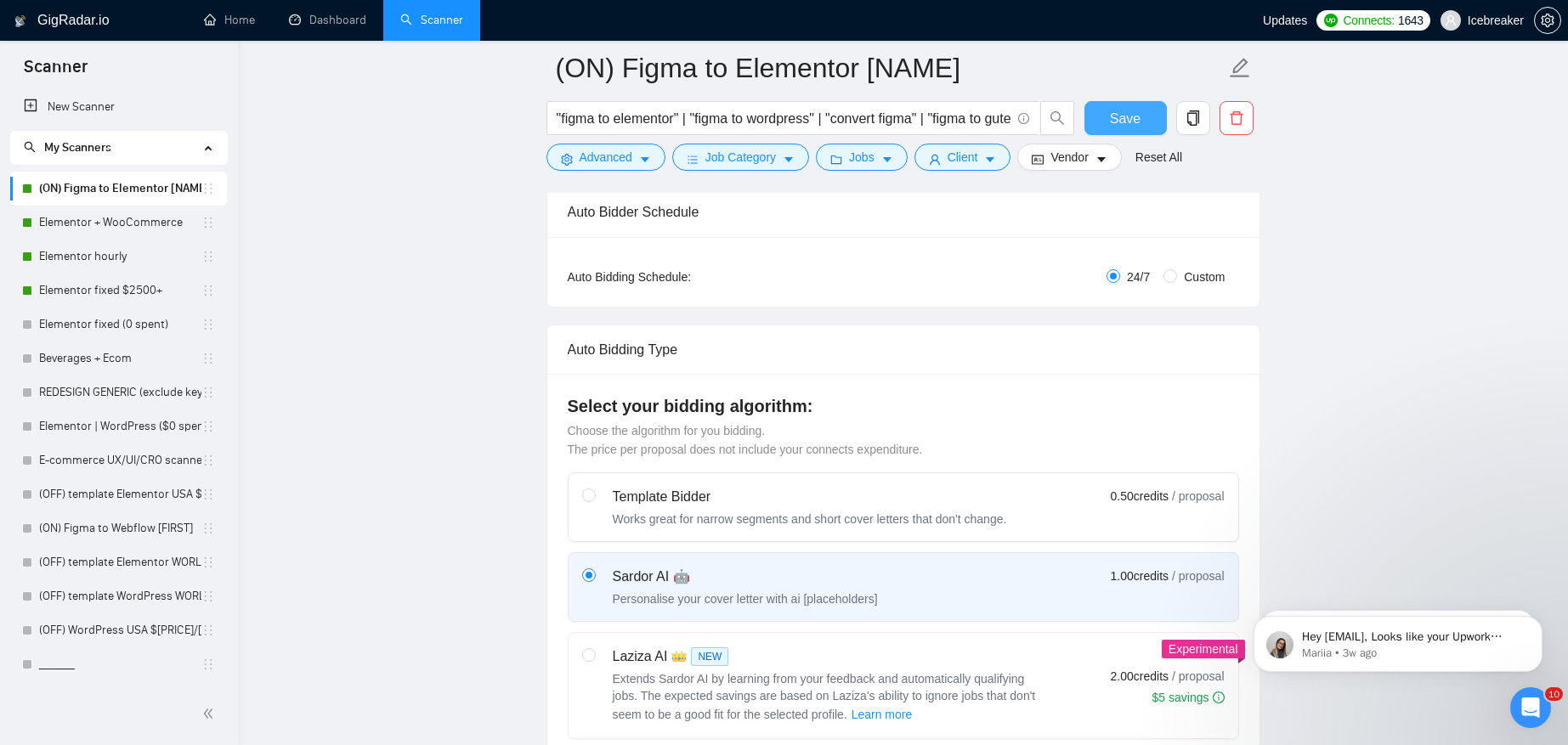 scroll, scrollTop: 82, scrollLeft: 0, axis: vertical 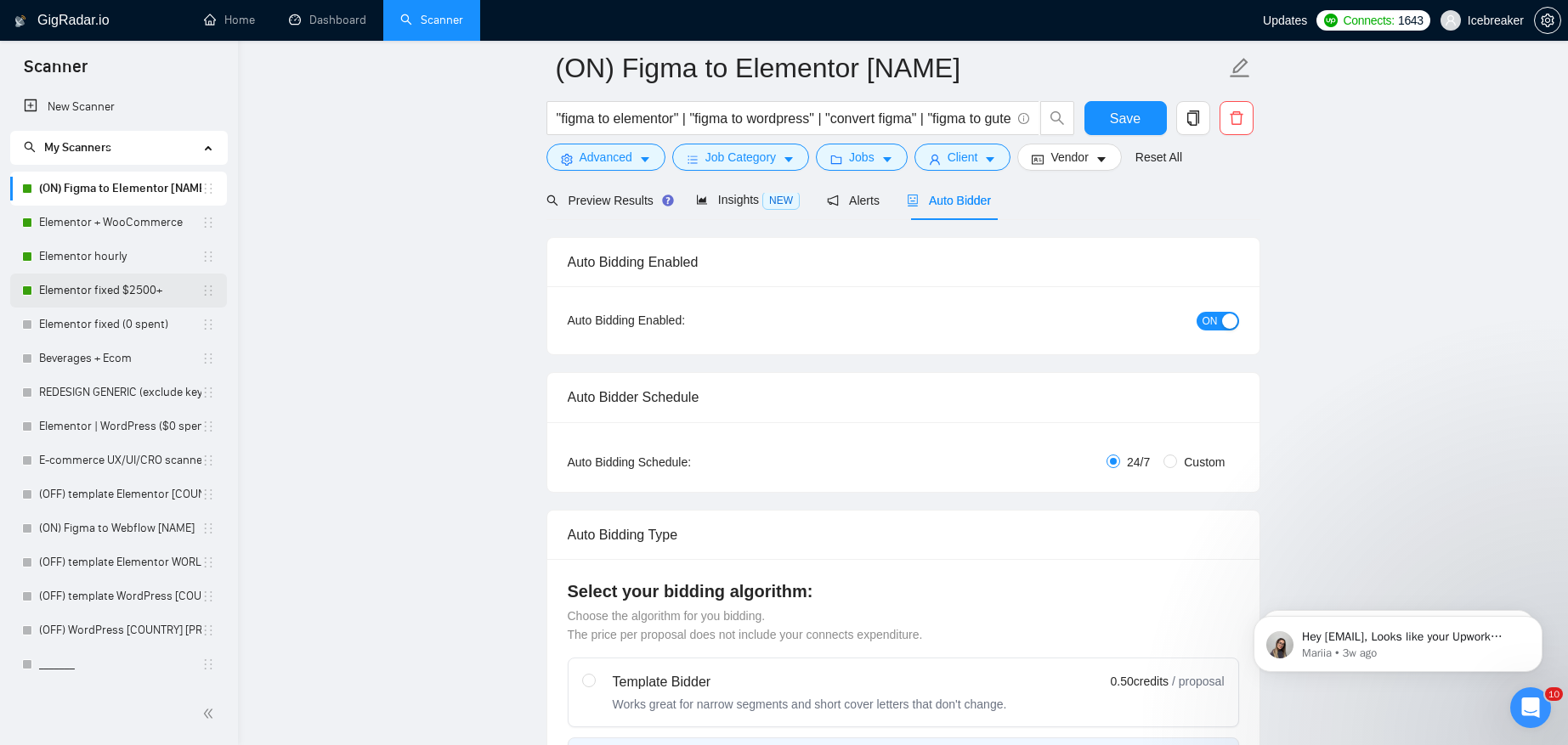 click on "Elementor fixed $2500+" at bounding box center [120, 291] 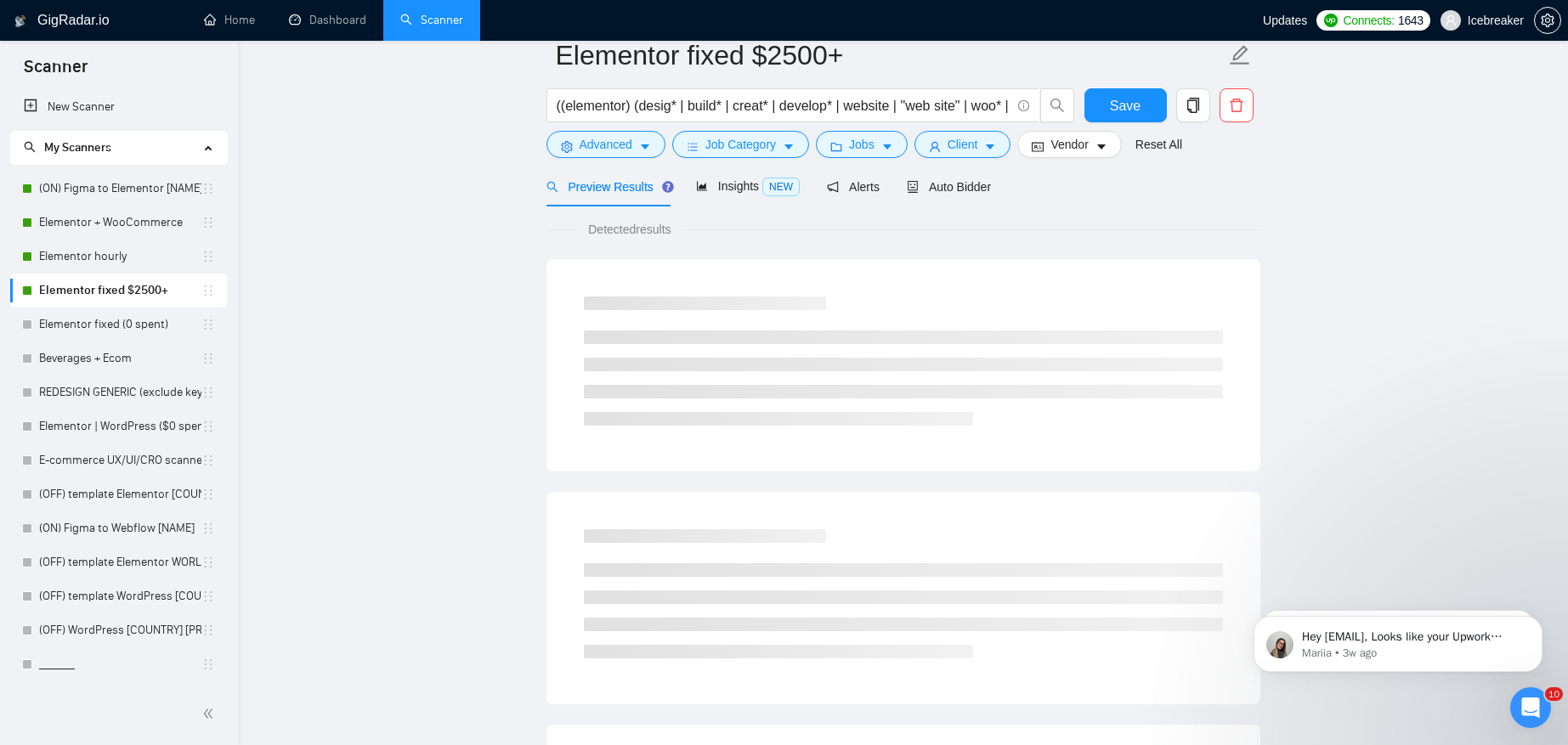 scroll, scrollTop: 0, scrollLeft: 0, axis: both 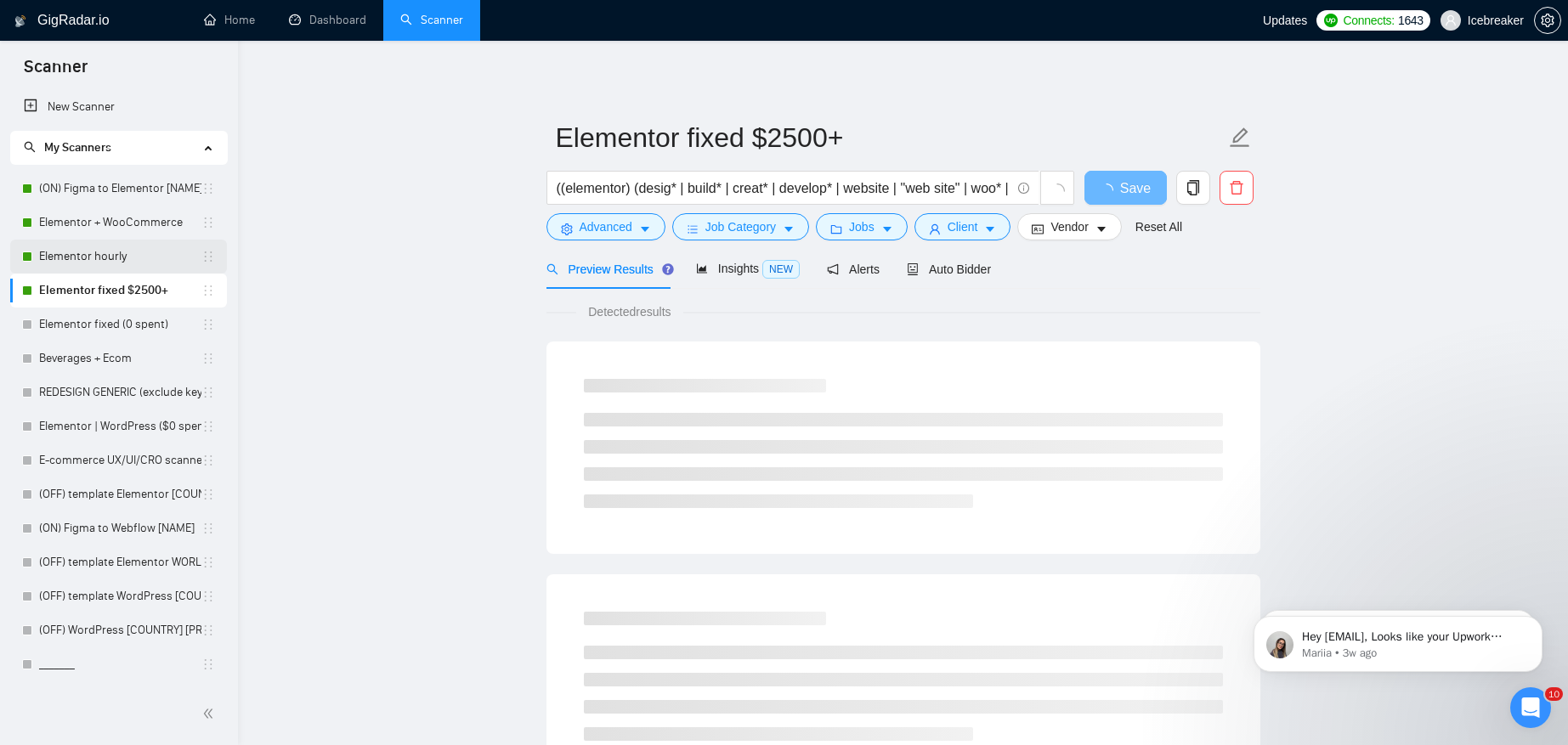 click on "Elementor hourly" at bounding box center (120, 257) 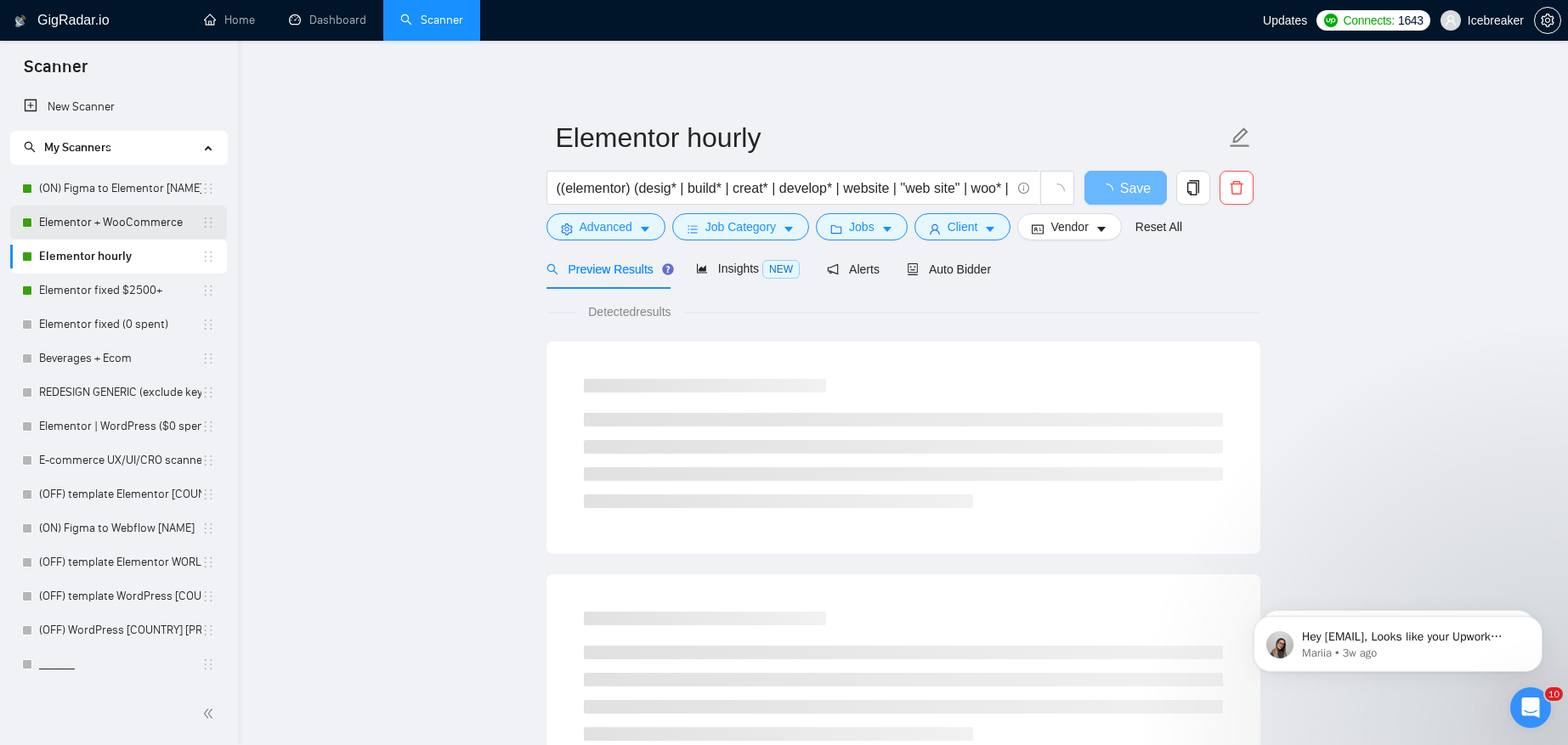 click on "Elementor + WooCommerce" at bounding box center (120, 223) 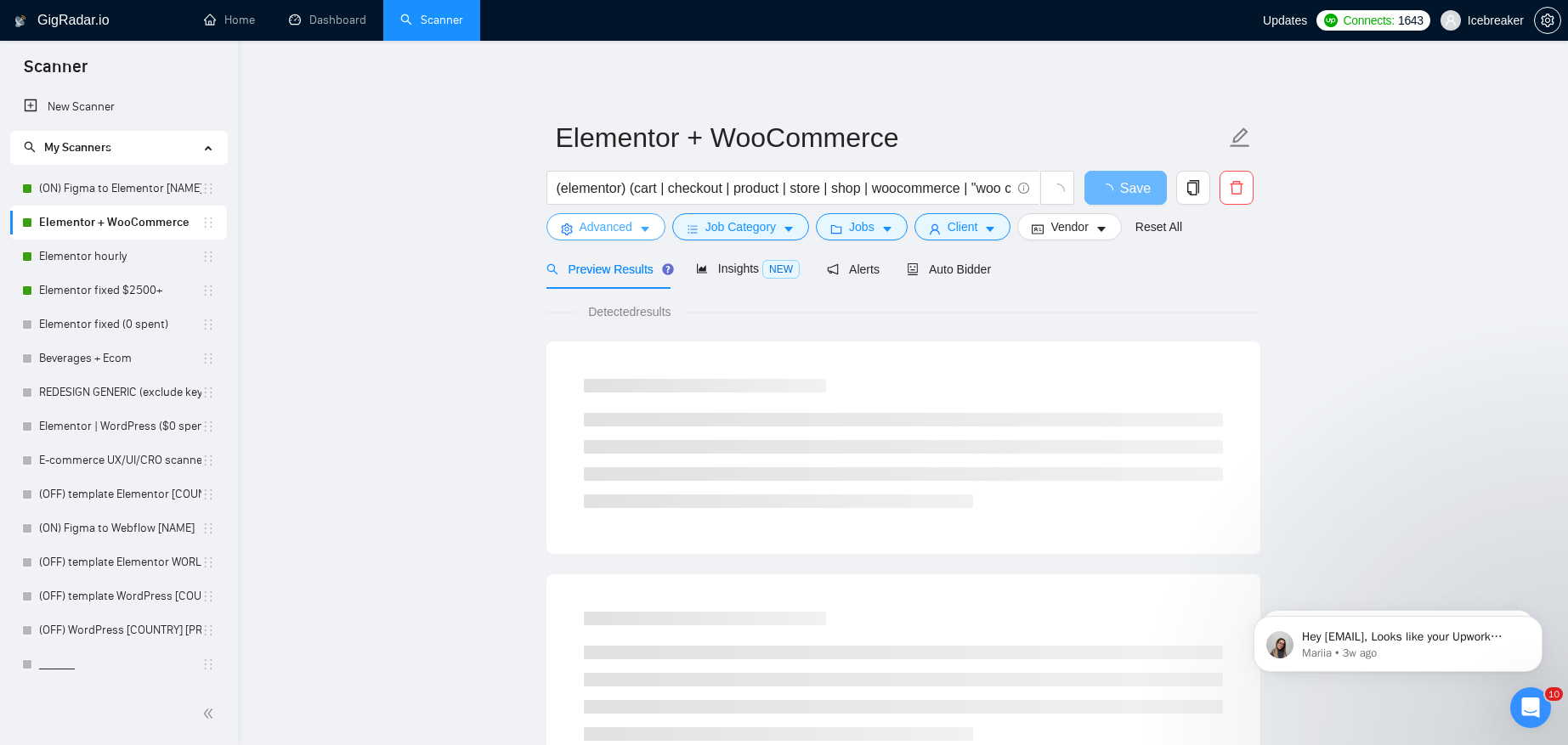 click on "Advanced" at bounding box center [606, 227] 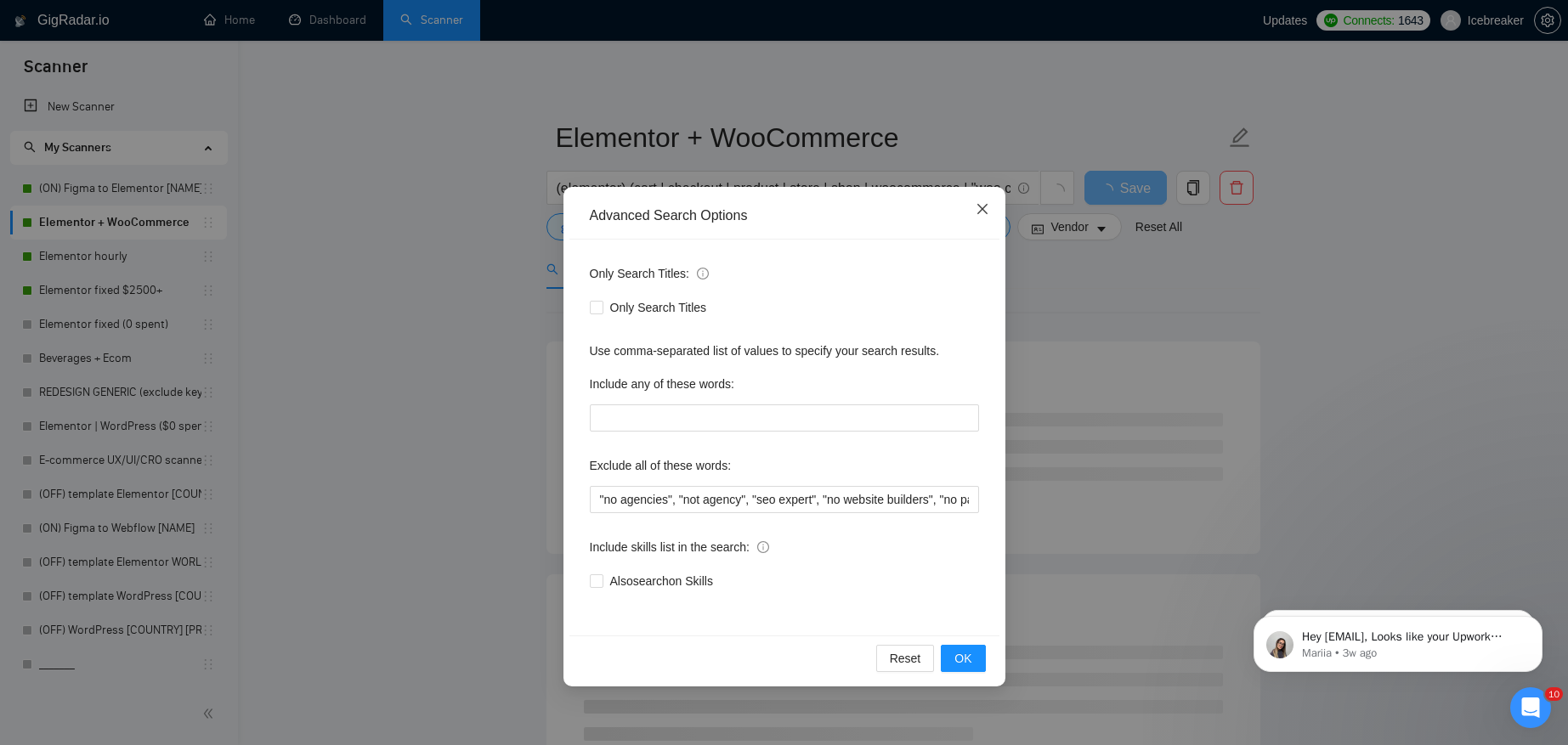 click 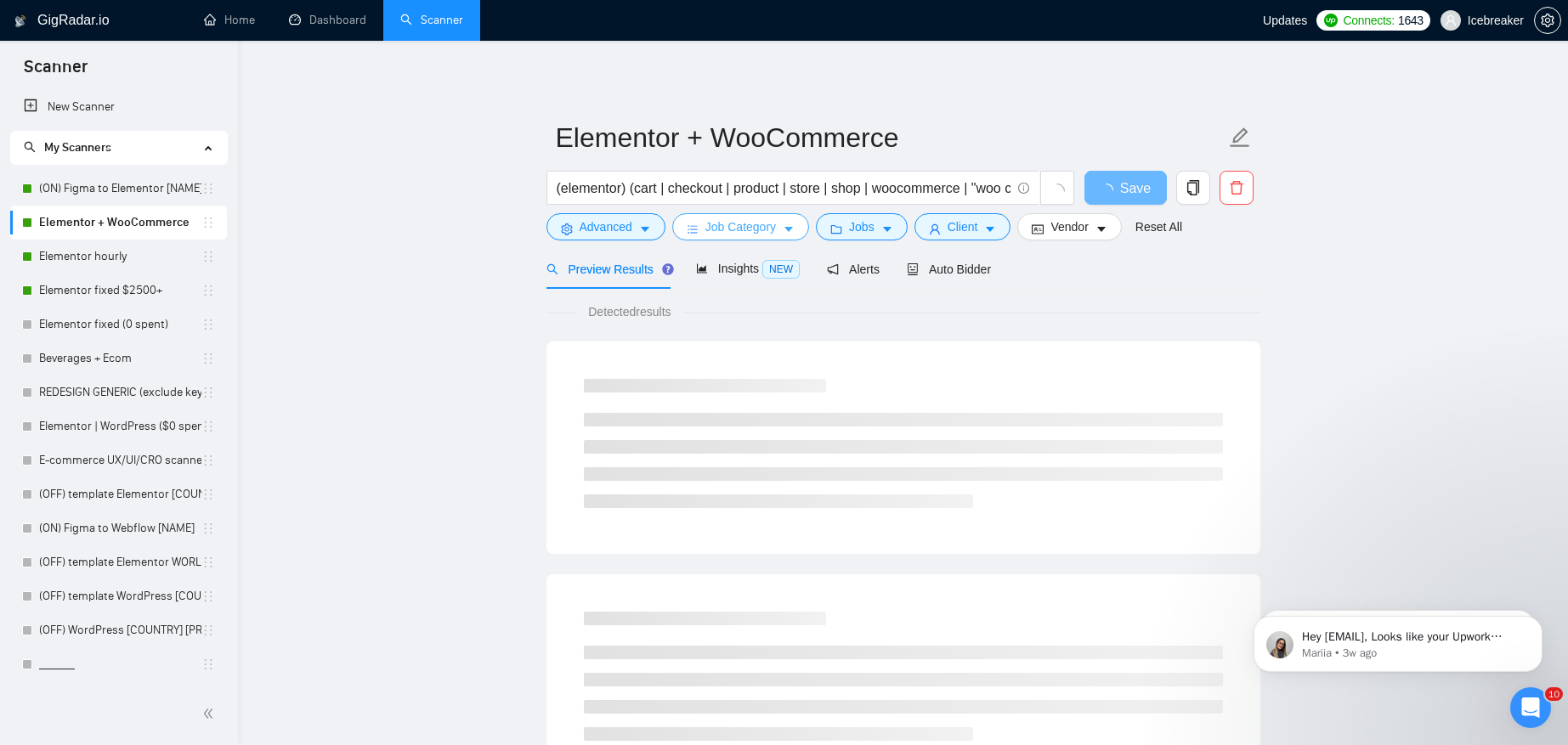 click on "Job Category" at bounding box center (740, 227) 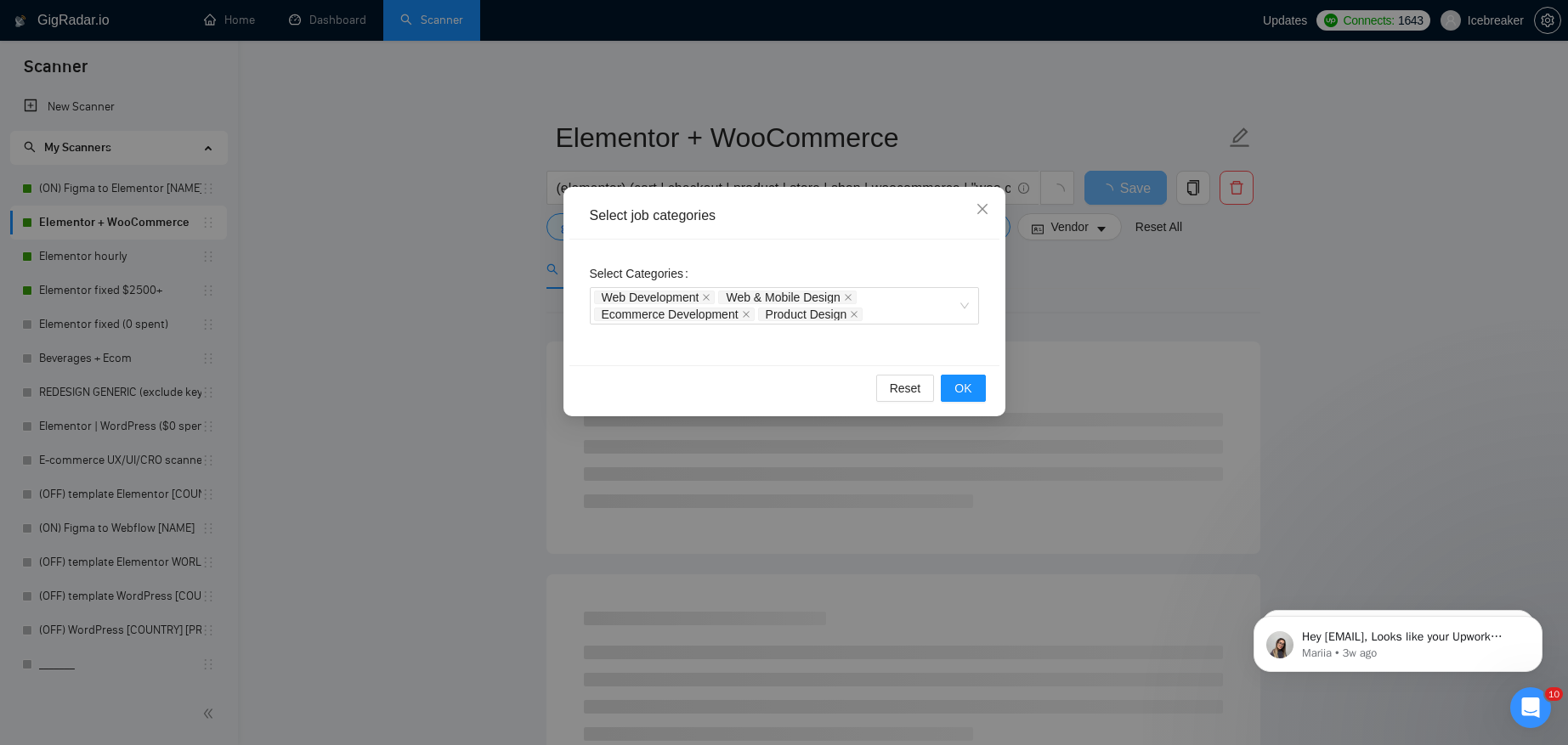 click on "Select job categories" at bounding box center [784, 216] 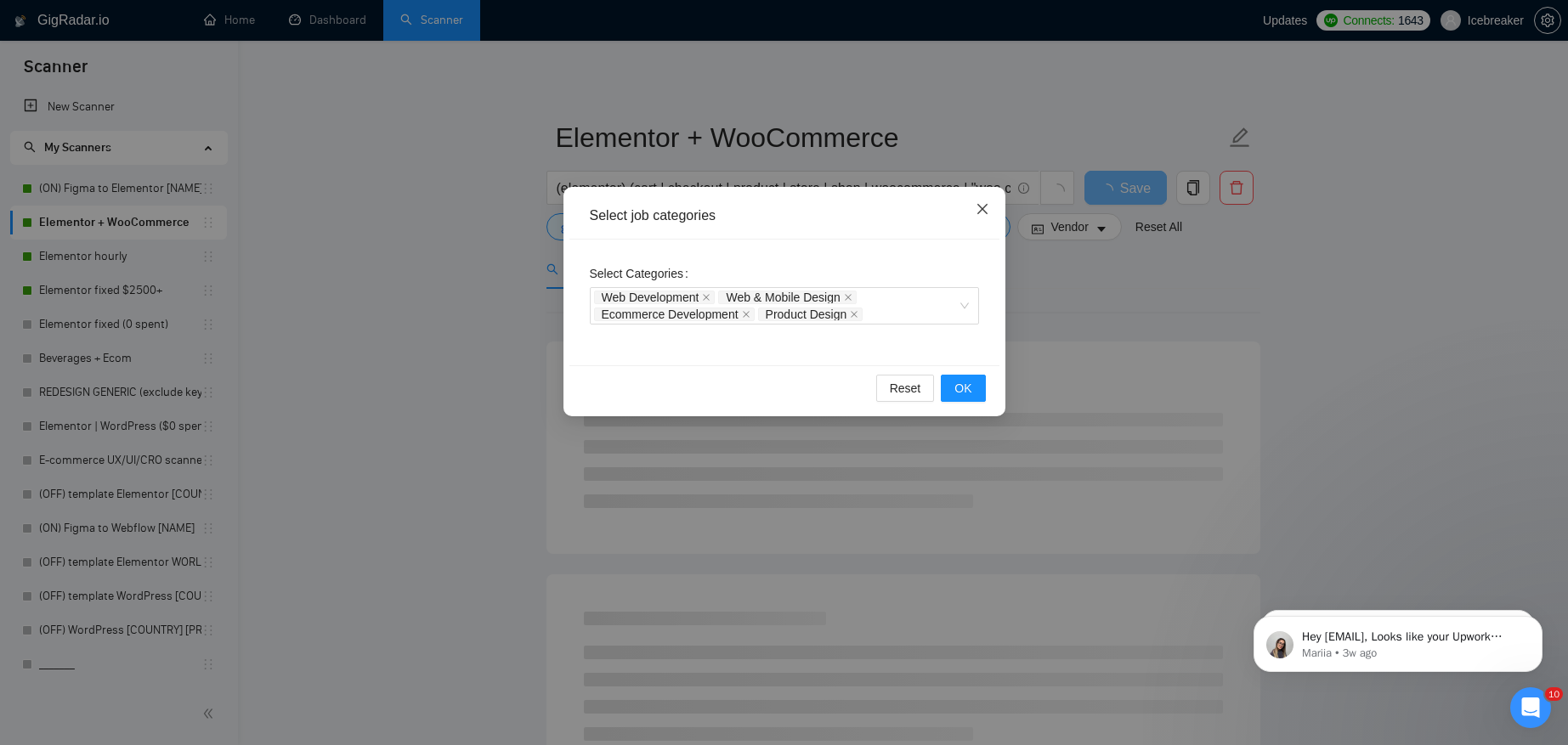 click 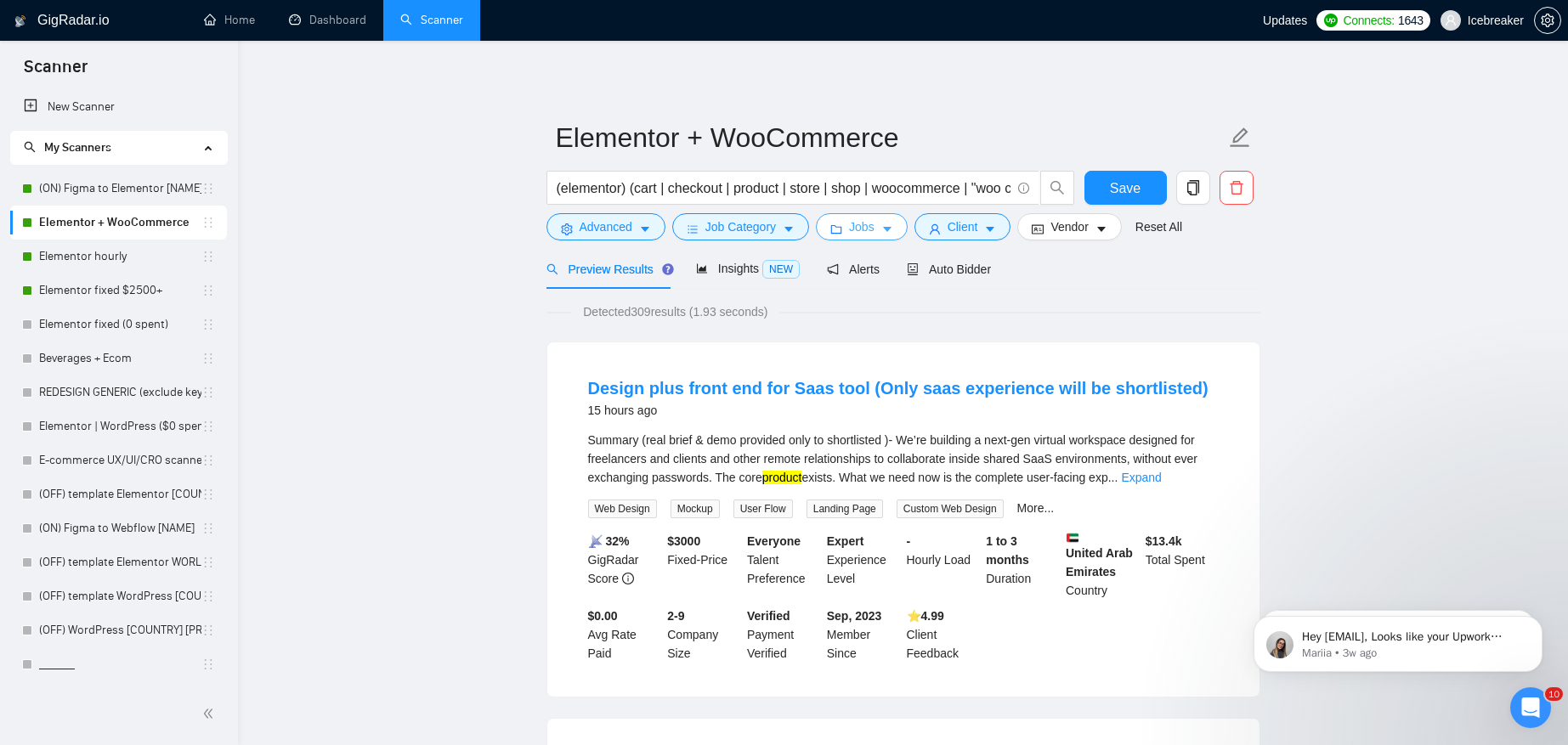 click on "Jobs" at bounding box center [862, 227] 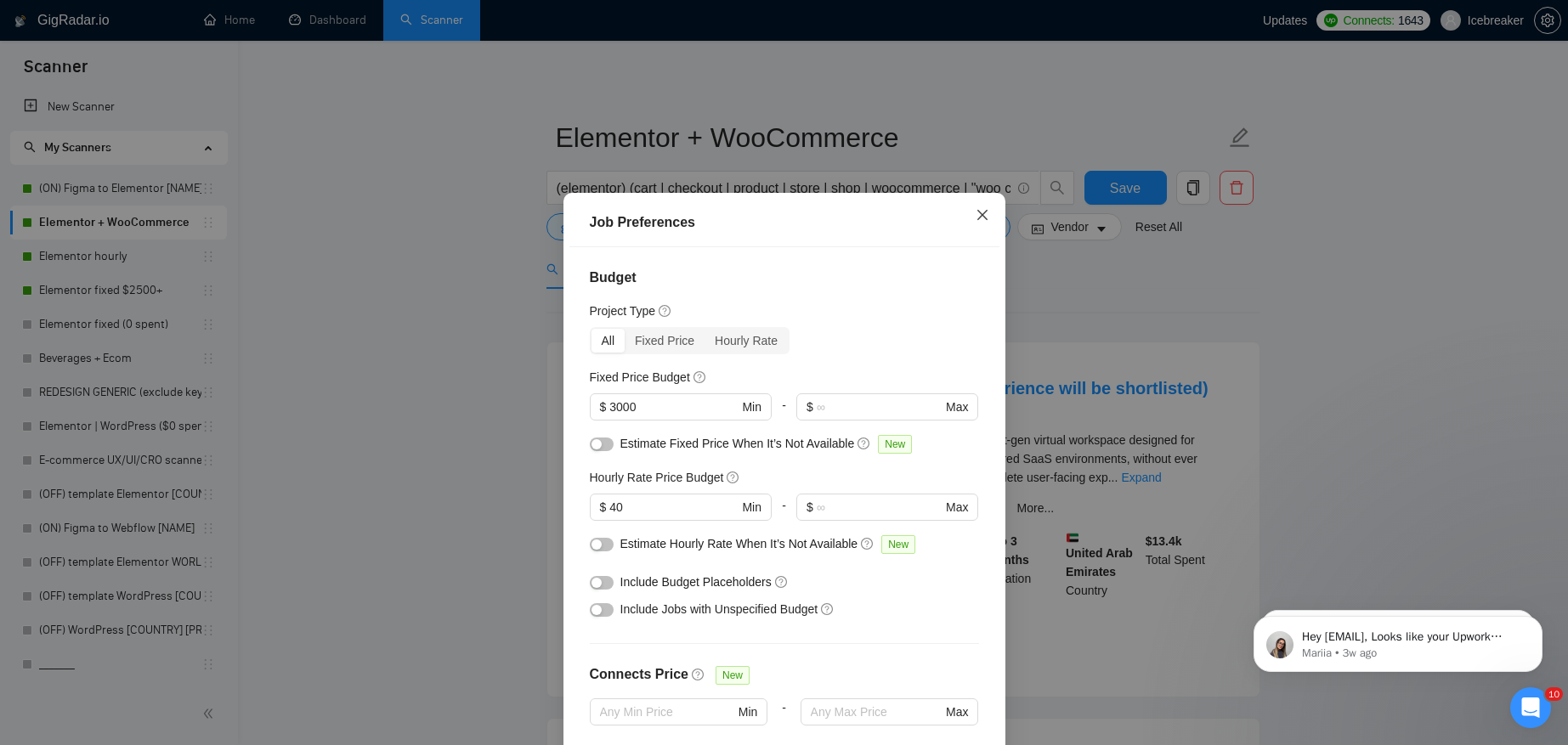 click 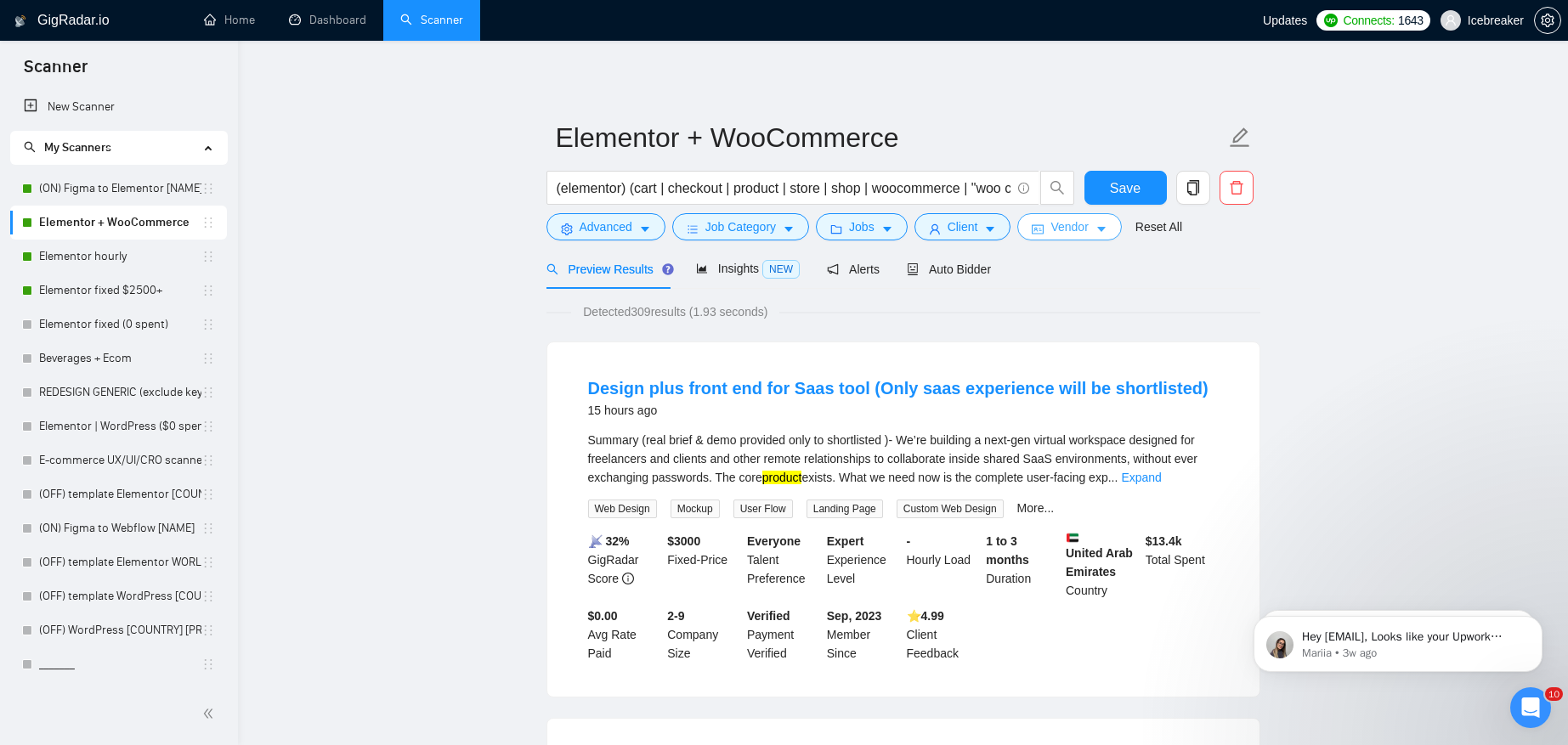 click on "Vendor" at bounding box center (1069, 227) 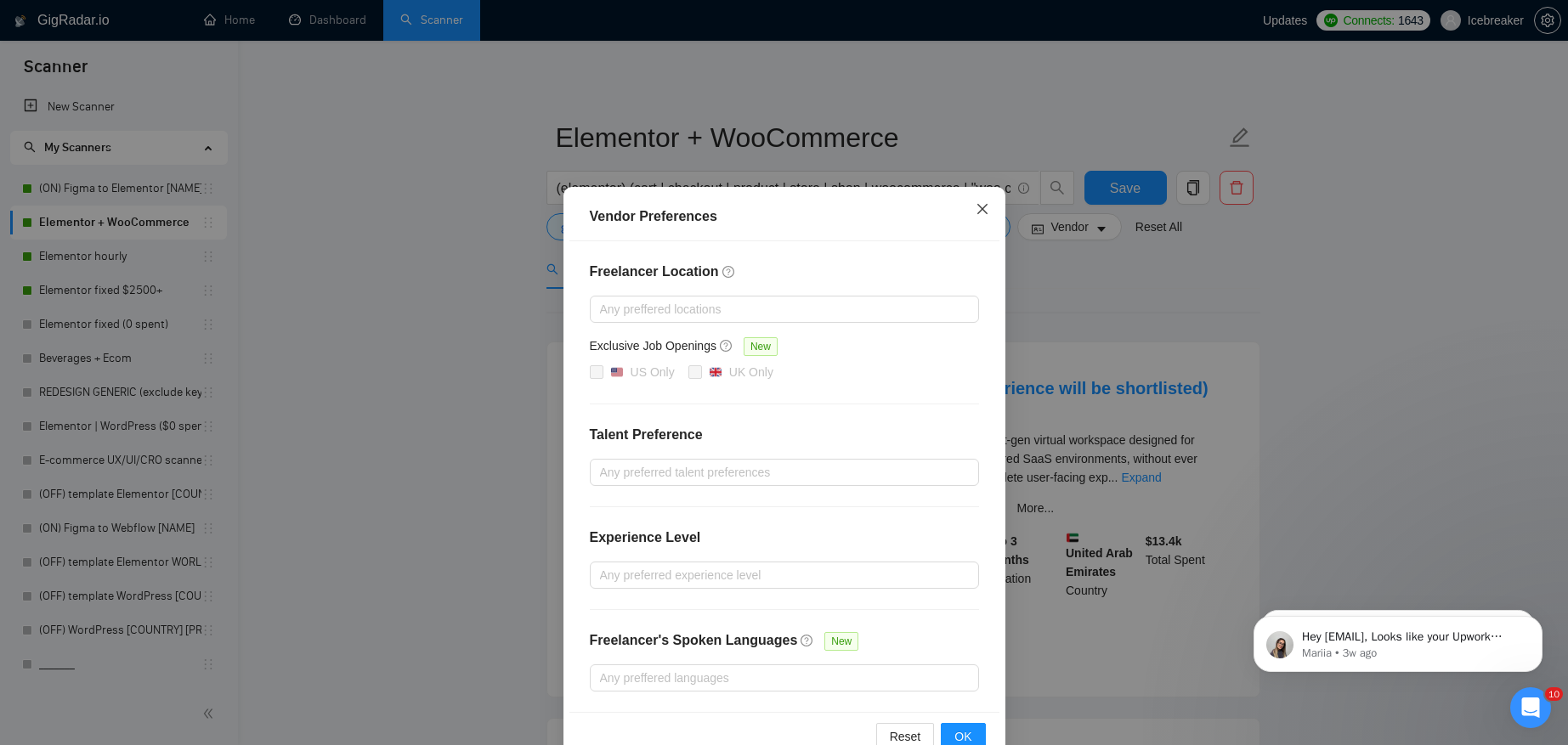 click at bounding box center (982, 210) 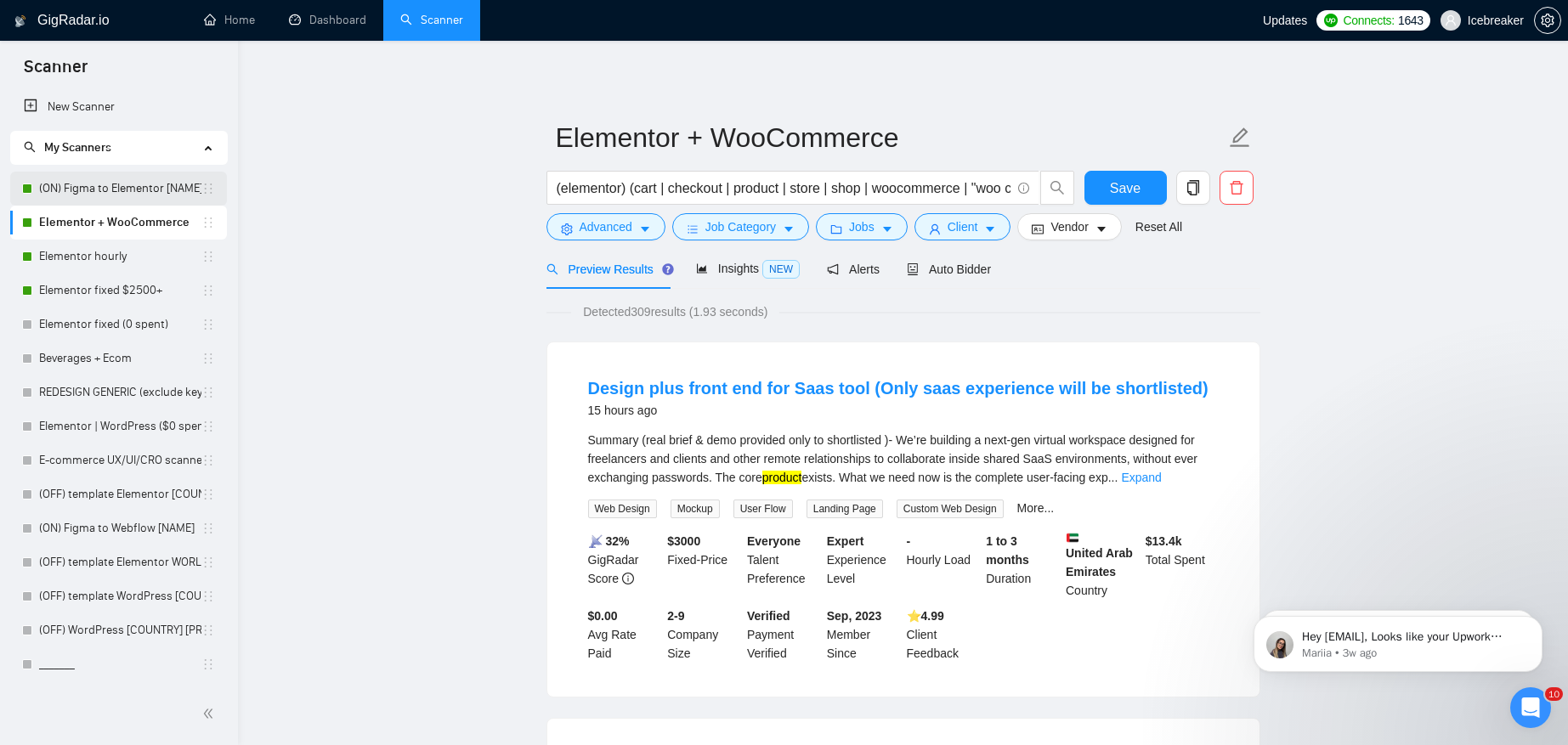 click on "(ON) Figma to Elementor [NAME]" at bounding box center (120, 189) 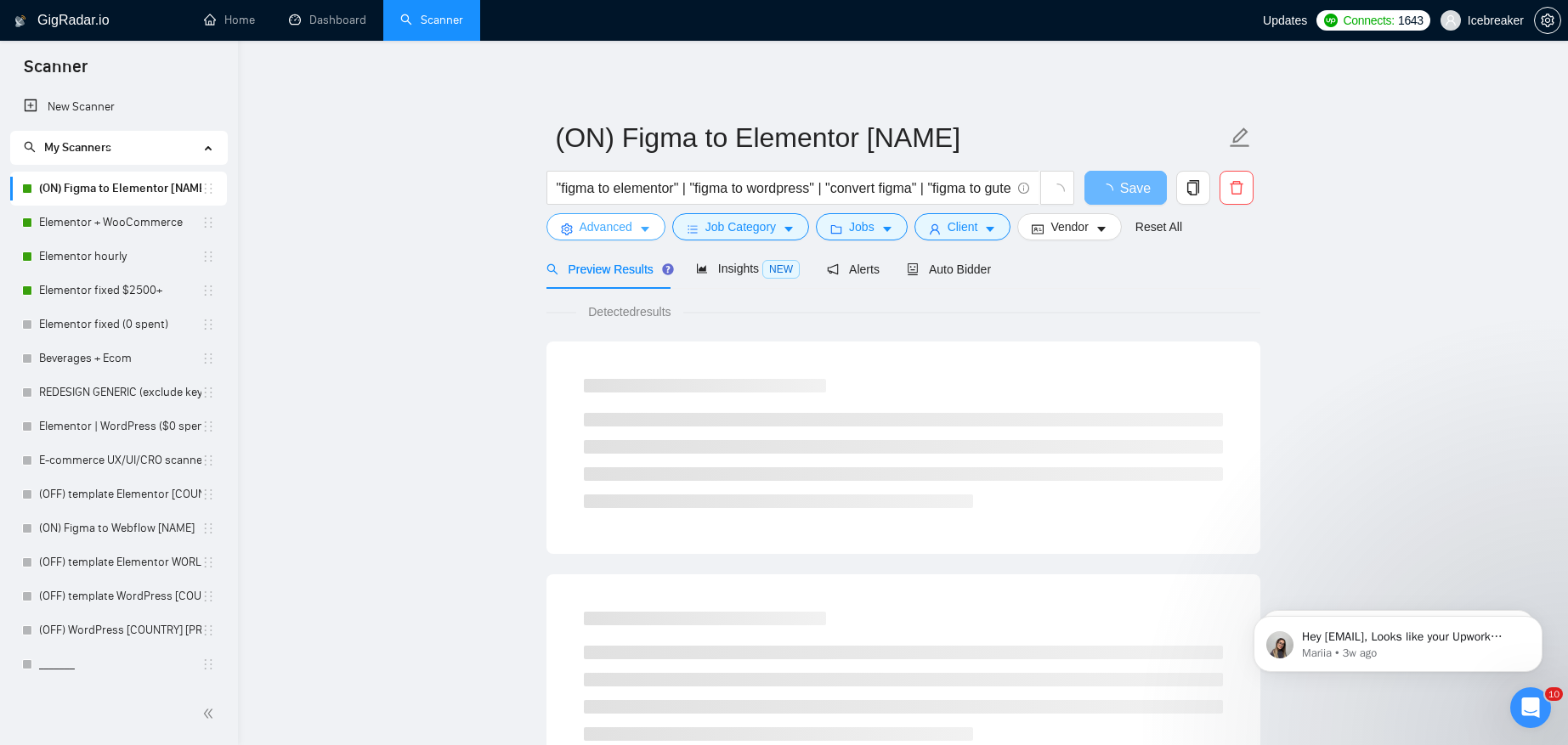 click on "Advanced" at bounding box center (606, 227) 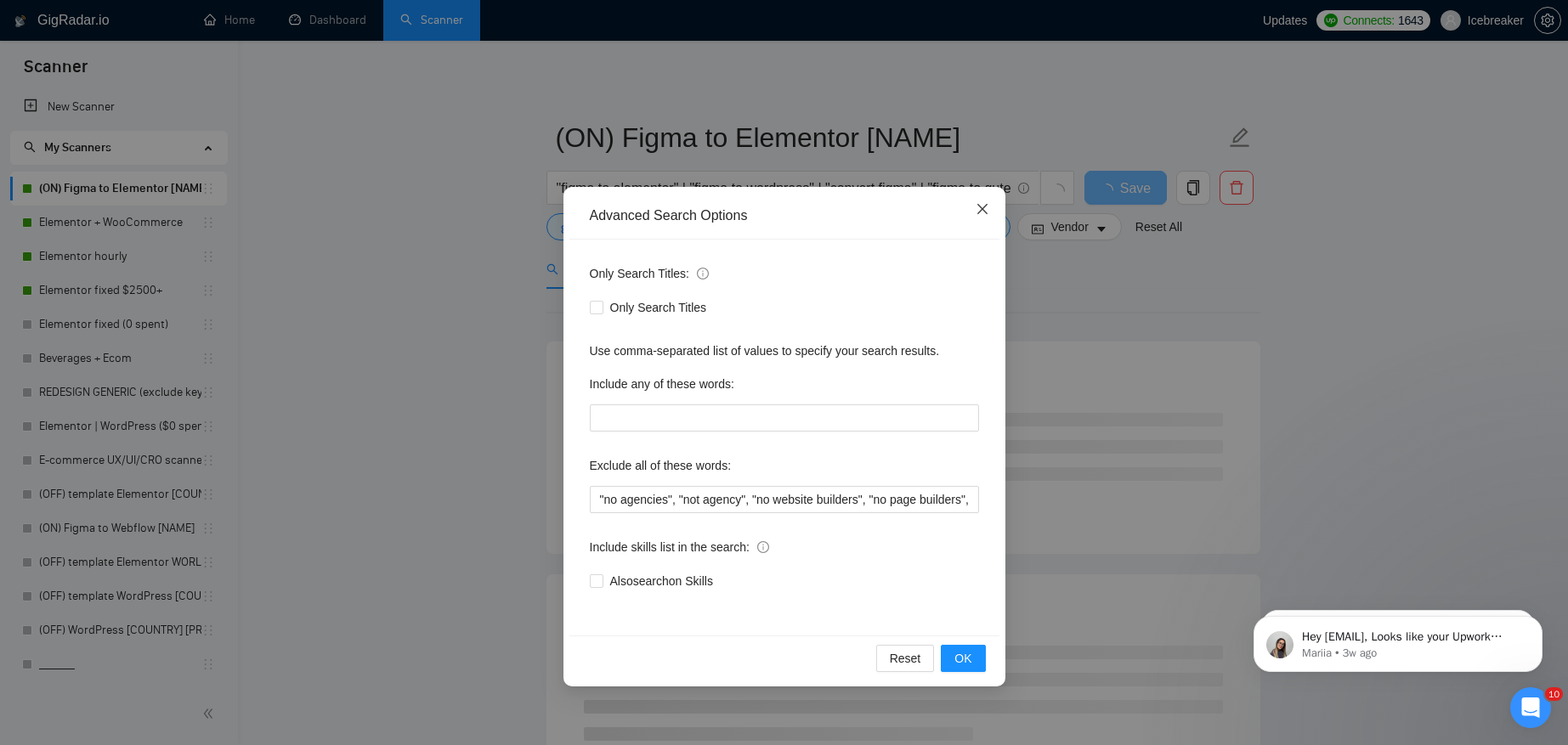 click at bounding box center (982, 210) 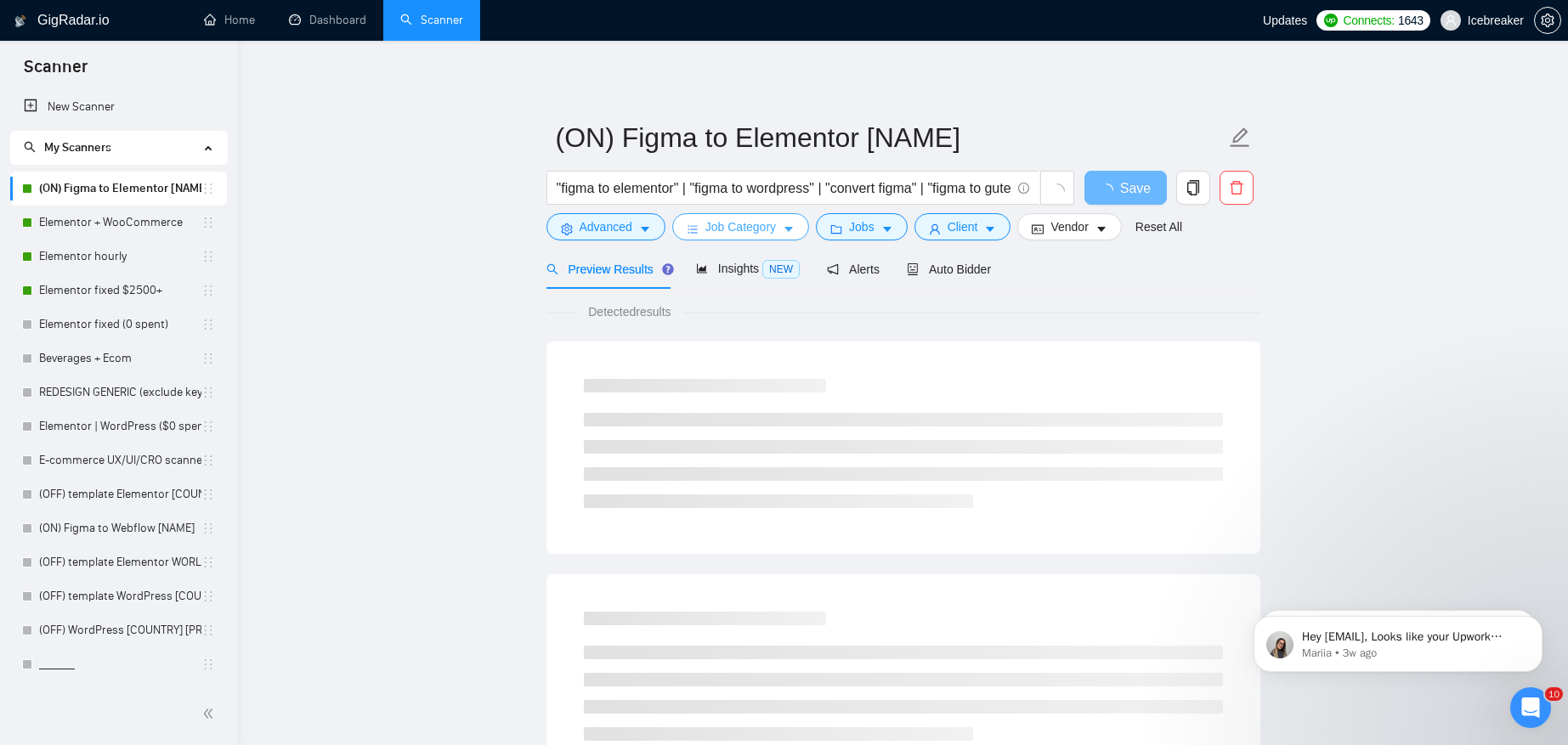 click on "Job Category" at bounding box center [740, 227] 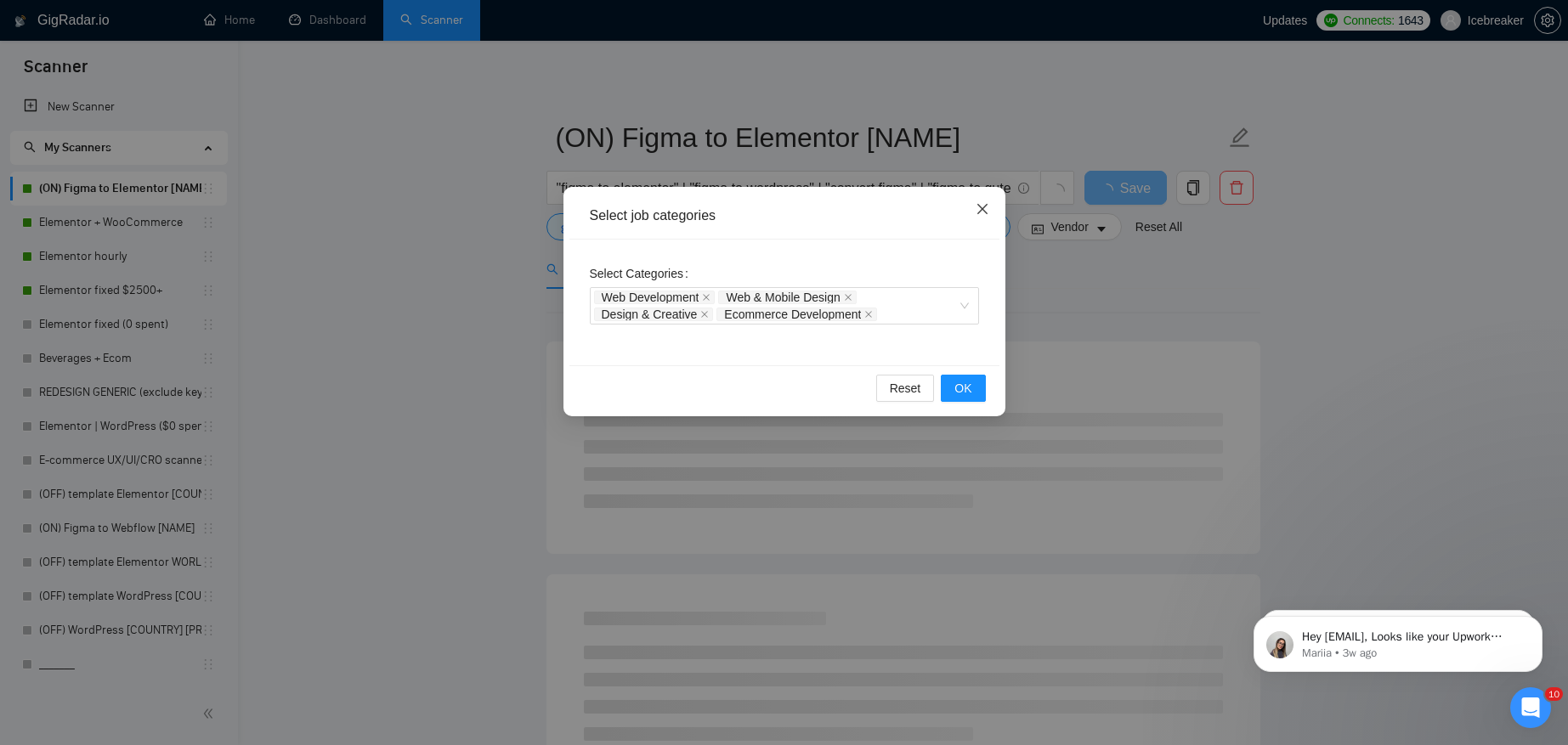 click at bounding box center (982, 210) 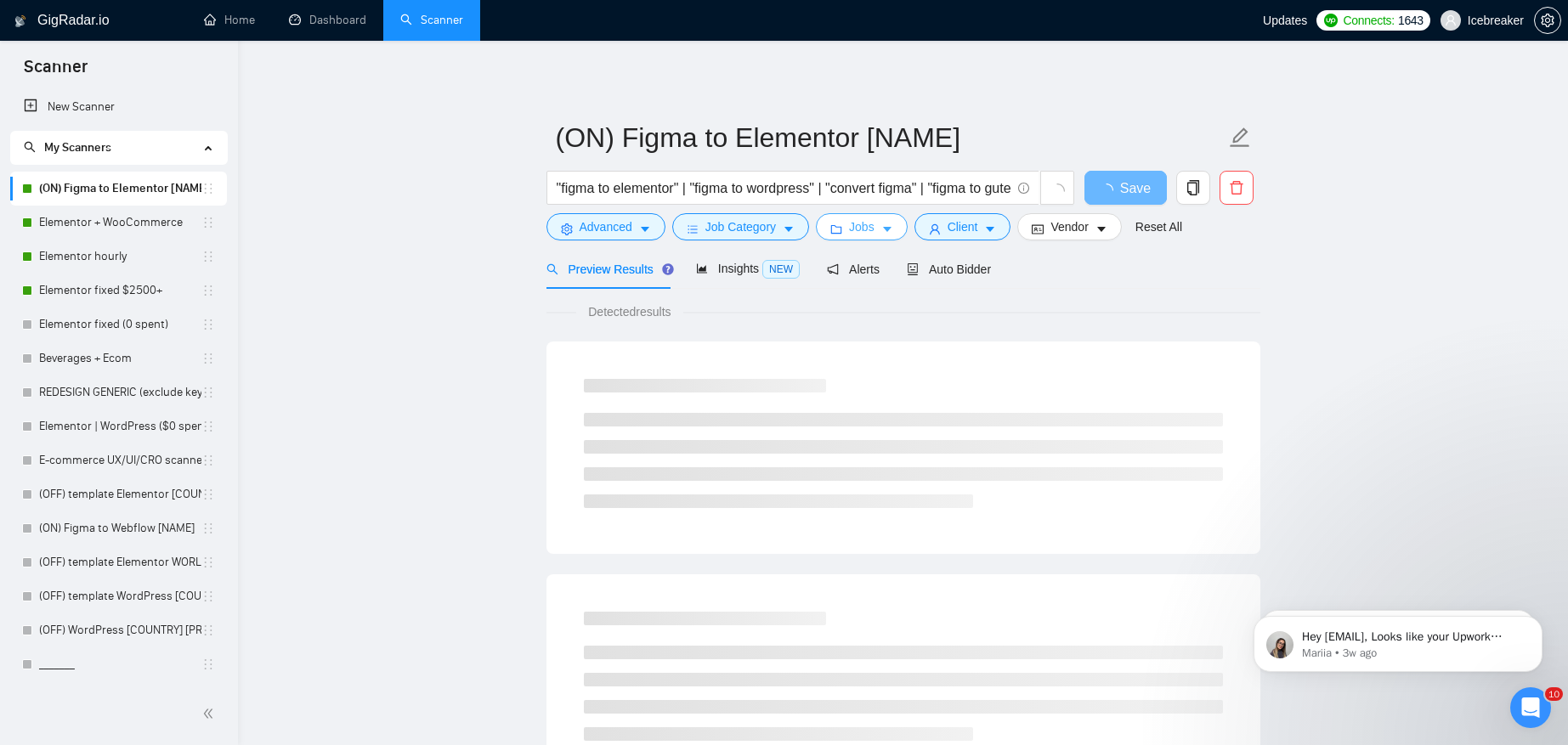 click on "Jobs" at bounding box center (862, 227) 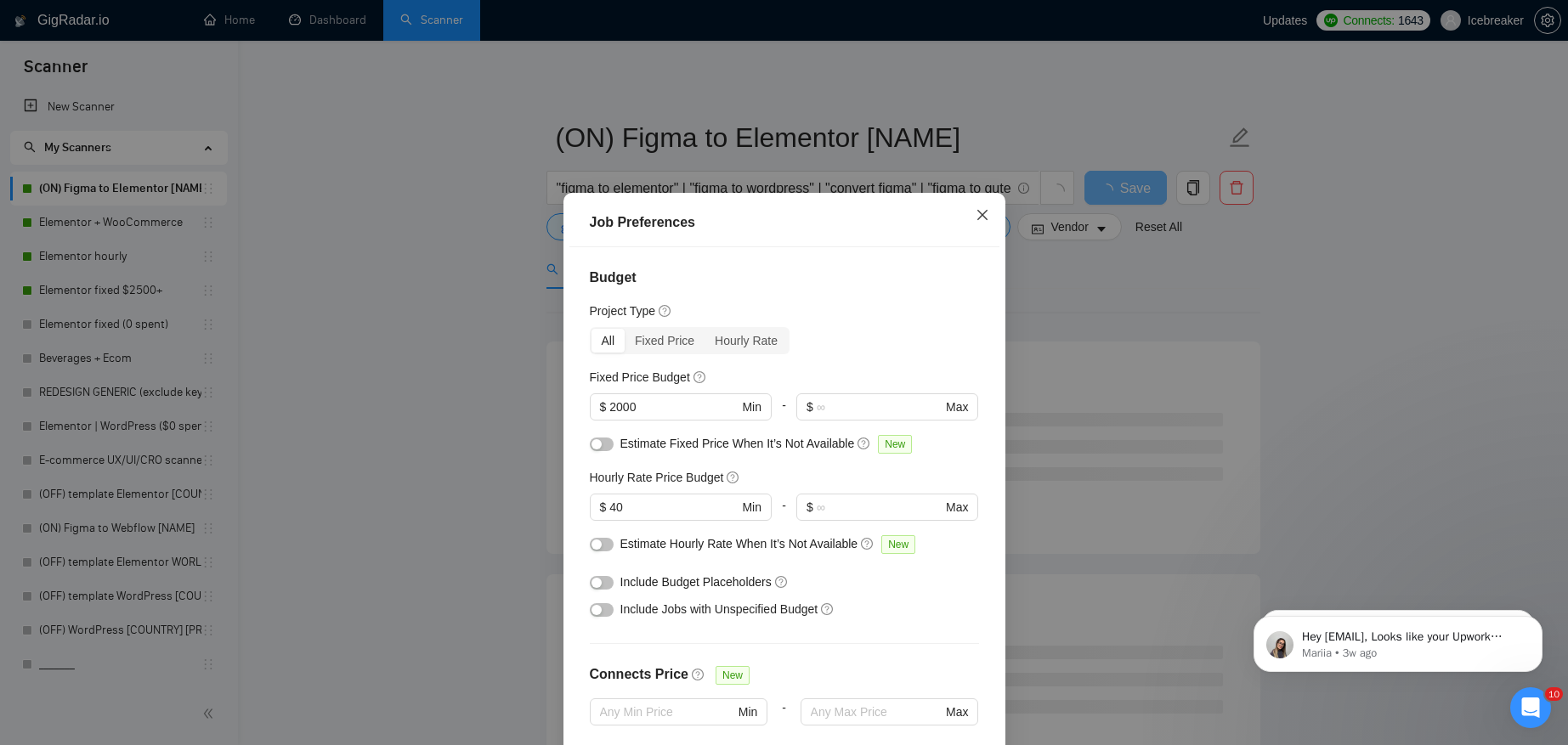 click 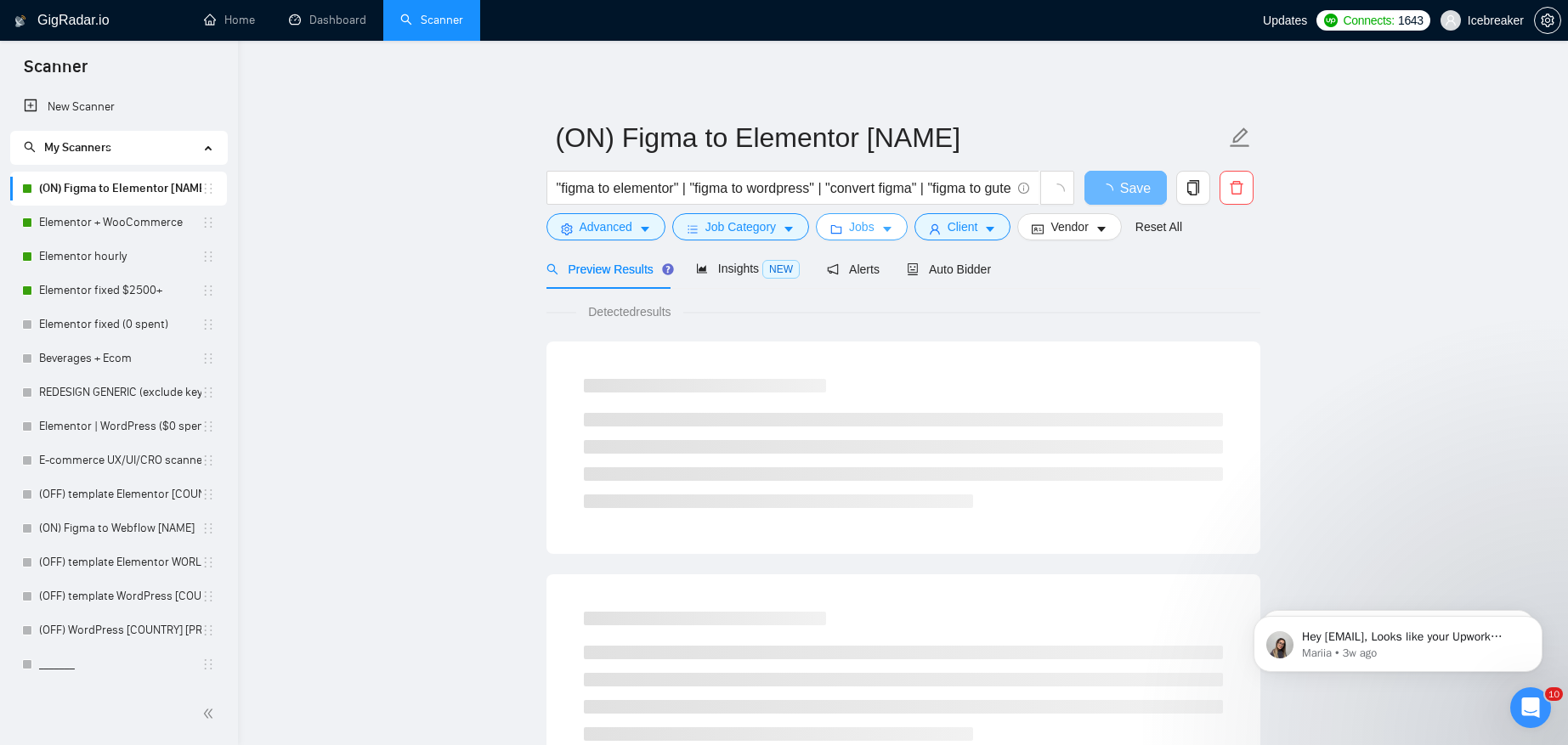 click on "Jobs" at bounding box center [862, 227] 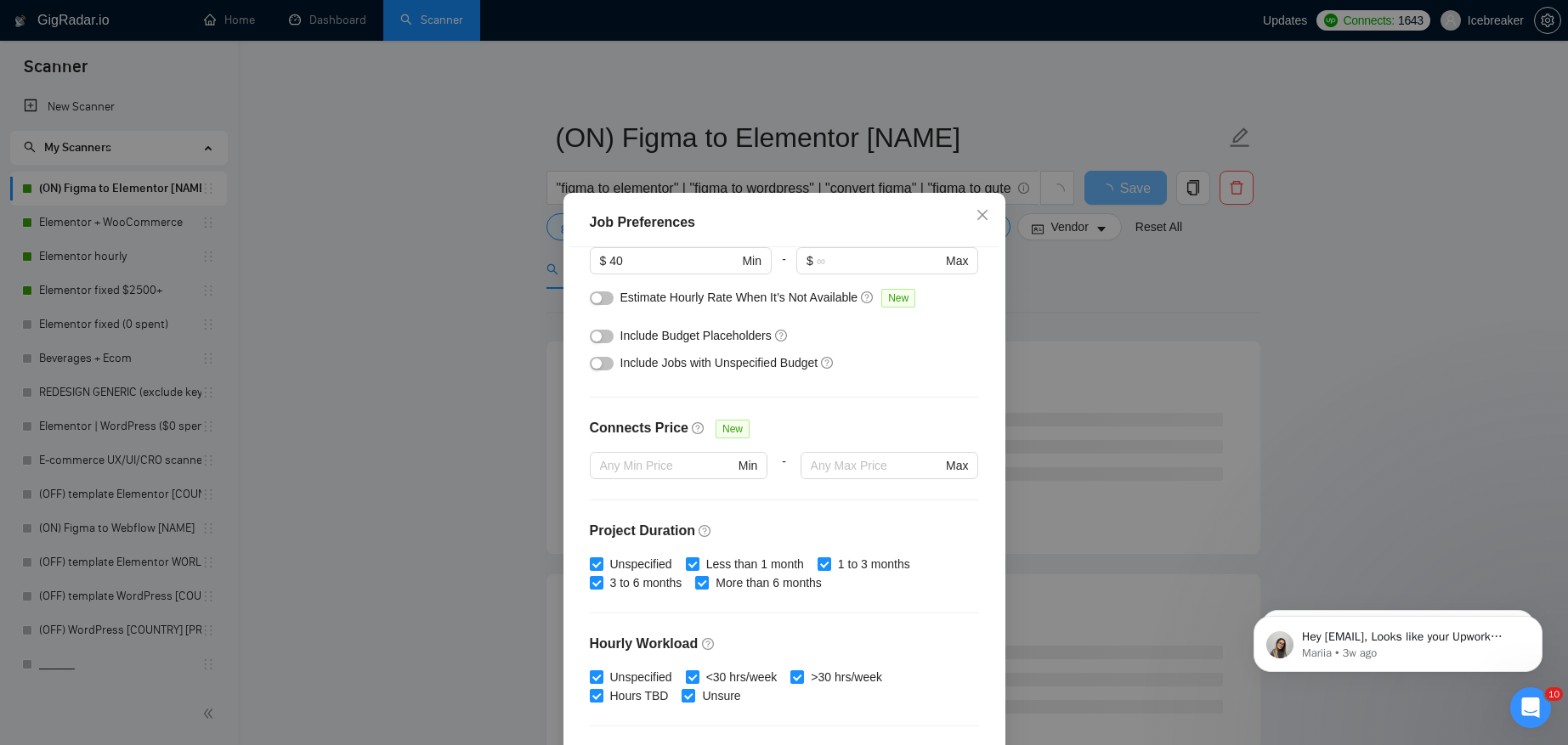 scroll, scrollTop: 434, scrollLeft: 0, axis: vertical 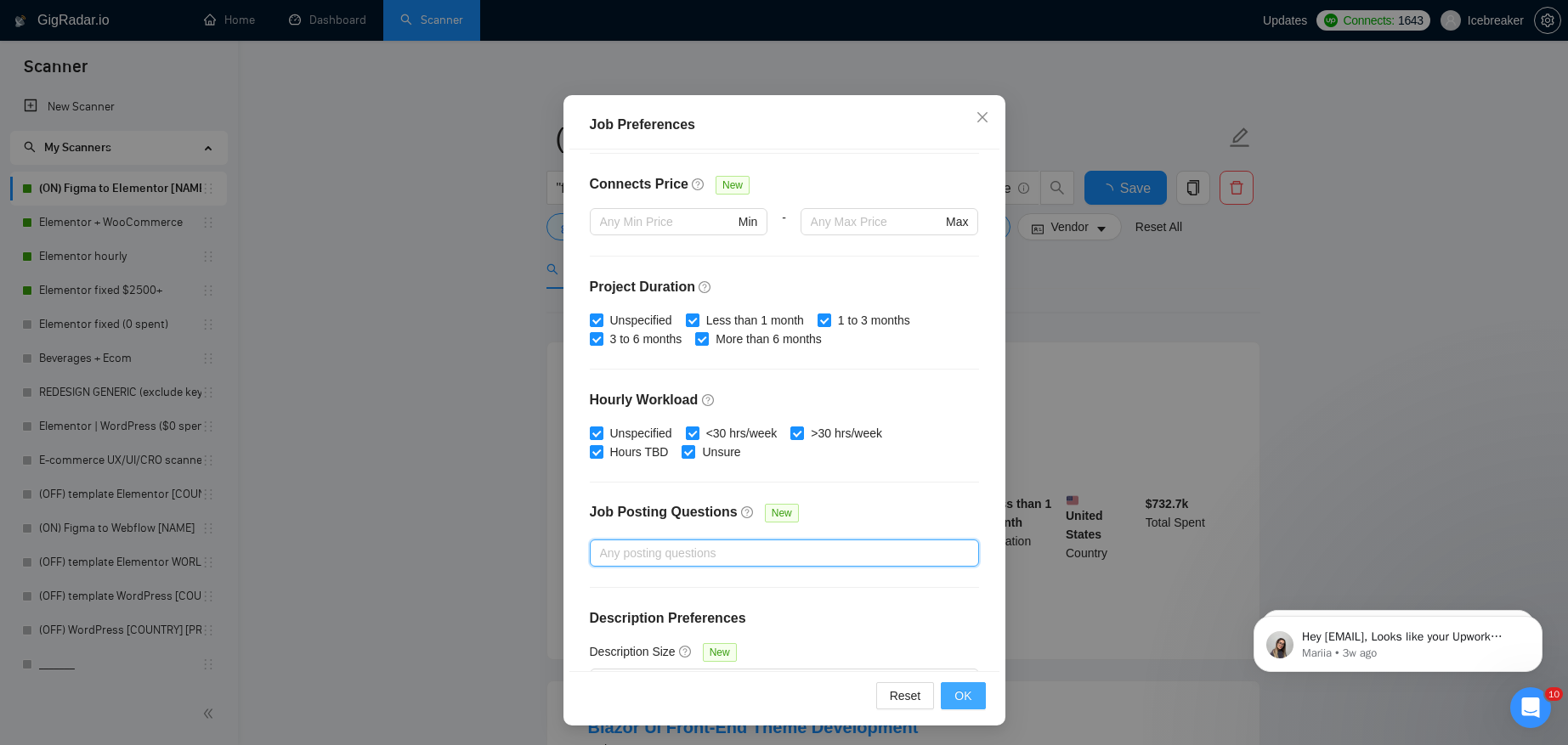 click on "OK" at bounding box center (963, 696) 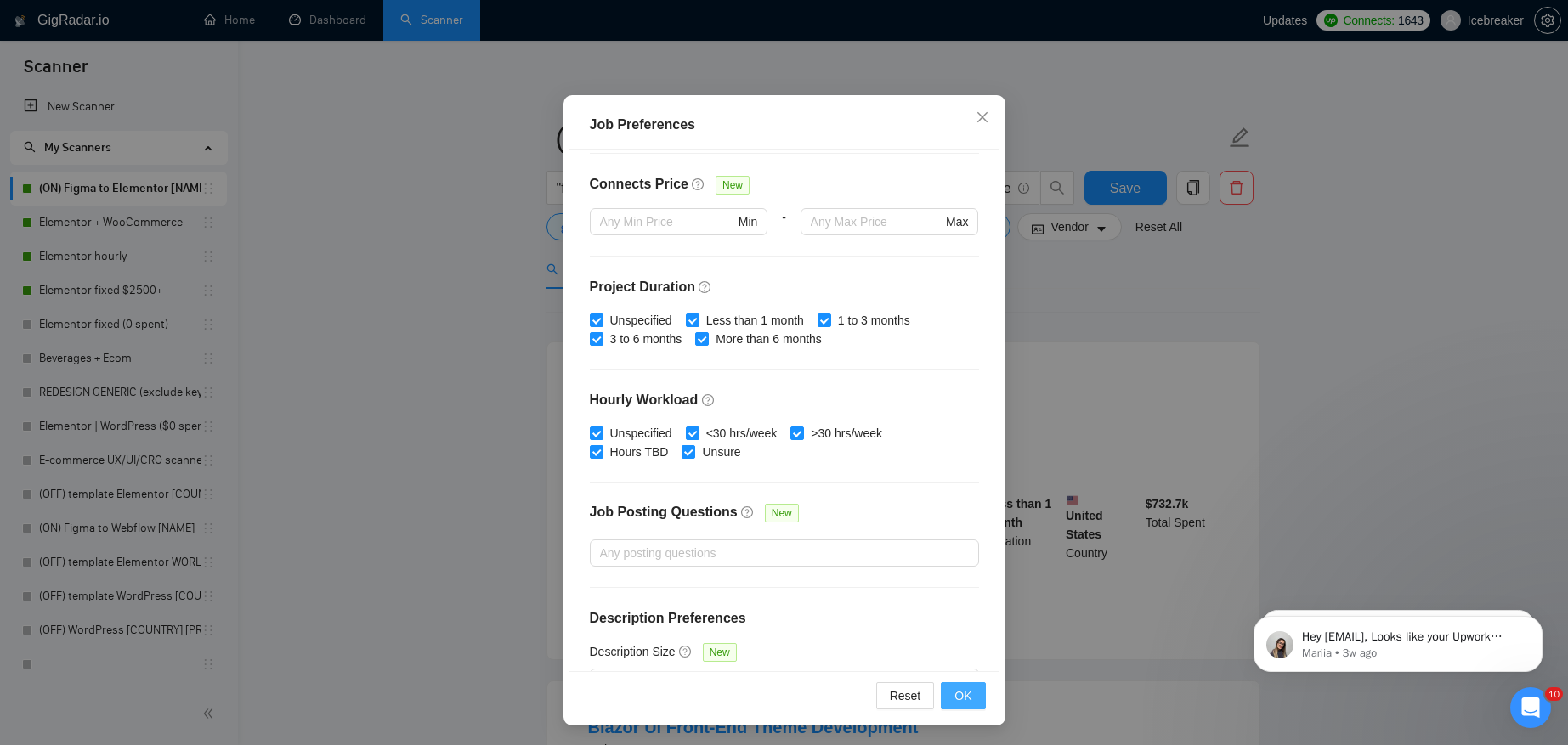 scroll, scrollTop: 7, scrollLeft: 0, axis: vertical 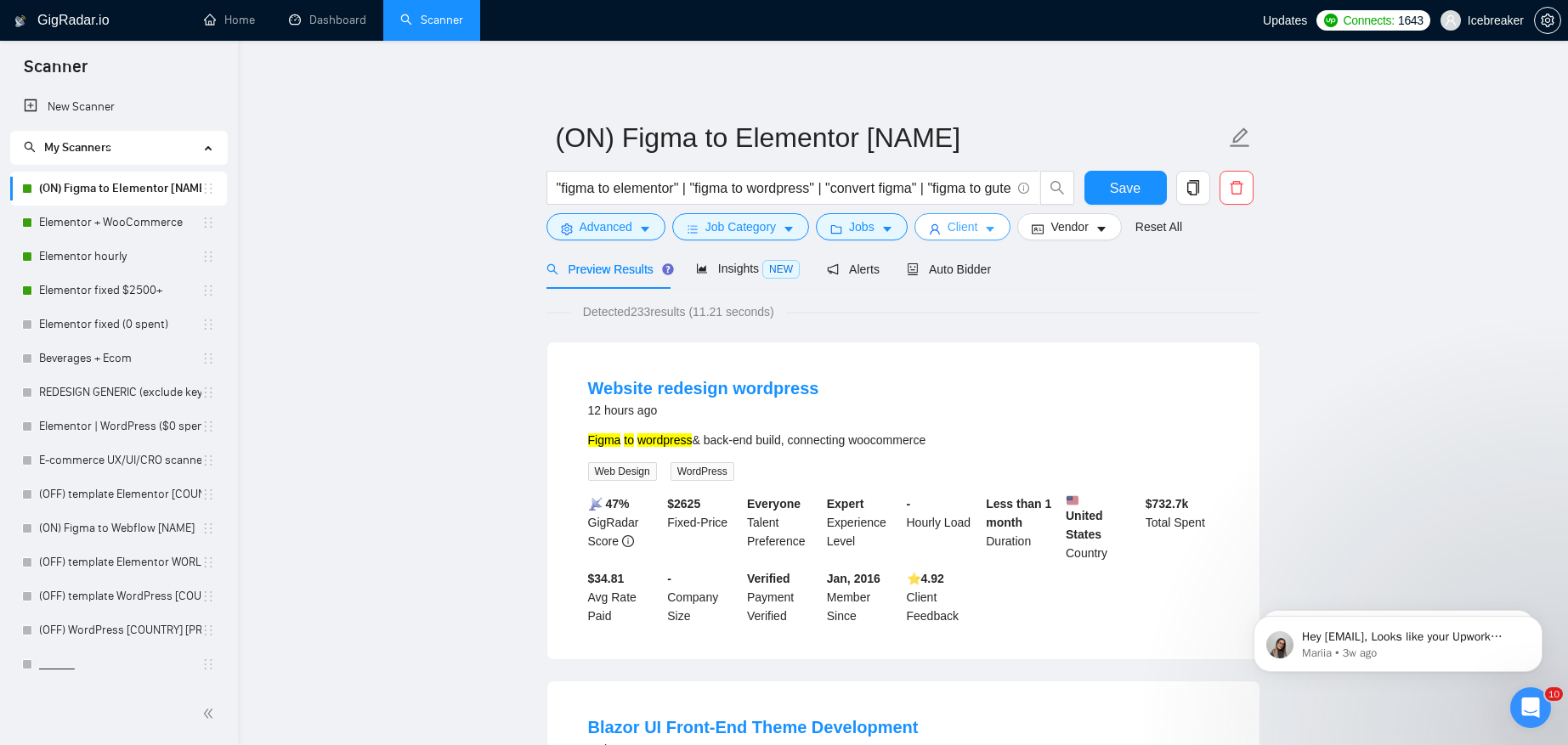 click on "Client" at bounding box center [963, 227] 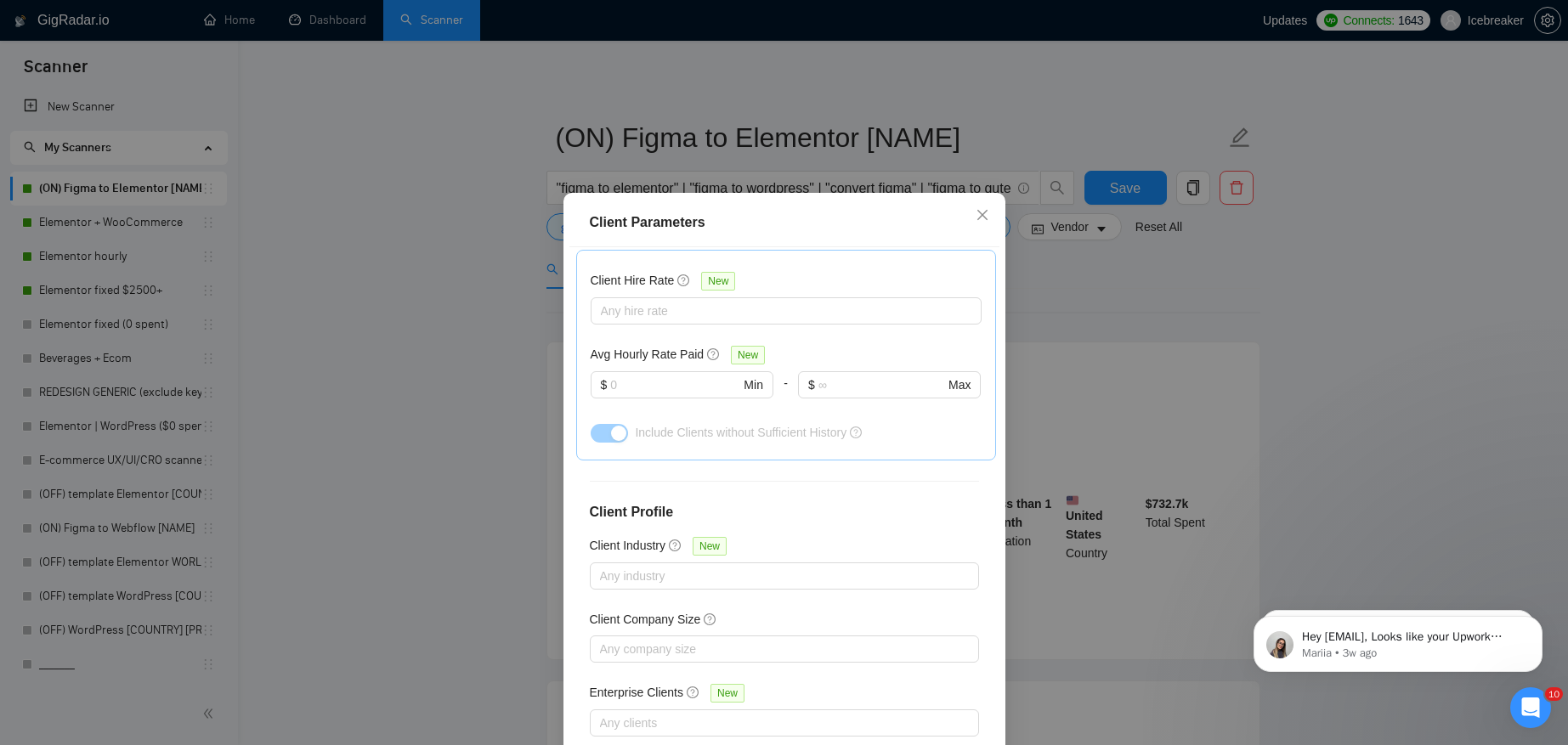 scroll, scrollTop: 819, scrollLeft: 0, axis: vertical 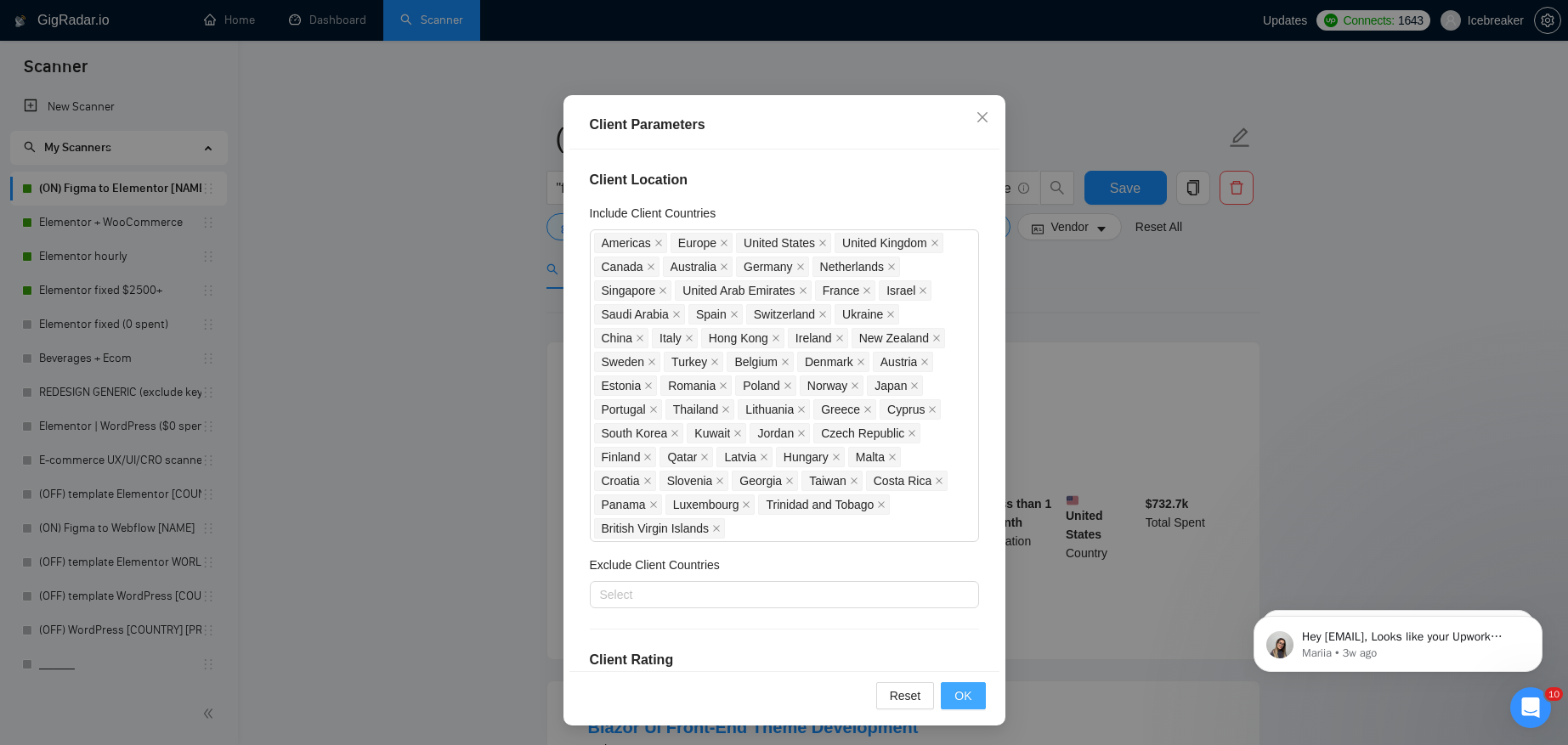 click on "OK" at bounding box center (963, 696) 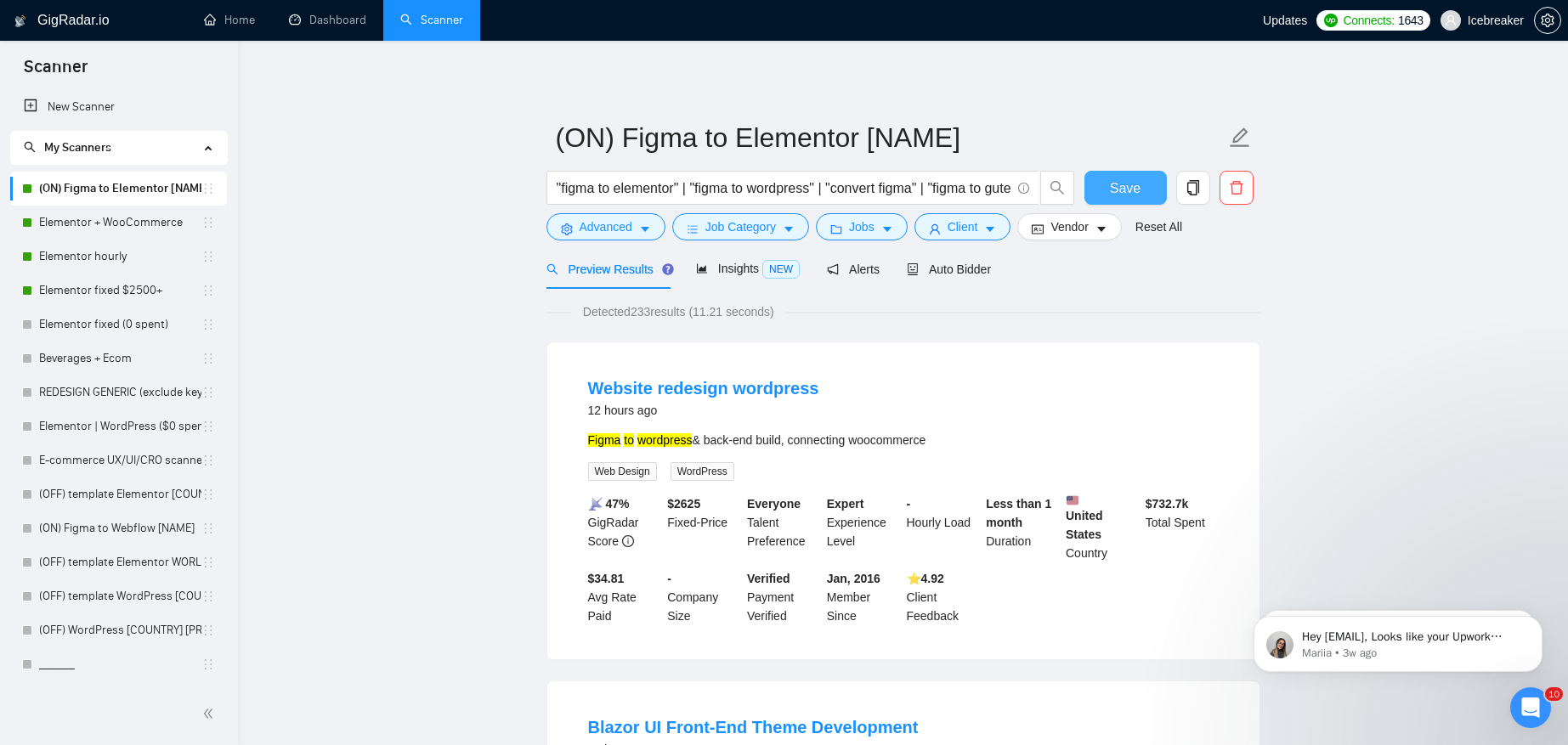 click on "Save" at bounding box center (1125, 188) 